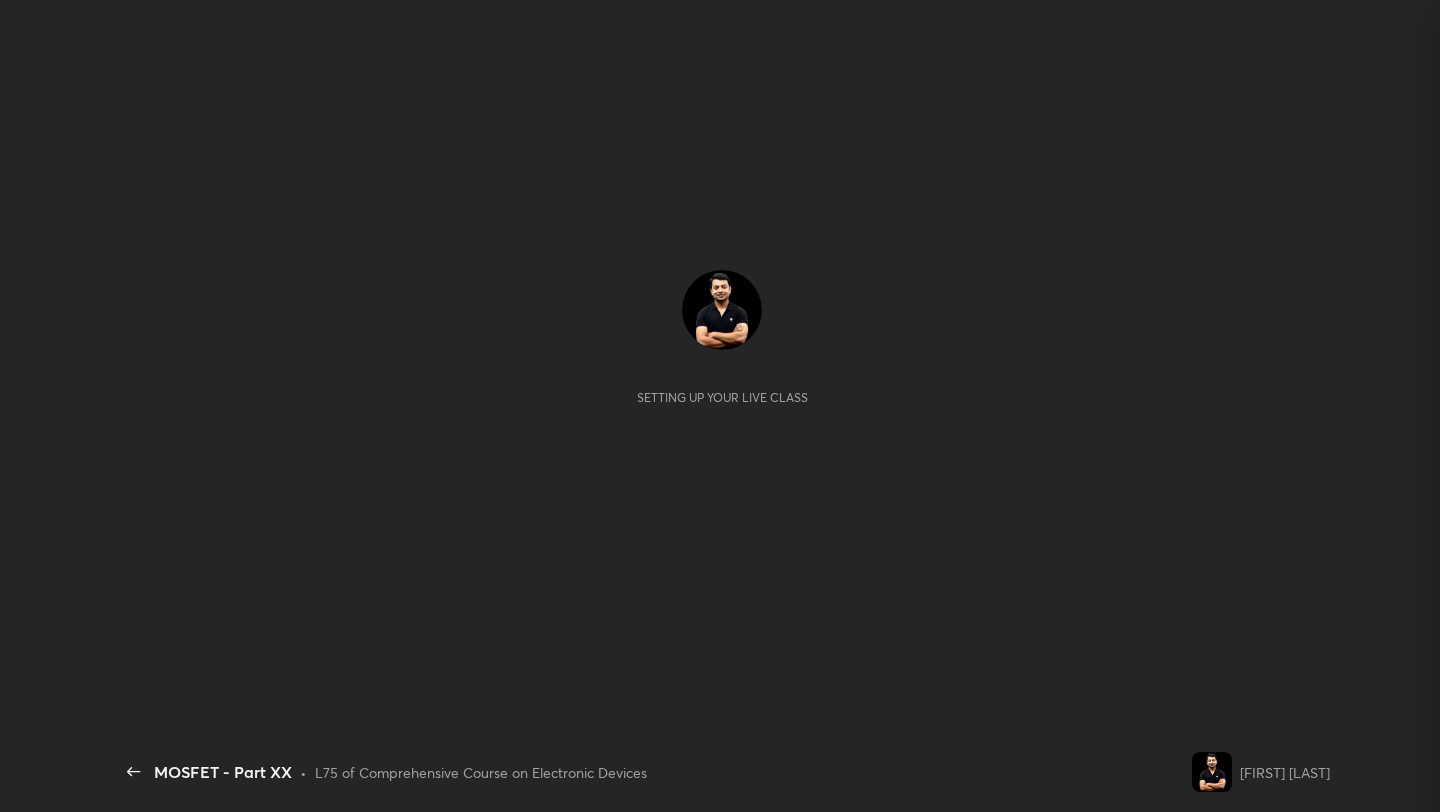 scroll, scrollTop: 0, scrollLeft: 0, axis: both 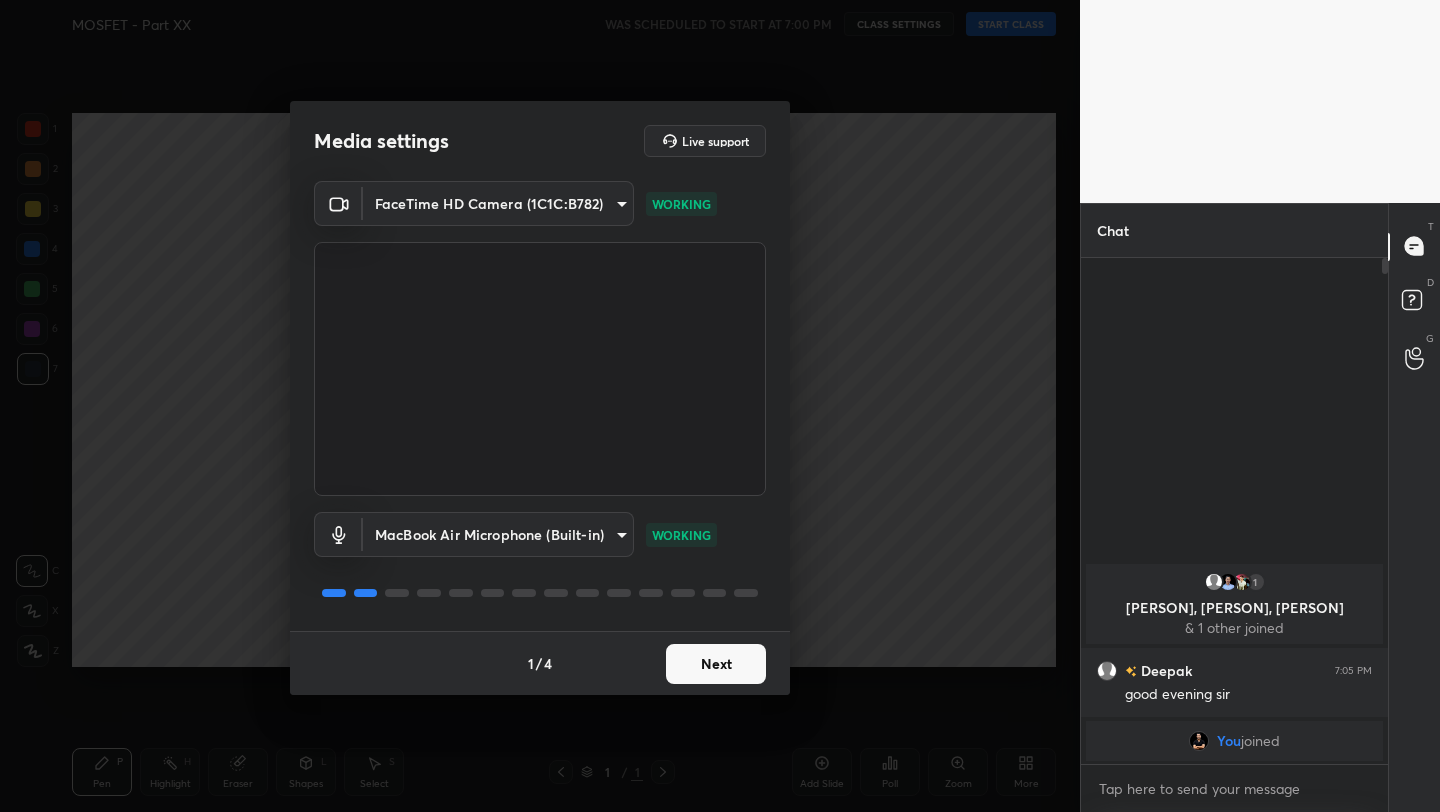 click on "Next" at bounding box center (716, 664) 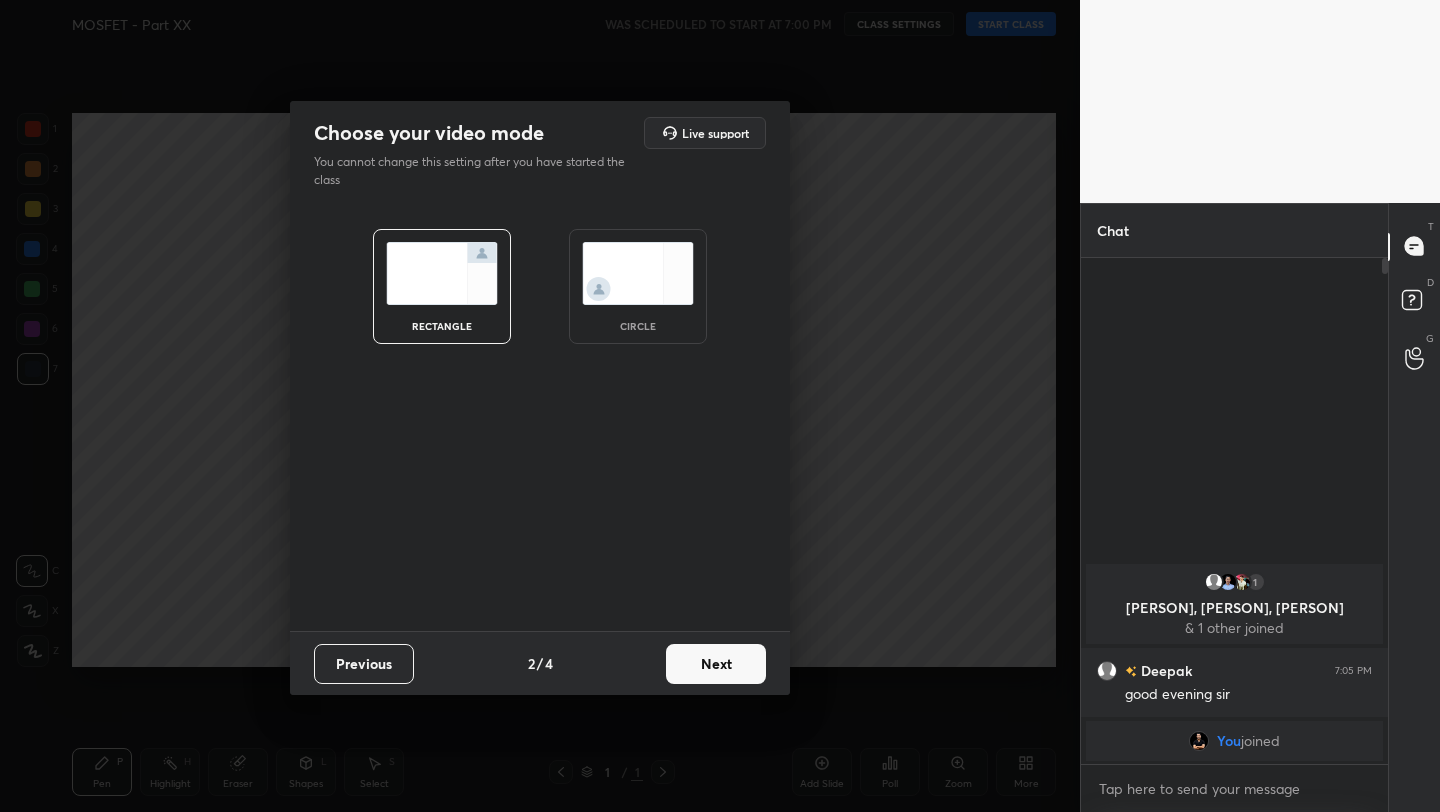 click on "Next" at bounding box center (716, 664) 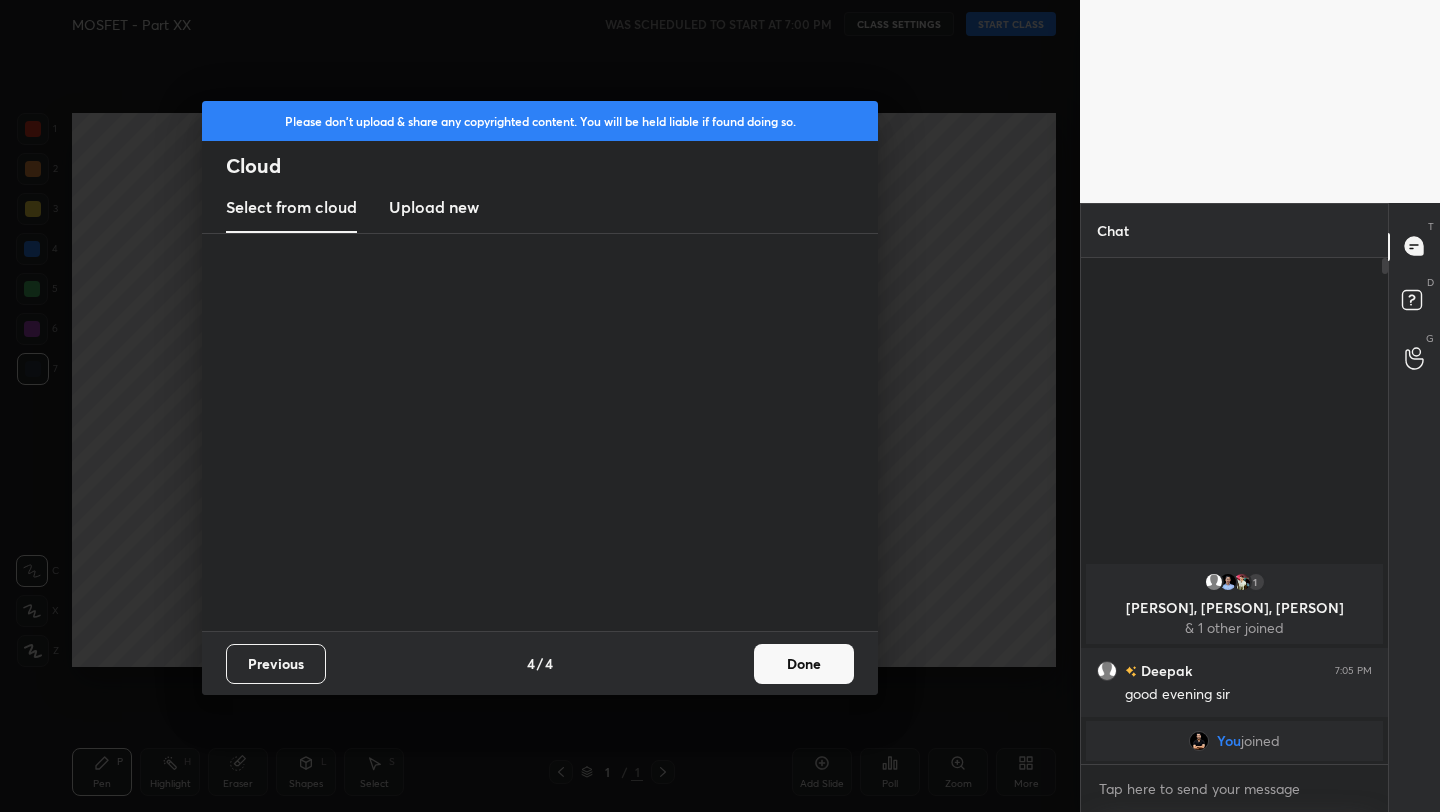click on "Previous 4 / 4 Done" at bounding box center [540, 663] 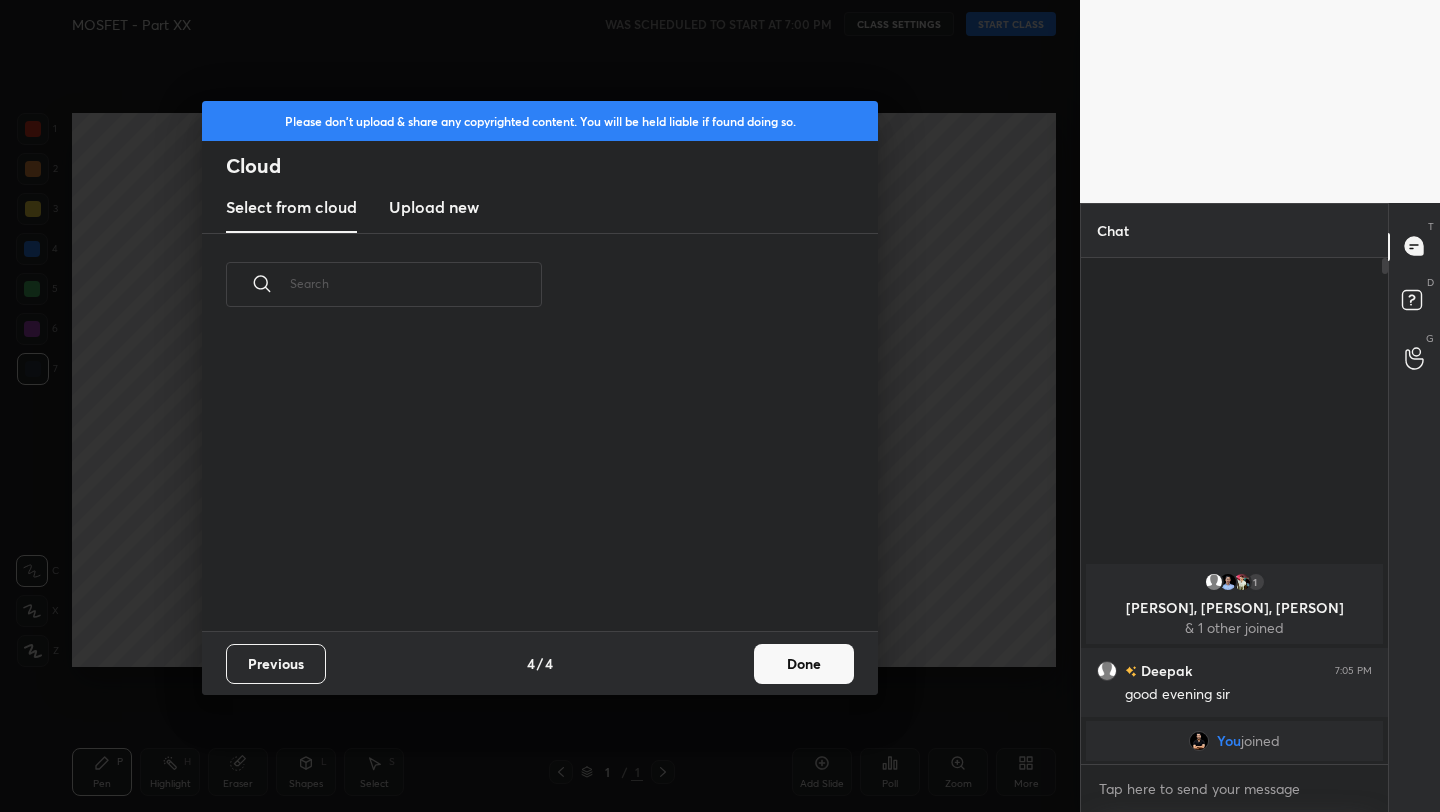 click on "Previous 4 / 4 Done" at bounding box center [540, 663] 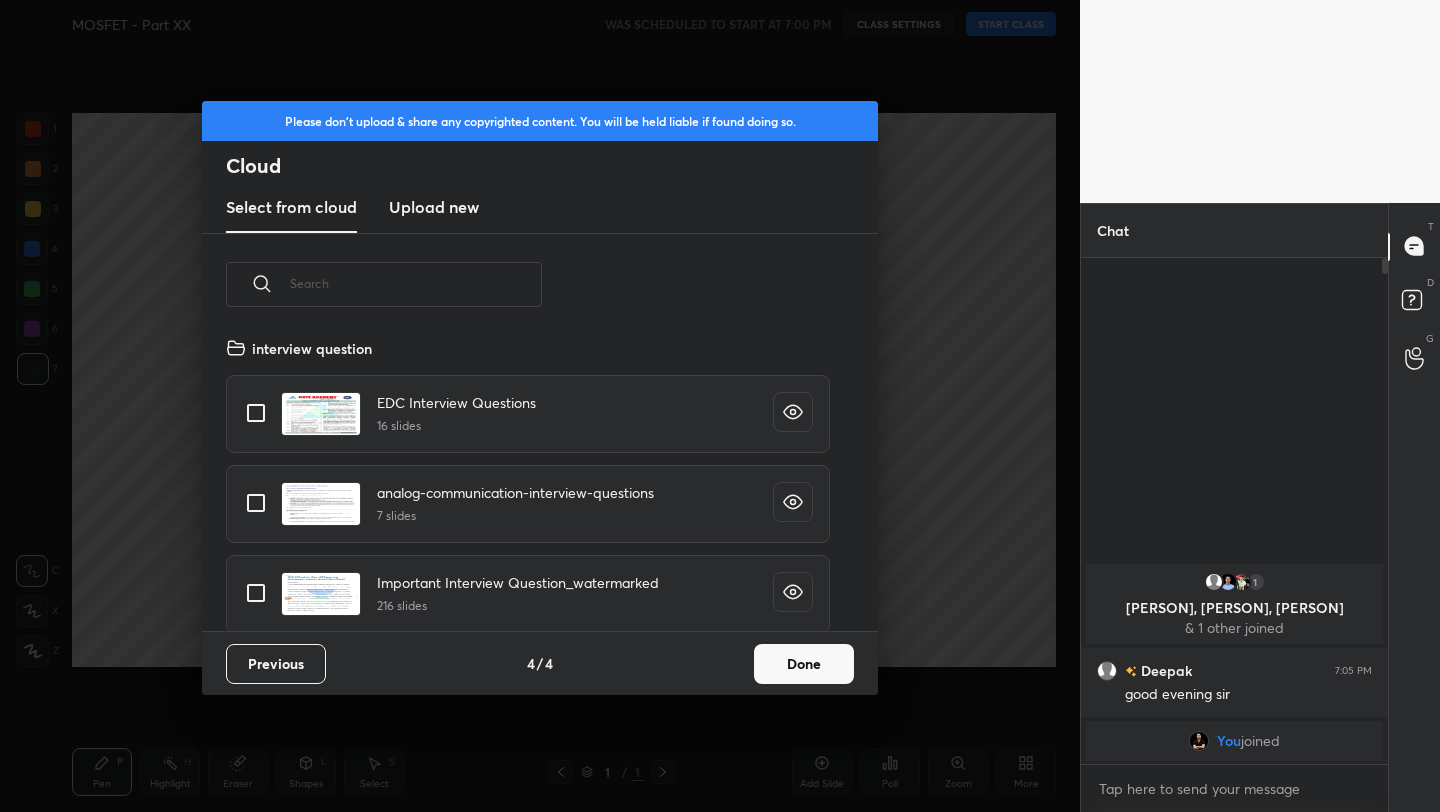 click on "Done" at bounding box center (804, 664) 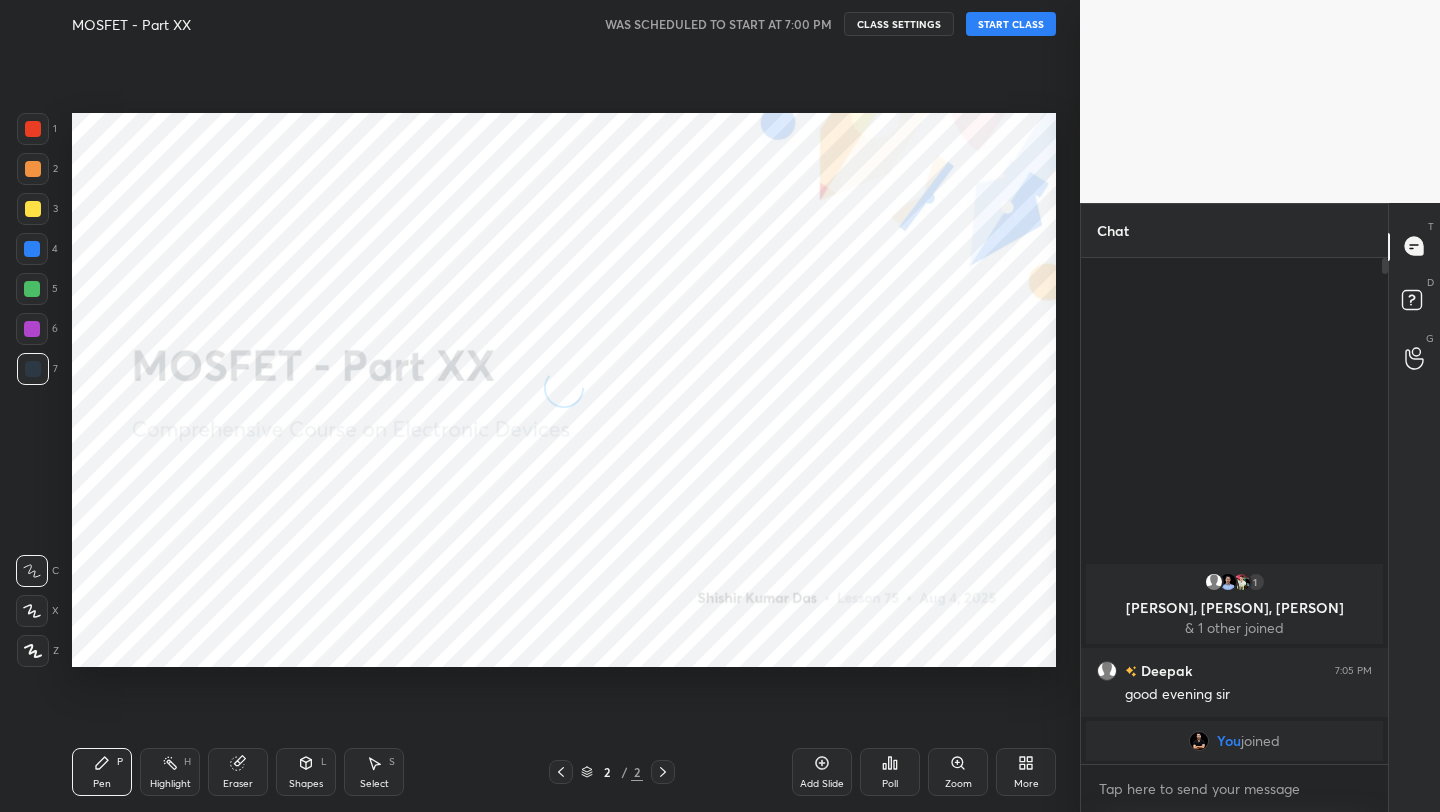 click on "START CLASS" at bounding box center [1011, 24] 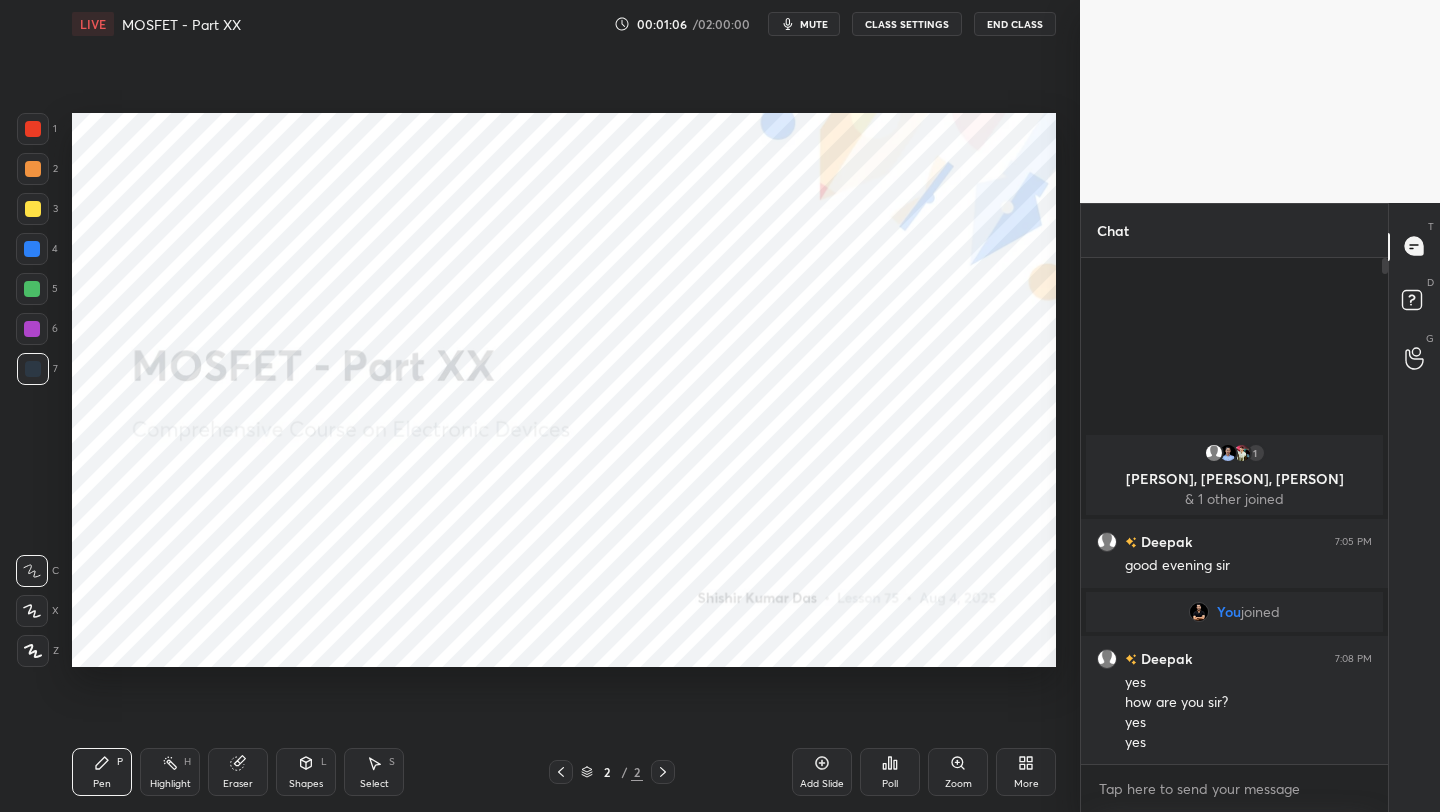 drag, startPoint x: 38, startPoint y: 653, endPoint x: 30, endPoint y: 639, distance: 16.124516 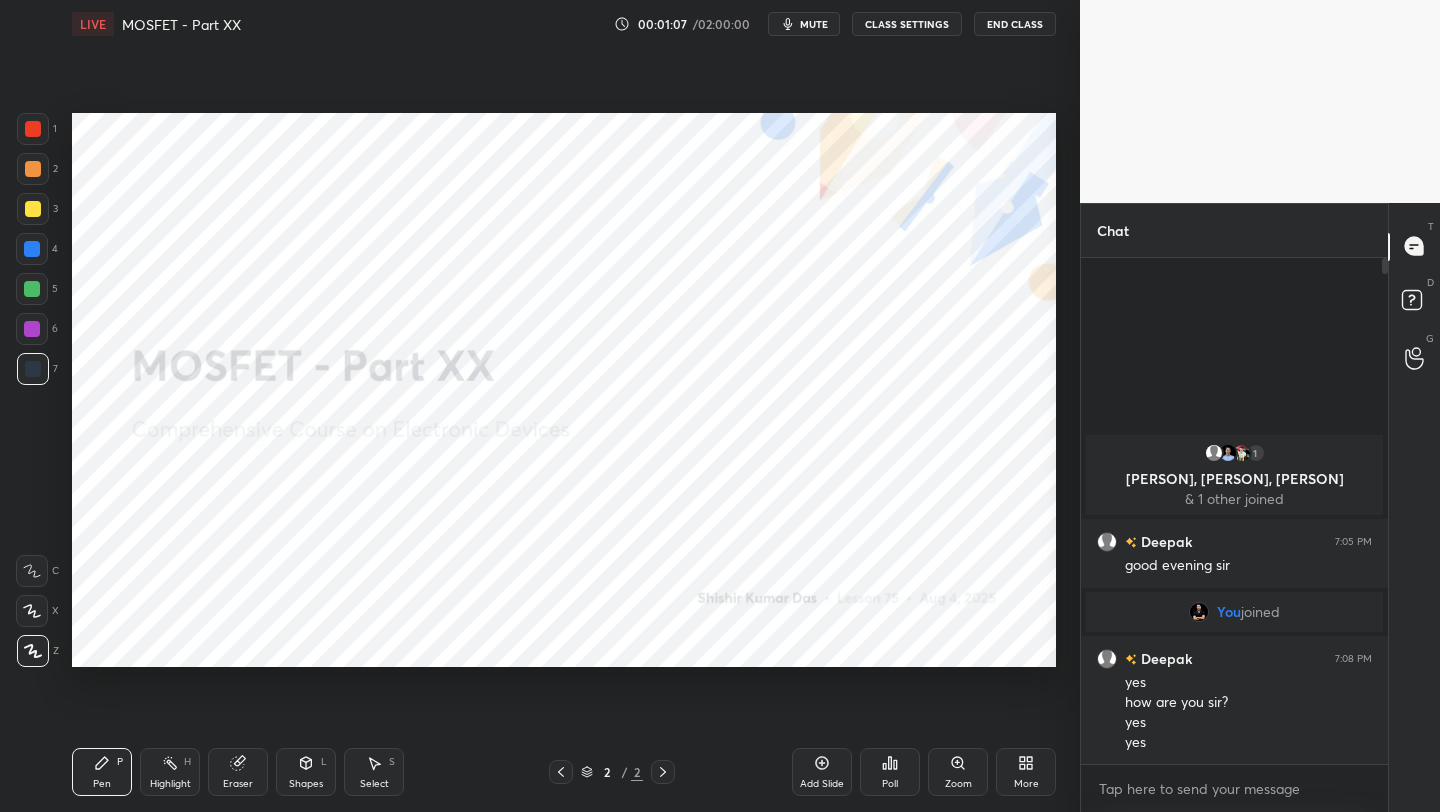 drag, startPoint x: 30, startPoint y: 129, endPoint x: 60, endPoint y: 122, distance: 30.805843 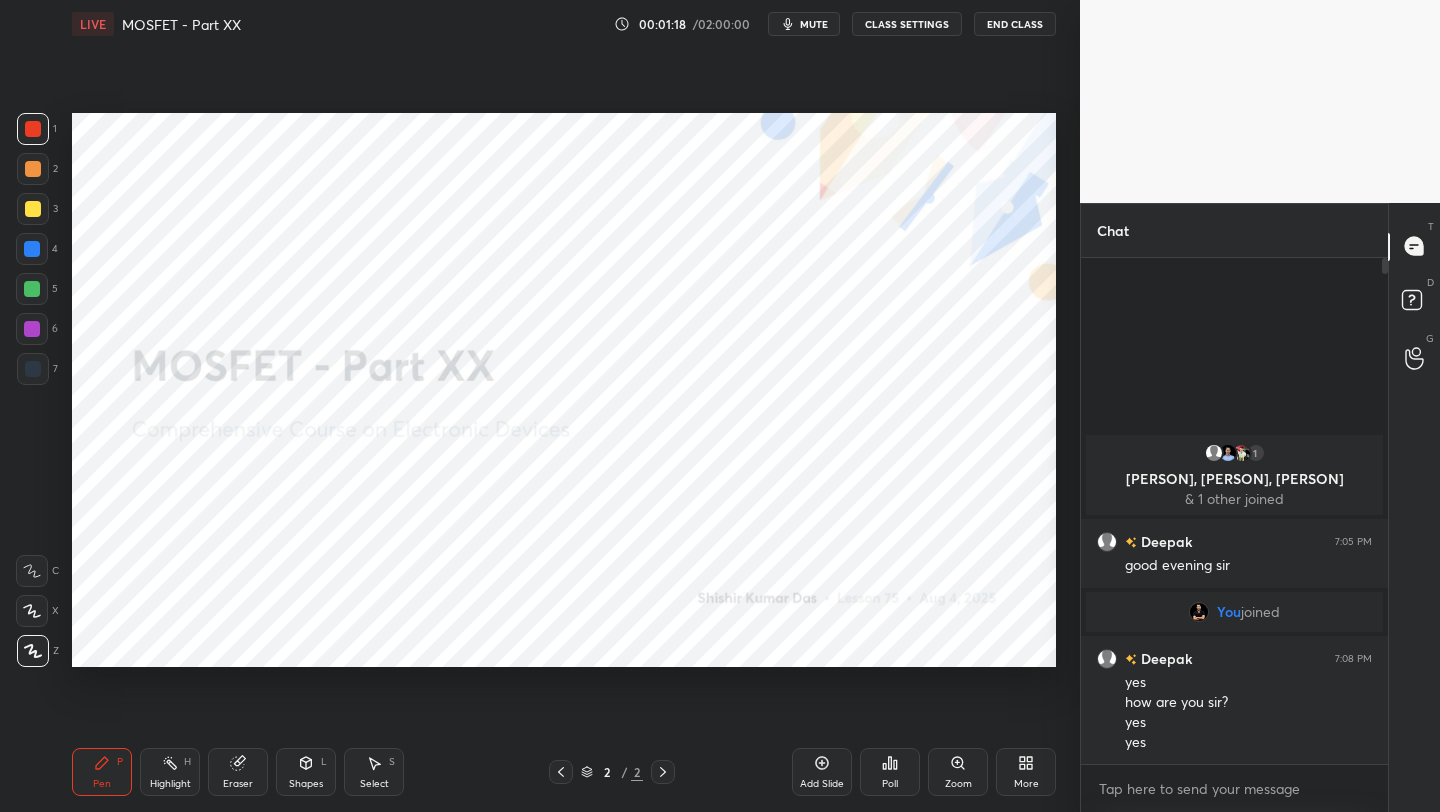 drag, startPoint x: 832, startPoint y: 766, endPoint x: 839, endPoint y: 747, distance: 20.248457 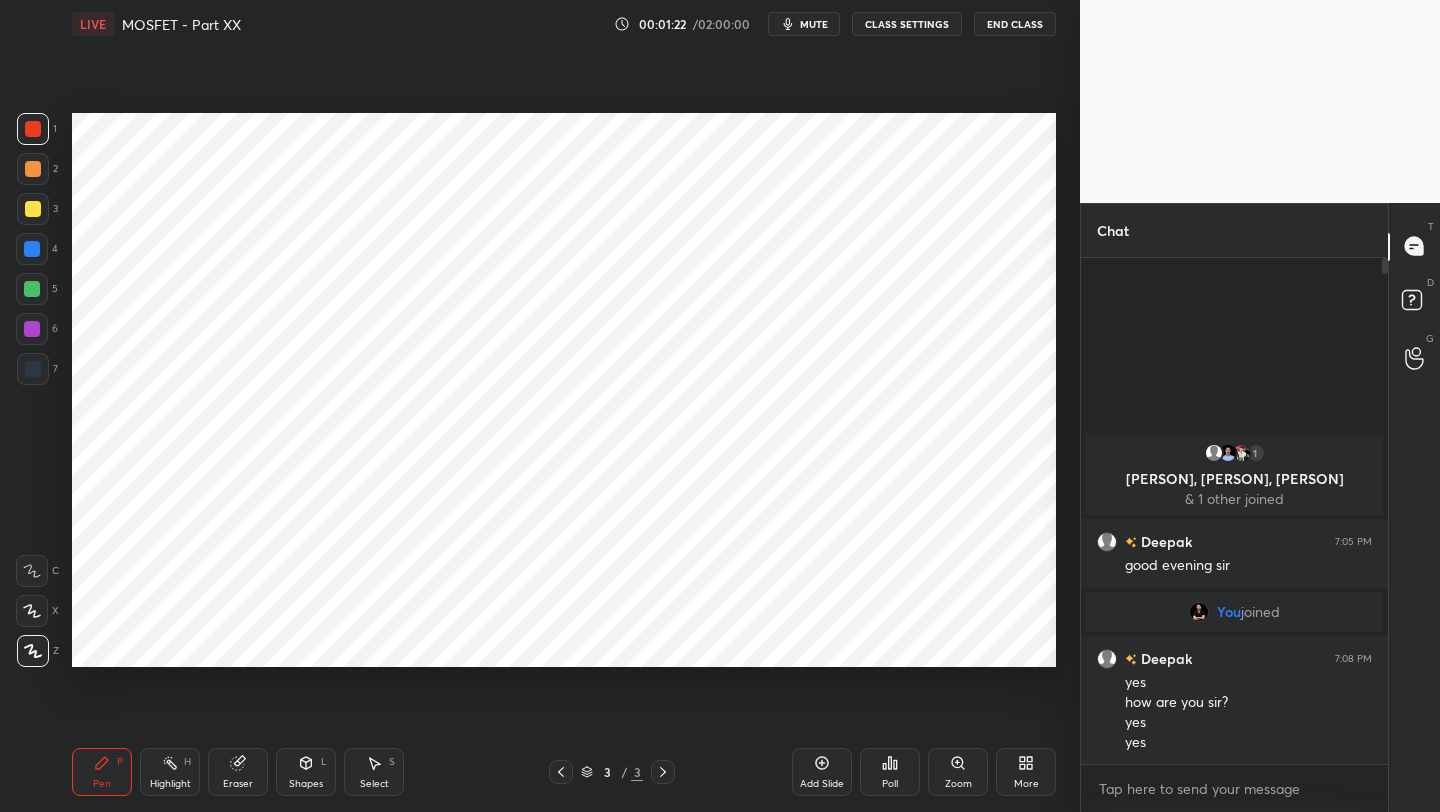 drag, startPoint x: 30, startPoint y: 251, endPoint x: 51, endPoint y: 231, distance: 29 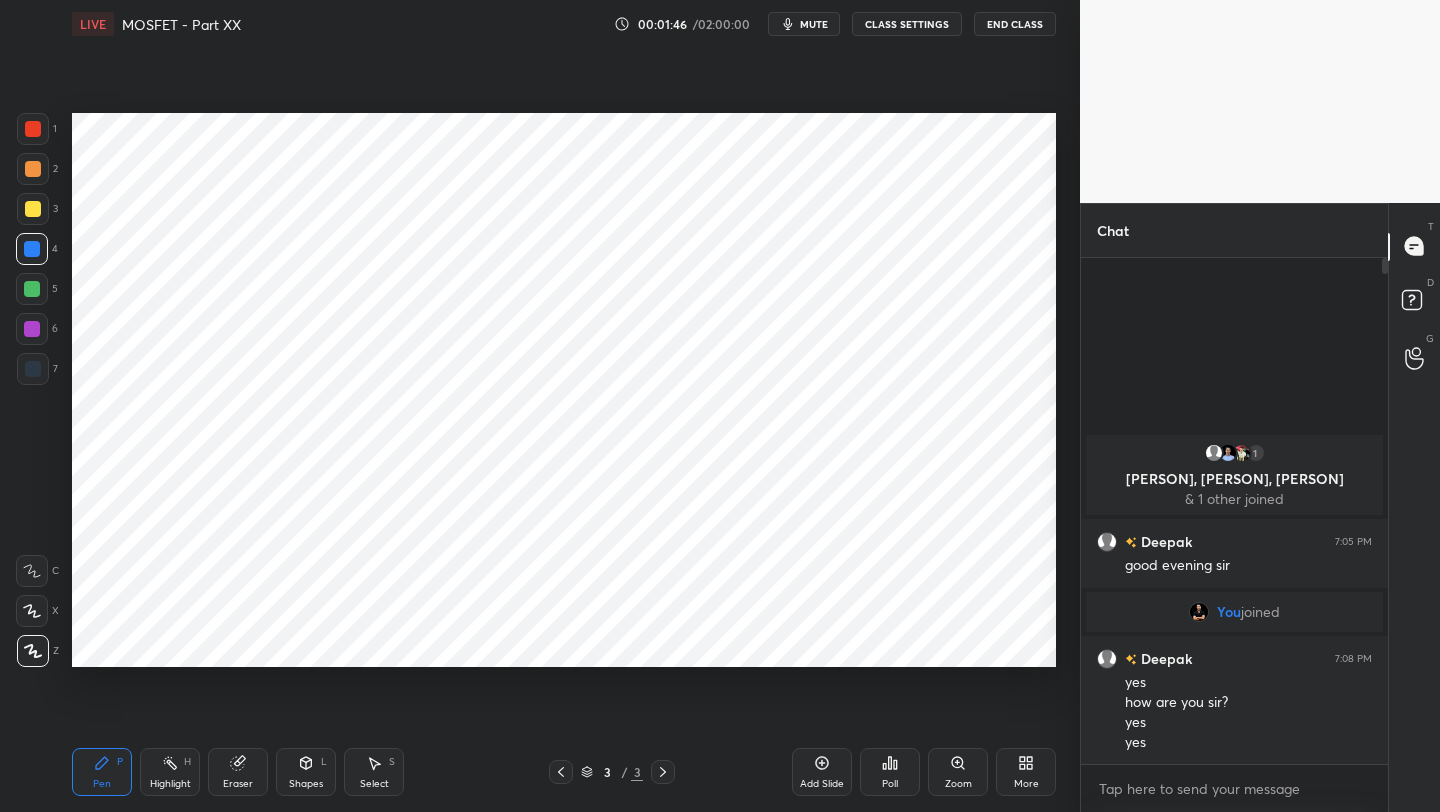 drag, startPoint x: 31, startPoint y: 145, endPoint x: 40, endPoint y: 152, distance: 11.401754 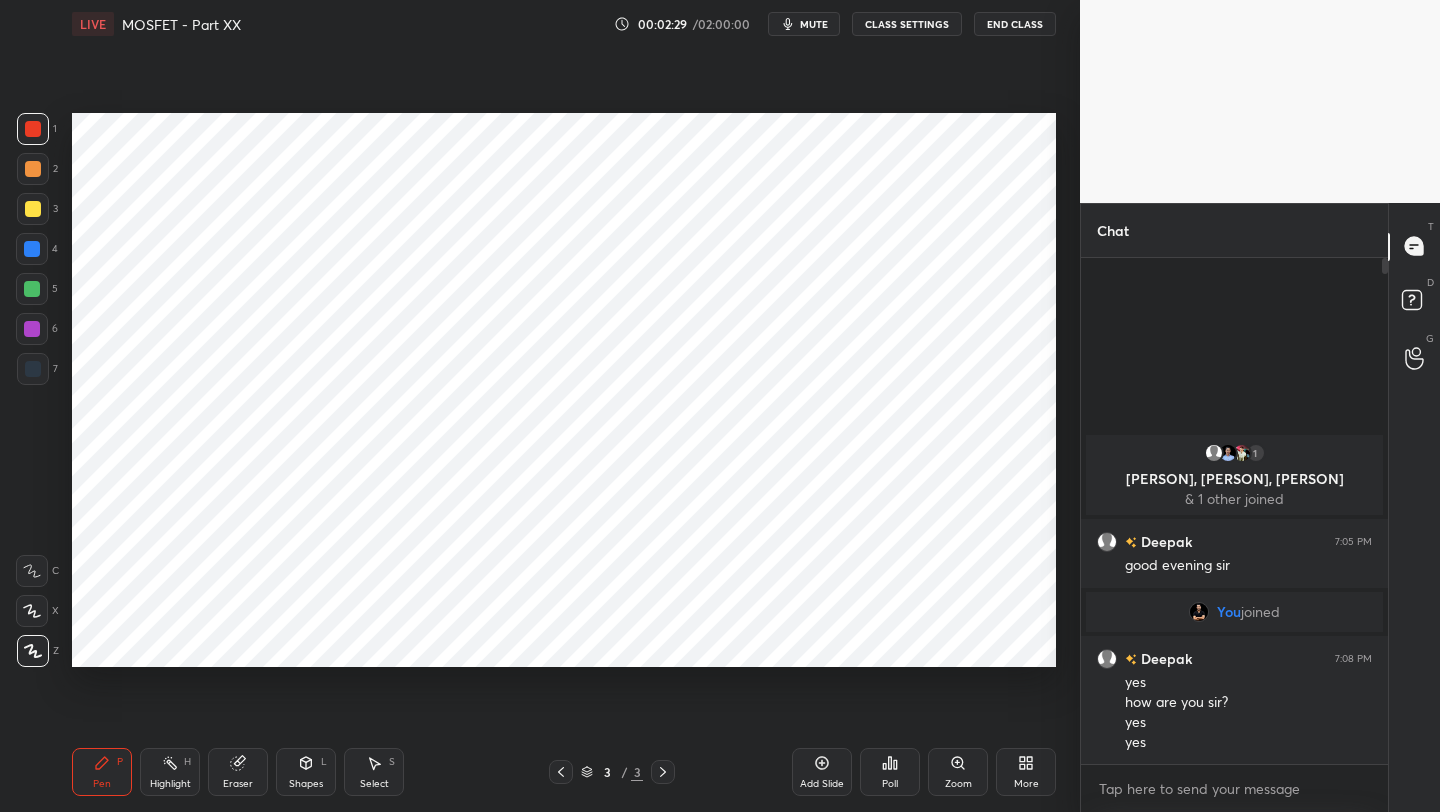 click at bounding box center (32, 289) 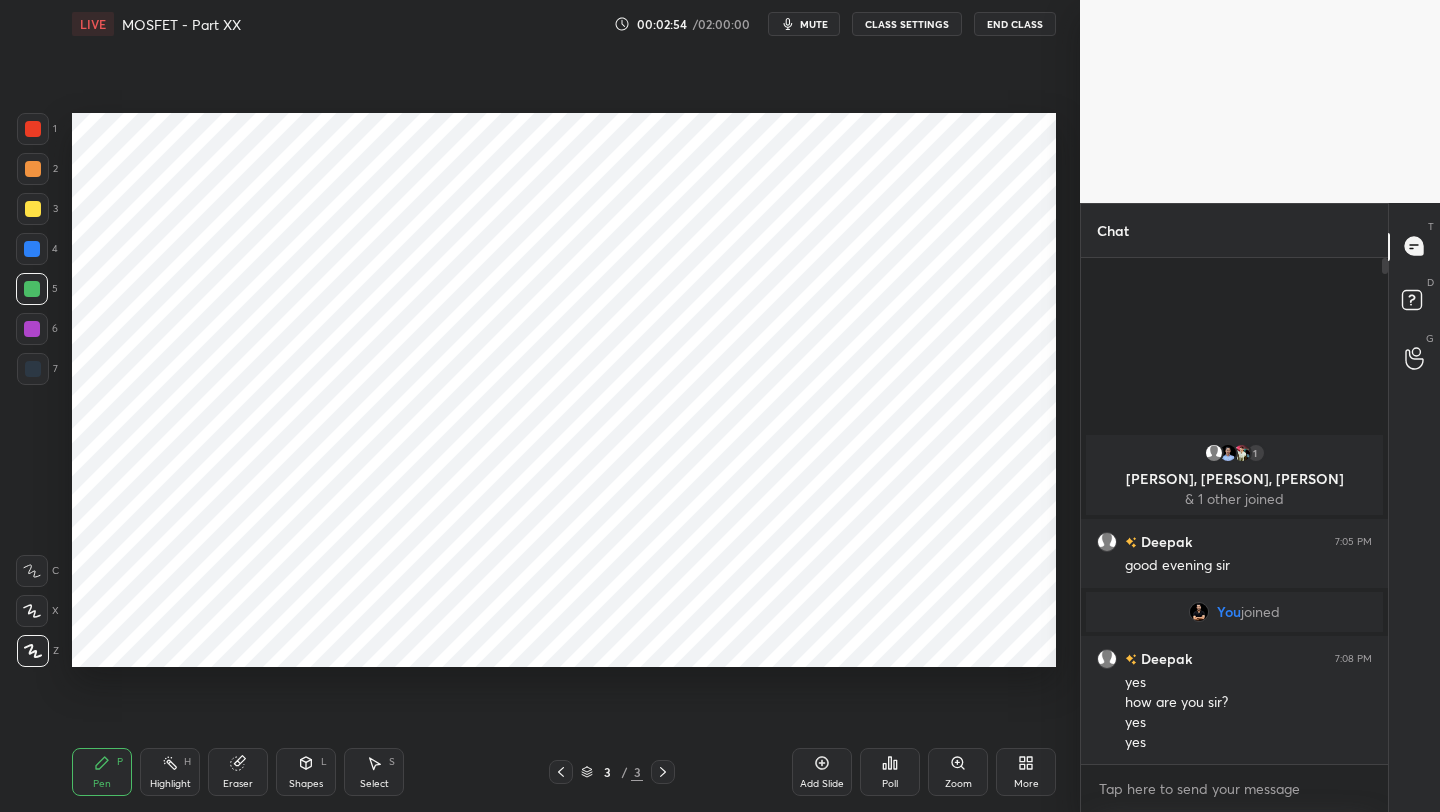 click at bounding box center (33, 369) 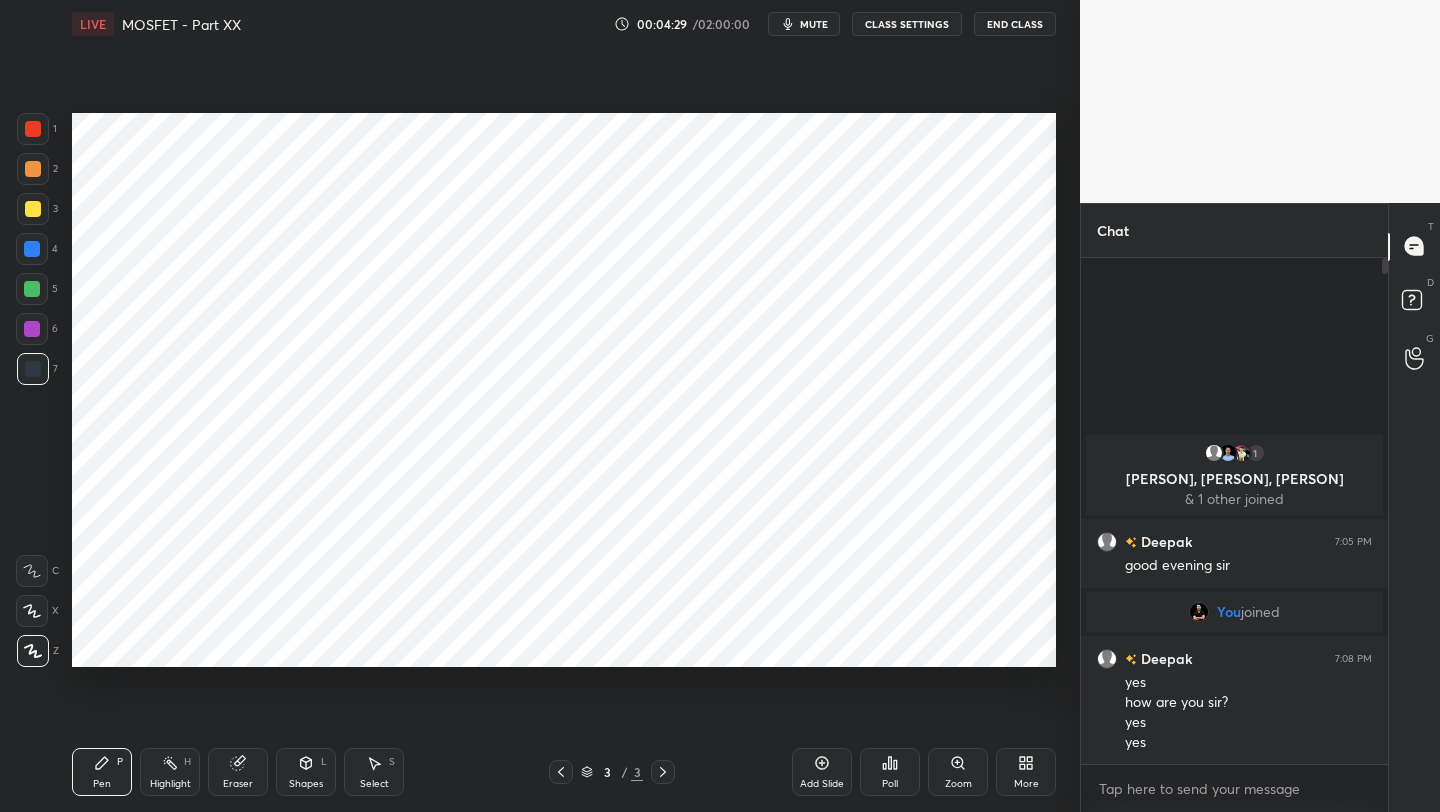 click on "Add Slide" at bounding box center [822, 772] 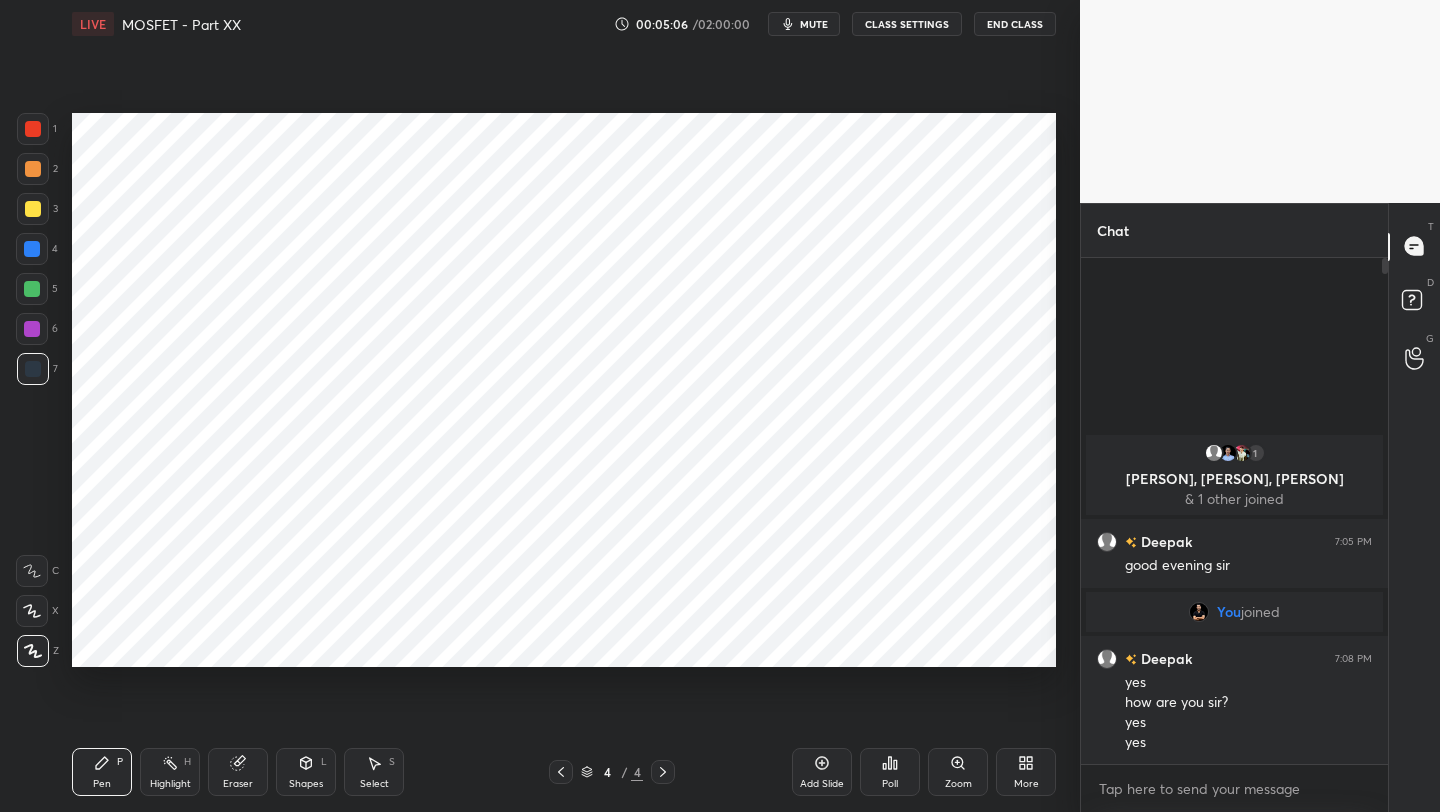 click 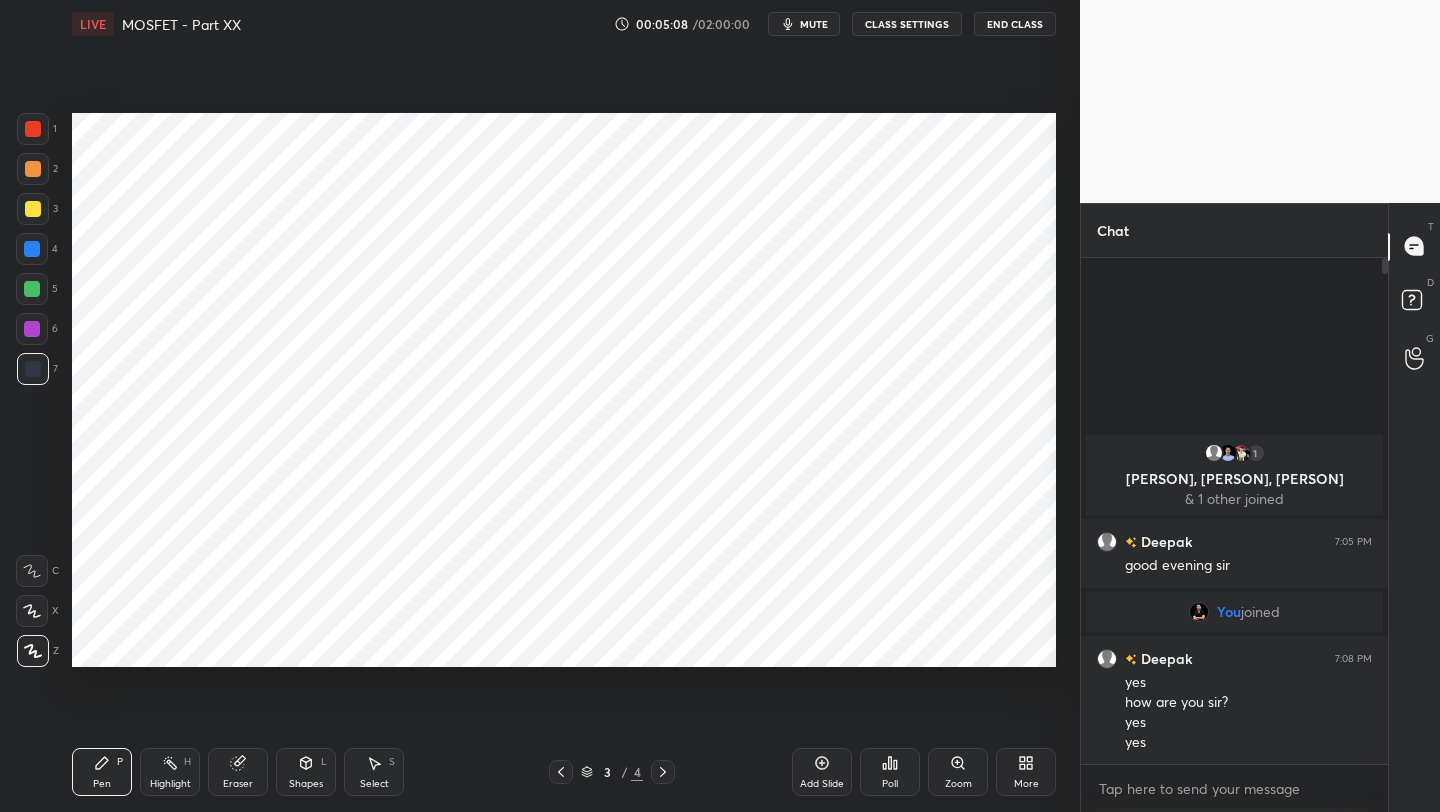 click on "Pen P Highlight H Eraser Shapes L Select S 3 / 4 Add Slide Poll Zoom More" at bounding box center (564, 772) 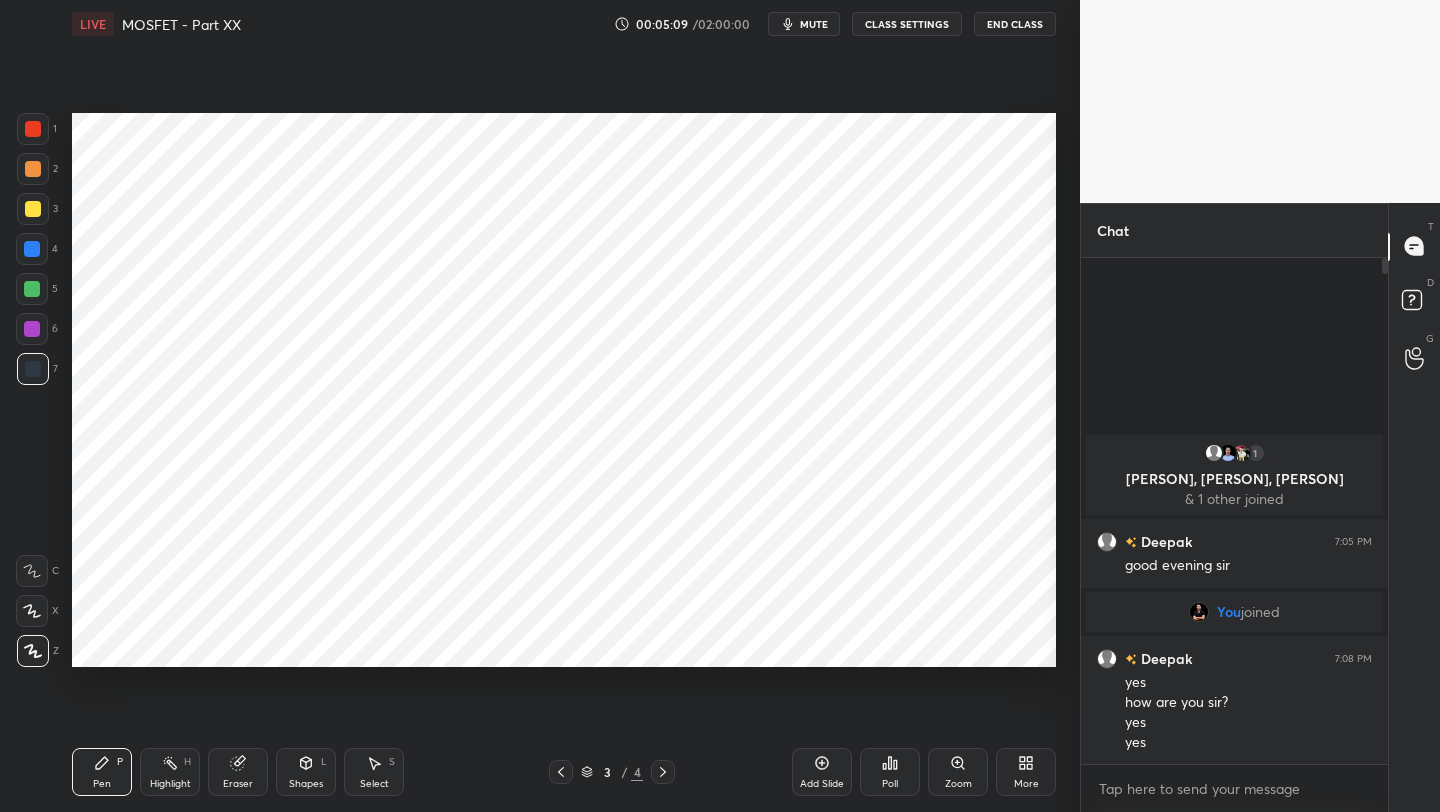 click on "Shapes L" at bounding box center (306, 772) 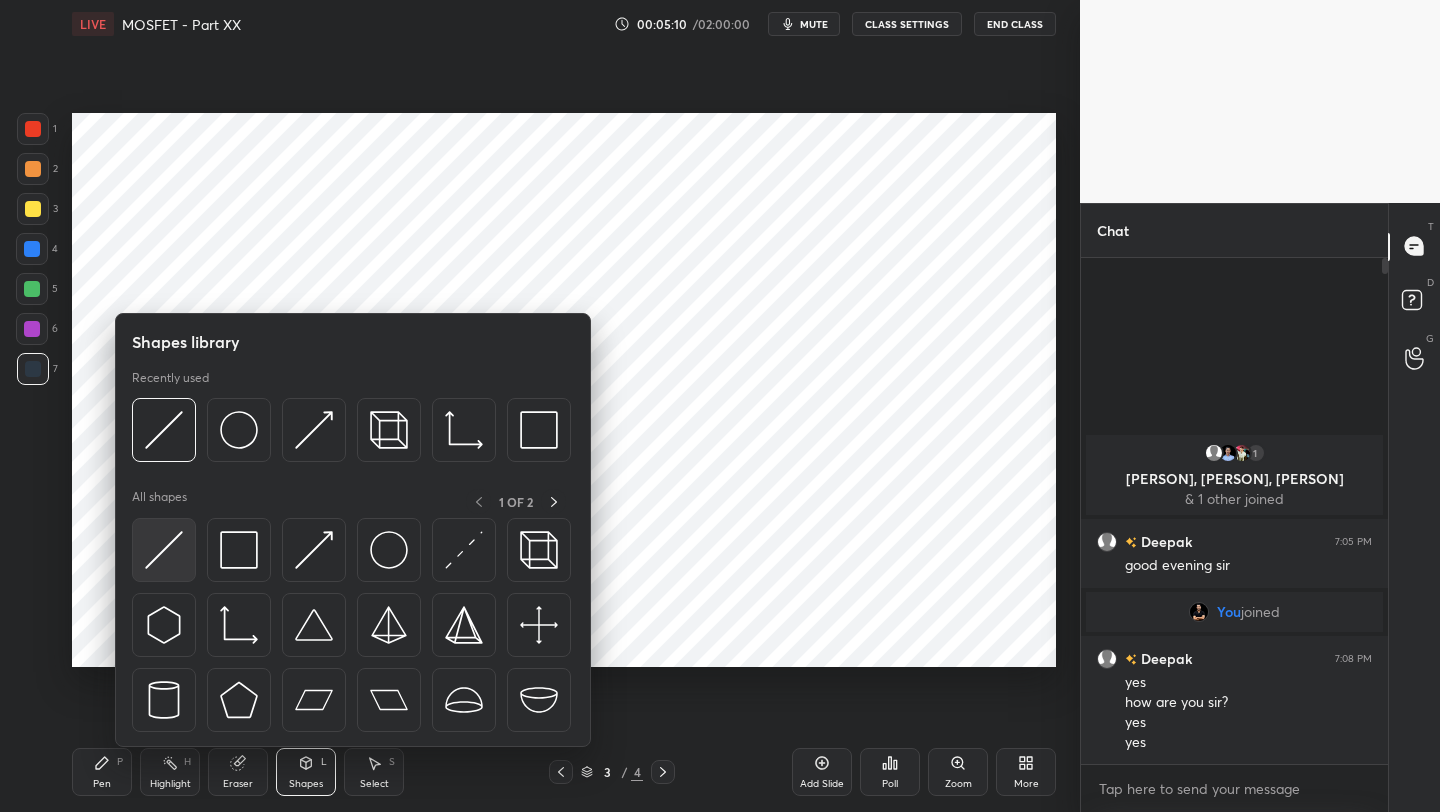 click at bounding box center [164, 550] 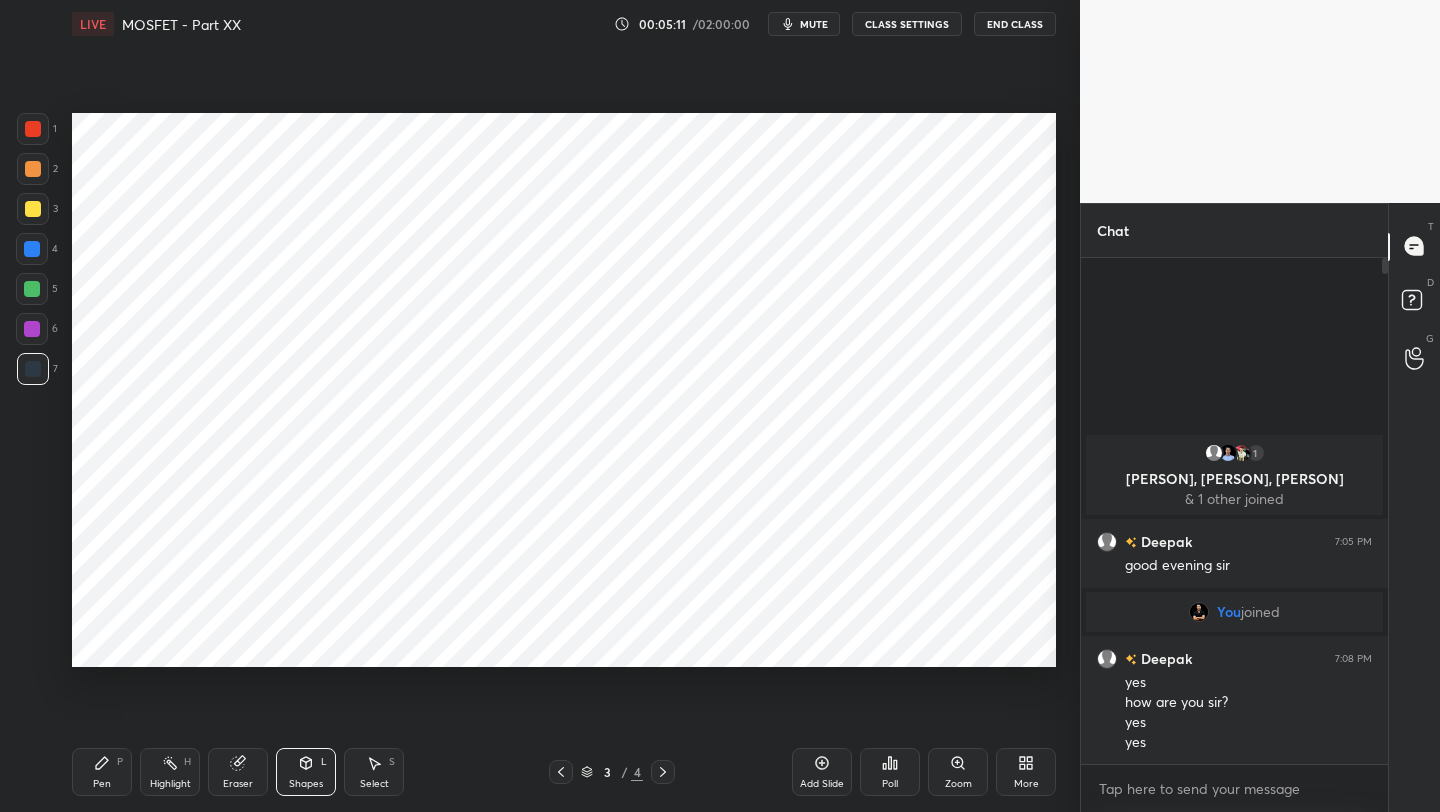 drag, startPoint x: 669, startPoint y: 772, endPoint x: 665, endPoint y: 744, distance: 28.284271 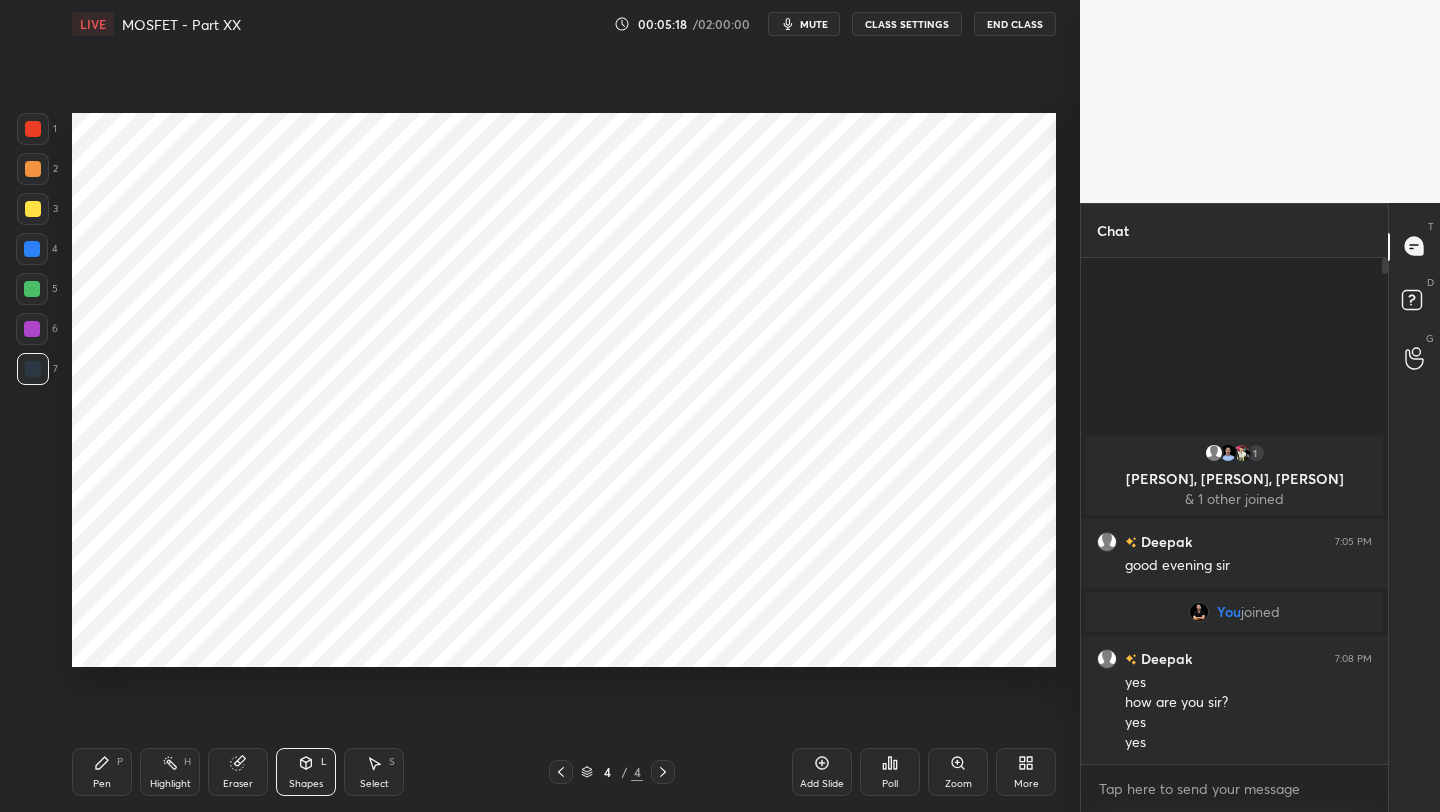 drag, startPoint x: 99, startPoint y: 766, endPoint x: 113, endPoint y: 685, distance: 82.20097 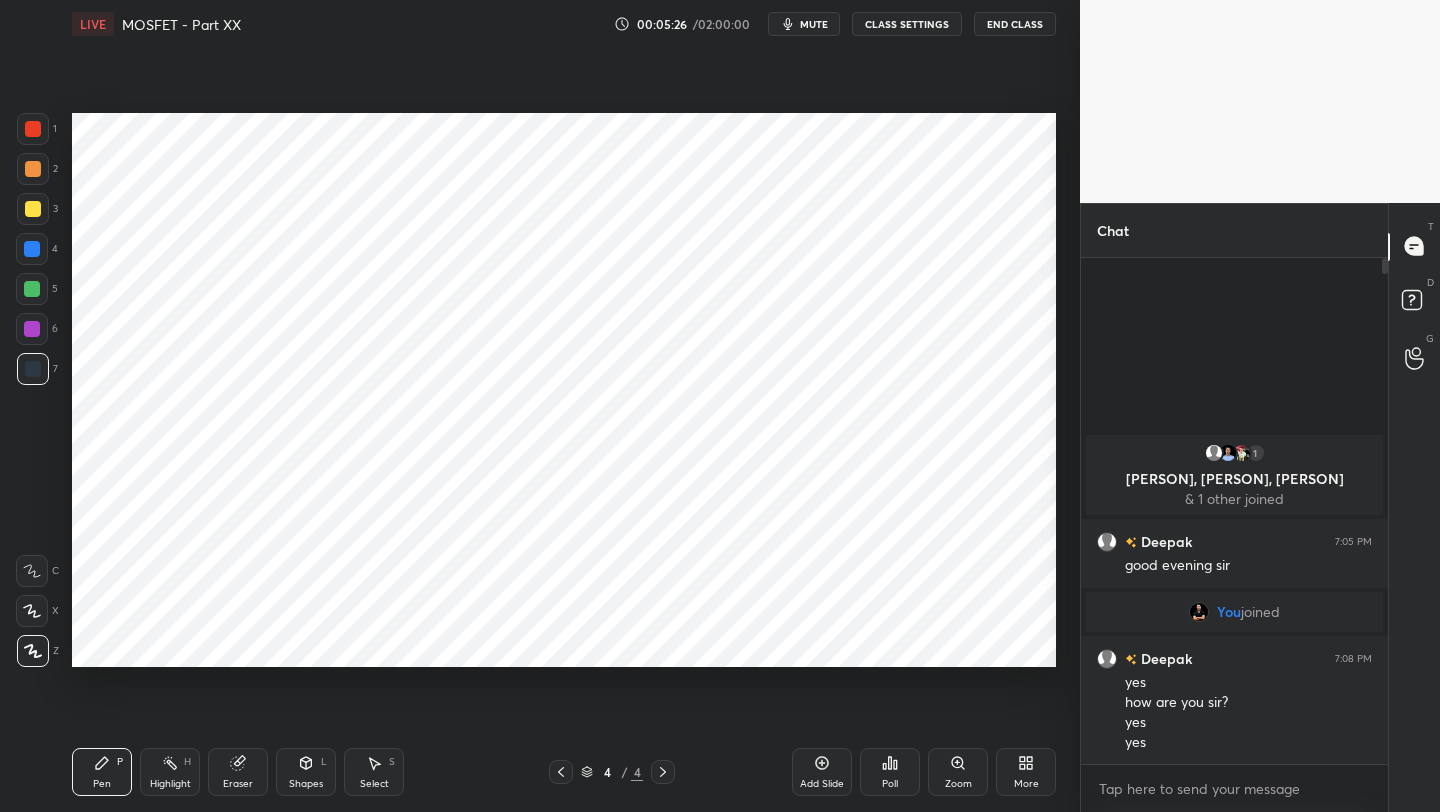 click on "Shapes L" at bounding box center [306, 772] 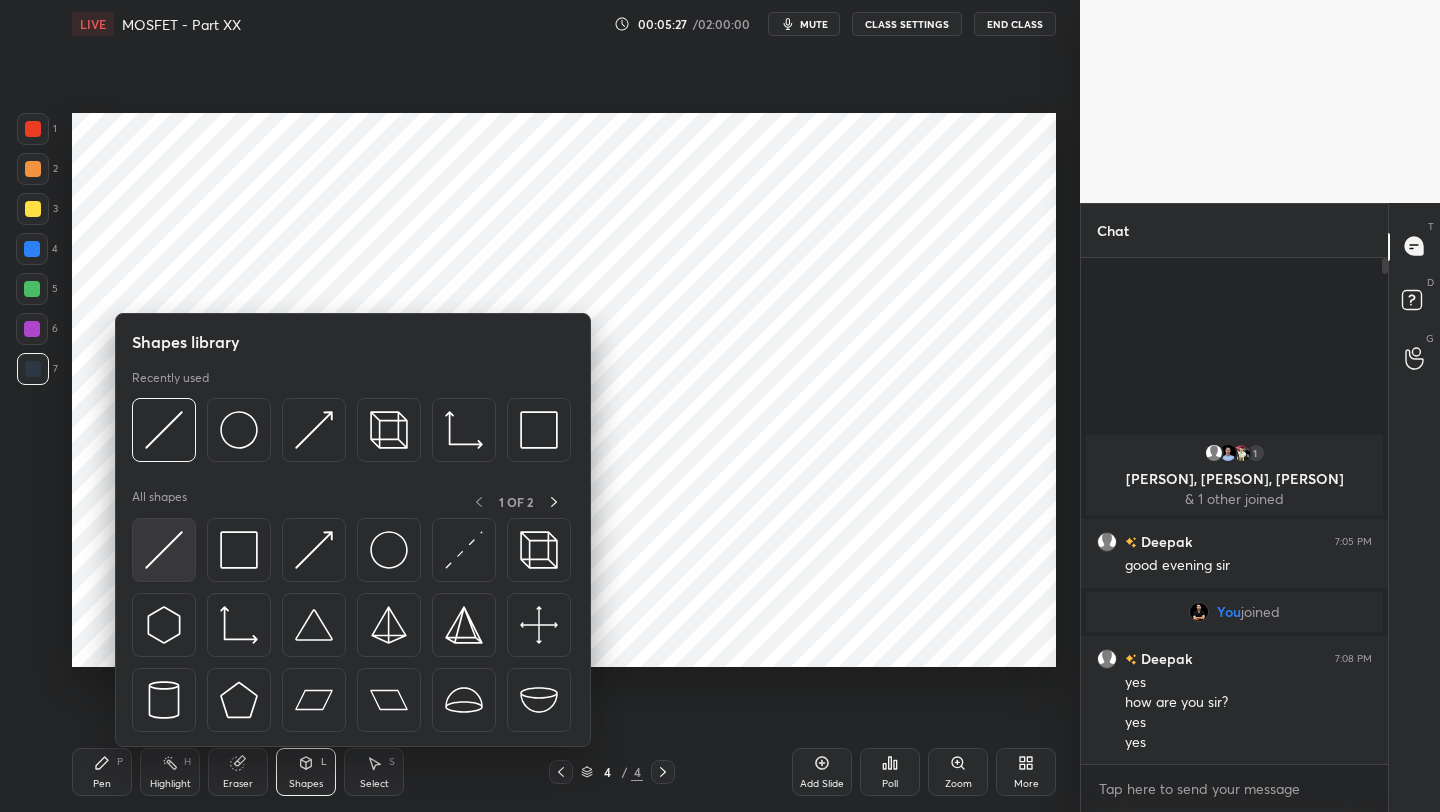 click at bounding box center (164, 550) 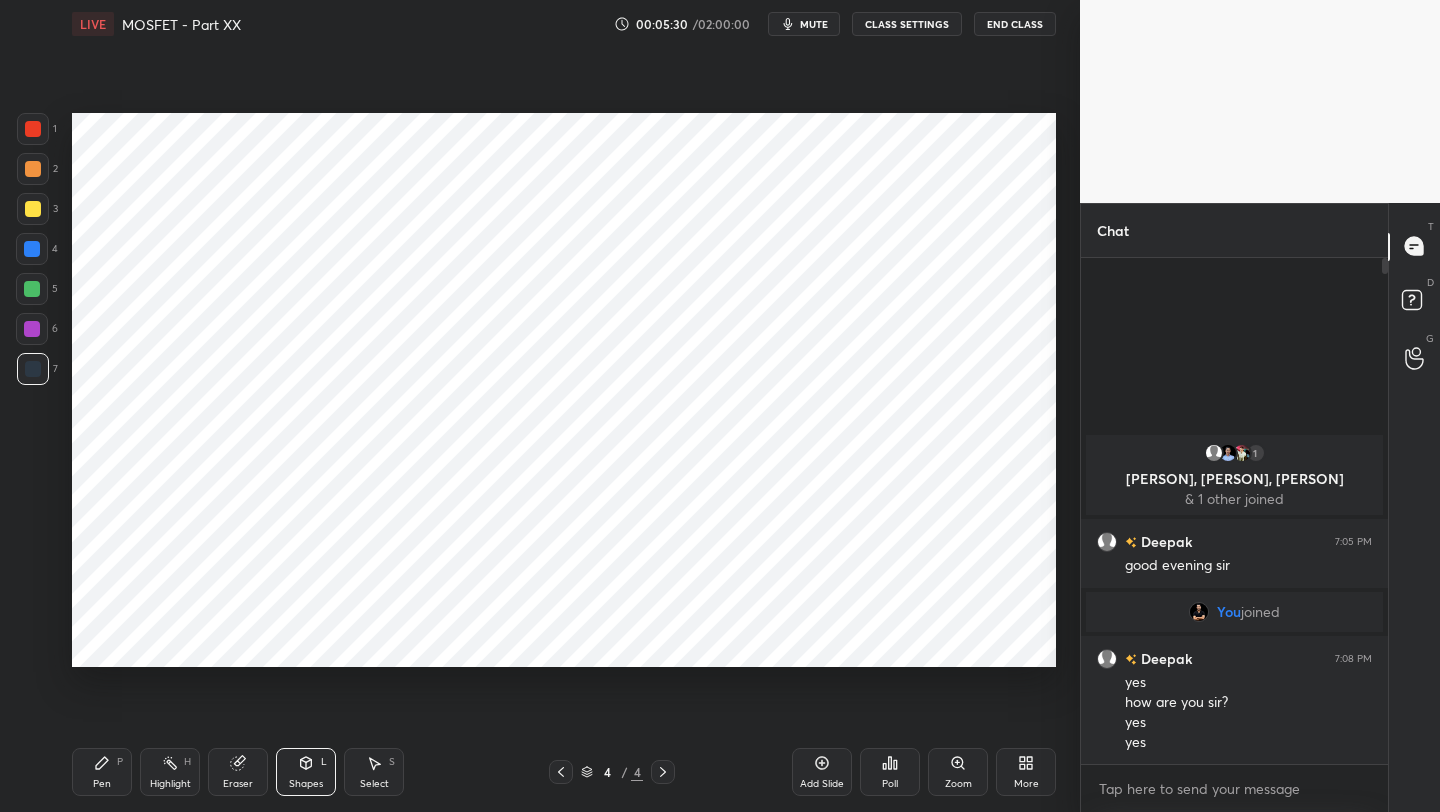 drag, startPoint x: 77, startPoint y: 792, endPoint x: 112, endPoint y: 702, distance: 96.56604 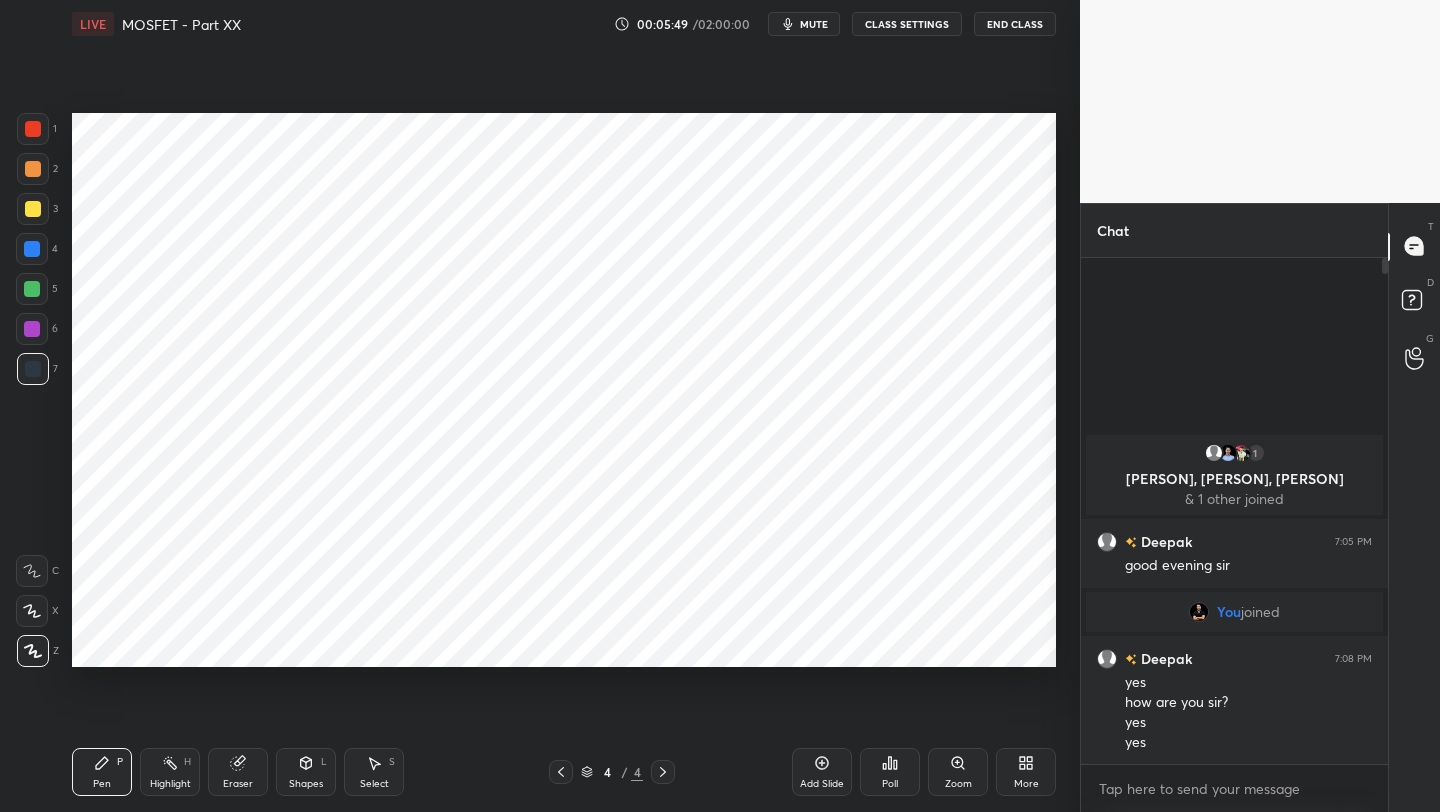 click on "Shapes L" at bounding box center (306, 772) 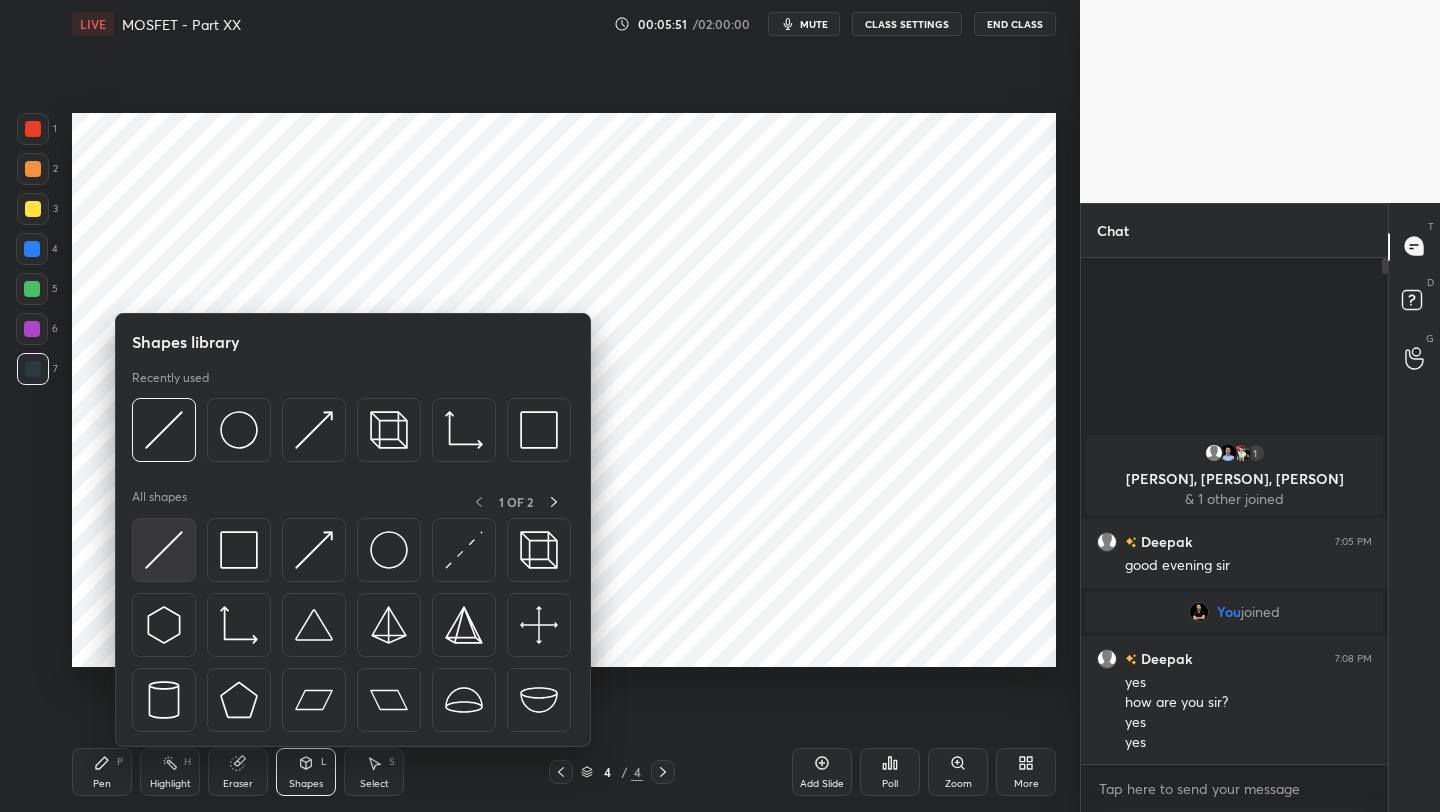 click at bounding box center [164, 550] 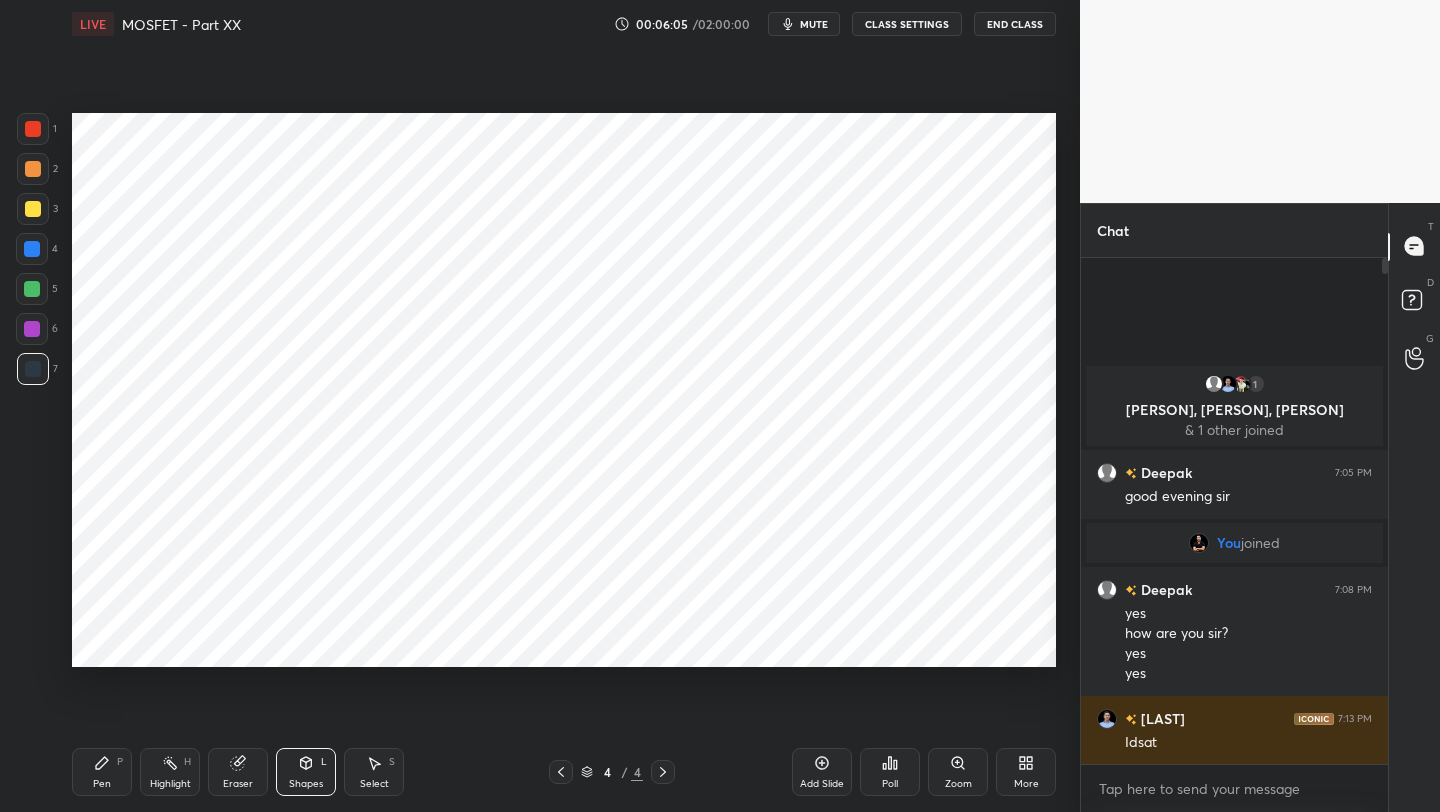 click on "Pen" at bounding box center (102, 784) 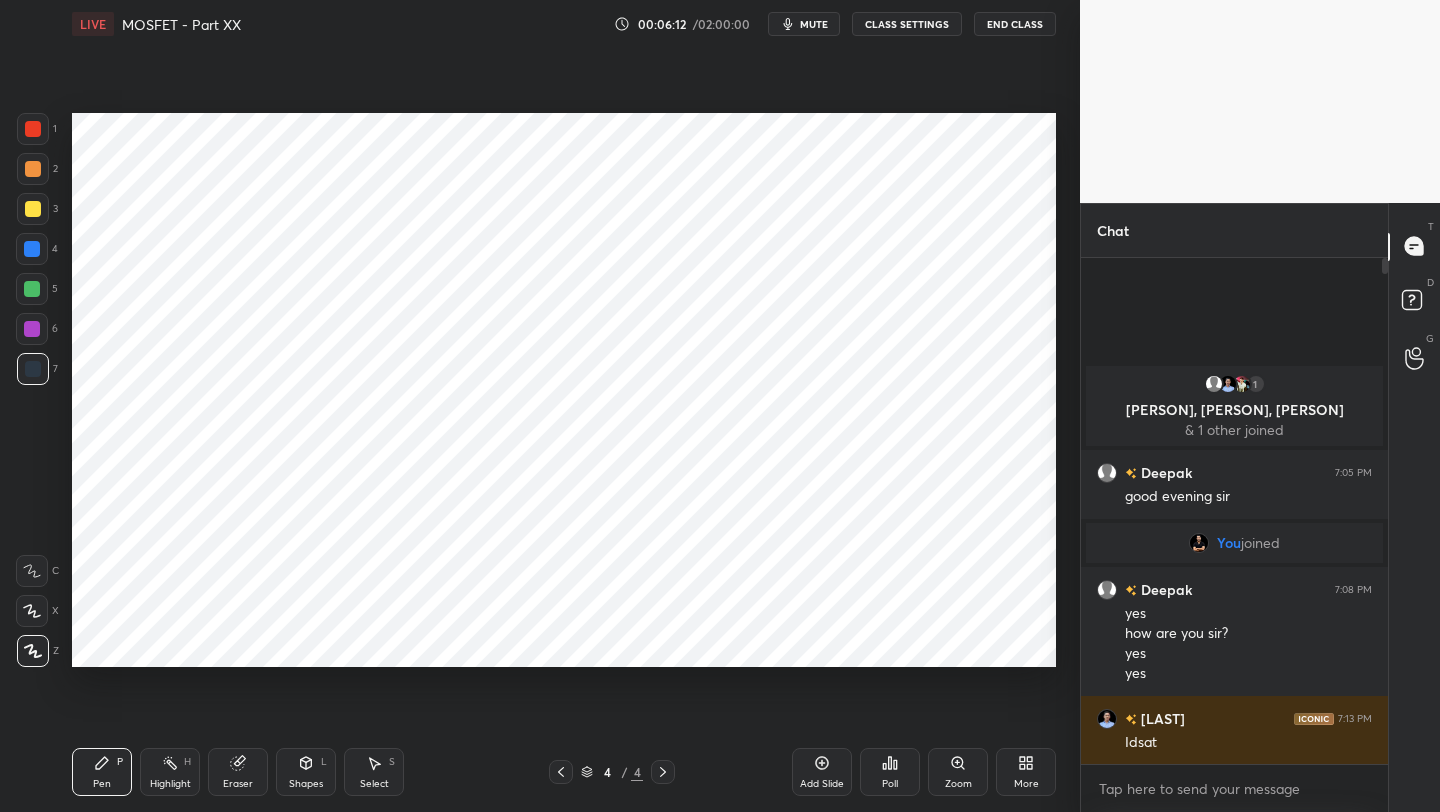 click on "Shapes L" at bounding box center (306, 772) 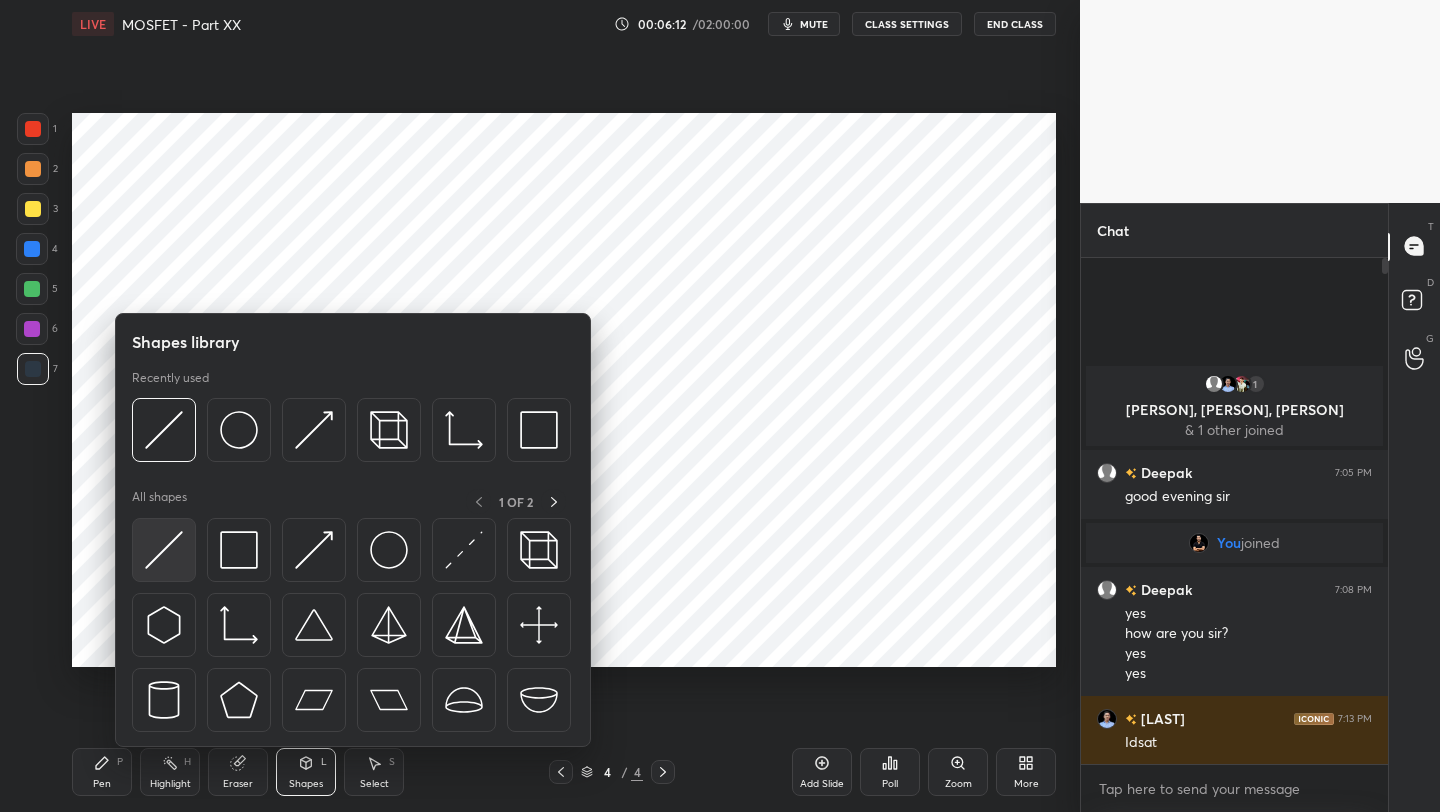 click at bounding box center [164, 550] 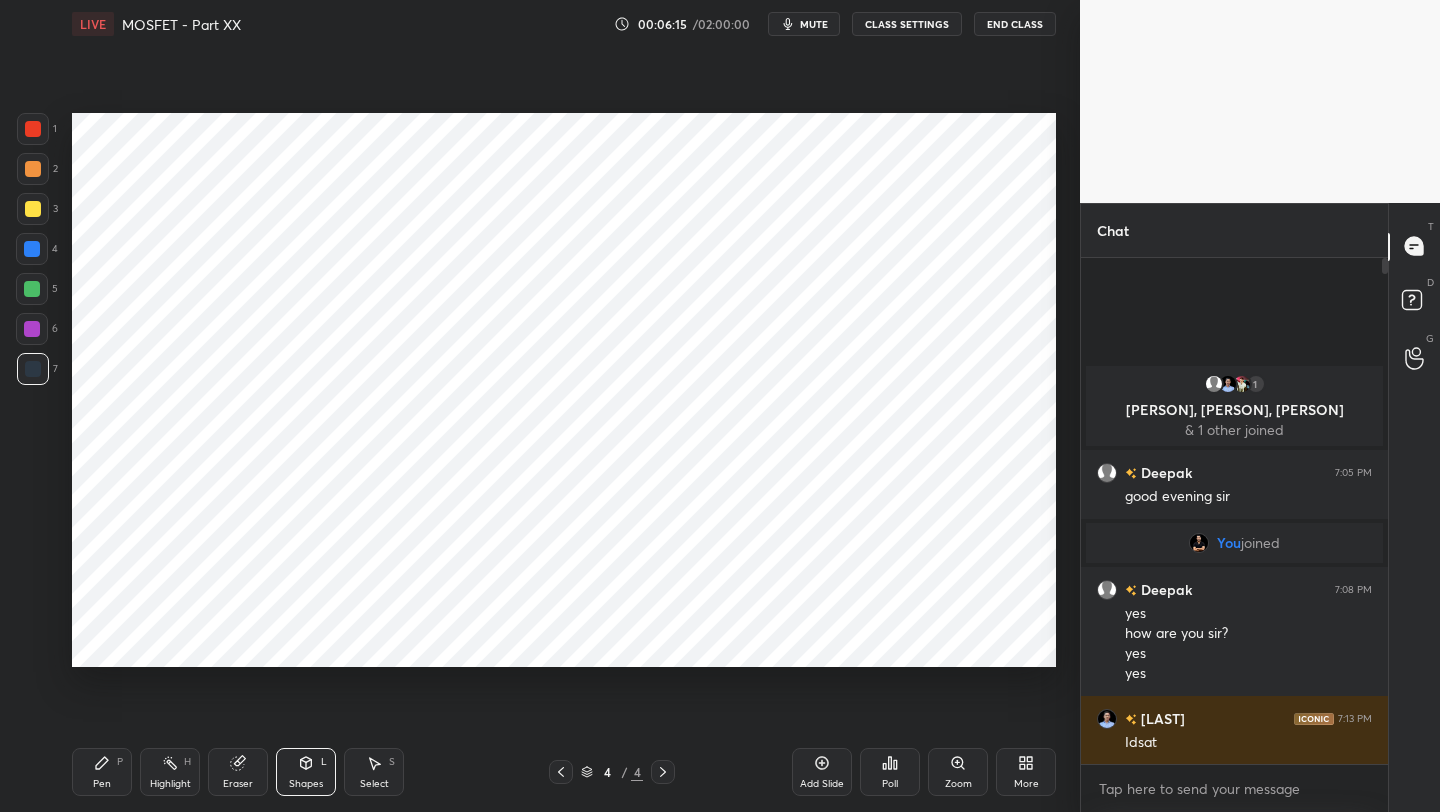 drag, startPoint x: 94, startPoint y: 781, endPoint x: 167, endPoint y: 684, distance: 121.40016 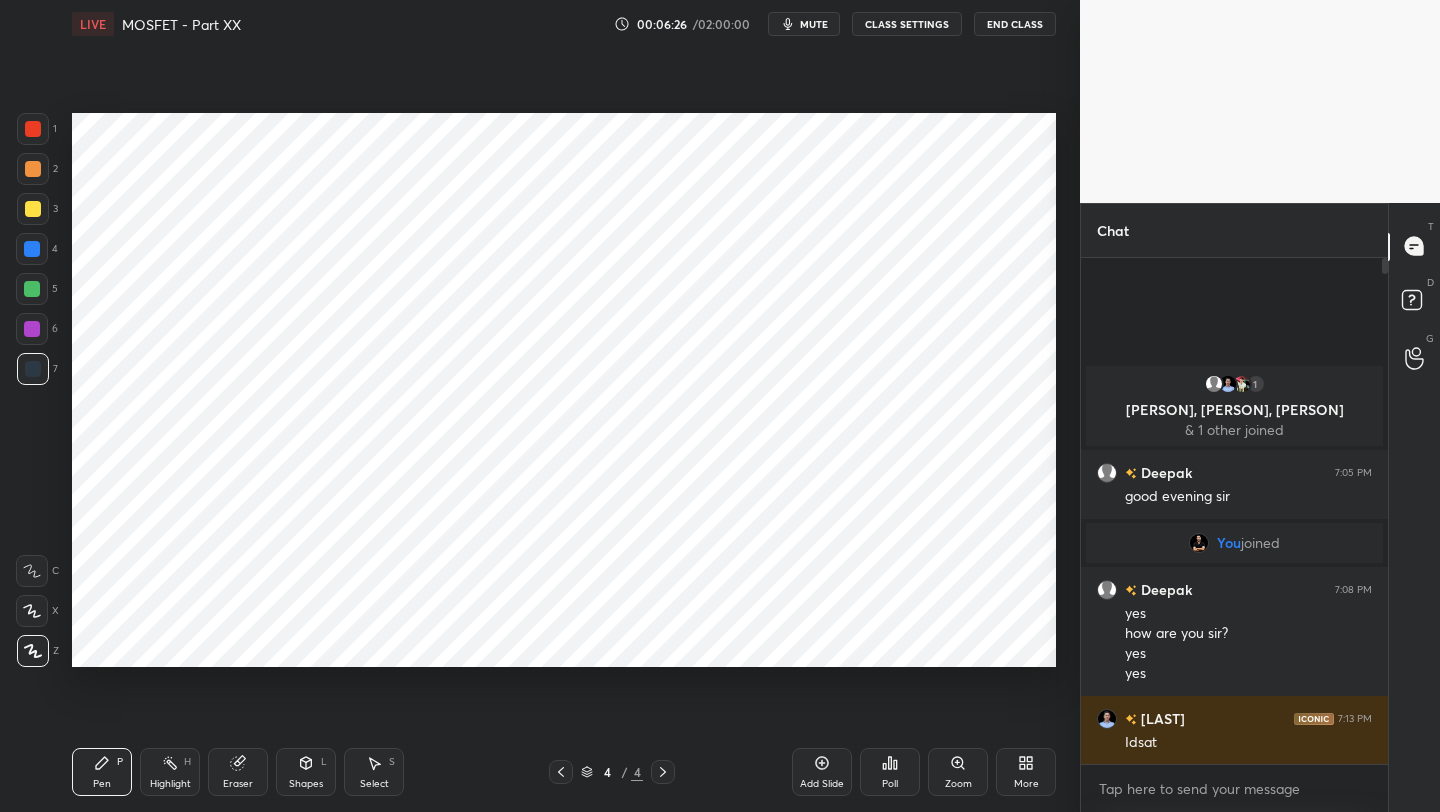 drag, startPoint x: 557, startPoint y: 774, endPoint x: 556, endPoint y: 758, distance: 16.03122 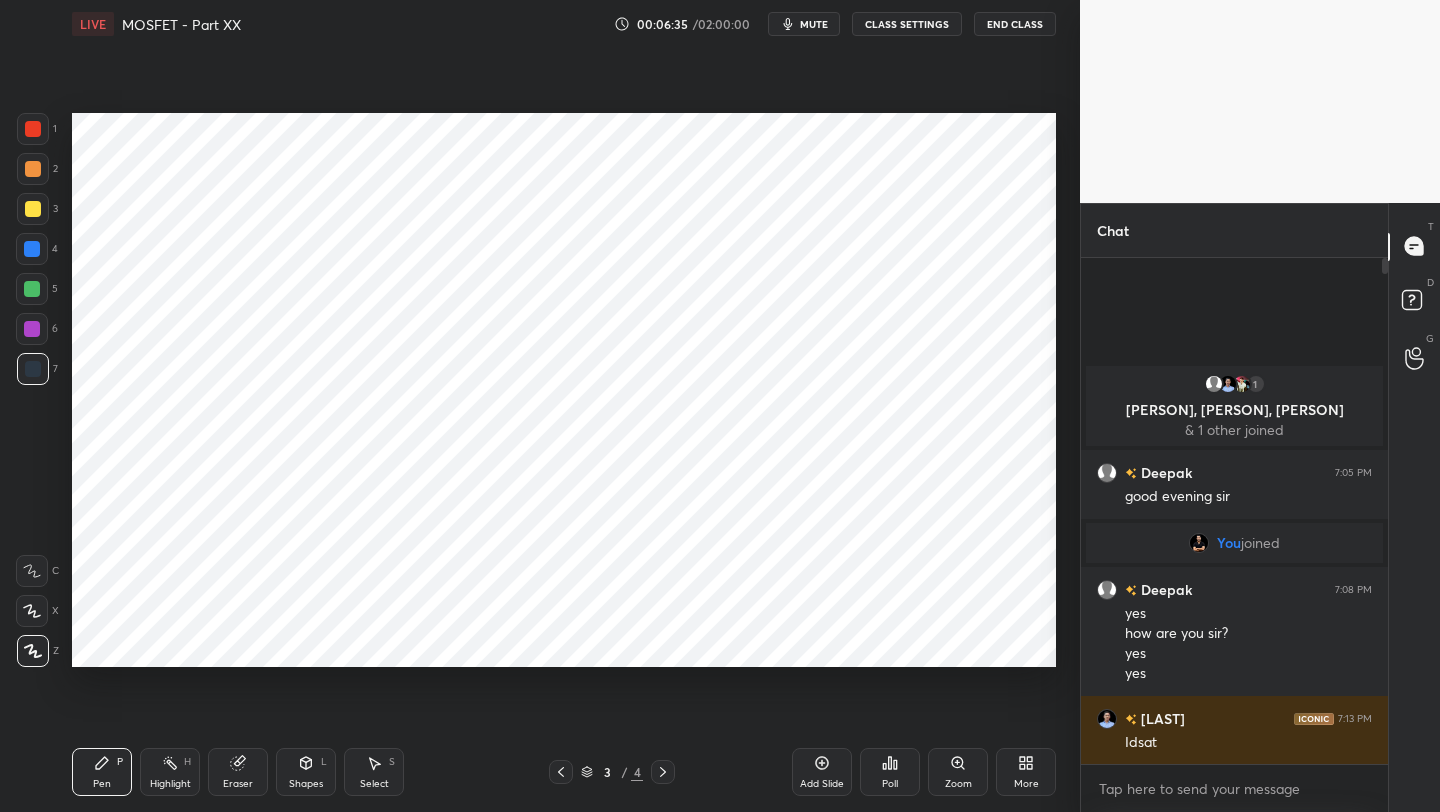 drag, startPoint x: 220, startPoint y: 769, endPoint x: 209, endPoint y: 719, distance: 51.1957 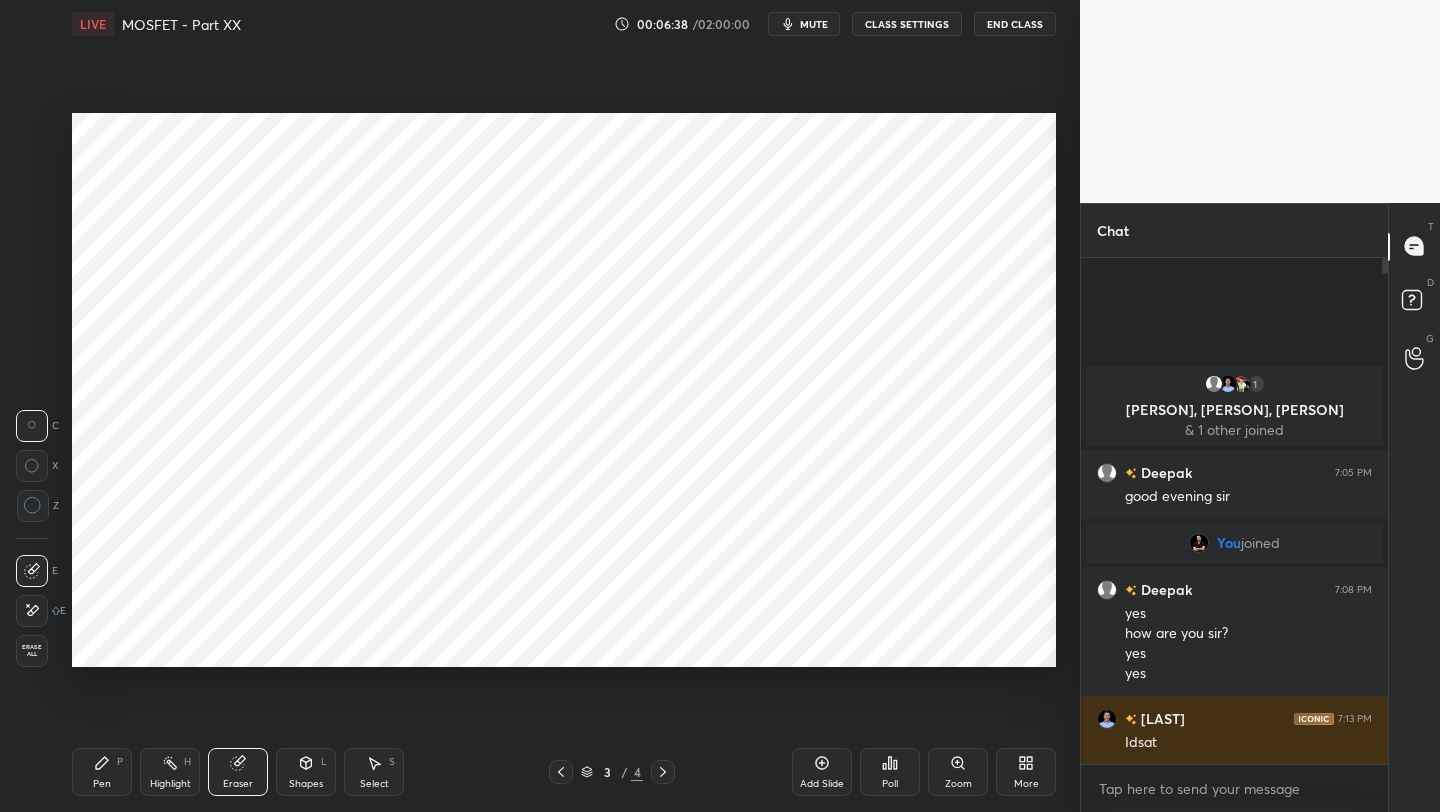 click on "Pen" at bounding box center [102, 784] 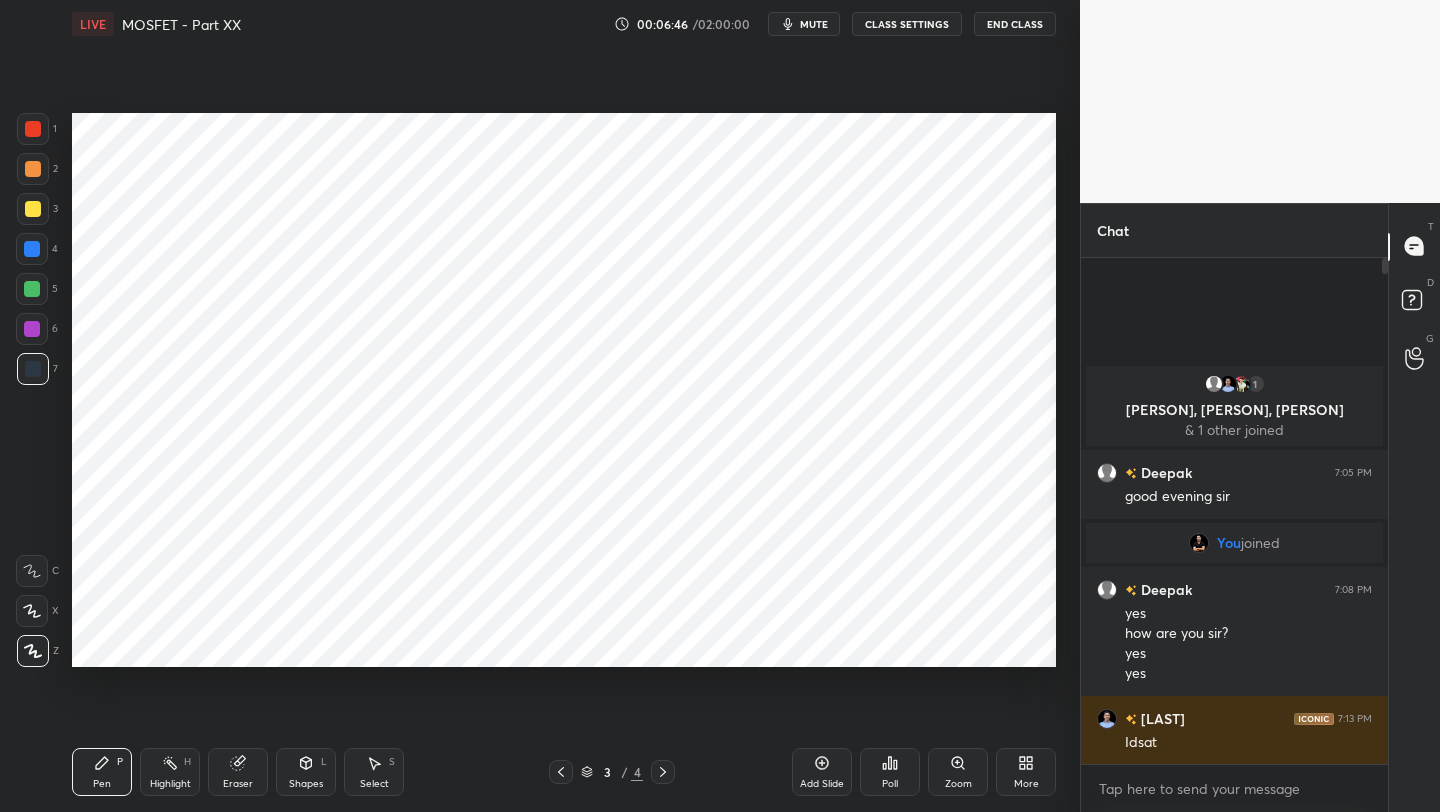 click 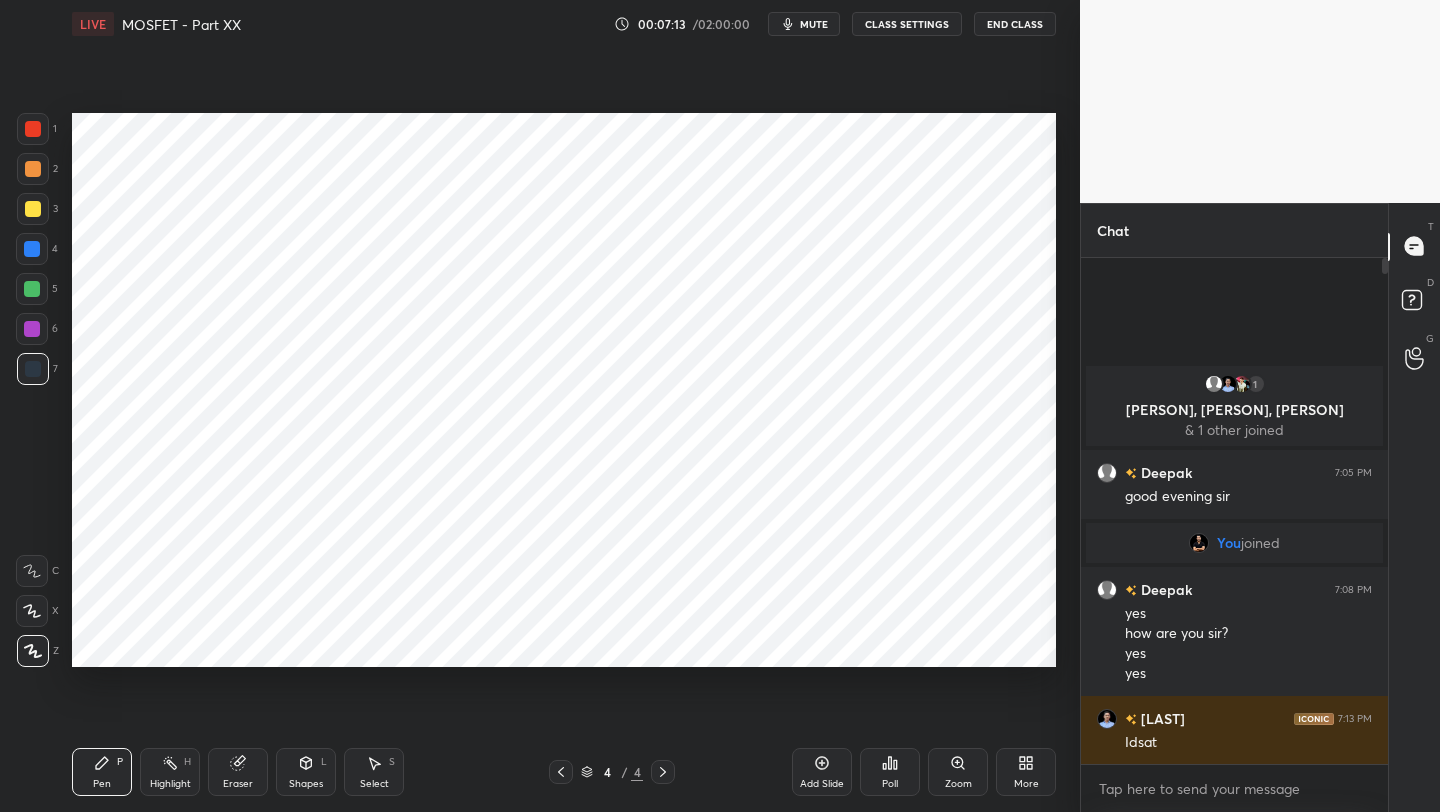 click 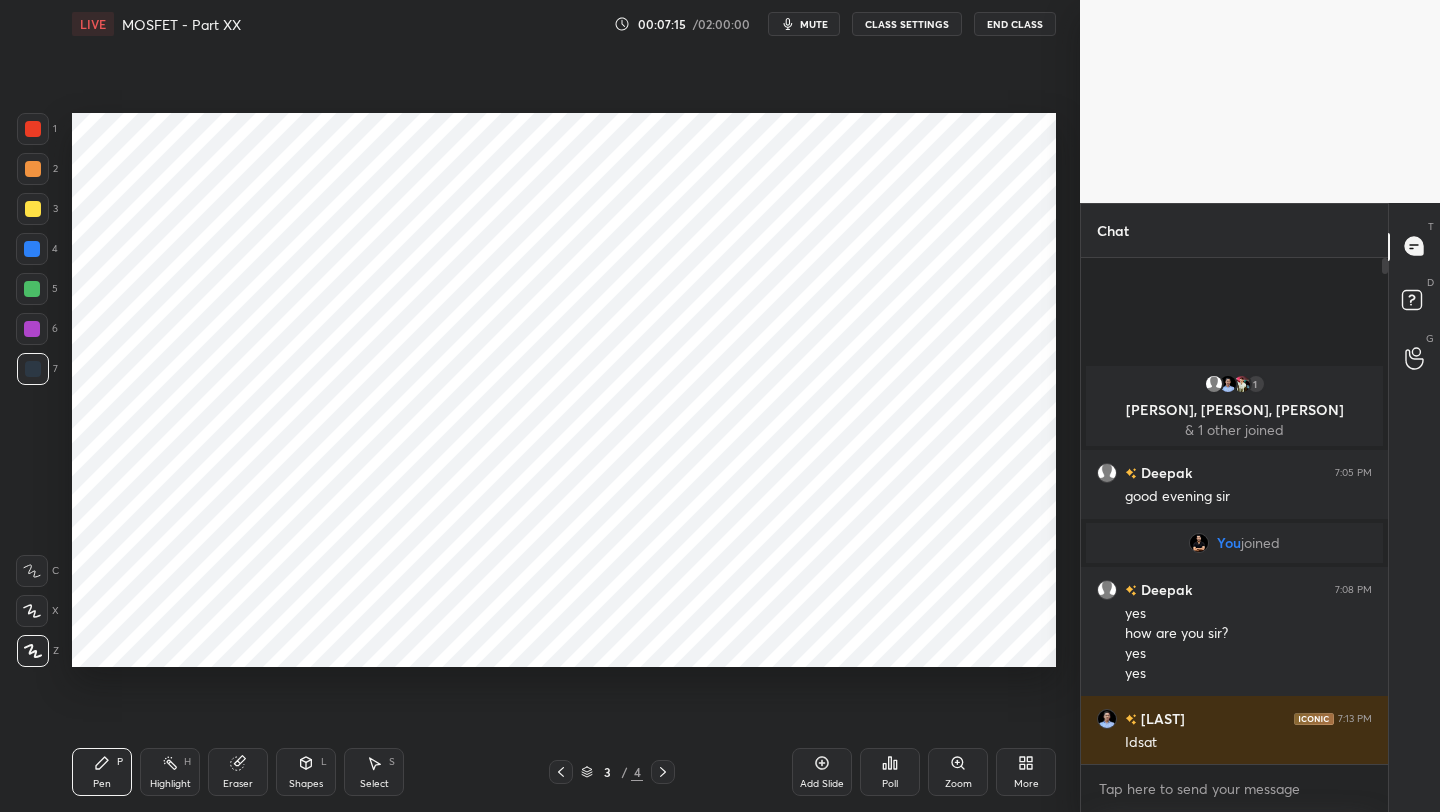 click 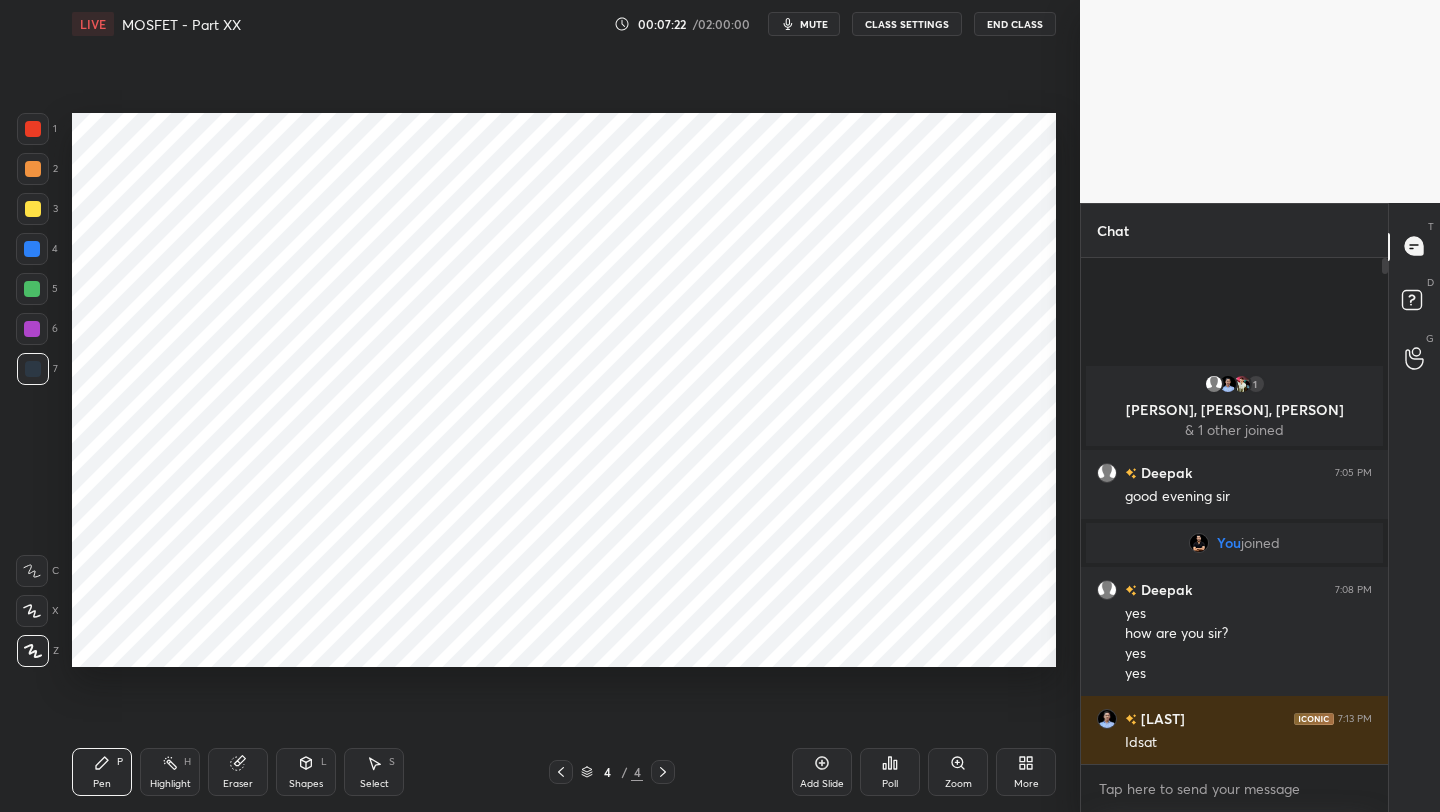 click 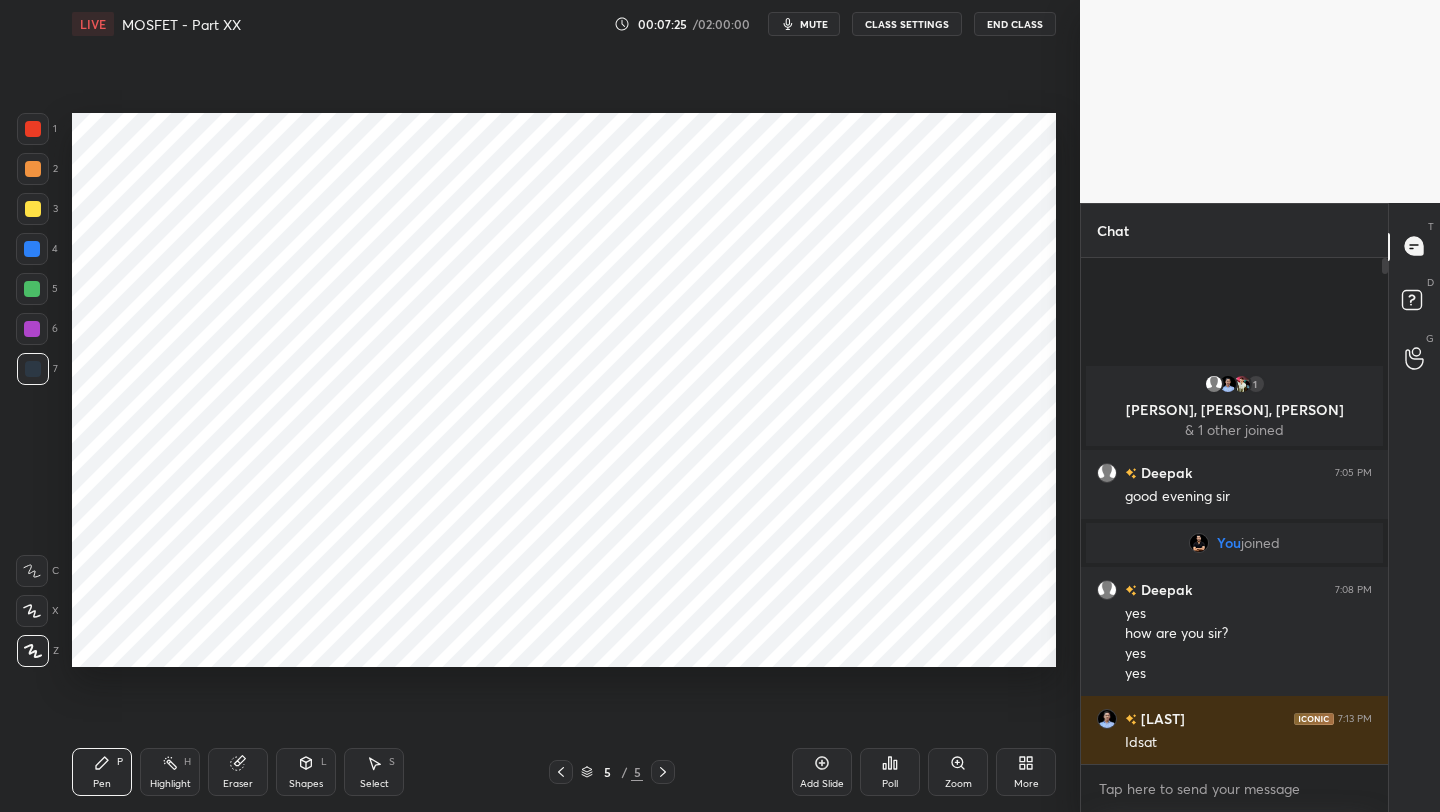 drag, startPoint x: 38, startPoint y: 129, endPoint x: 55, endPoint y: 126, distance: 17.262676 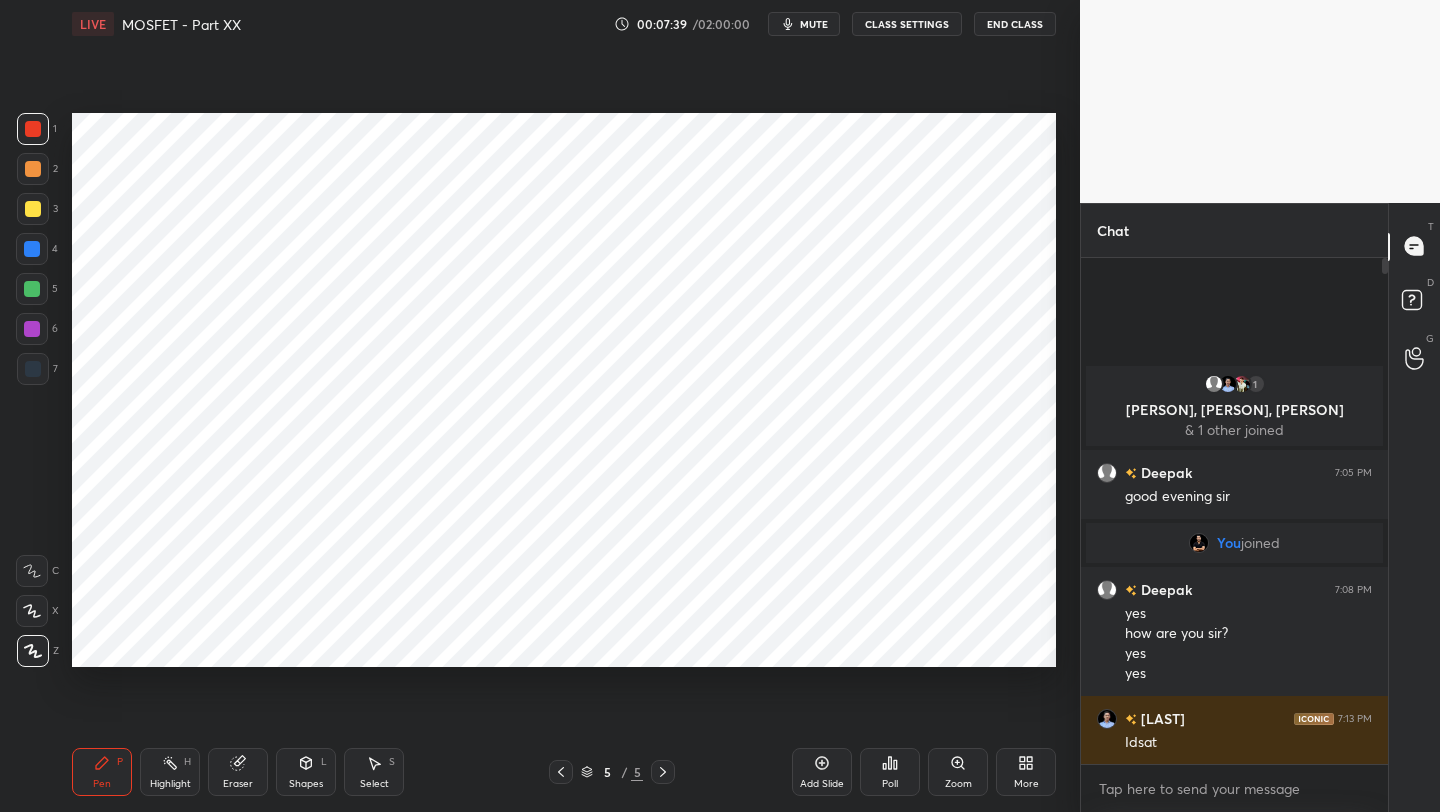 click 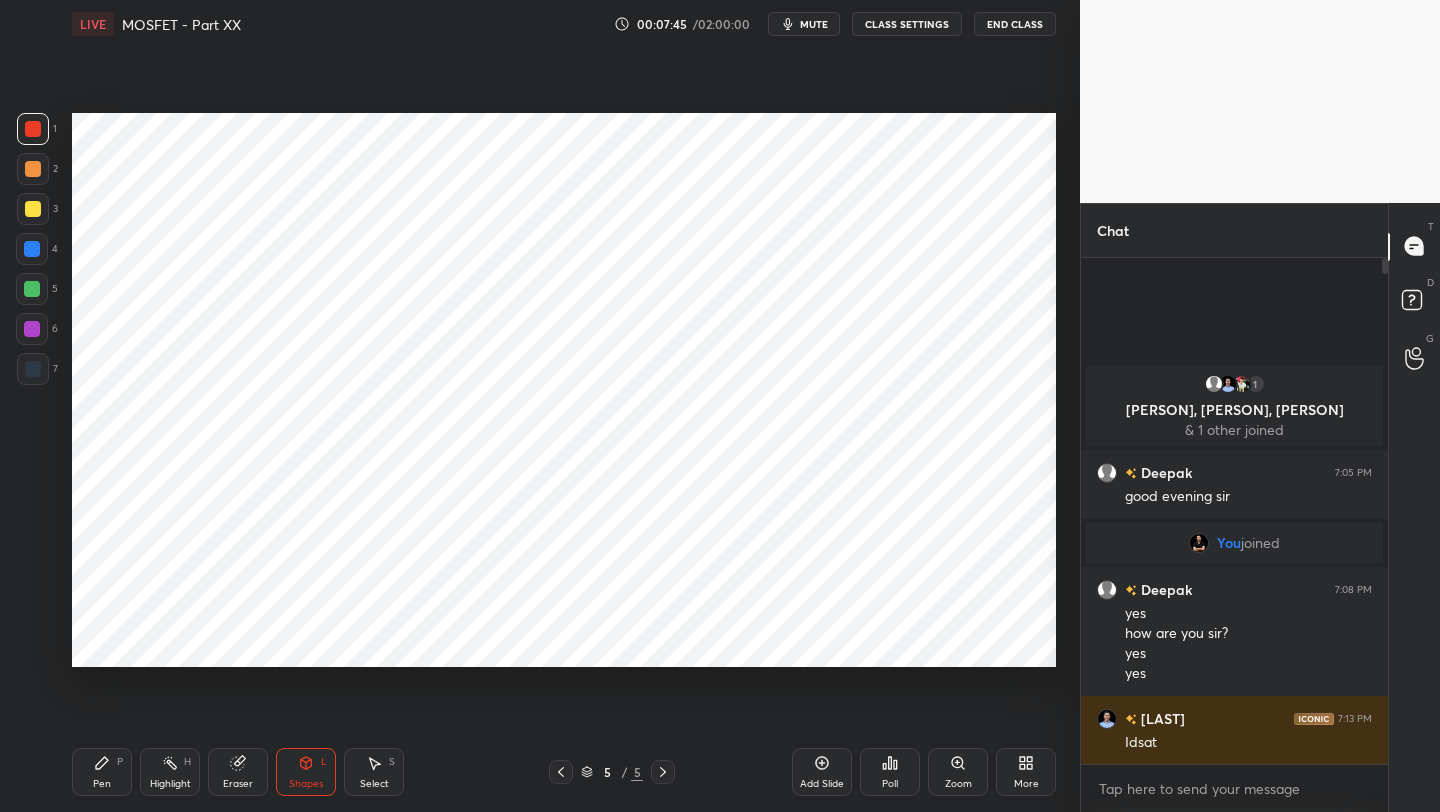 click 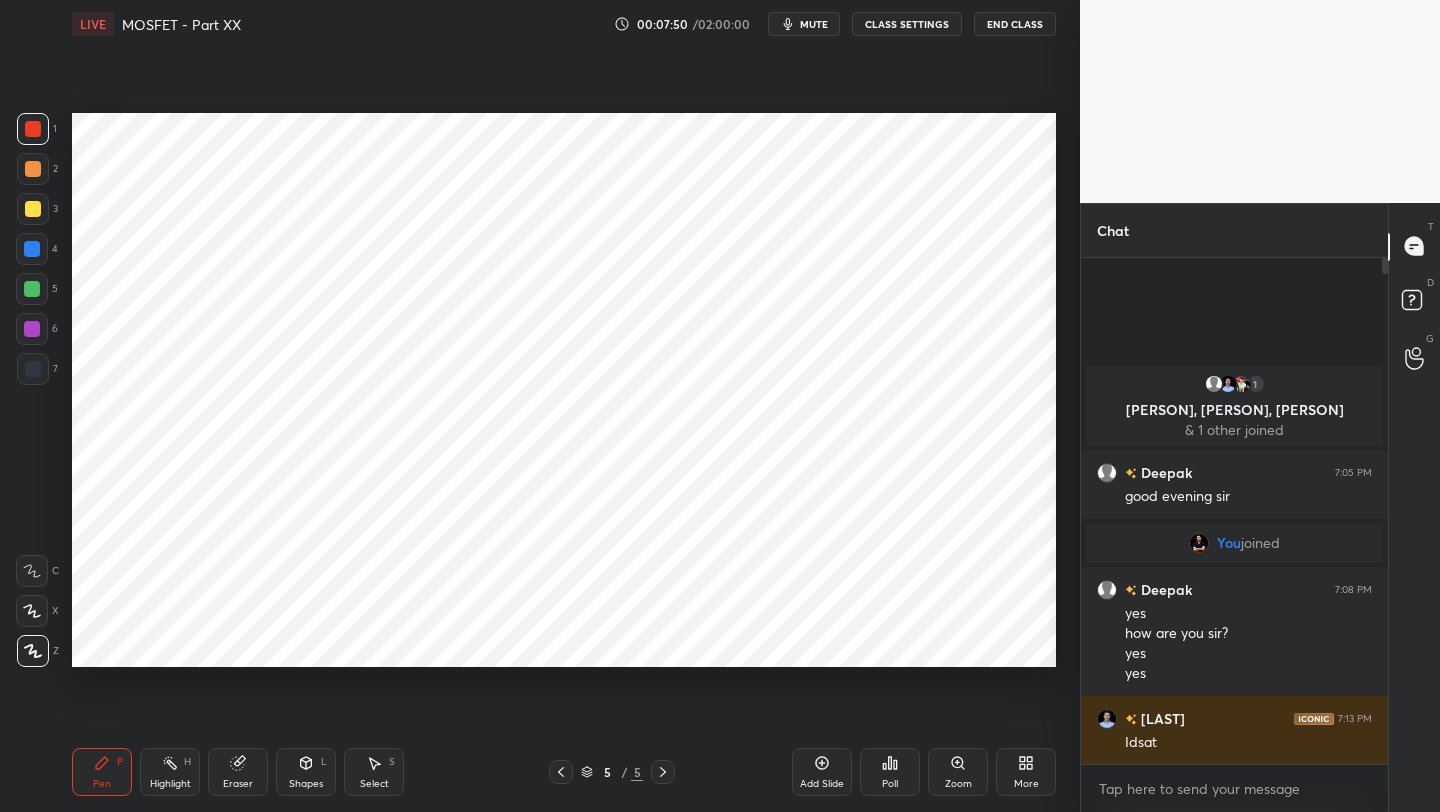 drag, startPoint x: 31, startPoint y: 250, endPoint x: 41, endPoint y: 246, distance: 10.770329 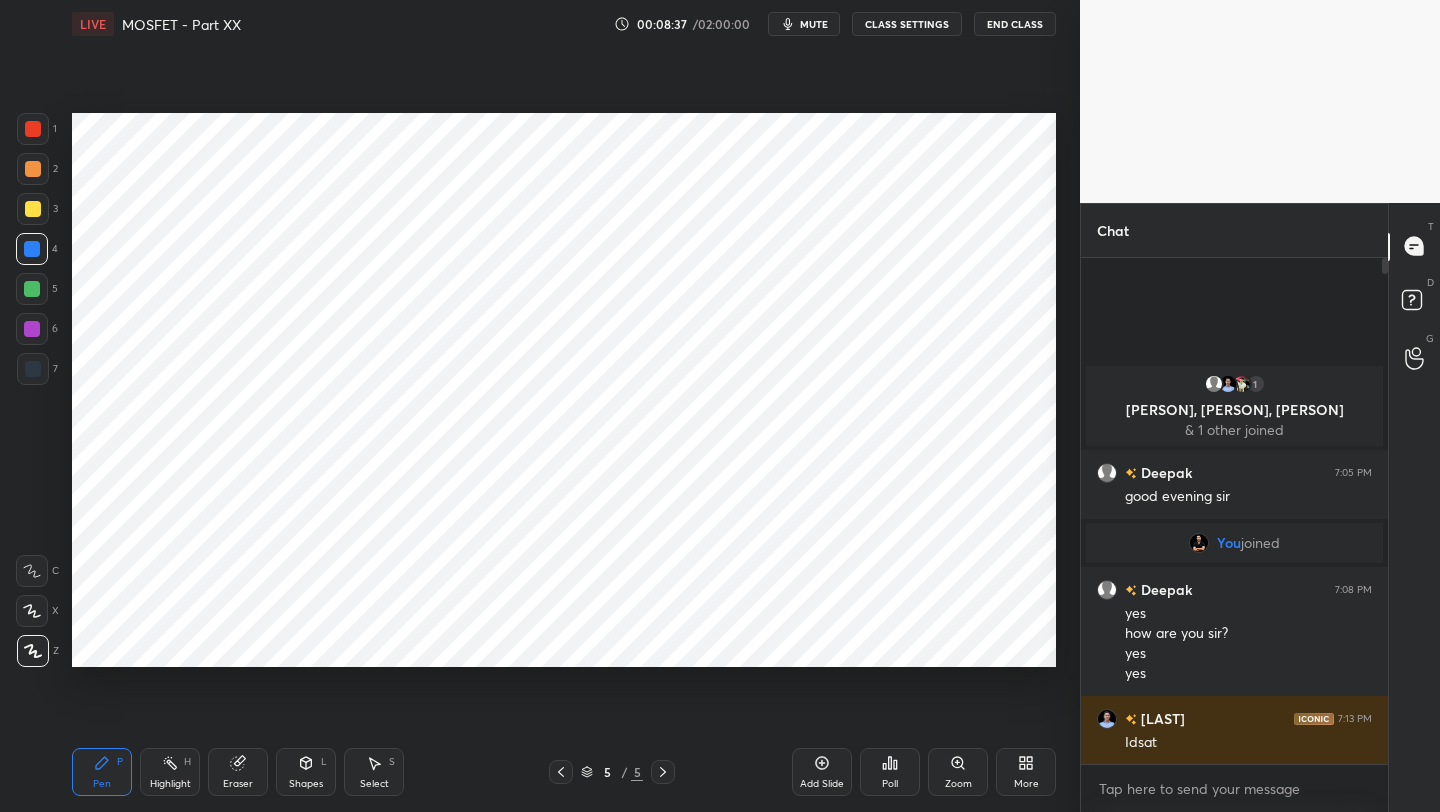 drag, startPoint x: 306, startPoint y: 763, endPoint x: 305, endPoint y: 750, distance: 13.038404 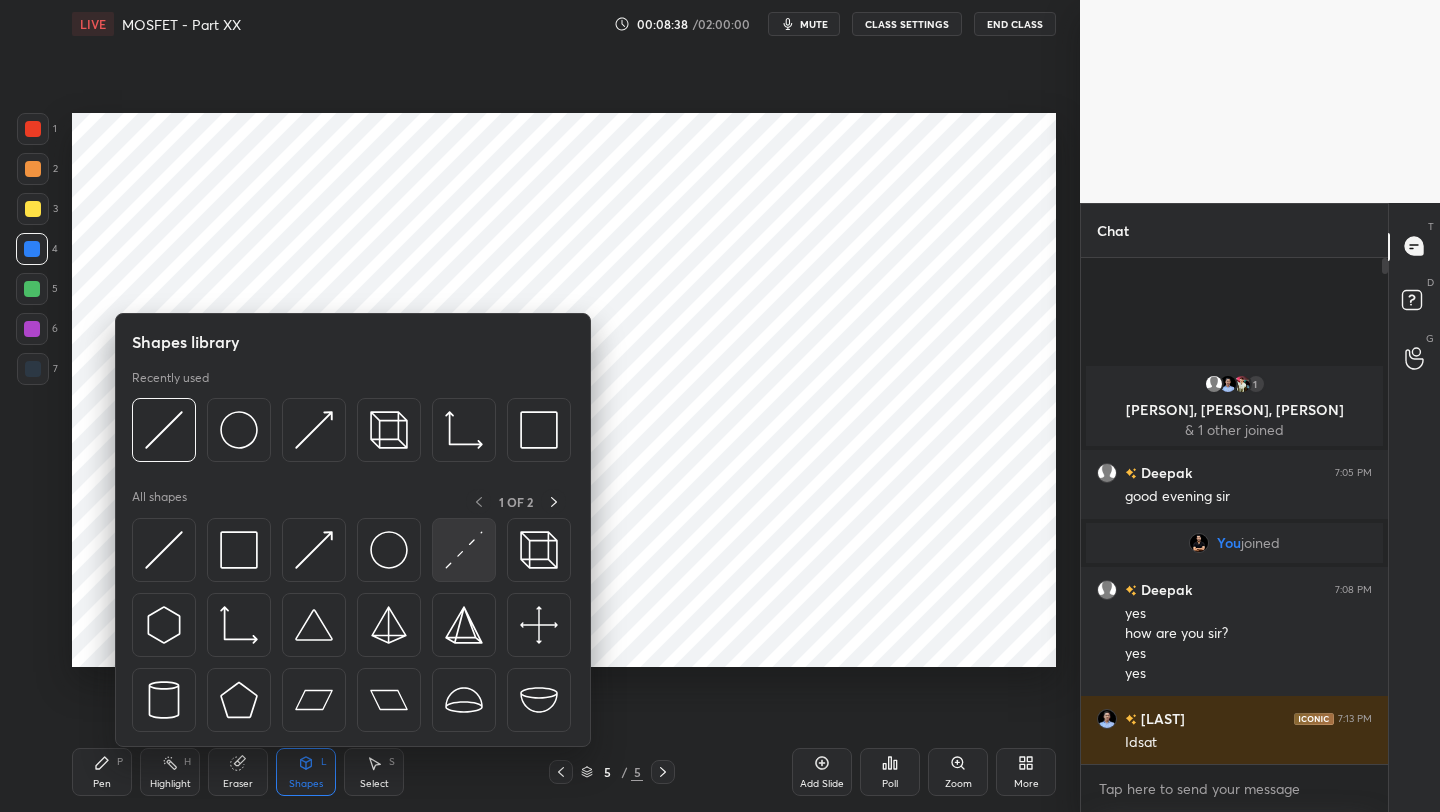 click at bounding box center (464, 550) 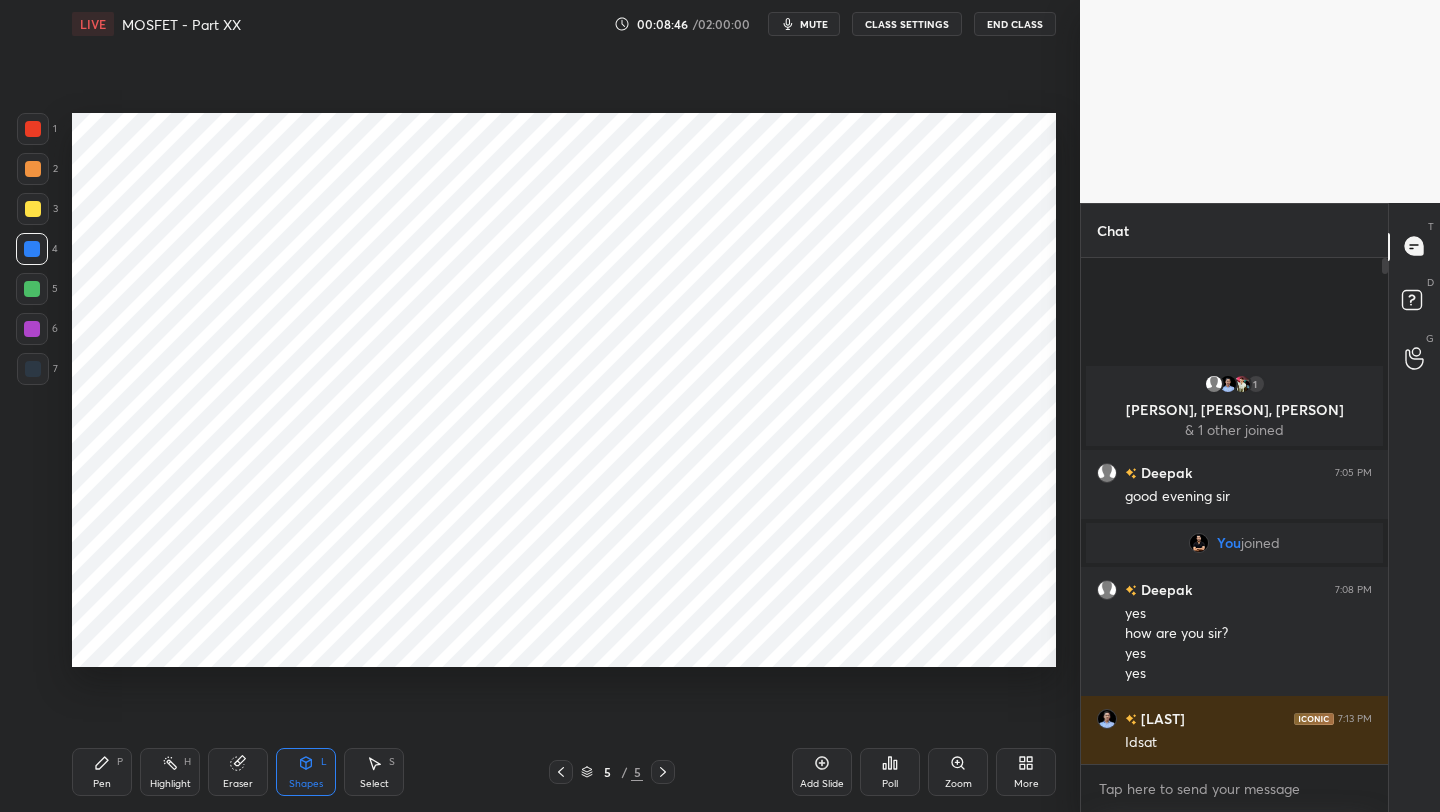 click 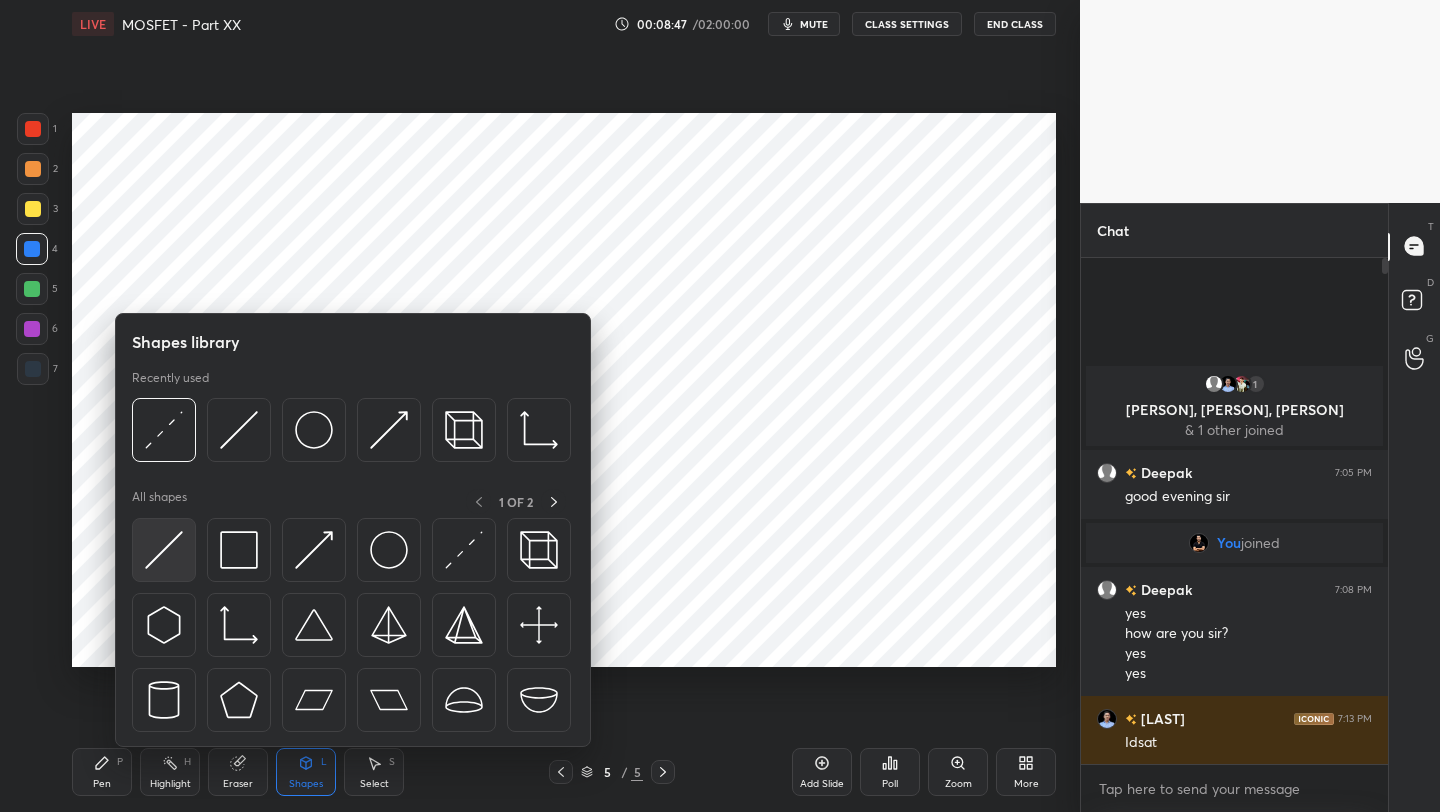 click at bounding box center (164, 550) 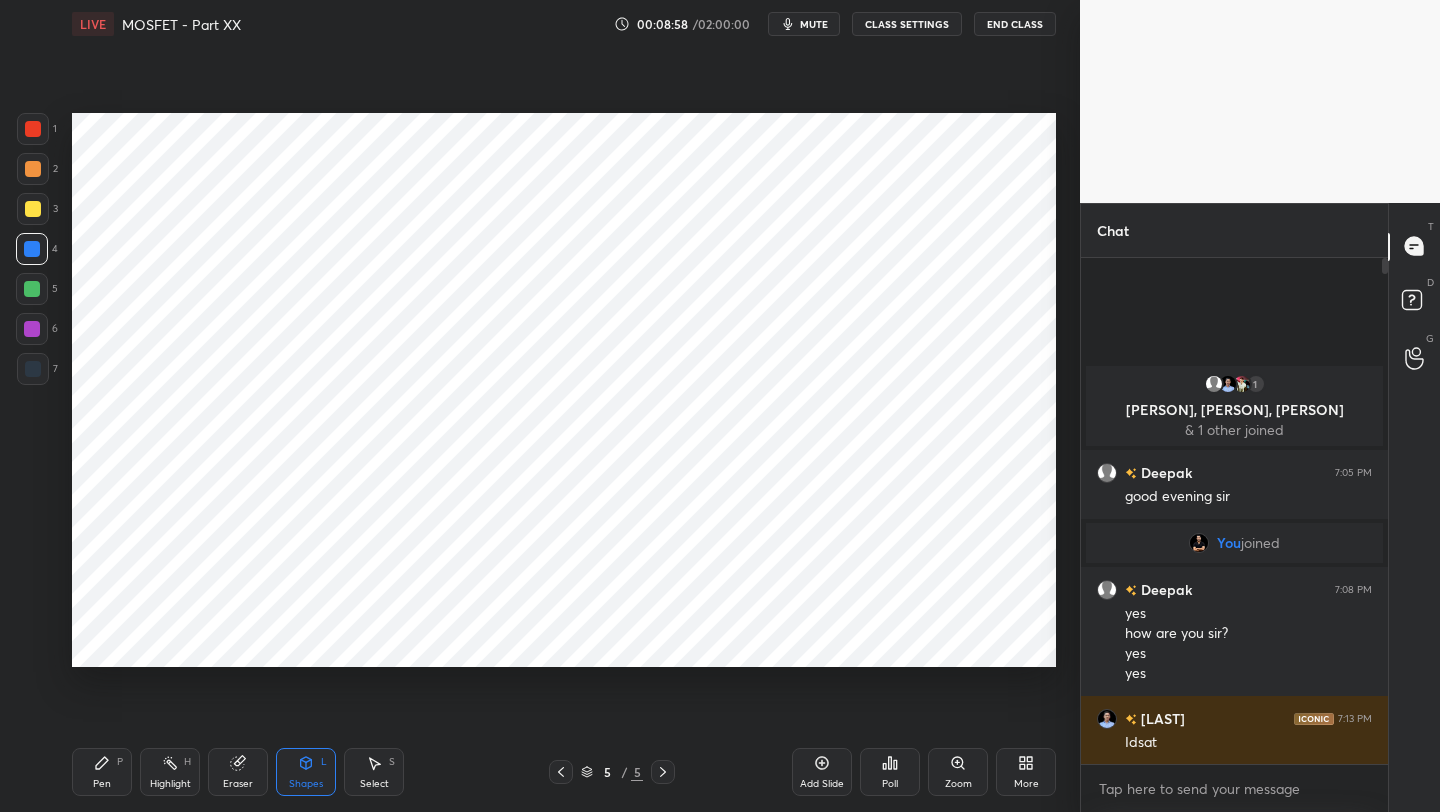 drag, startPoint x: 36, startPoint y: 371, endPoint x: 65, endPoint y: 361, distance: 30.675724 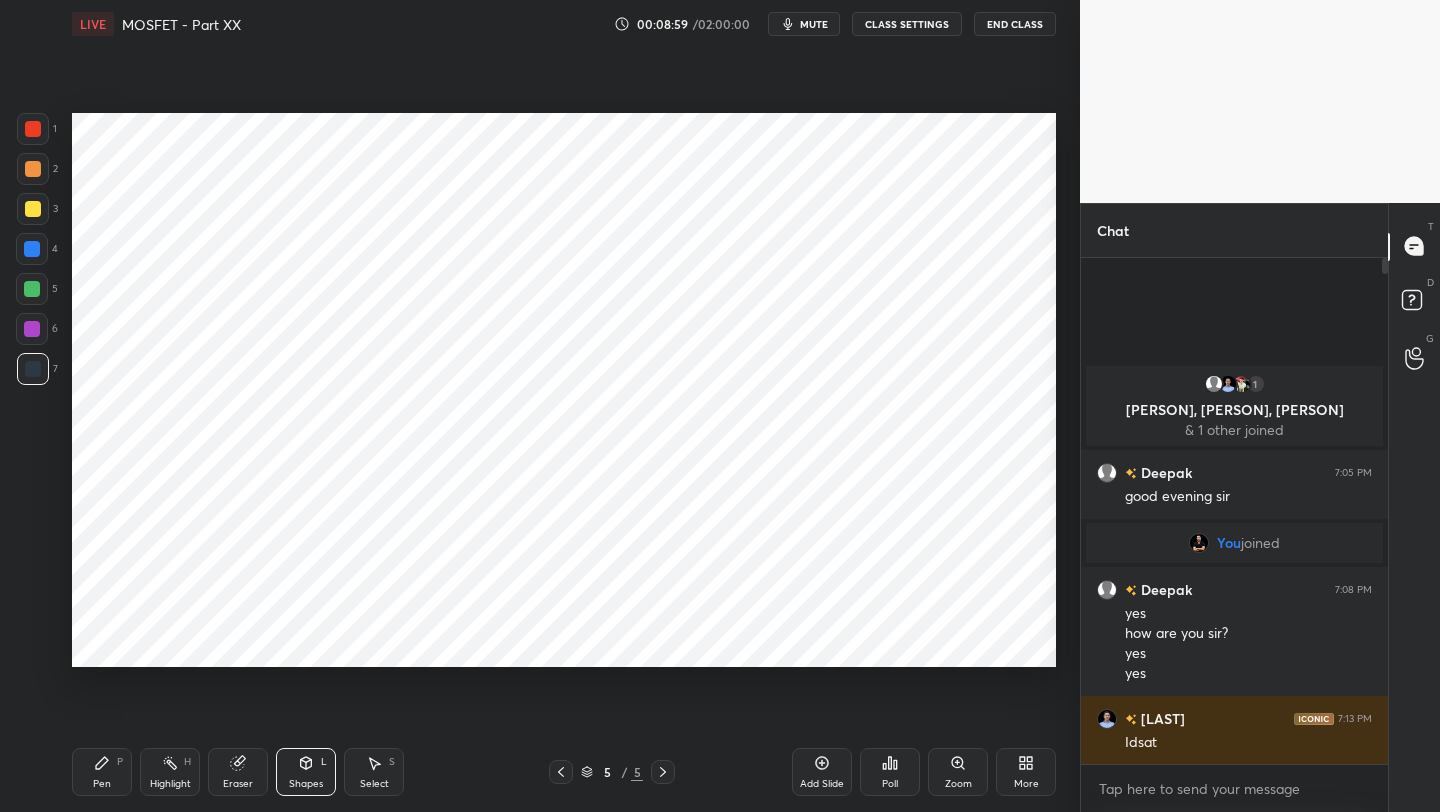 click on "Pen P" at bounding box center [102, 772] 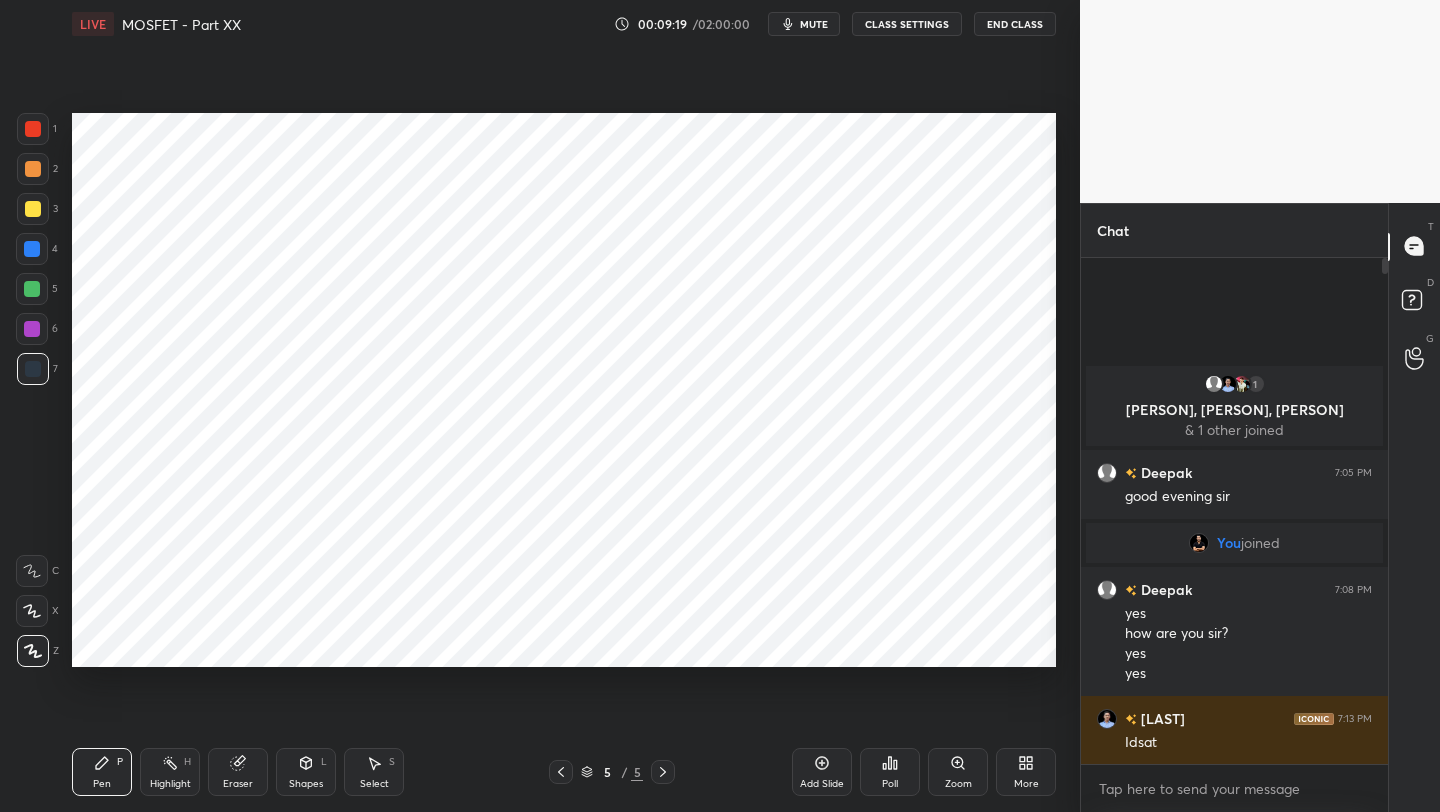 drag, startPoint x: 303, startPoint y: 771, endPoint x: 307, endPoint y: 752, distance: 19.416489 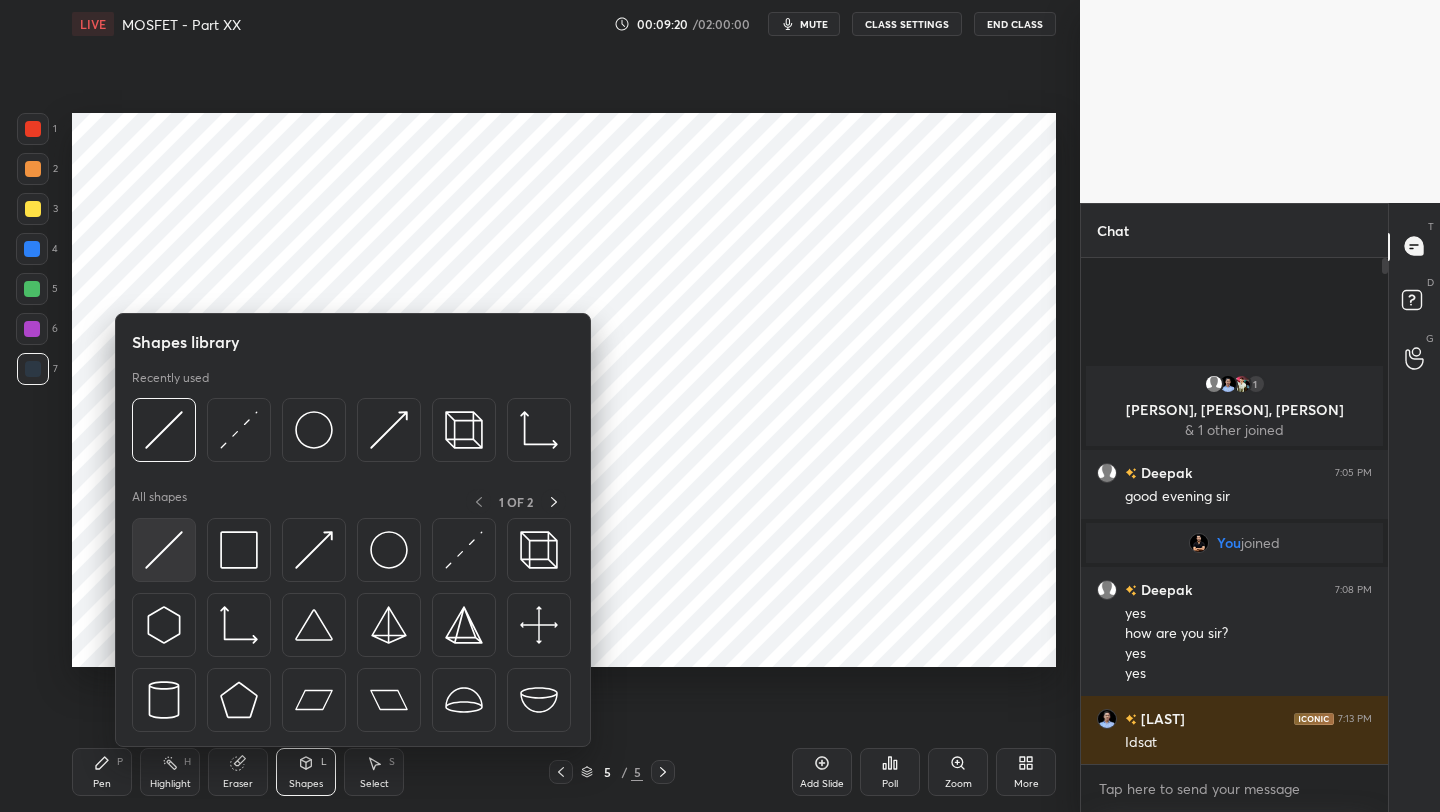 click at bounding box center (164, 550) 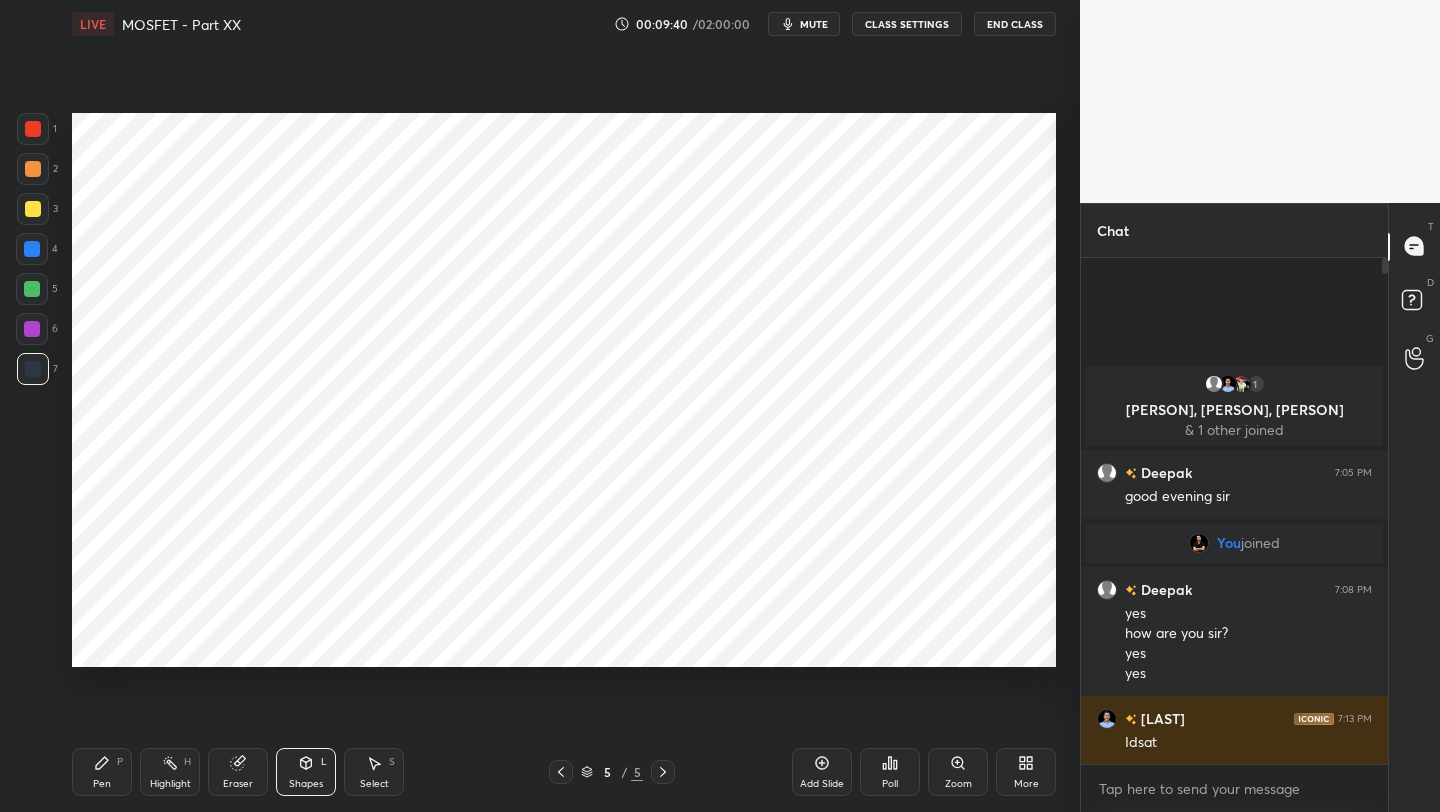 drag, startPoint x: 102, startPoint y: 771, endPoint x: 122, endPoint y: 719, distance: 55.713554 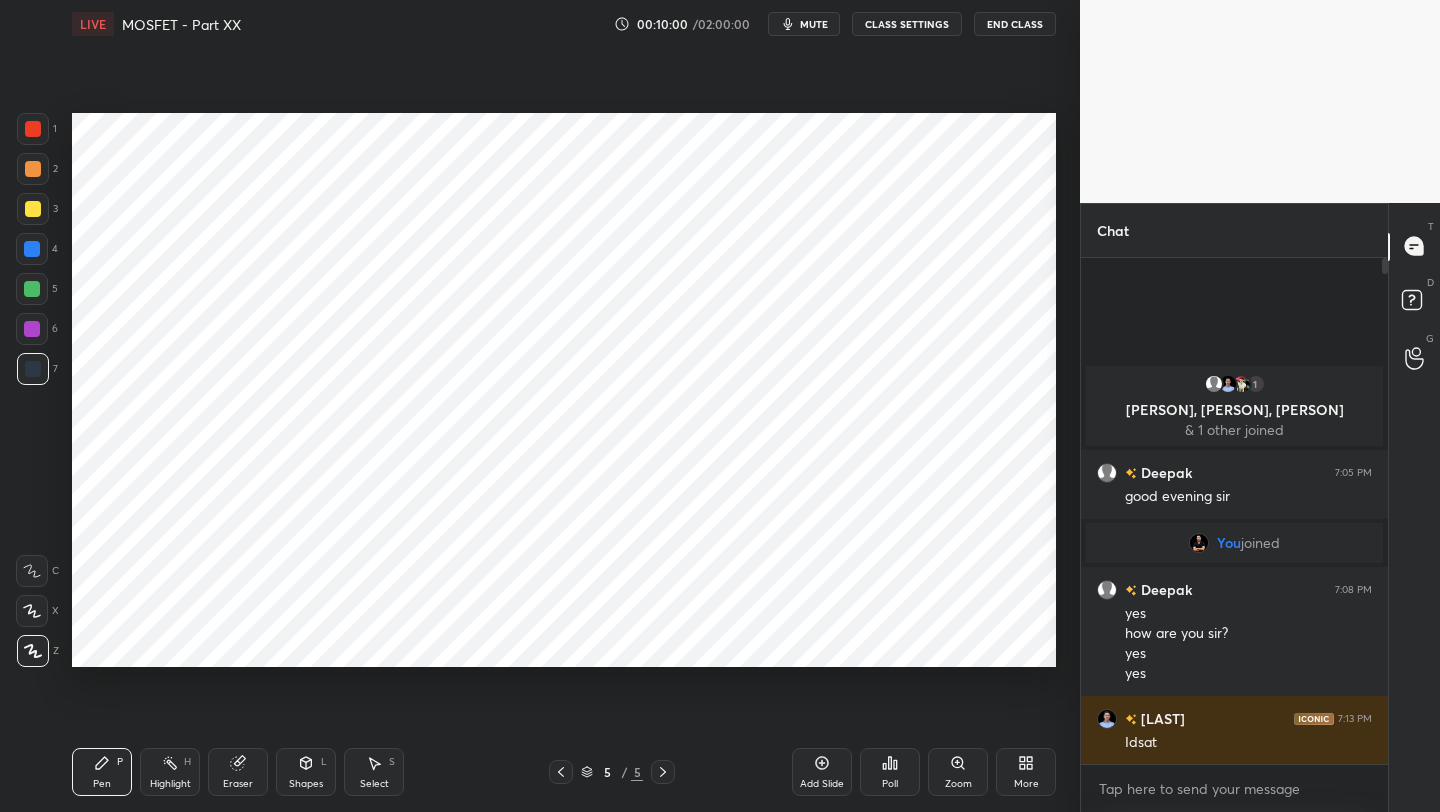 drag, startPoint x: 303, startPoint y: 773, endPoint x: 304, endPoint y: 753, distance: 20.024984 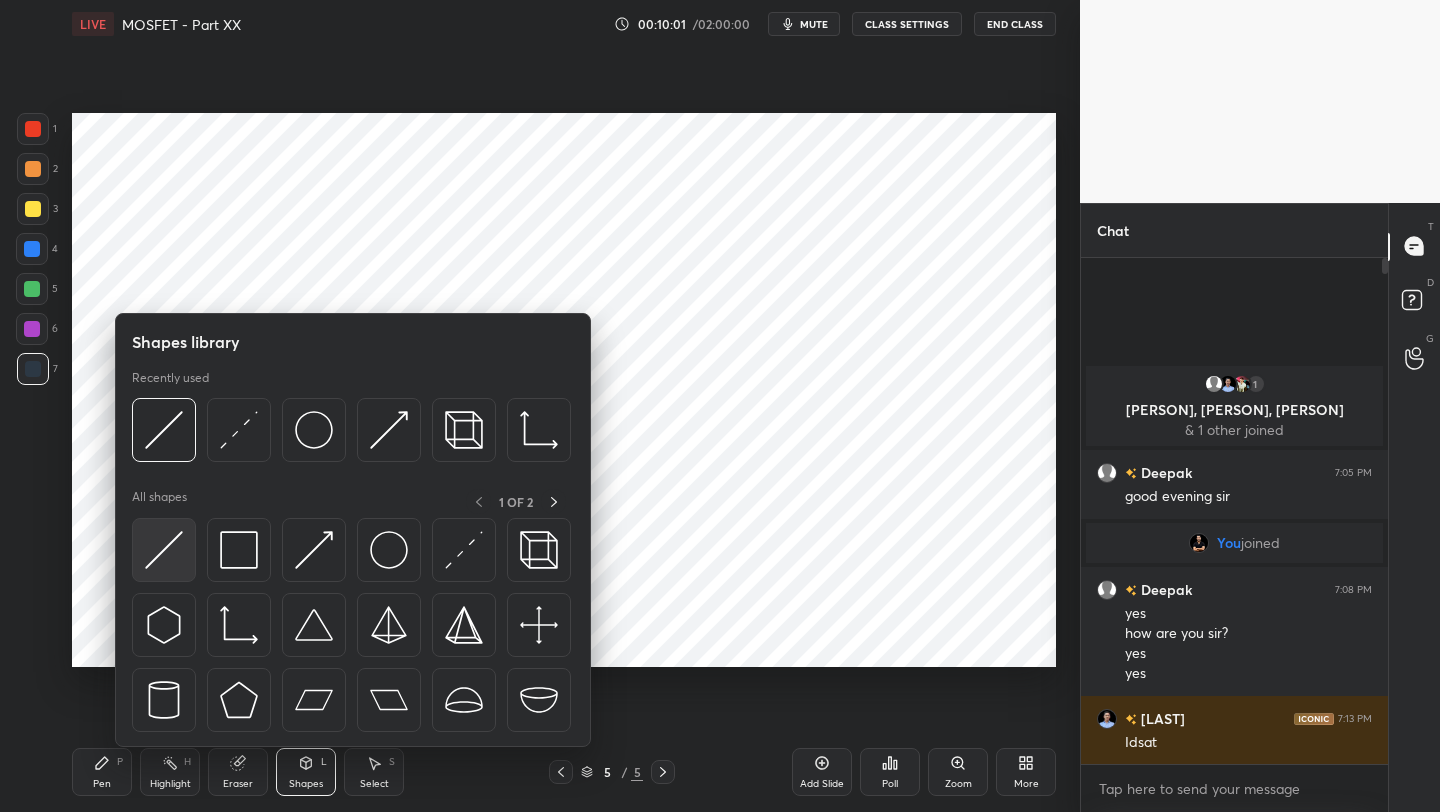 click at bounding box center (164, 550) 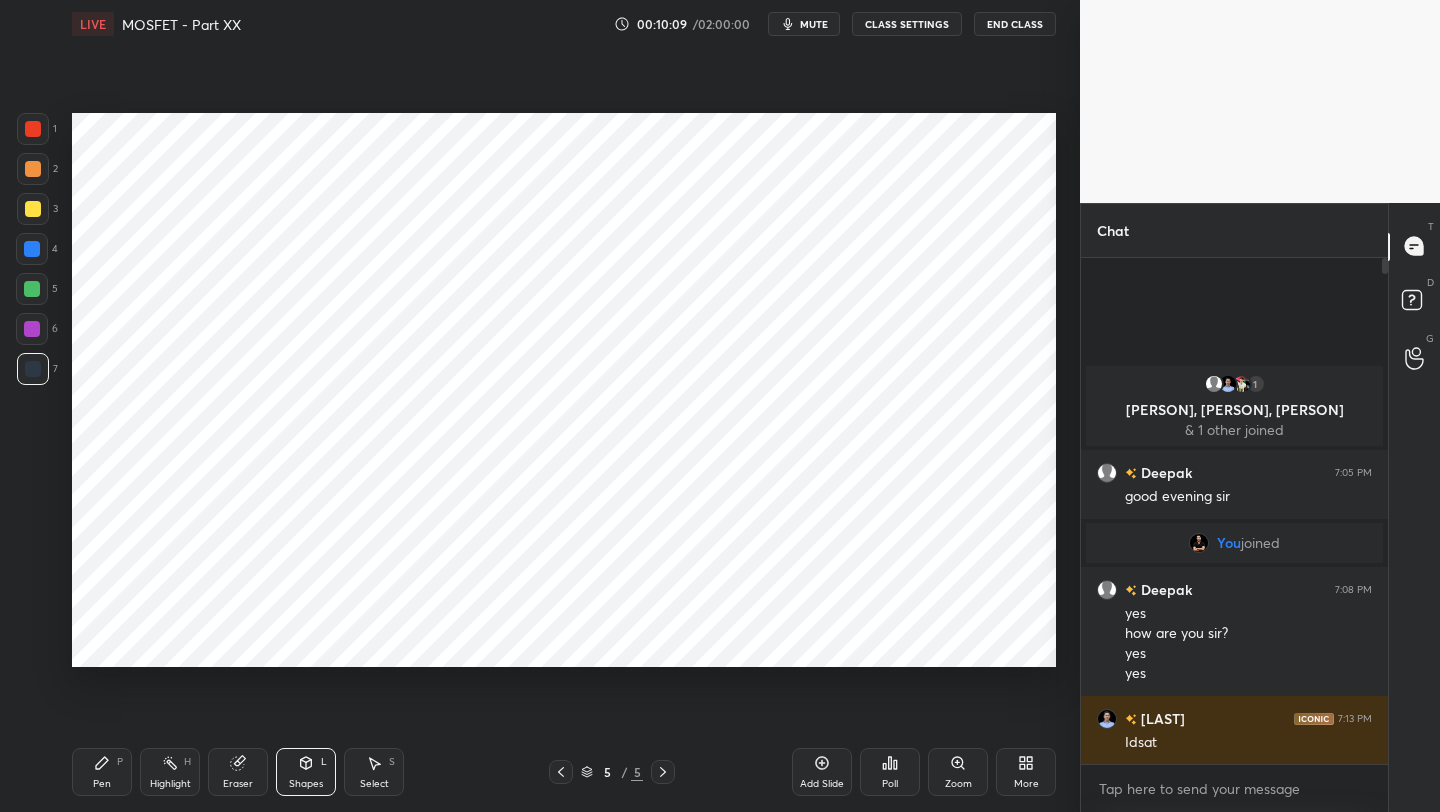 click on "Pen P" at bounding box center (102, 772) 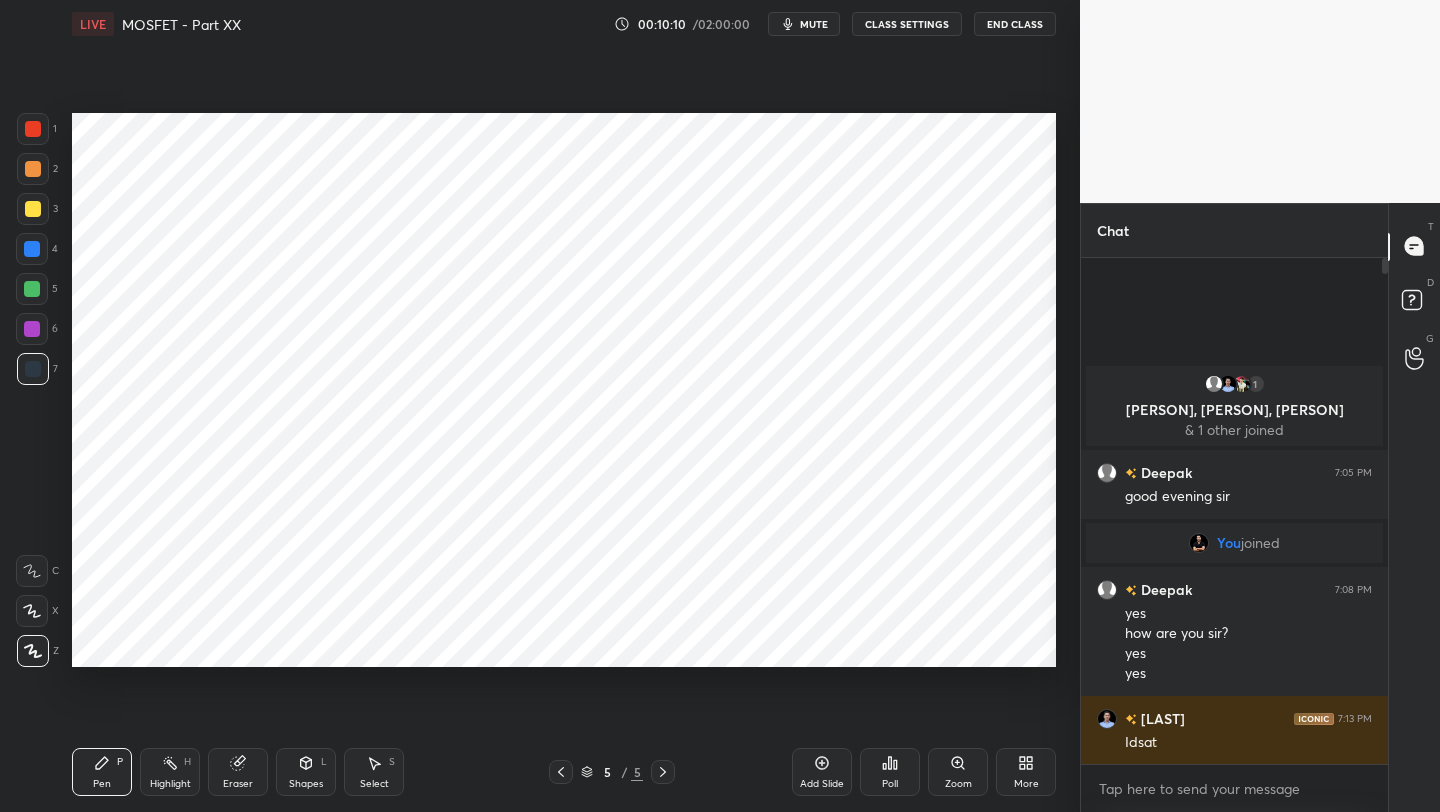 click 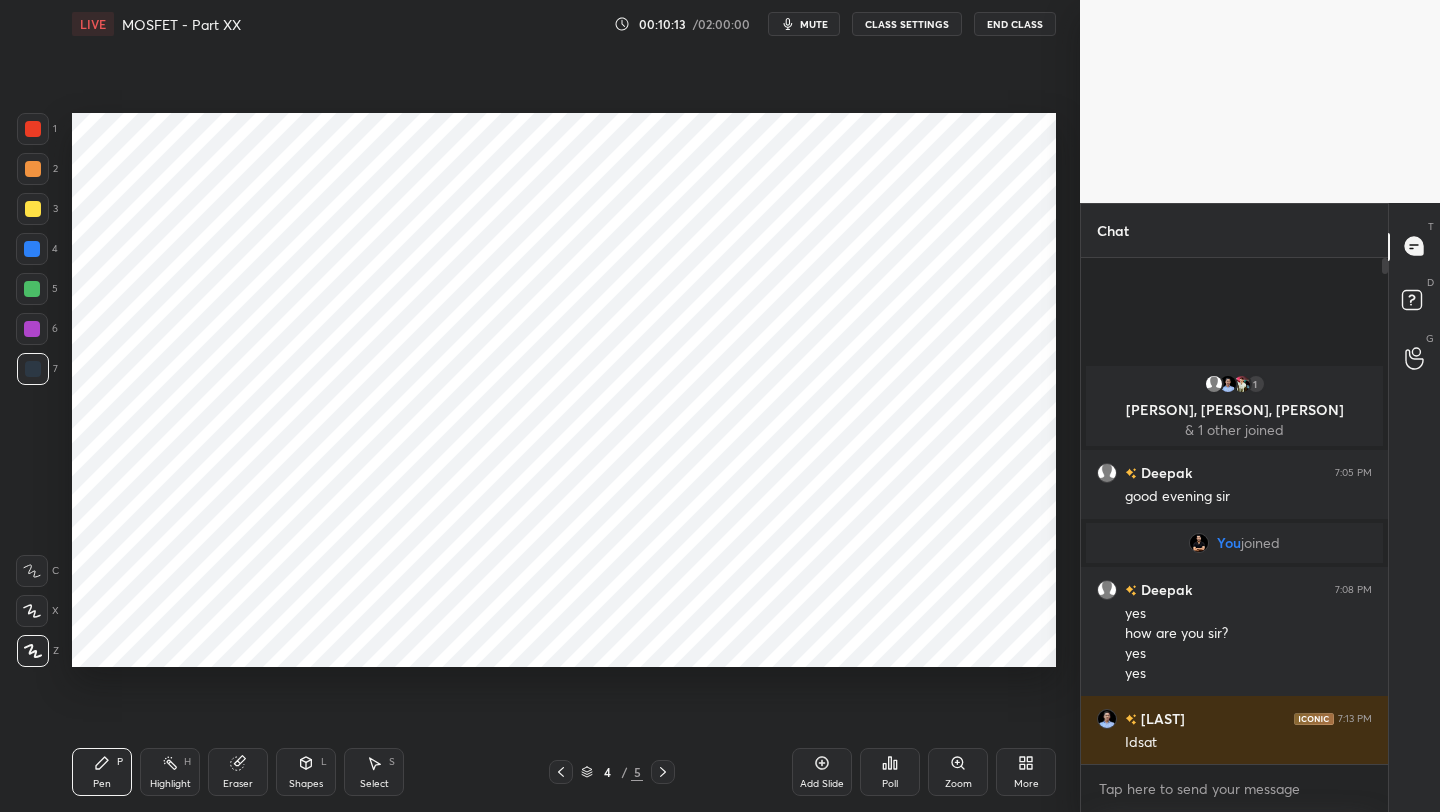 drag, startPoint x: 558, startPoint y: 772, endPoint x: 549, endPoint y: 759, distance: 15.811388 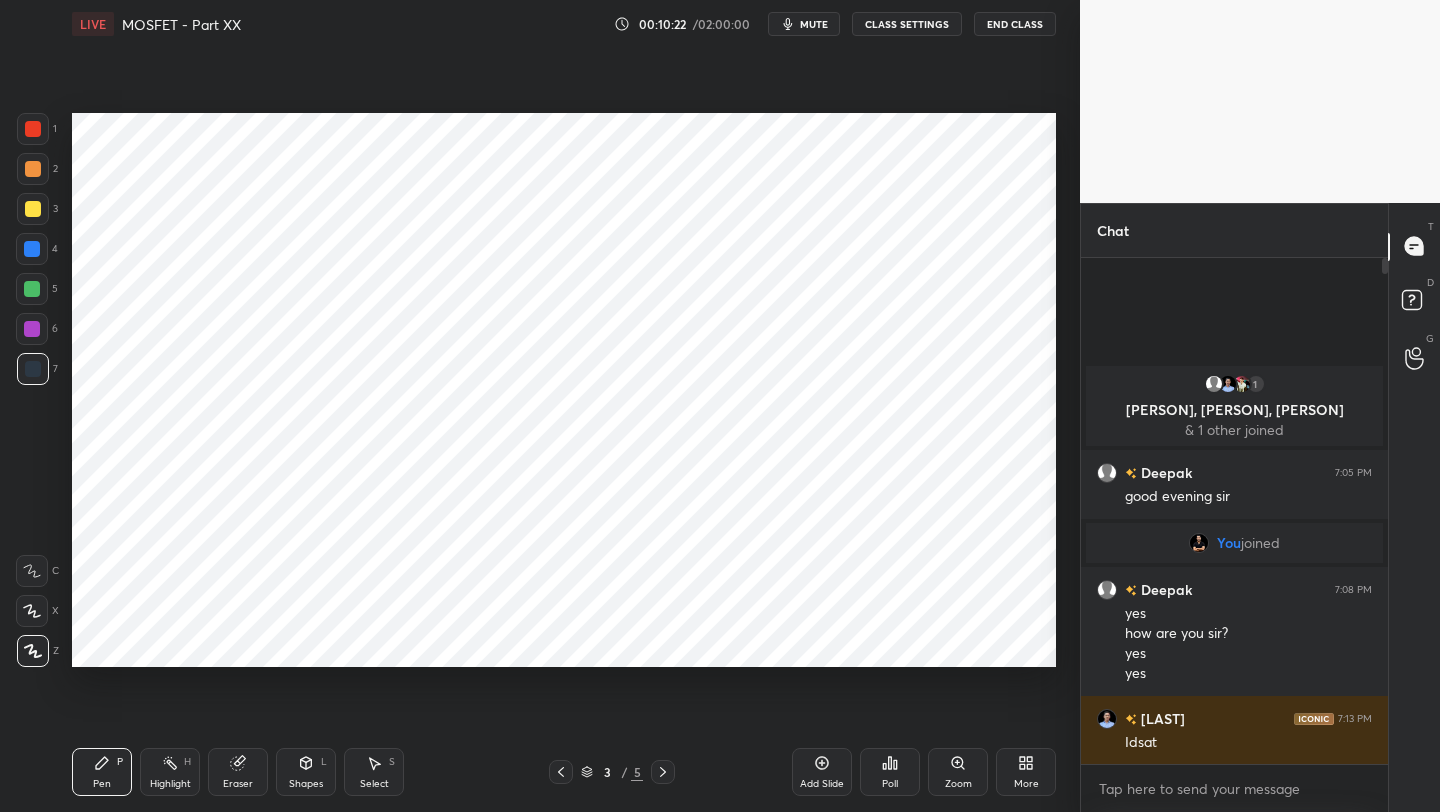 click 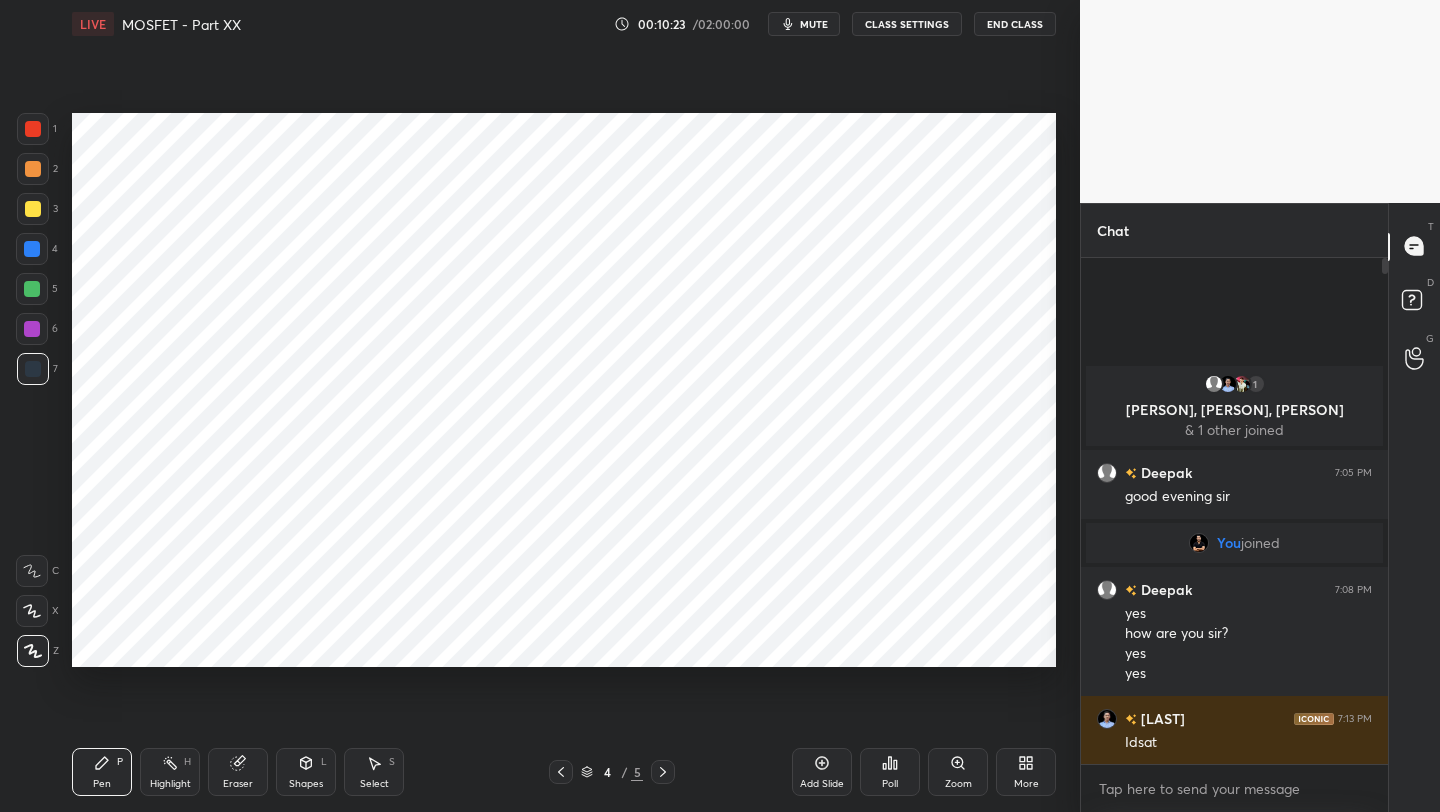 click 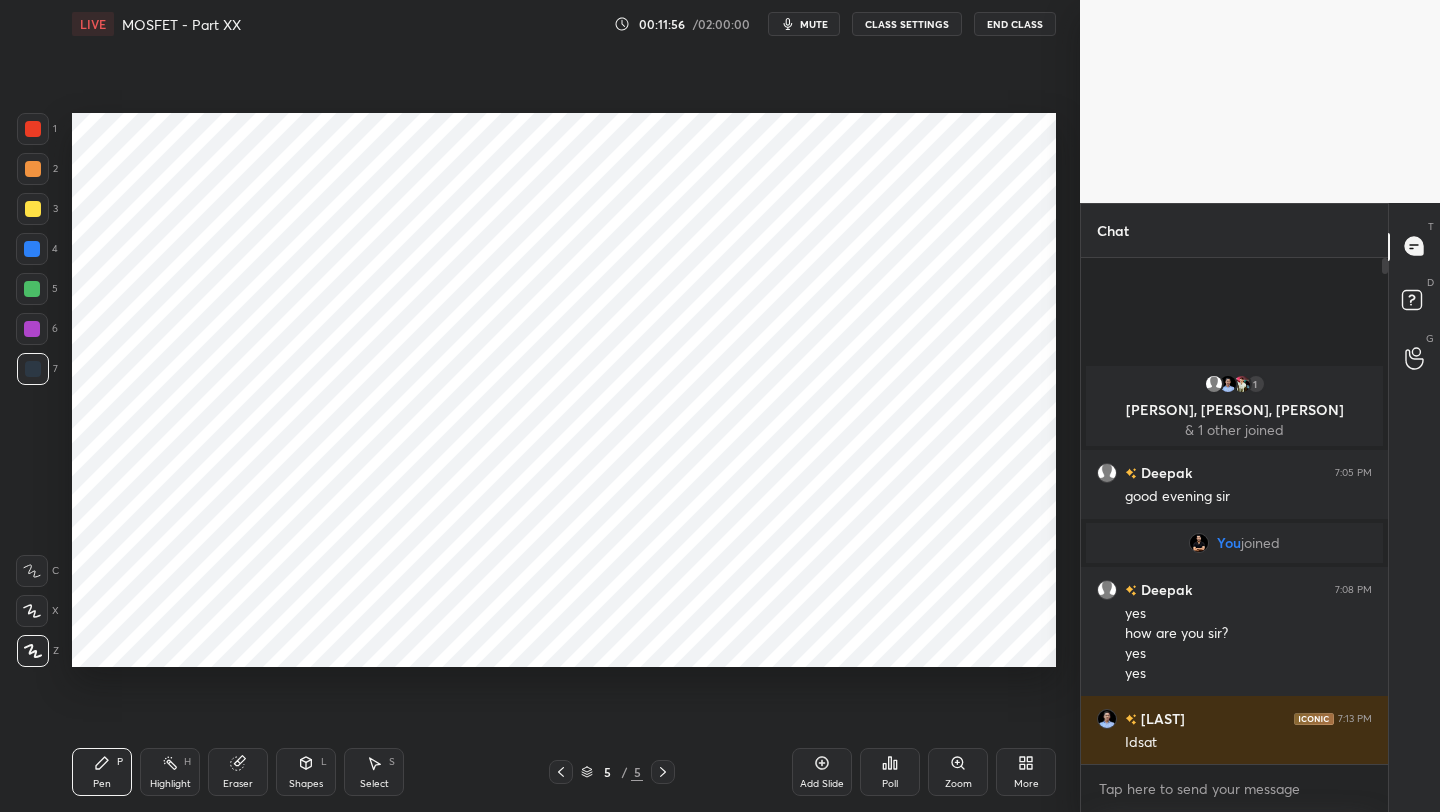 drag, startPoint x: 319, startPoint y: 768, endPoint x: 323, endPoint y: 747, distance: 21.377558 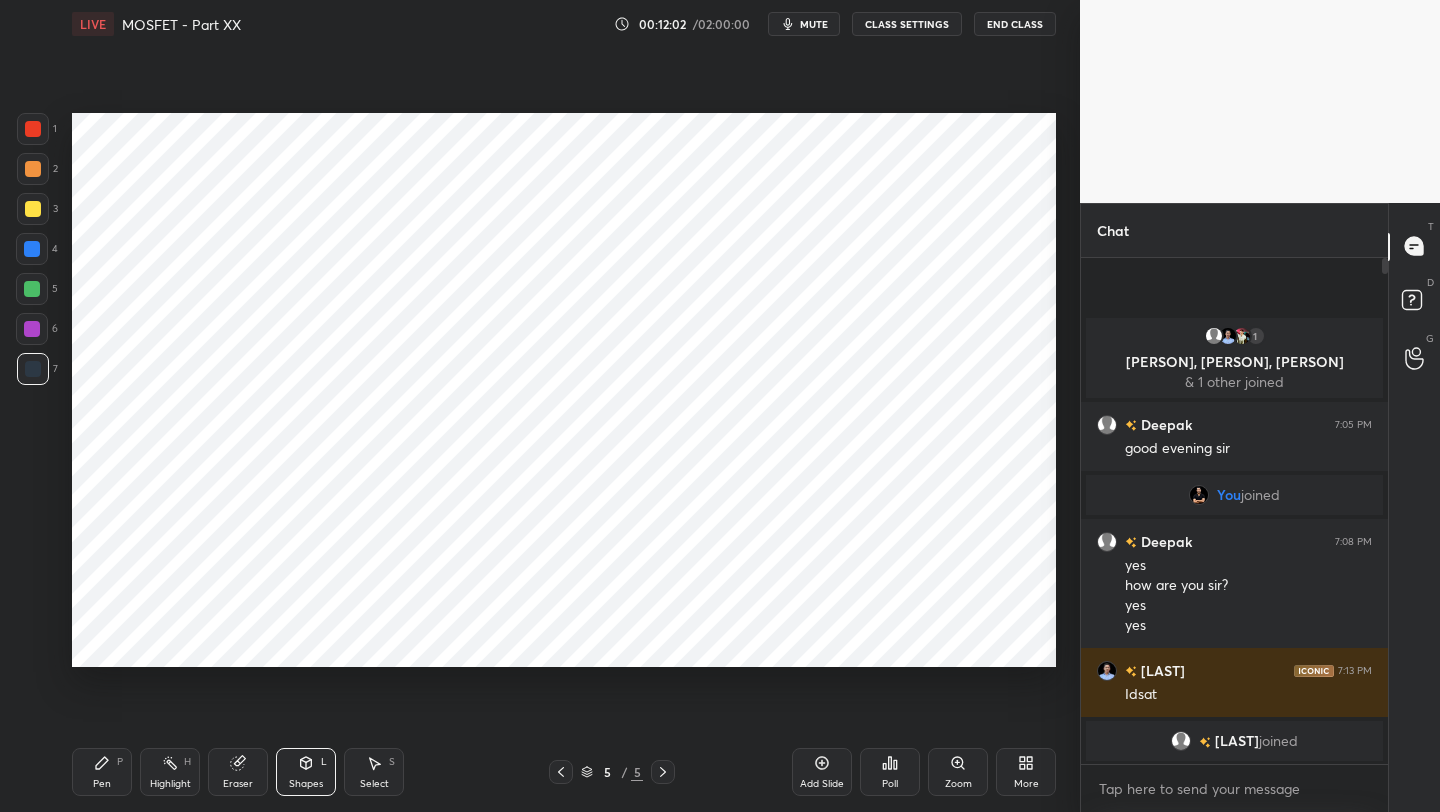 click on "Shapes L" at bounding box center [306, 772] 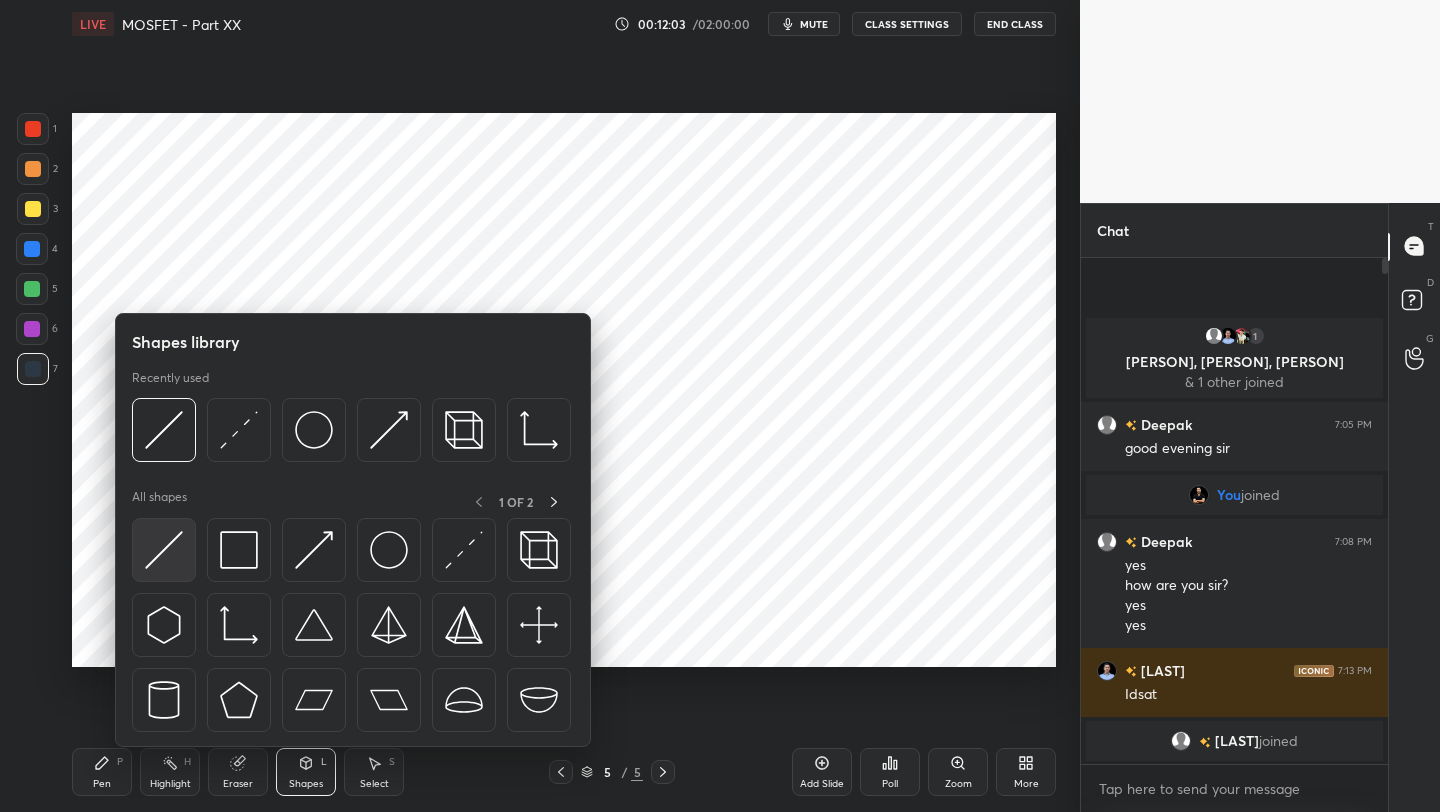 click at bounding box center (164, 550) 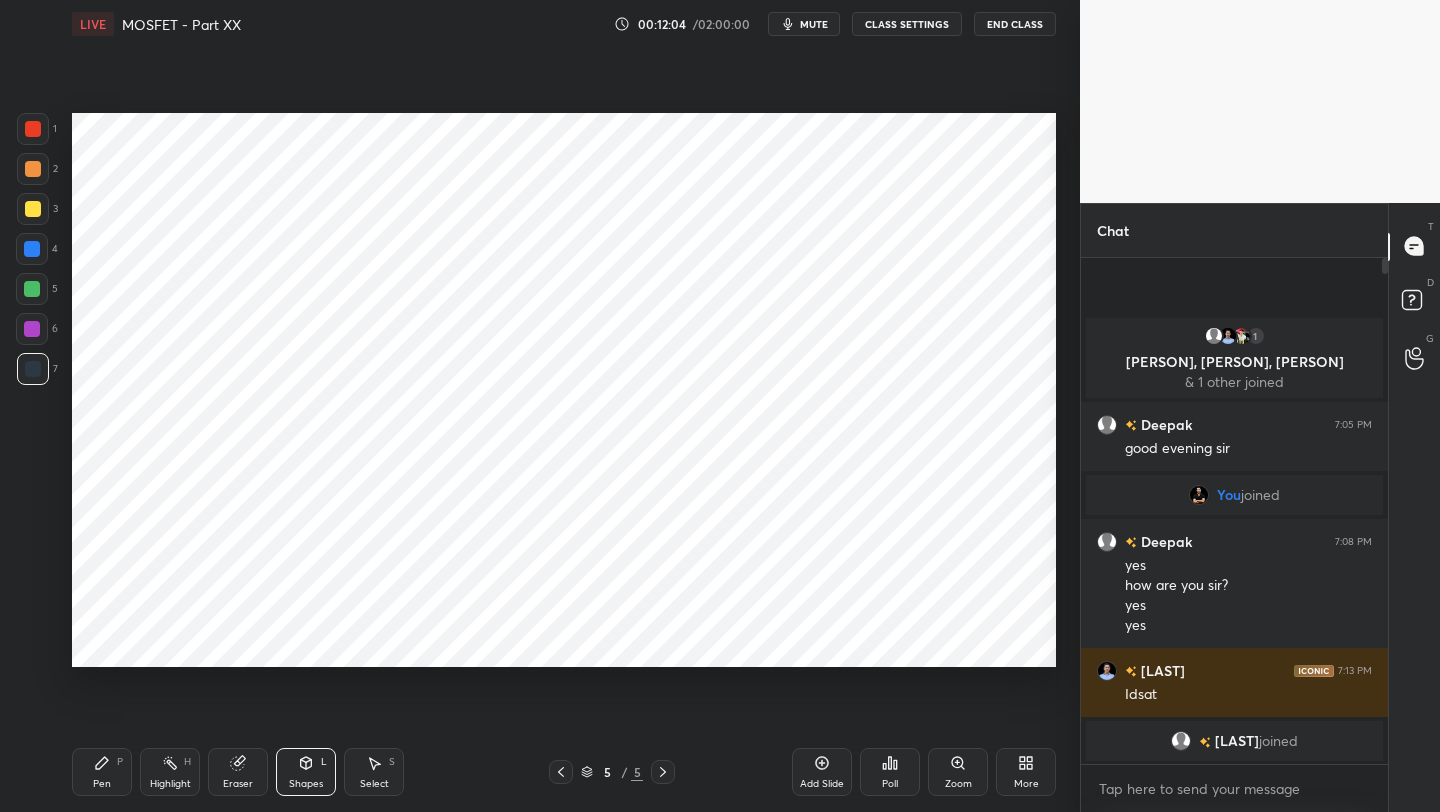 drag, startPoint x: 30, startPoint y: 332, endPoint x: 36, endPoint y: 323, distance: 10.816654 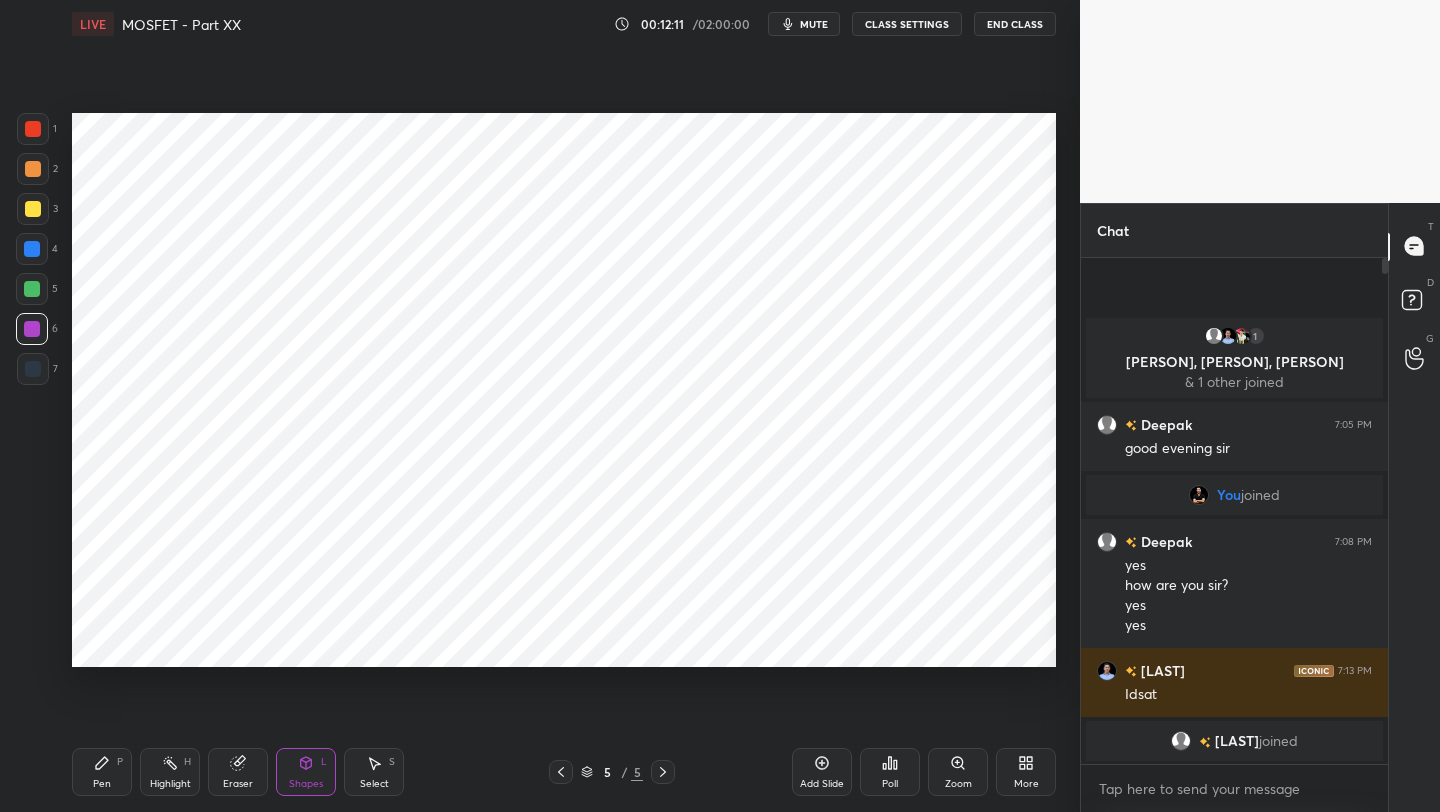 click on "Pen P" at bounding box center (102, 772) 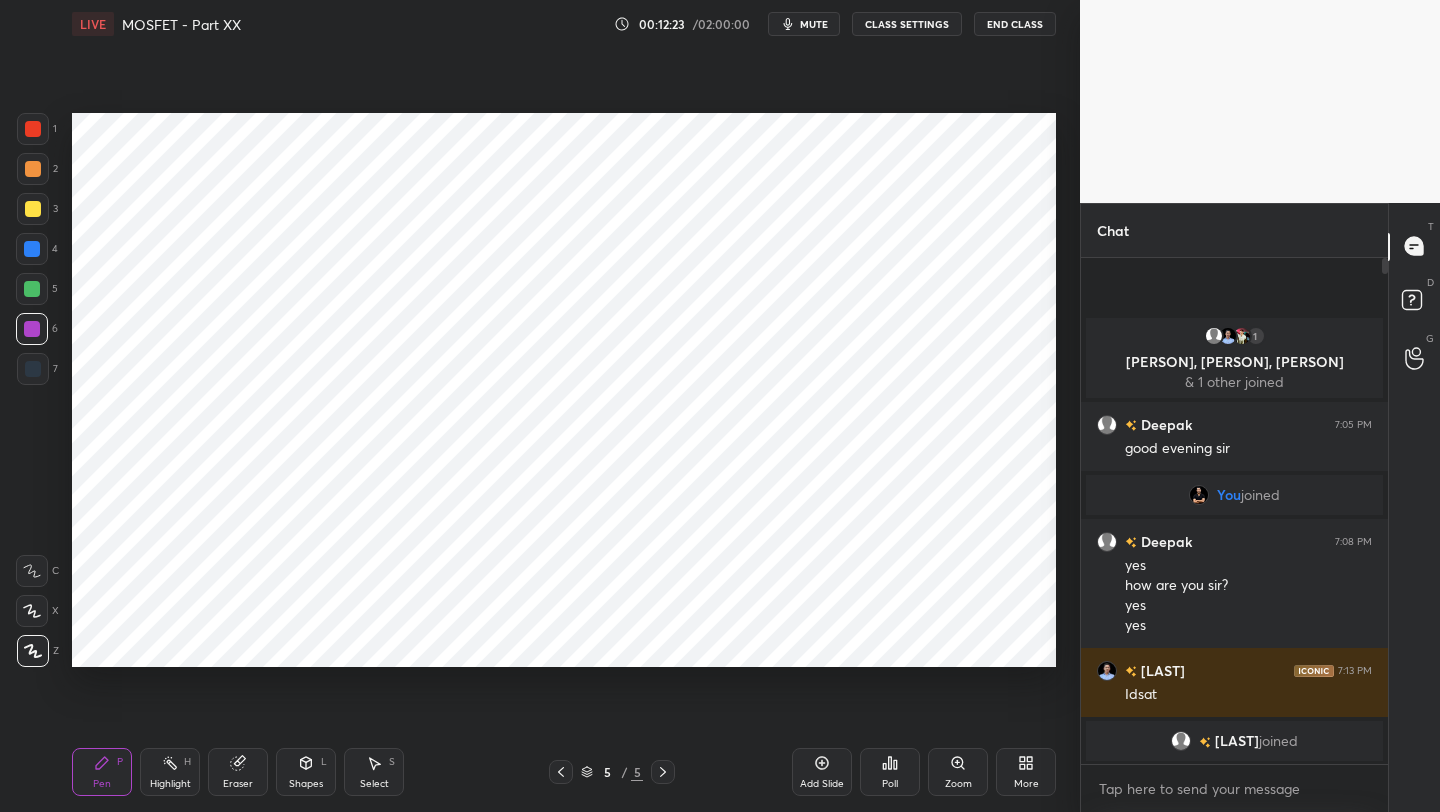 click on "Shapes L" at bounding box center (306, 772) 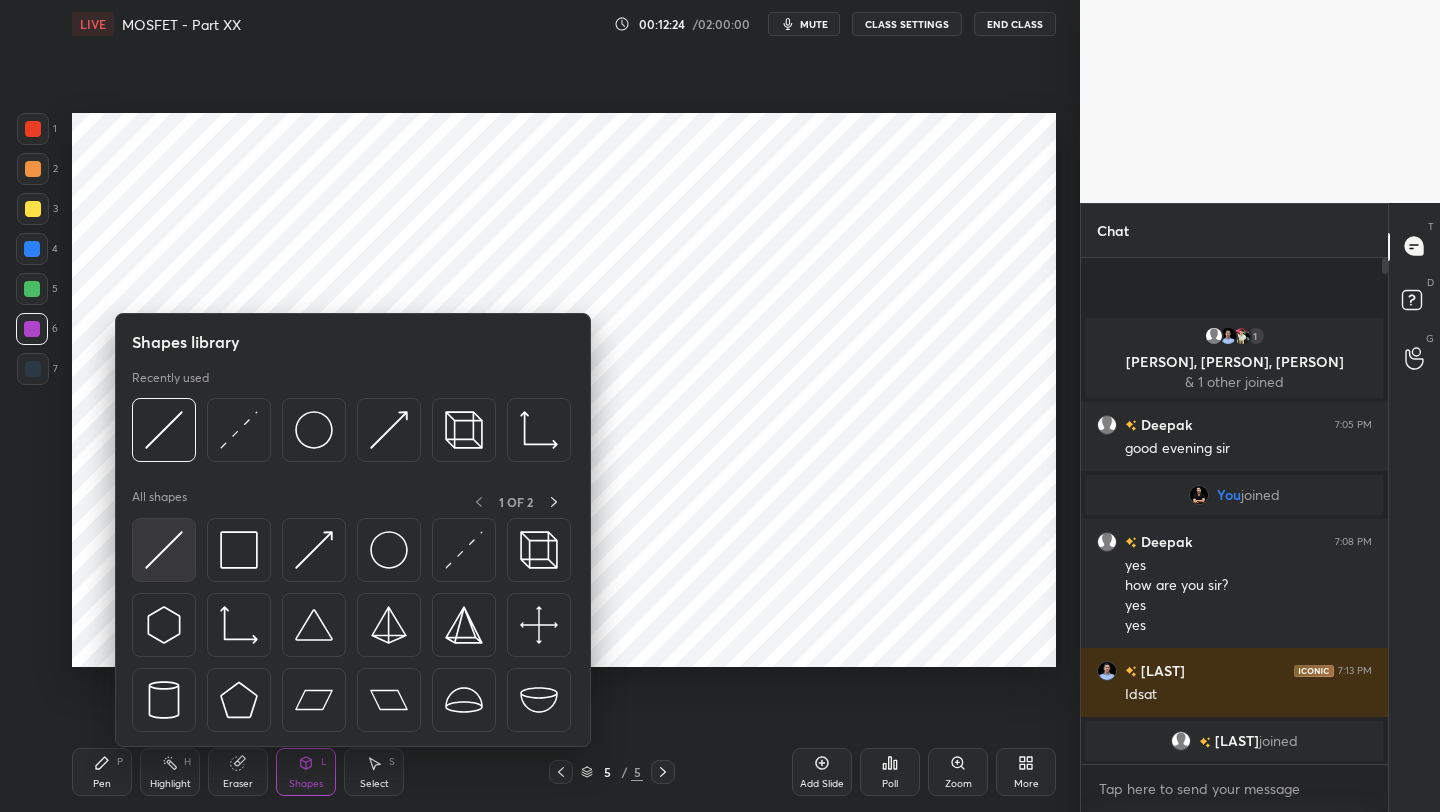 click at bounding box center [164, 550] 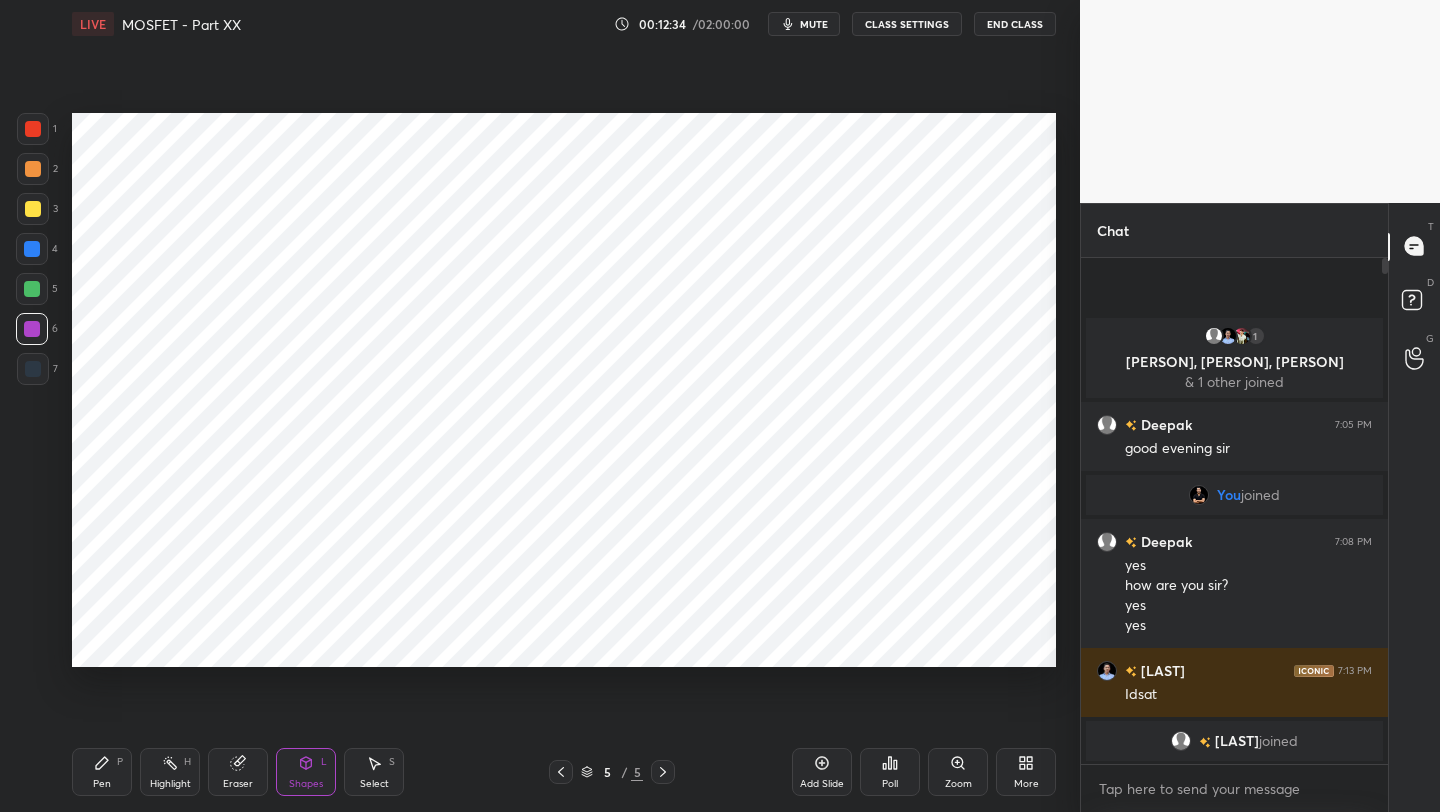 click 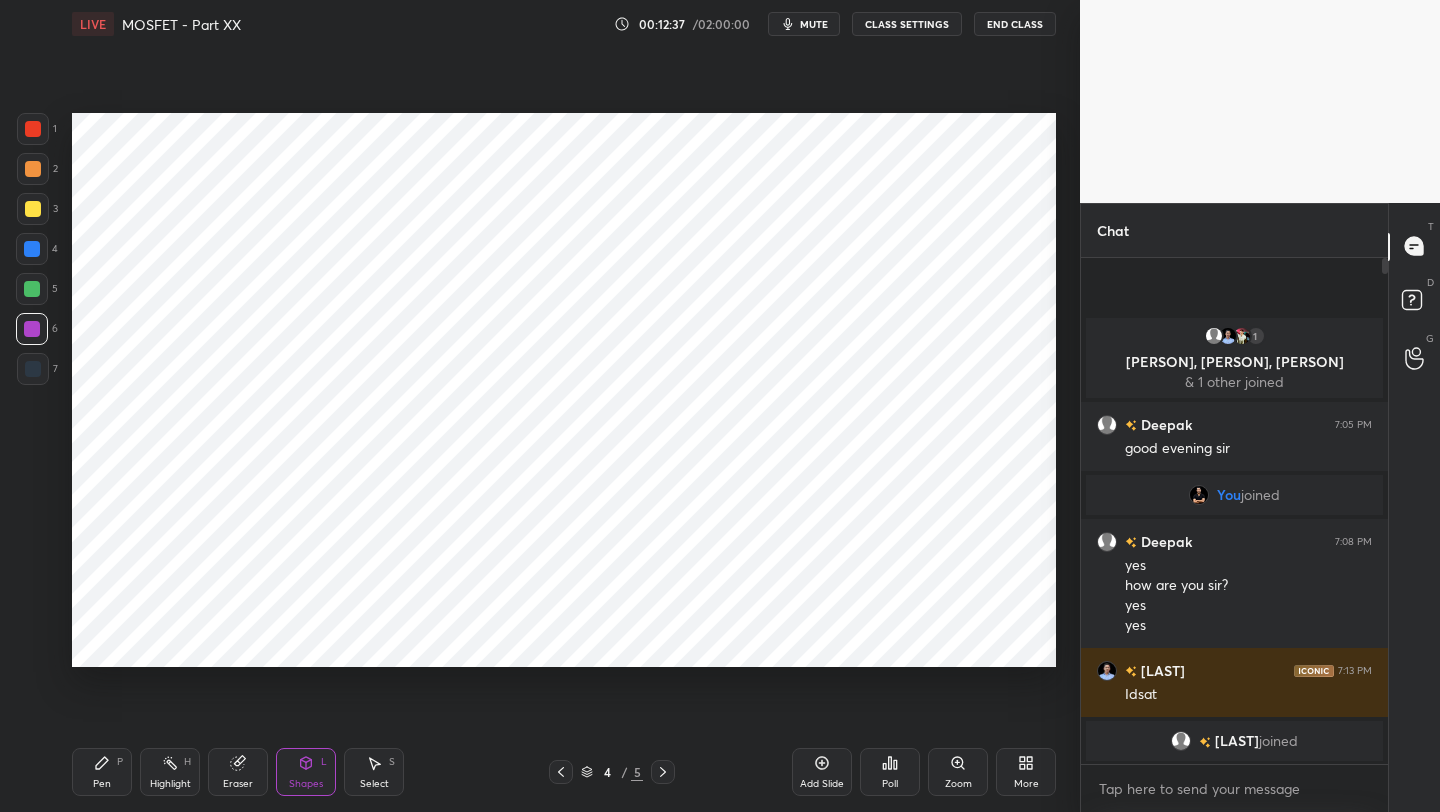 click 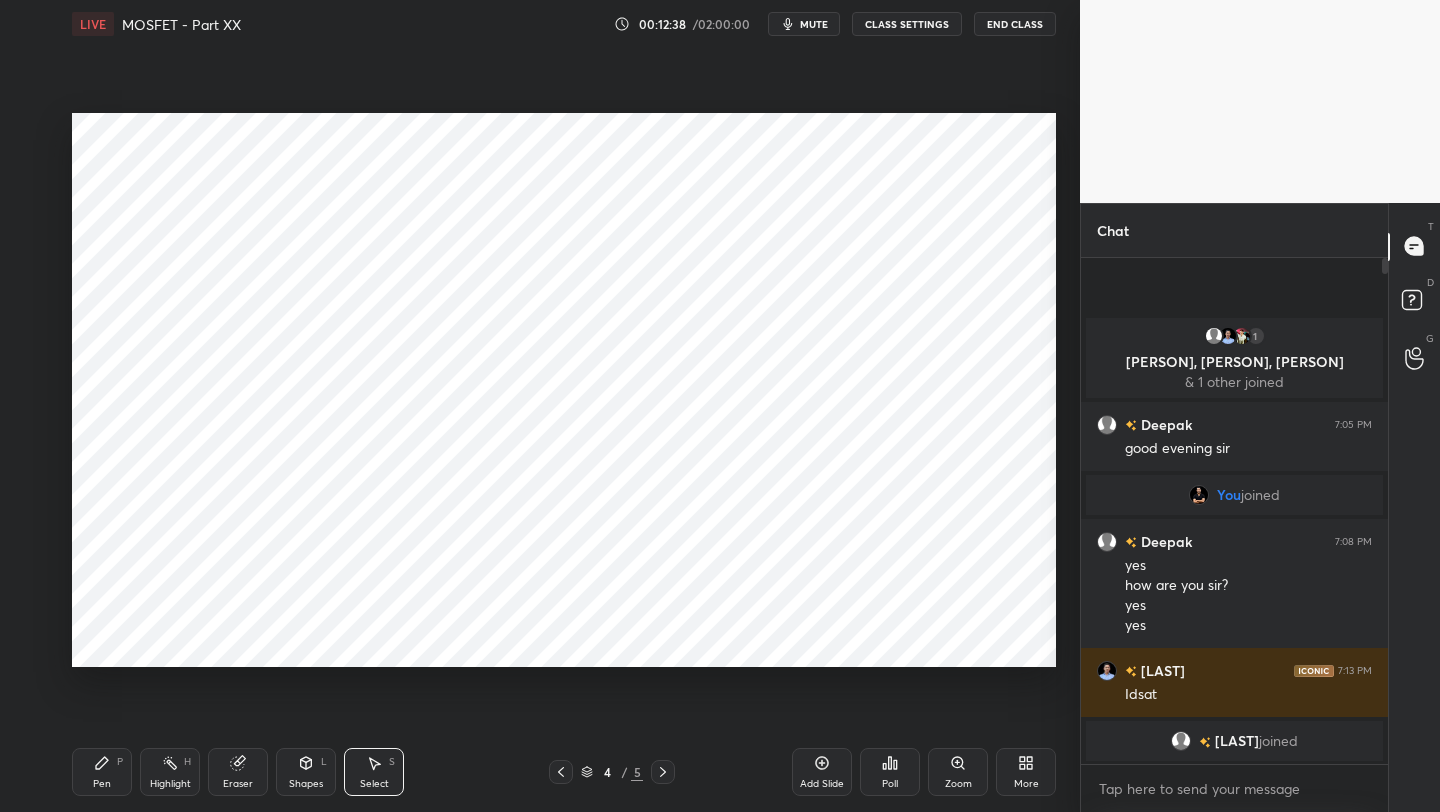 click 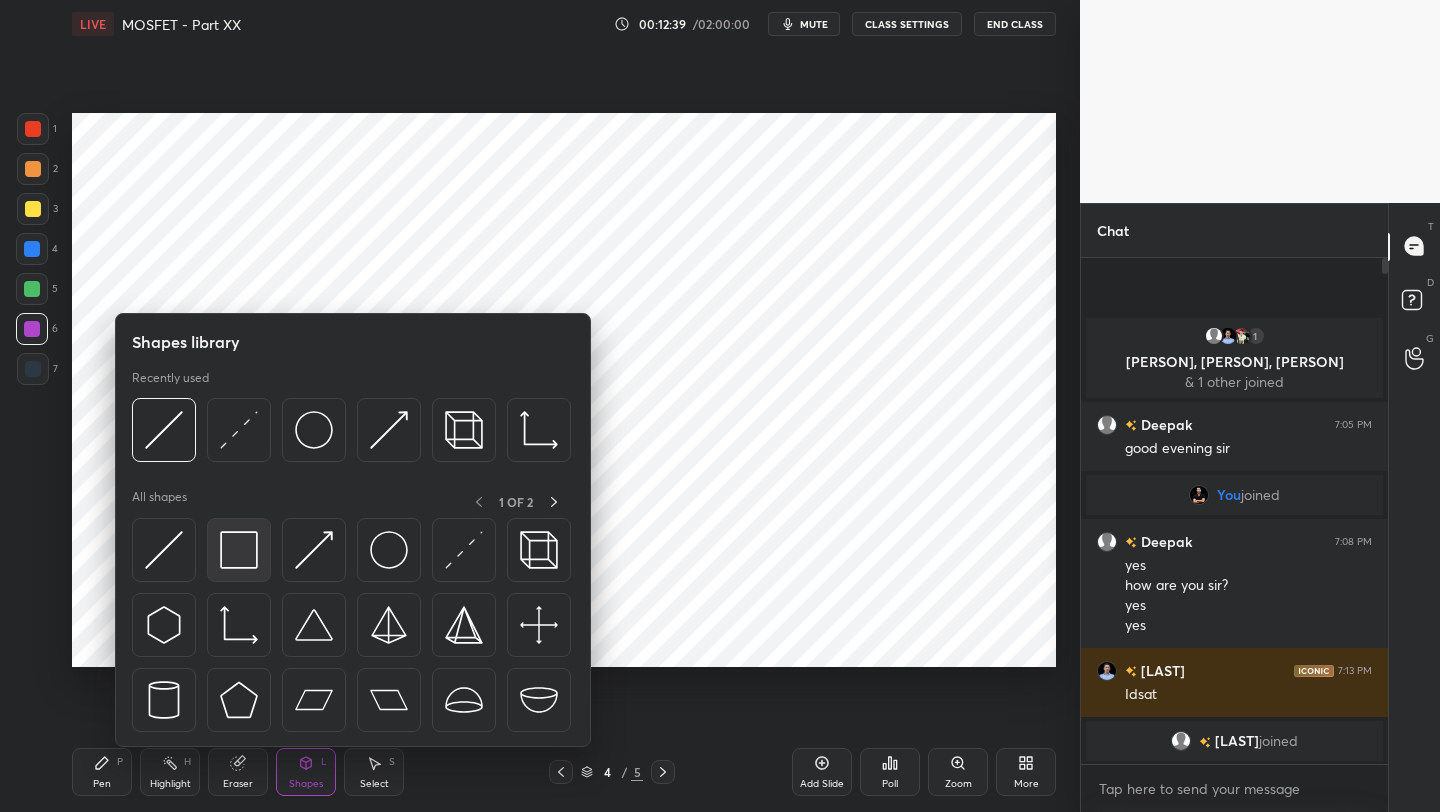 click at bounding box center (239, 550) 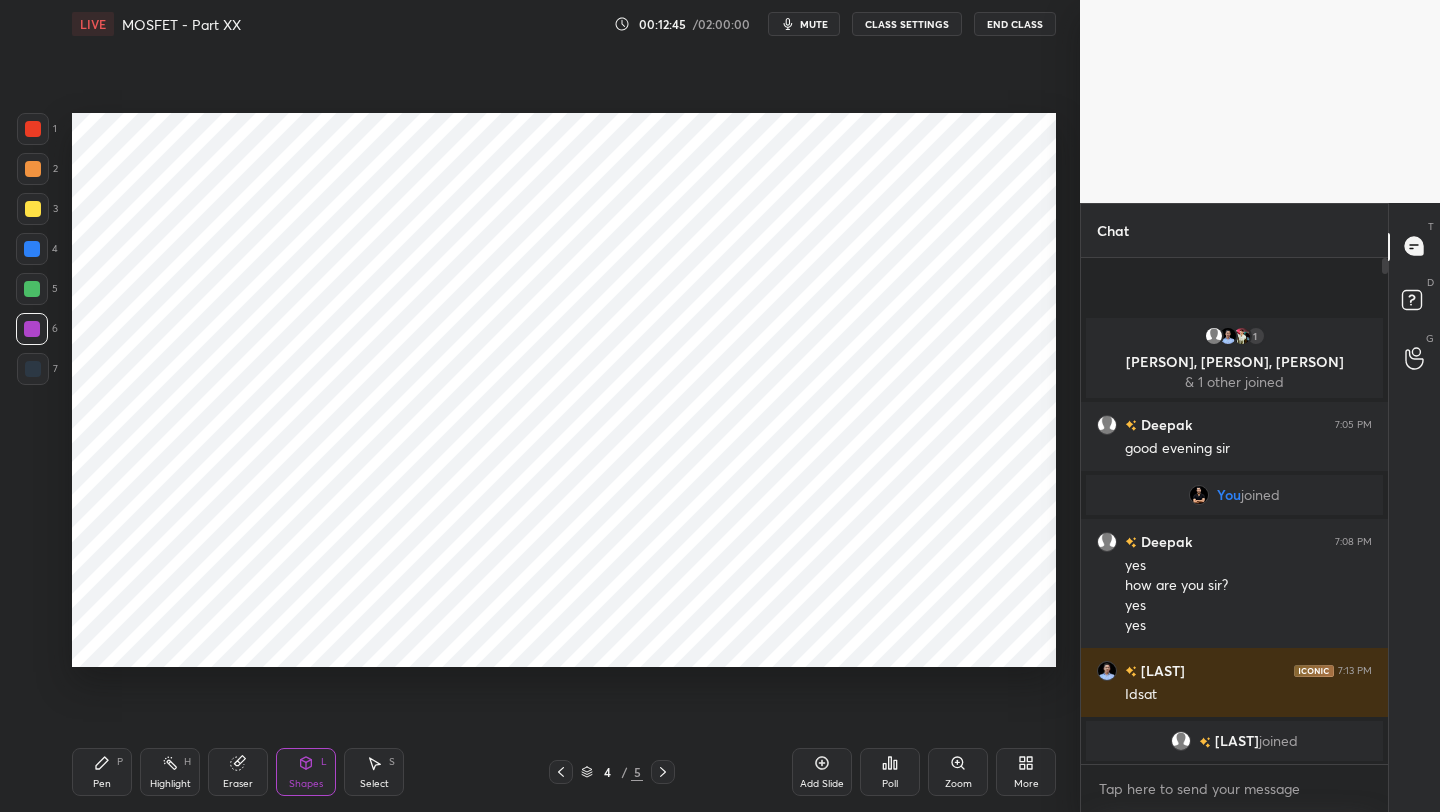 click 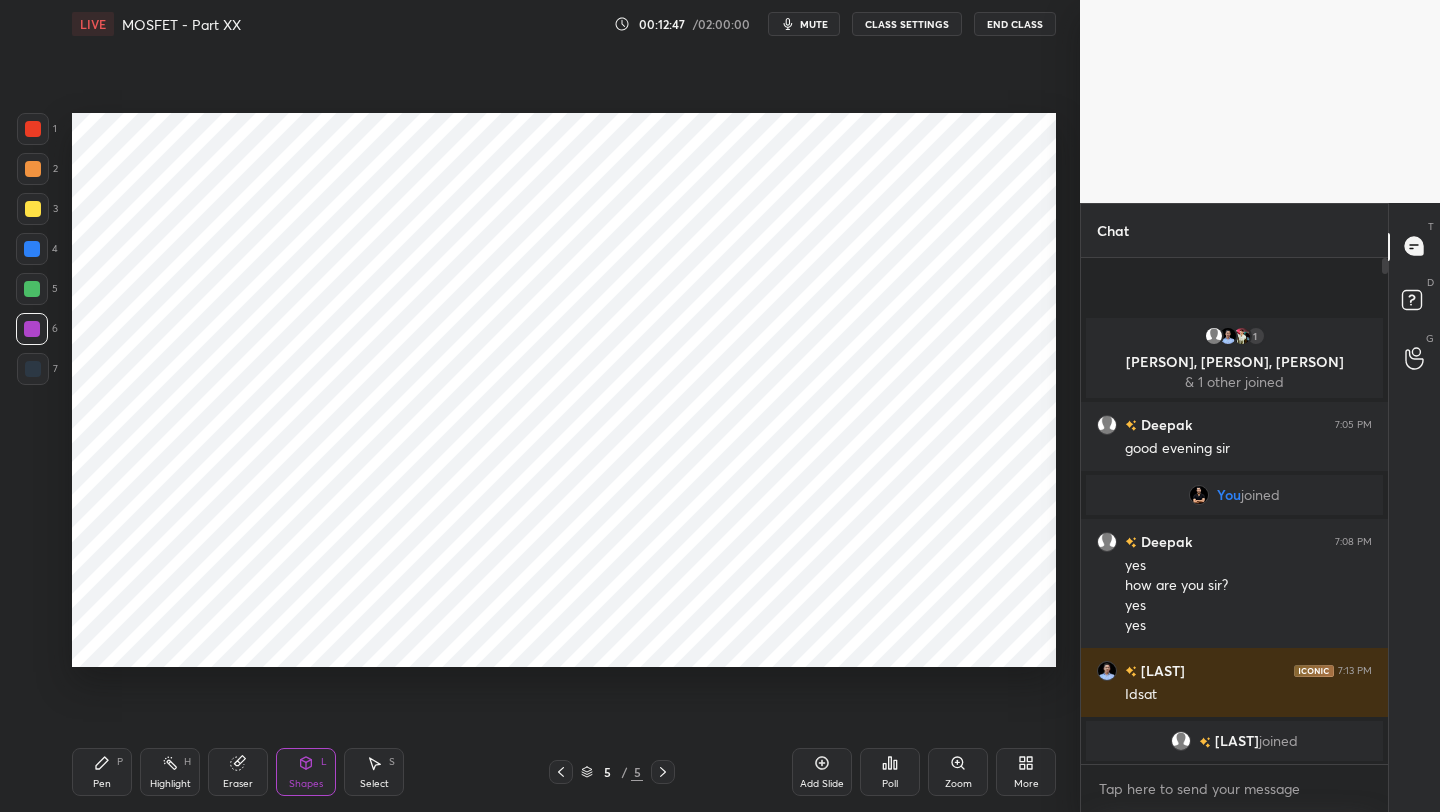 drag, startPoint x: 109, startPoint y: 763, endPoint x: 130, endPoint y: 736, distance: 34.20526 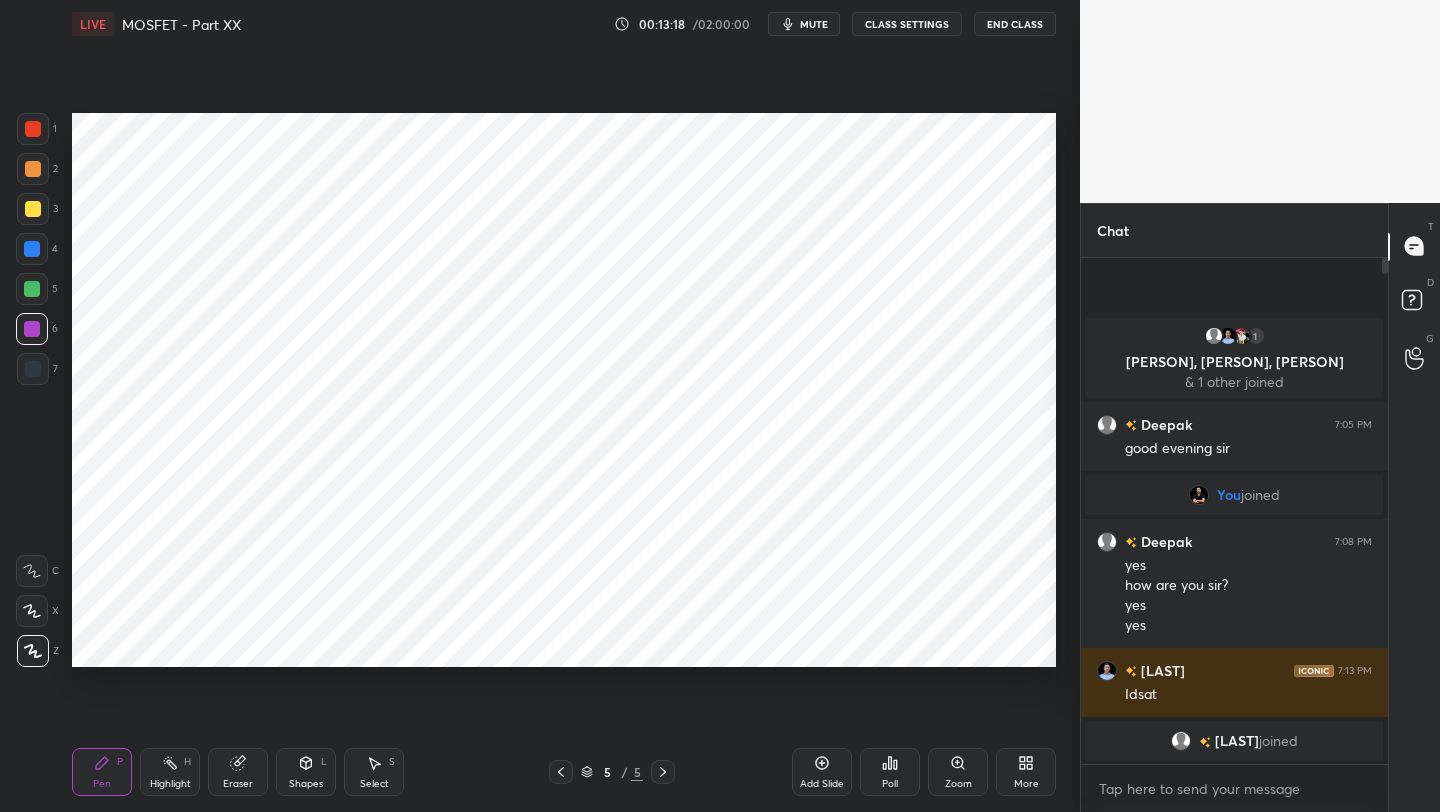 click 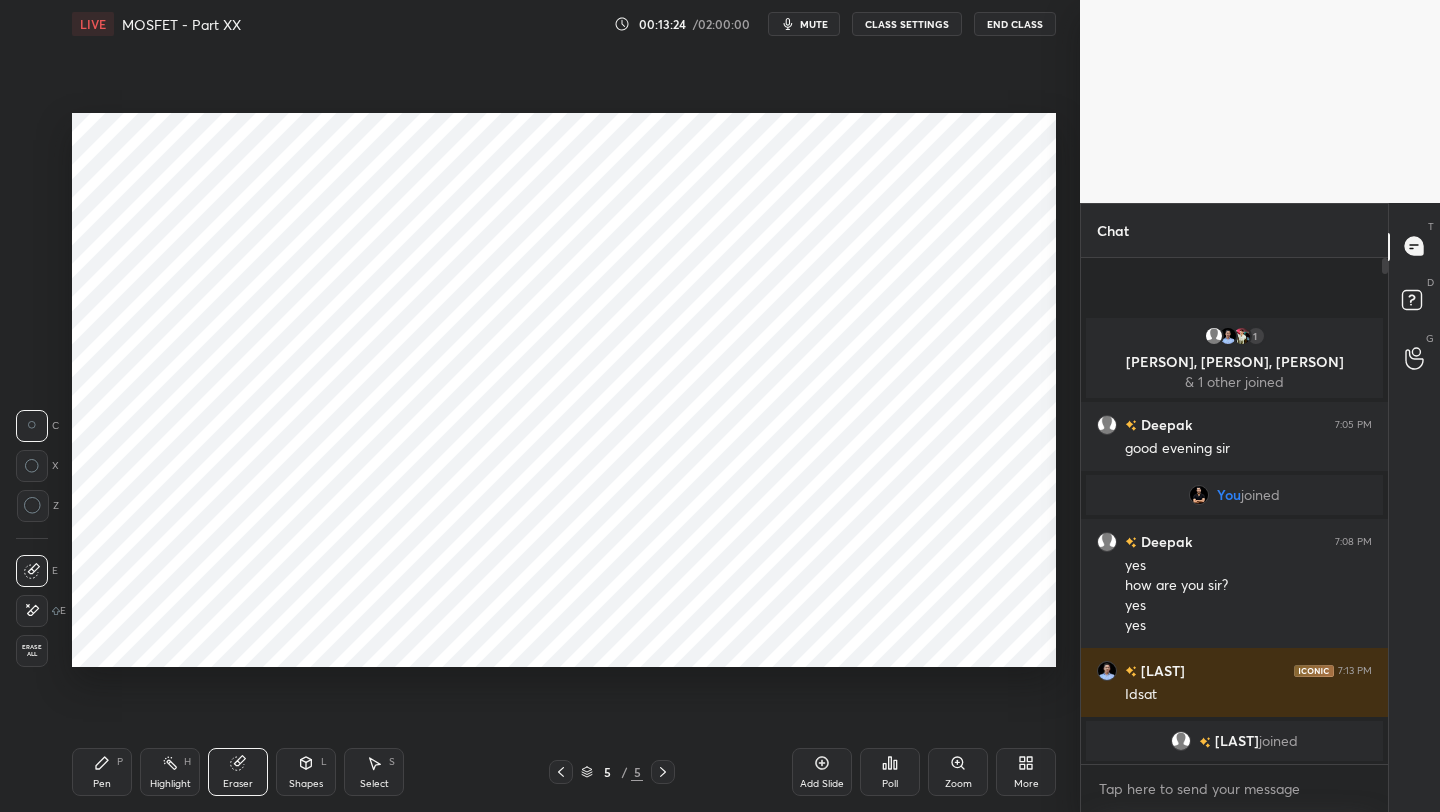 click on "Shapes L" at bounding box center [306, 772] 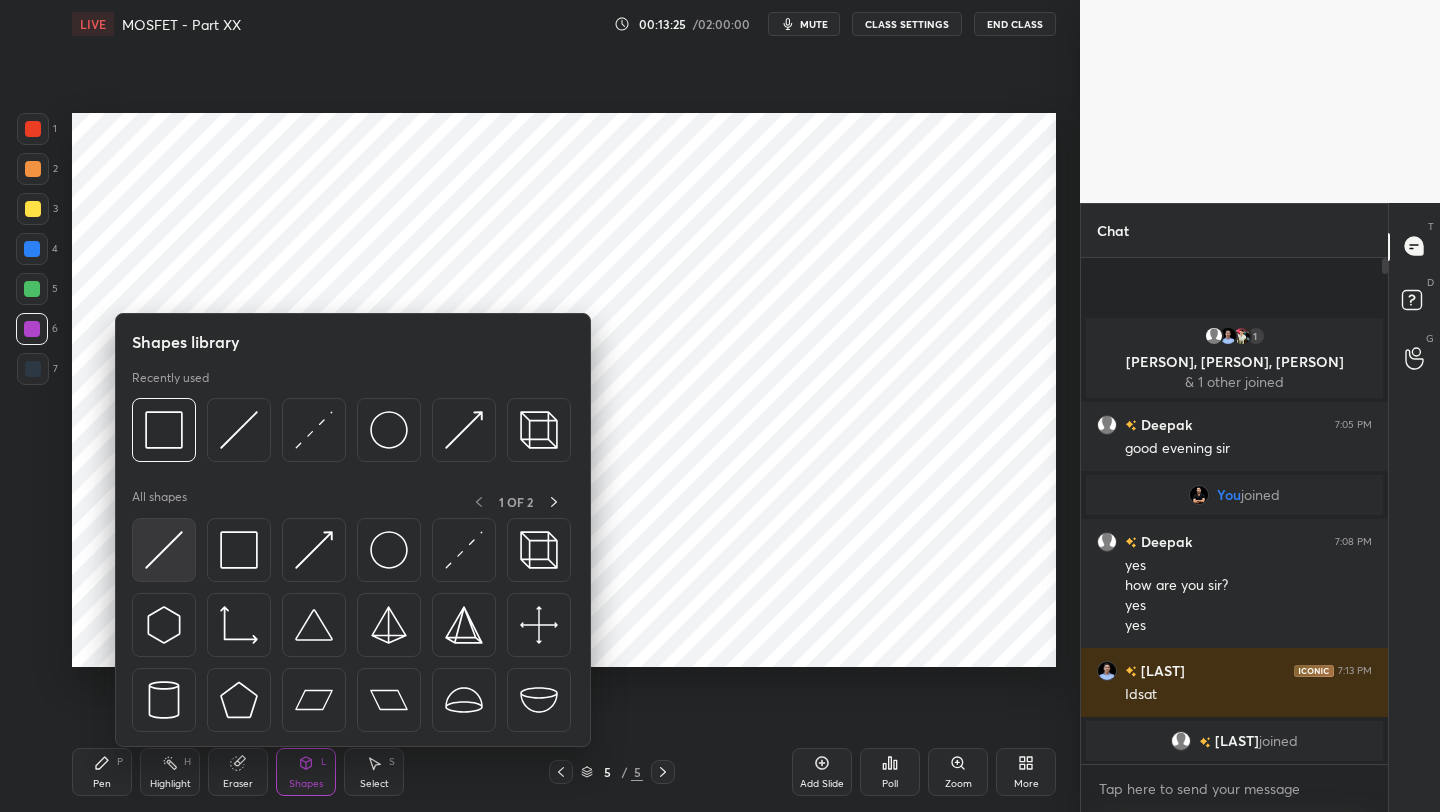 click at bounding box center [164, 550] 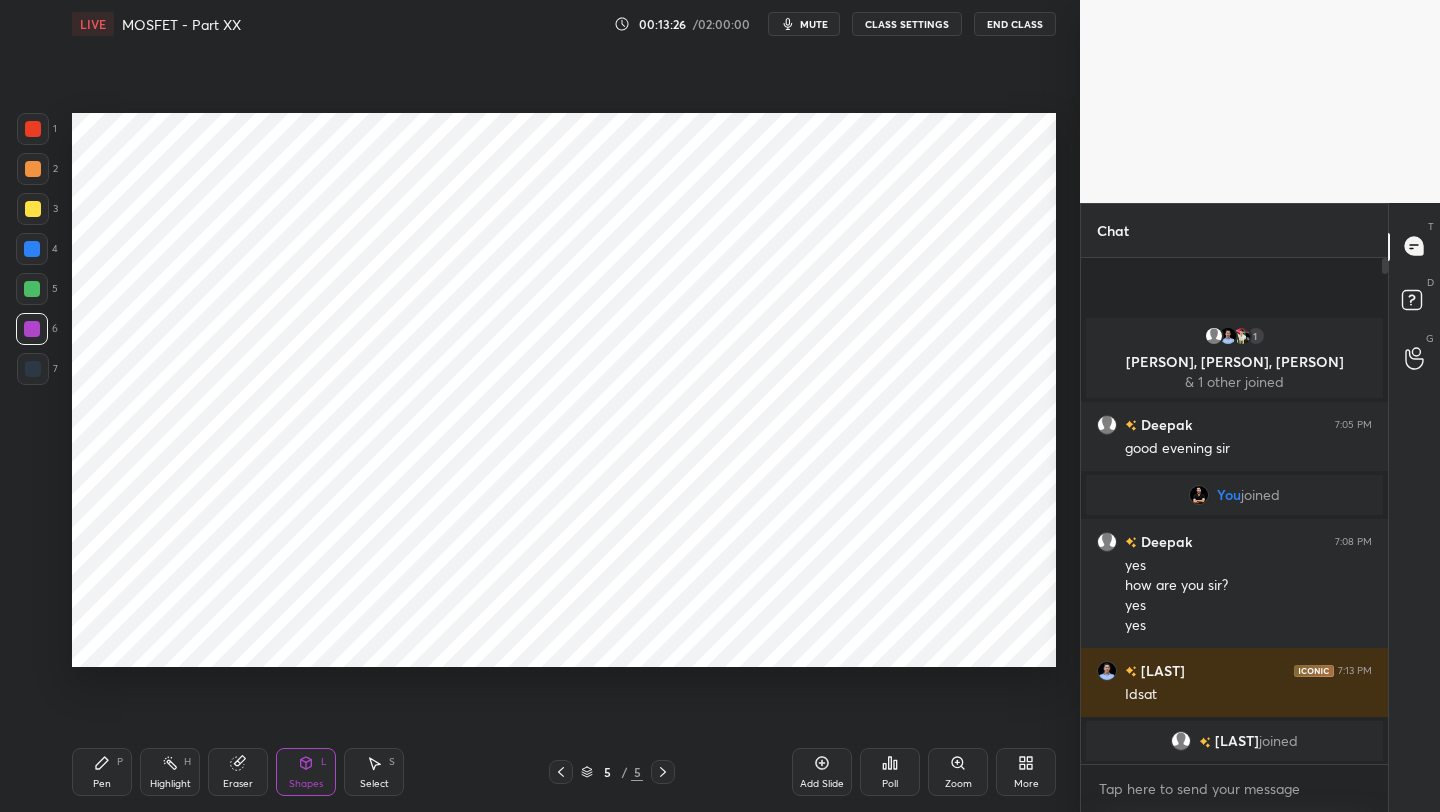 click at bounding box center (32, 329) 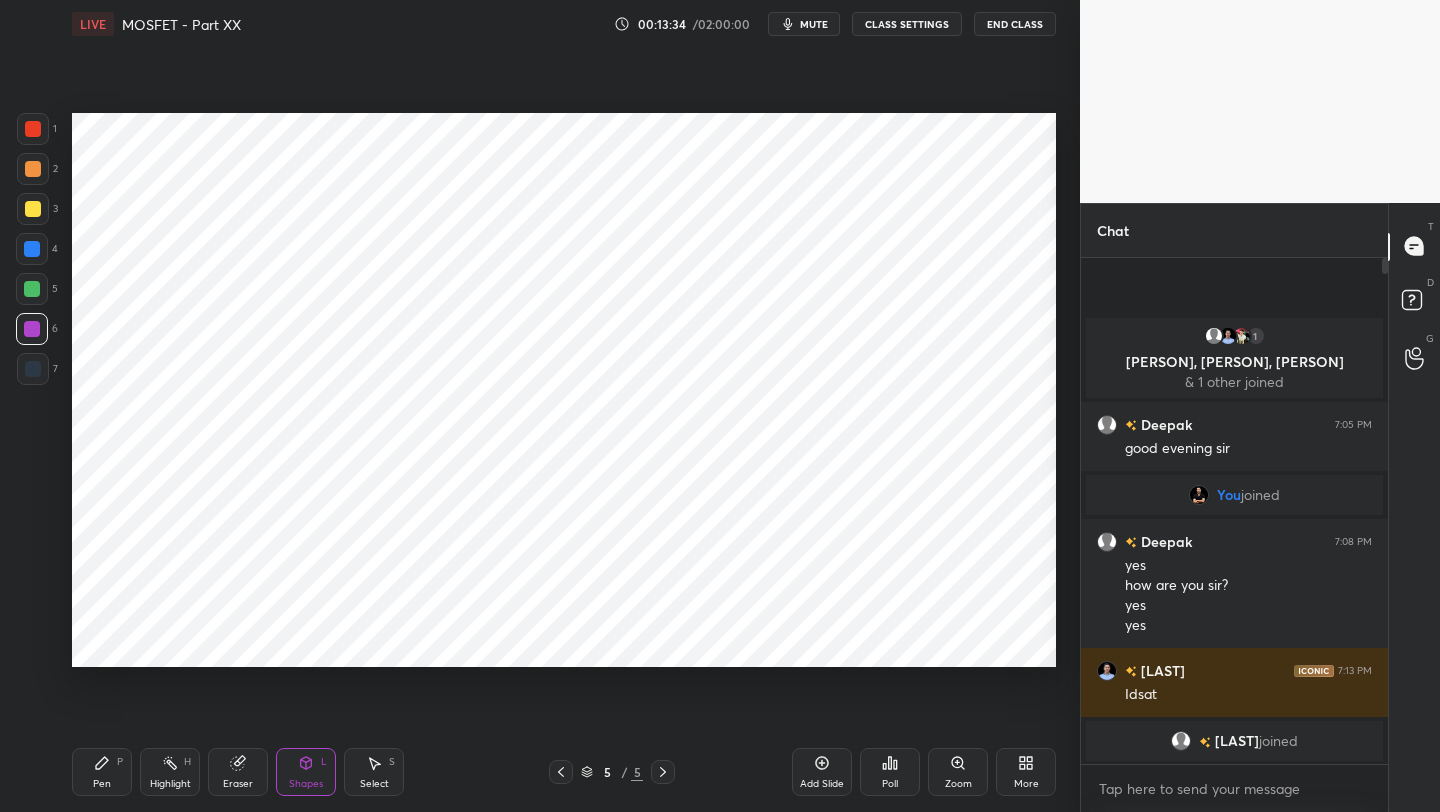 drag, startPoint x: 106, startPoint y: 772, endPoint x: 171, endPoint y: 693, distance: 102.30347 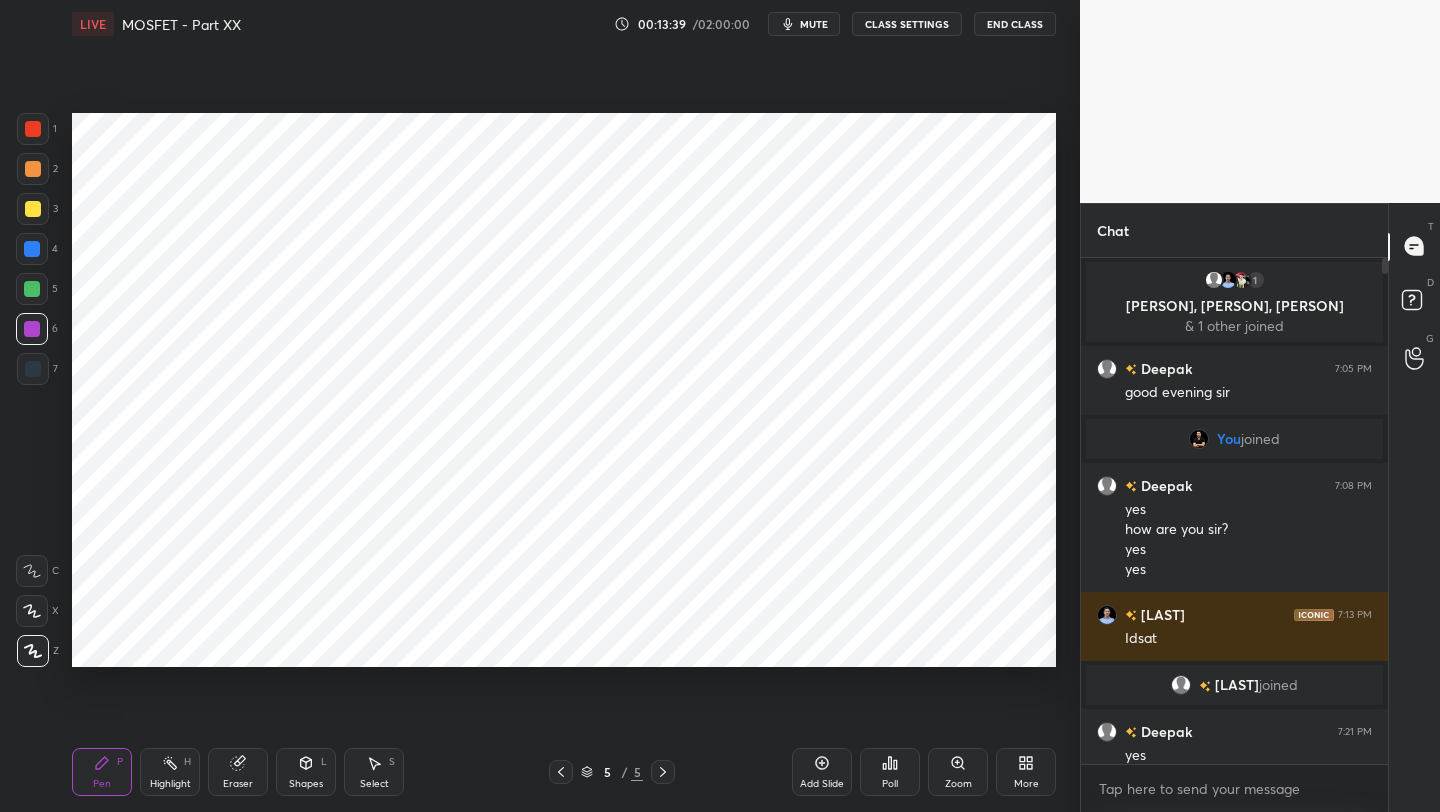 click on "Eraser" at bounding box center [238, 772] 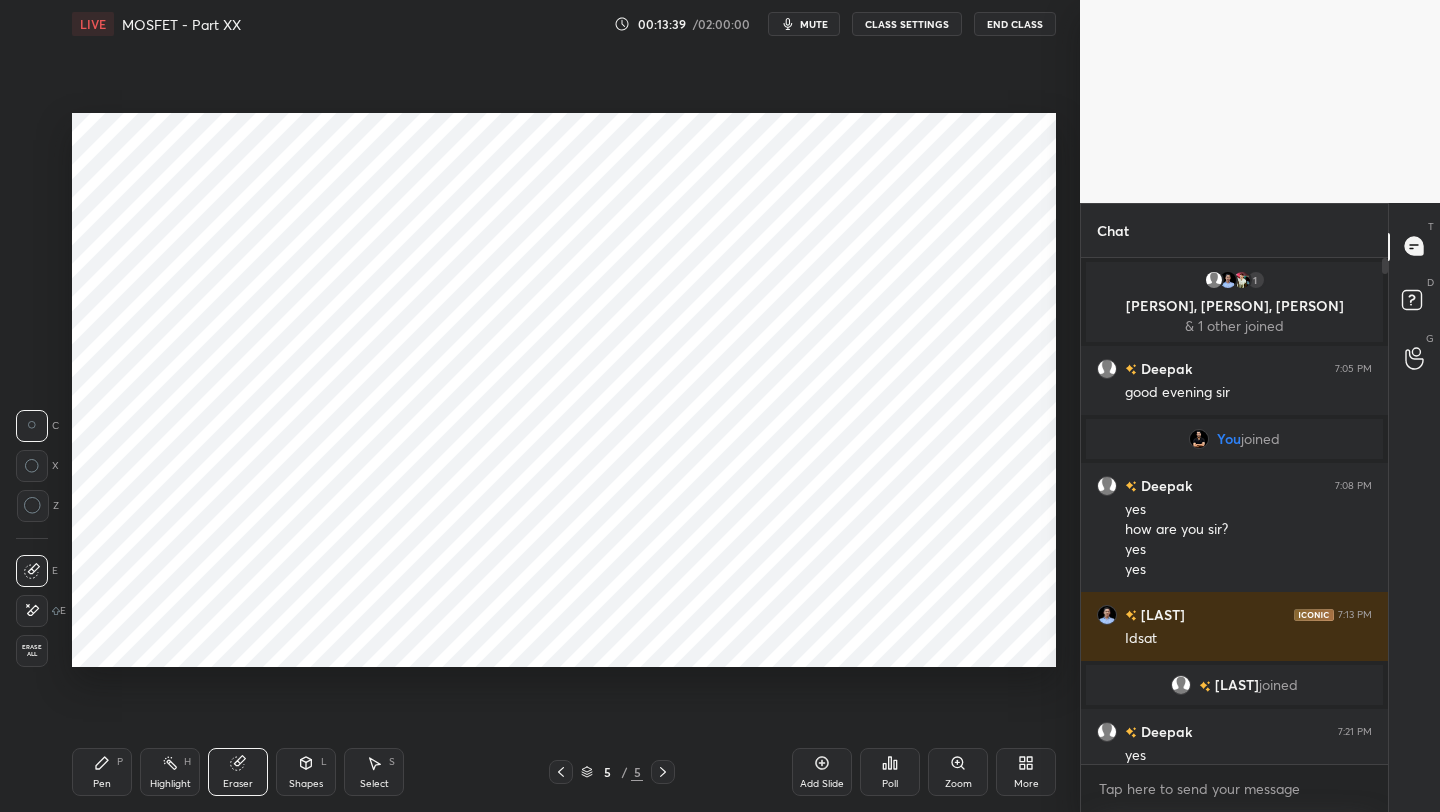 click on "Pen P" at bounding box center [102, 772] 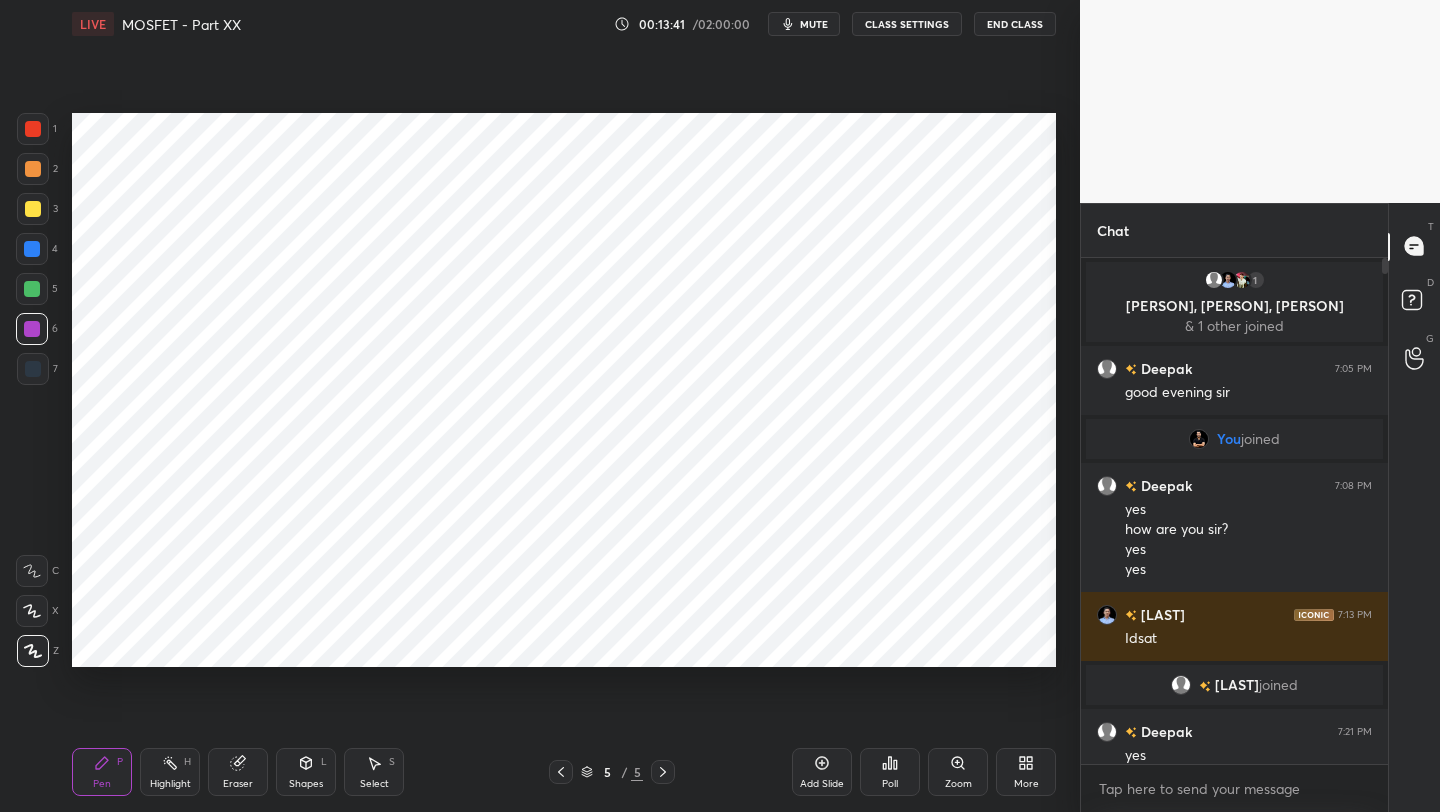 click on "7" at bounding box center [37, 373] 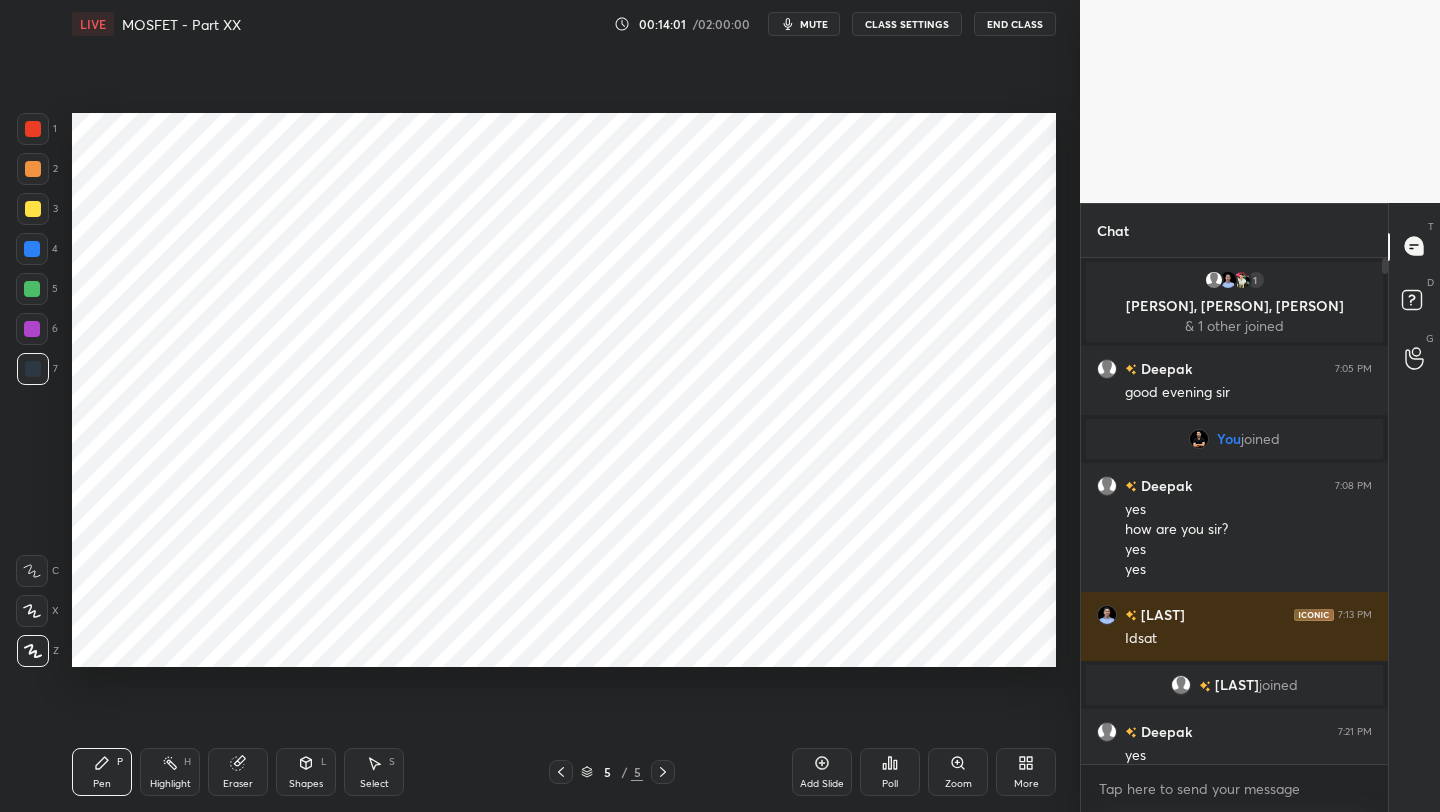click 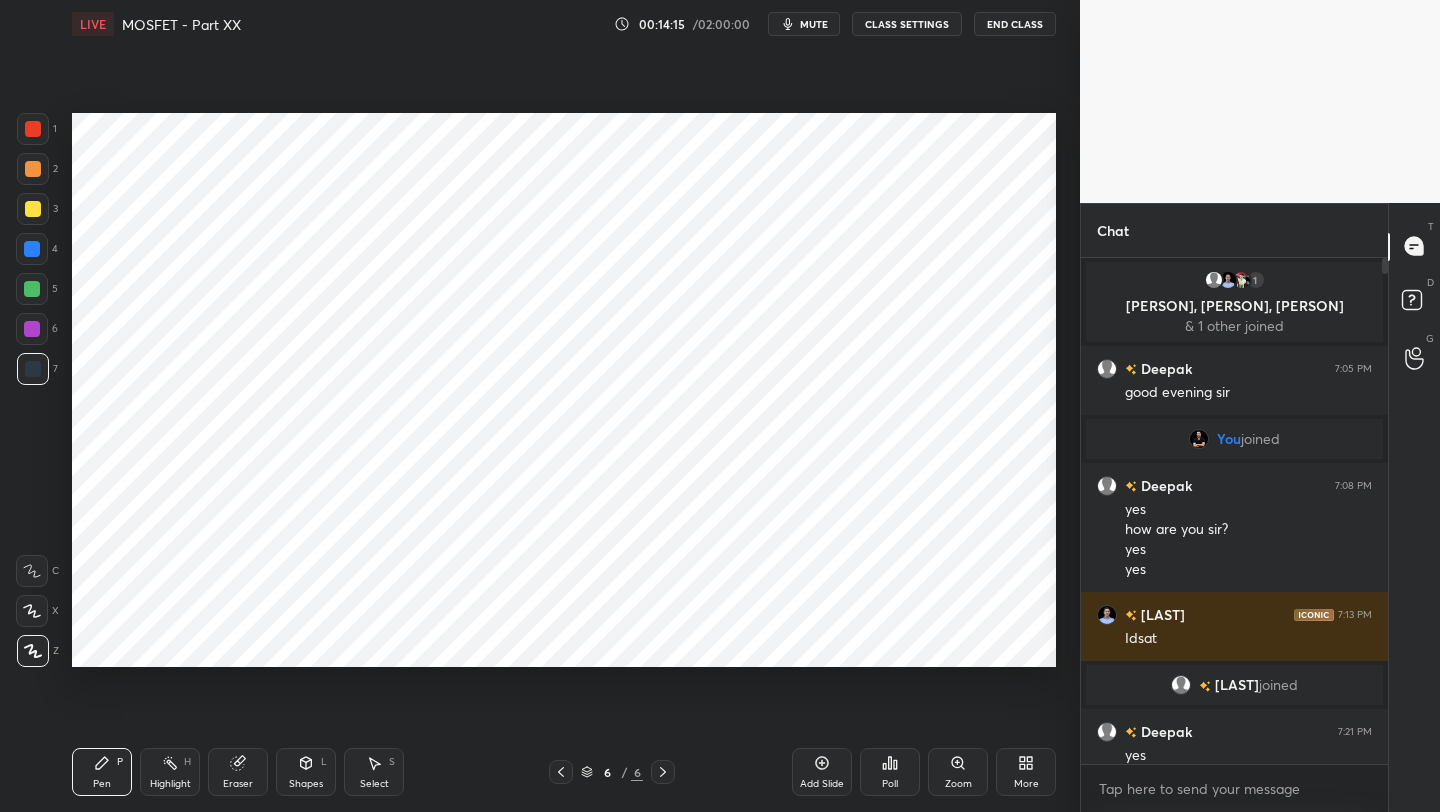 click 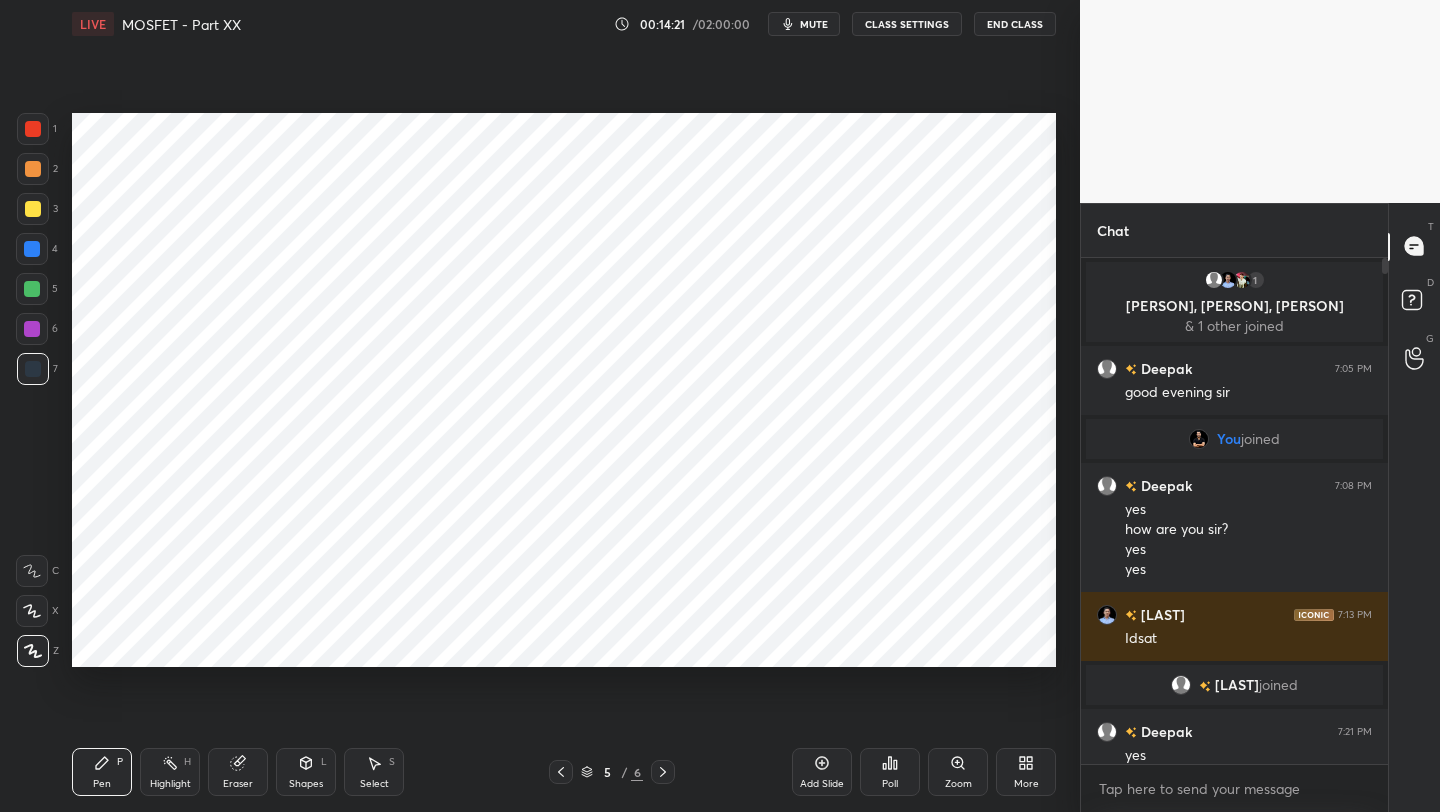 drag, startPoint x: 656, startPoint y: 770, endPoint x: 654, endPoint y: 756, distance: 14.142136 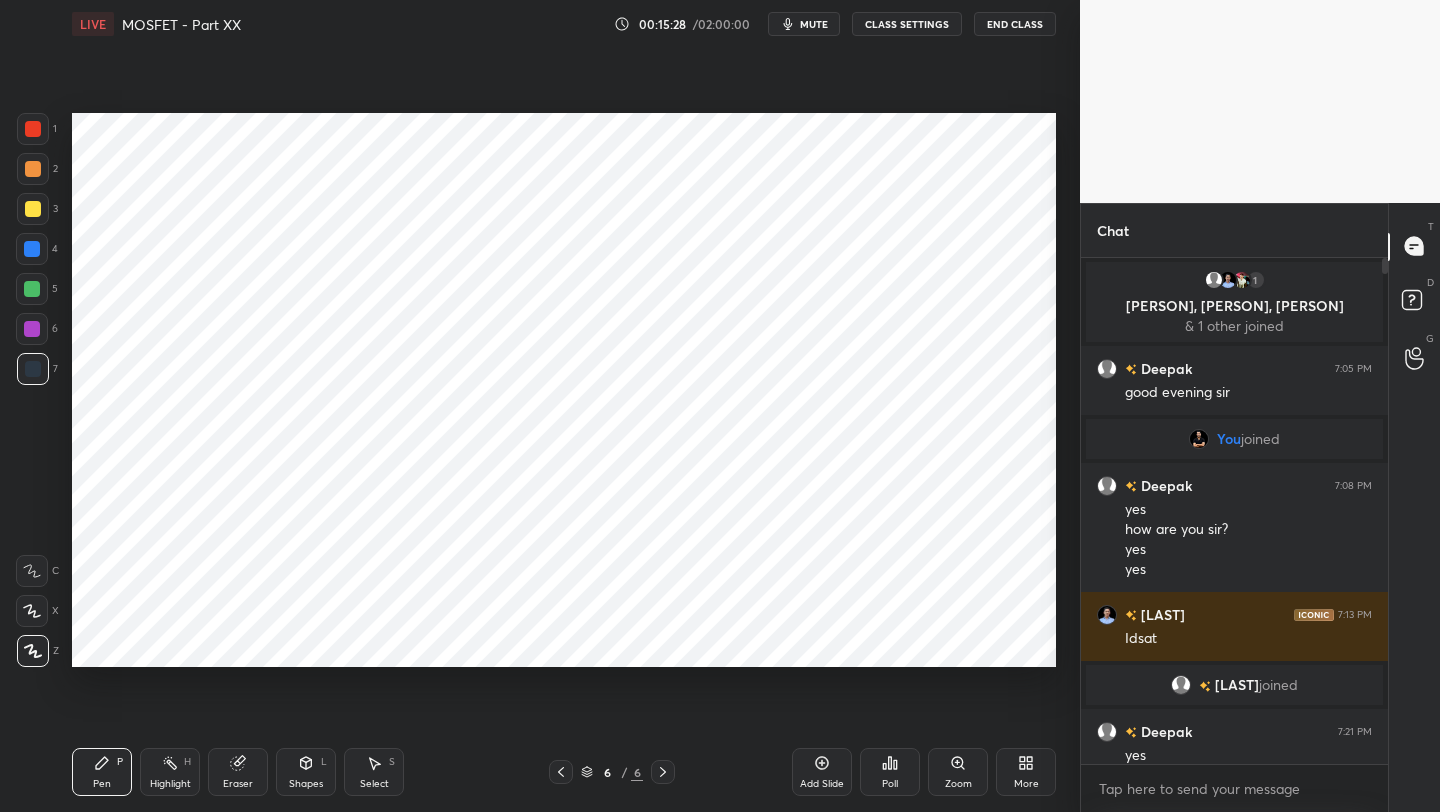 click at bounding box center [561, 772] 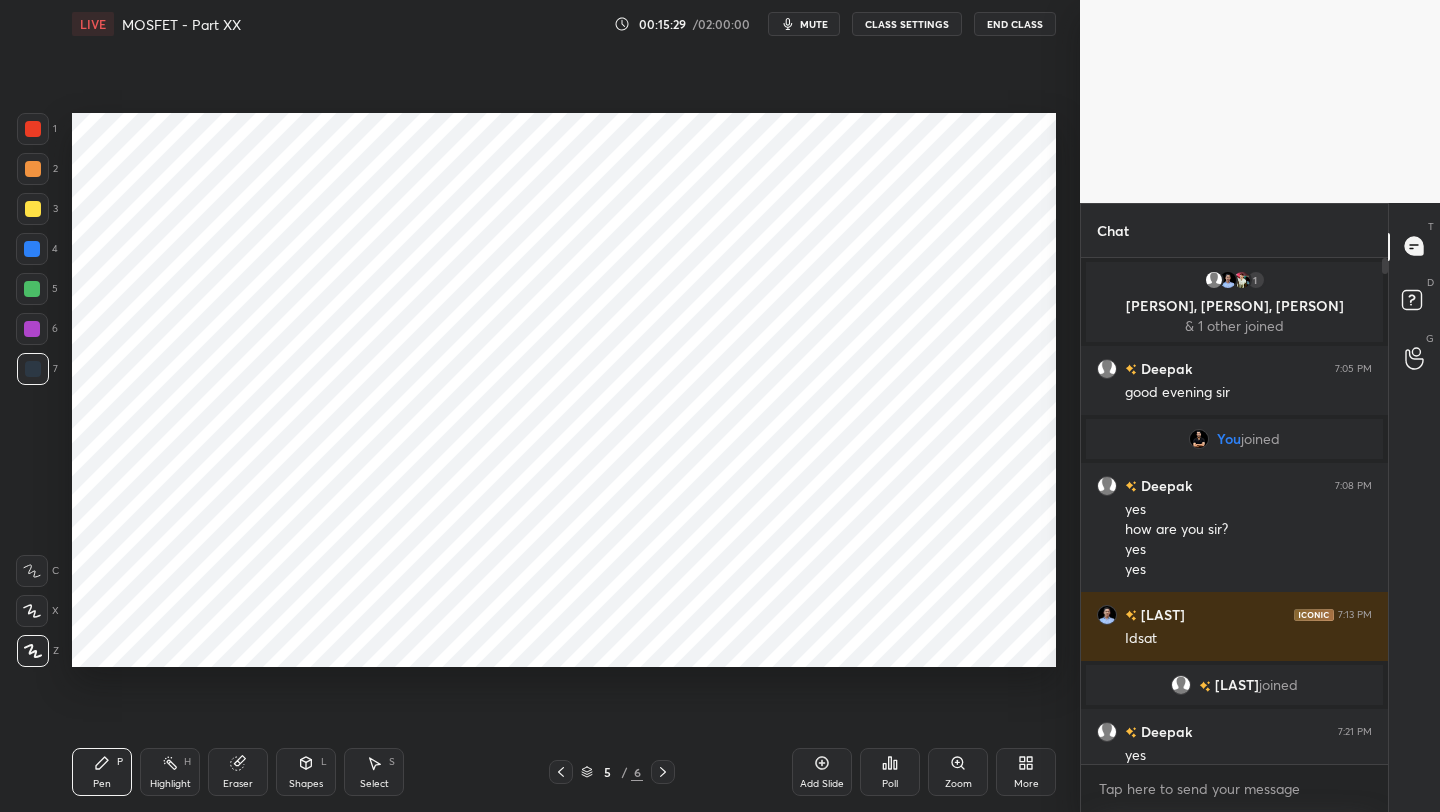 click 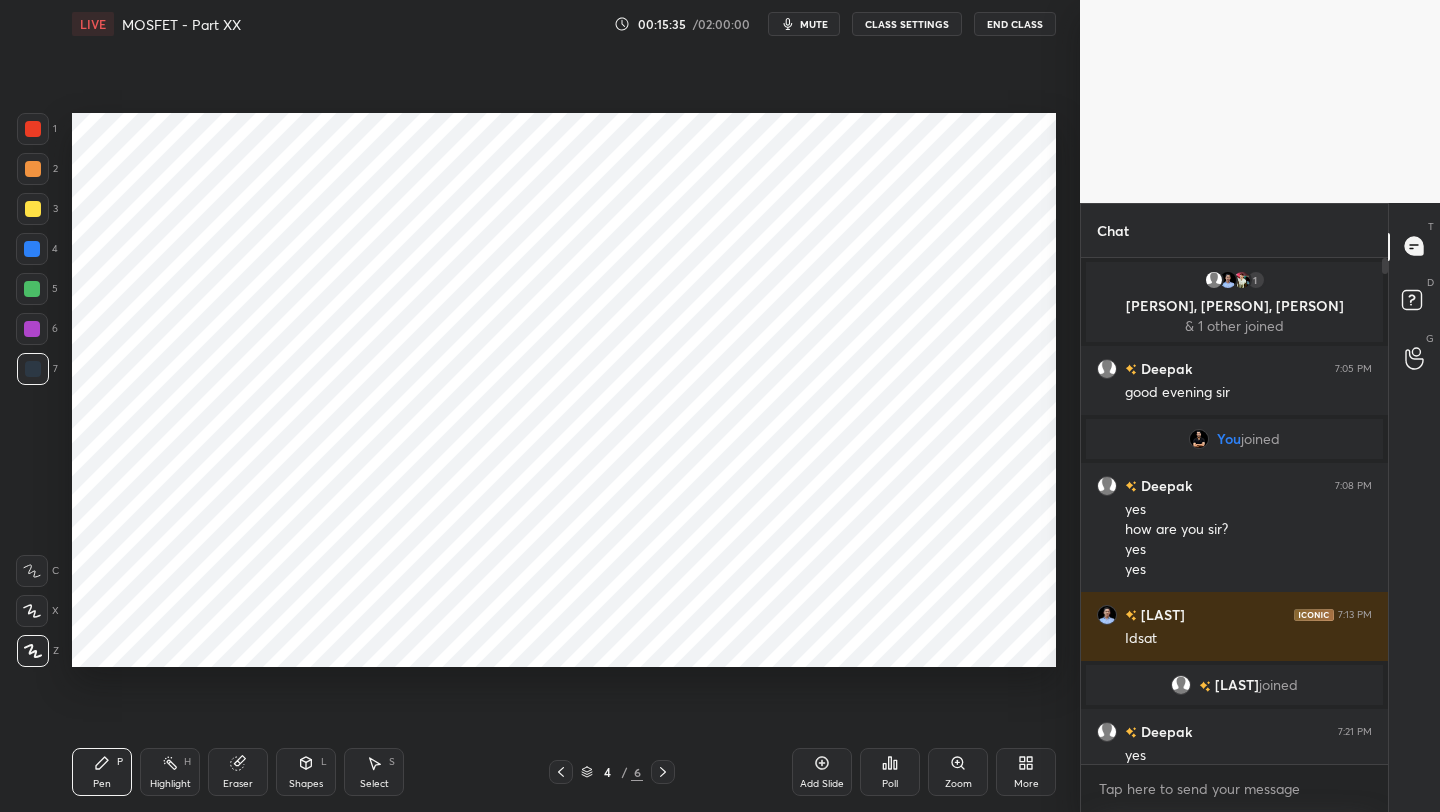 click 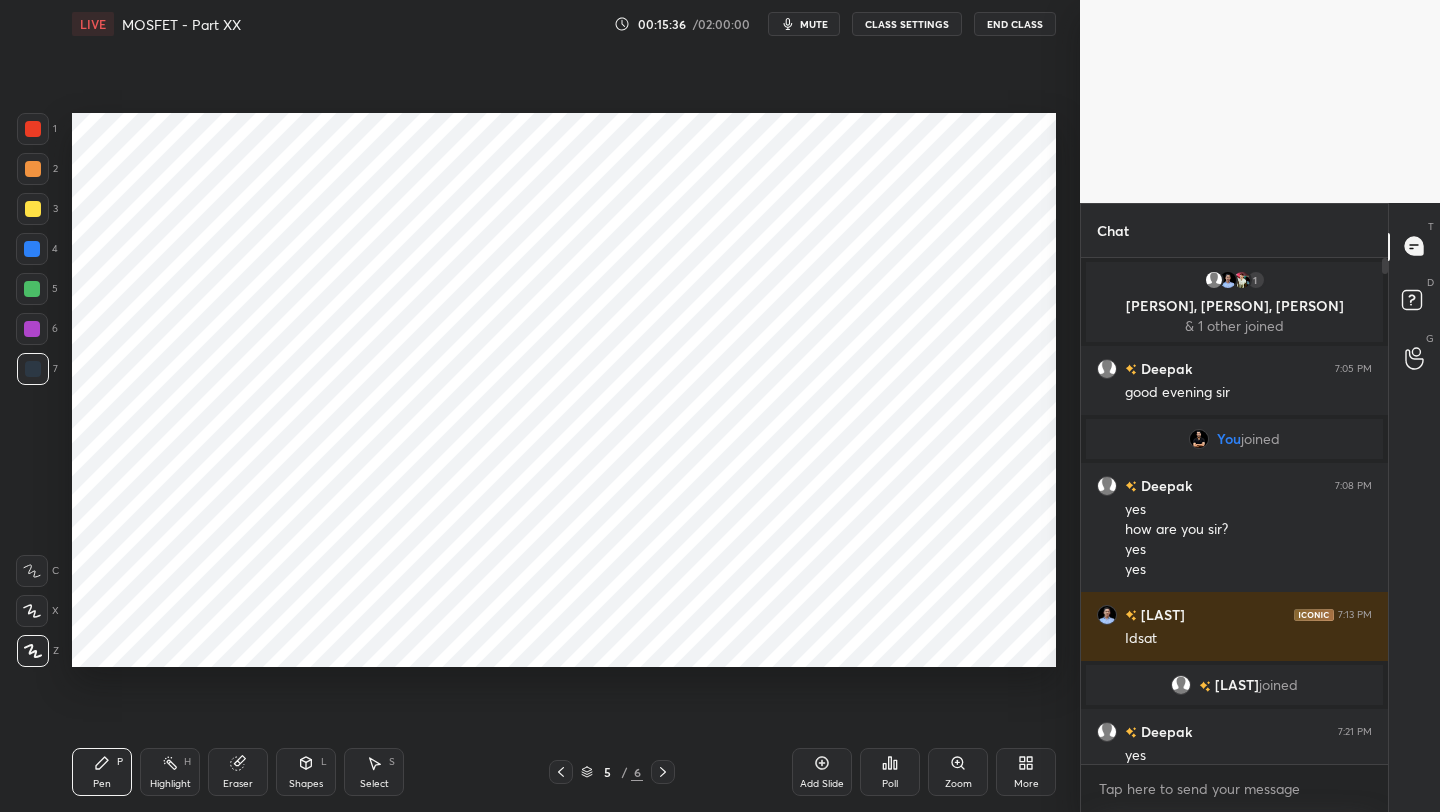 click 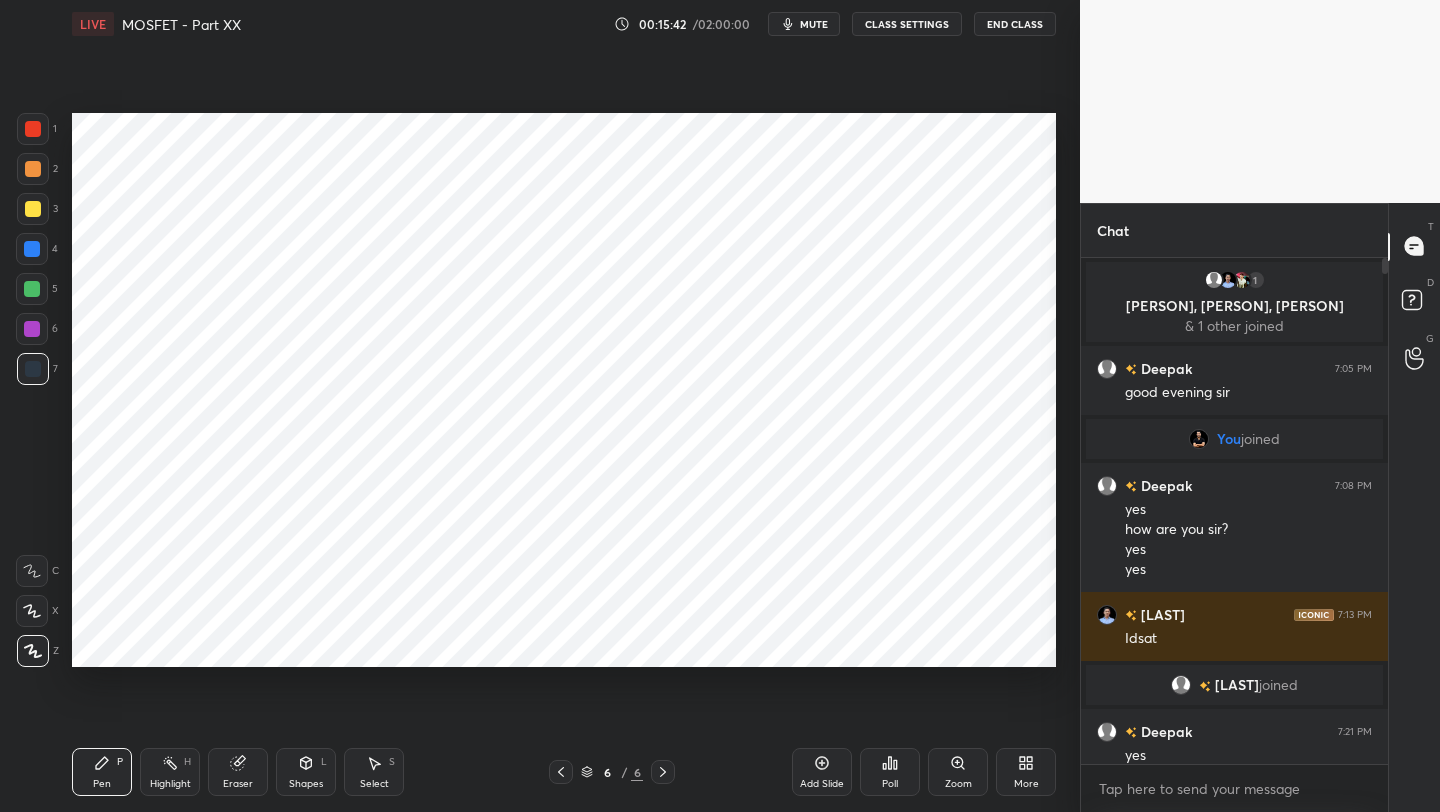 click 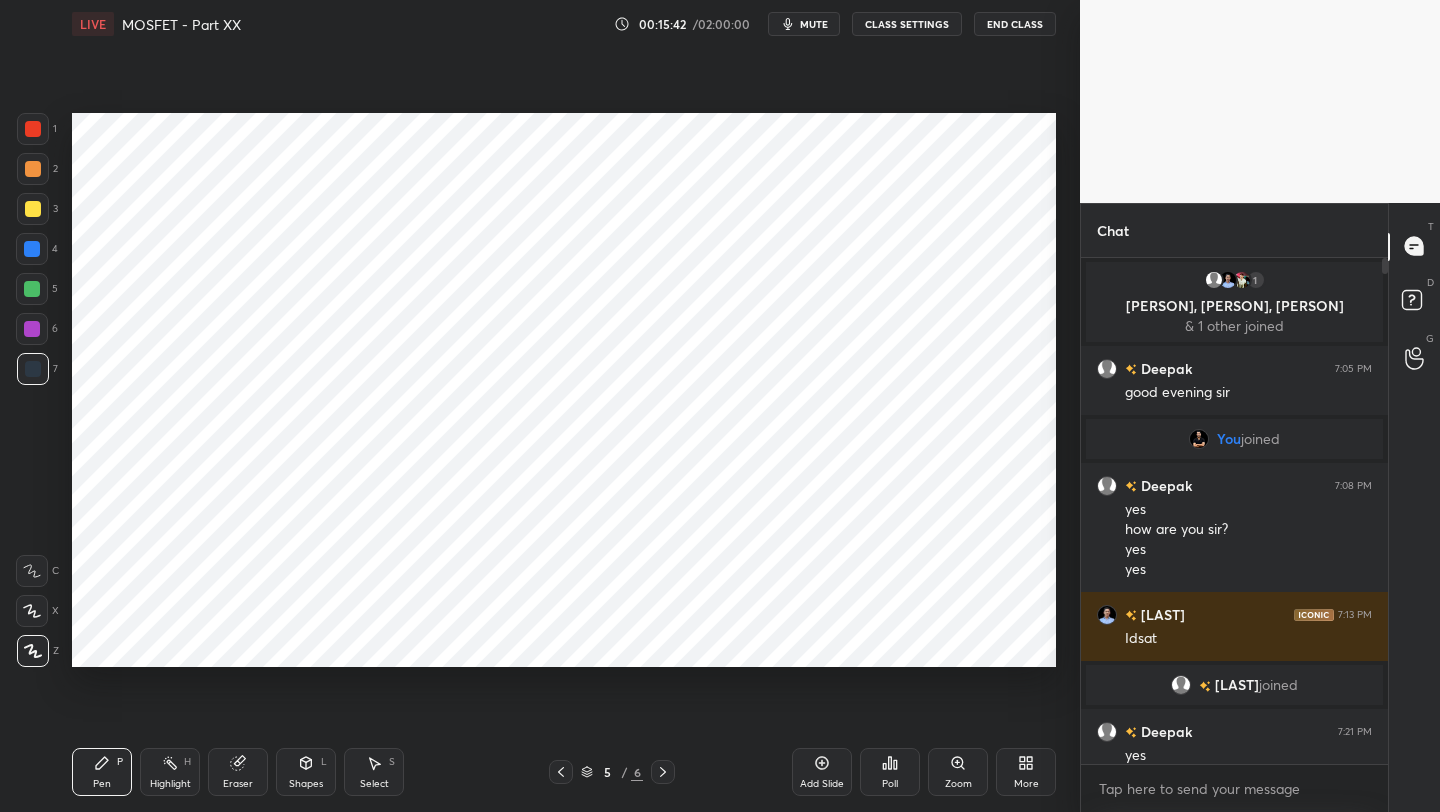 click 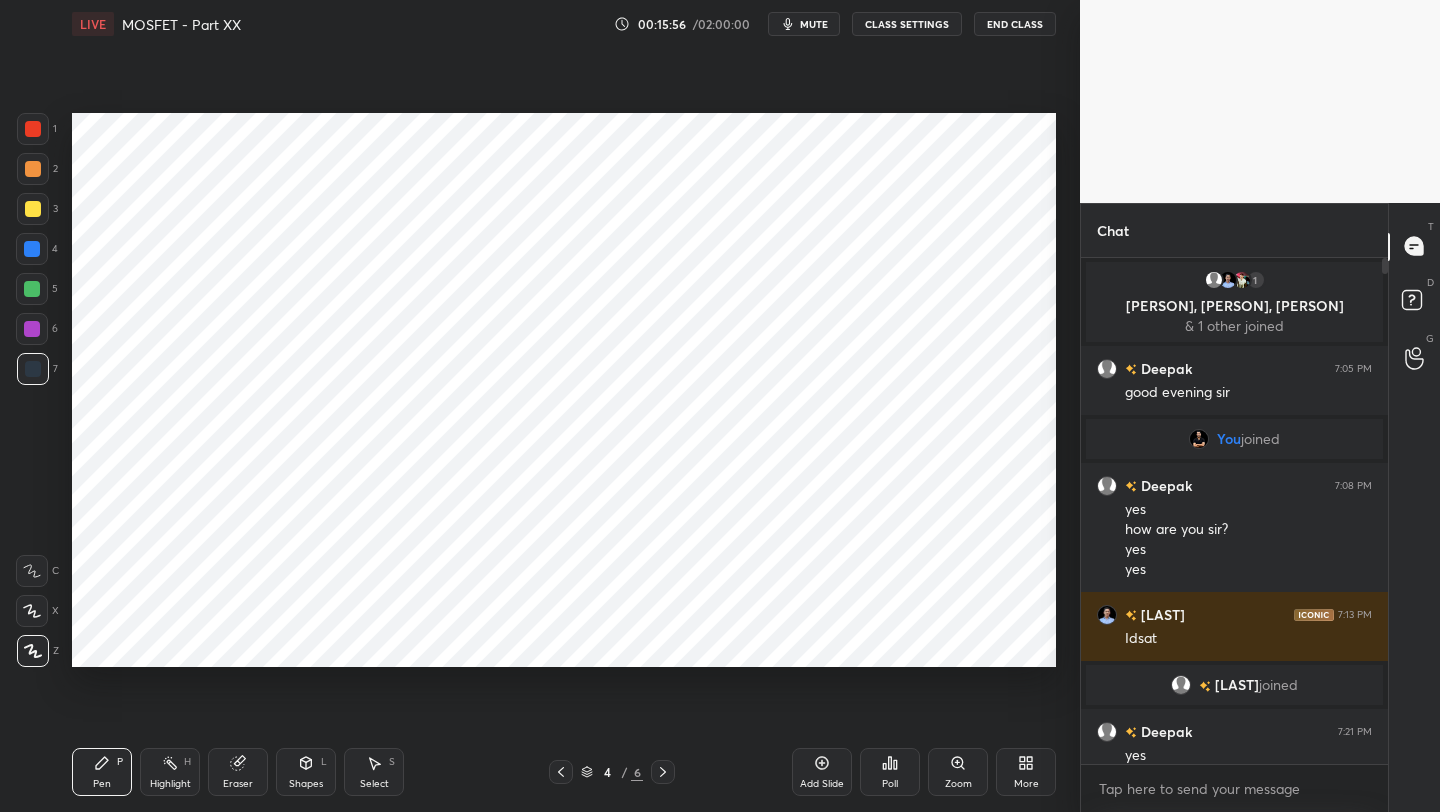 click at bounding box center (561, 772) 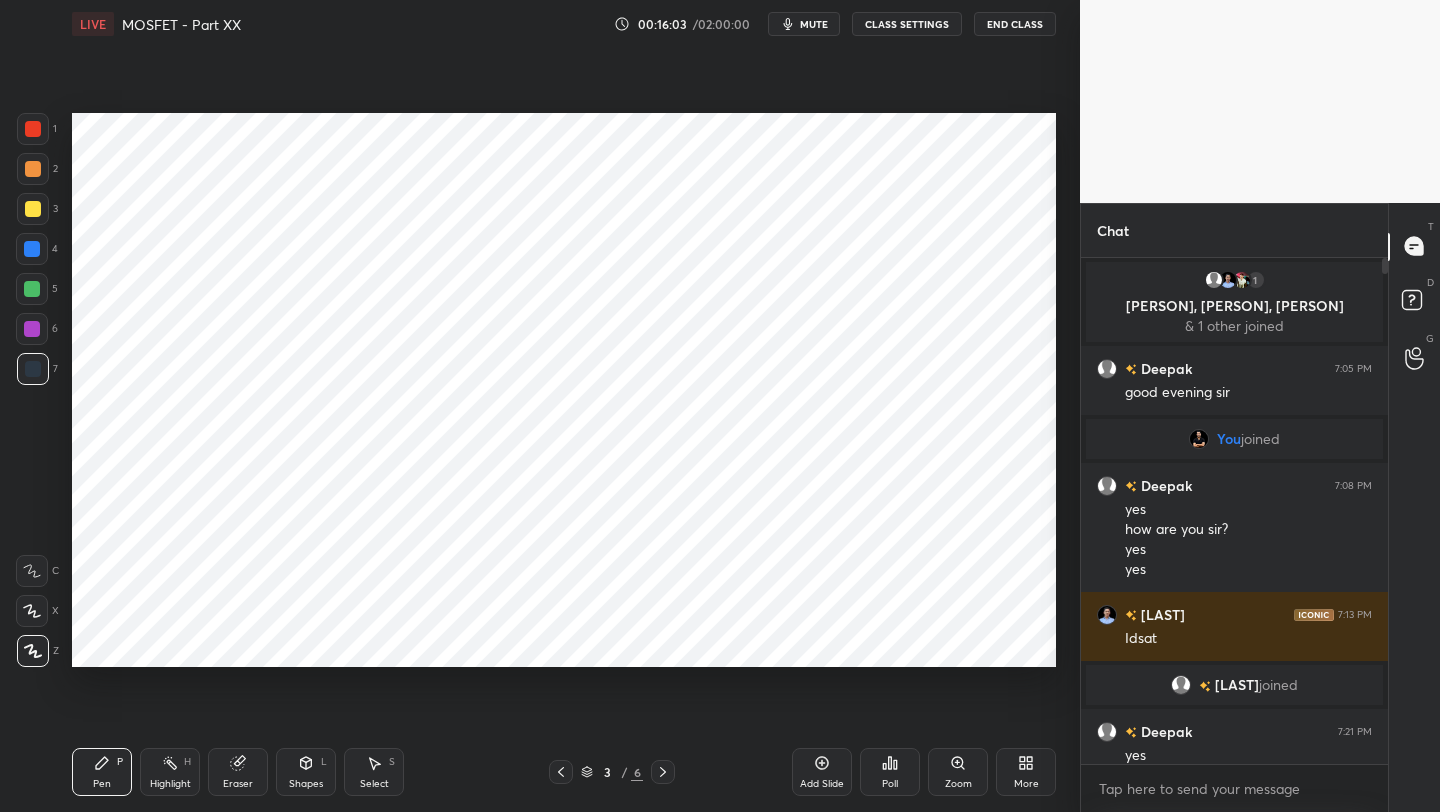 click at bounding box center [663, 772] 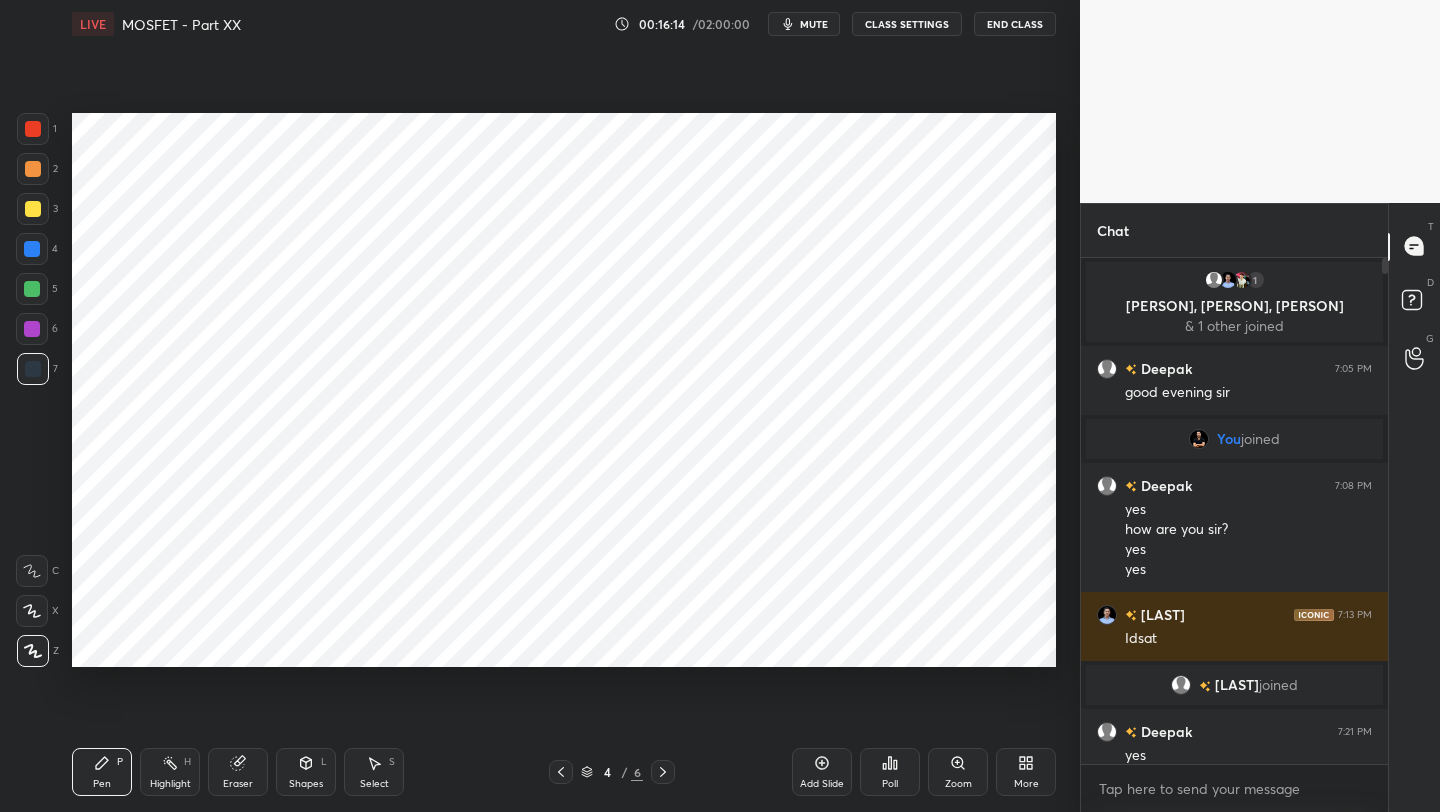 click on "Shapes" at bounding box center [306, 784] 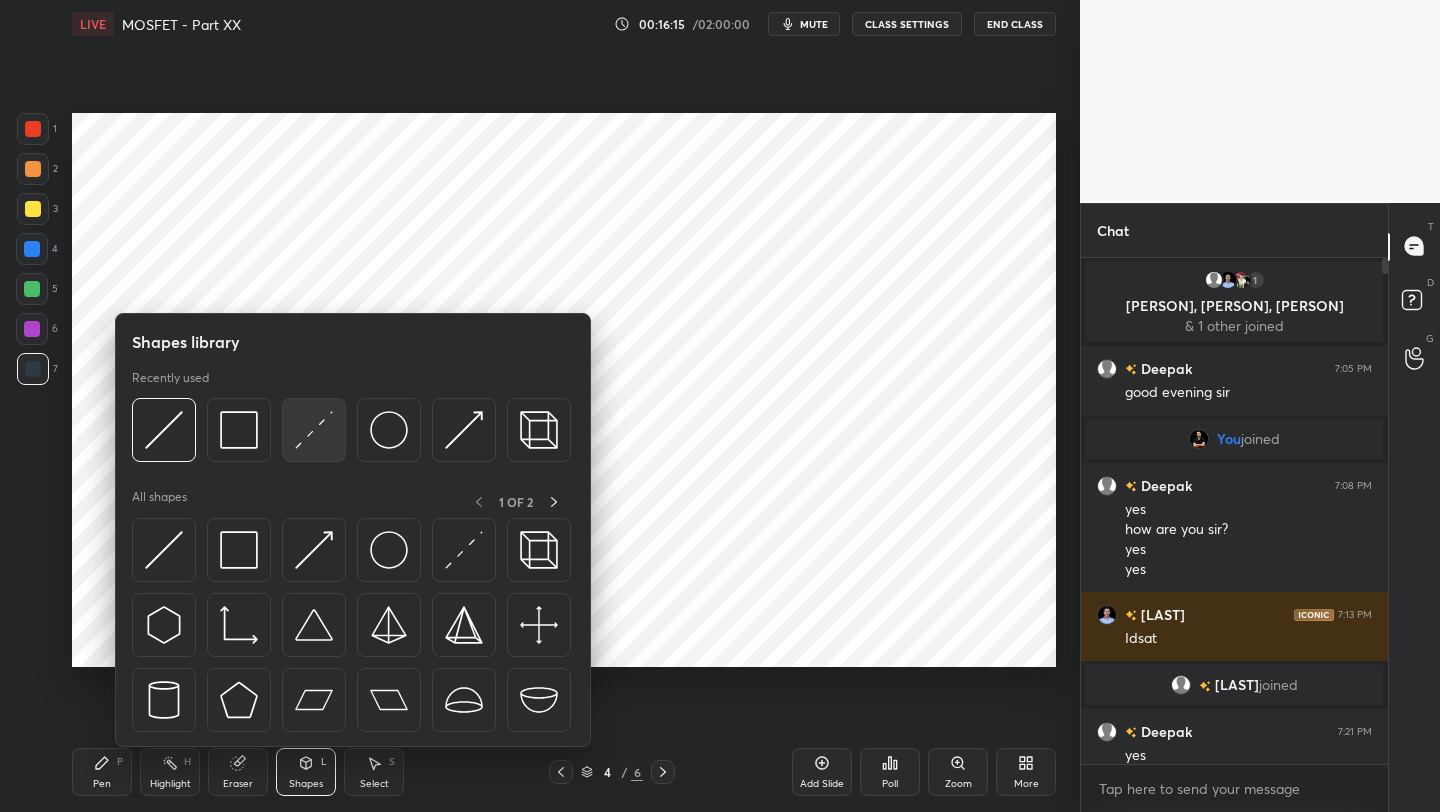 click at bounding box center [314, 430] 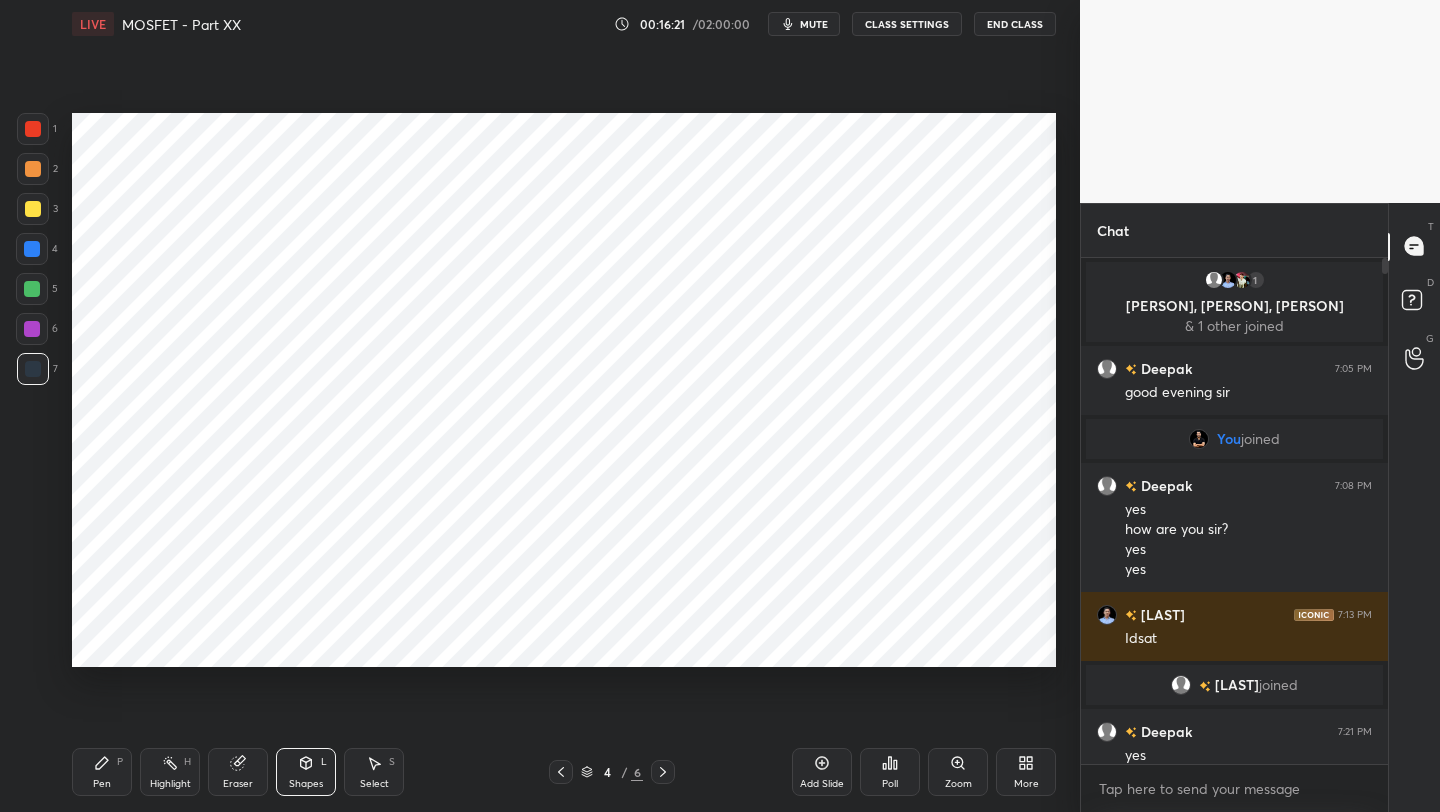 click on "Pen P" at bounding box center [102, 772] 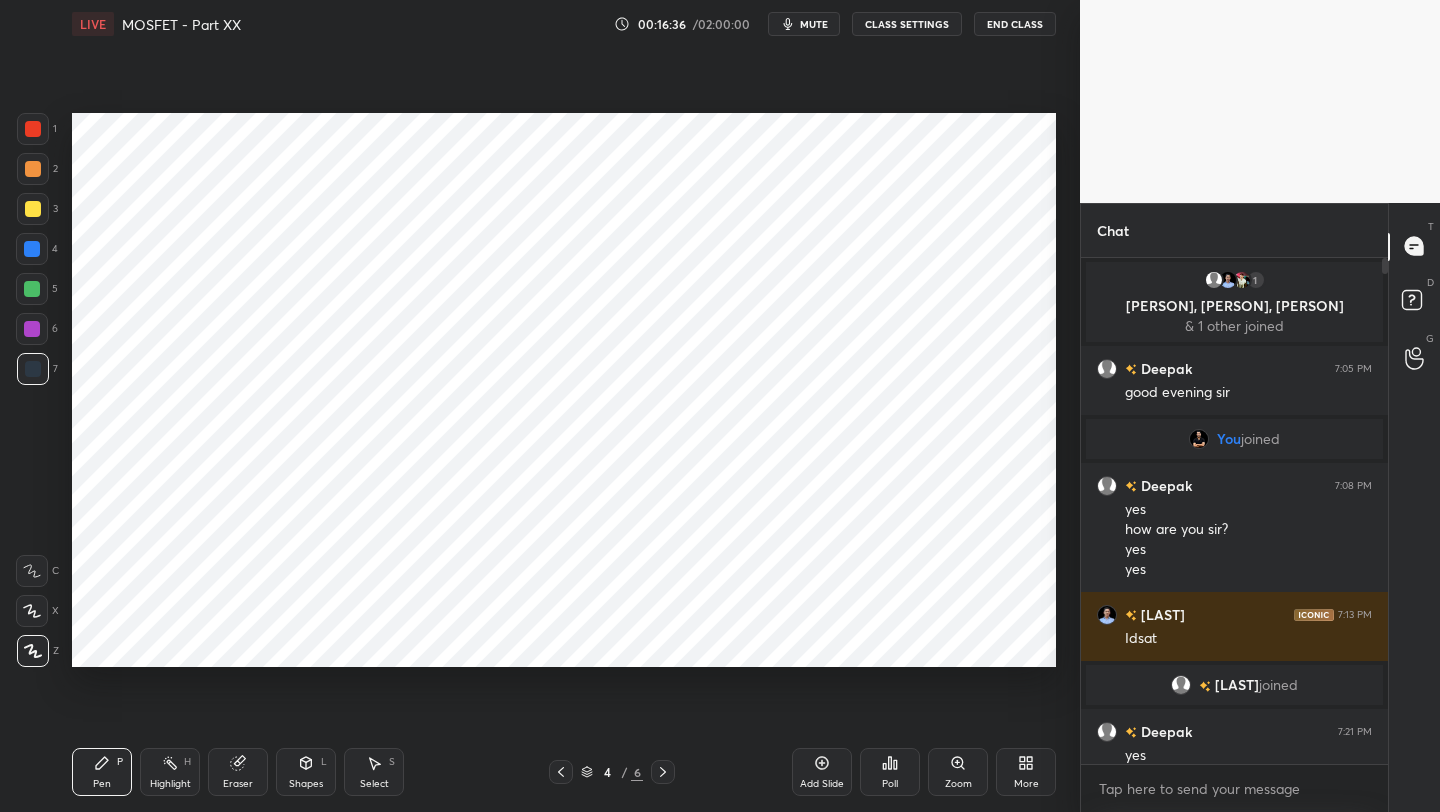 click 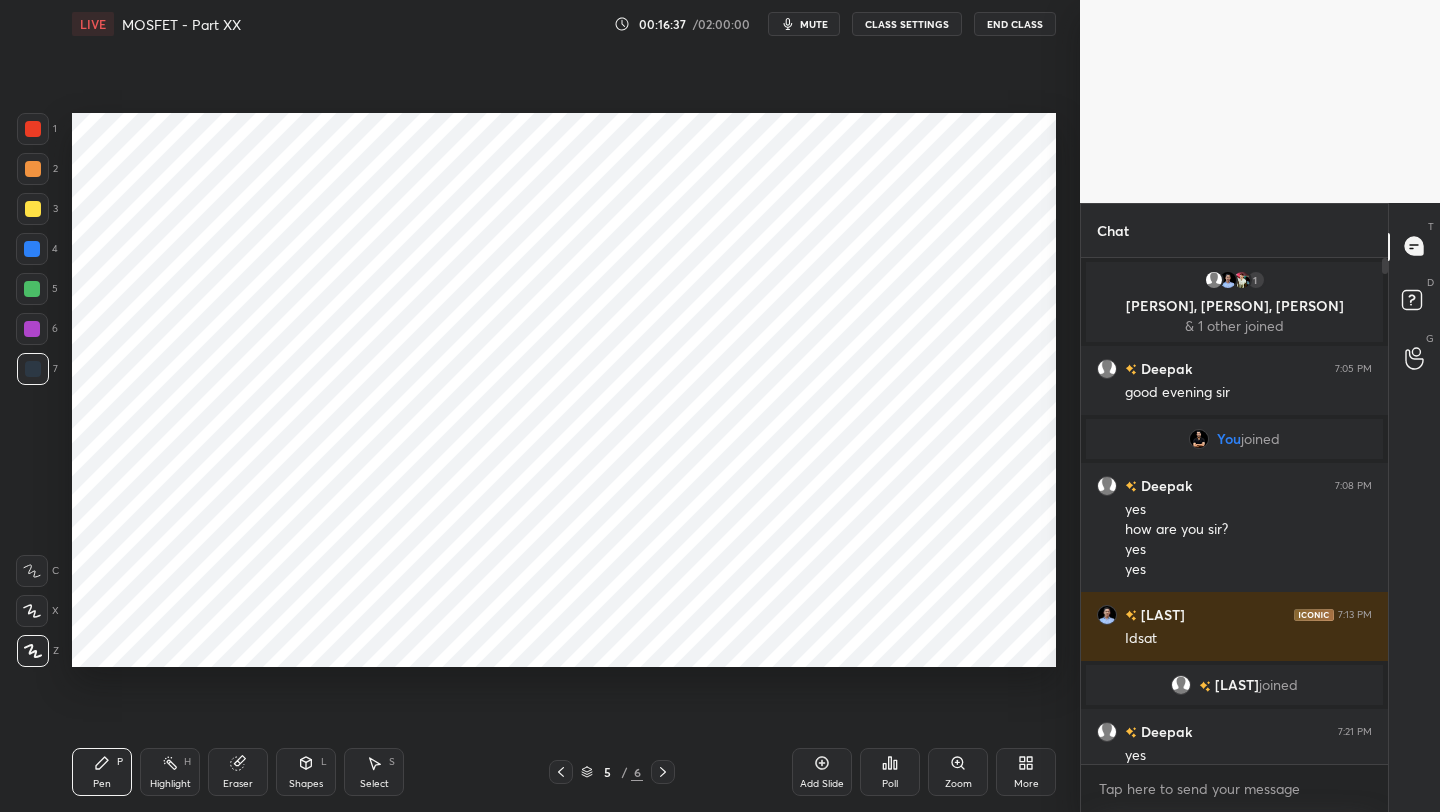 click 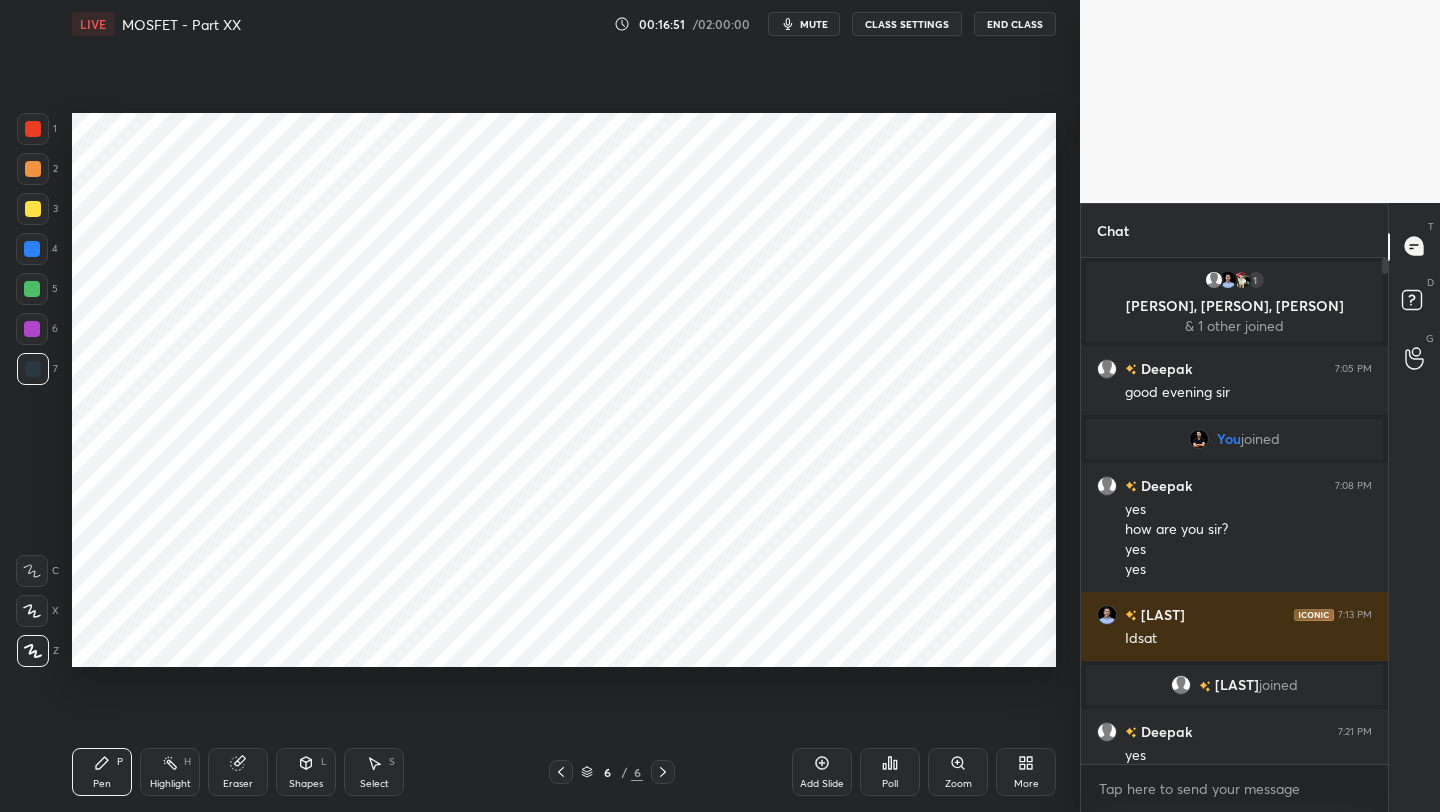 click 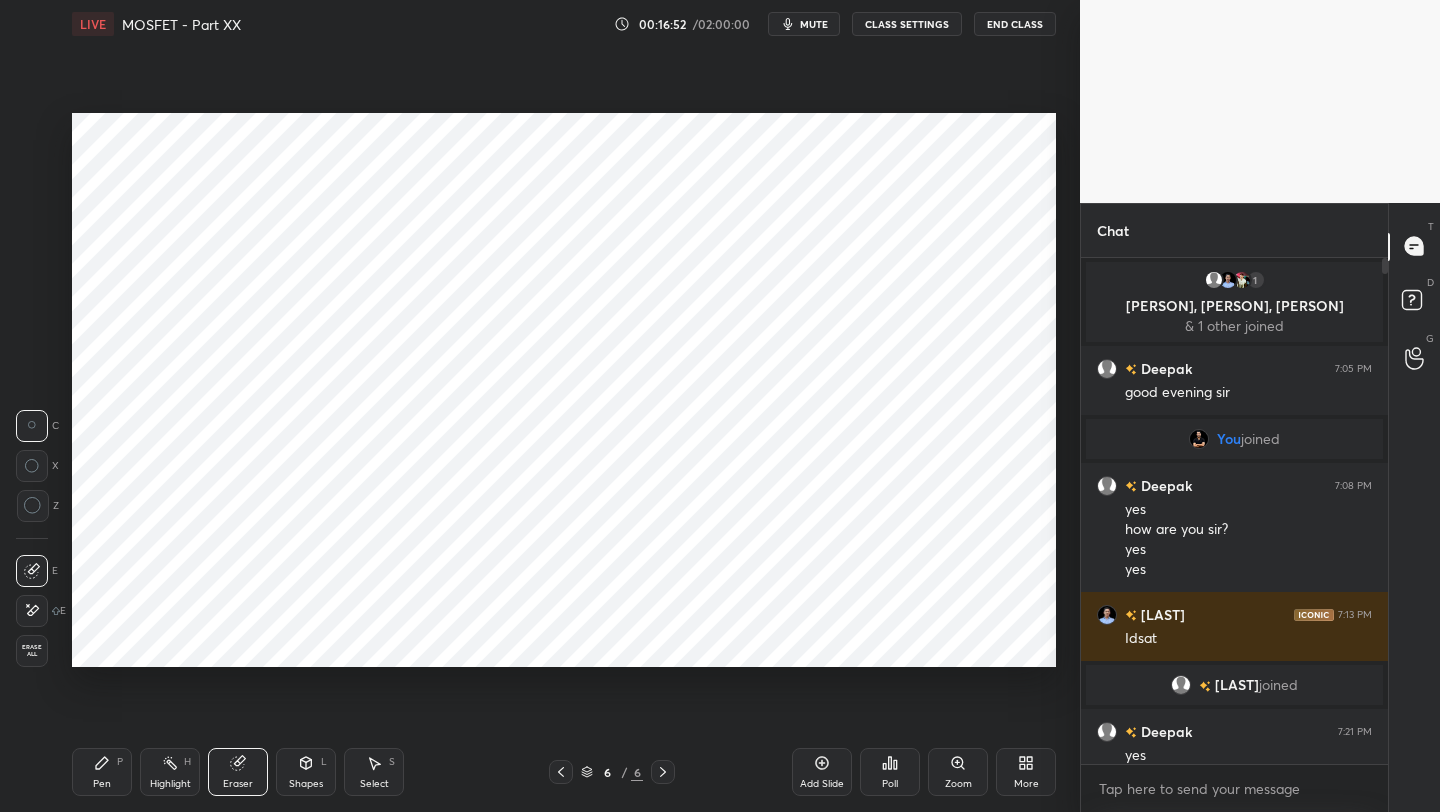click on "Highlight" at bounding box center (170, 784) 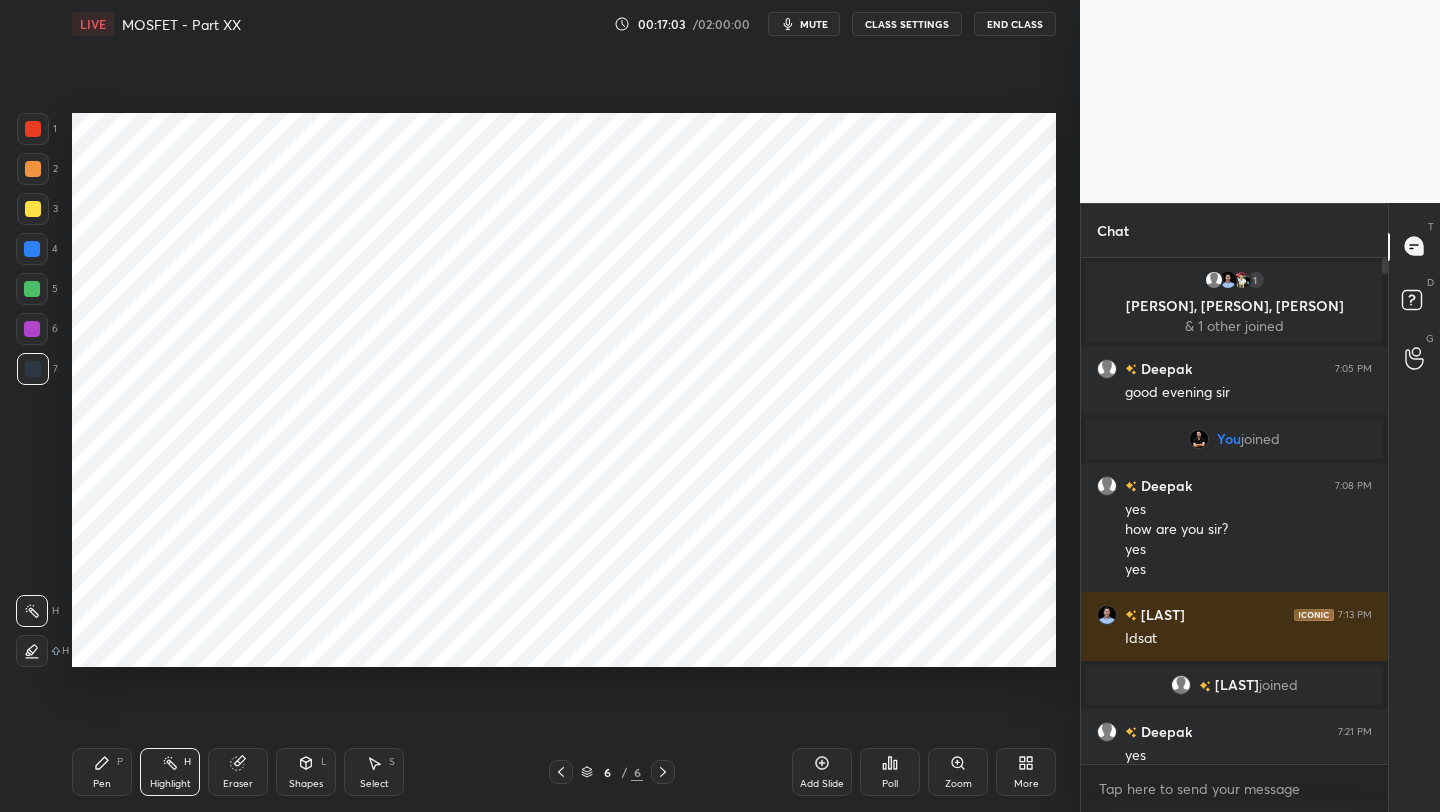 click on "Eraser" at bounding box center (238, 772) 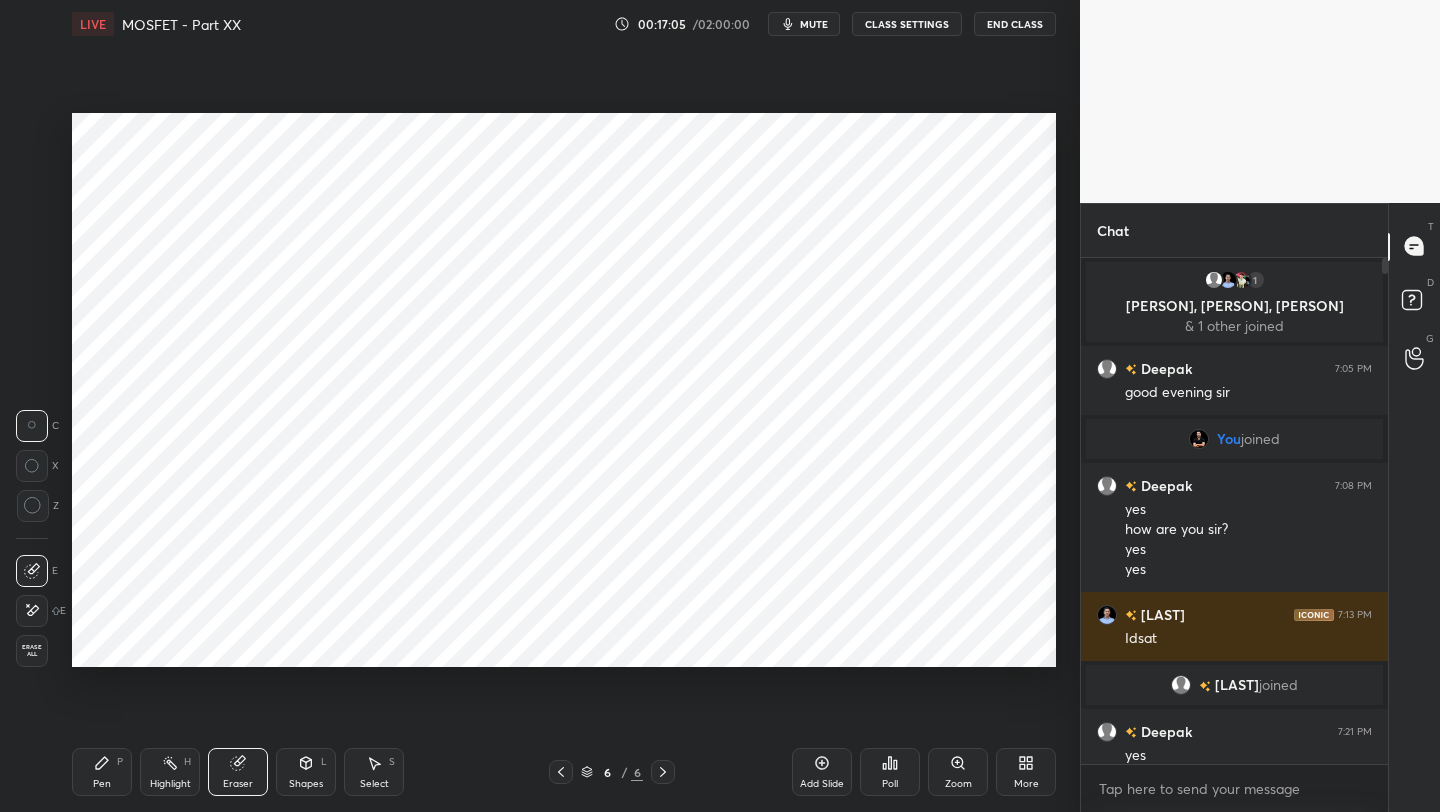 click on "Pen P" at bounding box center (102, 772) 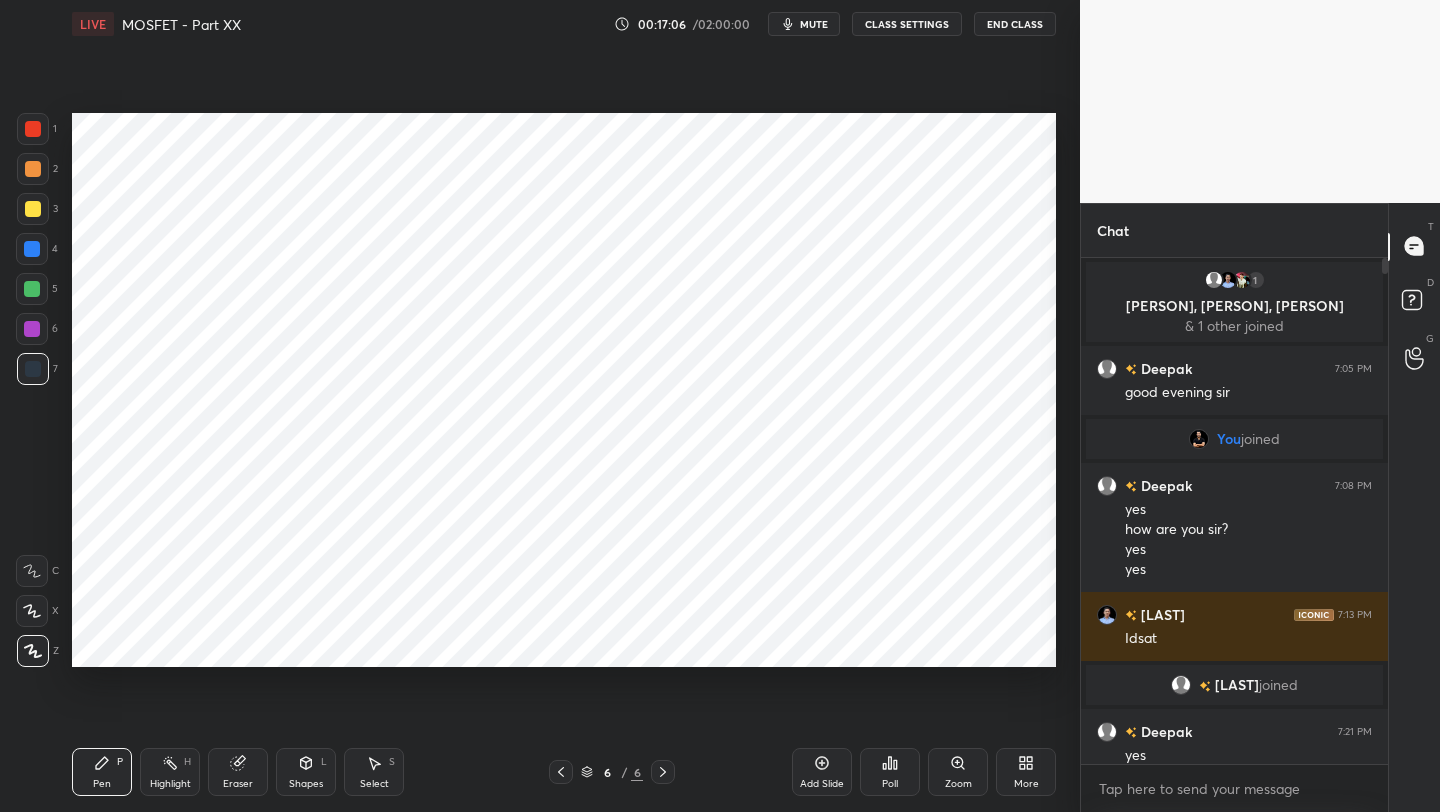 drag, startPoint x: 29, startPoint y: 342, endPoint x: 42, endPoint y: 332, distance: 16.40122 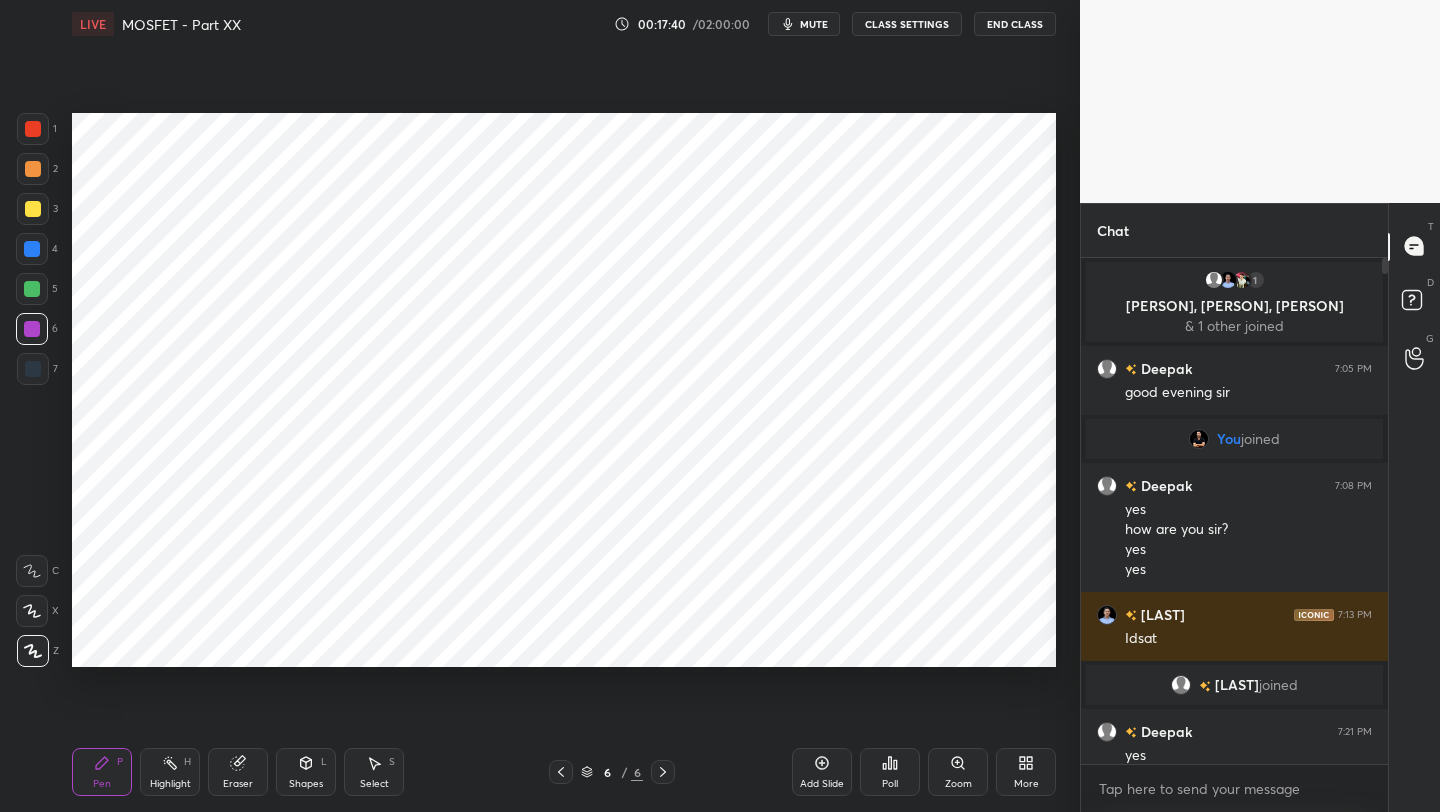click 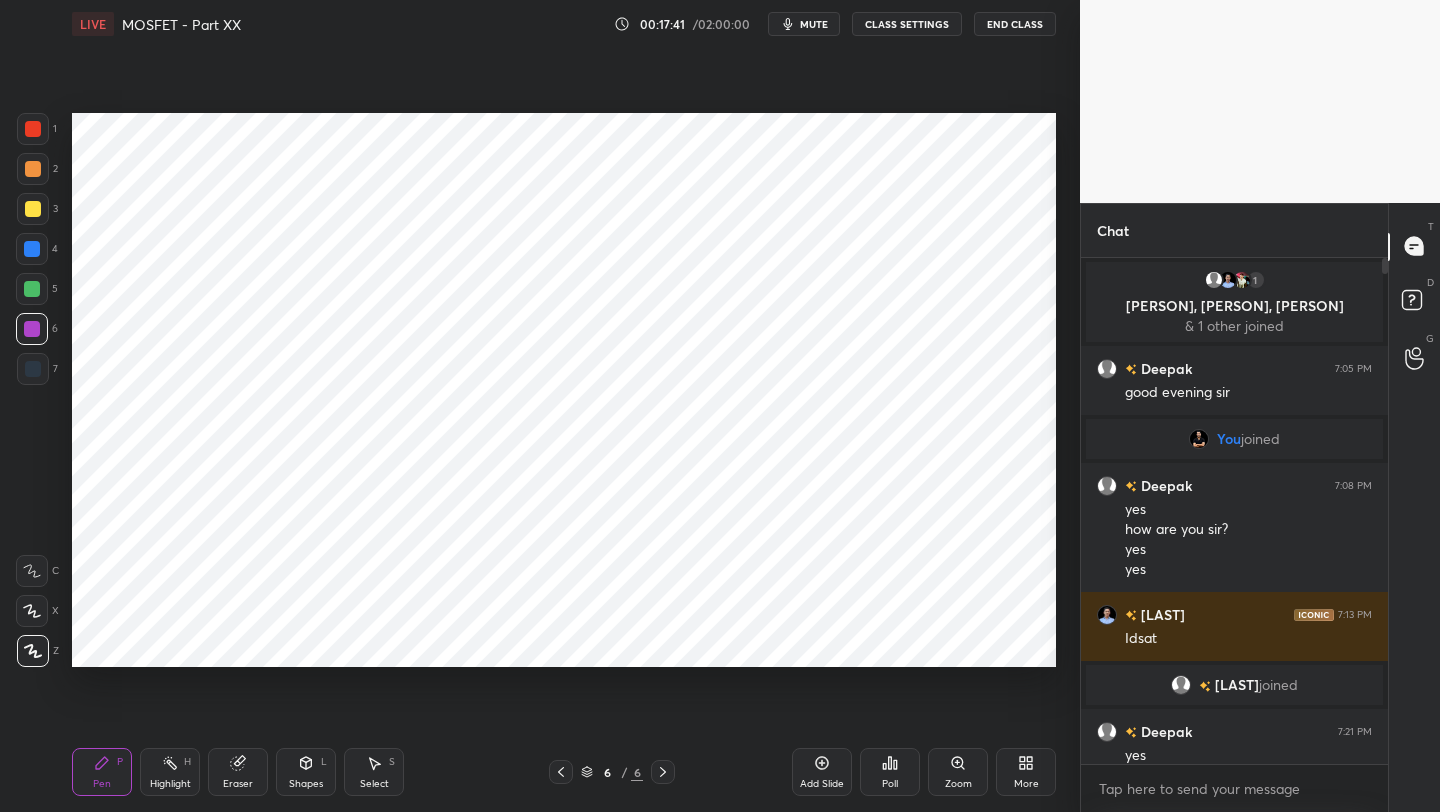 click 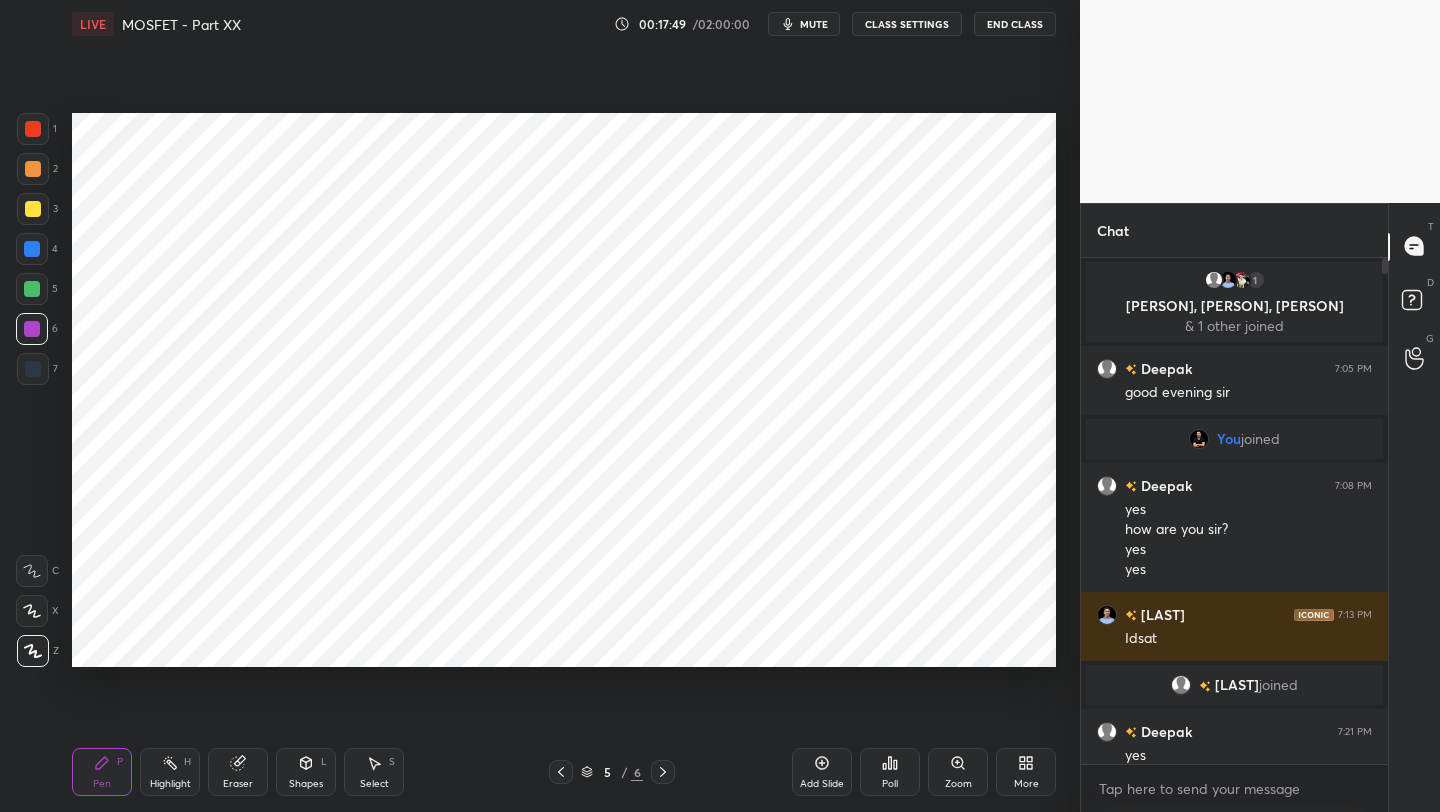 click 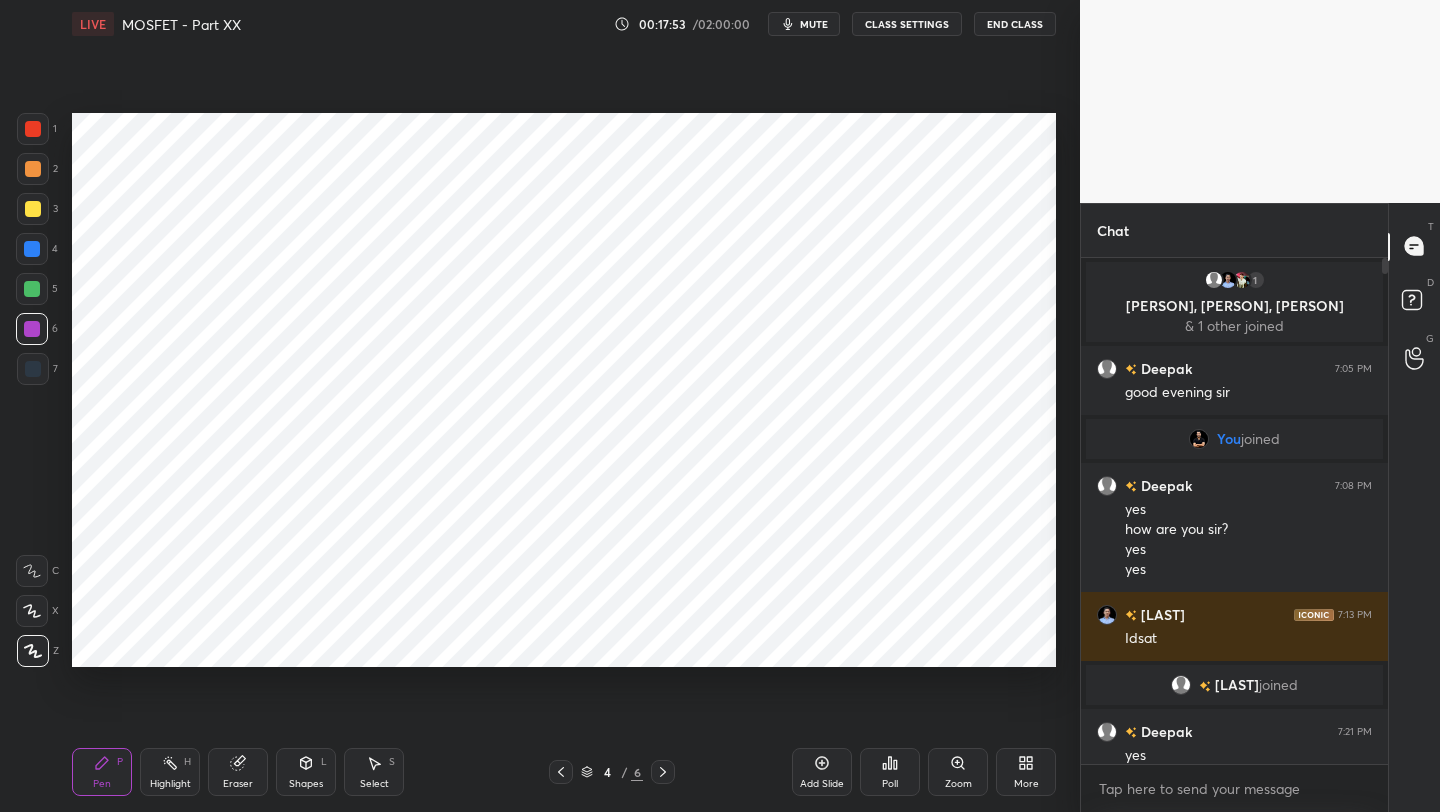 click 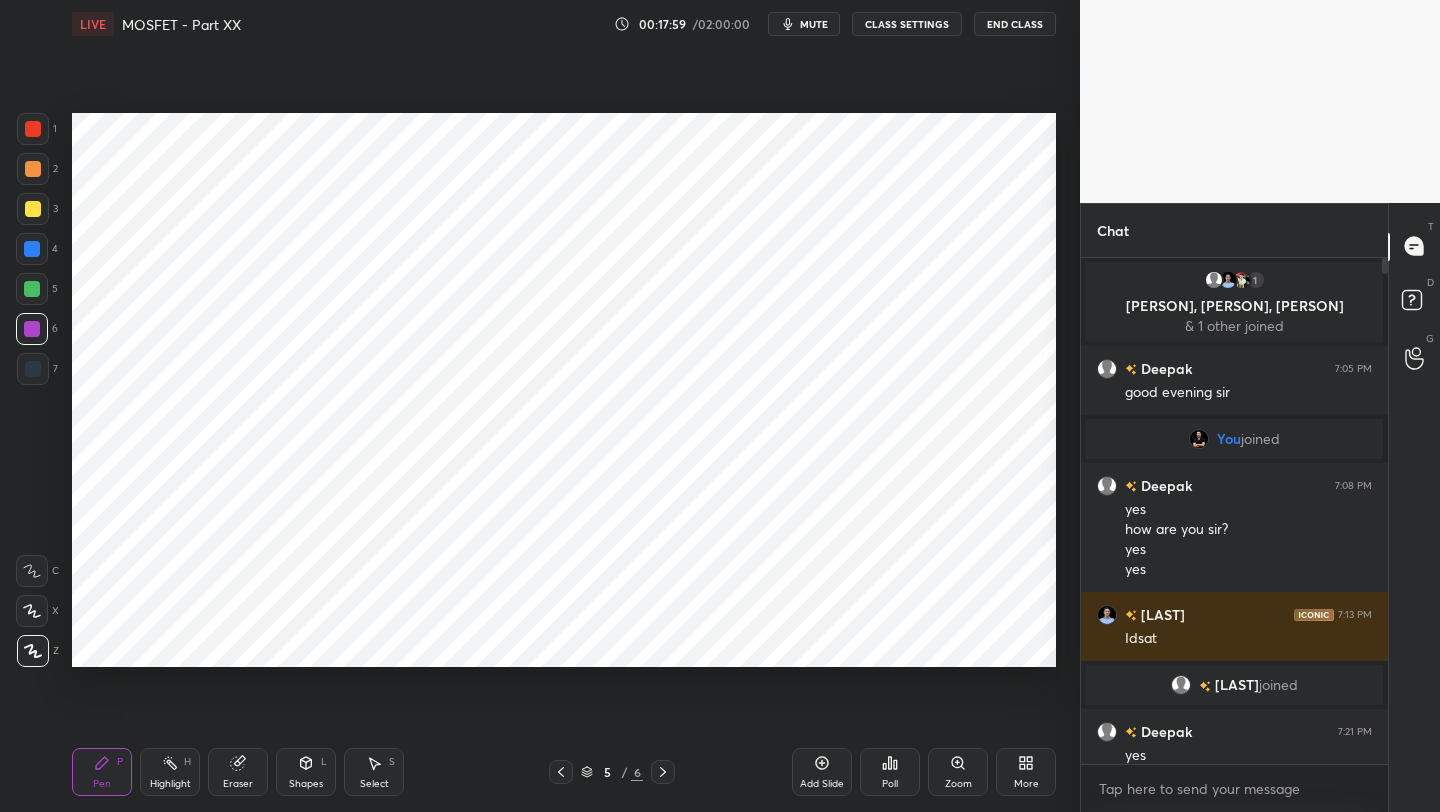 click 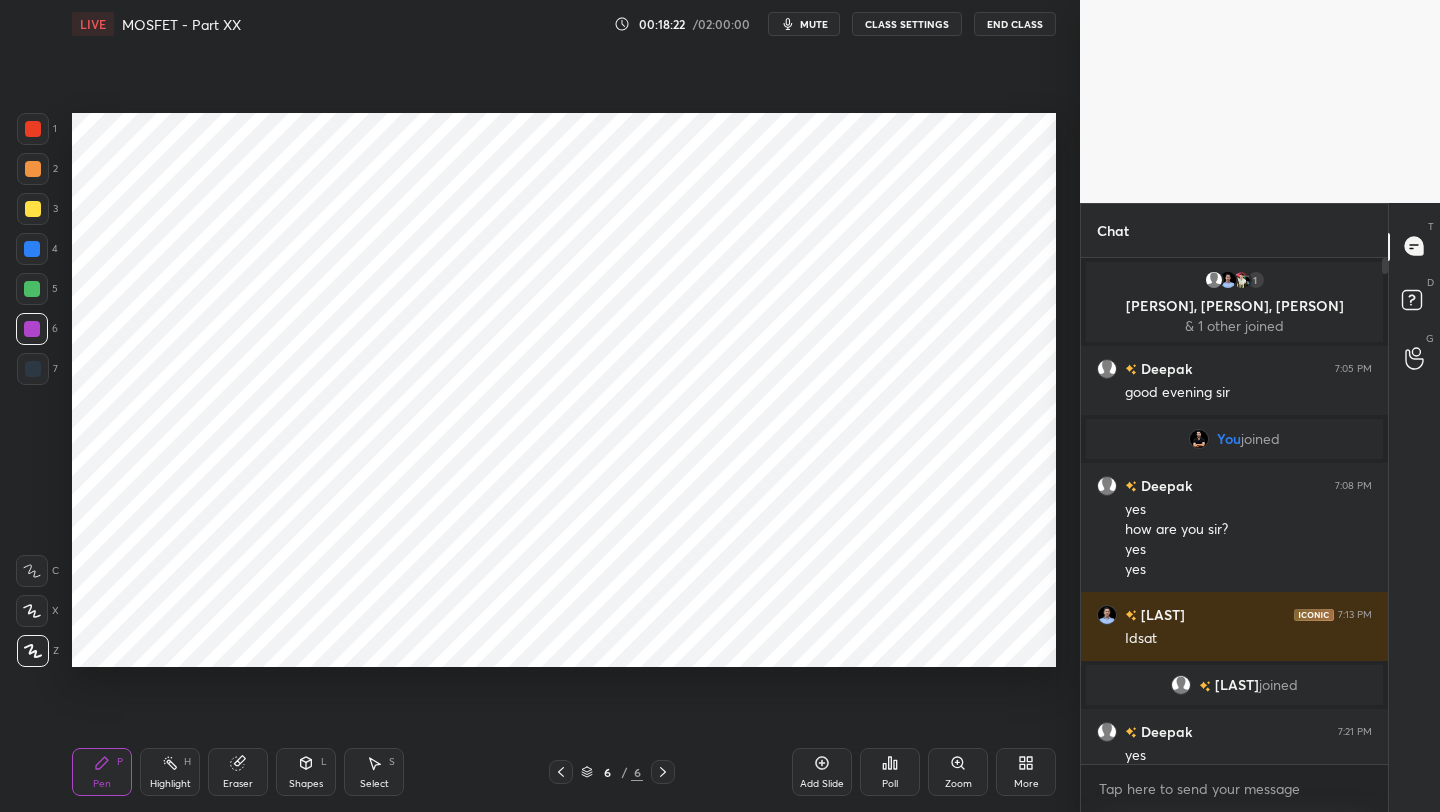 click on "Add Slide" at bounding box center (822, 772) 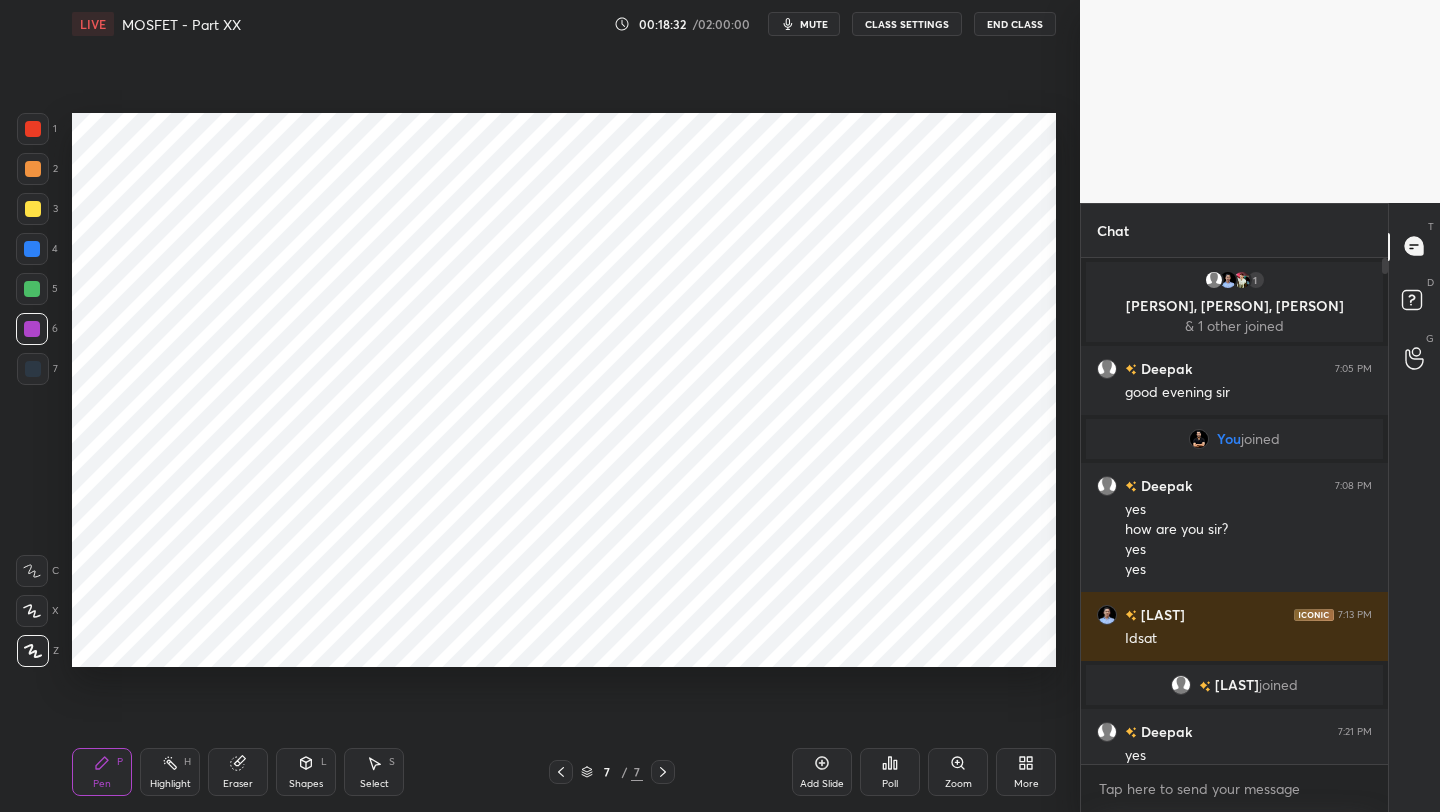 drag, startPoint x: 559, startPoint y: 779, endPoint x: 569, endPoint y: 773, distance: 11.661903 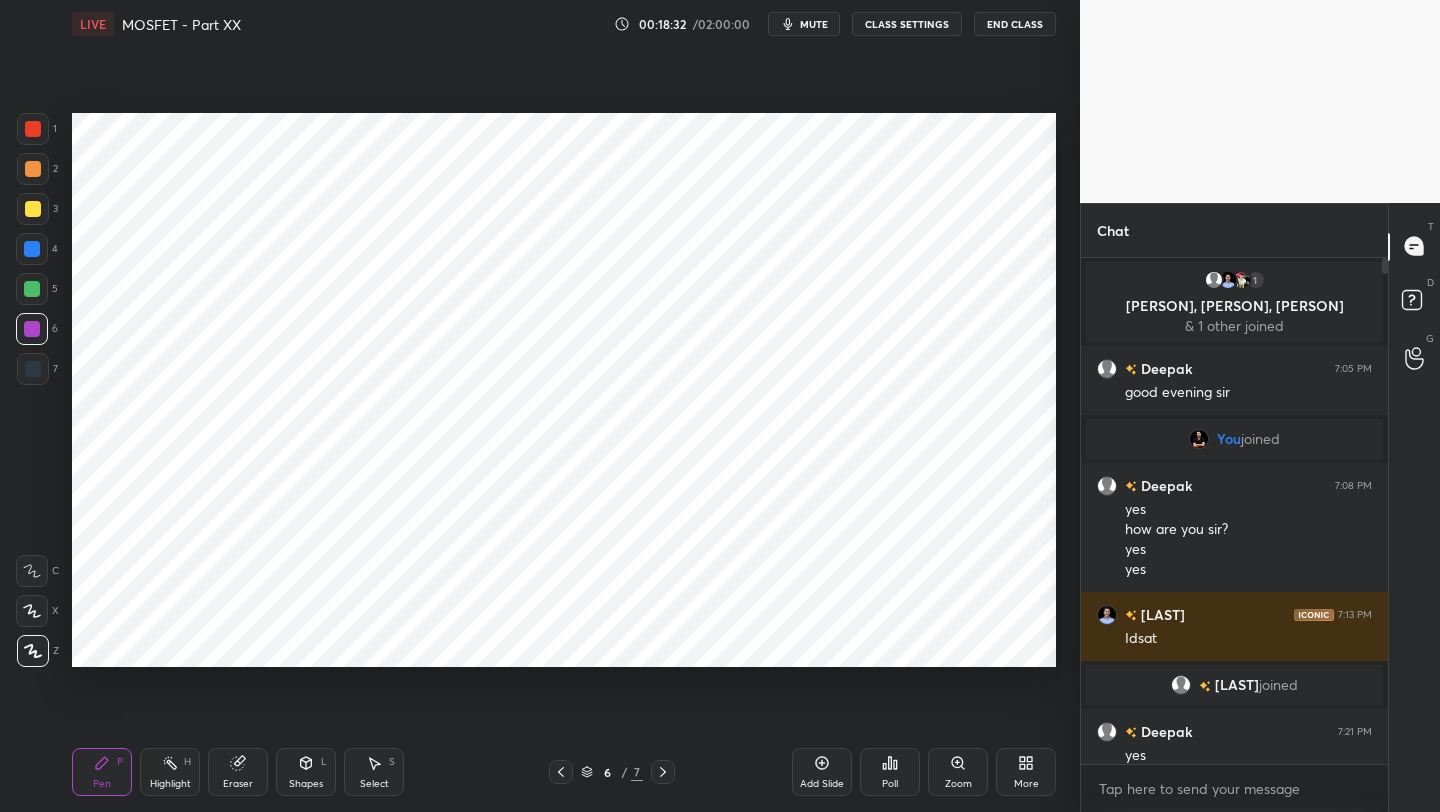 click 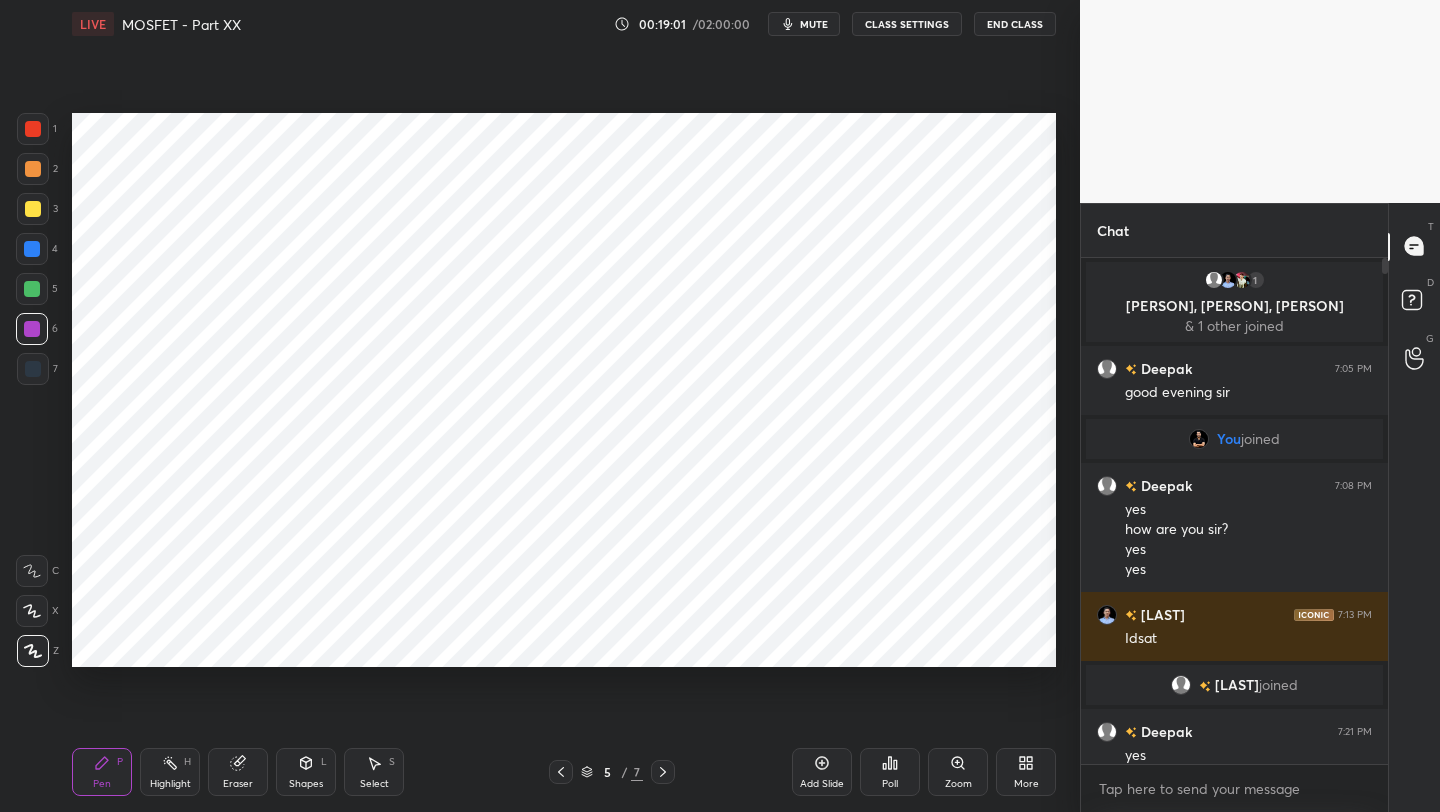 click 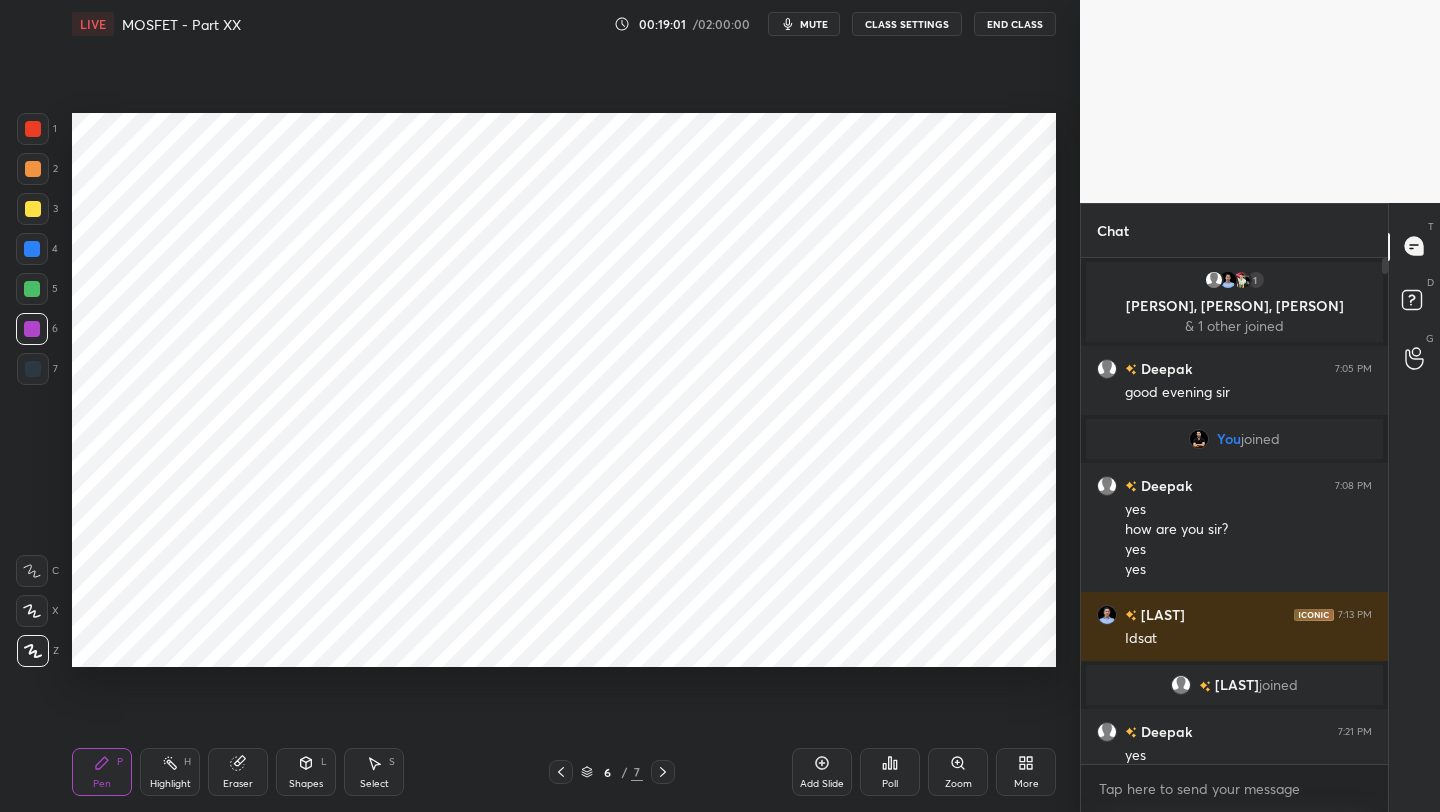 click 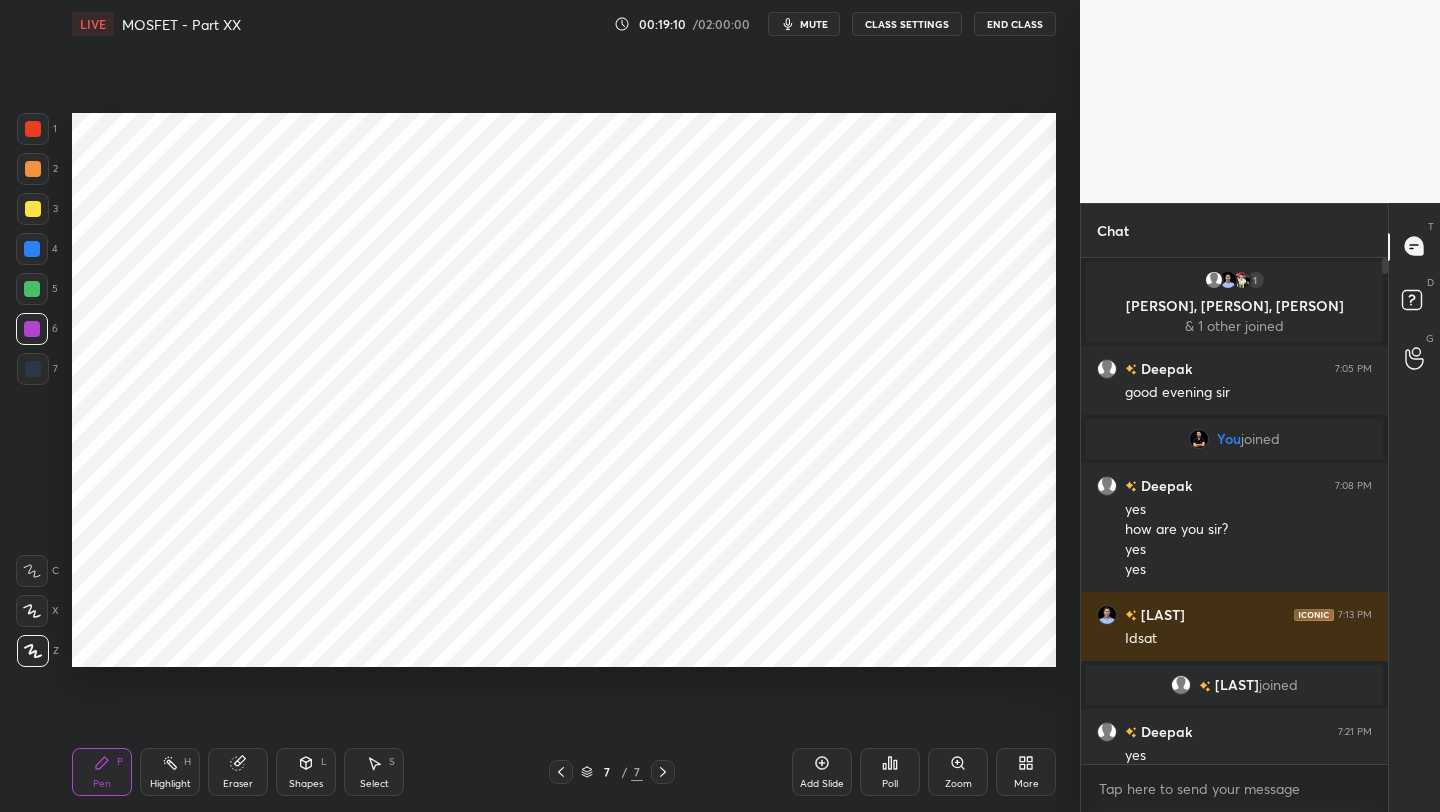 click 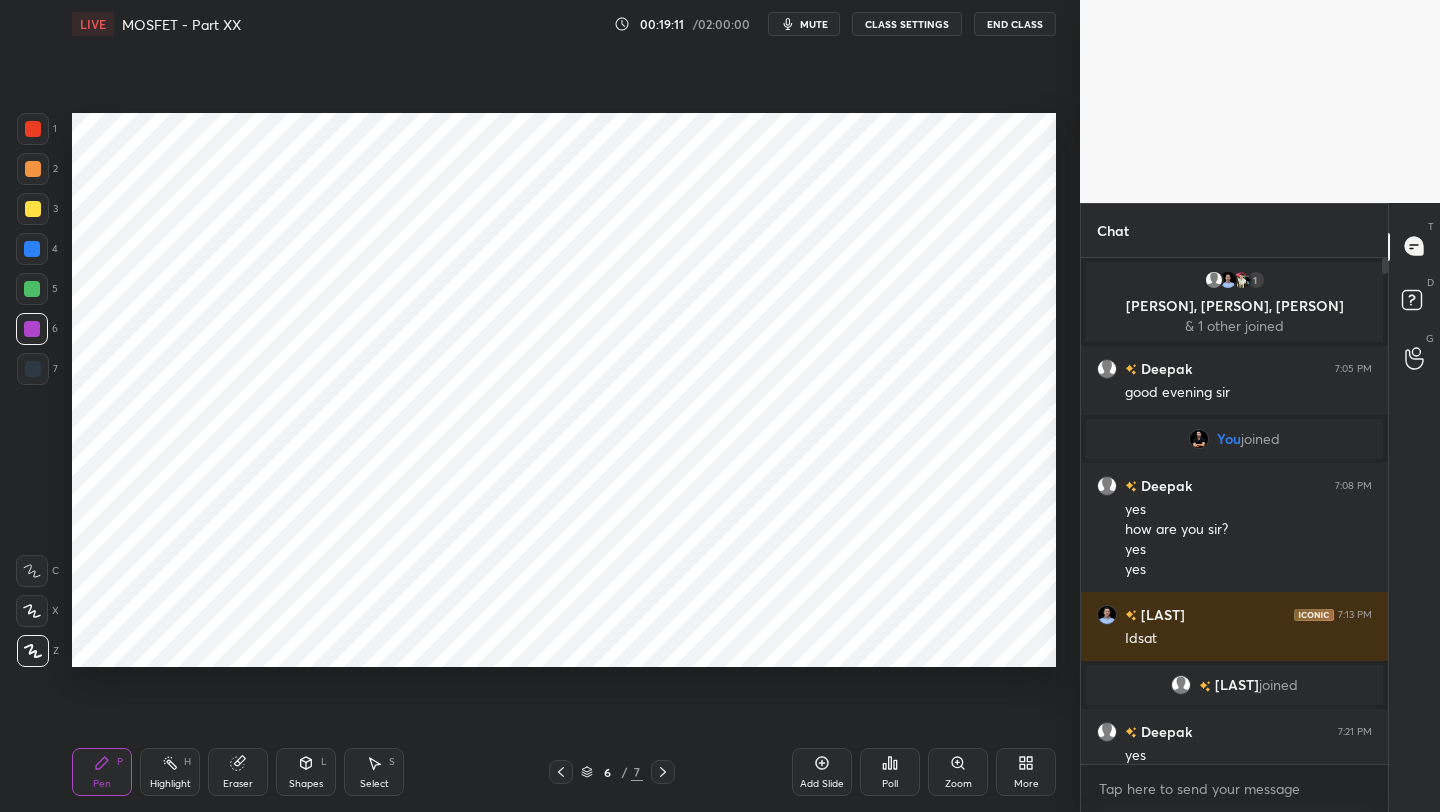 click 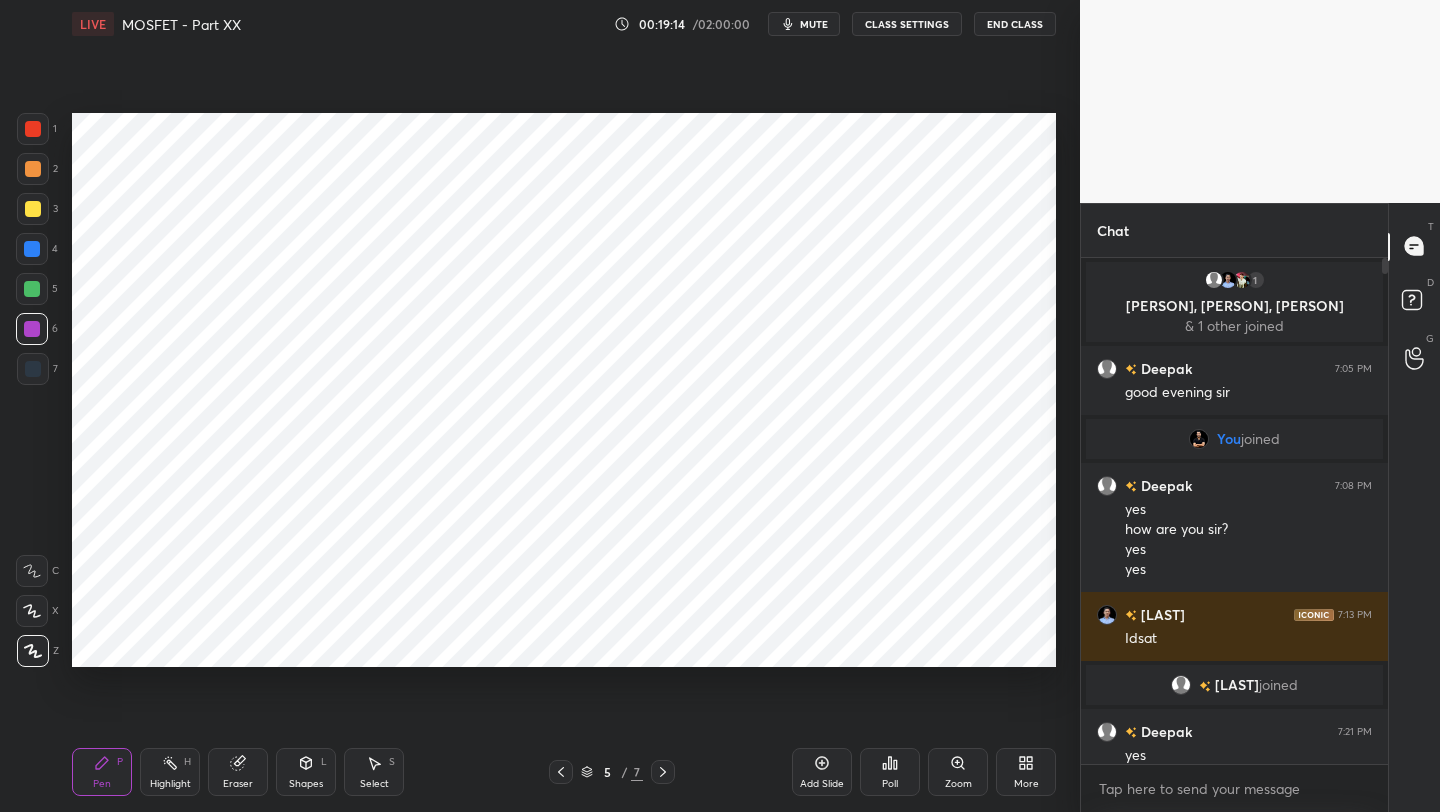 click 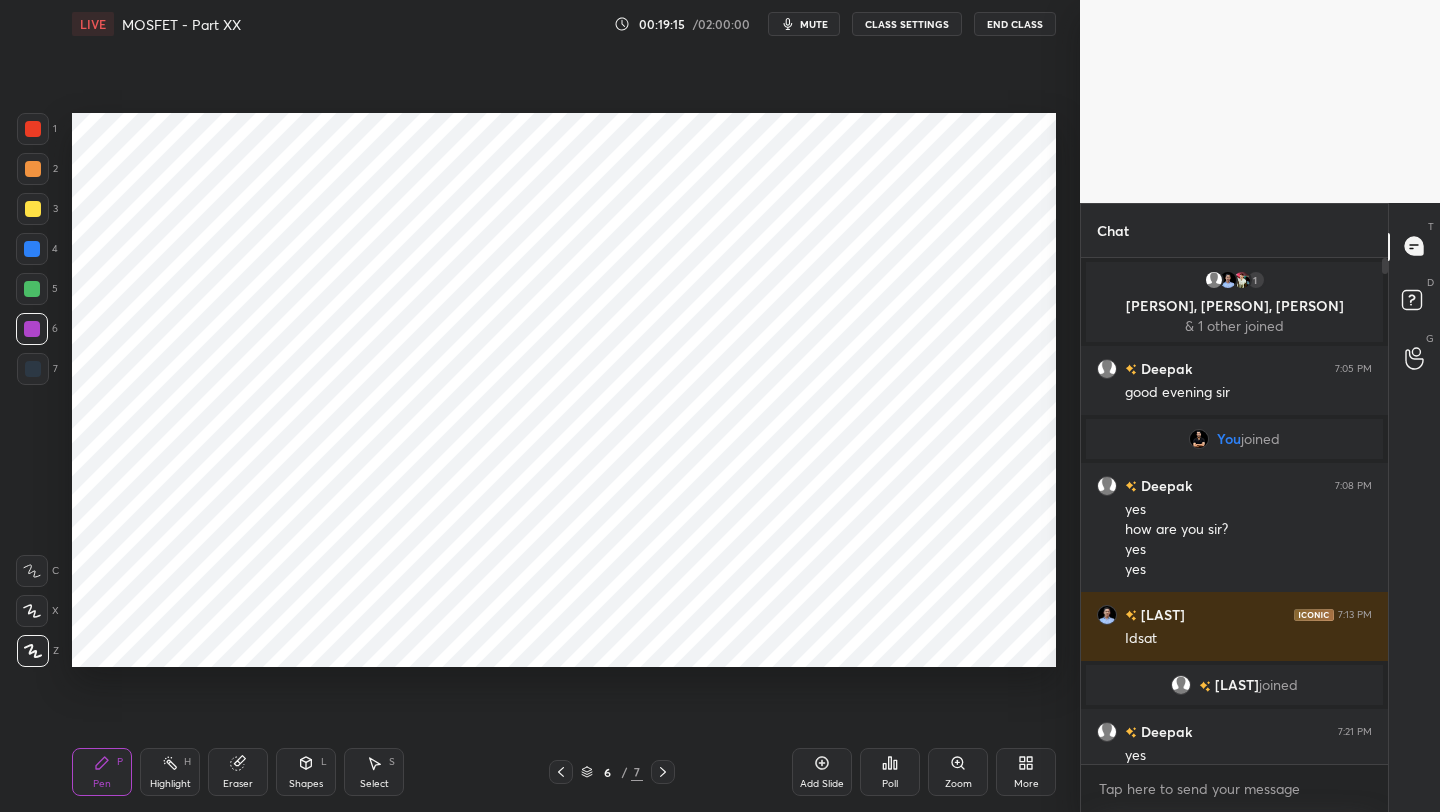 click 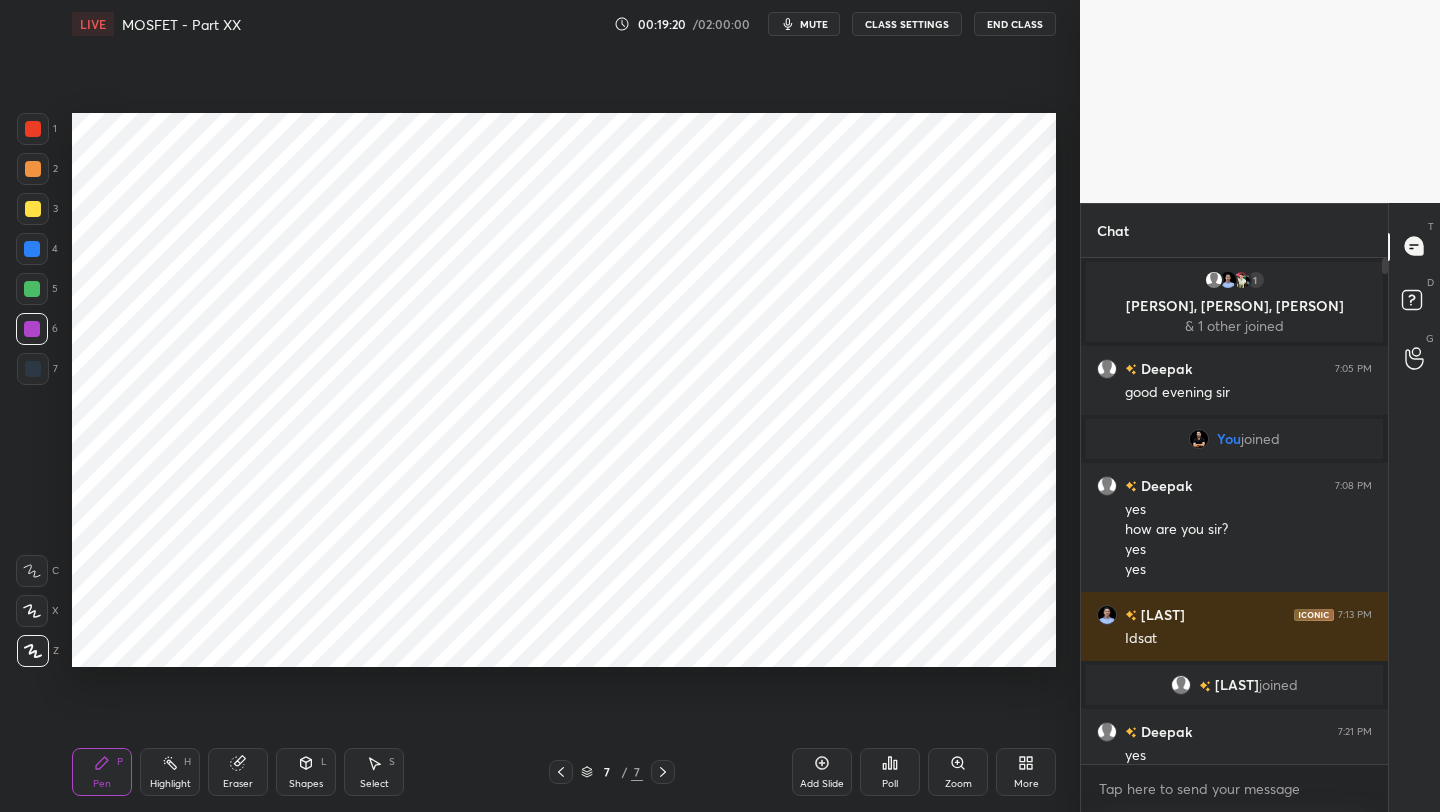 click 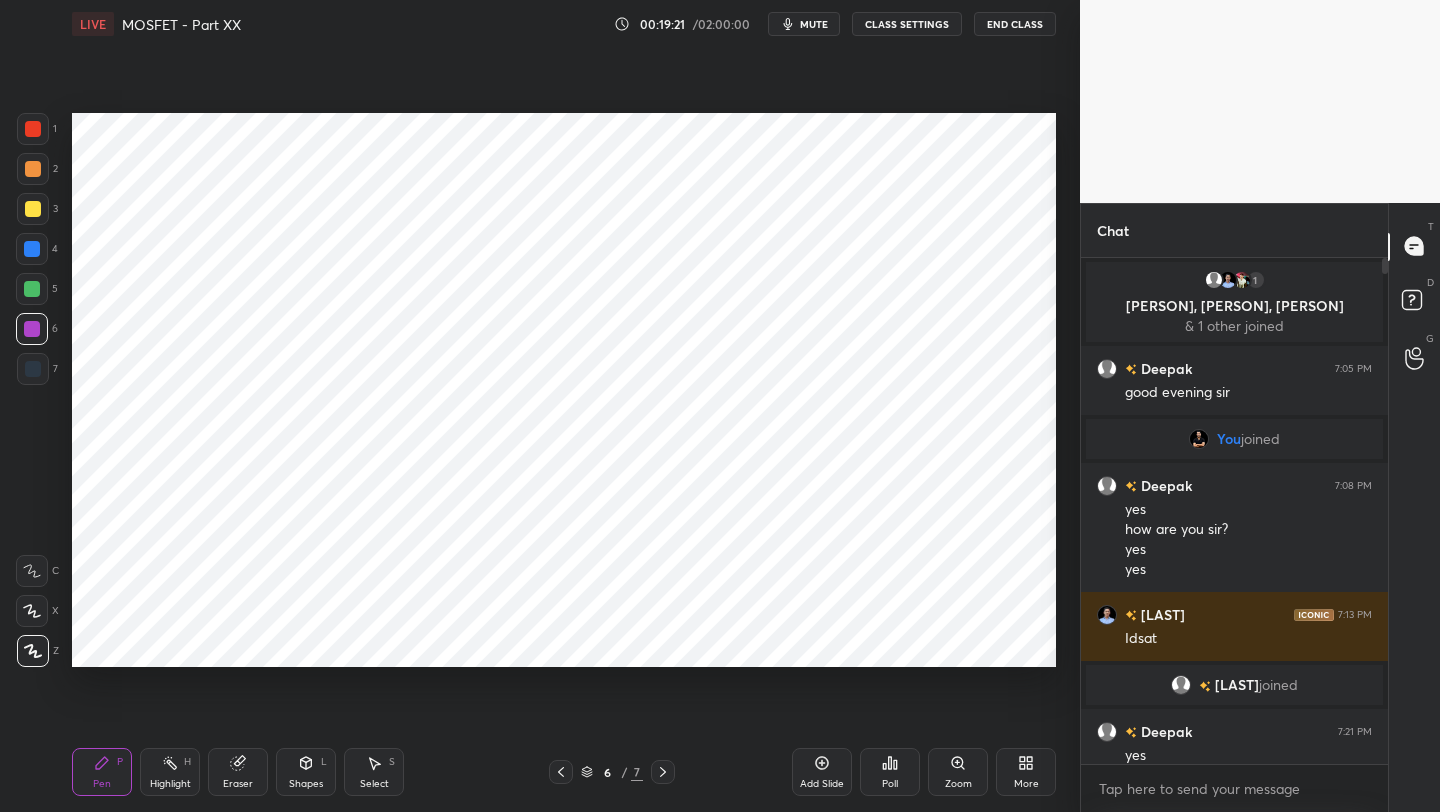 click 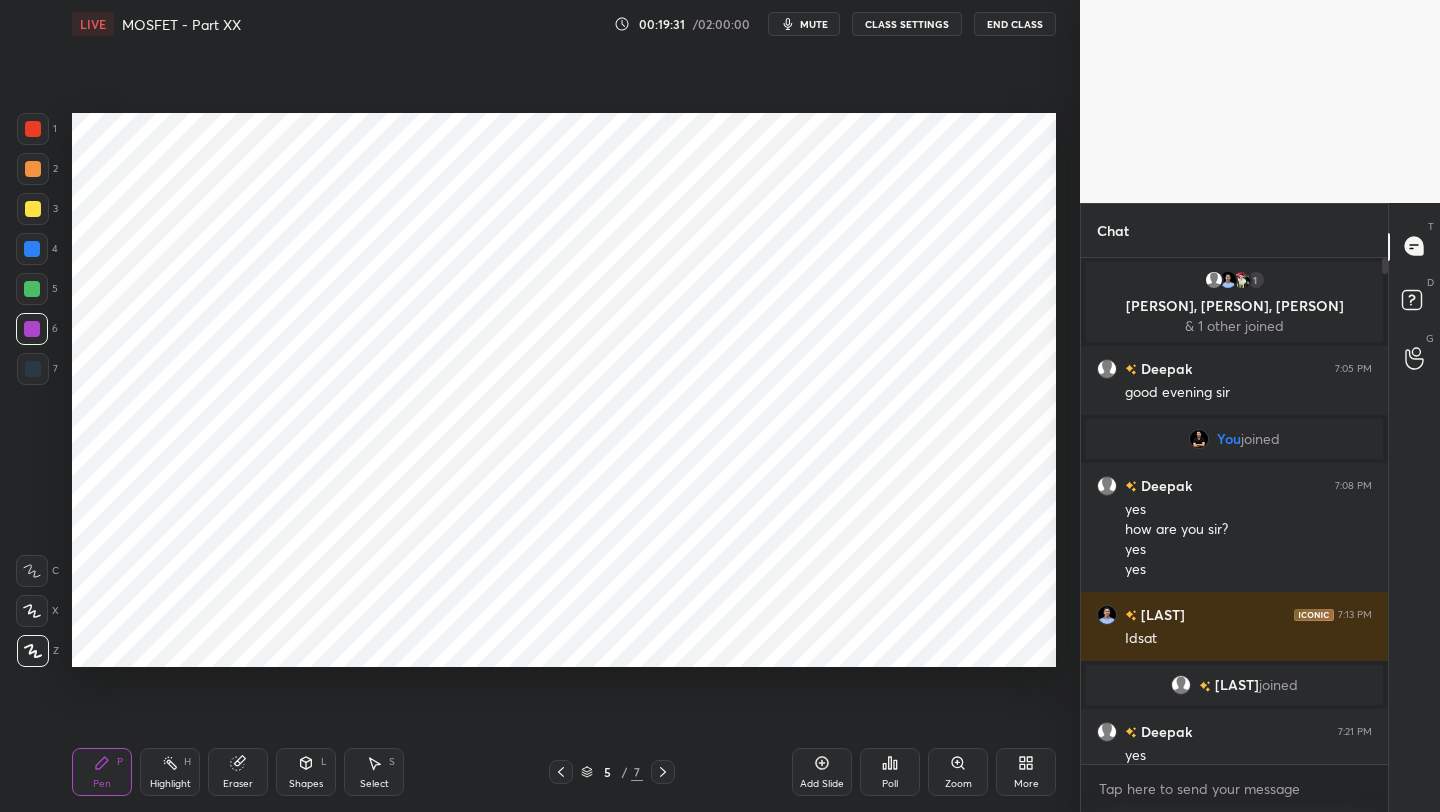 drag, startPoint x: 299, startPoint y: 775, endPoint x: 299, endPoint y: 748, distance: 27 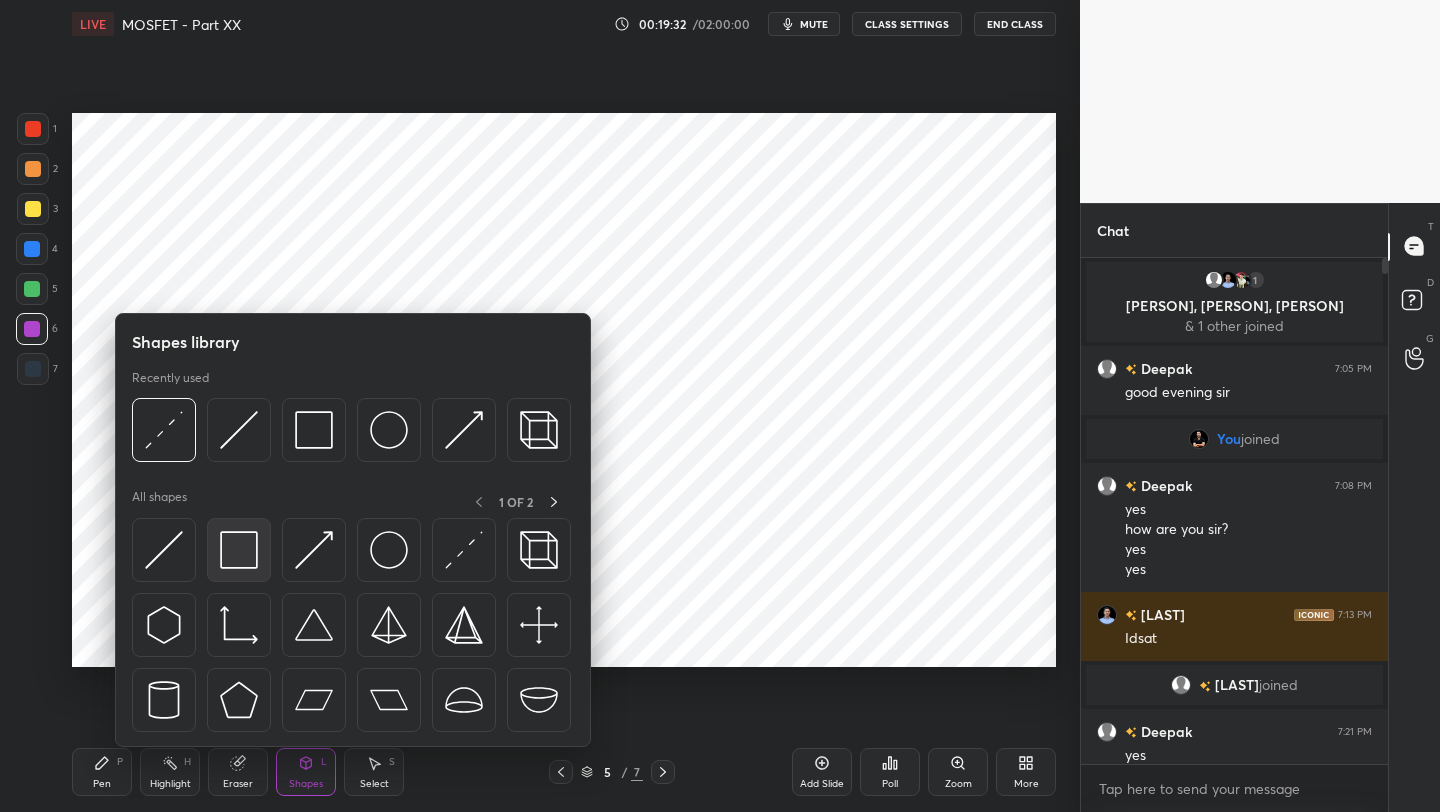 click at bounding box center [239, 550] 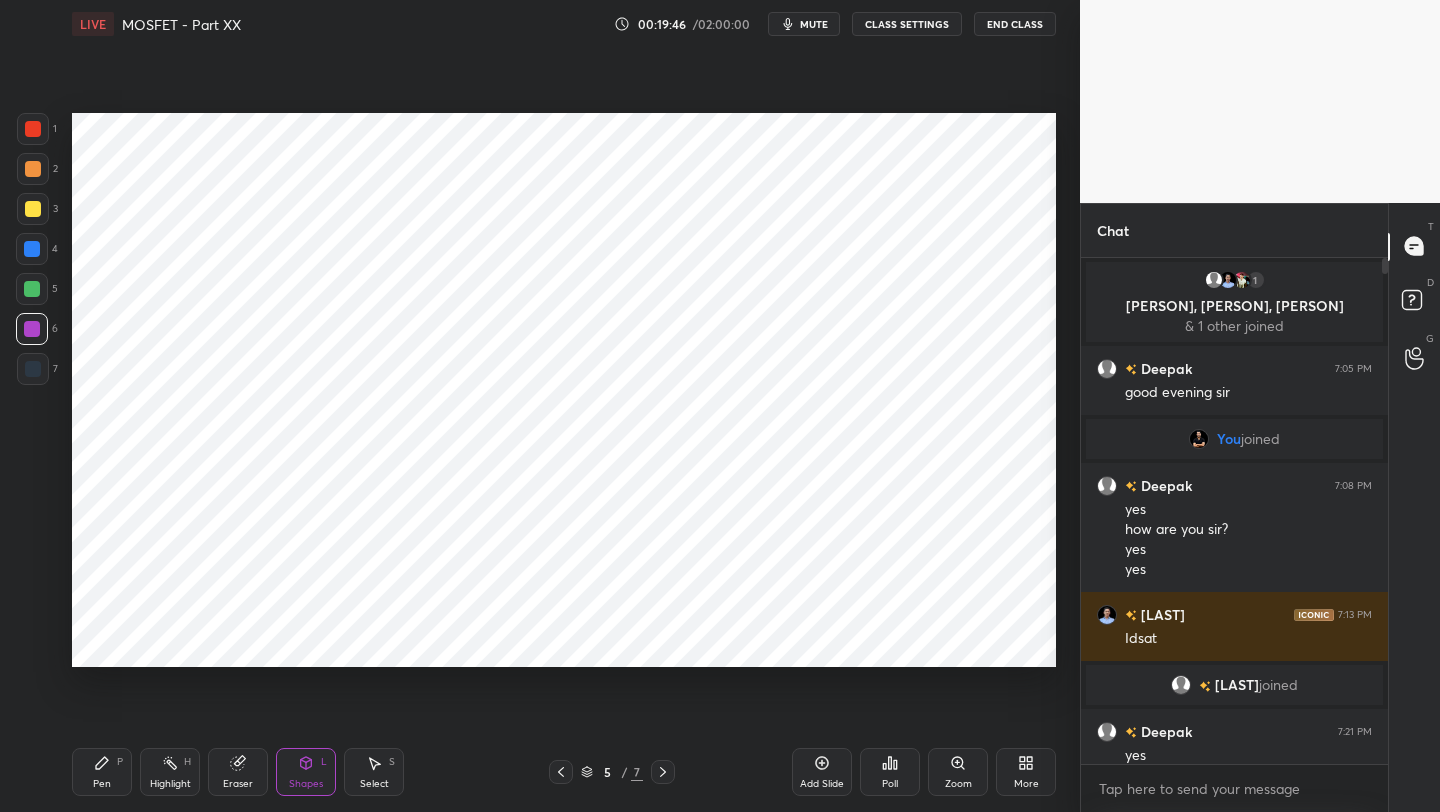 click 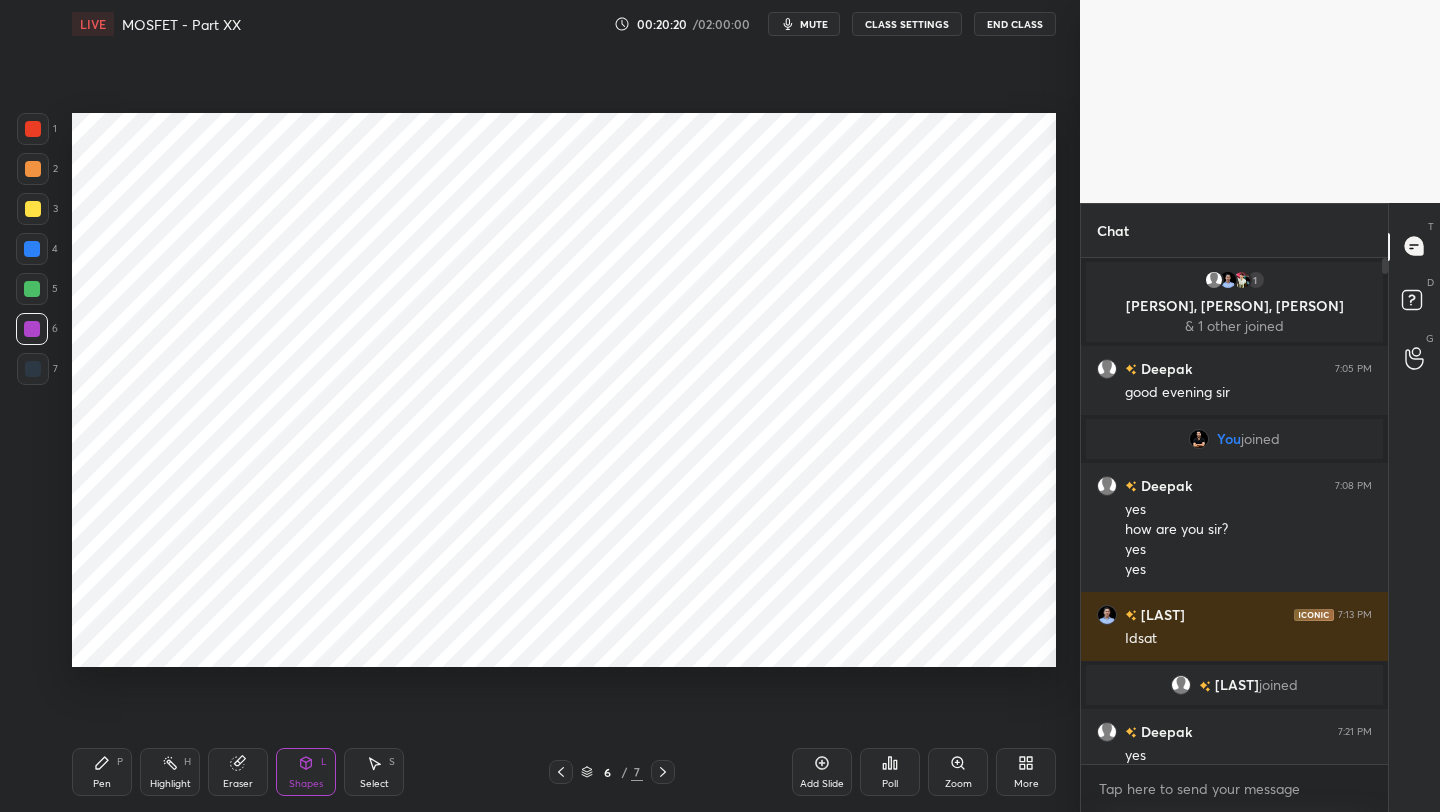 click 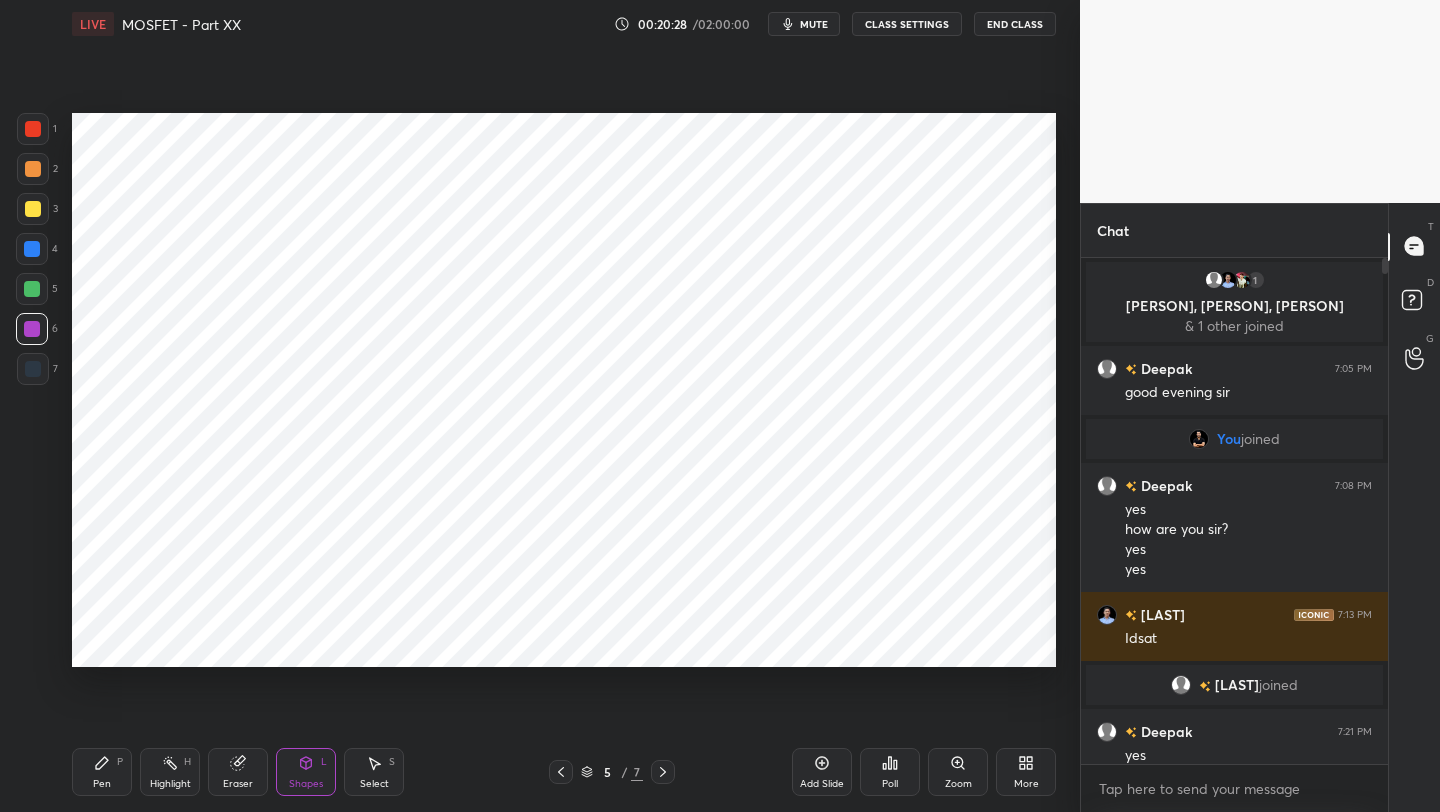 drag, startPoint x: 111, startPoint y: 762, endPoint x: 142, endPoint y: 736, distance: 40.459858 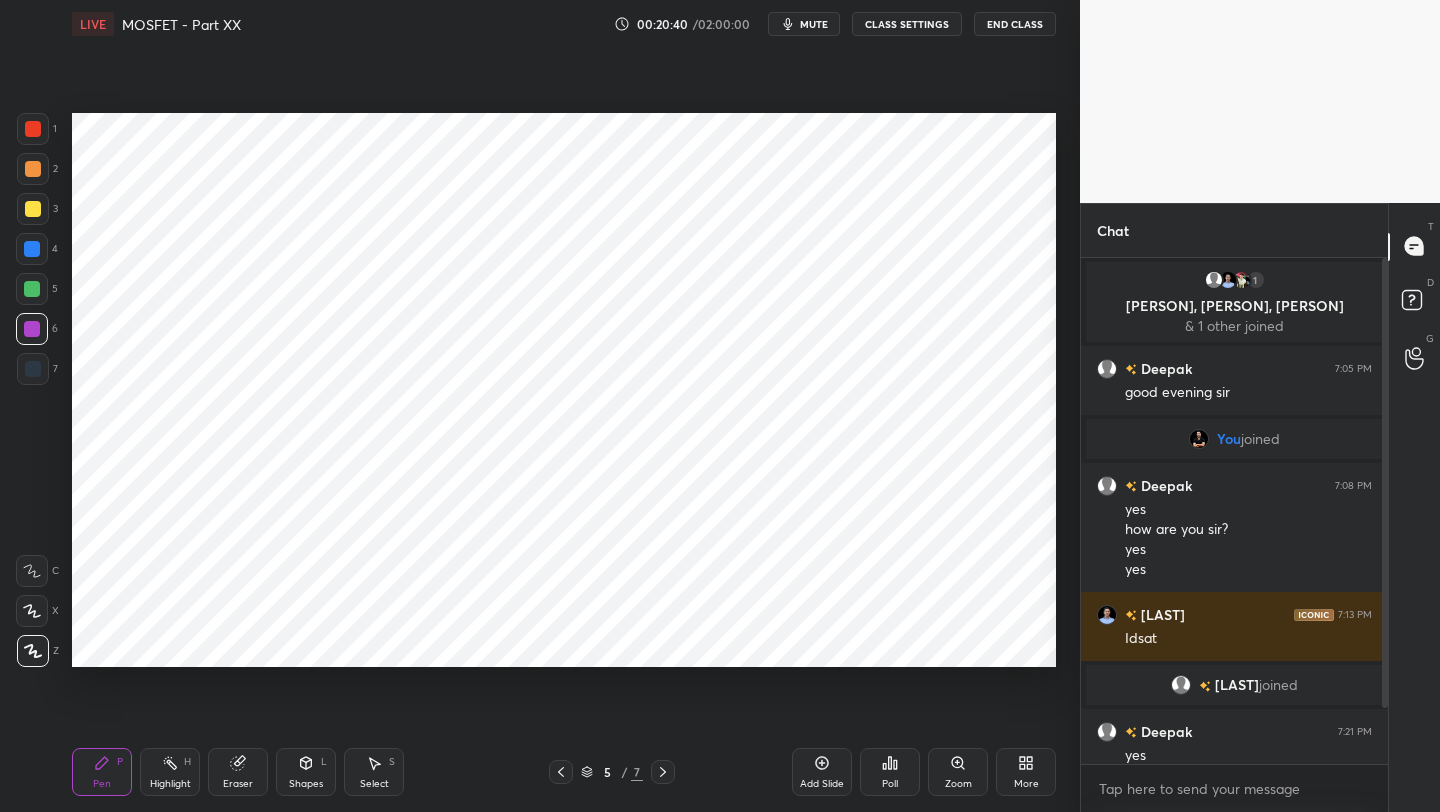 click 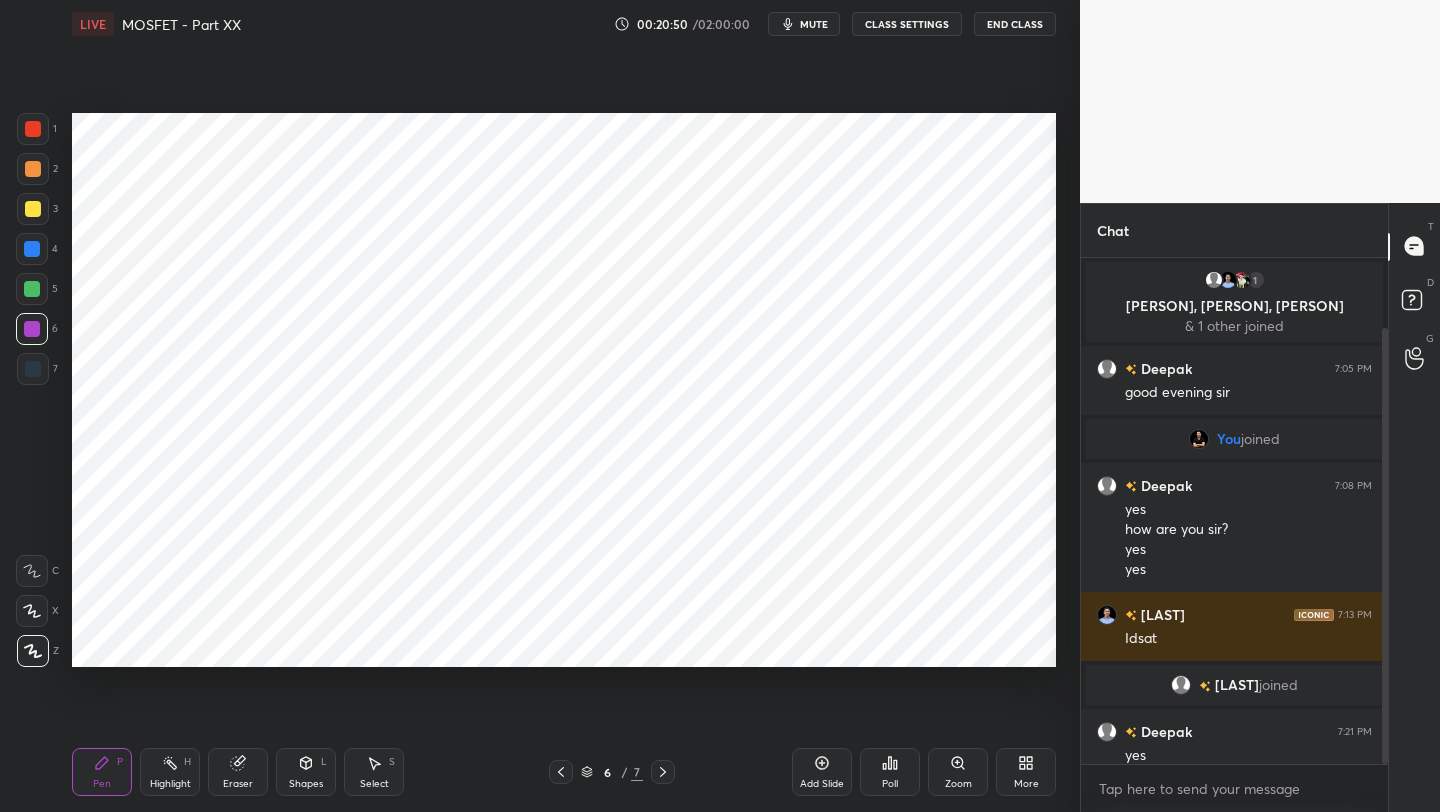 scroll, scrollTop: 82, scrollLeft: 0, axis: vertical 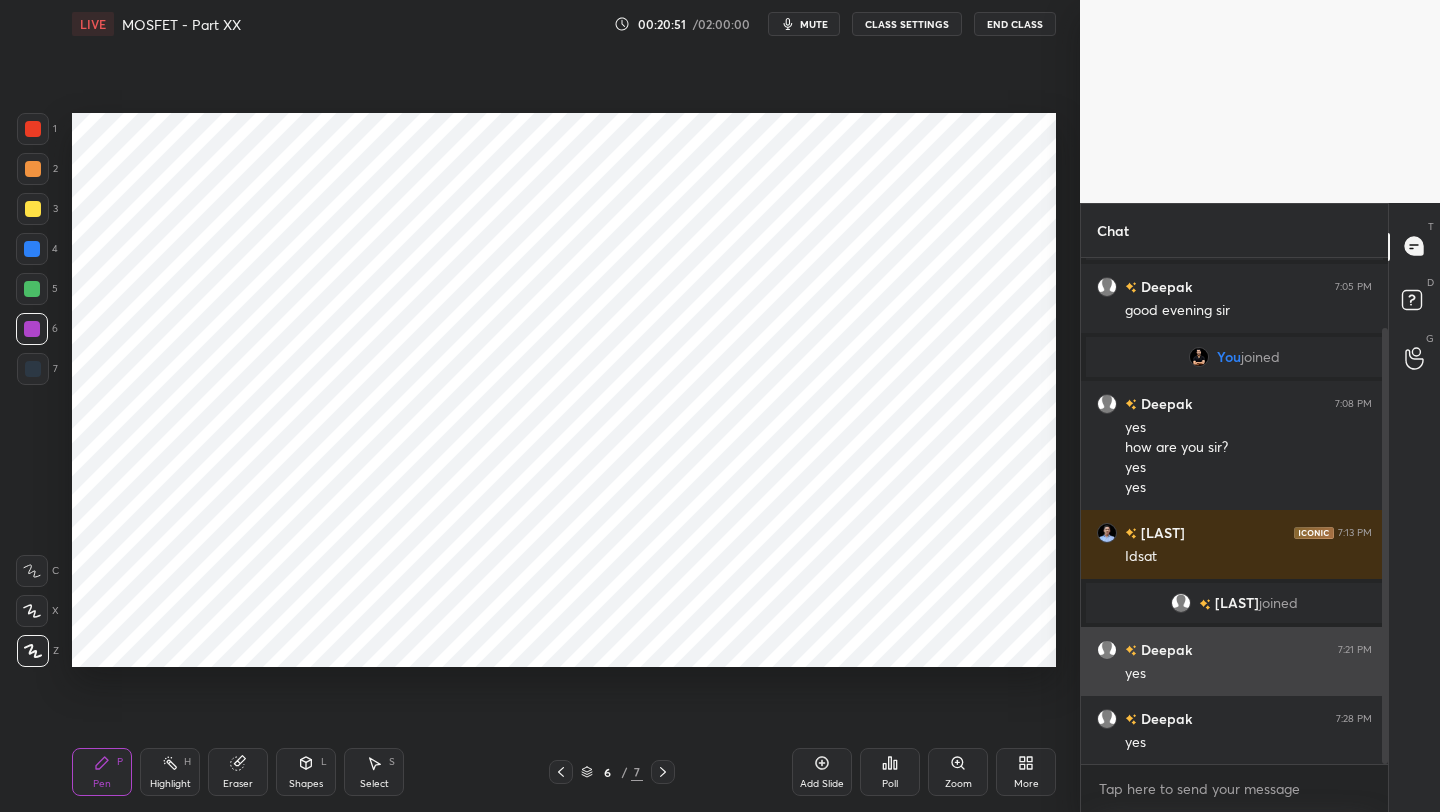 drag, startPoint x: 1382, startPoint y: 685, endPoint x: 1356, endPoint y: 690, distance: 26.476404 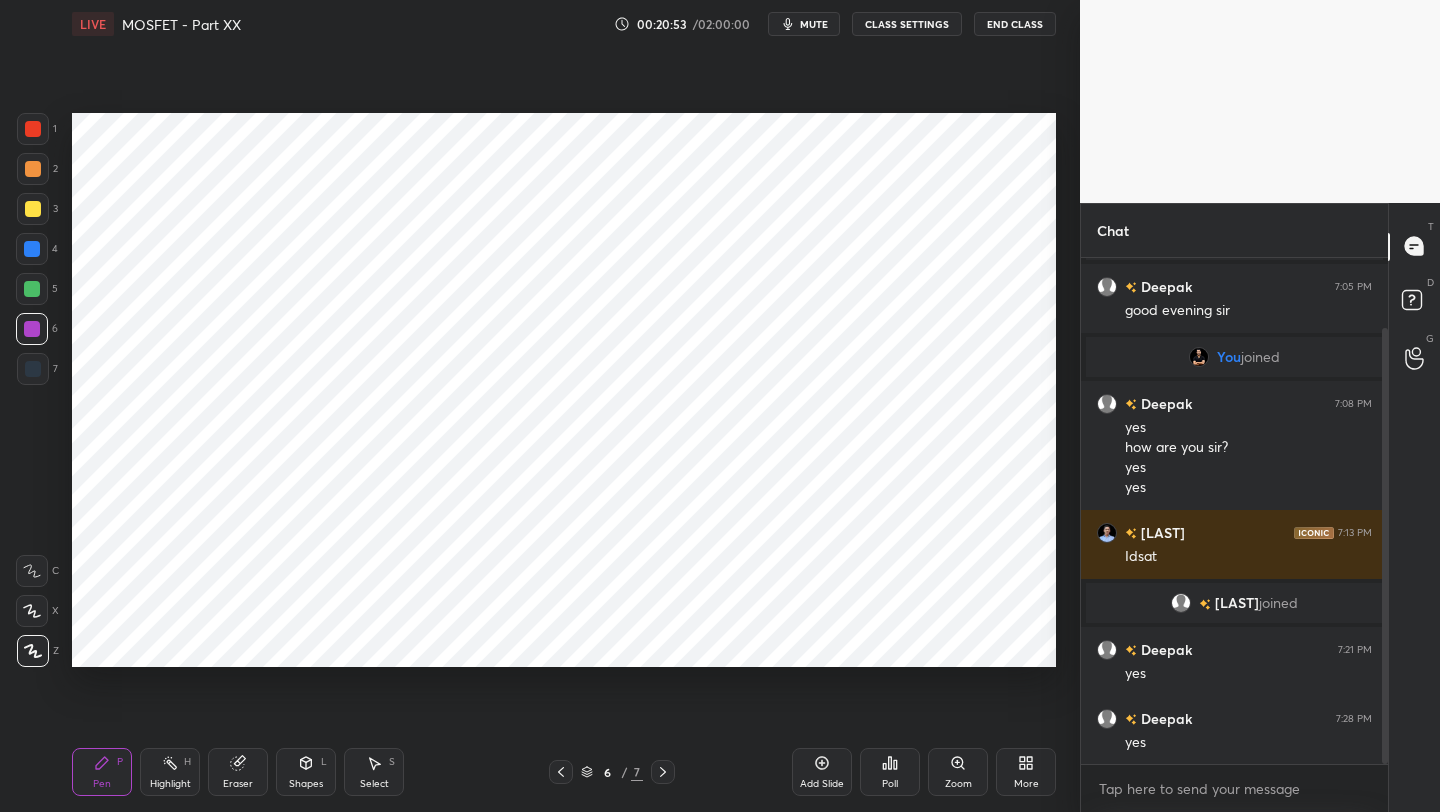 click 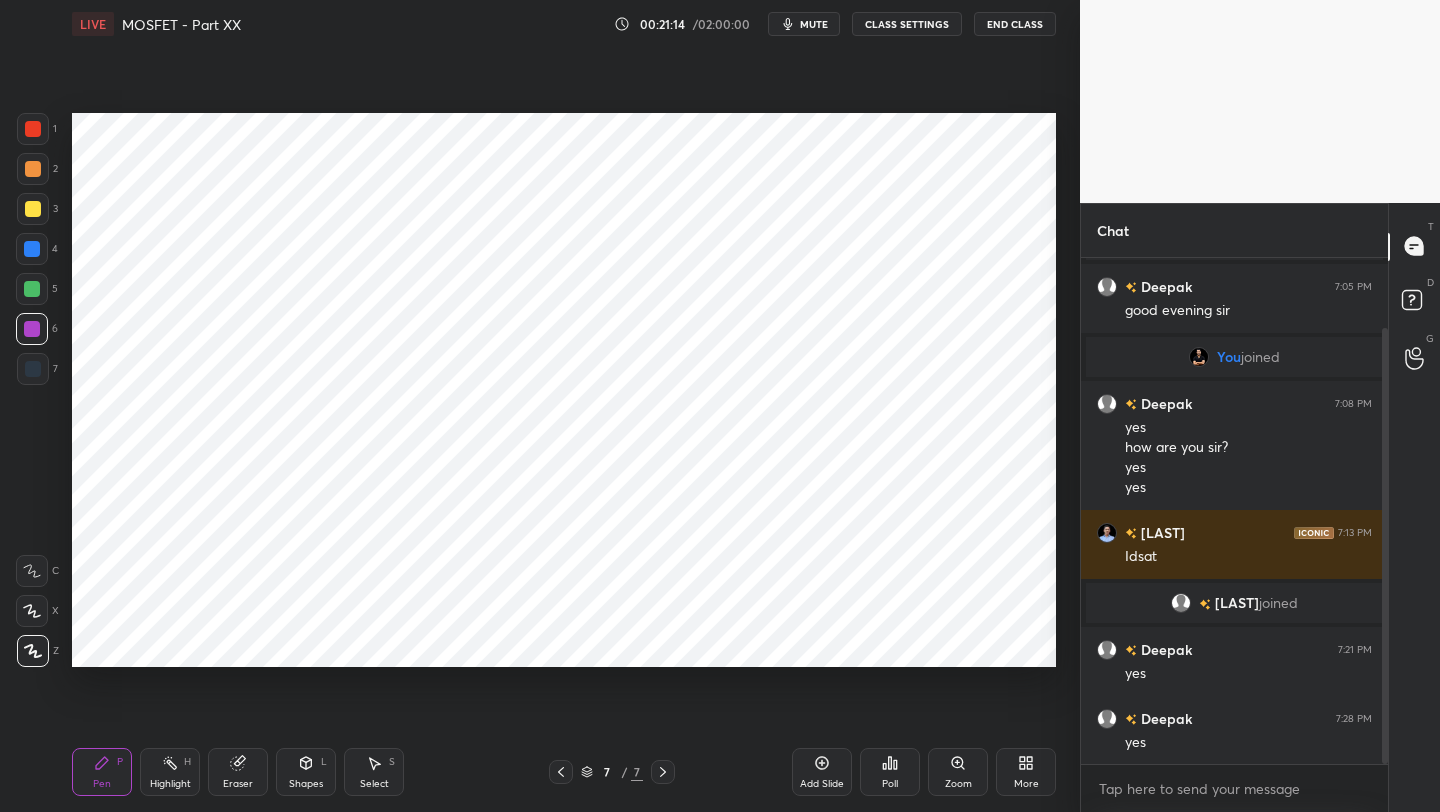 drag, startPoint x: 815, startPoint y: 774, endPoint x: 822, endPoint y: 763, distance: 13.038404 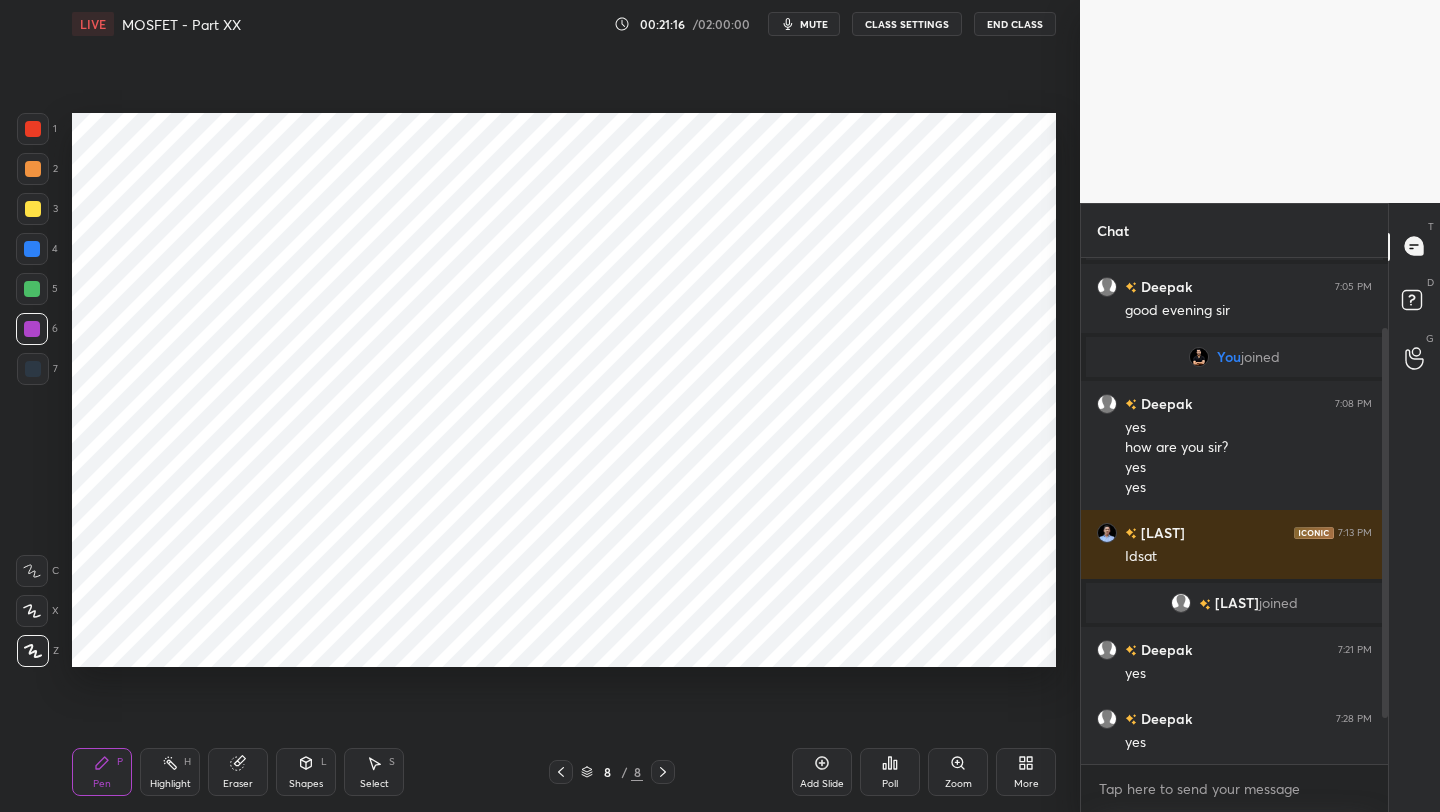 scroll, scrollTop: 151, scrollLeft: 0, axis: vertical 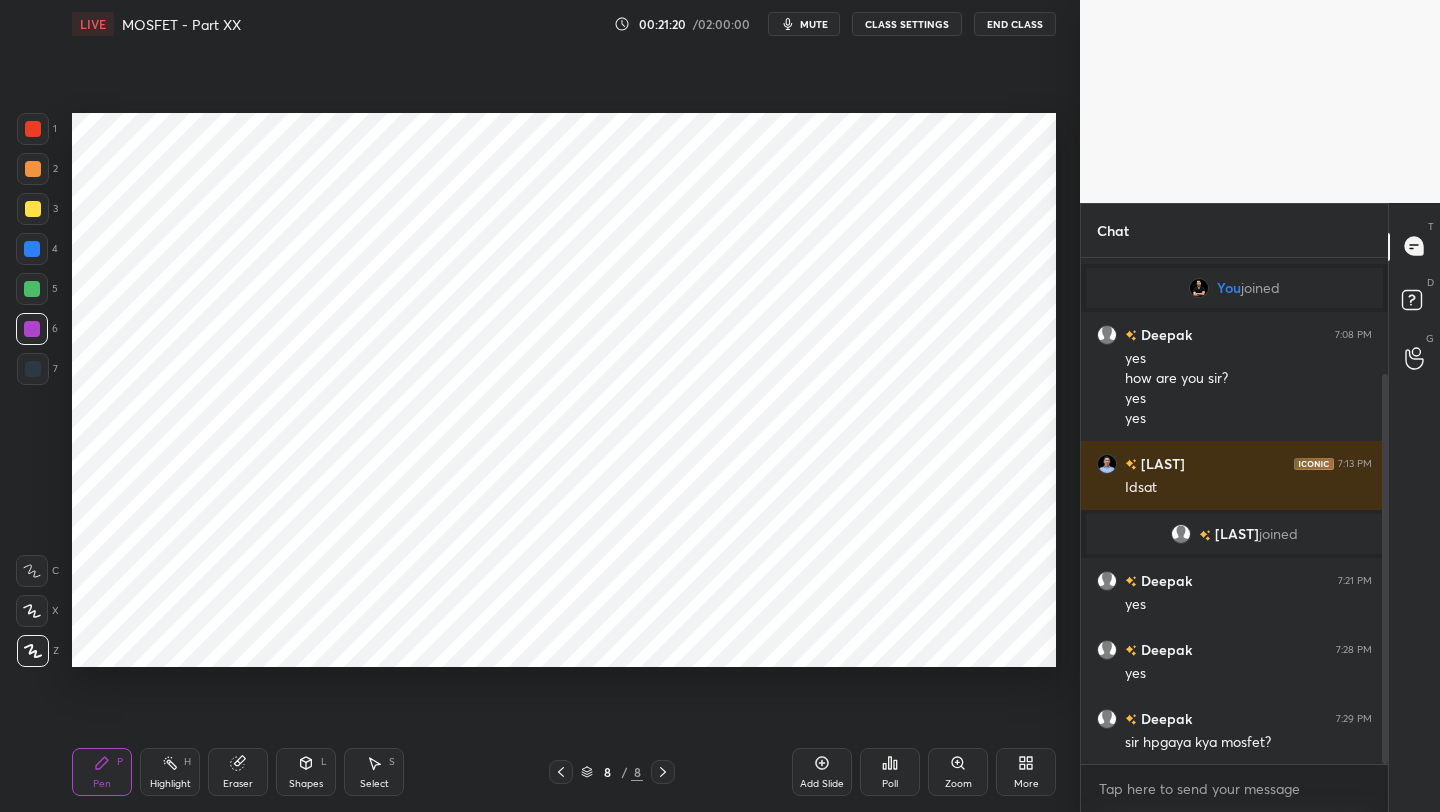 click on "1" at bounding box center [37, 133] 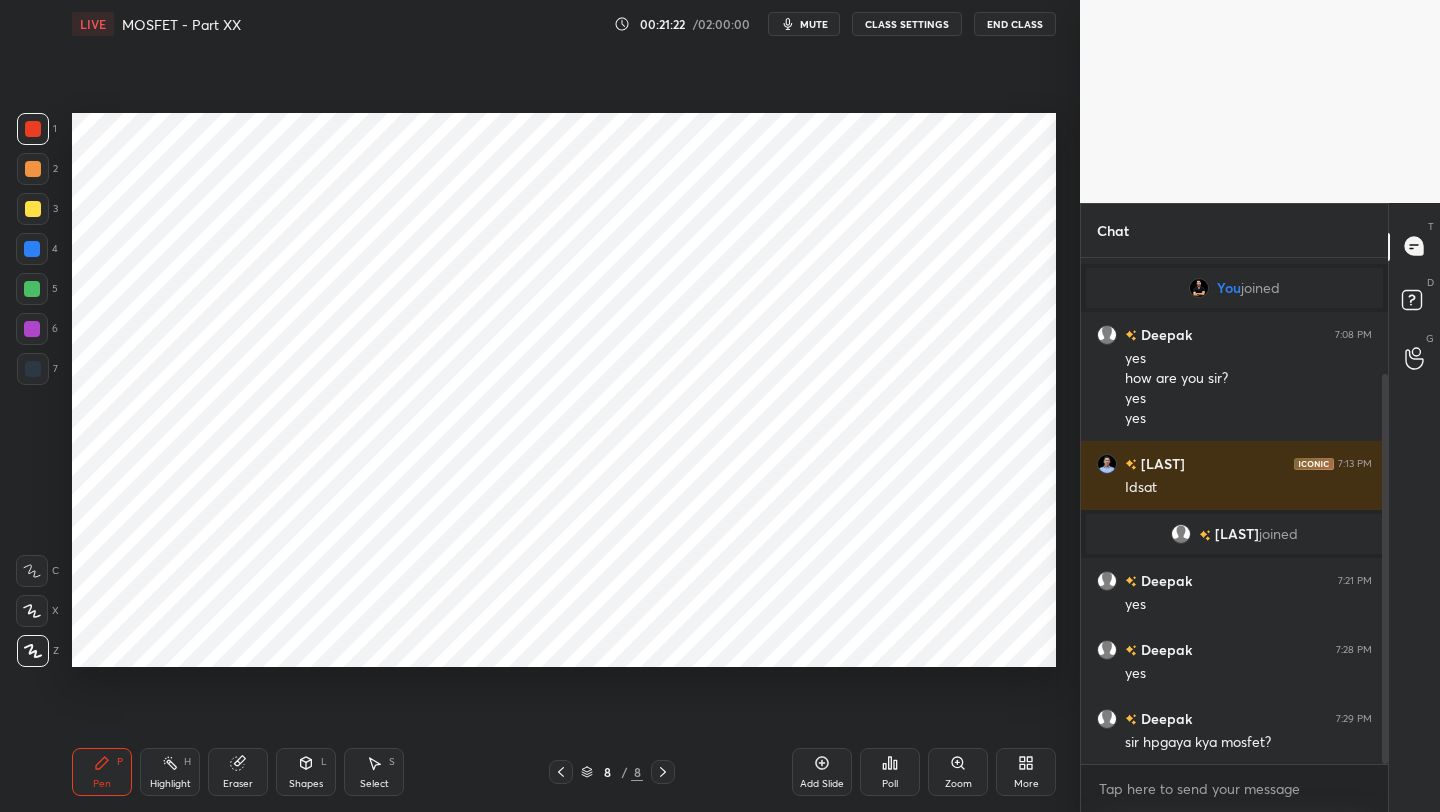 drag, startPoint x: 35, startPoint y: 255, endPoint x: 46, endPoint y: 234, distance: 23.70654 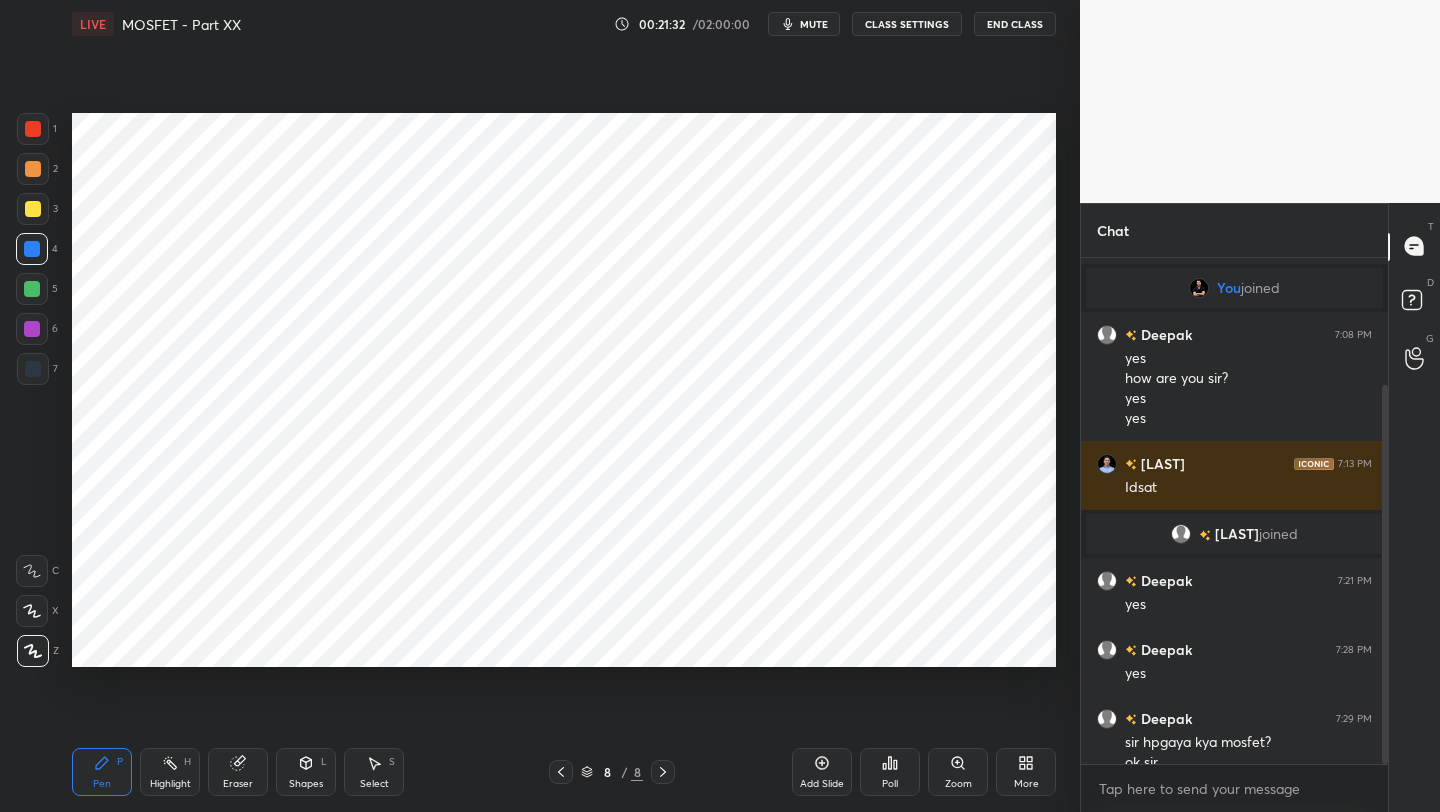 scroll, scrollTop: 171, scrollLeft: 0, axis: vertical 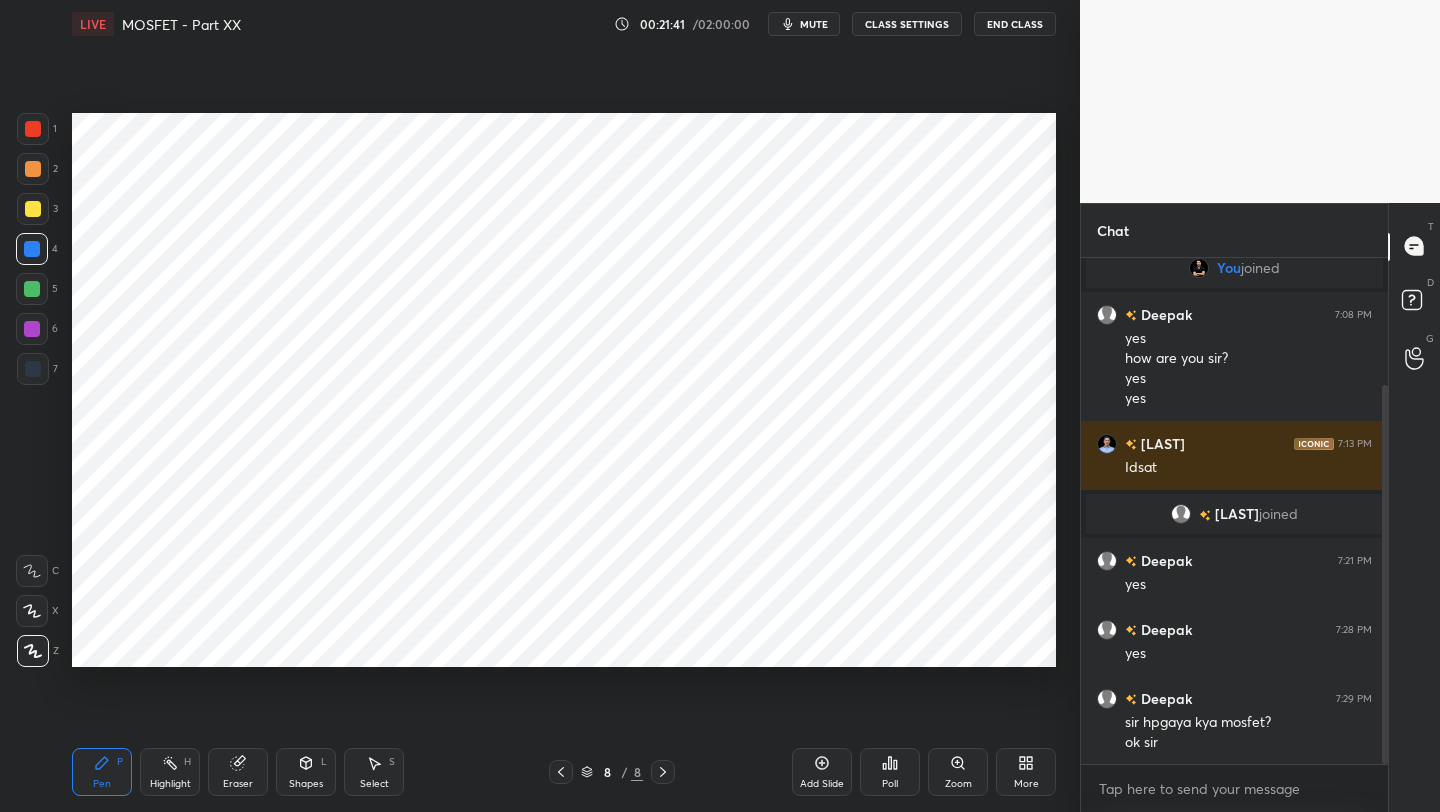 click 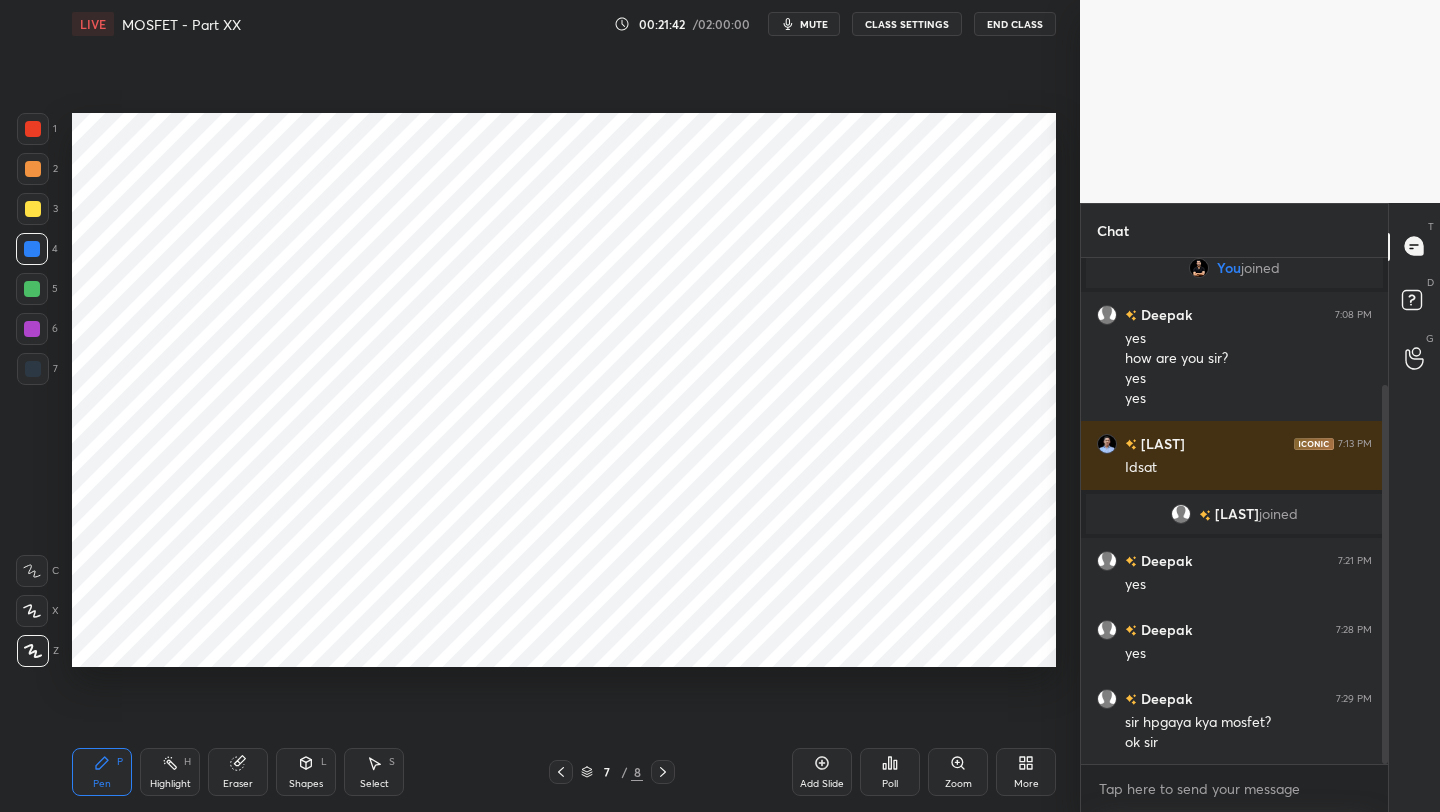 drag, startPoint x: 815, startPoint y: 774, endPoint x: 827, endPoint y: 751, distance: 25.942244 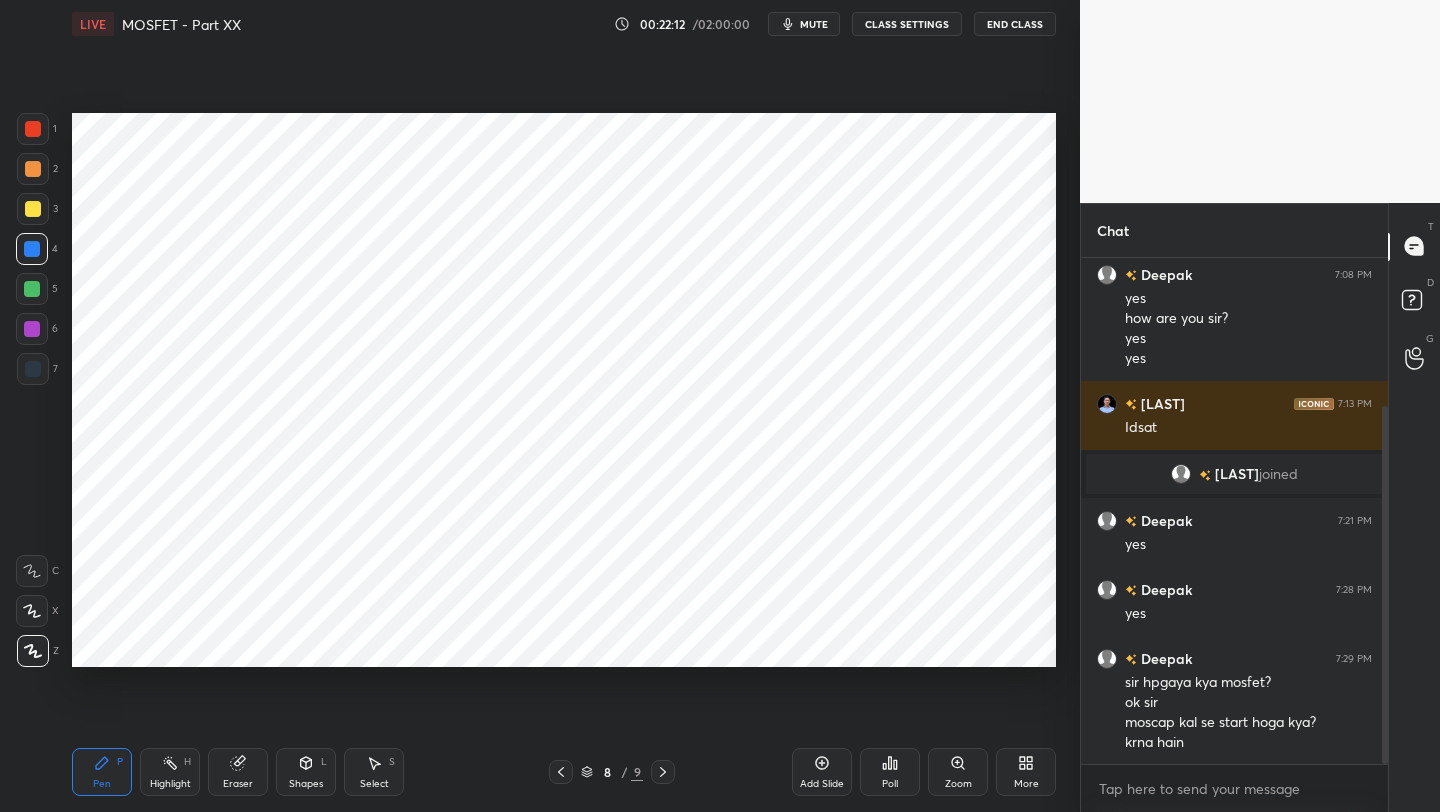 scroll, scrollTop: 280, scrollLeft: 0, axis: vertical 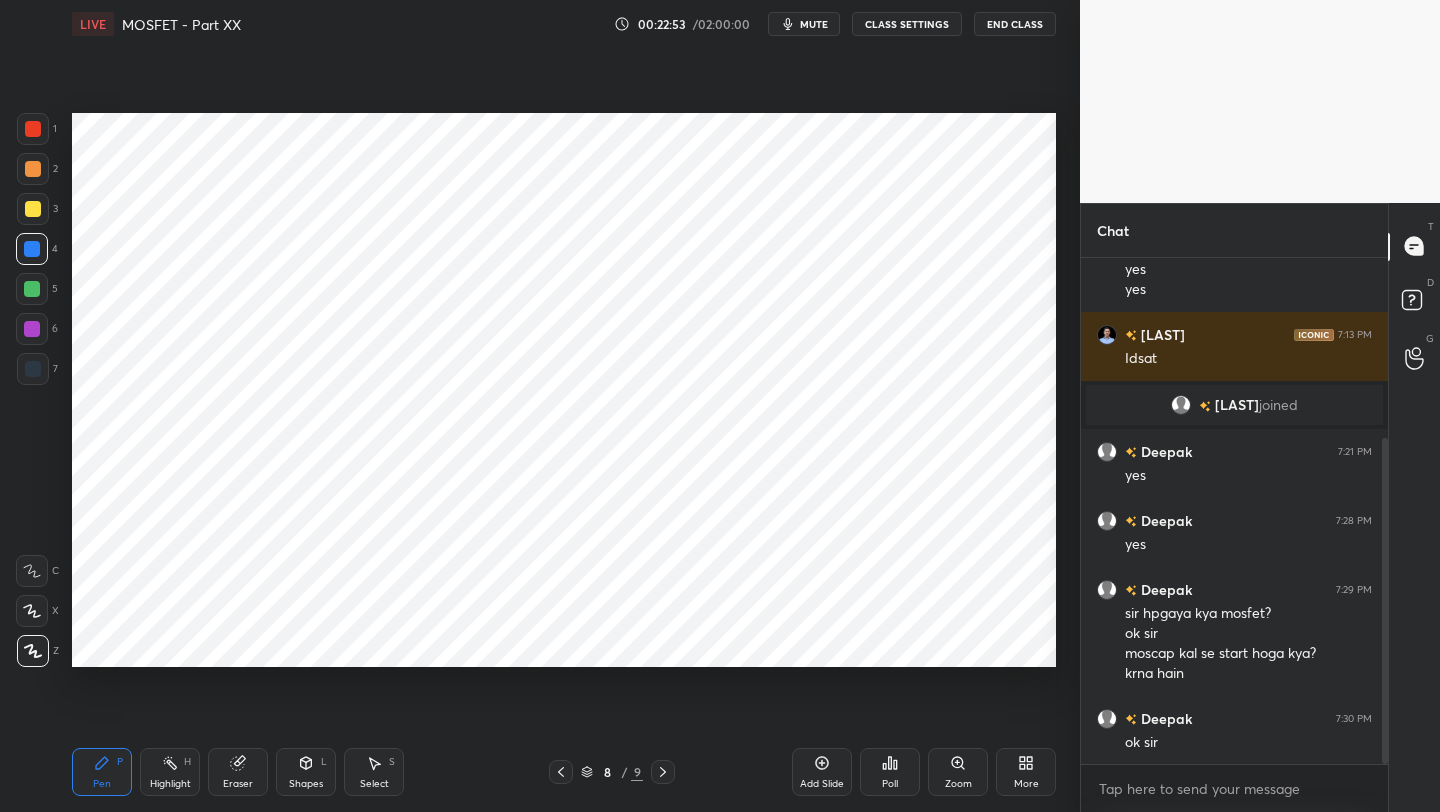 drag, startPoint x: 659, startPoint y: 771, endPoint x: 657, endPoint y: 759, distance: 12.165525 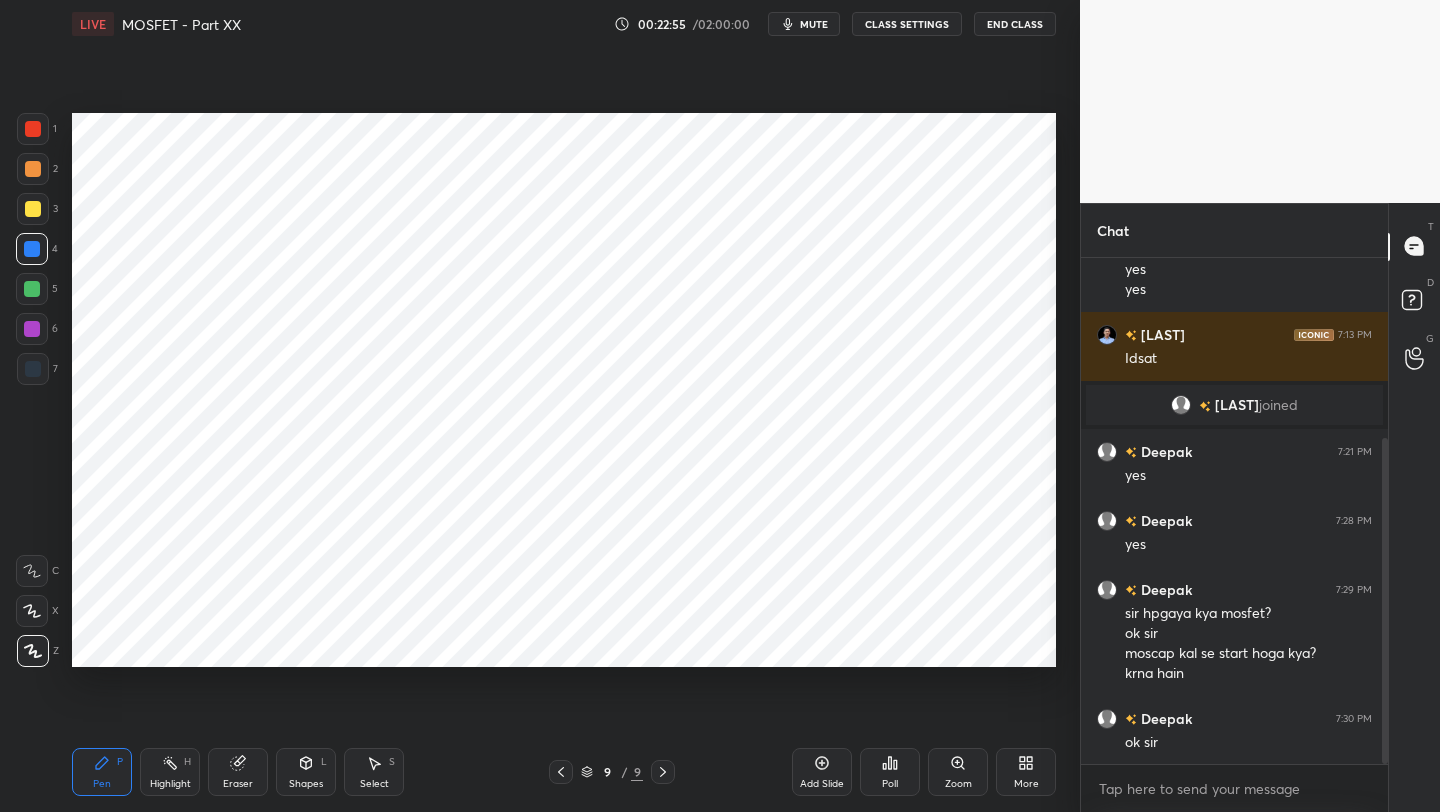 scroll, scrollTop: 318, scrollLeft: 0, axis: vertical 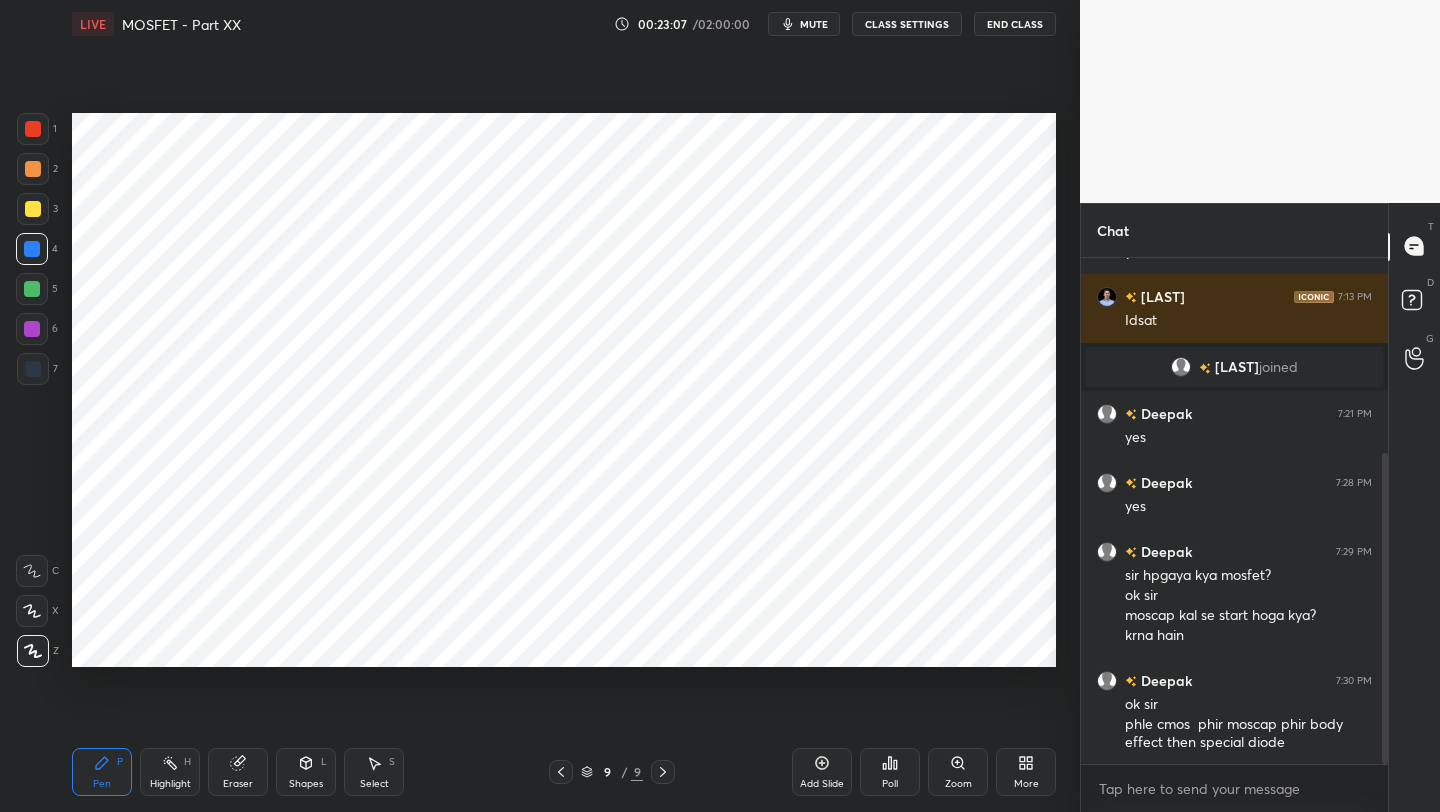 click 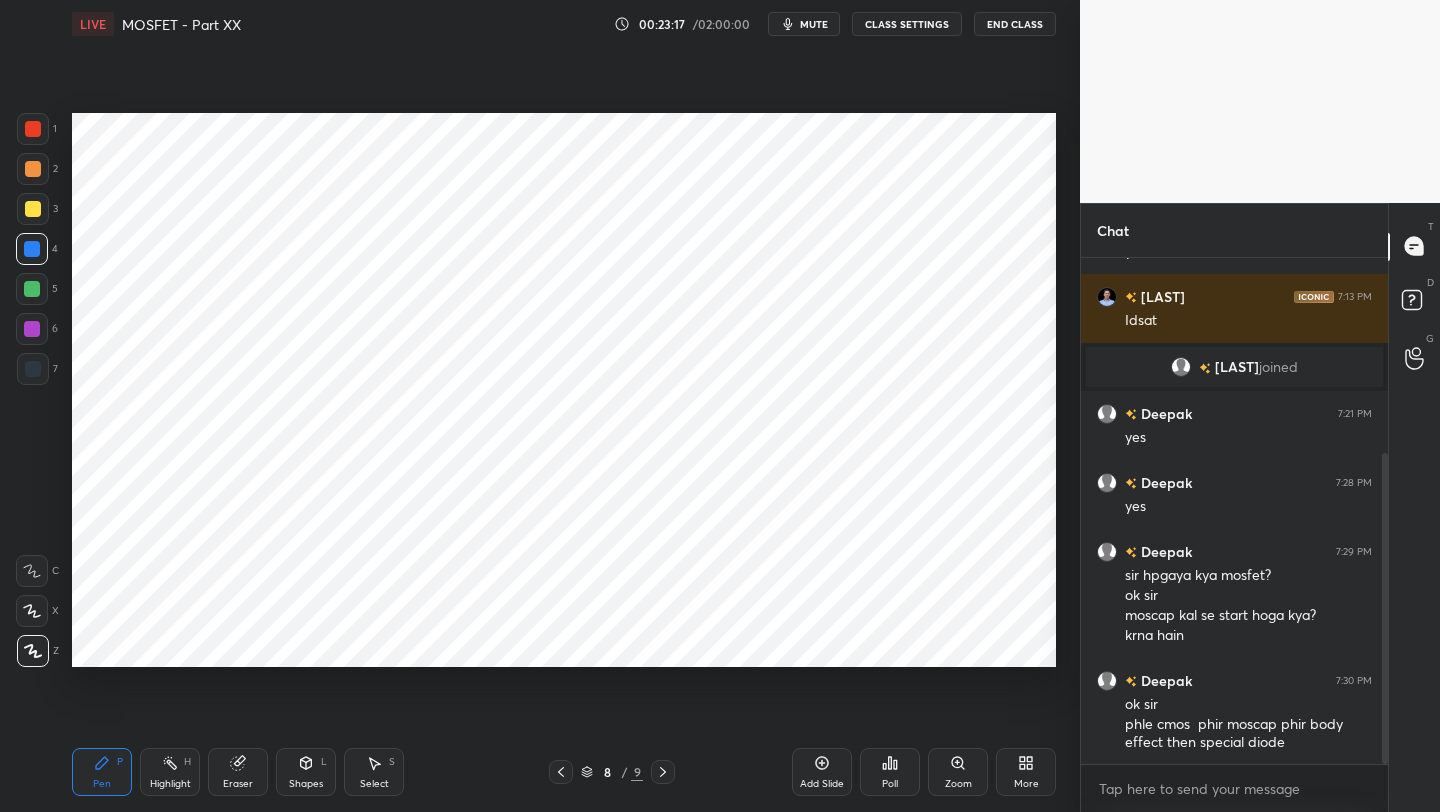 drag, startPoint x: 201, startPoint y: 686, endPoint x: 0, endPoint y: 624, distance: 210.34496 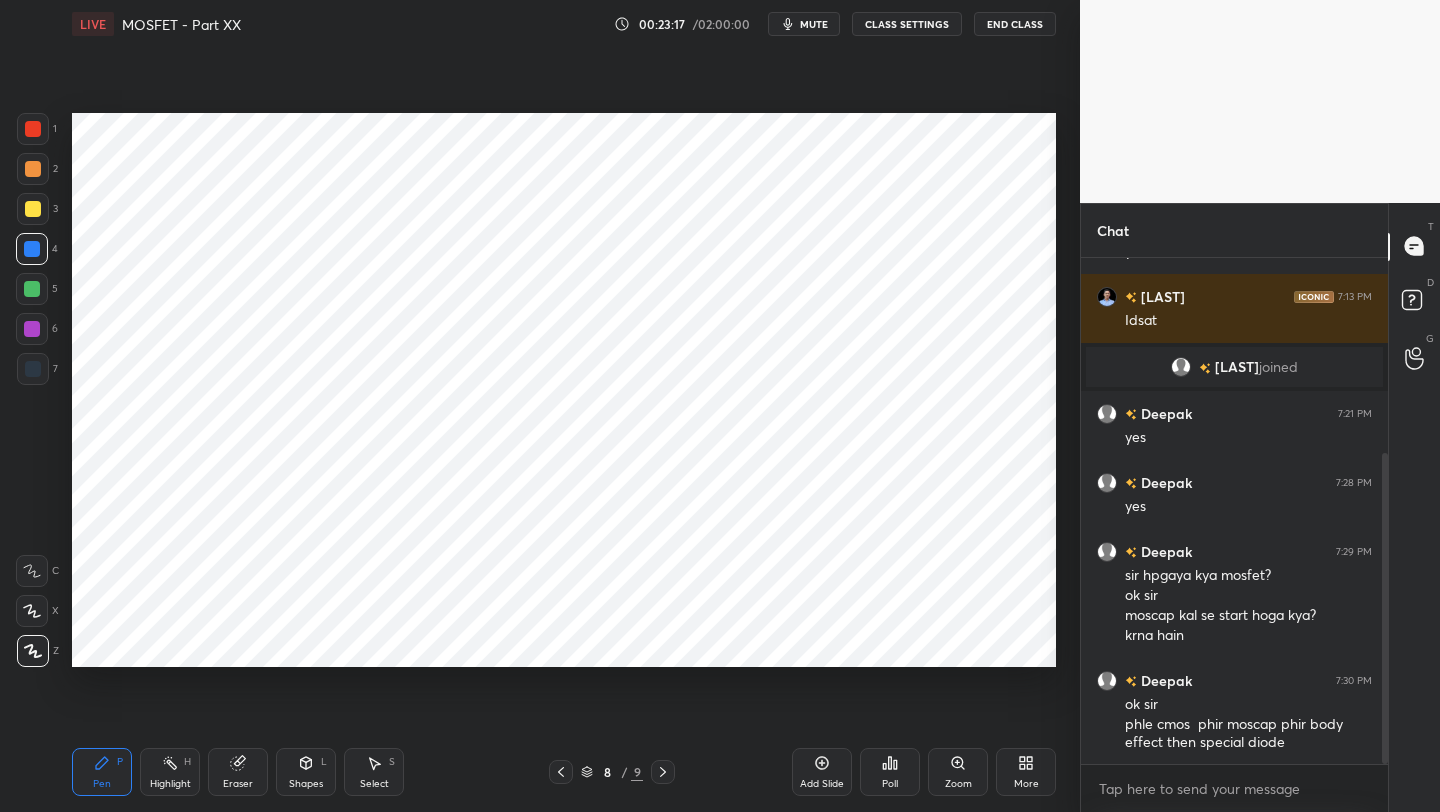 click on "1 2 3 4 5 6 7 C X Z C X Z E E Erase all   H H LIVE MOSFET - Part XX 00:23:17 /  02:00:00 mute CLASS SETTINGS End Class Setting up your live class Poll for   secs No correct answer Start poll Back MOSFET - Part XX • L75 of Comprehensive Course on Electronic Devices [FIRST] [LAST] Pen P Highlight H Eraser Shapes L Select S 8 / 9 Add Slide Poll Zoom More" at bounding box center [532, 406] 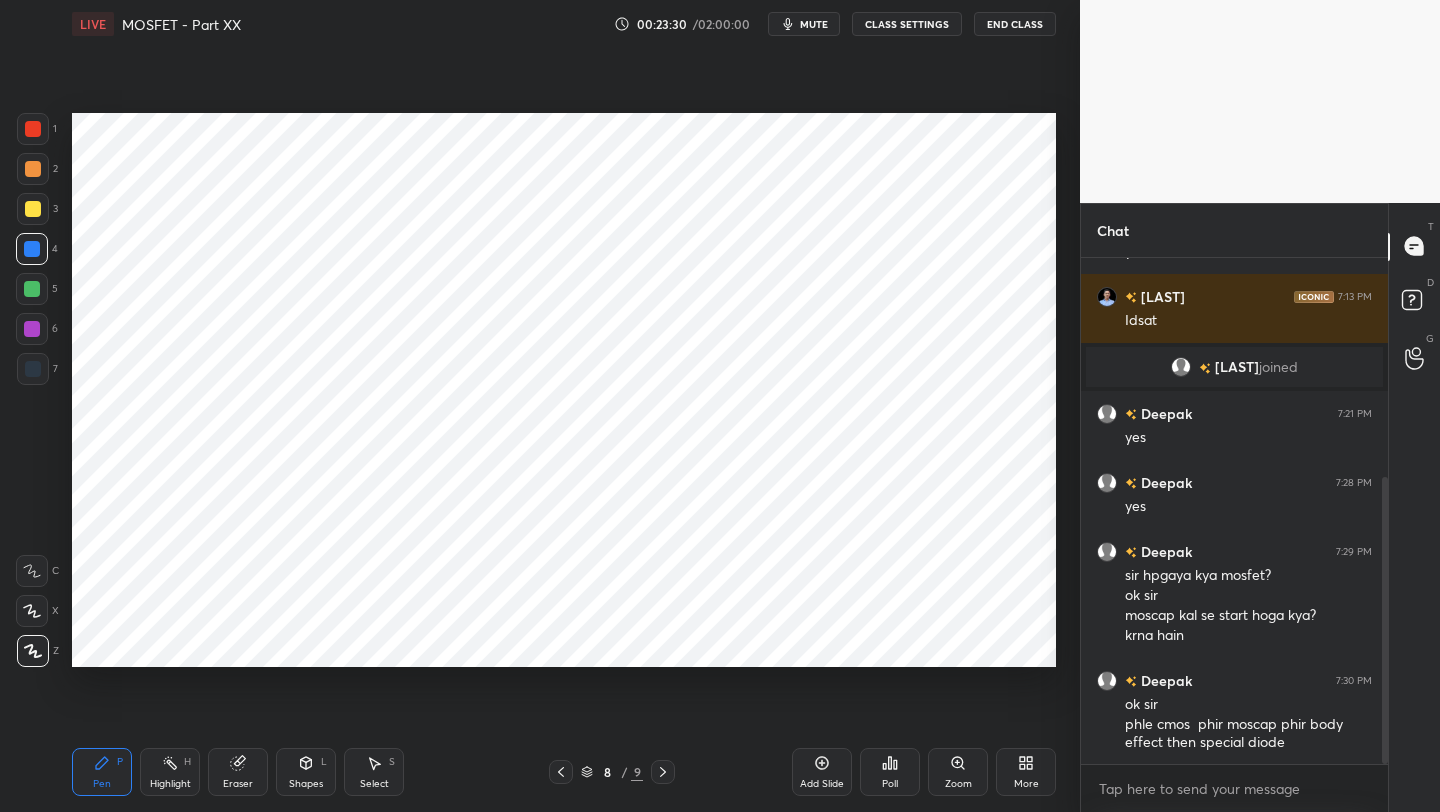 scroll, scrollTop: 387, scrollLeft: 0, axis: vertical 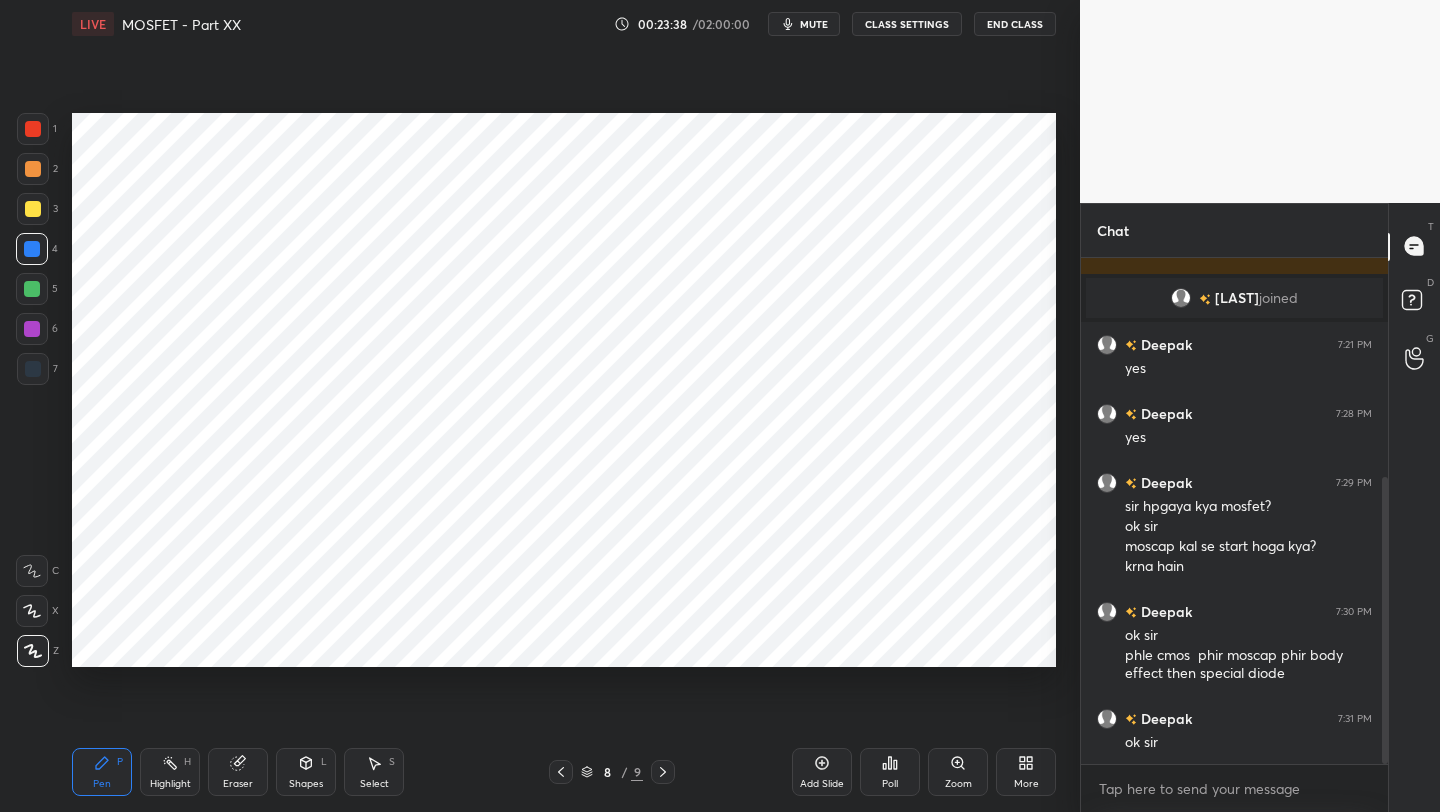 click 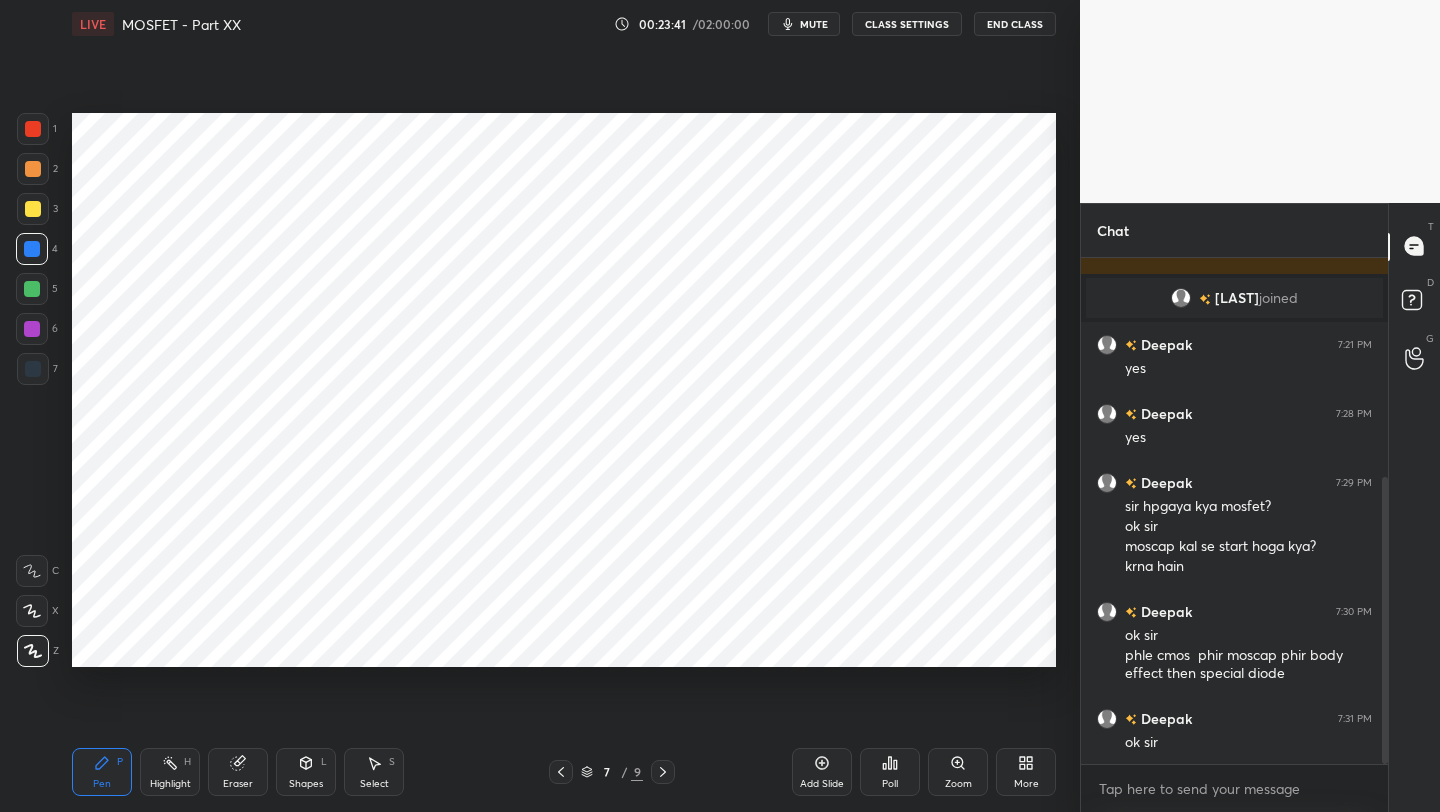 click 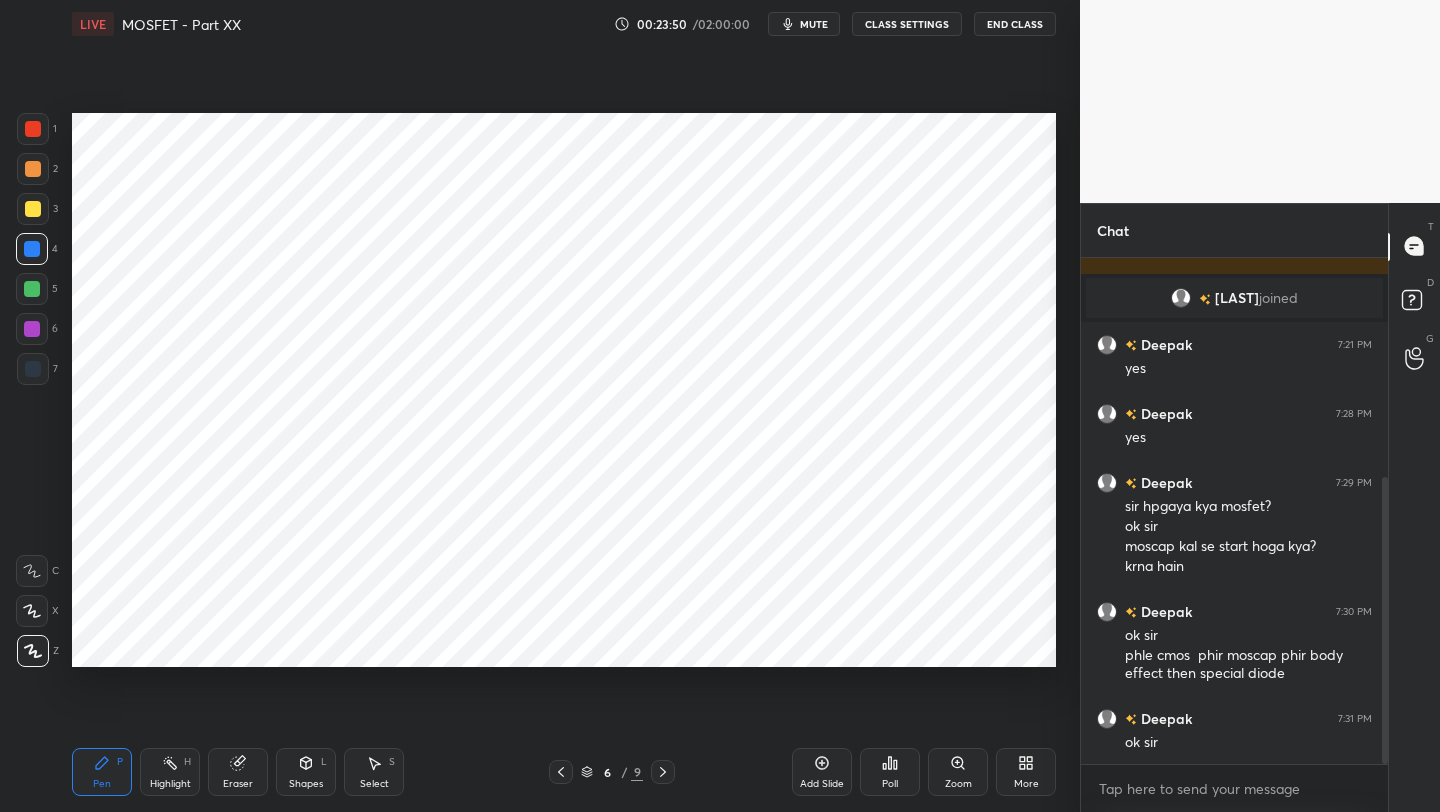click 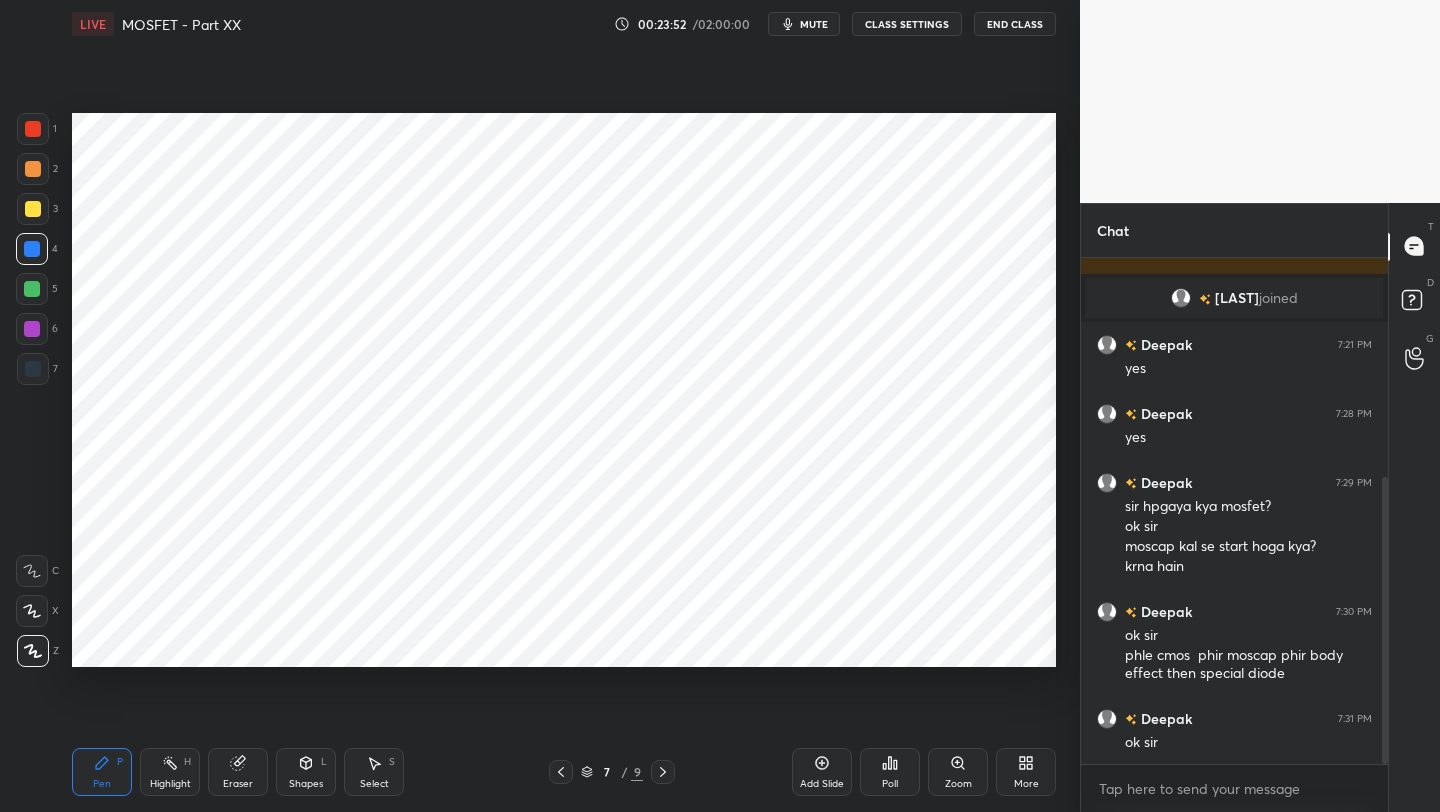click 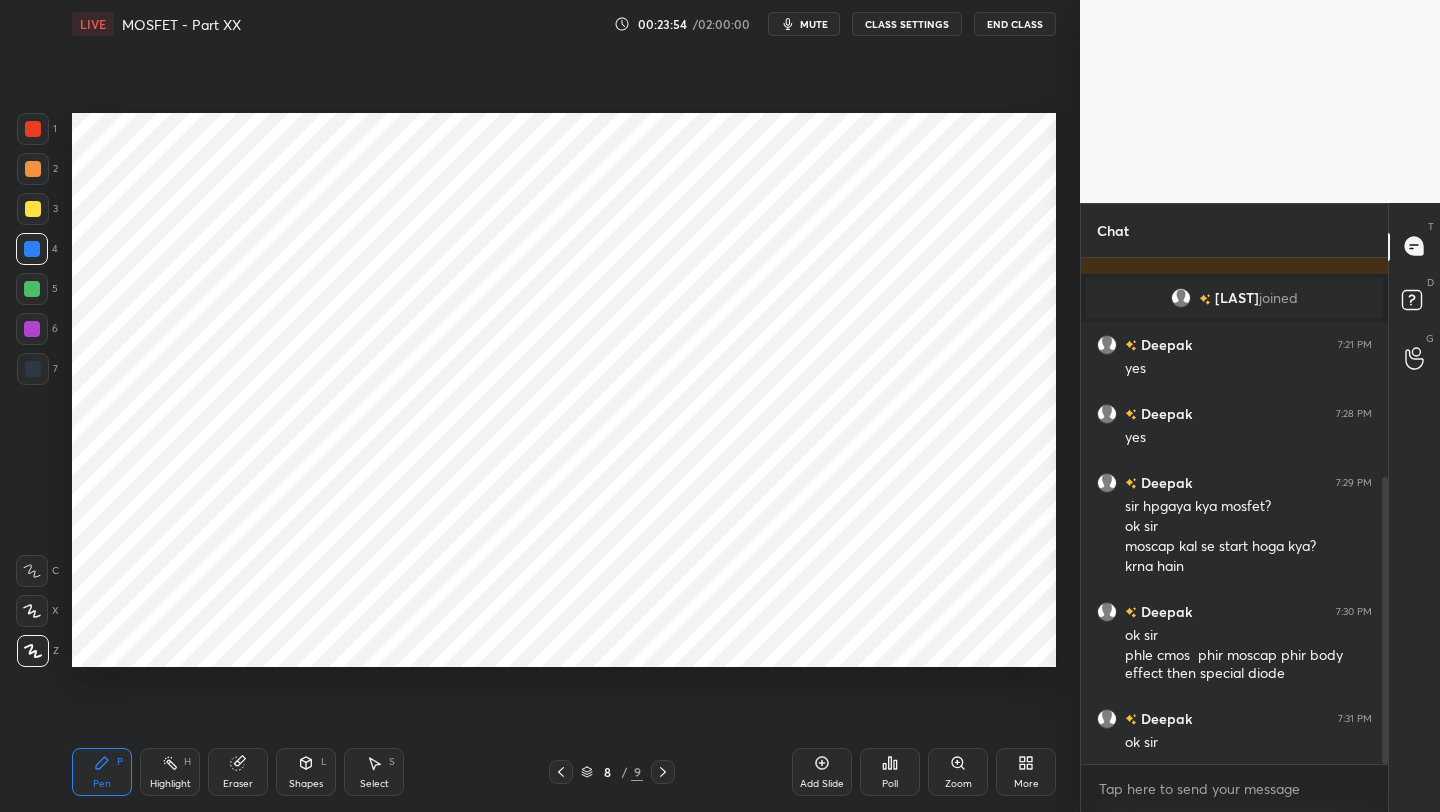 drag, startPoint x: 34, startPoint y: 336, endPoint x: 58, endPoint y: 323, distance: 27.294687 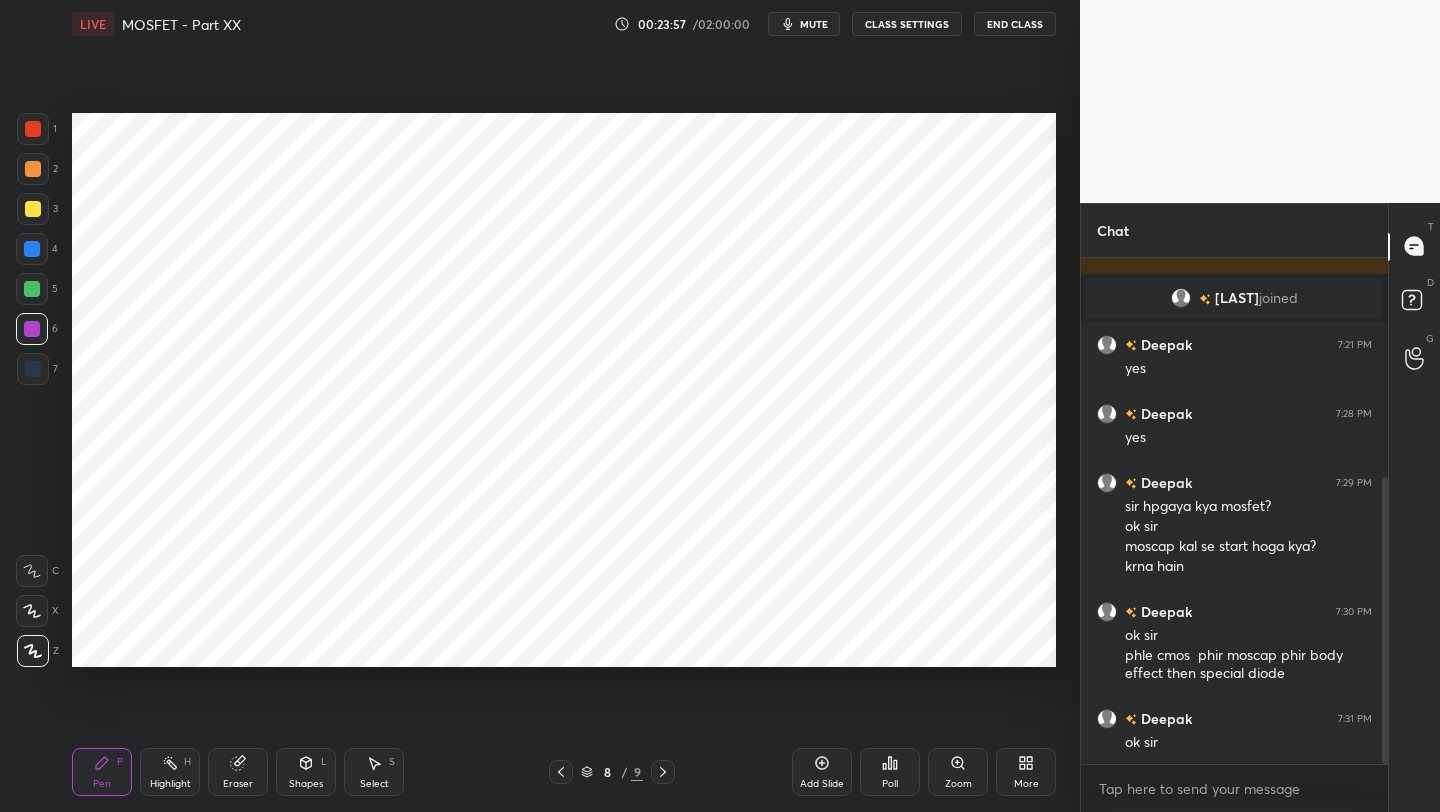 click 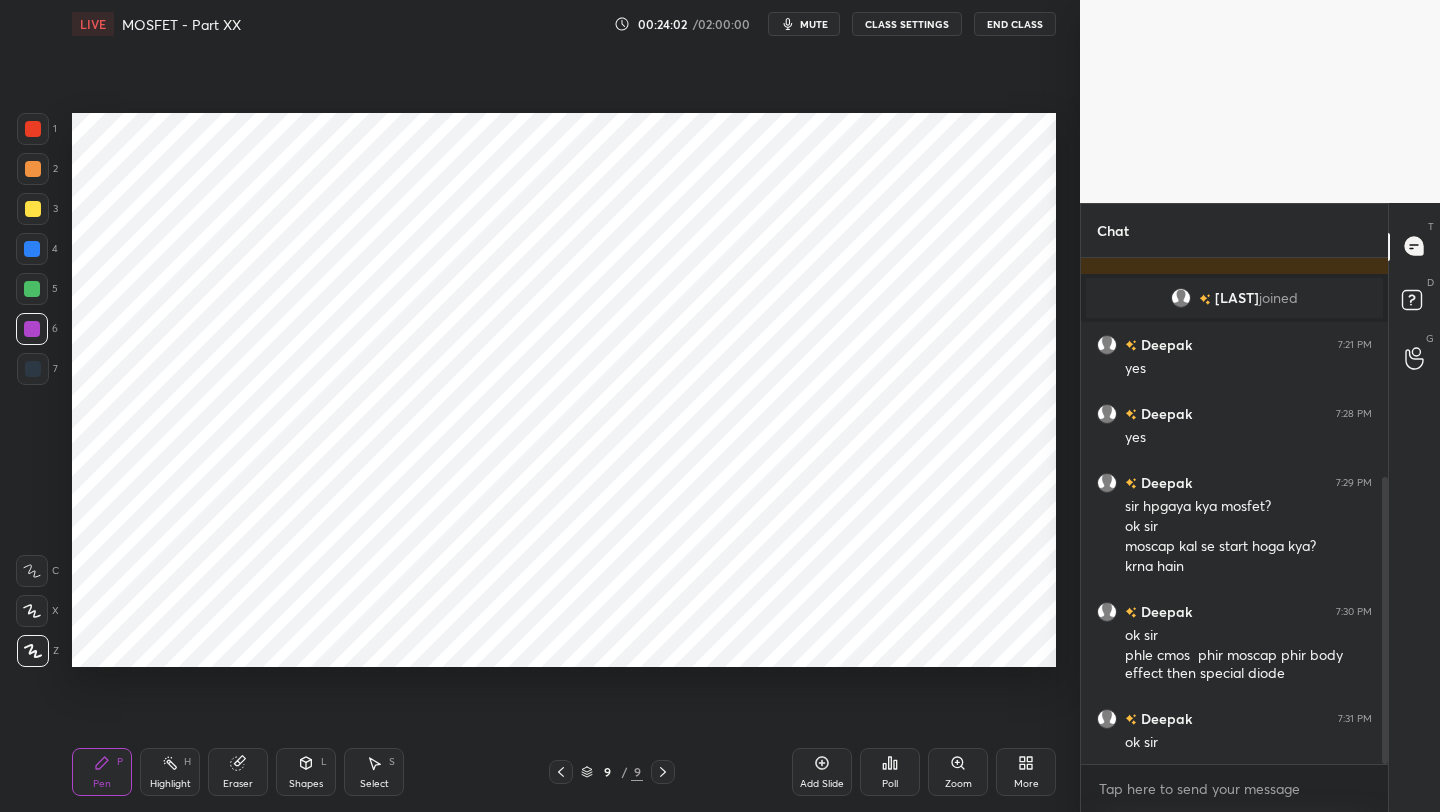scroll, scrollTop: 407, scrollLeft: 0, axis: vertical 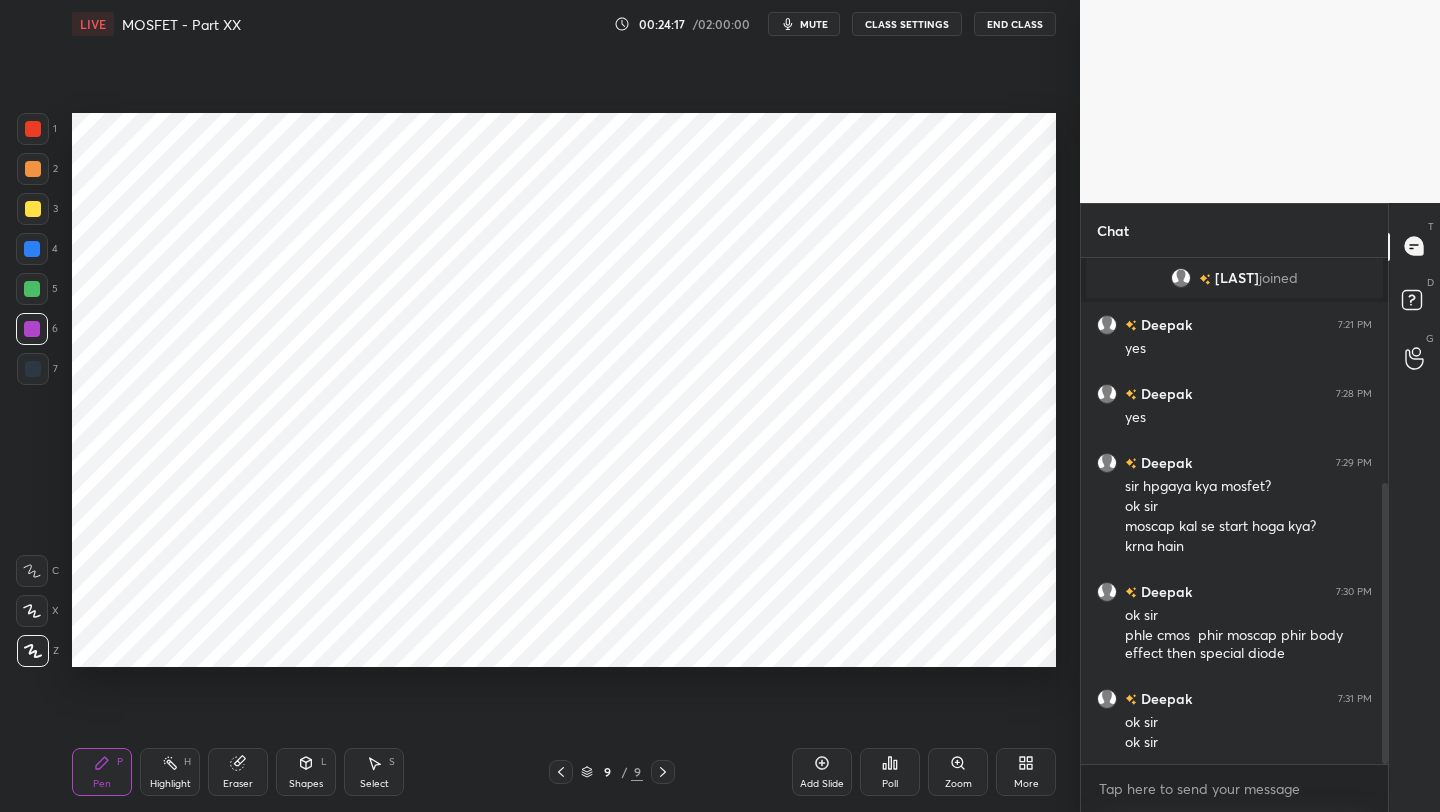 click at bounding box center [32, 249] 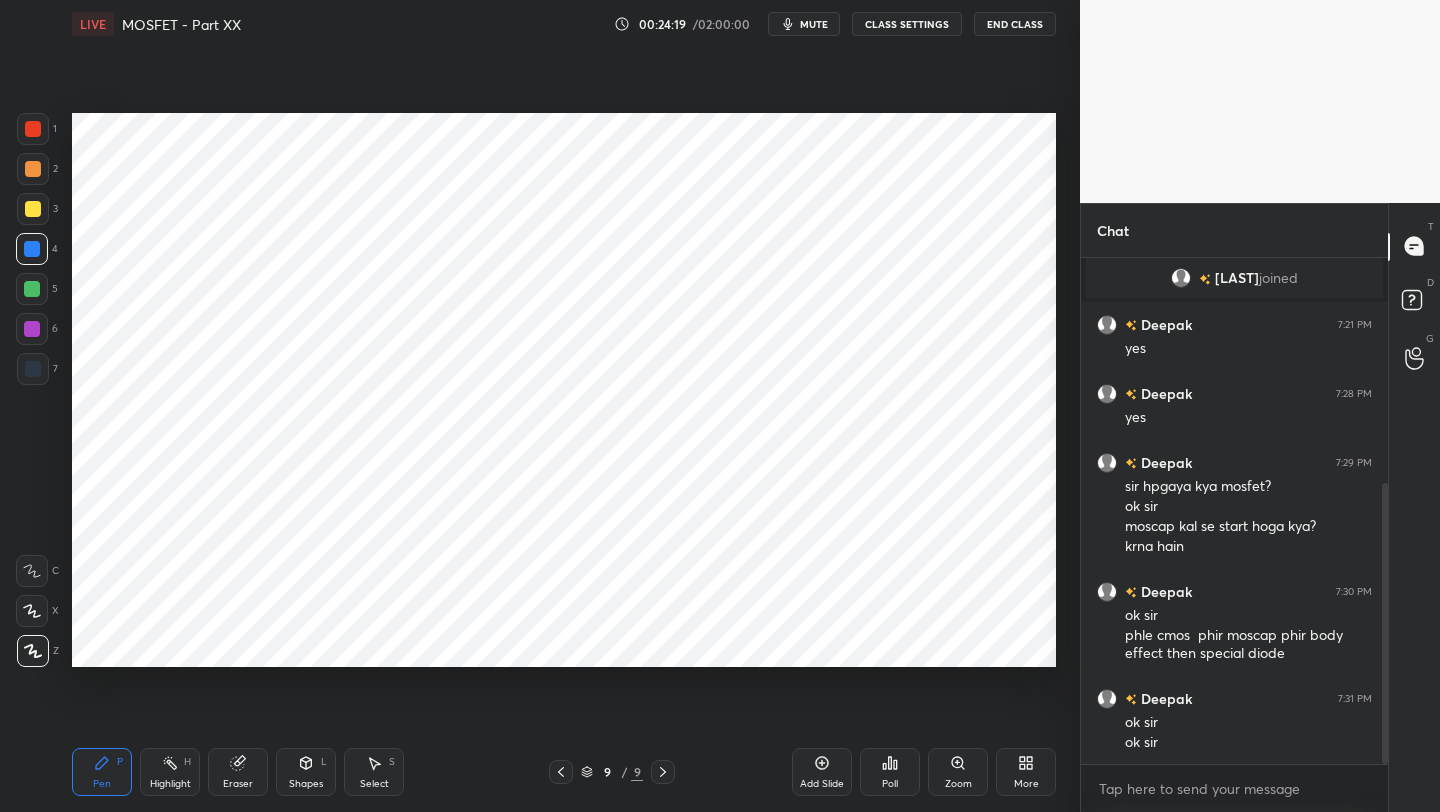 click 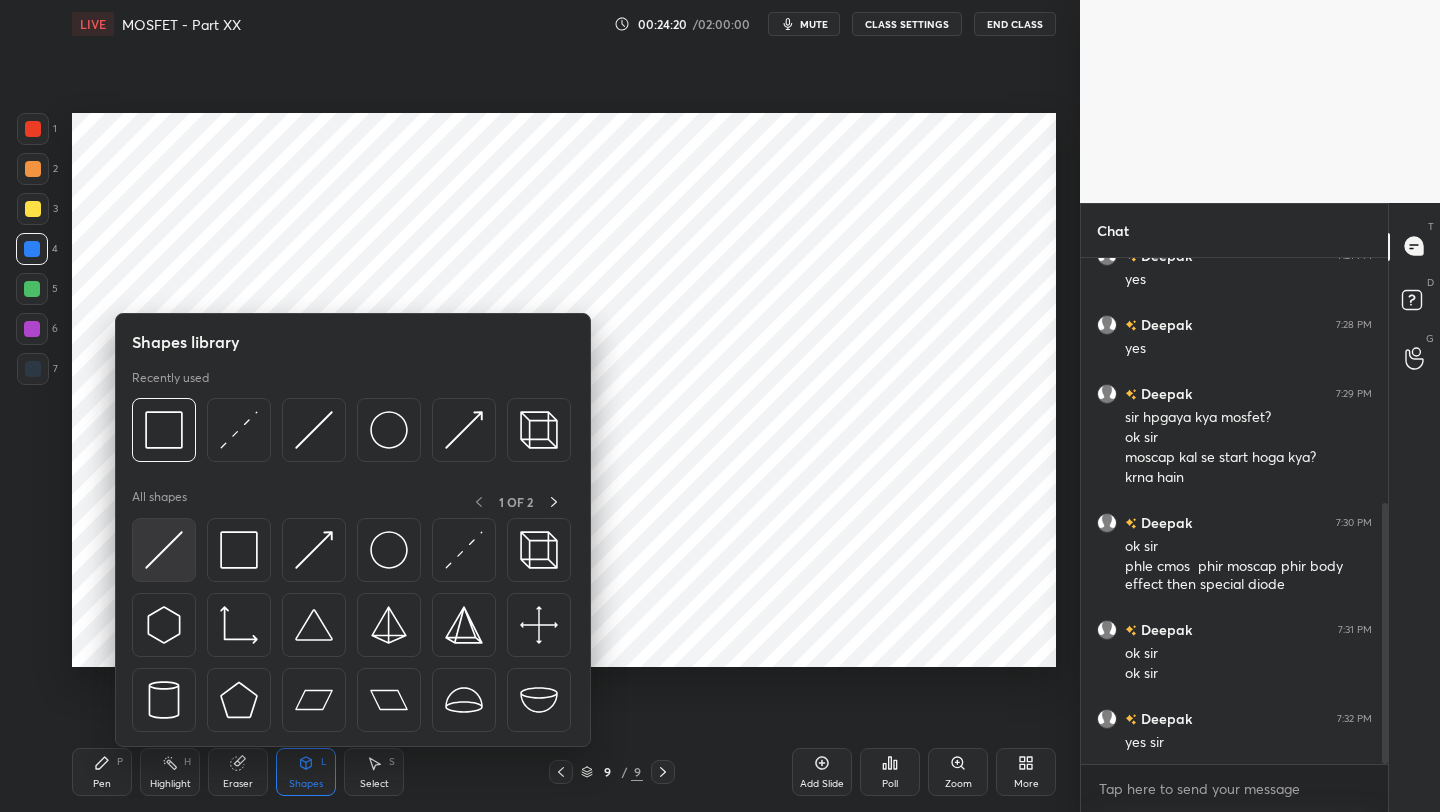 click at bounding box center [164, 550] 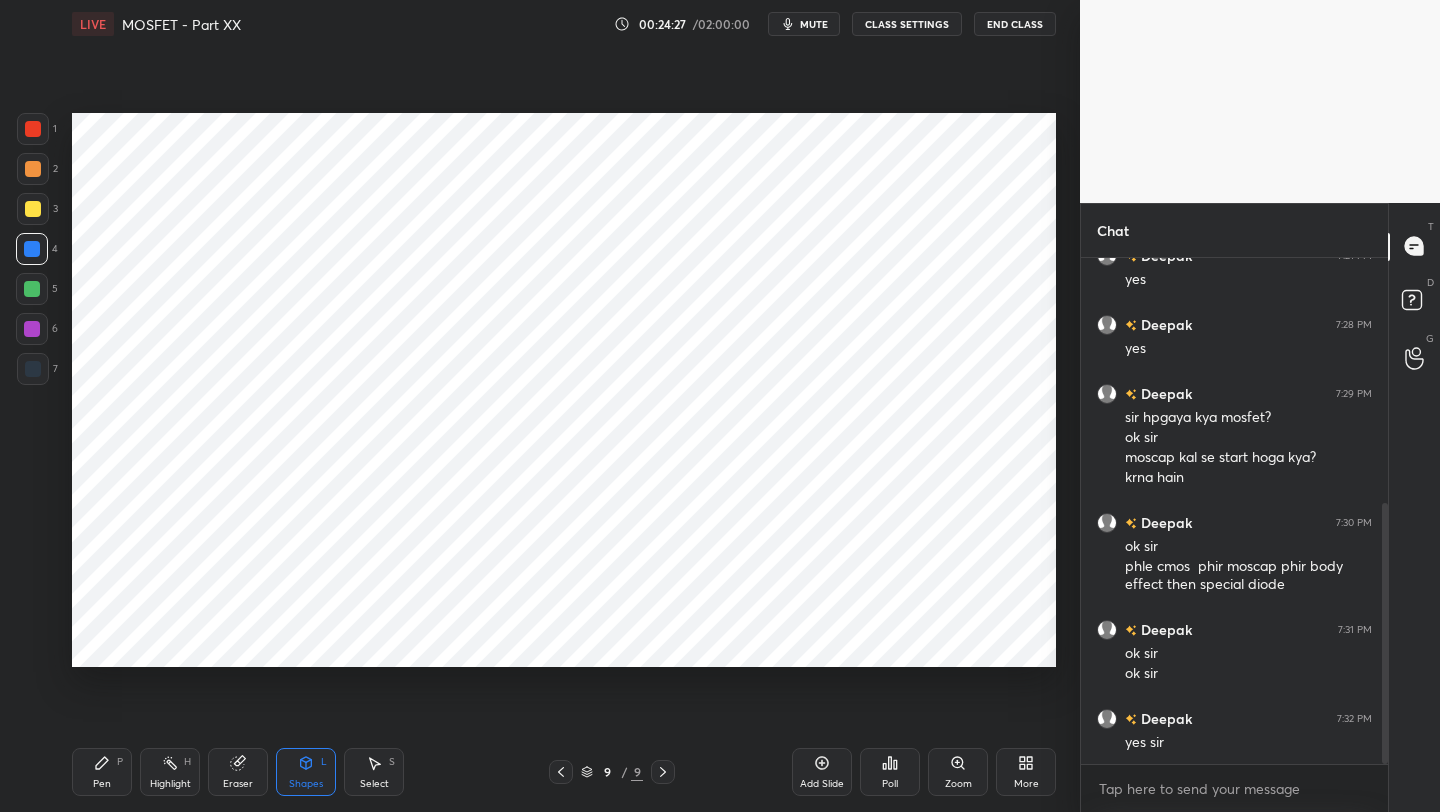 click on "mute" at bounding box center (804, 24) 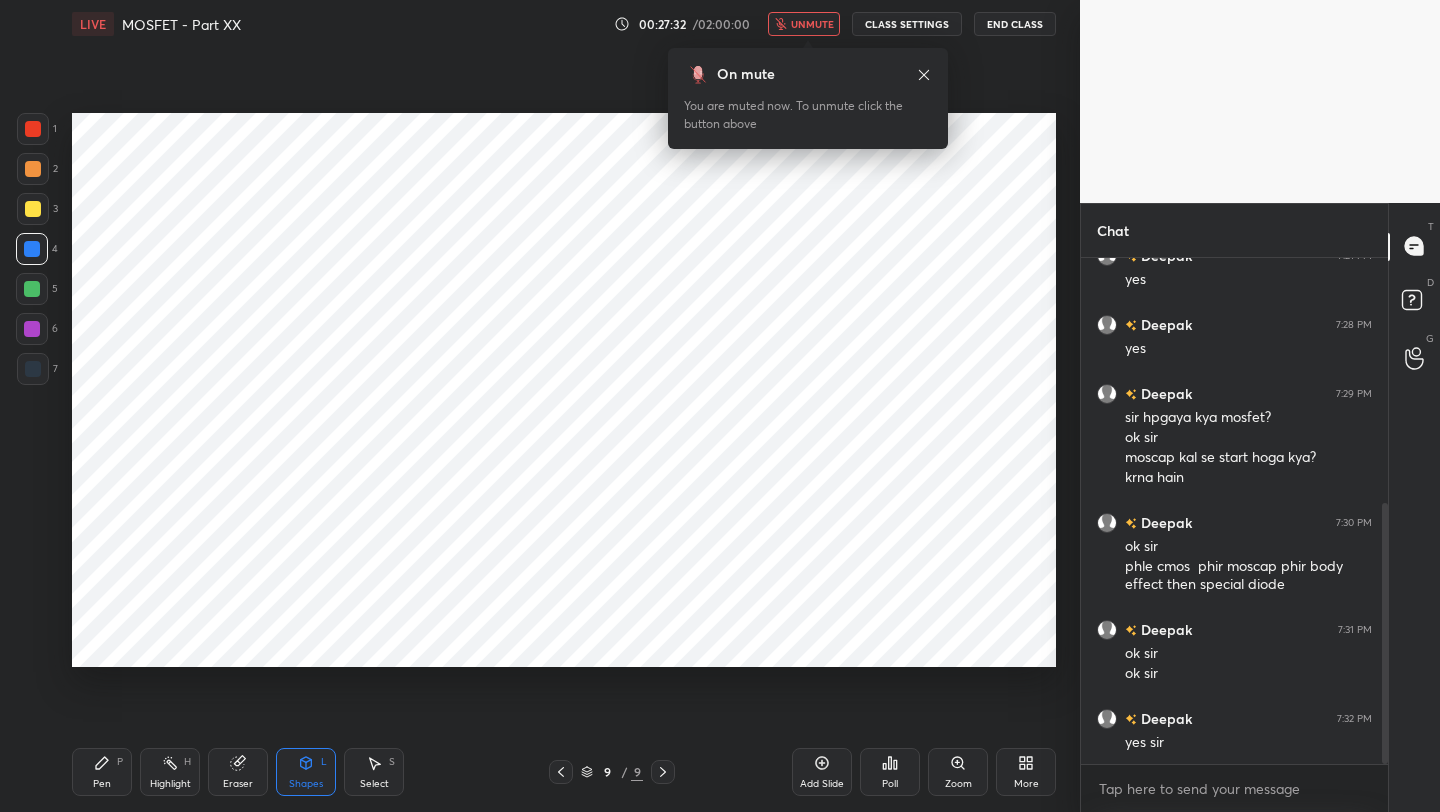 drag, startPoint x: 304, startPoint y: 770, endPoint x: 301, endPoint y: 747, distance: 23.194826 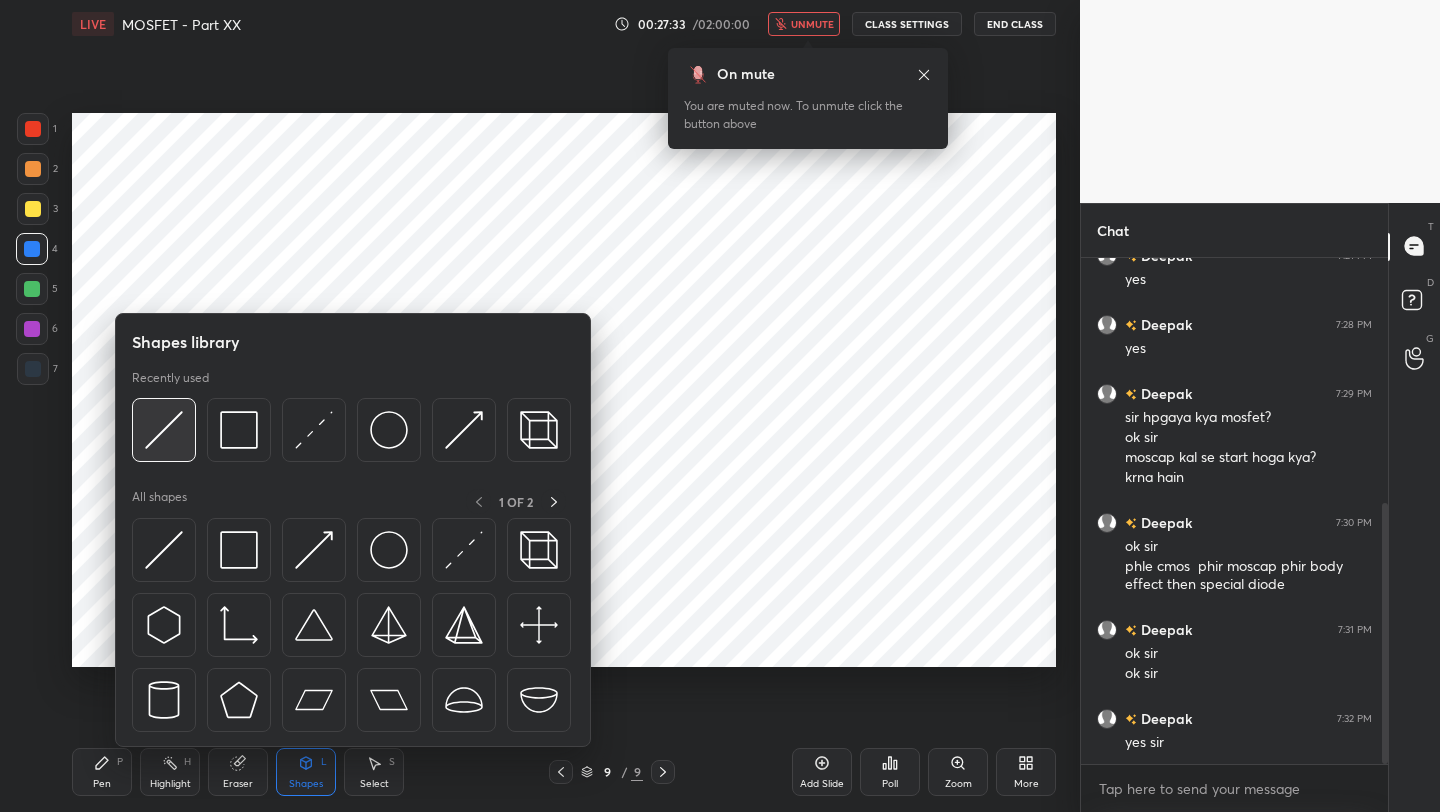 click at bounding box center [164, 430] 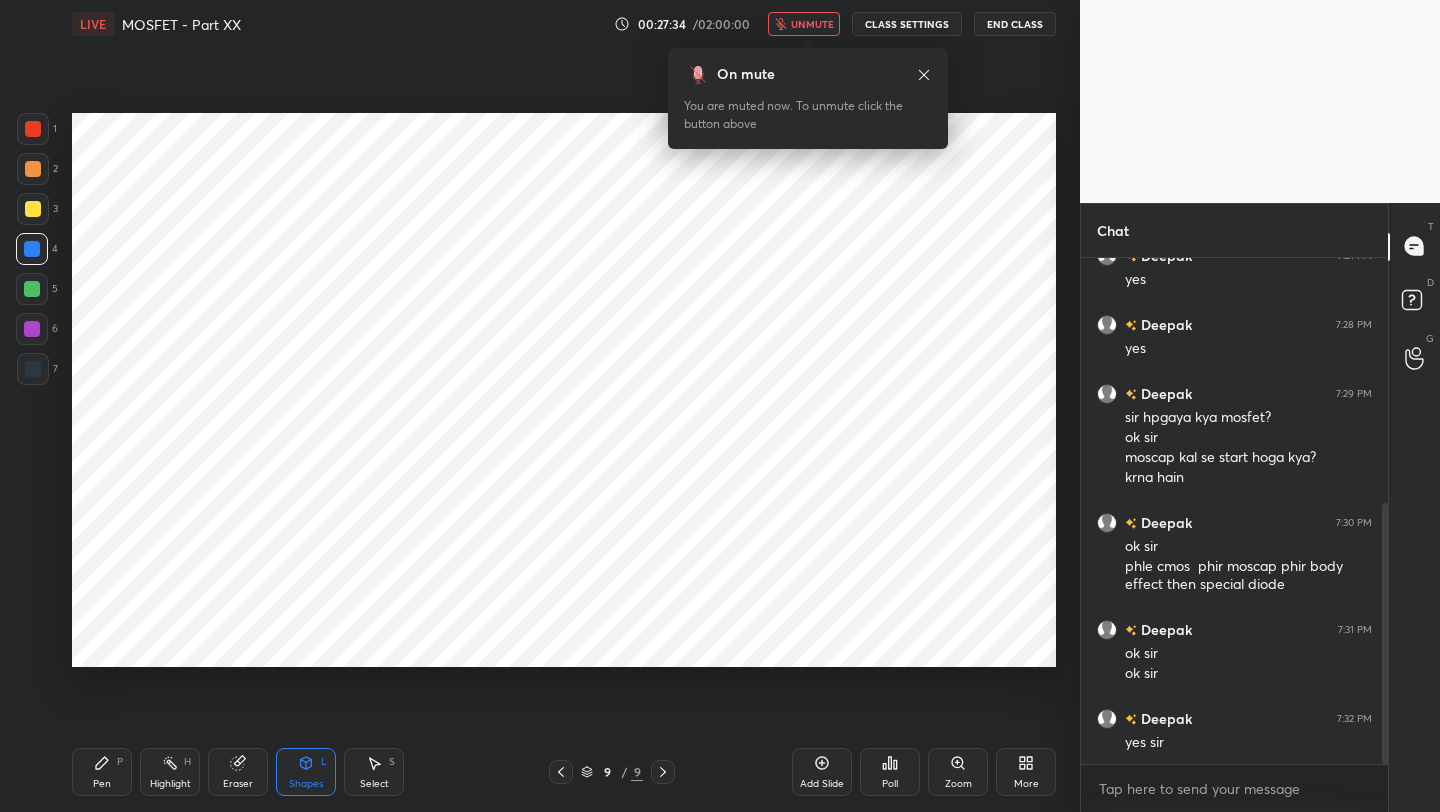 click at bounding box center (32, 289) 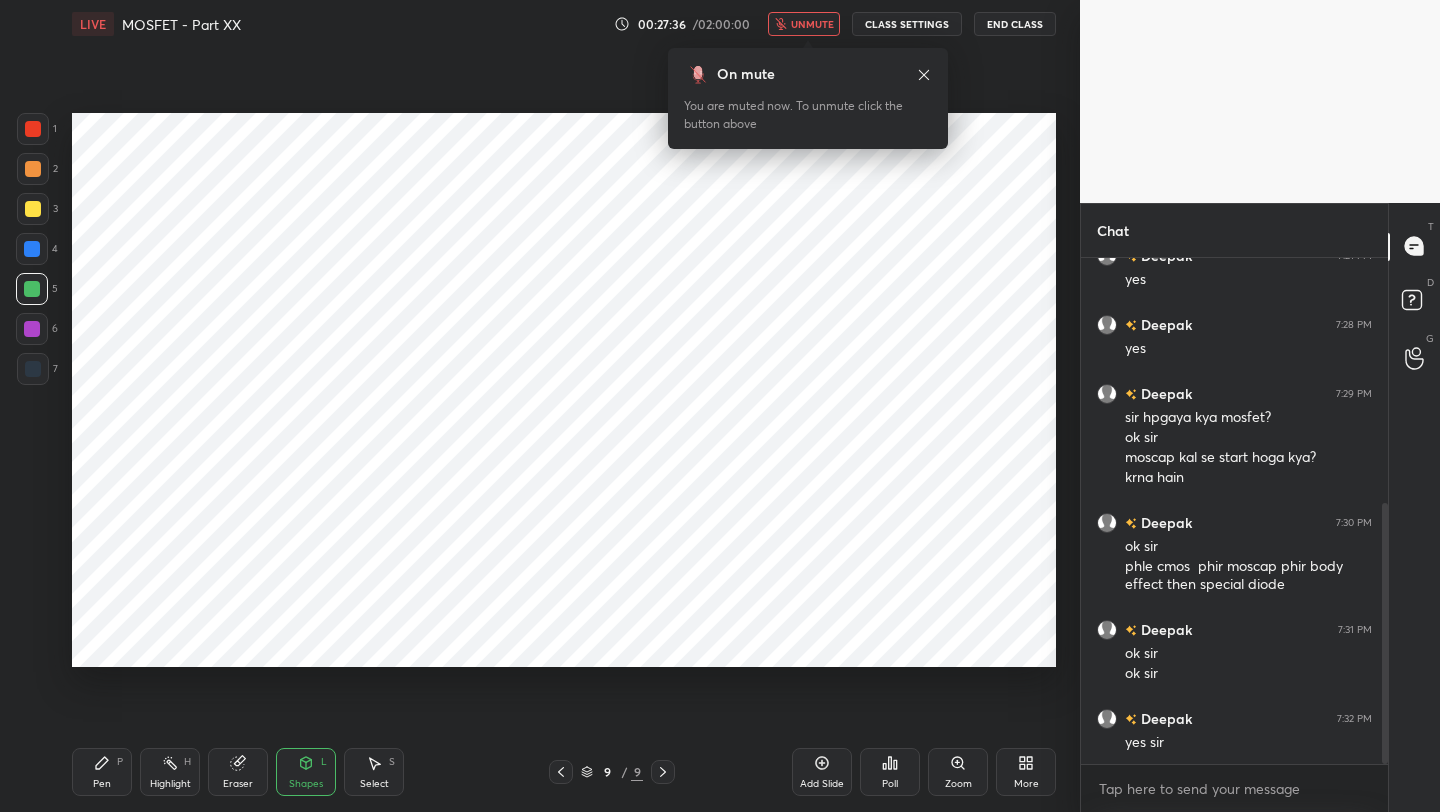 drag, startPoint x: 28, startPoint y: 369, endPoint x: 61, endPoint y: 345, distance: 40.804413 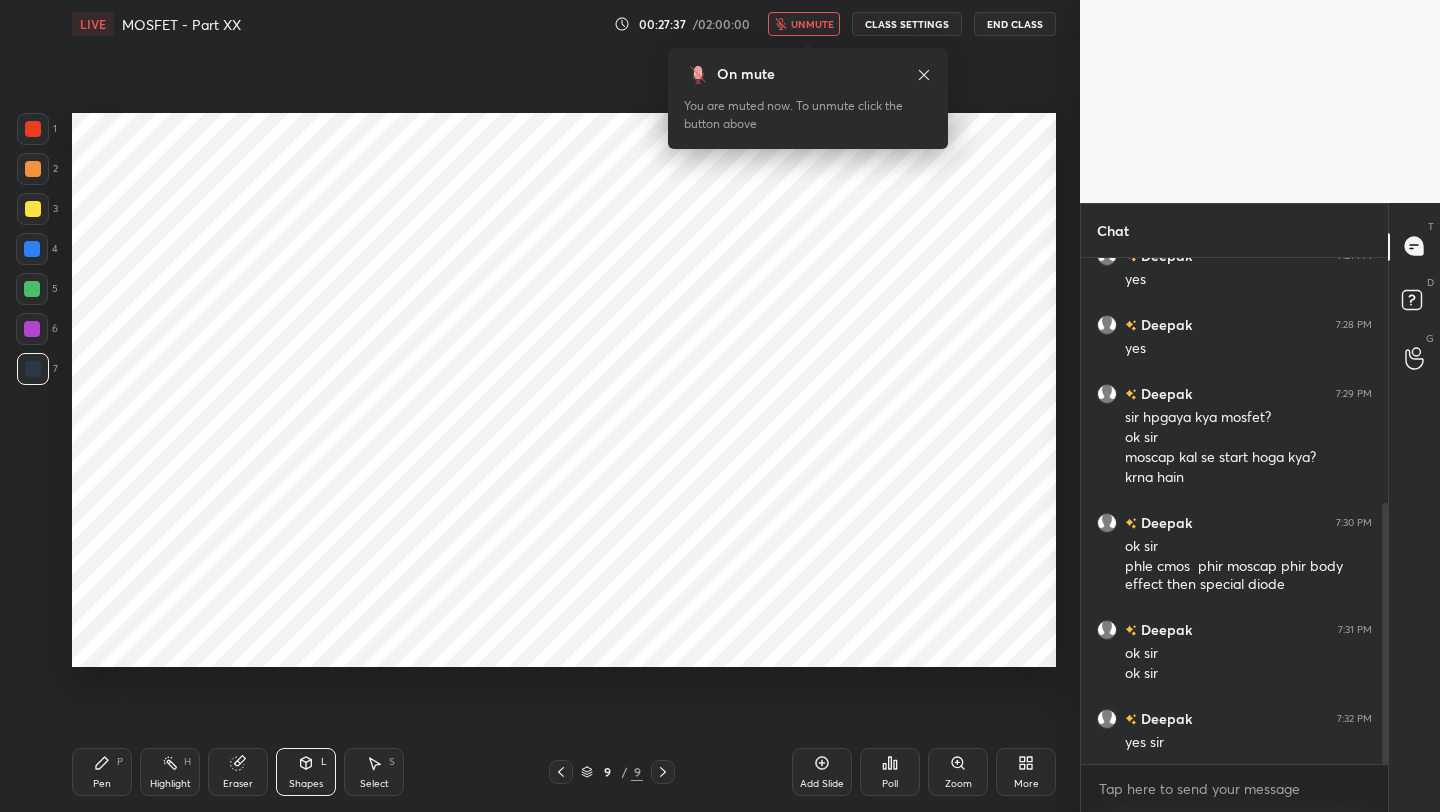 drag, startPoint x: 802, startPoint y: 22, endPoint x: 817, endPoint y: 25, distance: 15.297058 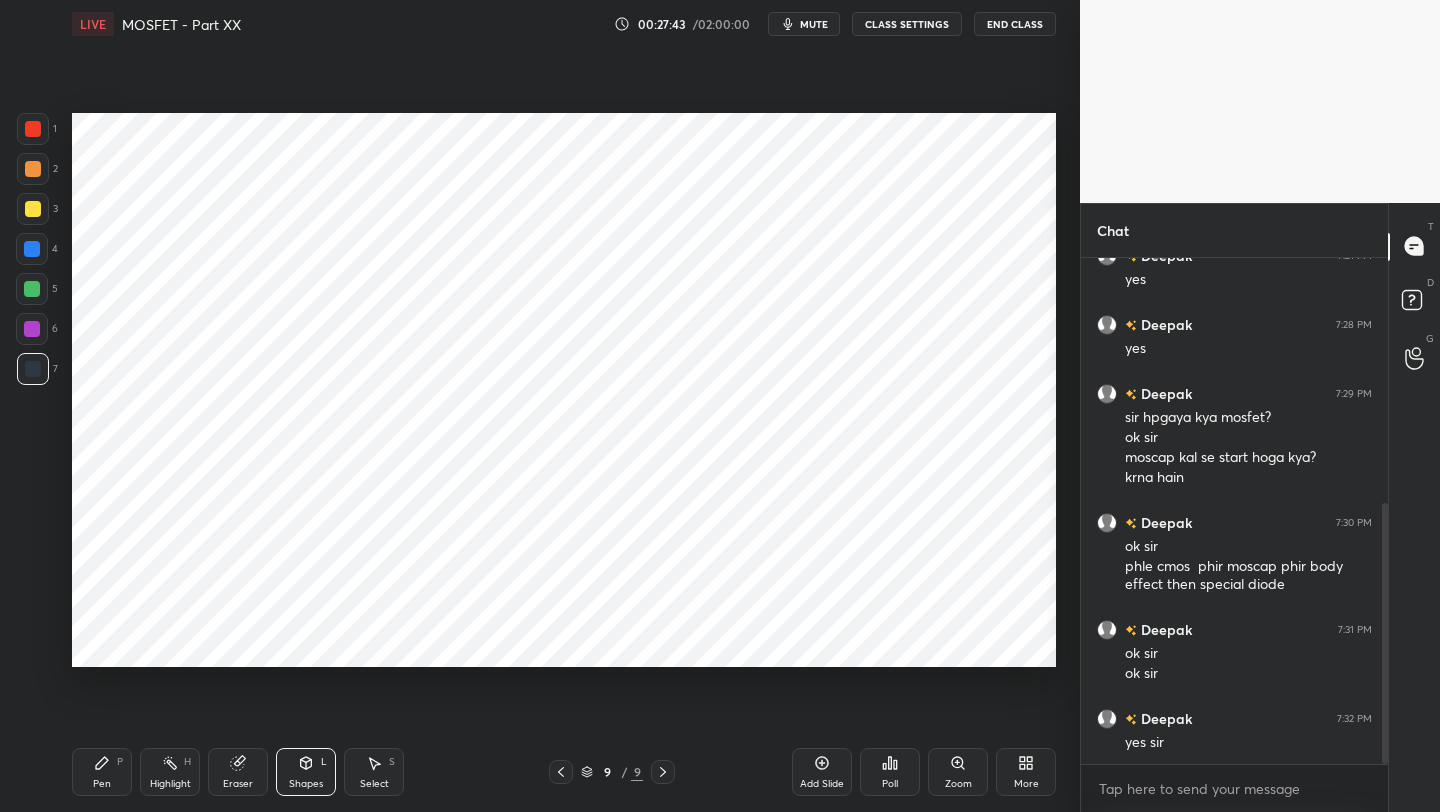 drag, startPoint x: 95, startPoint y: 768, endPoint x: 97, endPoint y: 714, distance: 54.037025 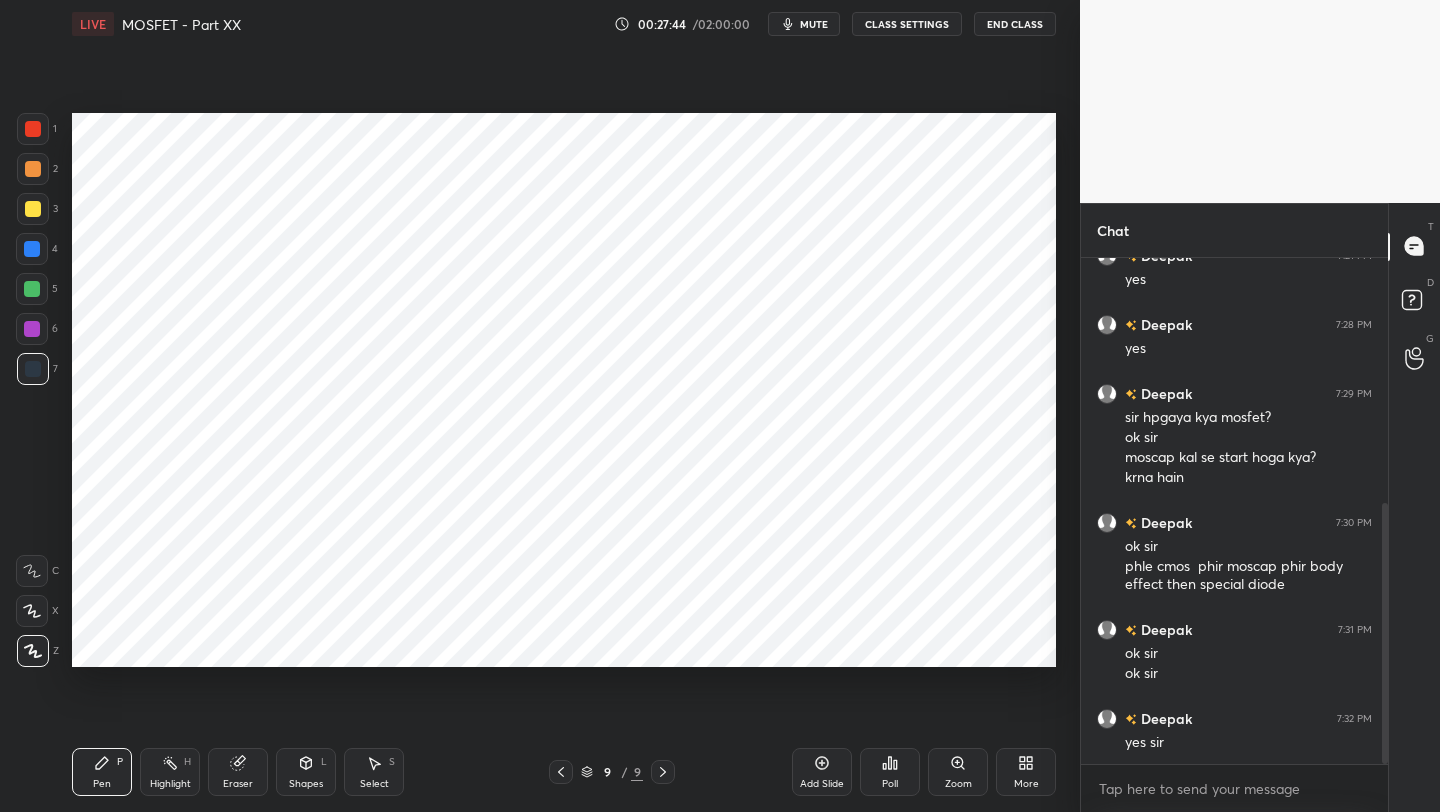 drag, startPoint x: 38, startPoint y: 287, endPoint x: 51, endPoint y: 268, distance: 23.021729 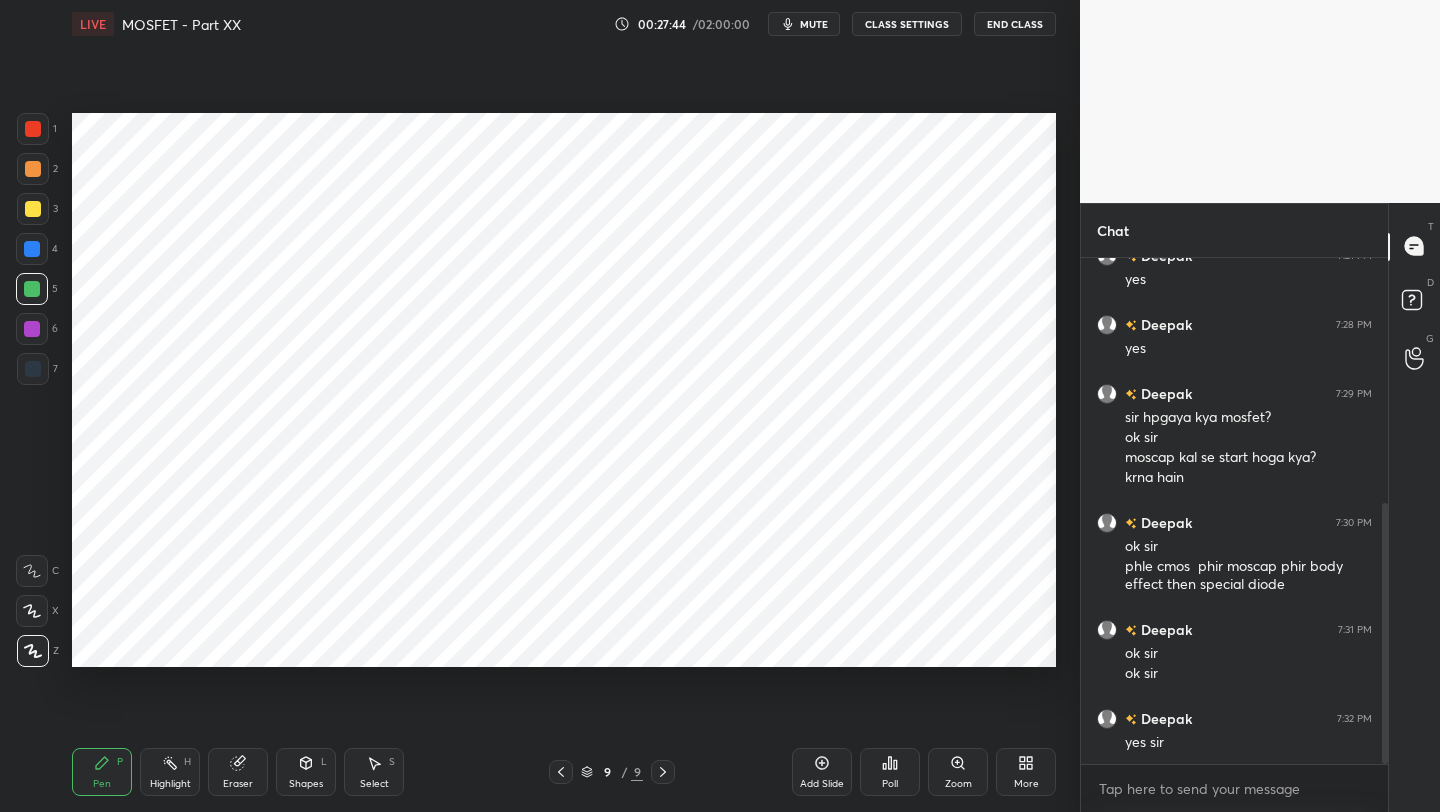 click at bounding box center [32, 249] 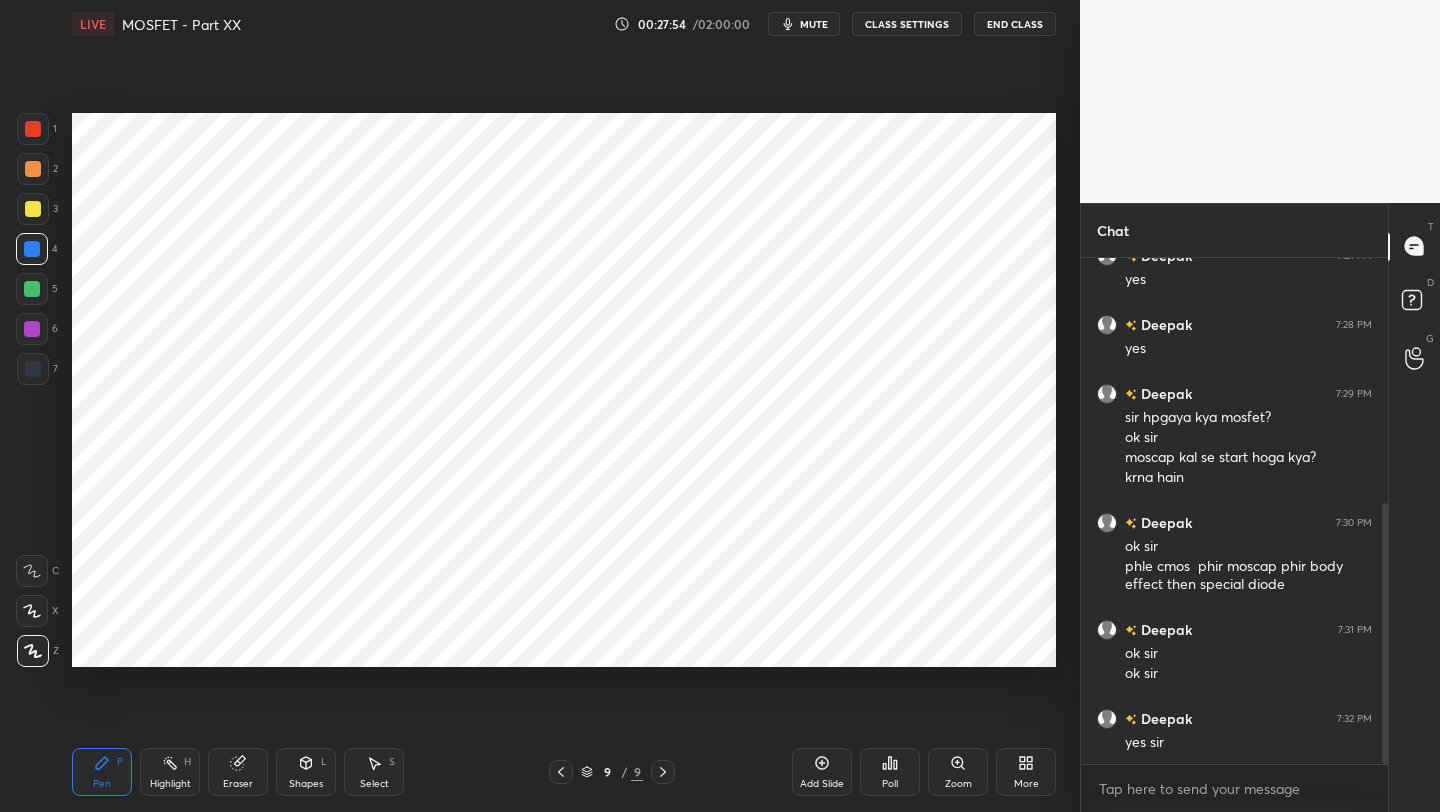 click on "mute" at bounding box center (804, 24) 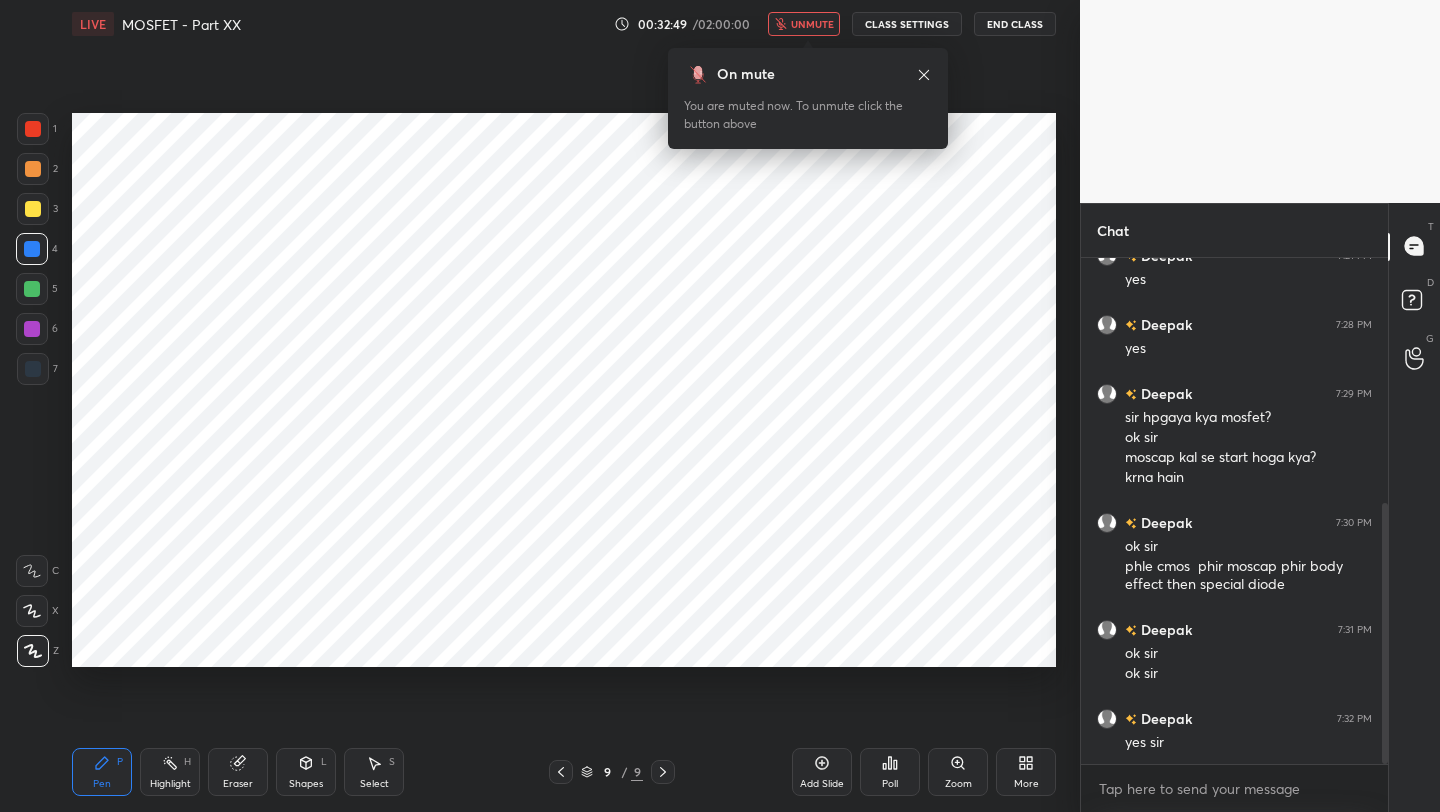 click on "unmute" at bounding box center [812, 24] 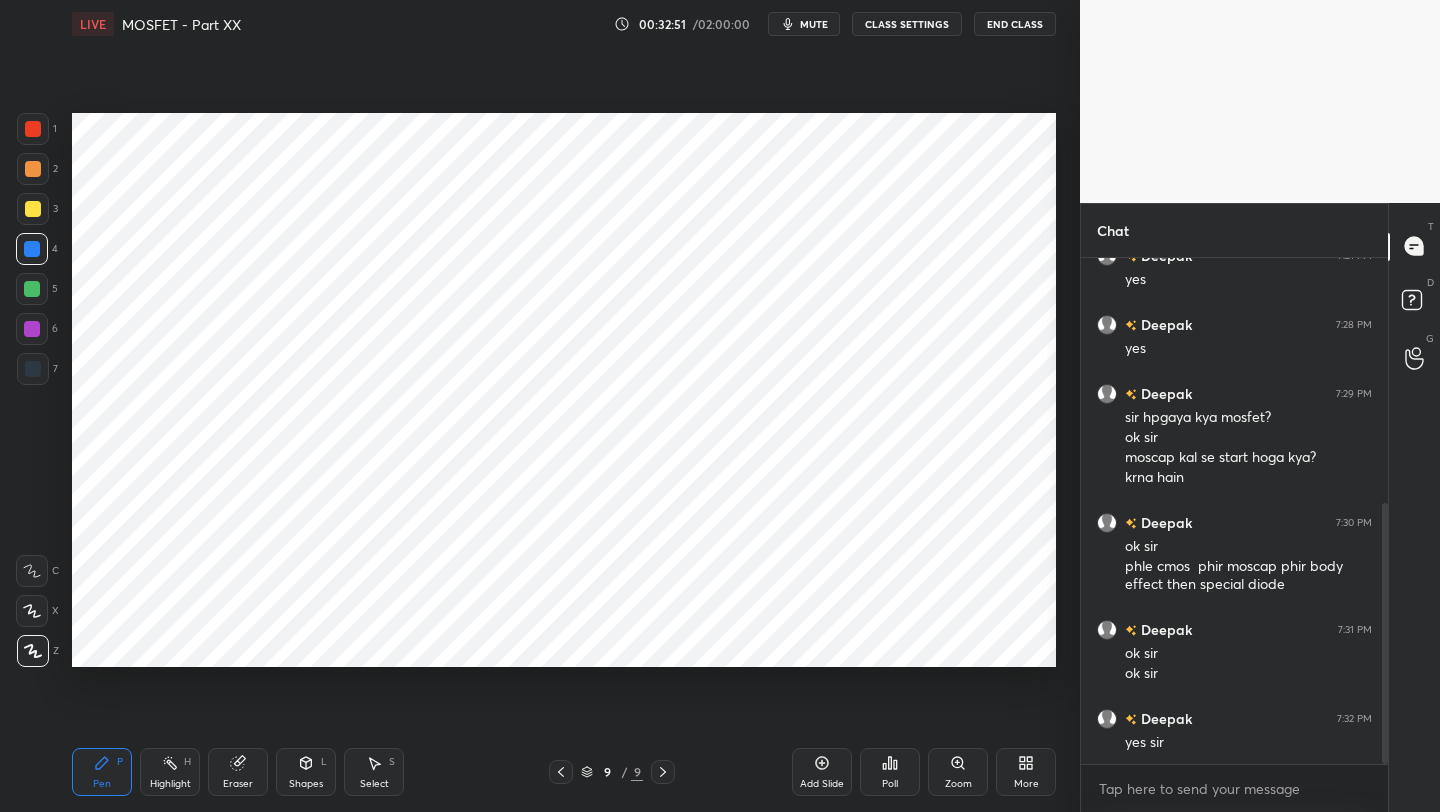 click at bounding box center (33, 369) 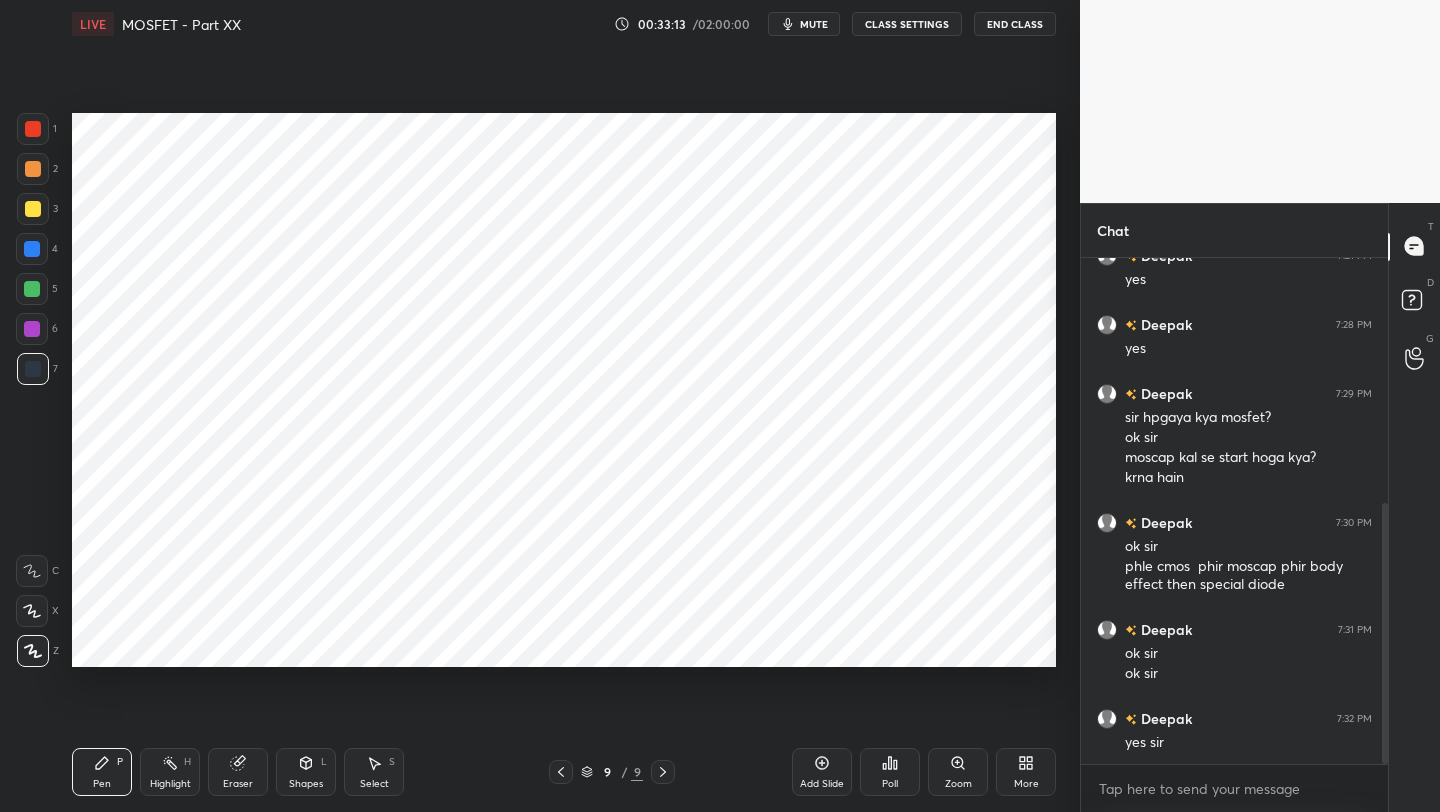 drag, startPoint x: 33, startPoint y: 329, endPoint x: 66, endPoint y: 317, distance: 35.1141 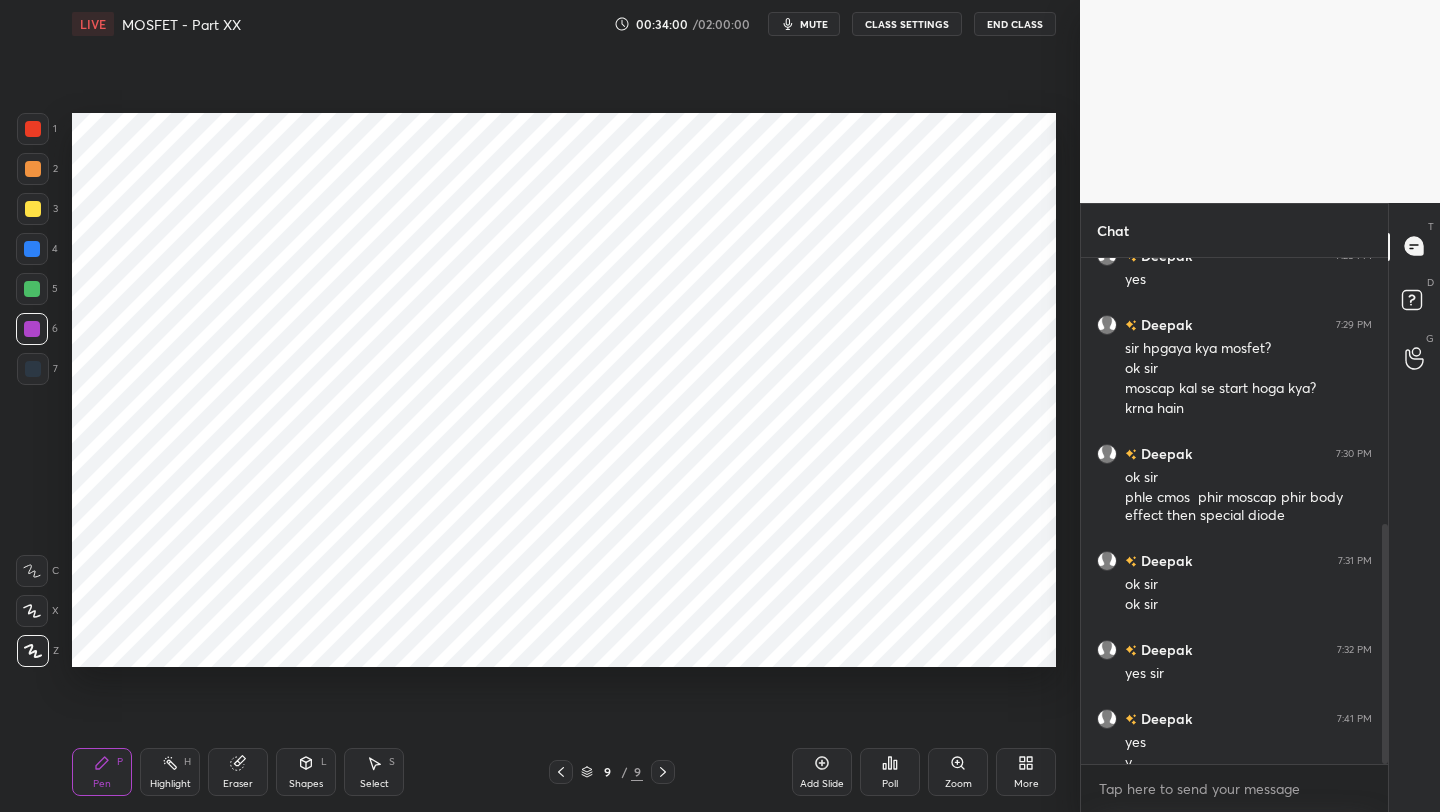 scroll, scrollTop: 565, scrollLeft: 0, axis: vertical 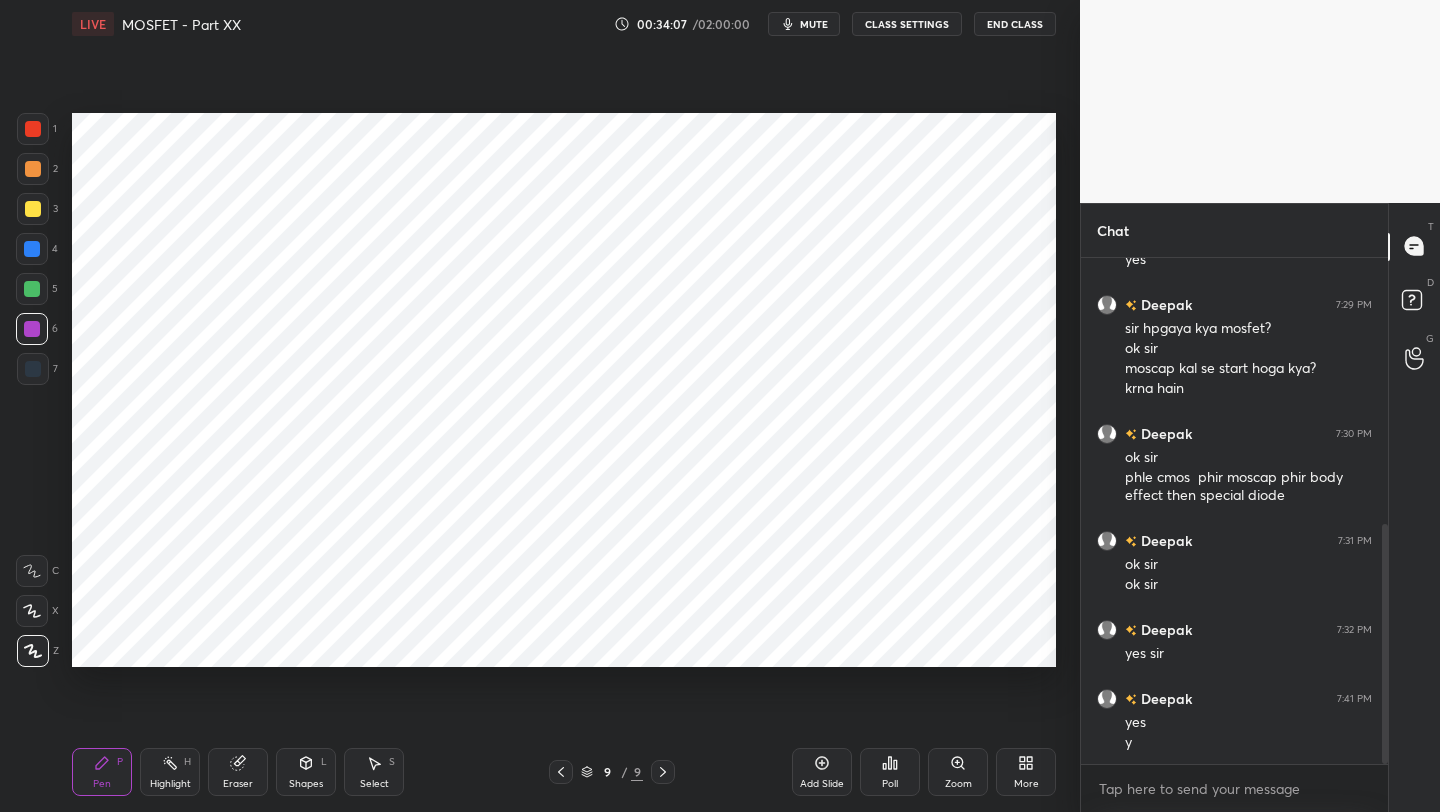 click at bounding box center [33, 369] 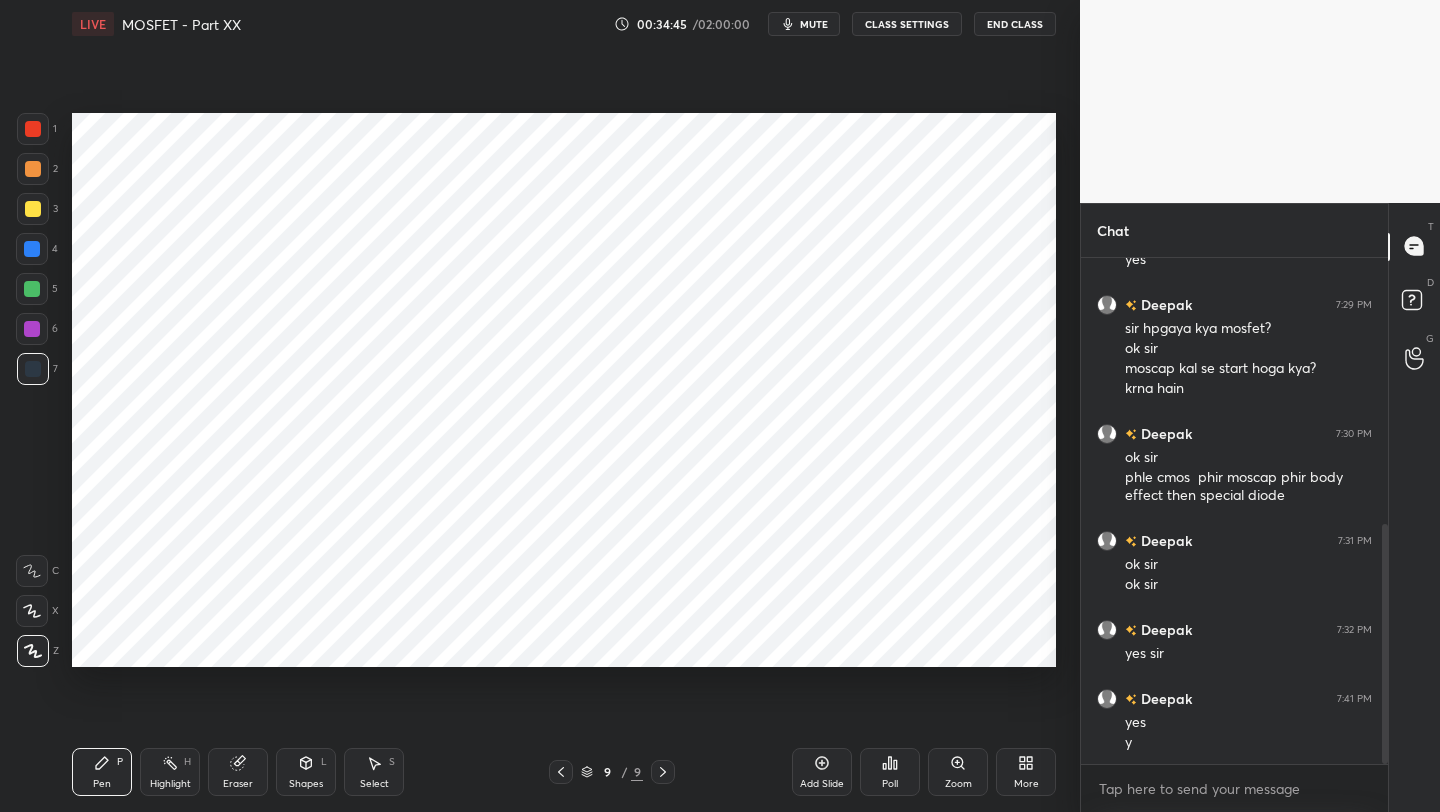 click 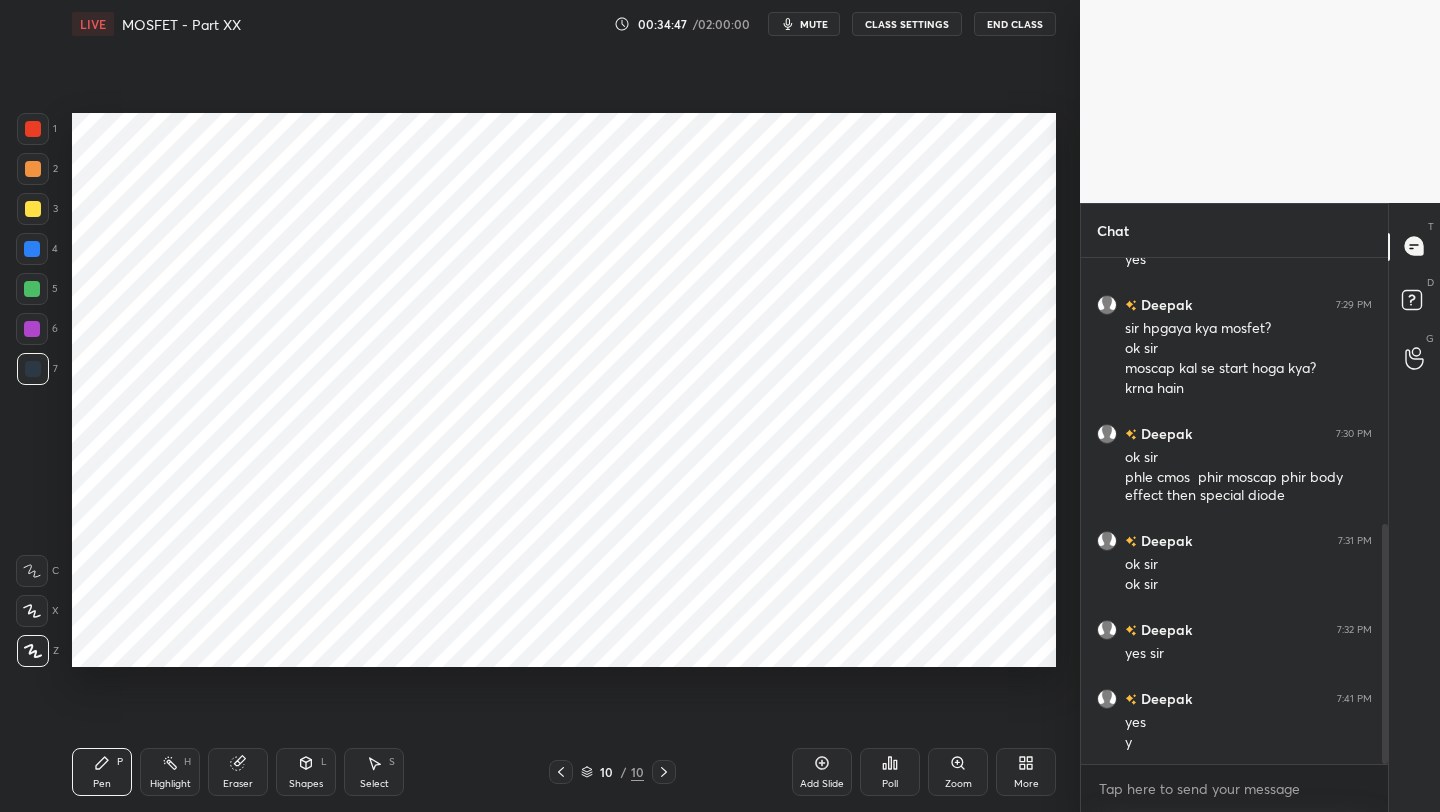 drag, startPoint x: 307, startPoint y: 770, endPoint x: 307, endPoint y: 749, distance: 21 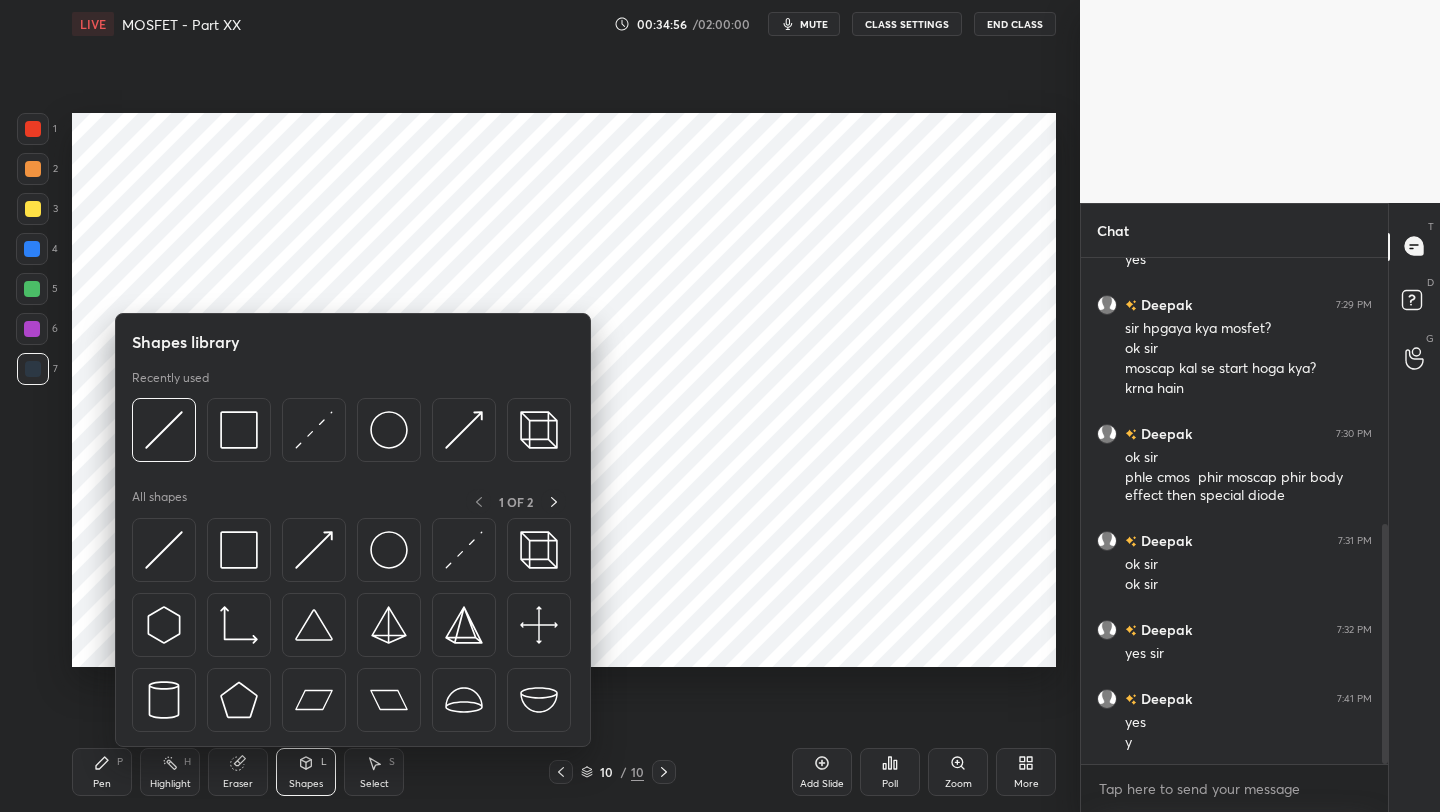 drag, startPoint x: 557, startPoint y: 777, endPoint x: 564, endPoint y: 767, distance: 12.206555 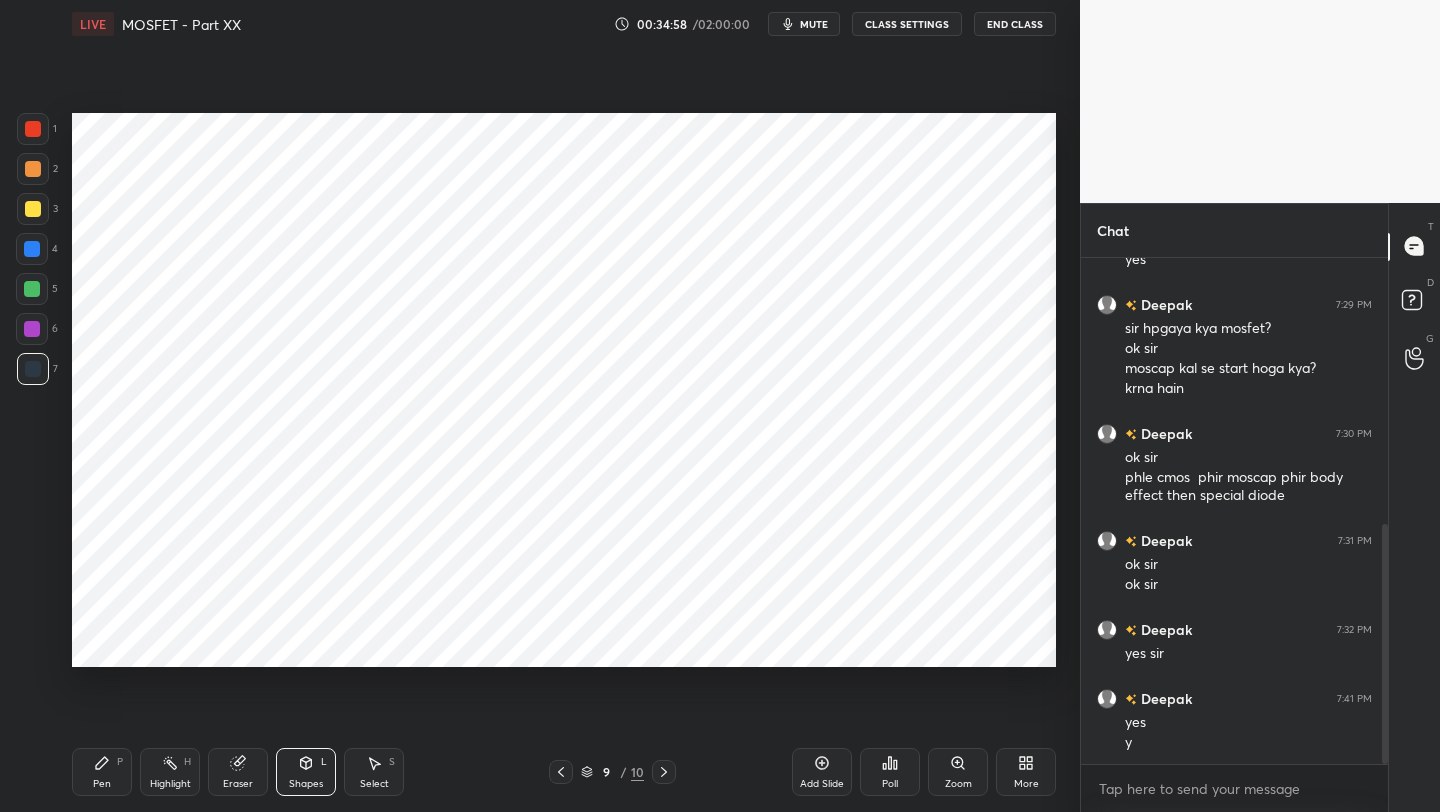 drag, startPoint x: 98, startPoint y: 777, endPoint x: 101, endPoint y: 764, distance: 13.341664 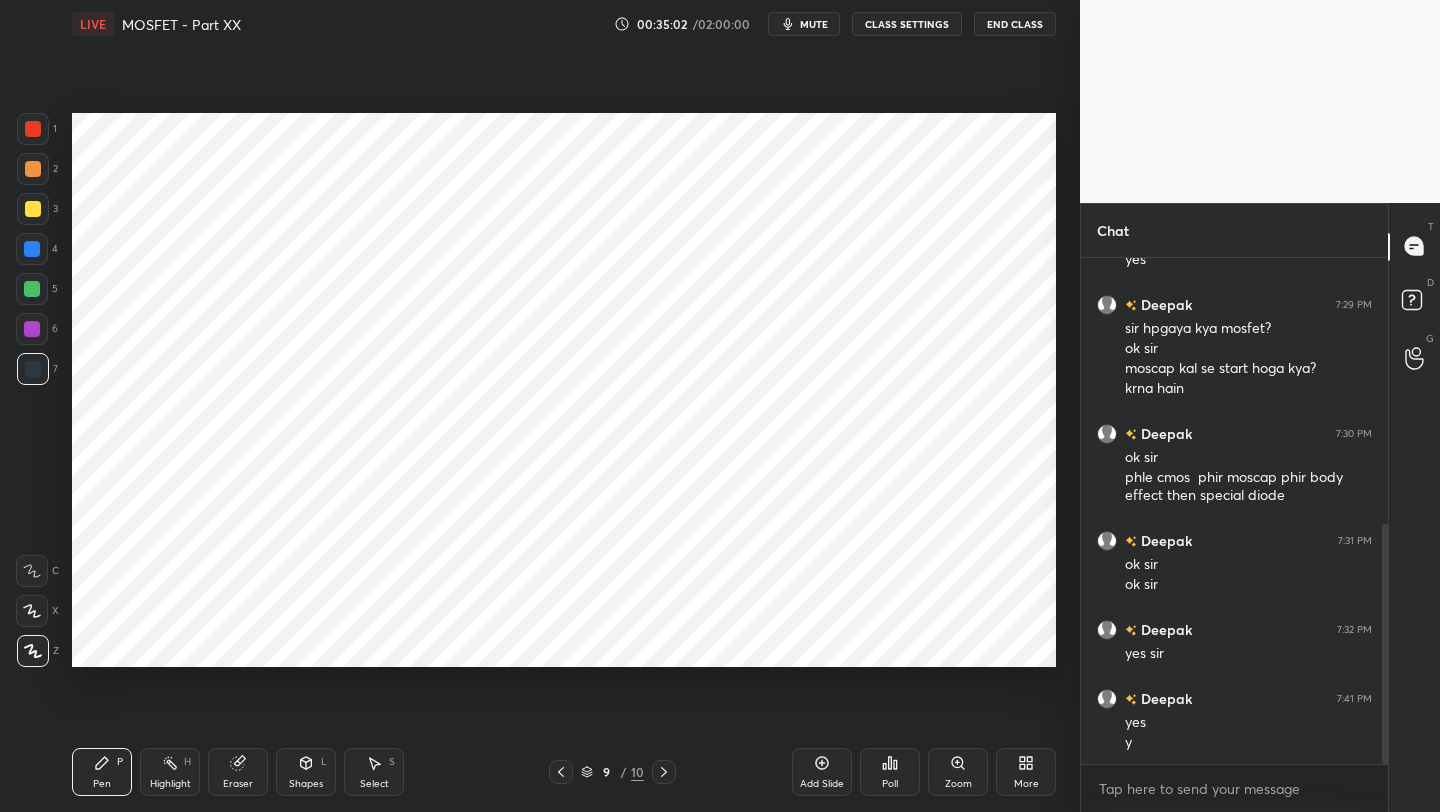 drag, startPoint x: 233, startPoint y: 773, endPoint x: 245, endPoint y: 717, distance: 57.271286 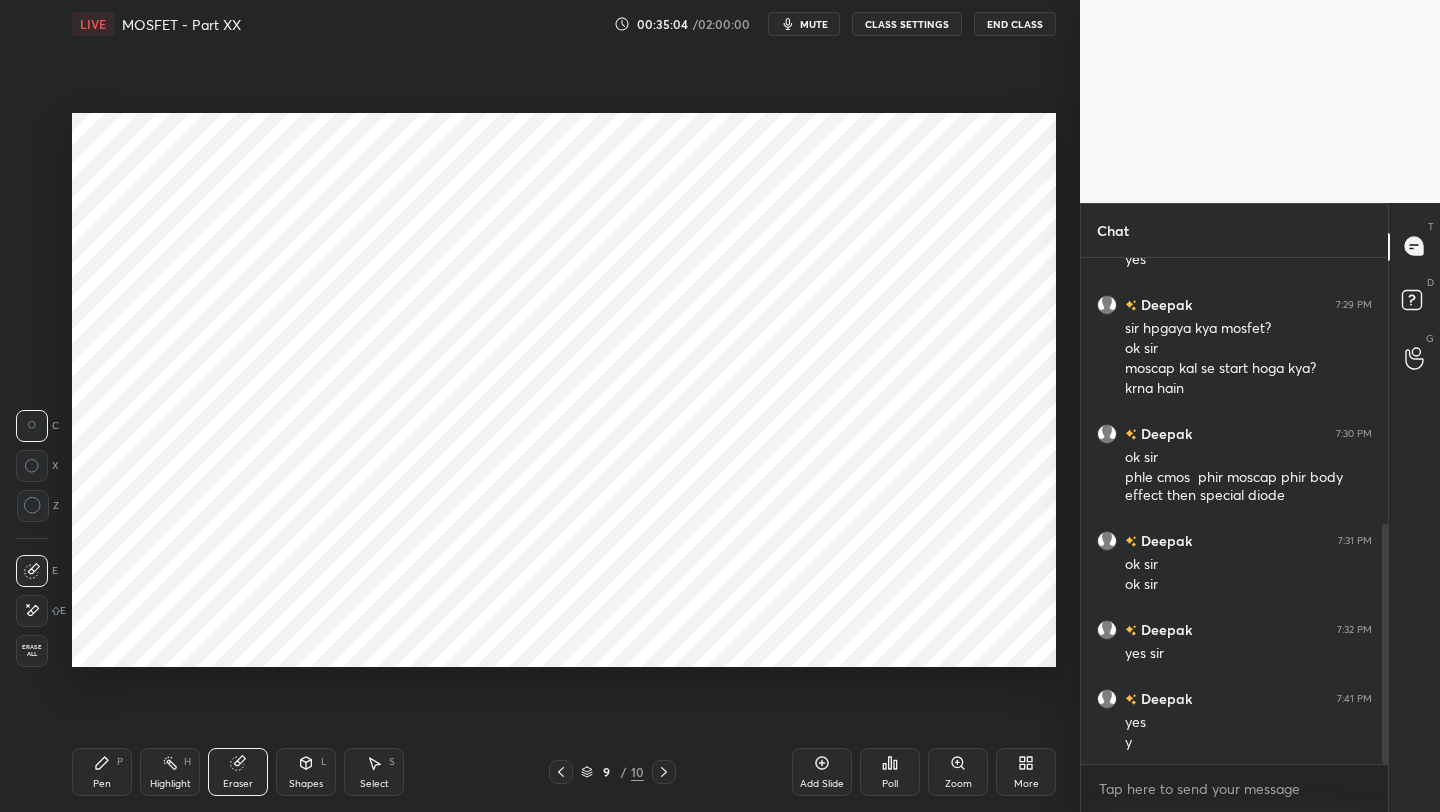 click on "Pen" at bounding box center [102, 784] 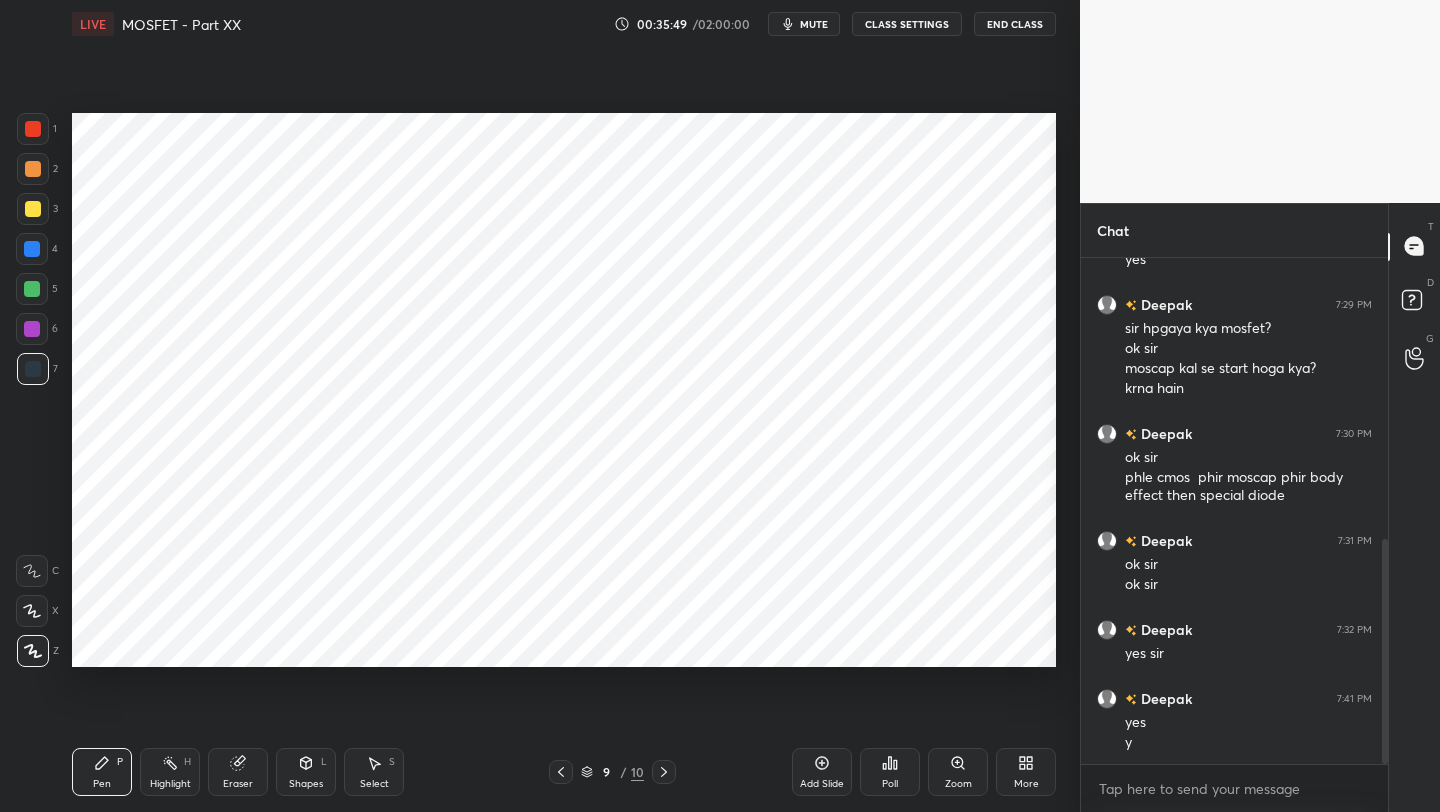 scroll, scrollTop: 634, scrollLeft: 0, axis: vertical 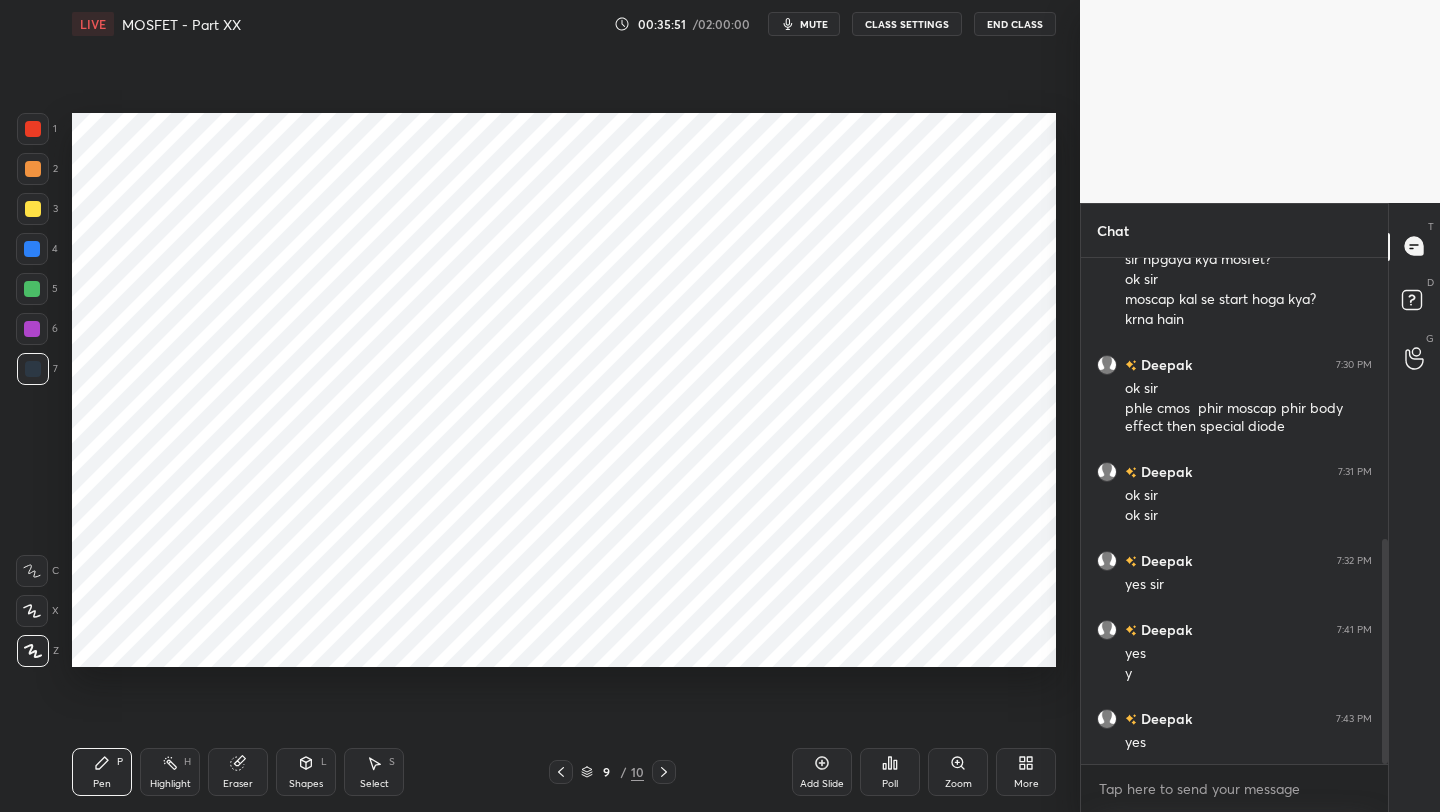 drag, startPoint x: 34, startPoint y: 331, endPoint x: 47, endPoint y: 326, distance: 13.928389 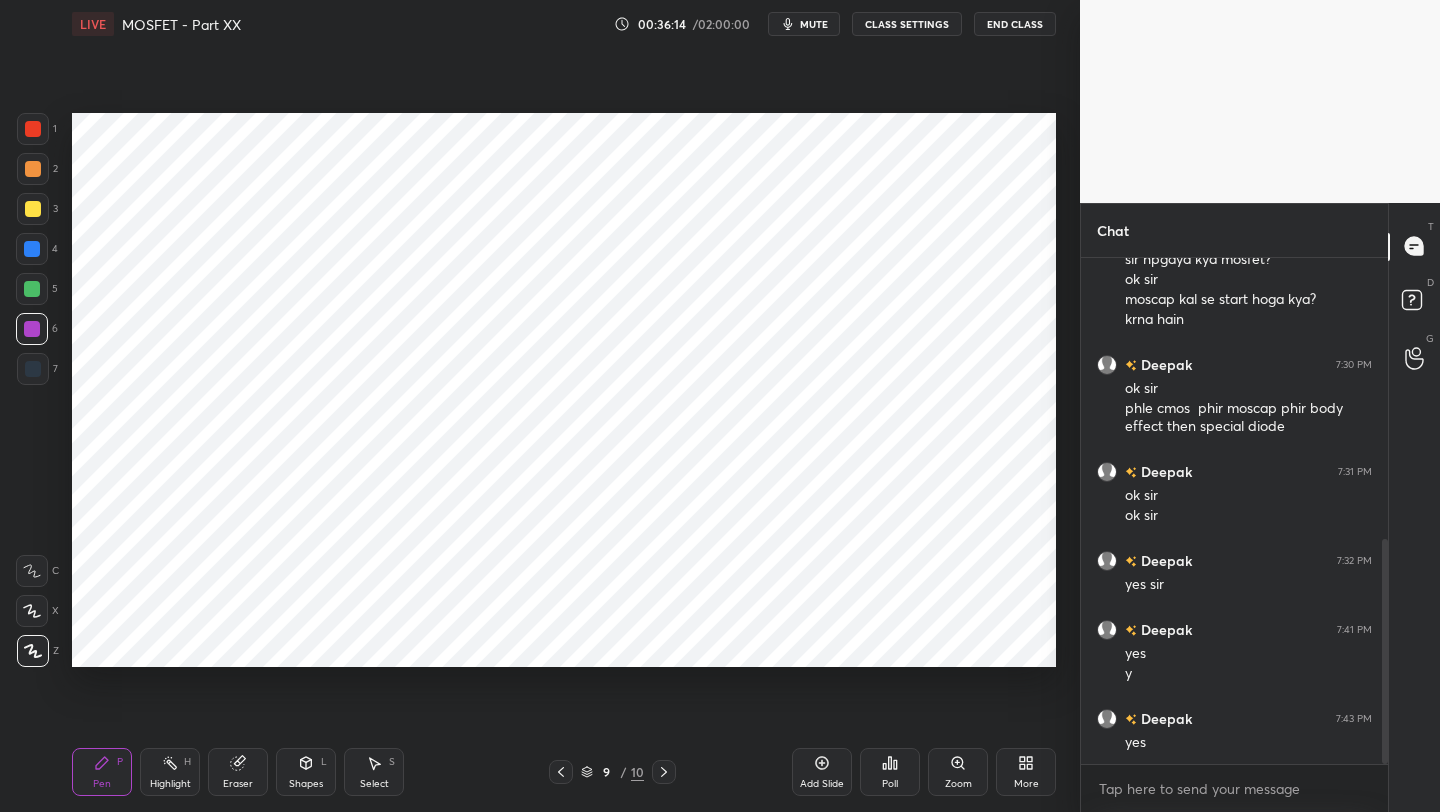 click 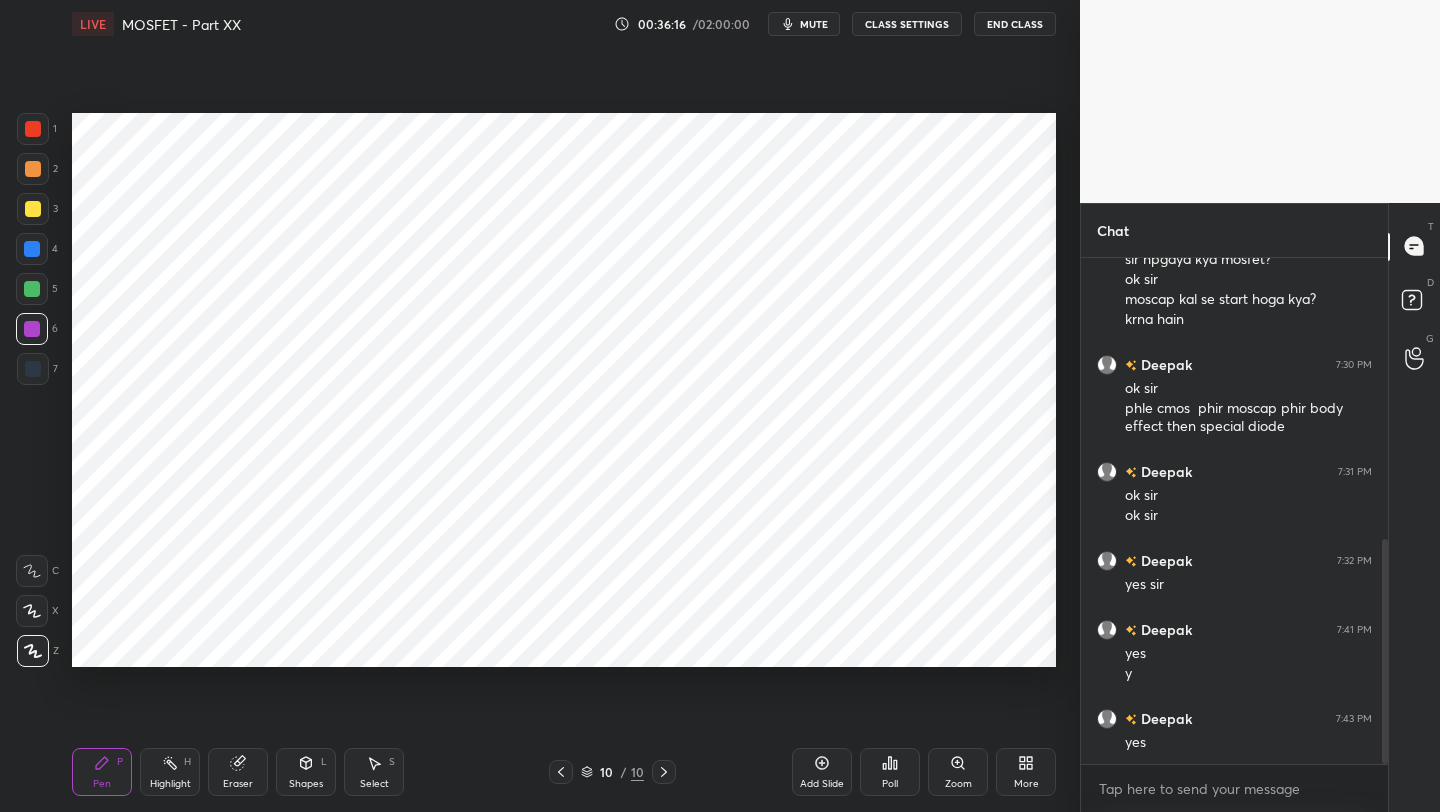 click on "1" at bounding box center (37, 129) 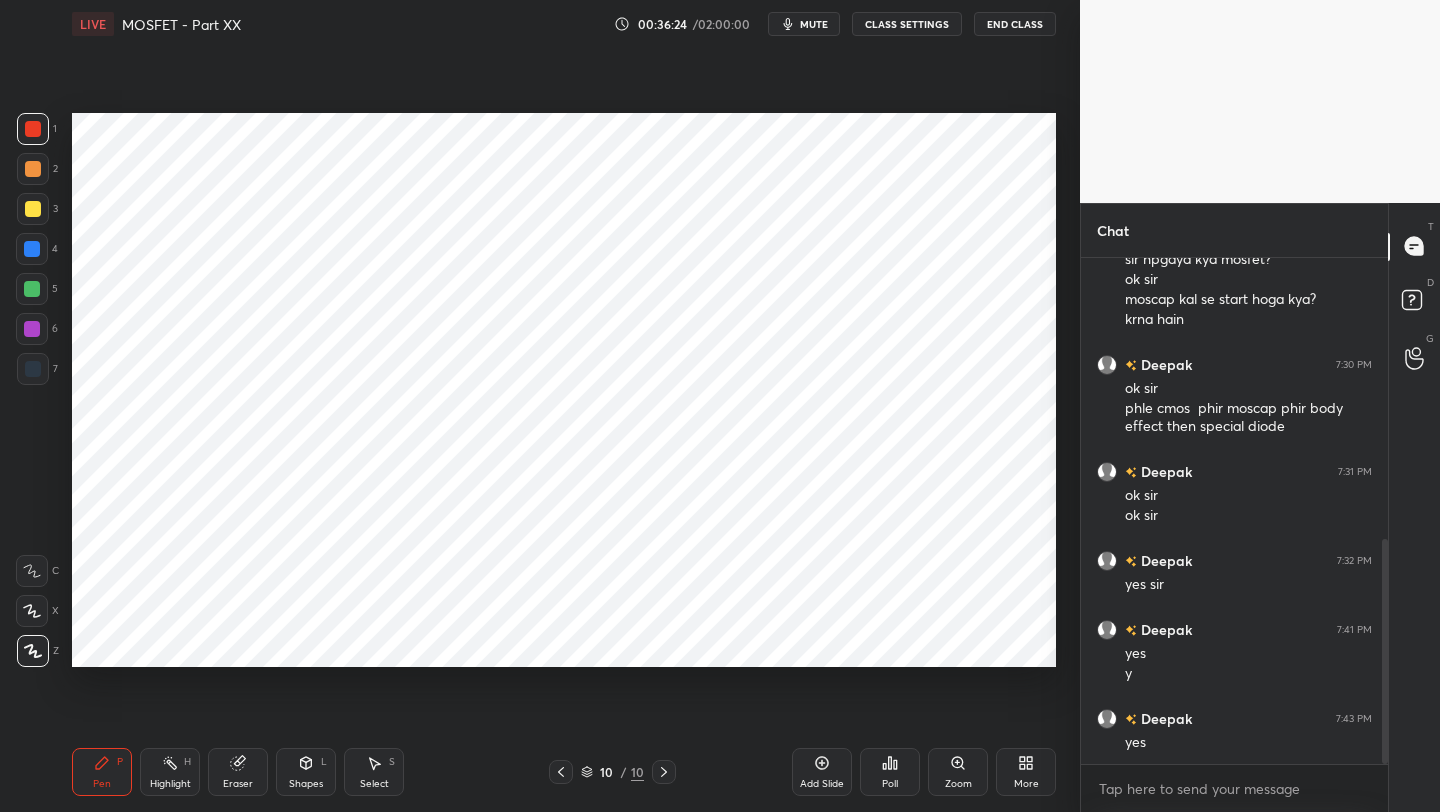 scroll, scrollTop: 703, scrollLeft: 0, axis: vertical 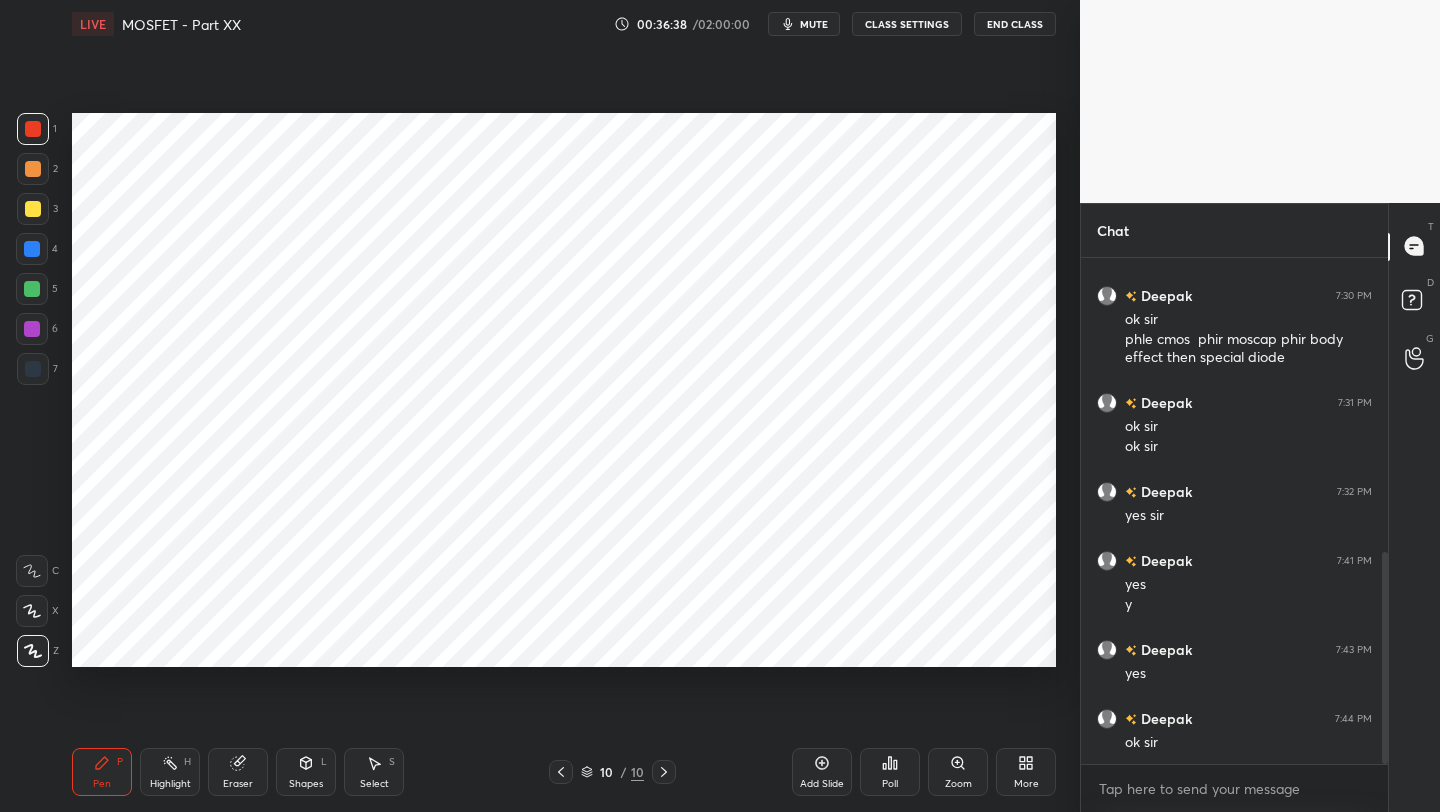 click on "Shapes L" at bounding box center (306, 772) 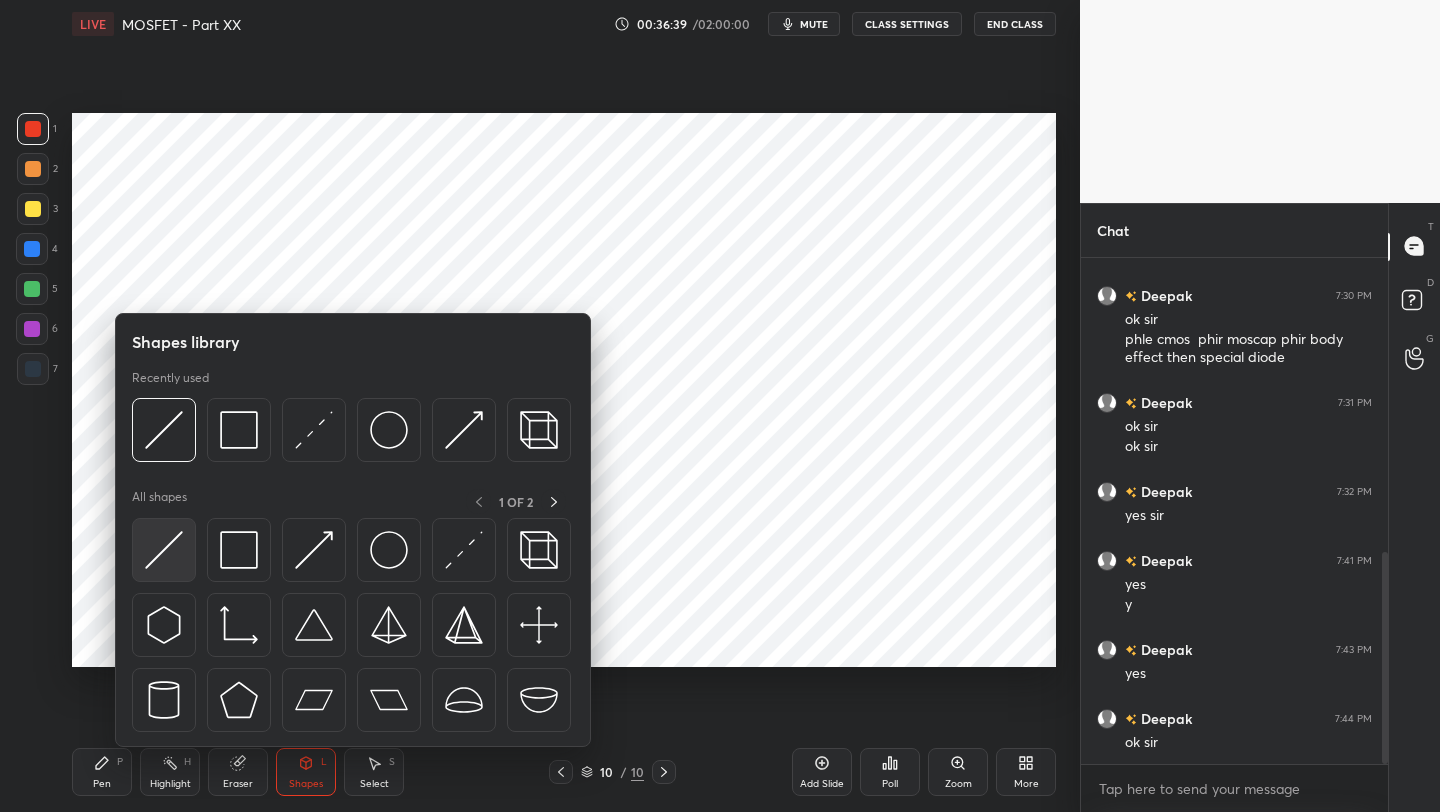 click at bounding box center [164, 550] 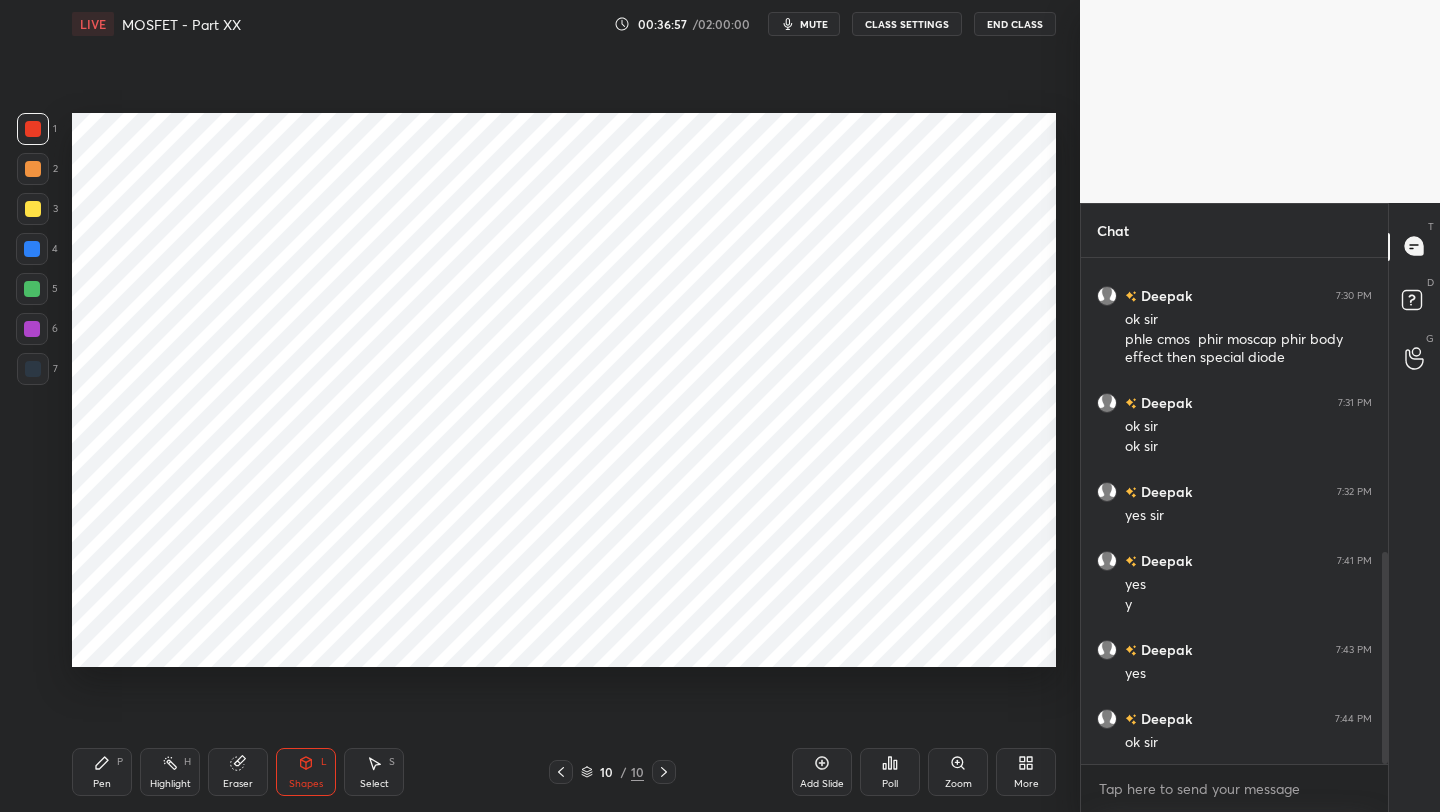click 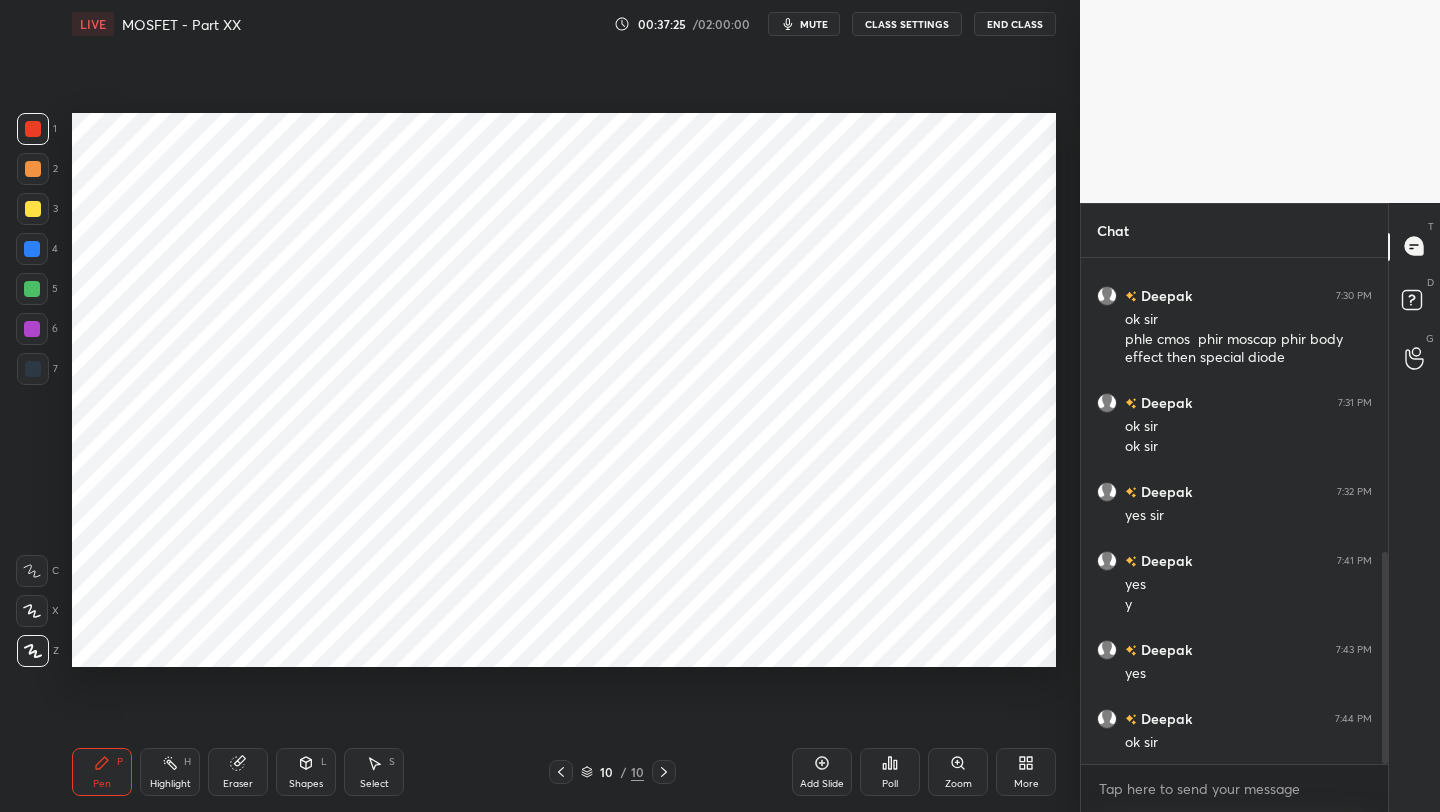 click on "Shapes L" at bounding box center [306, 772] 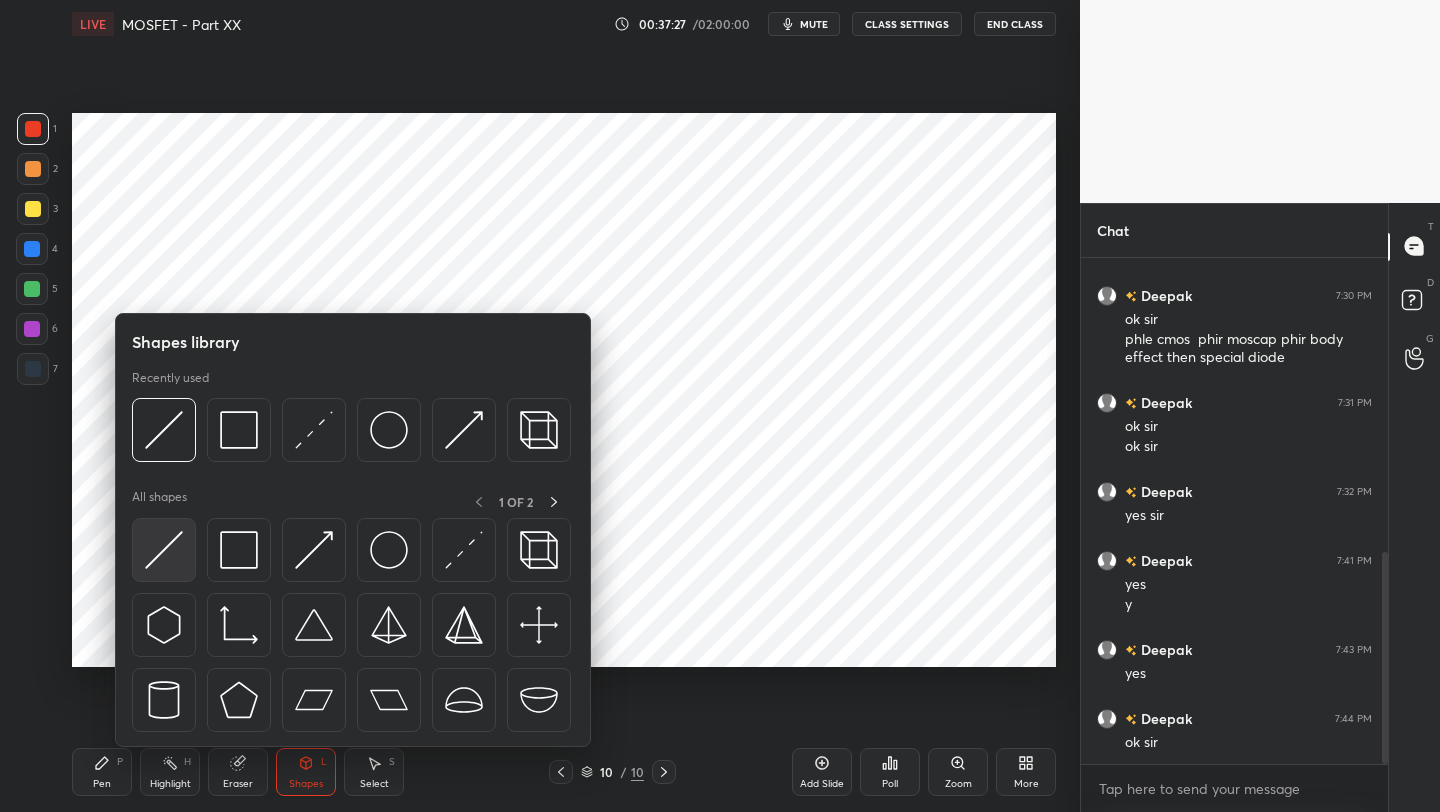 click at bounding box center (164, 550) 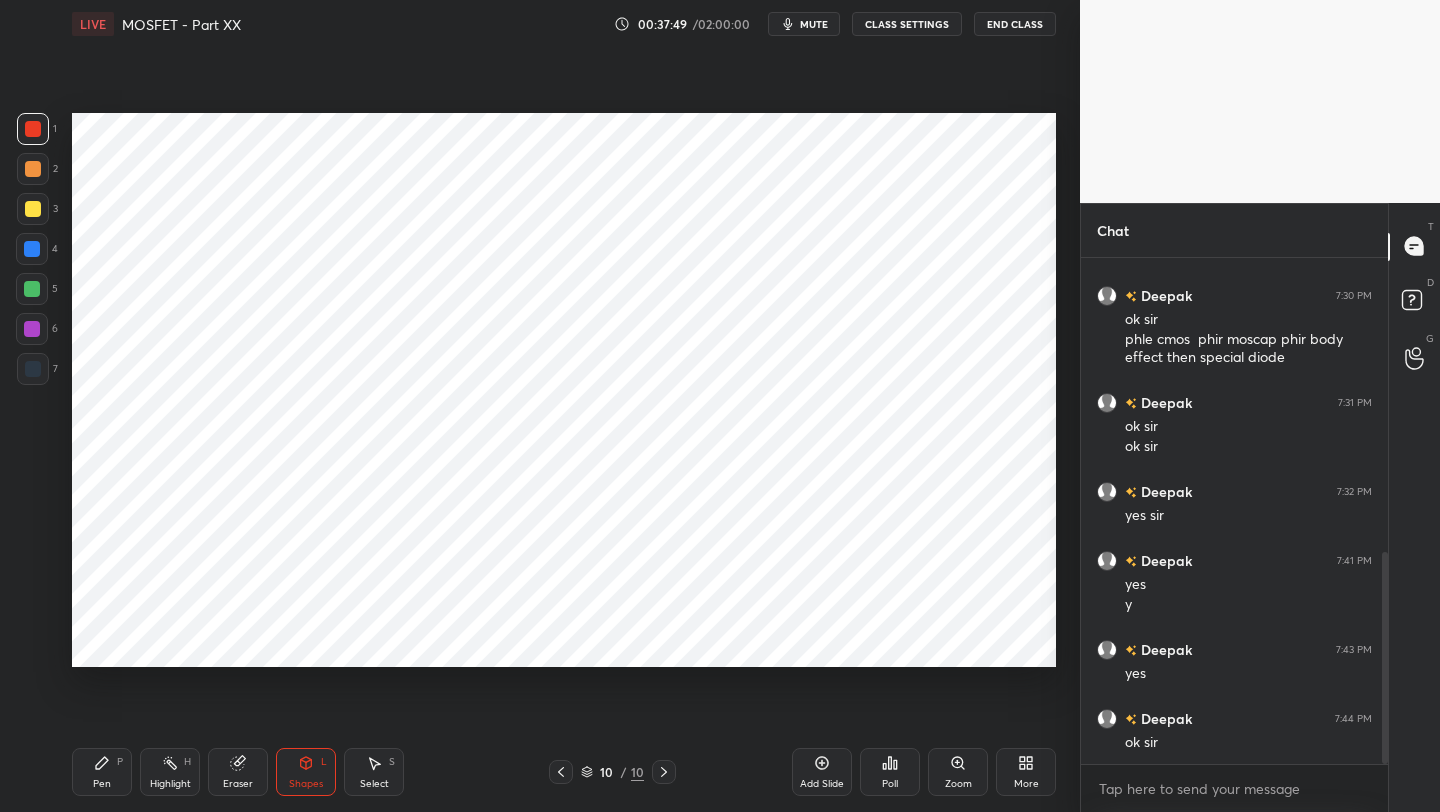 drag, startPoint x: 110, startPoint y: 769, endPoint x: 118, endPoint y: 750, distance: 20.615528 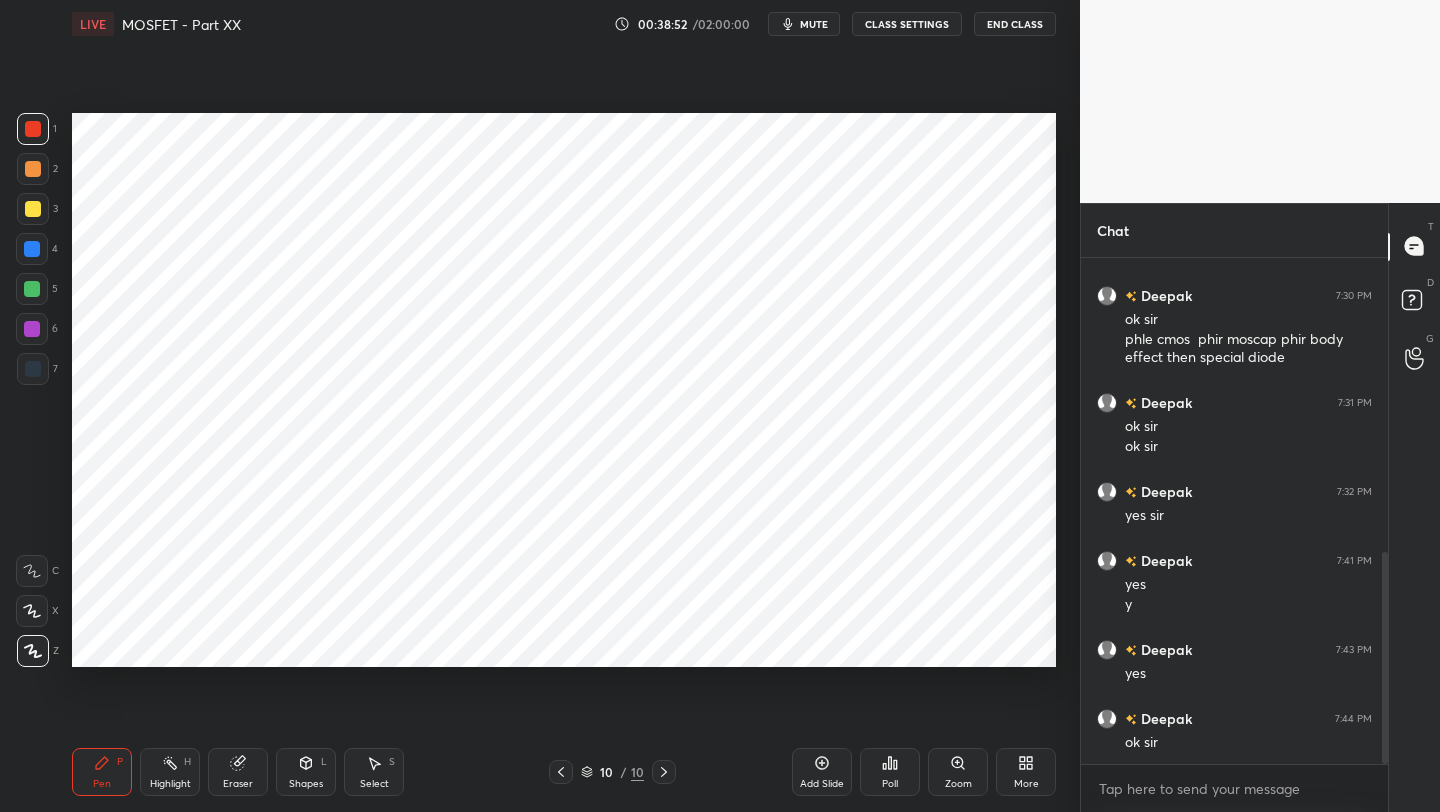 drag, startPoint x: 304, startPoint y: 786, endPoint x: 298, endPoint y: 770, distance: 17.088007 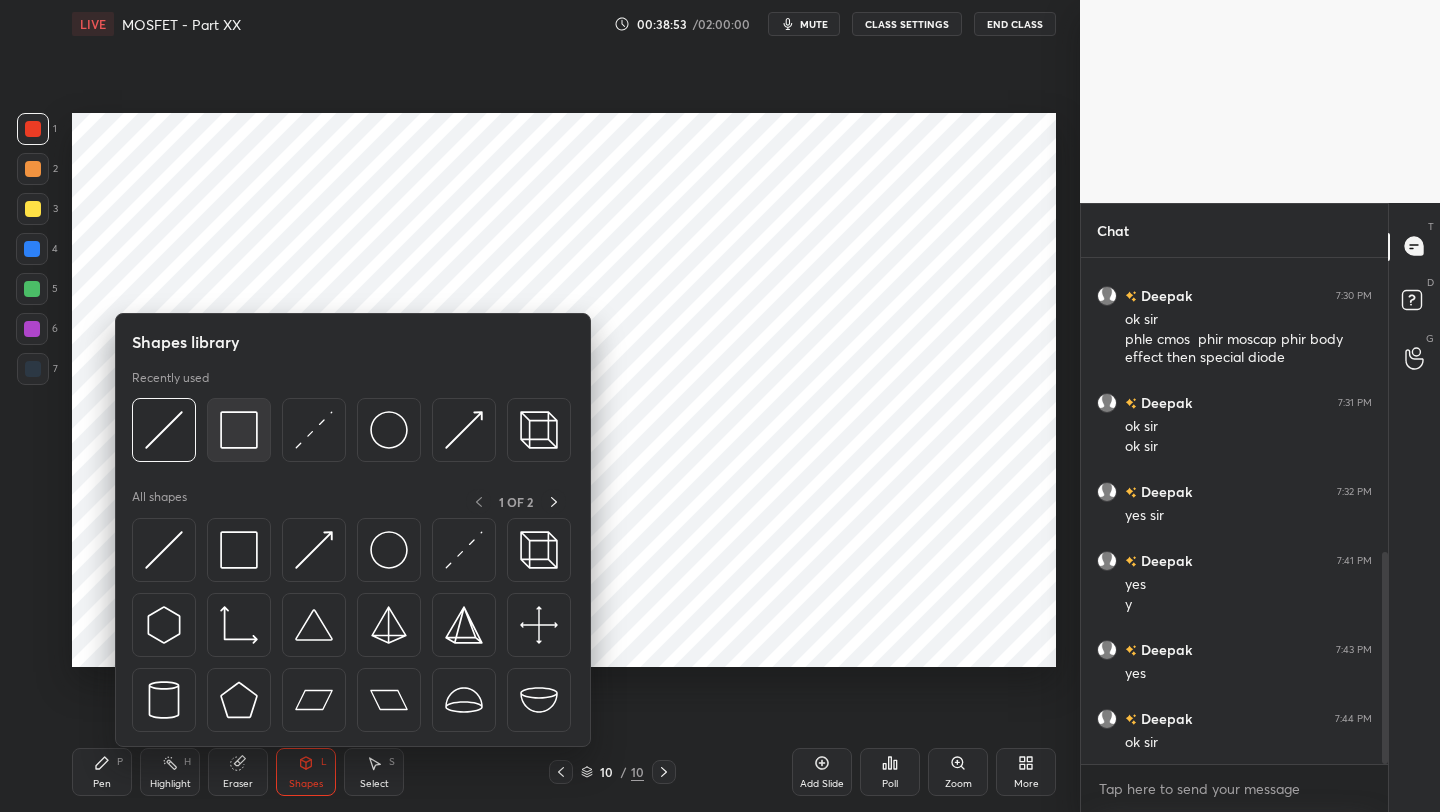 click at bounding box center (239, 430) 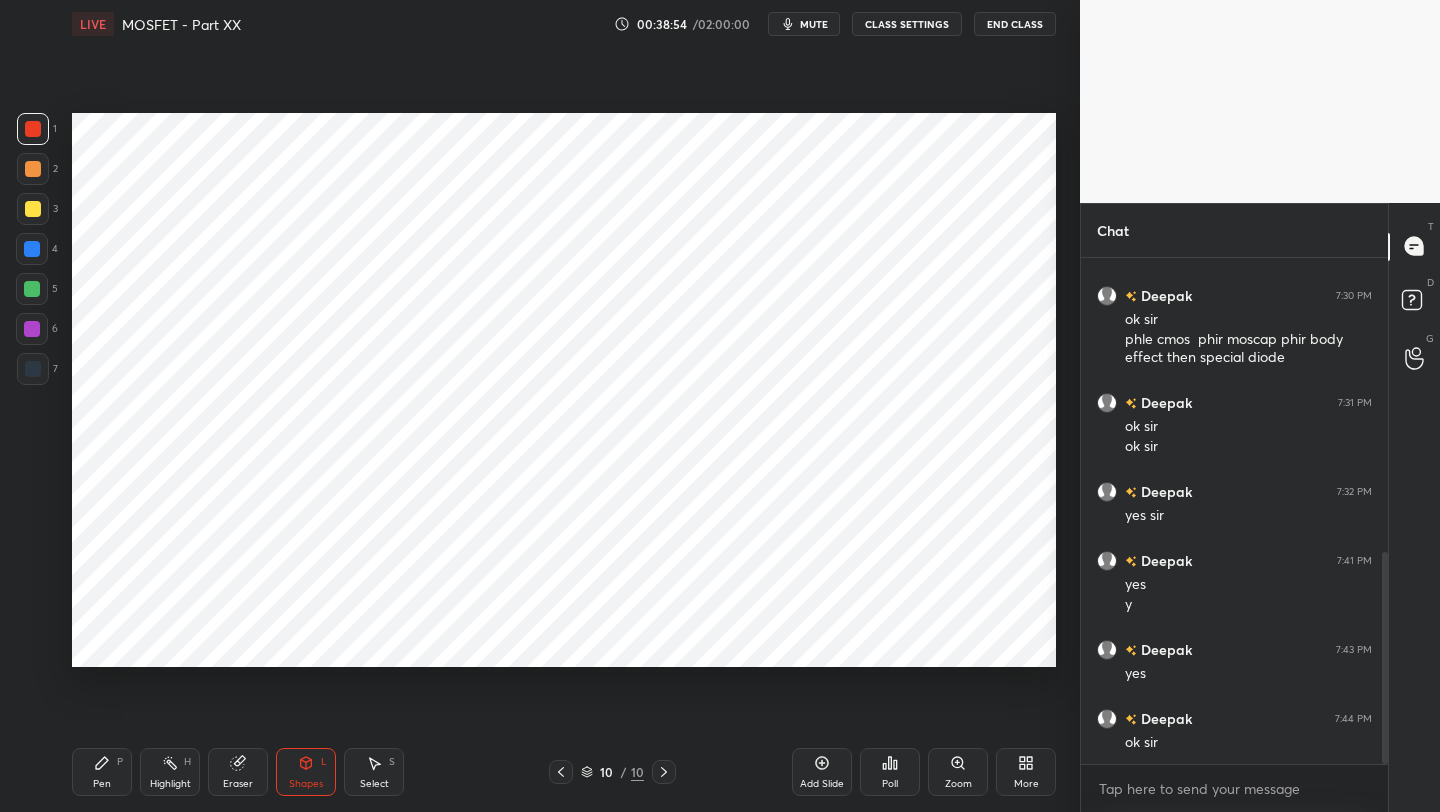 click at bounding box center [32, 249] 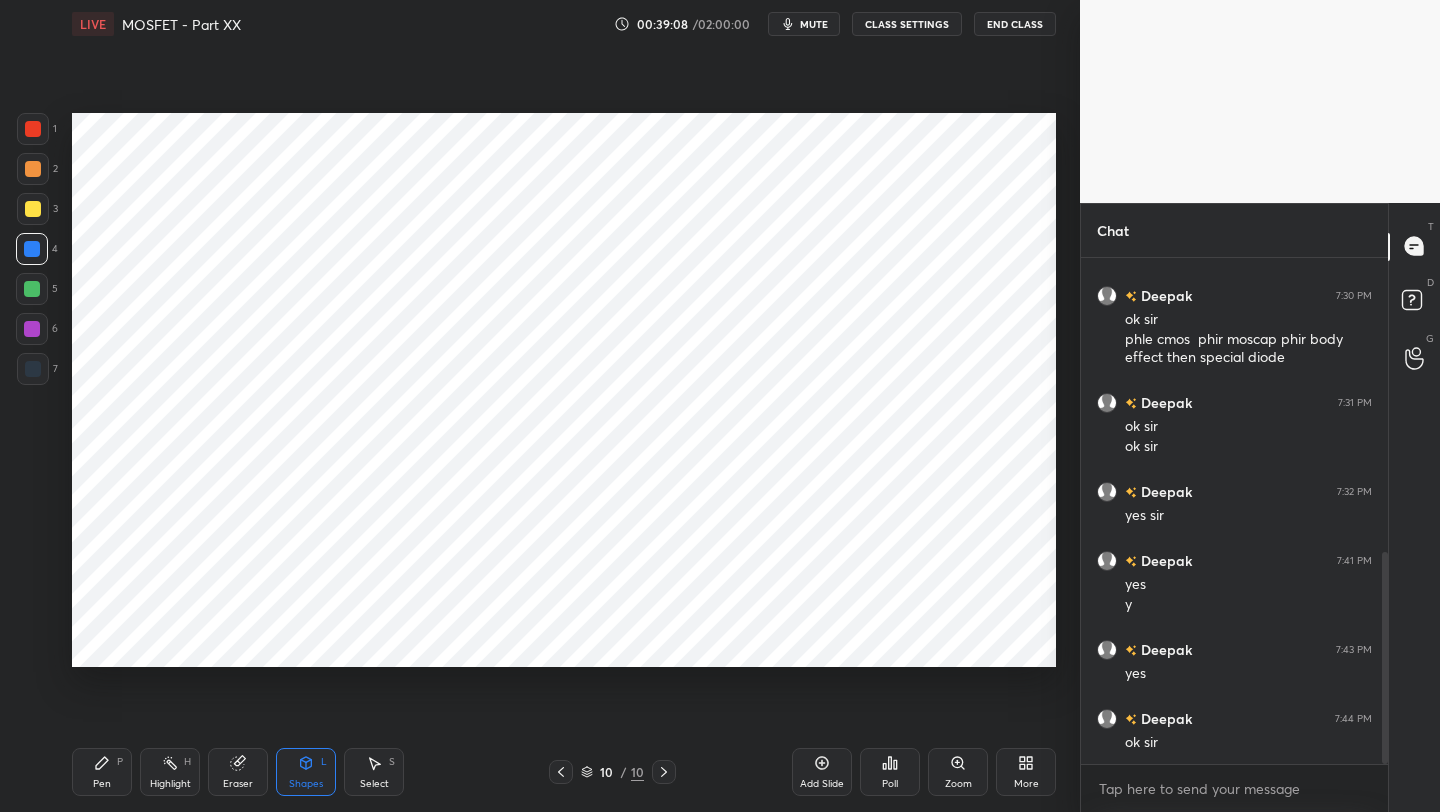 click on "Pen P" at bounding box center (102, 772) 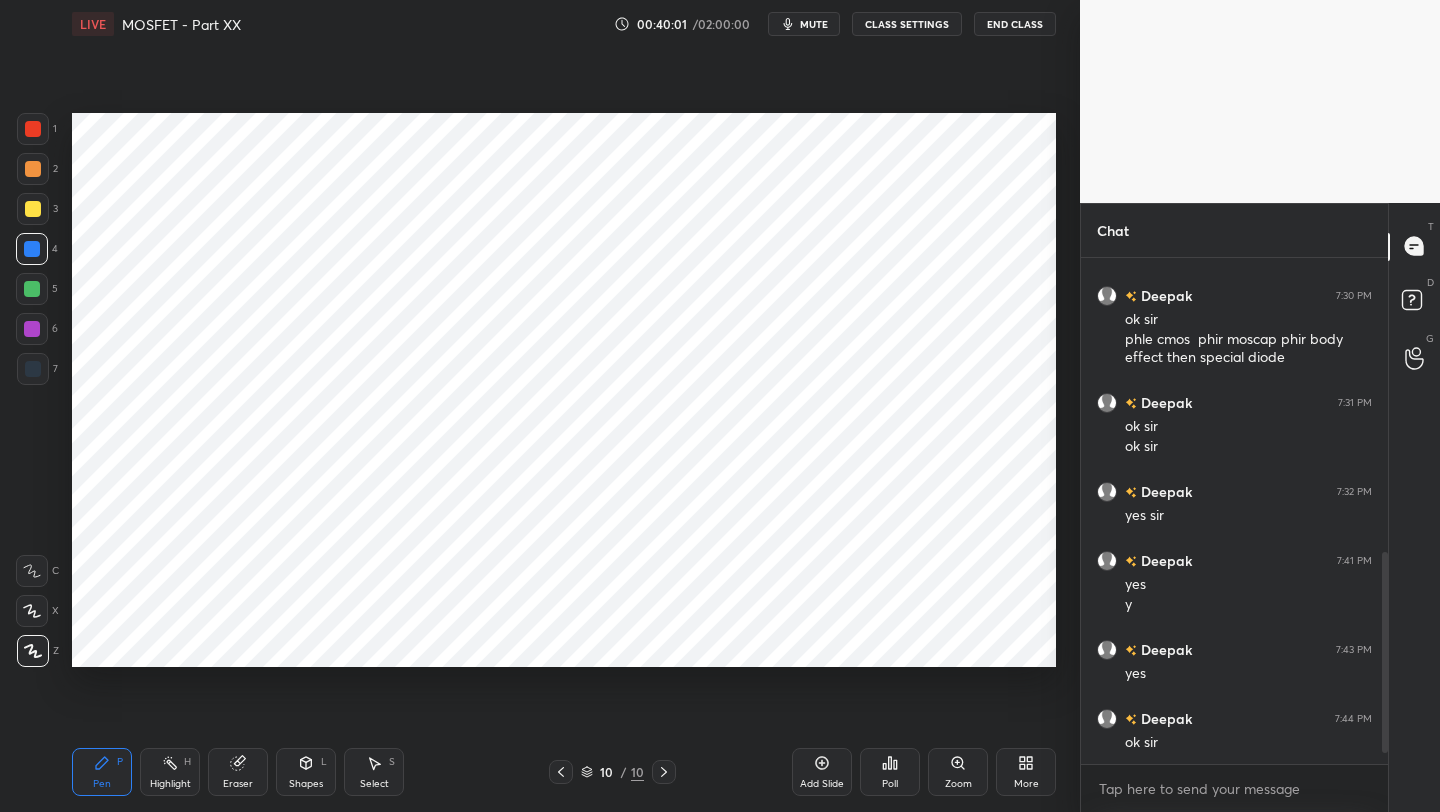 scroll, scrollTop: 772, scrollLeft: 0, axis: vertical 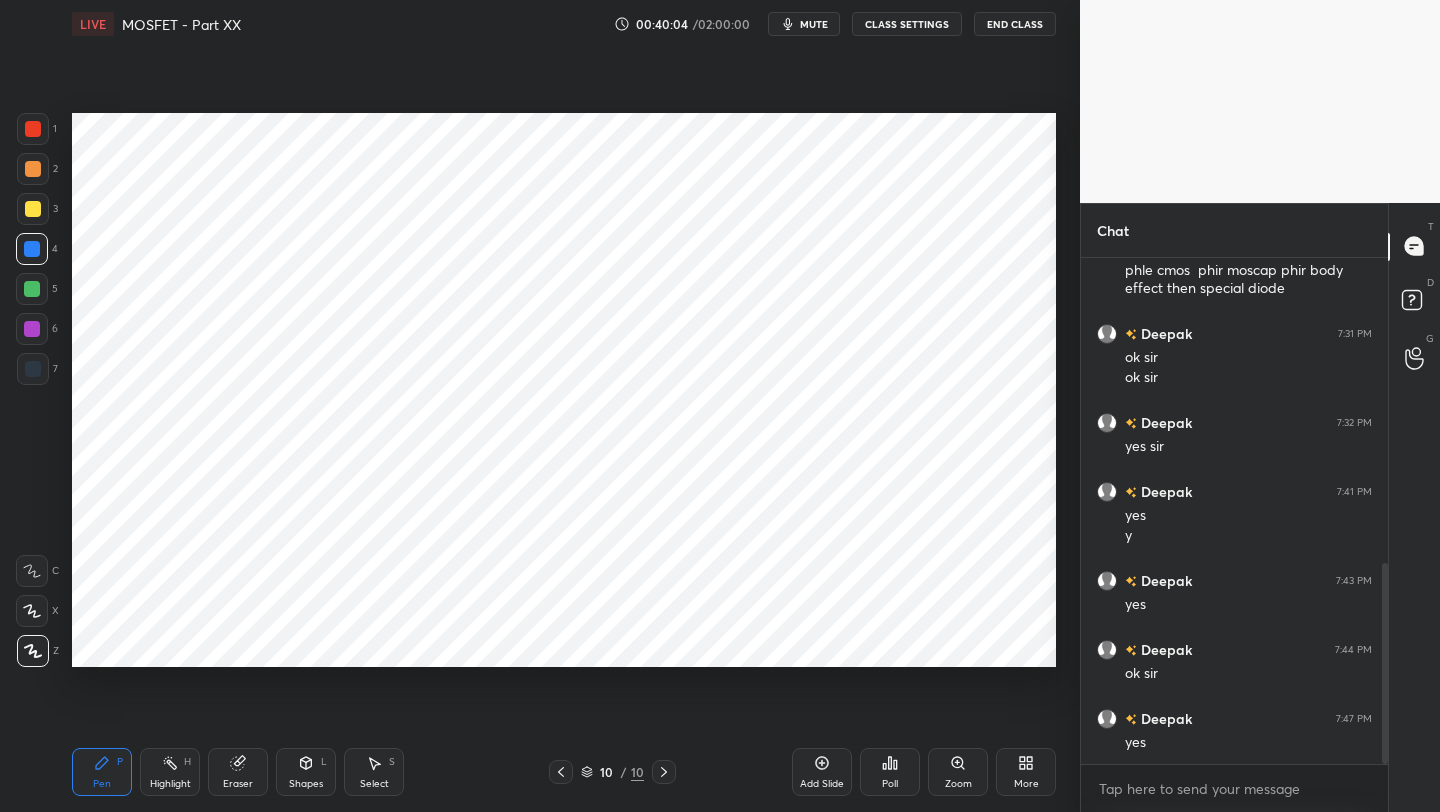 click on "Add Slide" at bounding box center (822, 772) 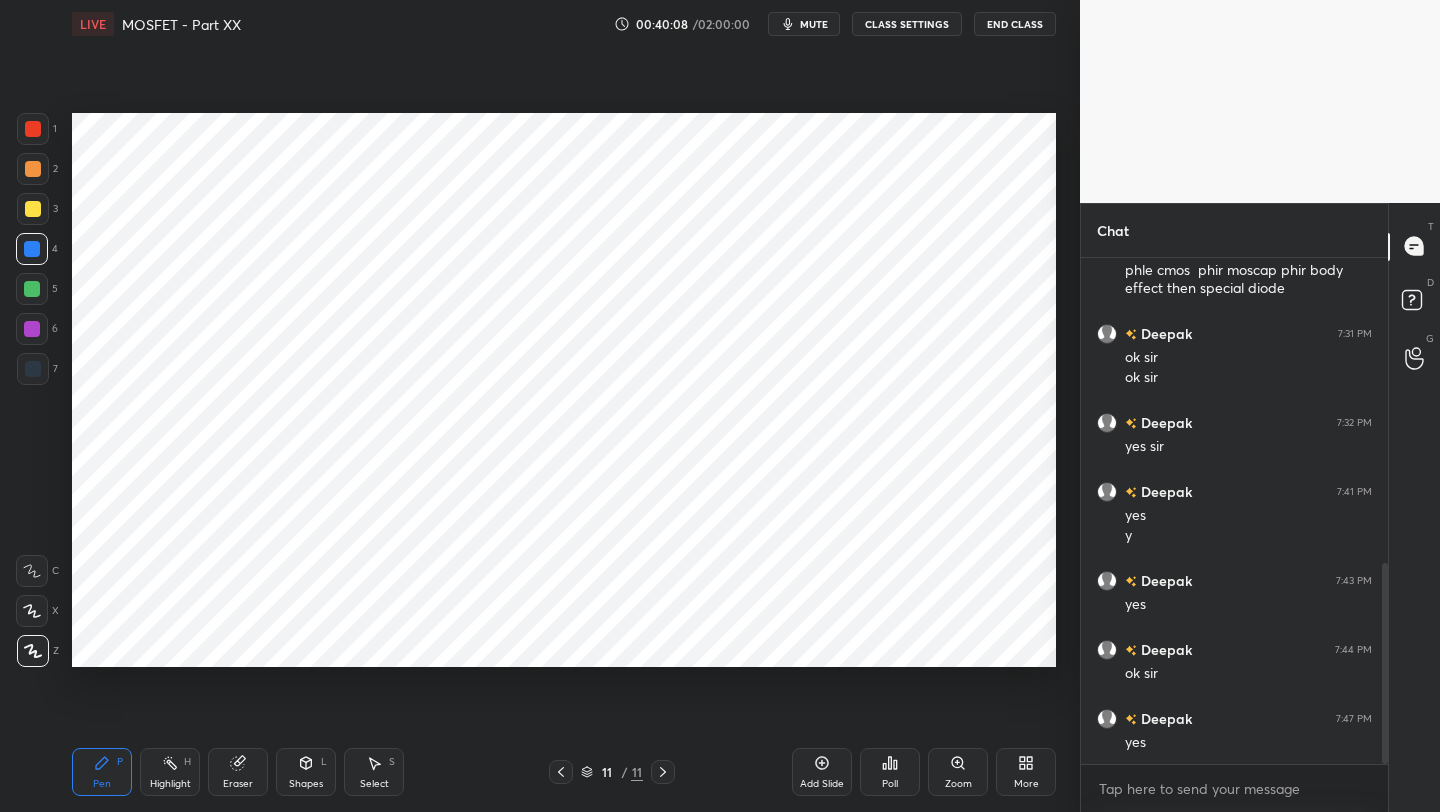 click at bounding box center [33, 129] 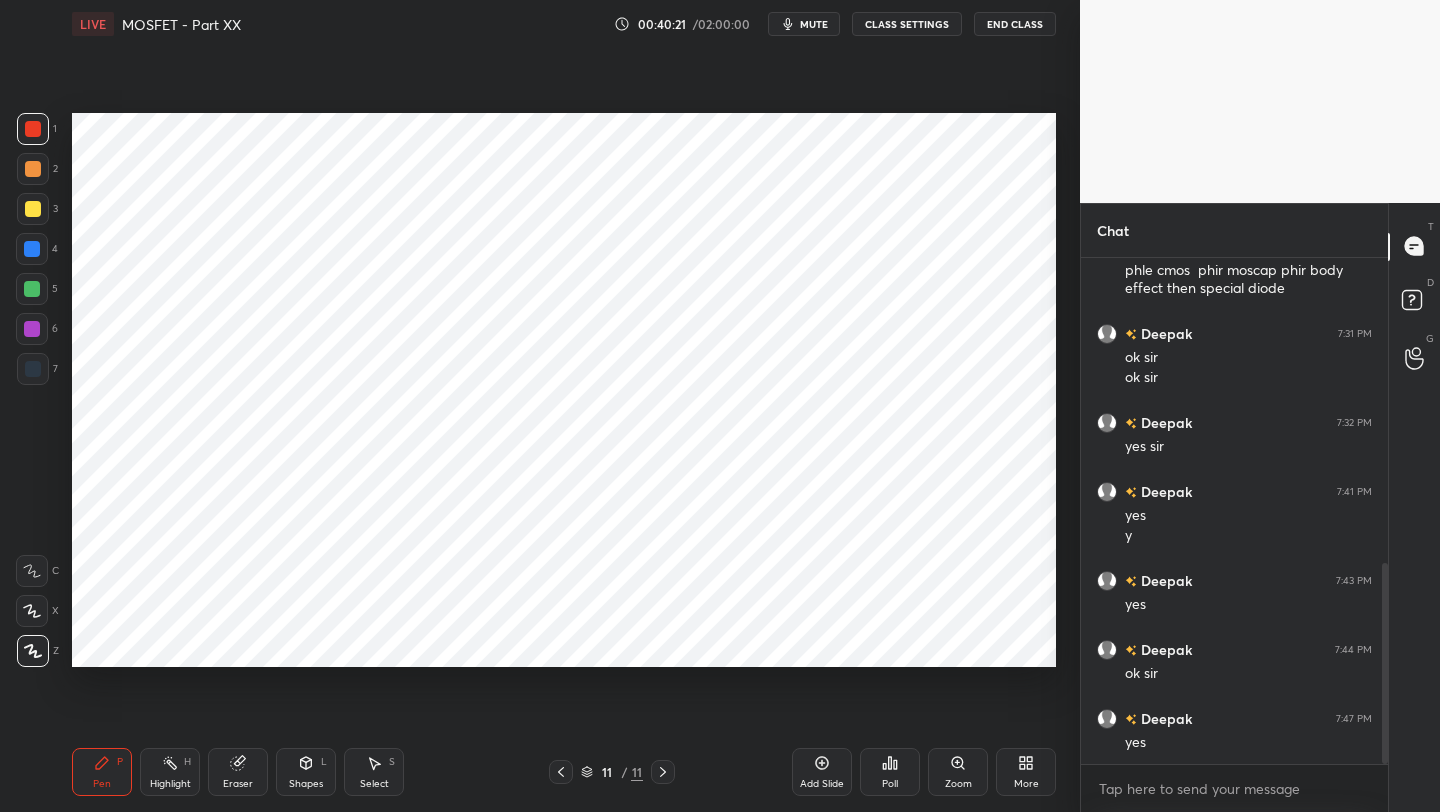 click at bounding box center (32, 249) 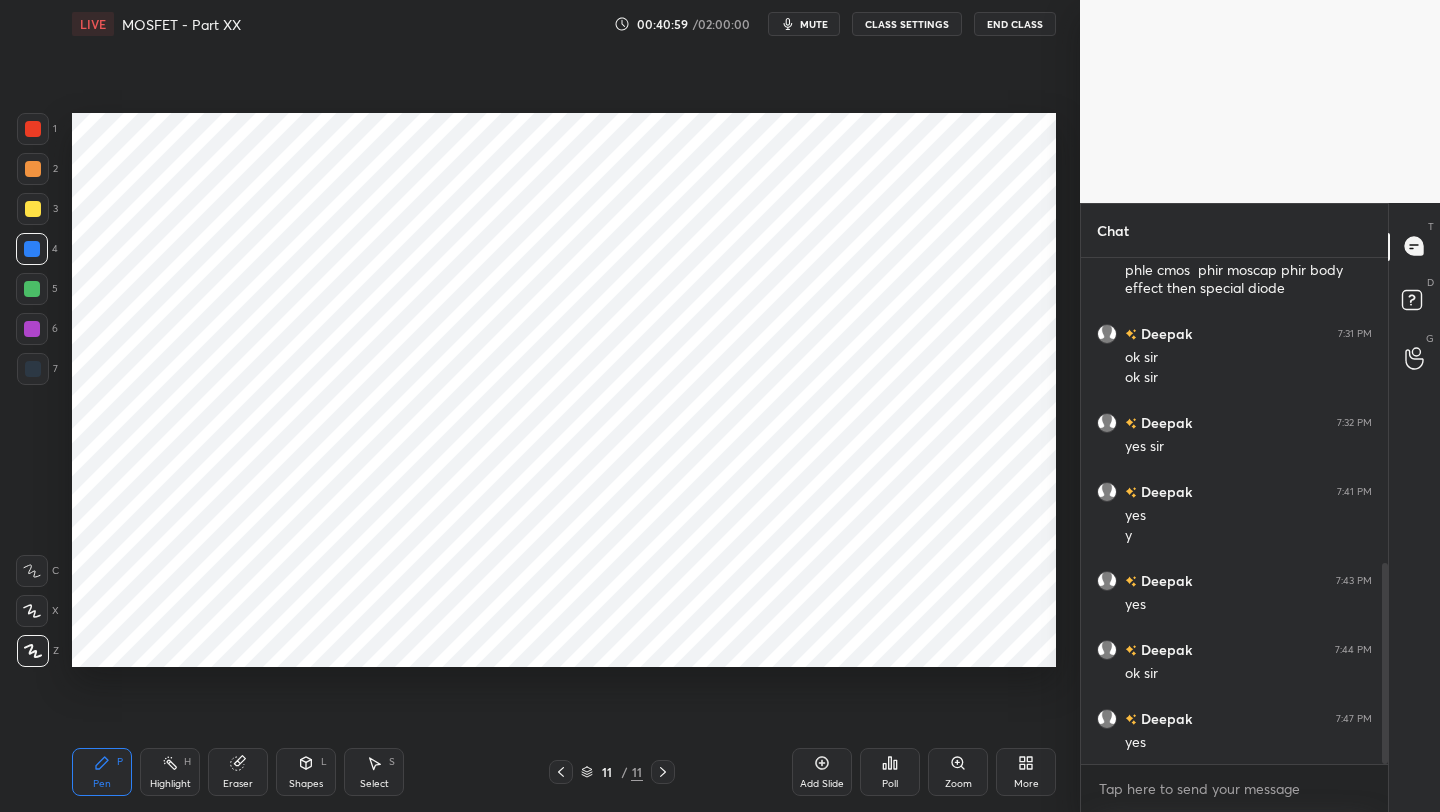 click at bounding box center [32, 329] 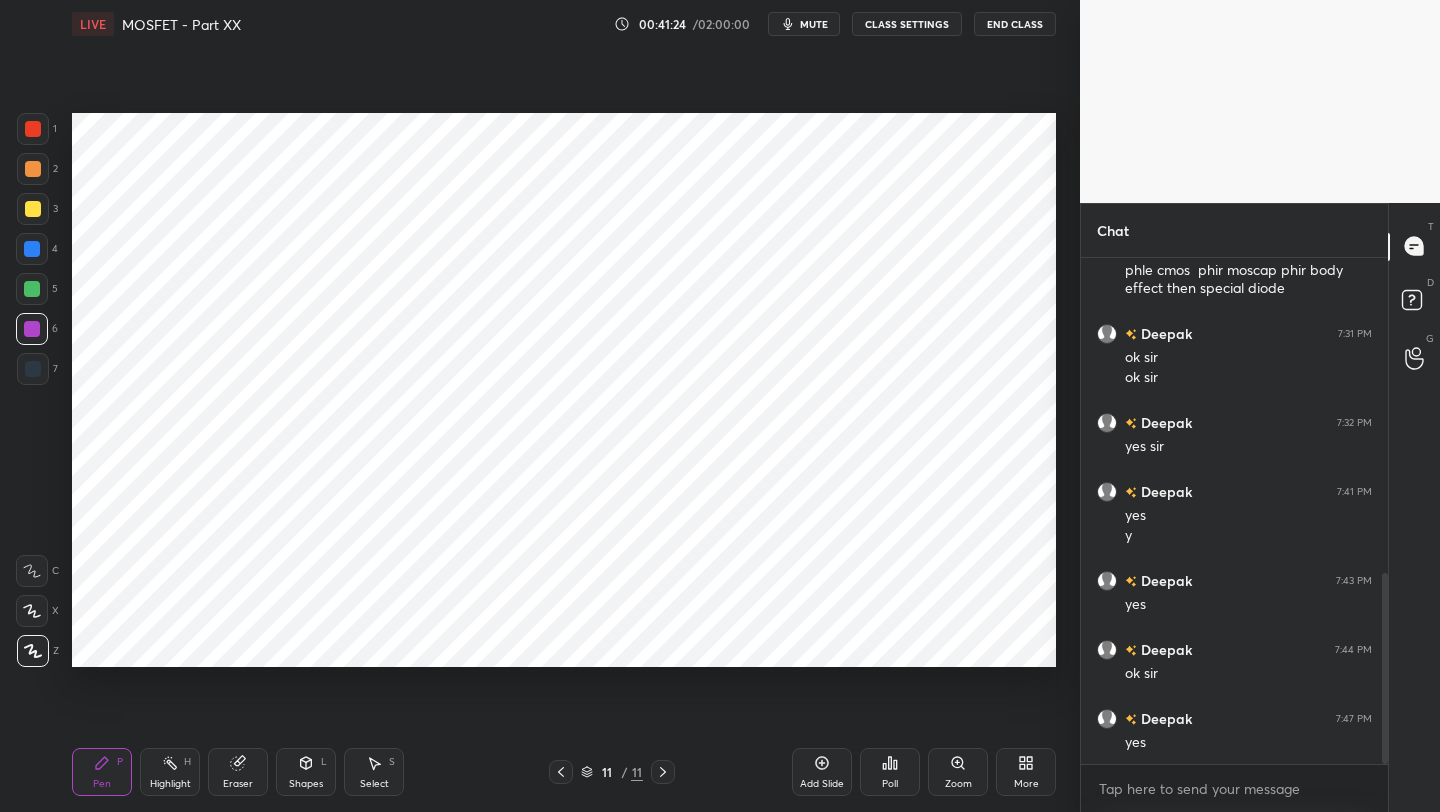 scroll, scrollTop: 841, scrollLeft: 0, axis: vertical 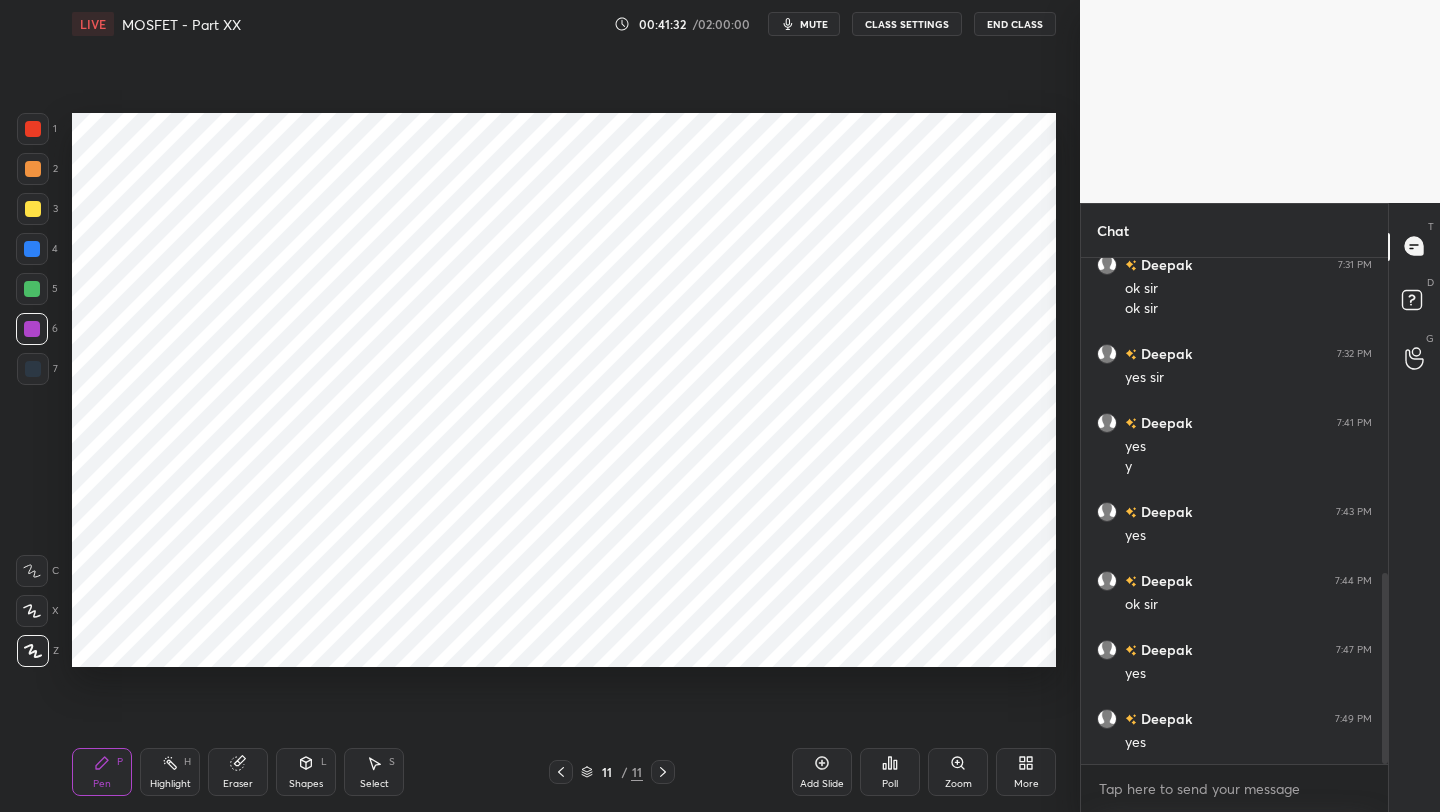 drag, startPoint x: 28, startPoint y: 361, endPoint x: 43, endPoint y: 353, distance: 17 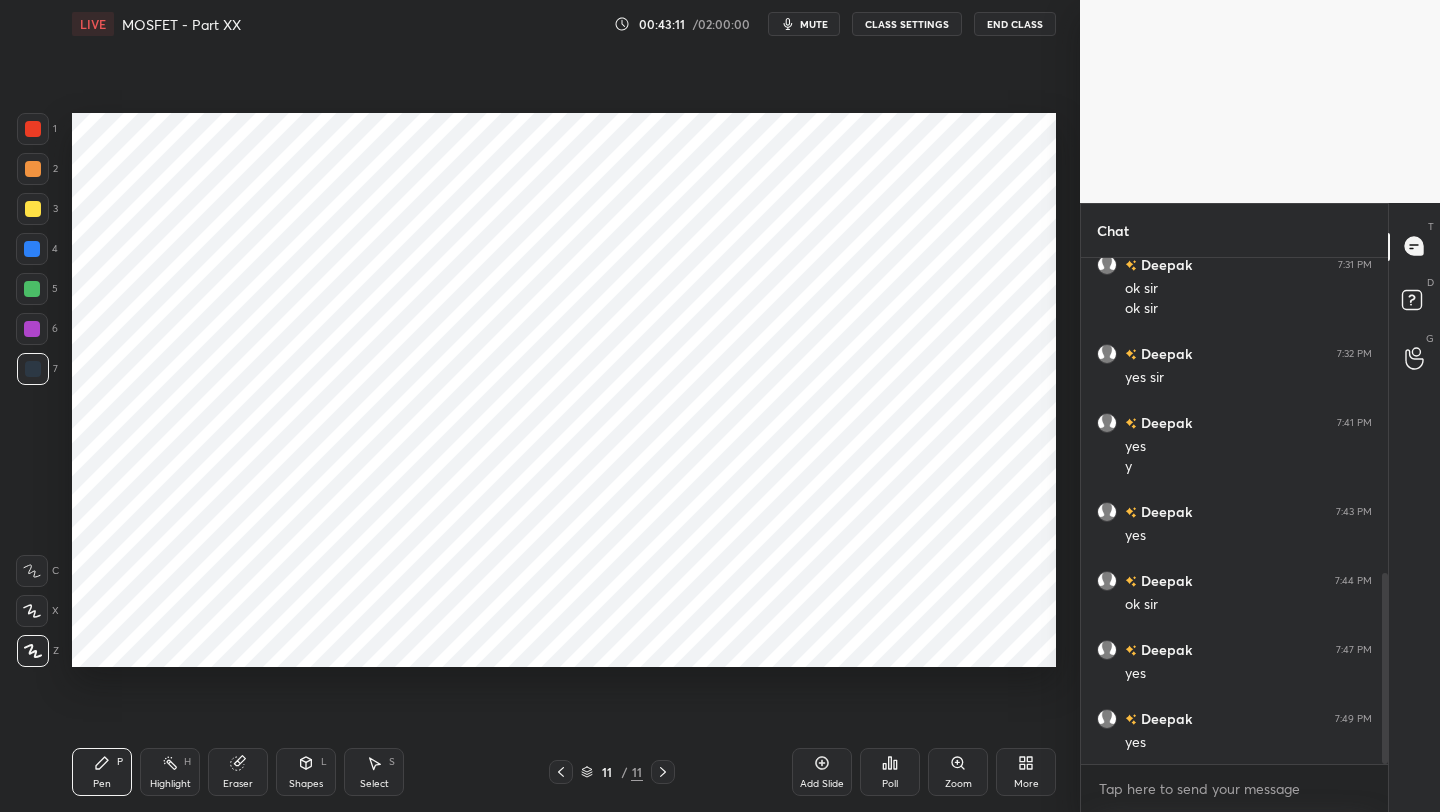click 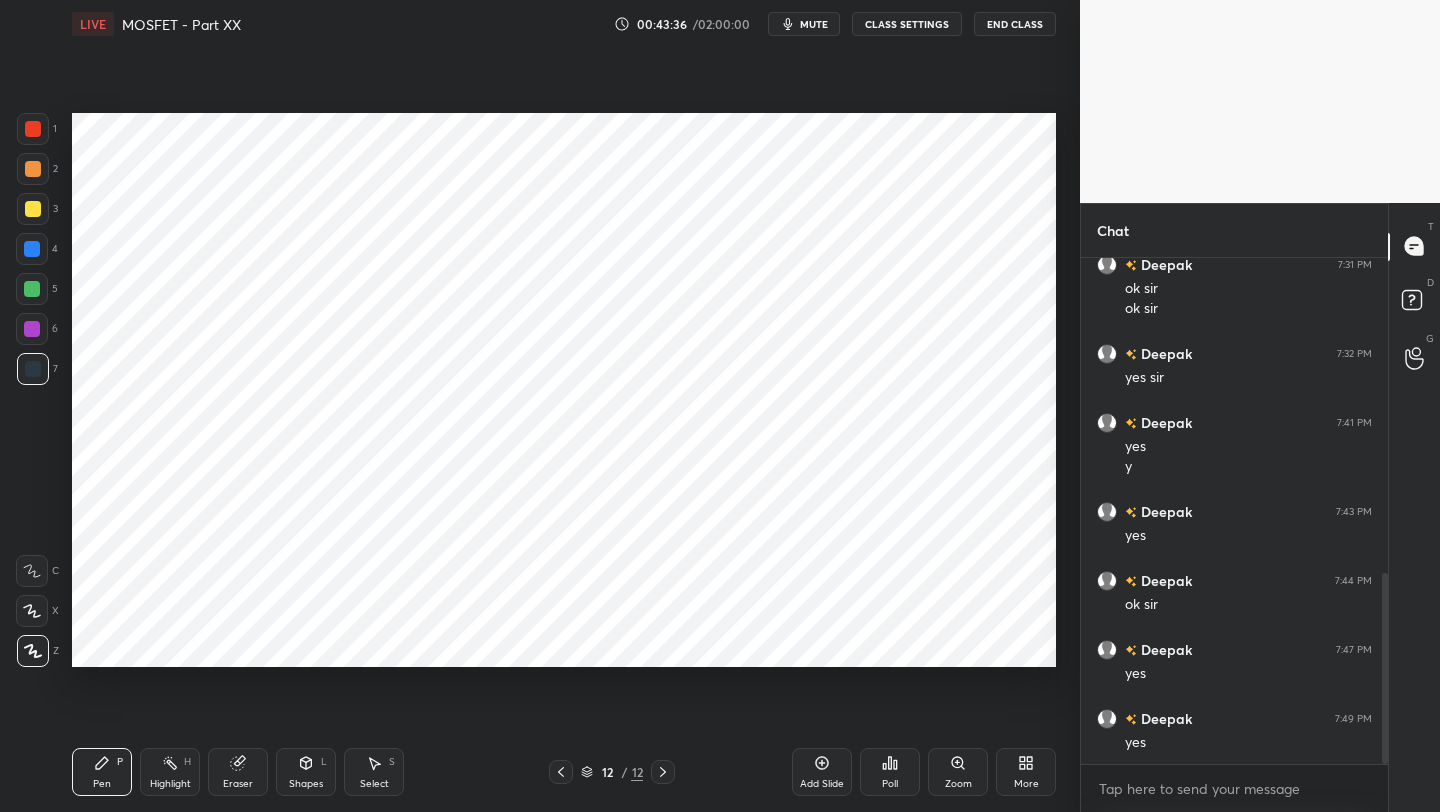 click on "Shapes L" at bounding box center [306, 772] 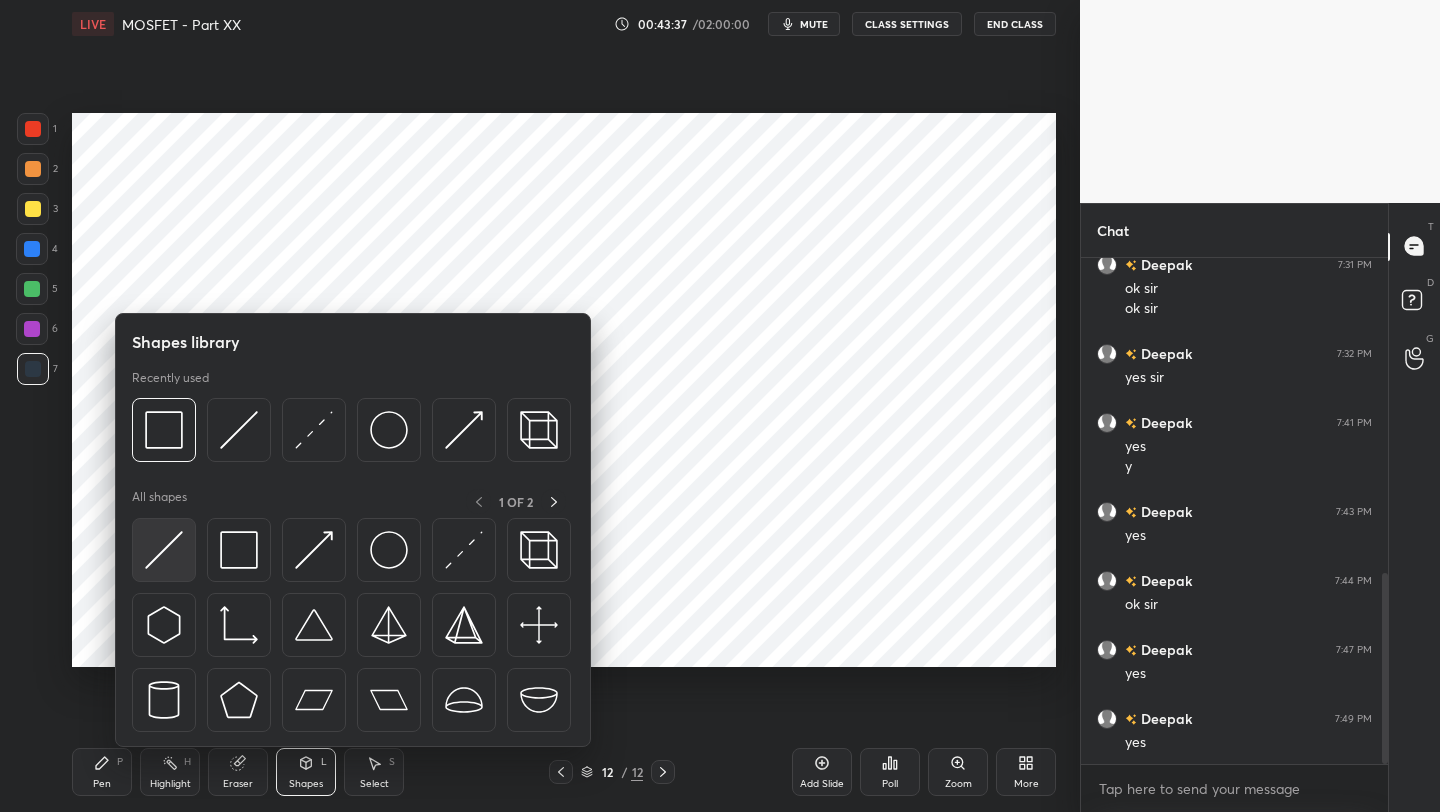 click at bounding box center [164, 550] 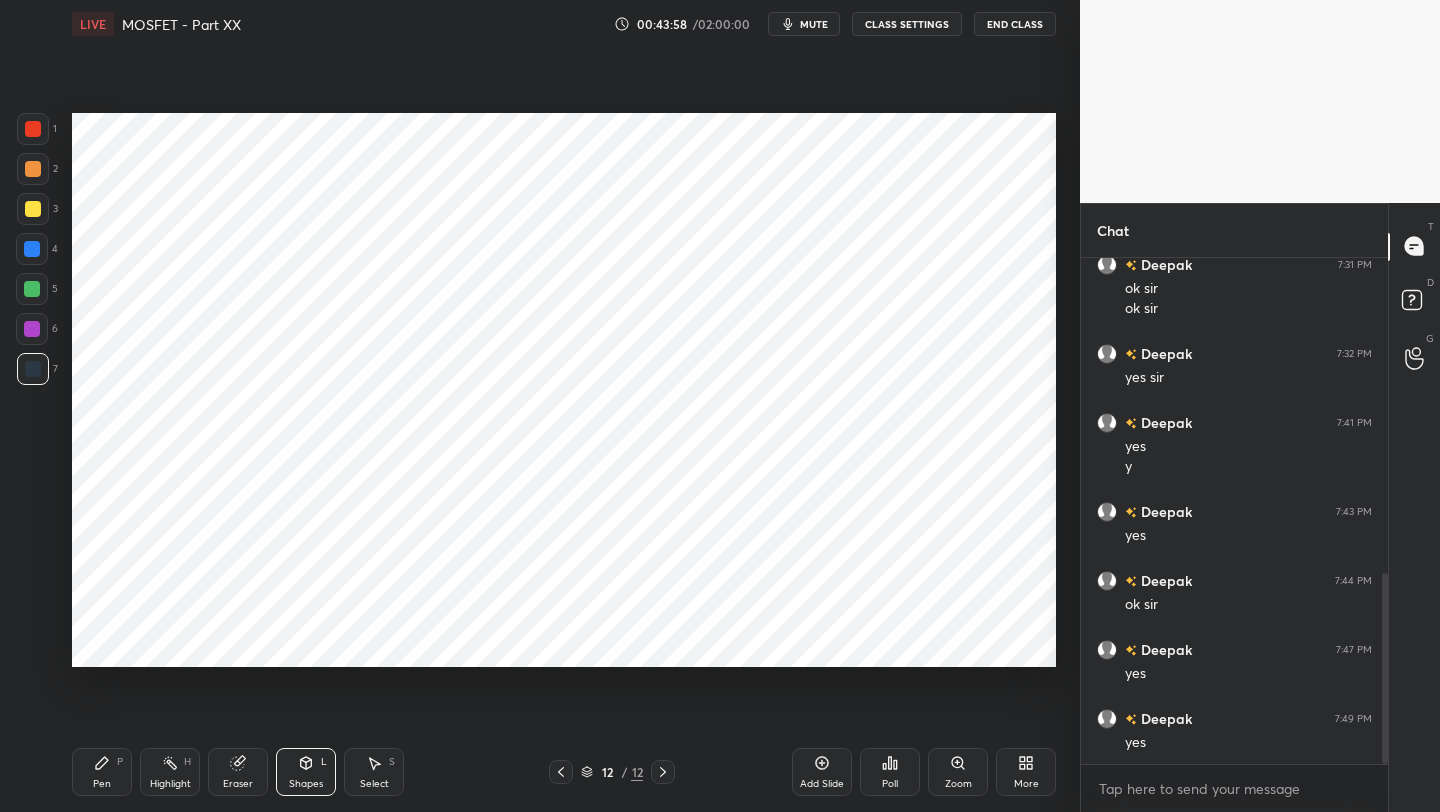 click on "Pen P" at bounding box center (102, 772) 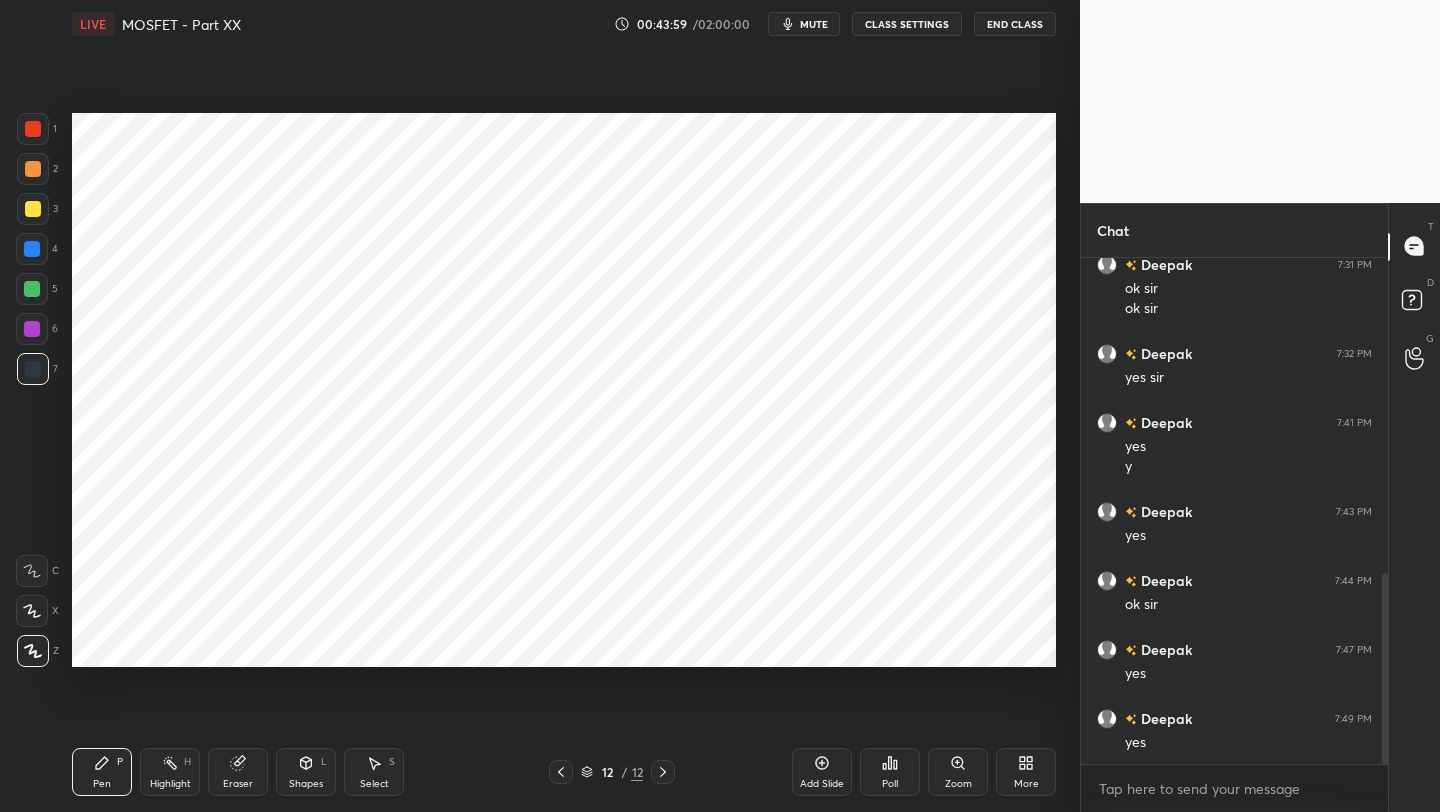 click at bounding box center (32, 329) 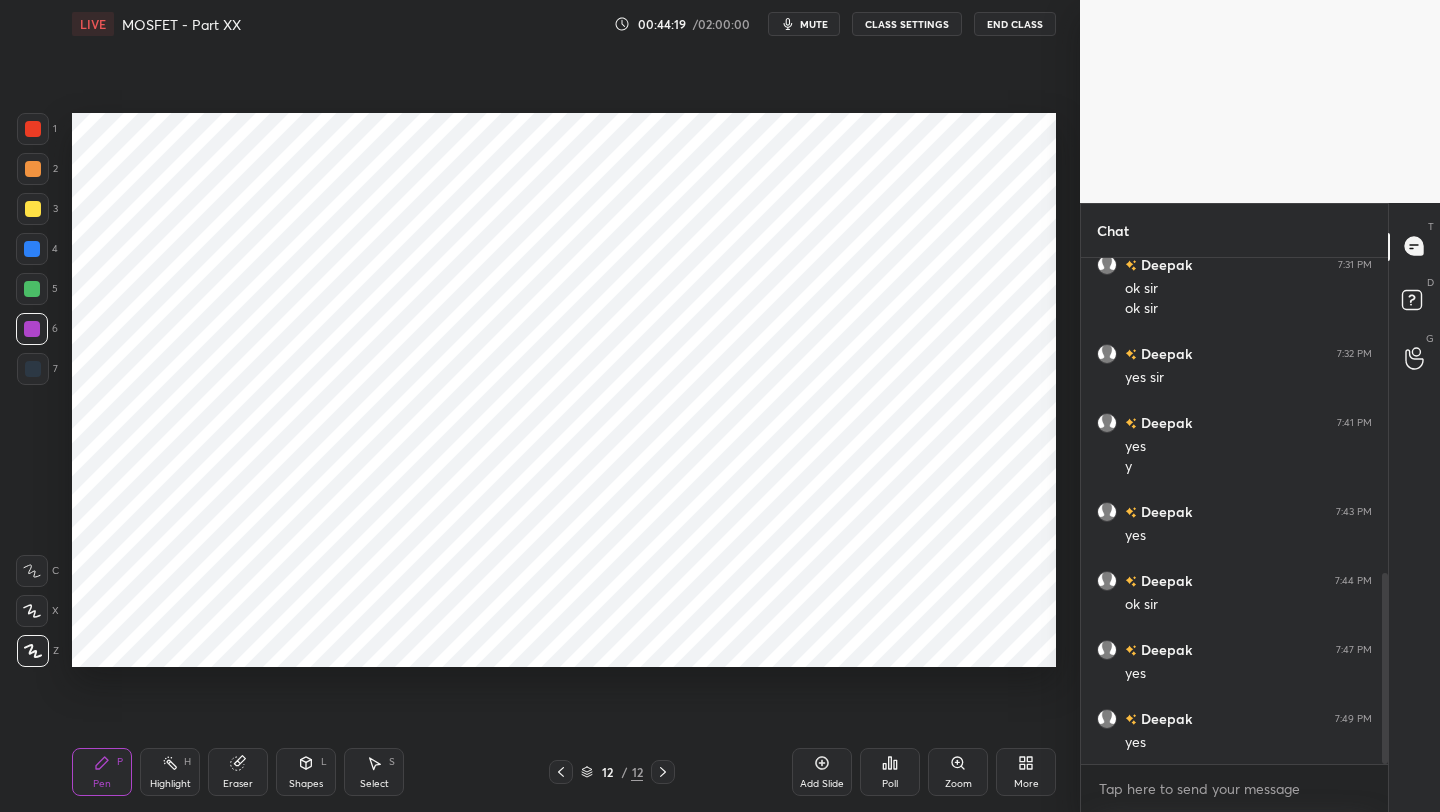 click on "Add Slide" at bounding box center [822, 772] 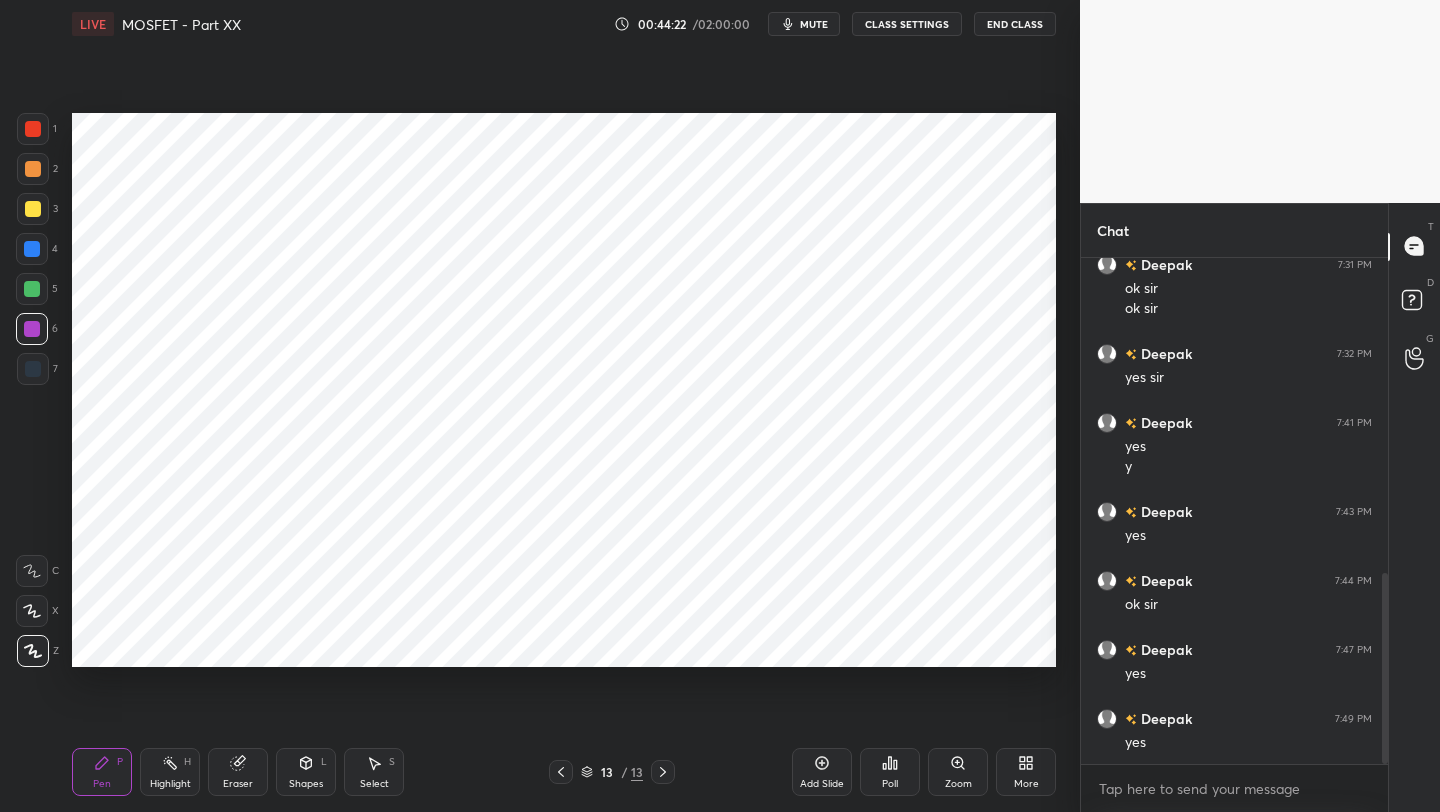 click at bounding box center (33, 129) 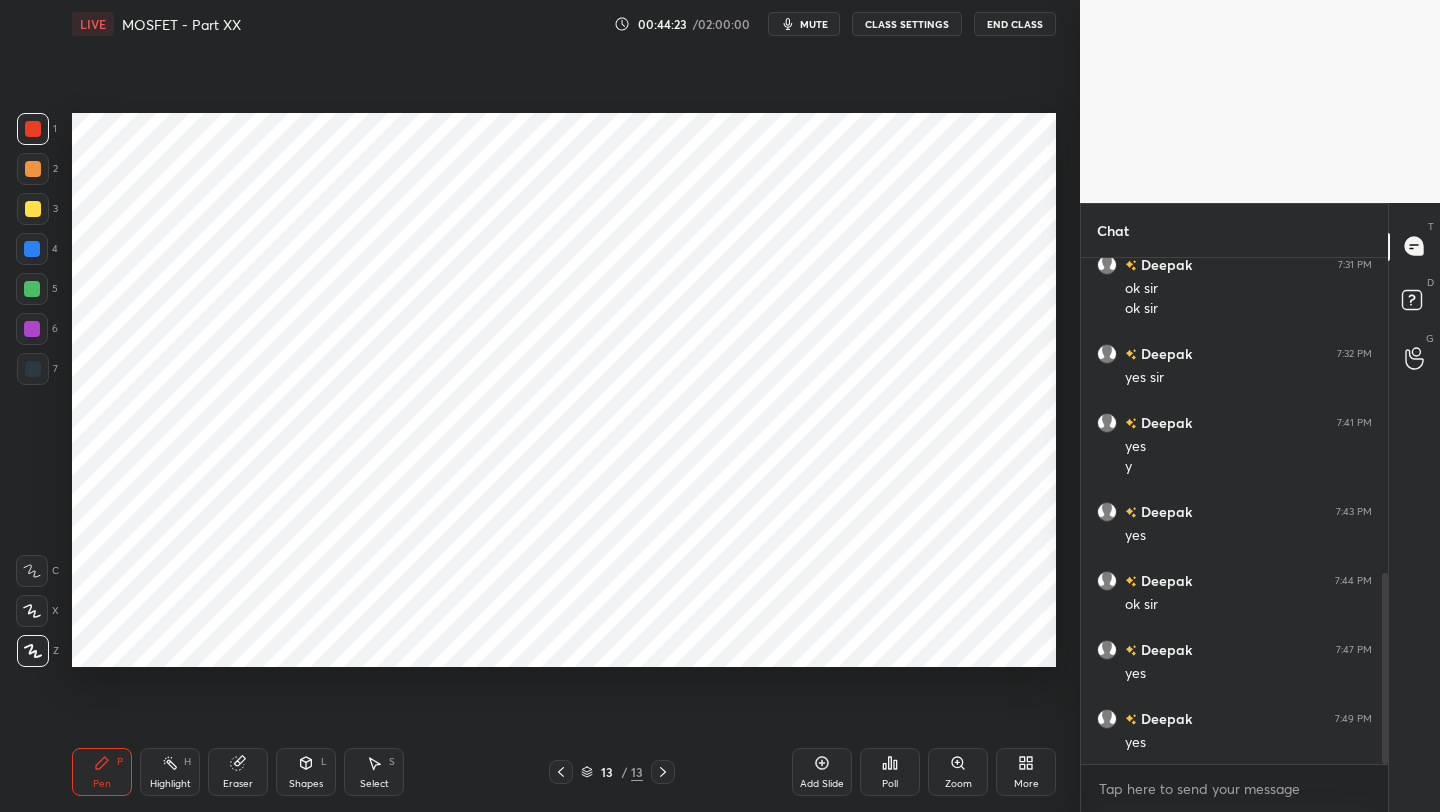 click on "Shapes" at bounding box center [306, 784] 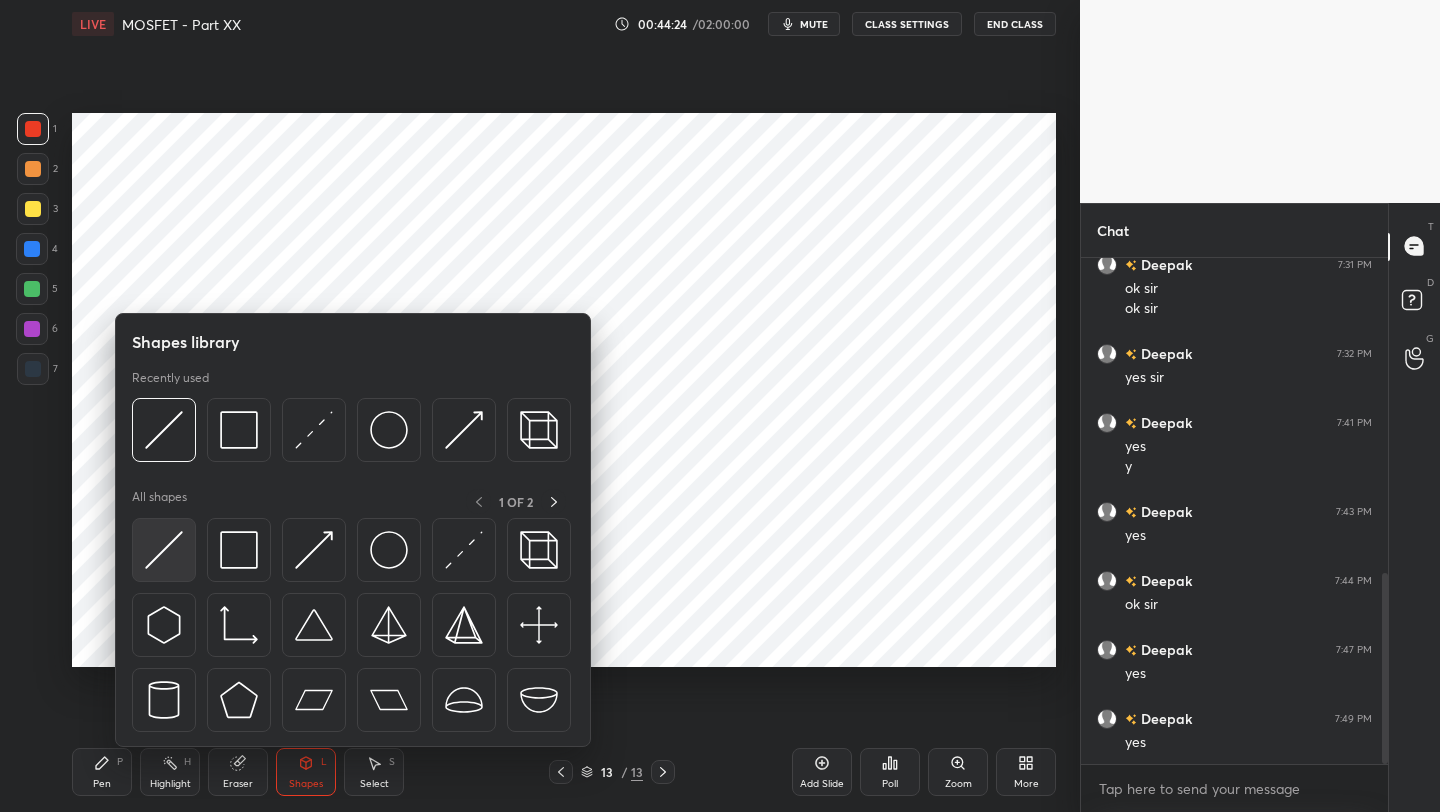 click at bounding box center (164, 550) 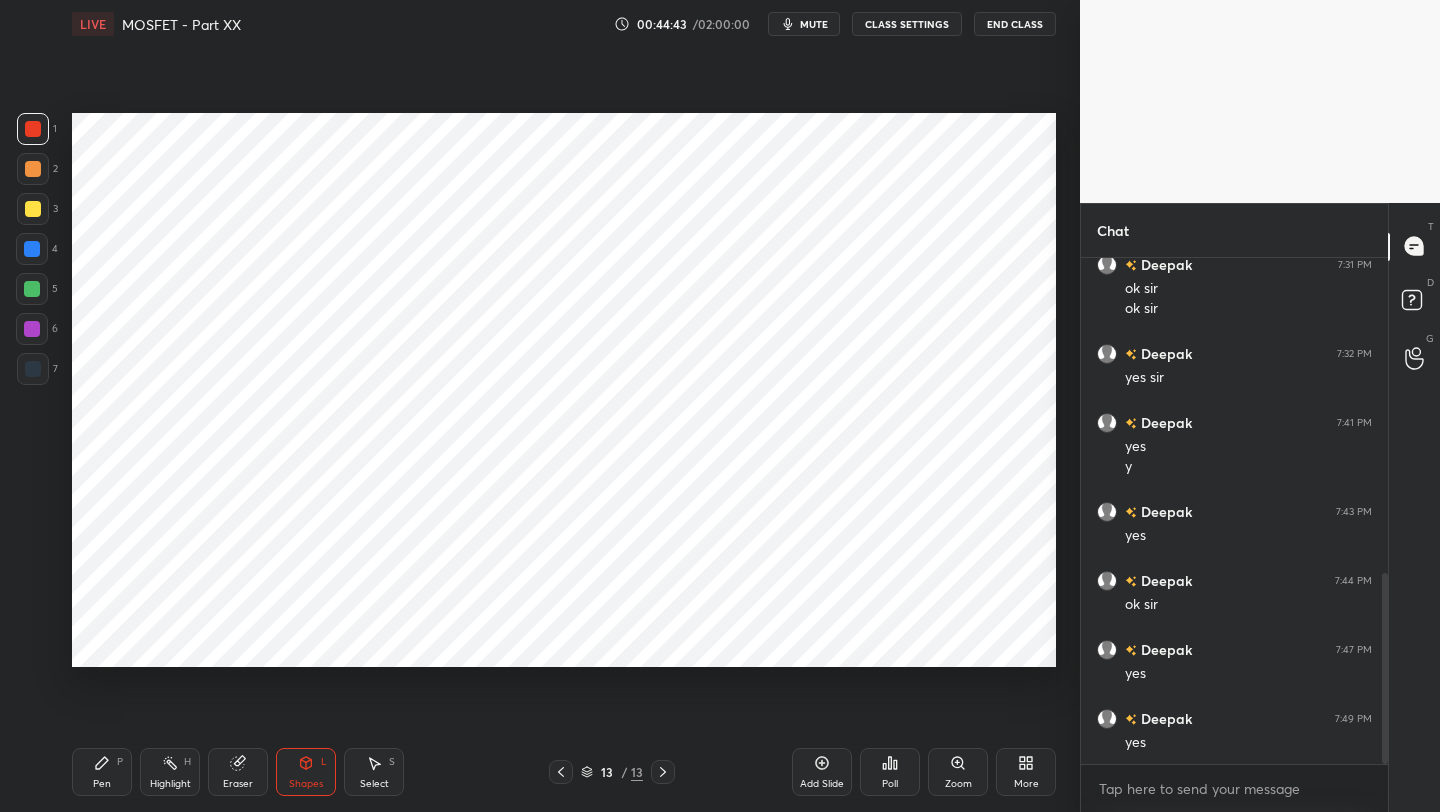 drag, startPoint x: 72, startPoint y: 780, endPoint x: 79, endPoint y: 712, distance: 68.359344 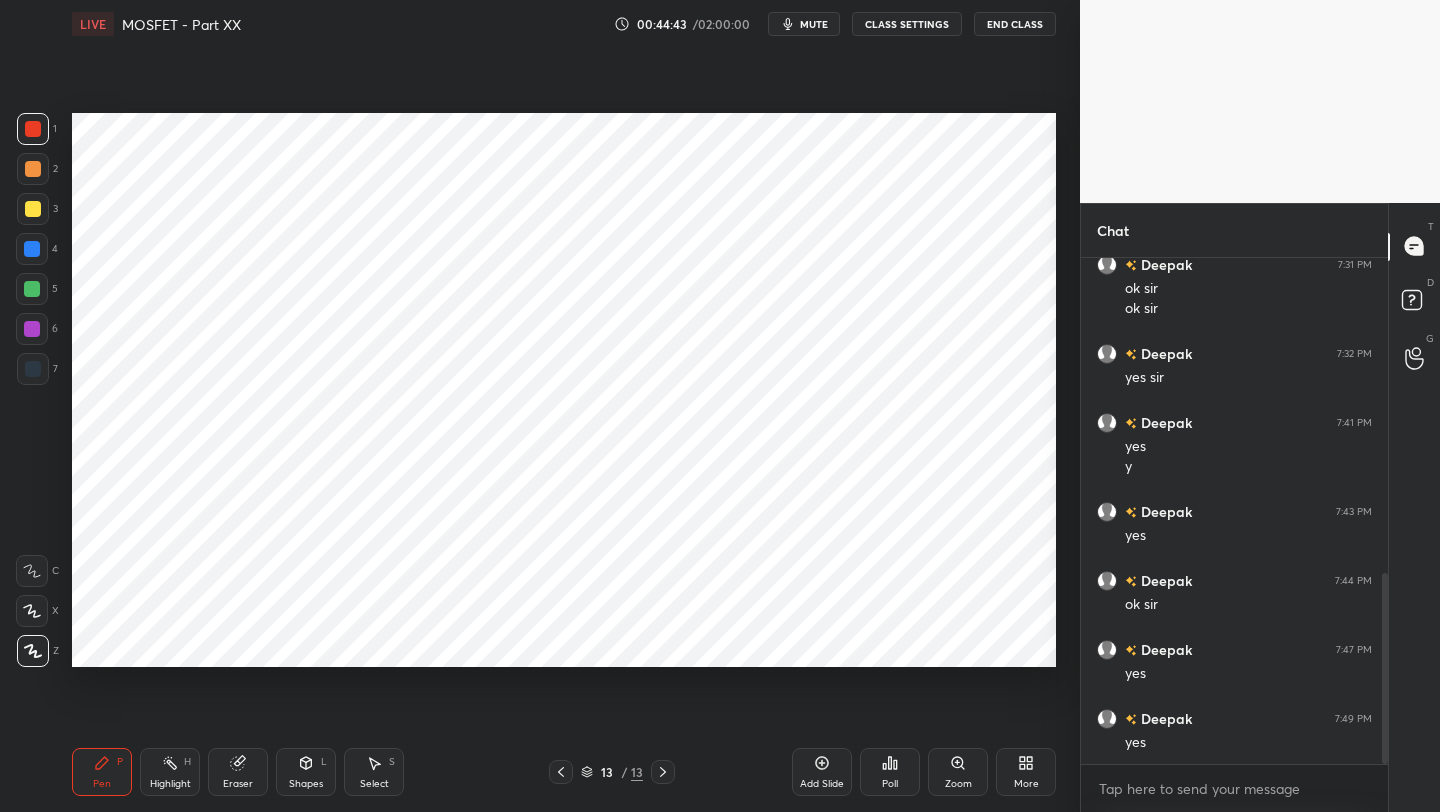 click at bounding box center (33, 369) 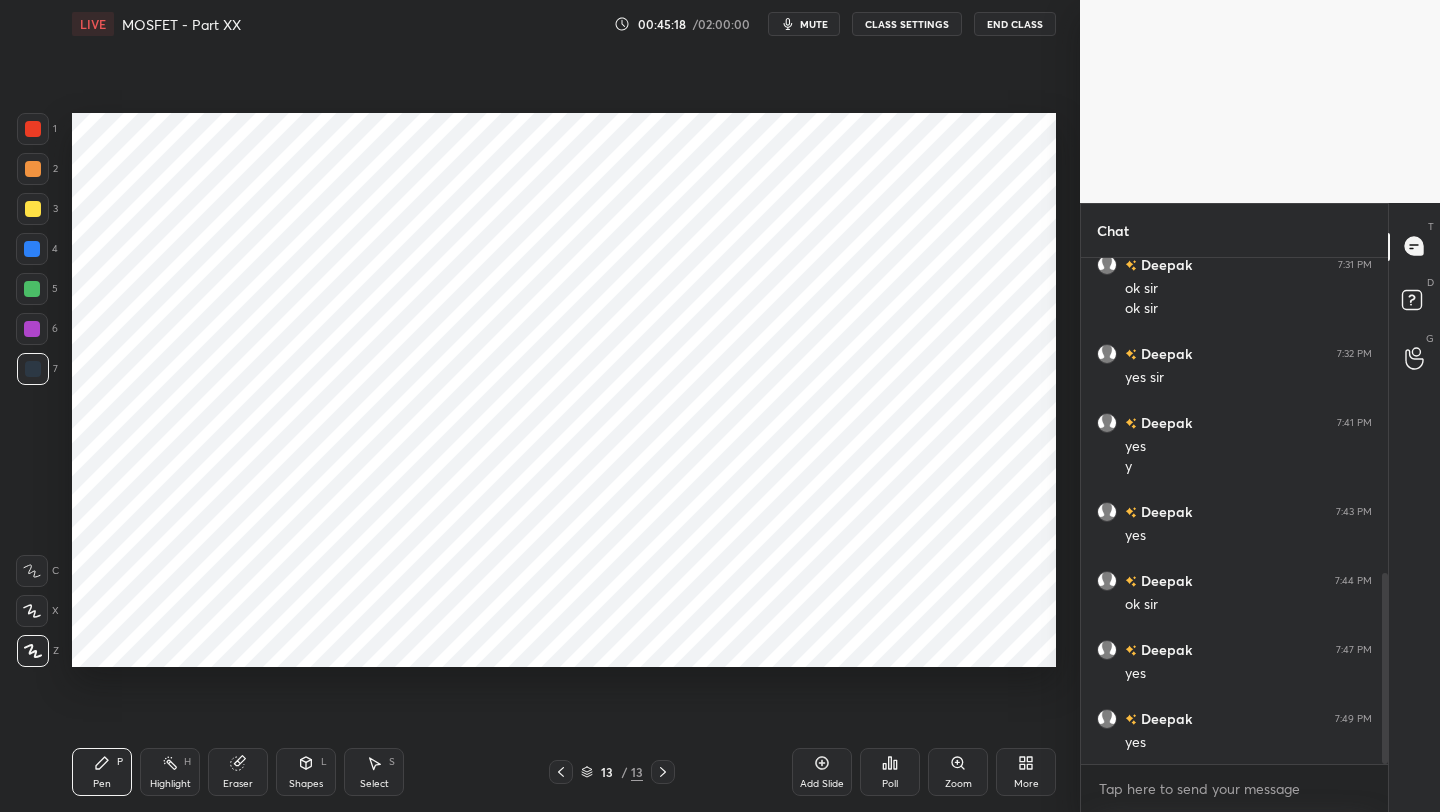 drag, startPoint x: 306, startPoint y: 759, endPoint x: 309, endPoint y: 747, distance: 12.369317 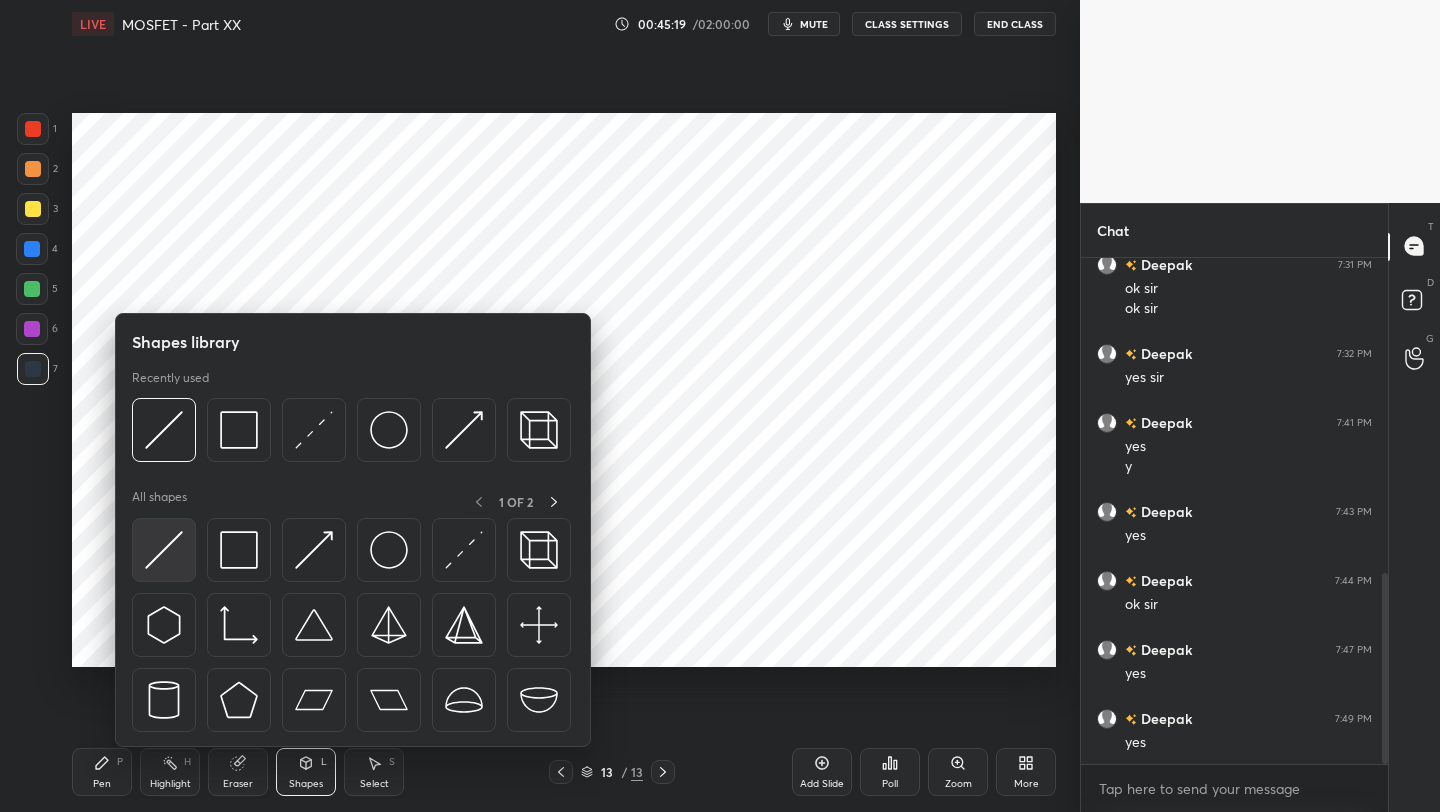 click at bounding box center (164, 550) 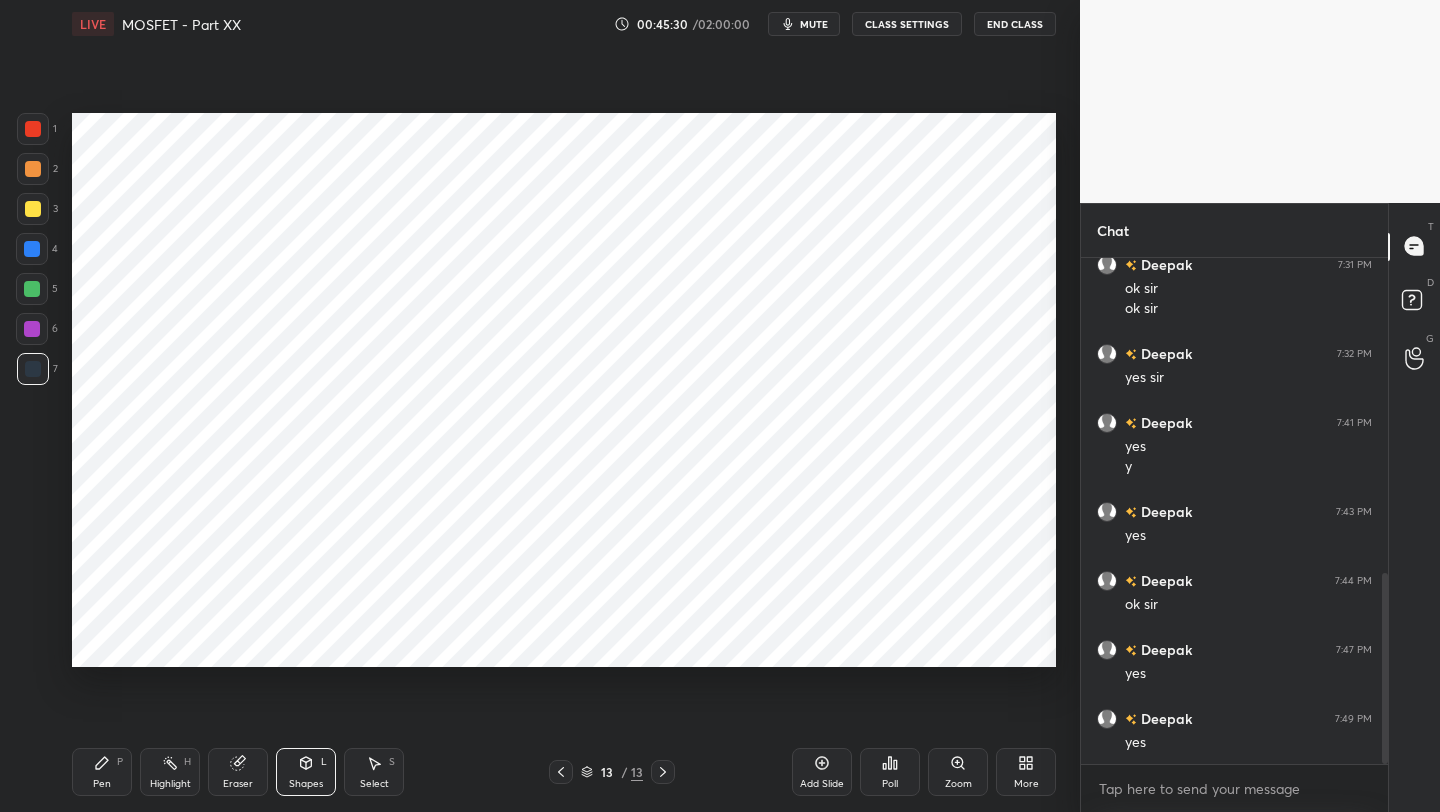drag, startPoint x: 99, startPoint y: 774, endPoint x: 125, endPoint y: 678, distance: 99.458534 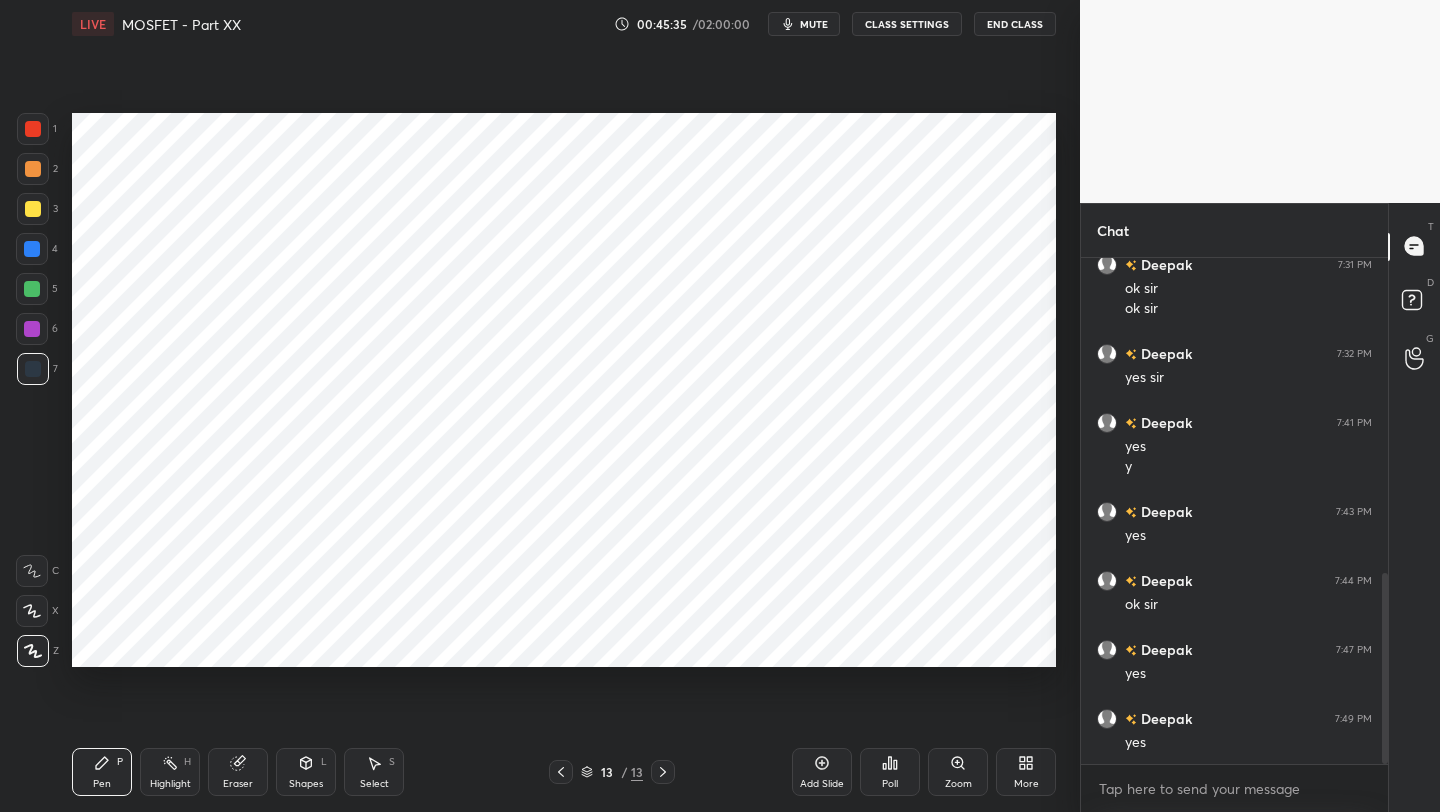 click 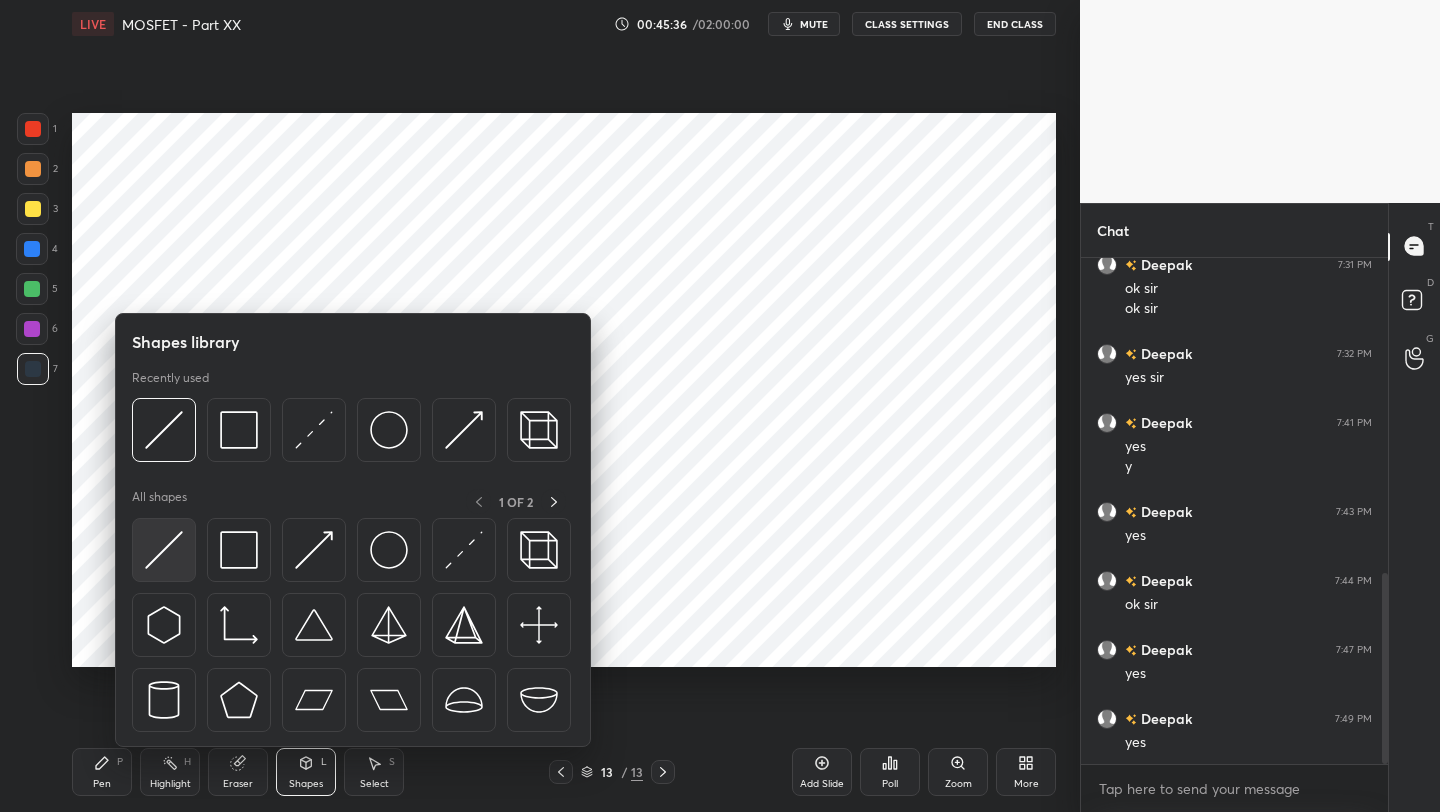 click at bounding box center [164, 550] 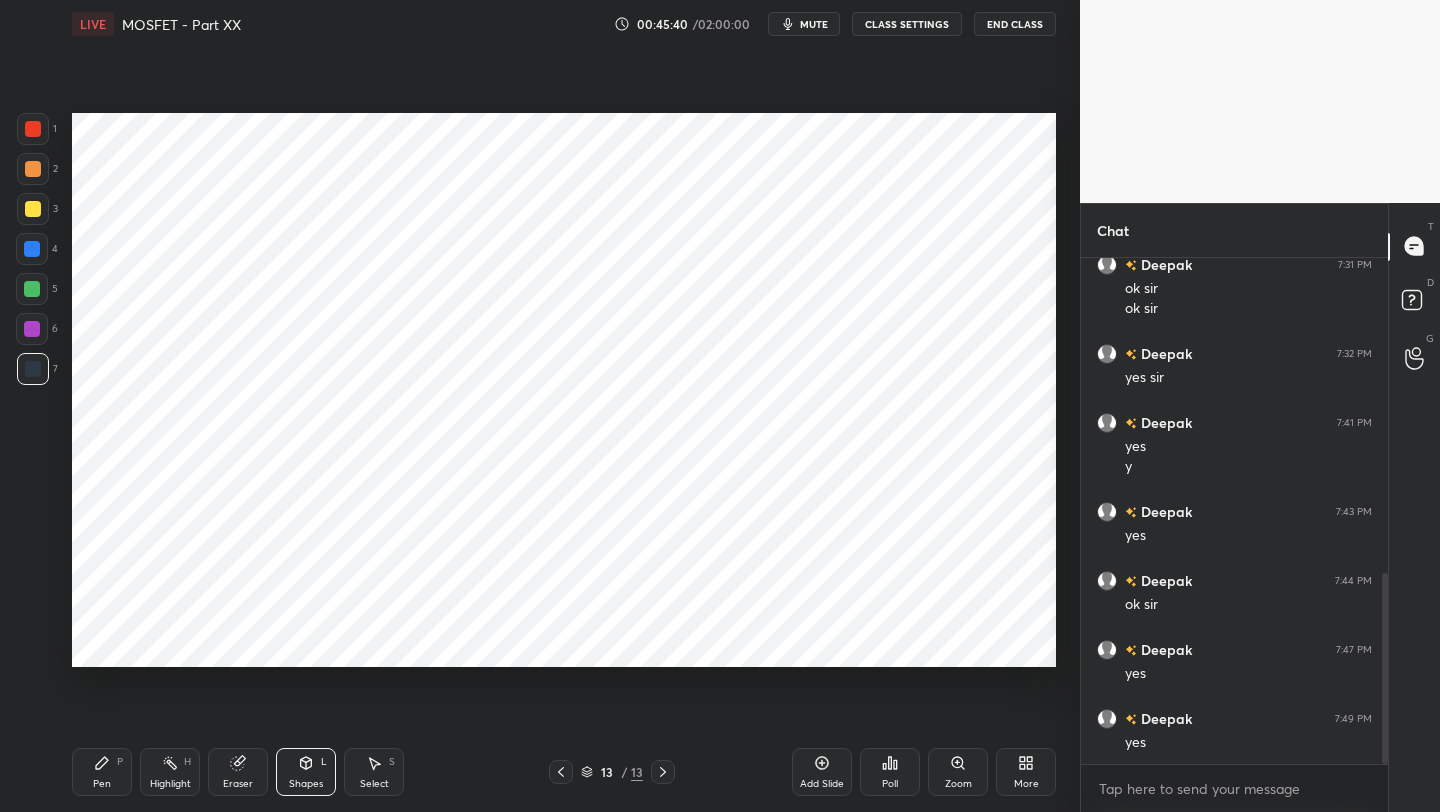 drag, startPoint x: 92, startPoint y: 771, endPoint x: 101, endPoint y: 668, distance: 103.392456 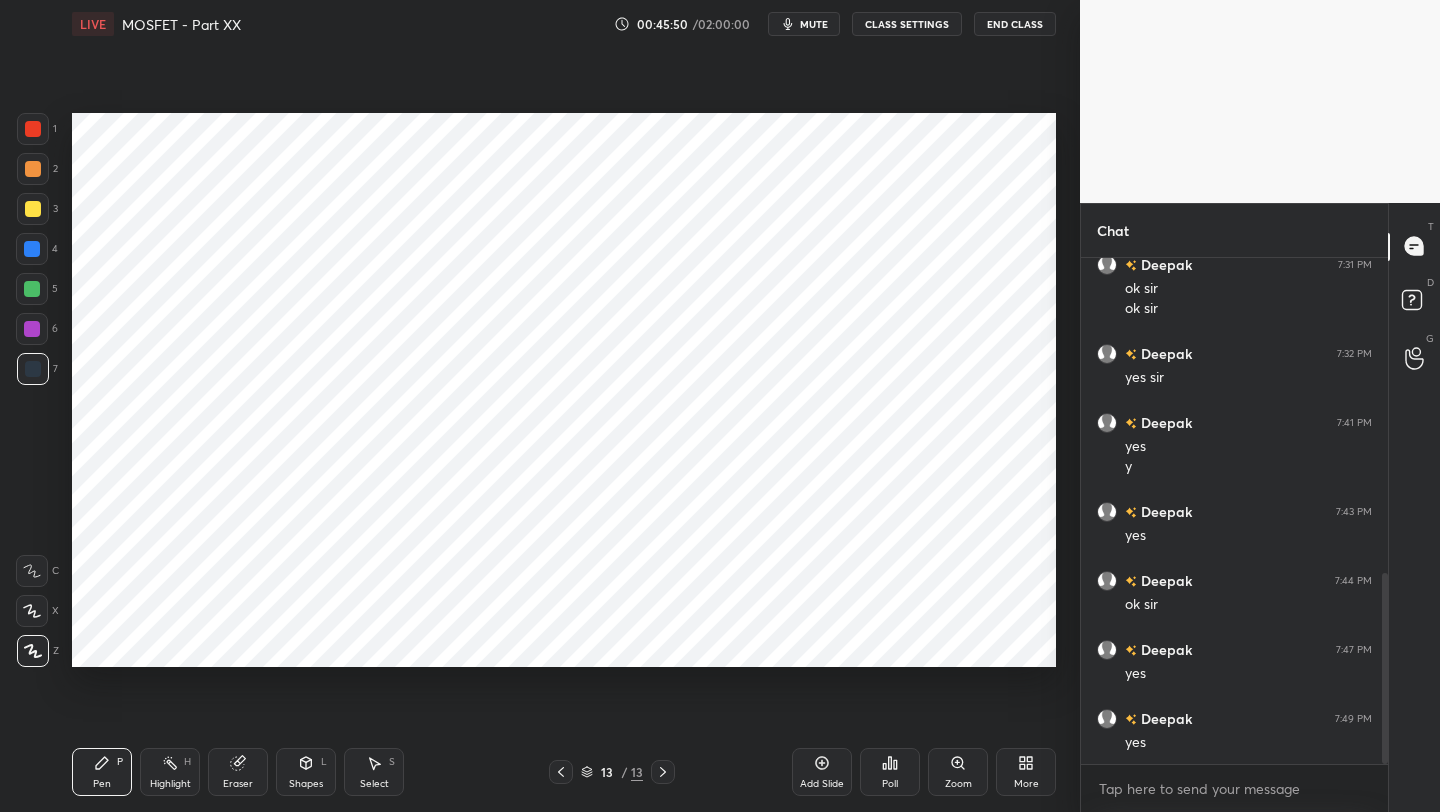 click at bounding box center [32, 329] 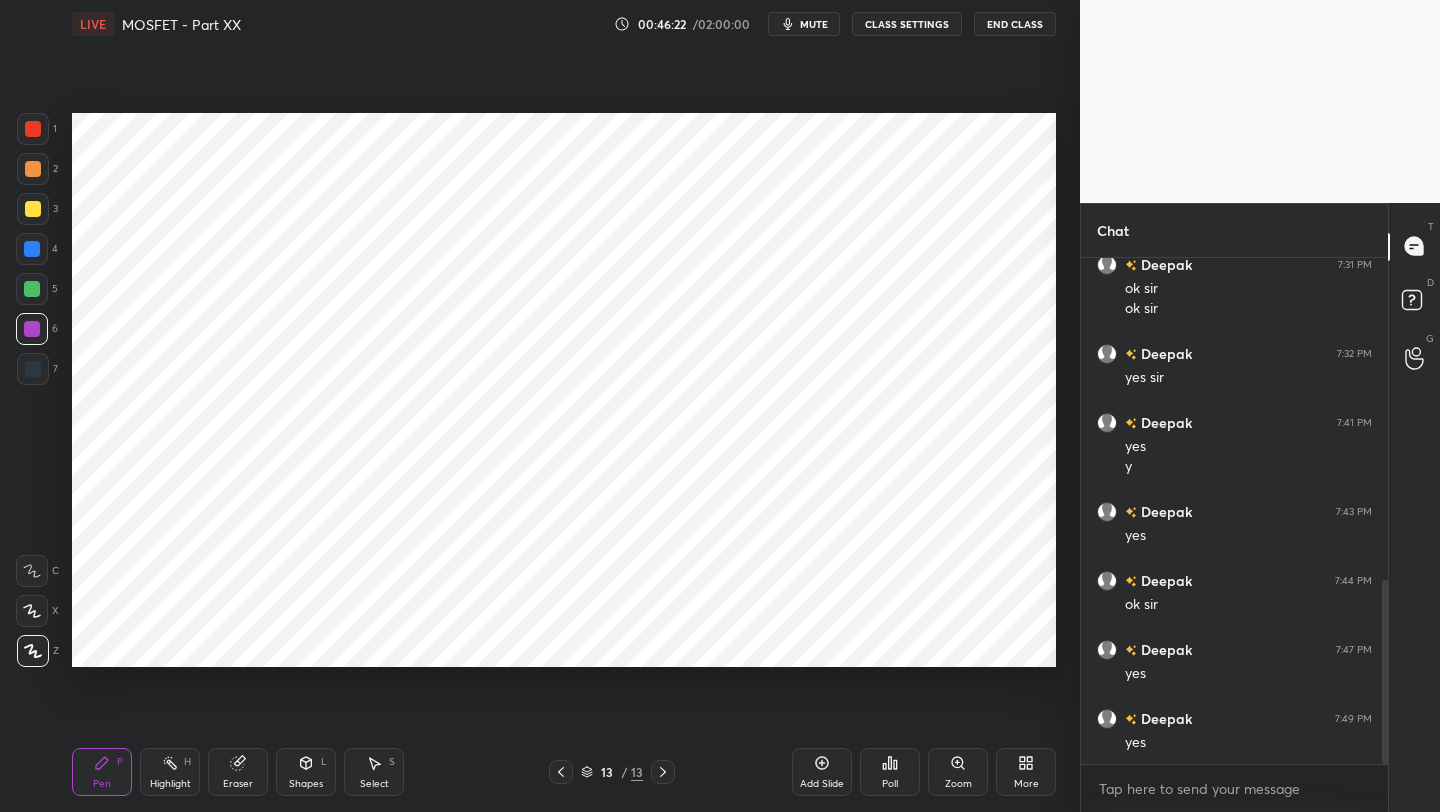 scroll, scrollTop: 889, scrollLeft: 0, axis: vertical 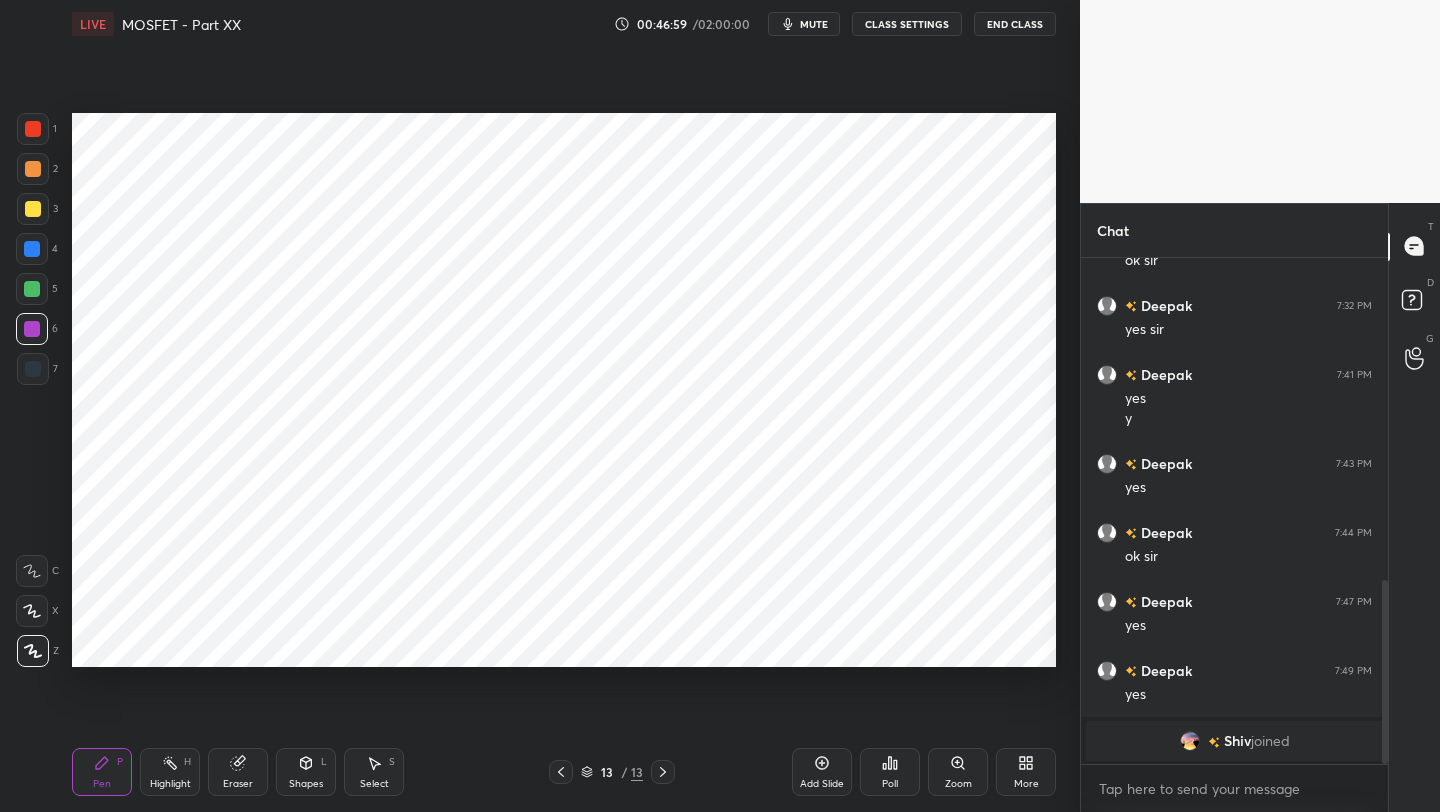 click at bounding box center [33, 369] 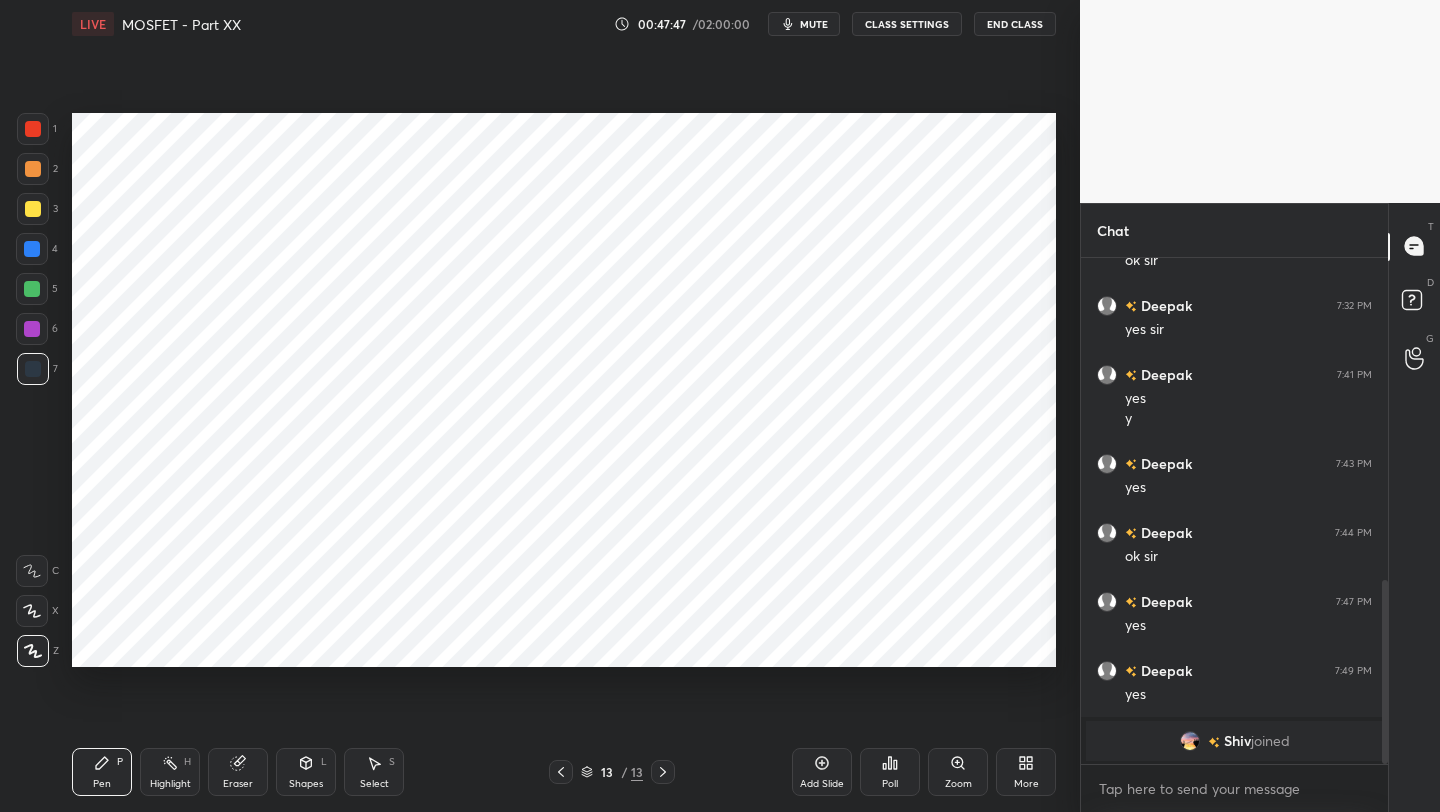 drag, startPoint x: 239, startPoint y: 773, endPoint x: 329, endPoint y: 737, distance: 96.93297 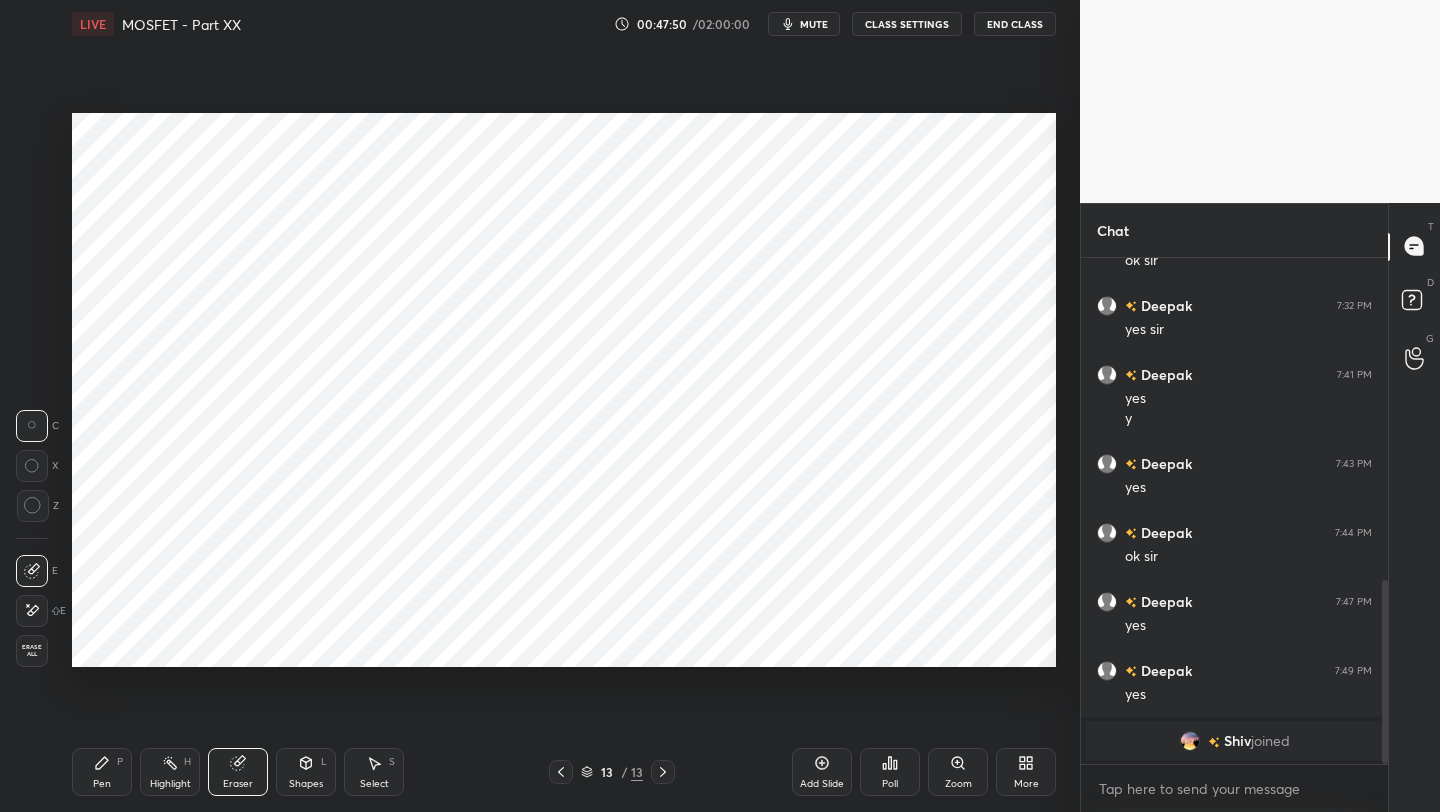 drag, startPoint x: 95, startPoint y: 777, endPoint x: 103, endPoint y: 767, distance: 12.806249 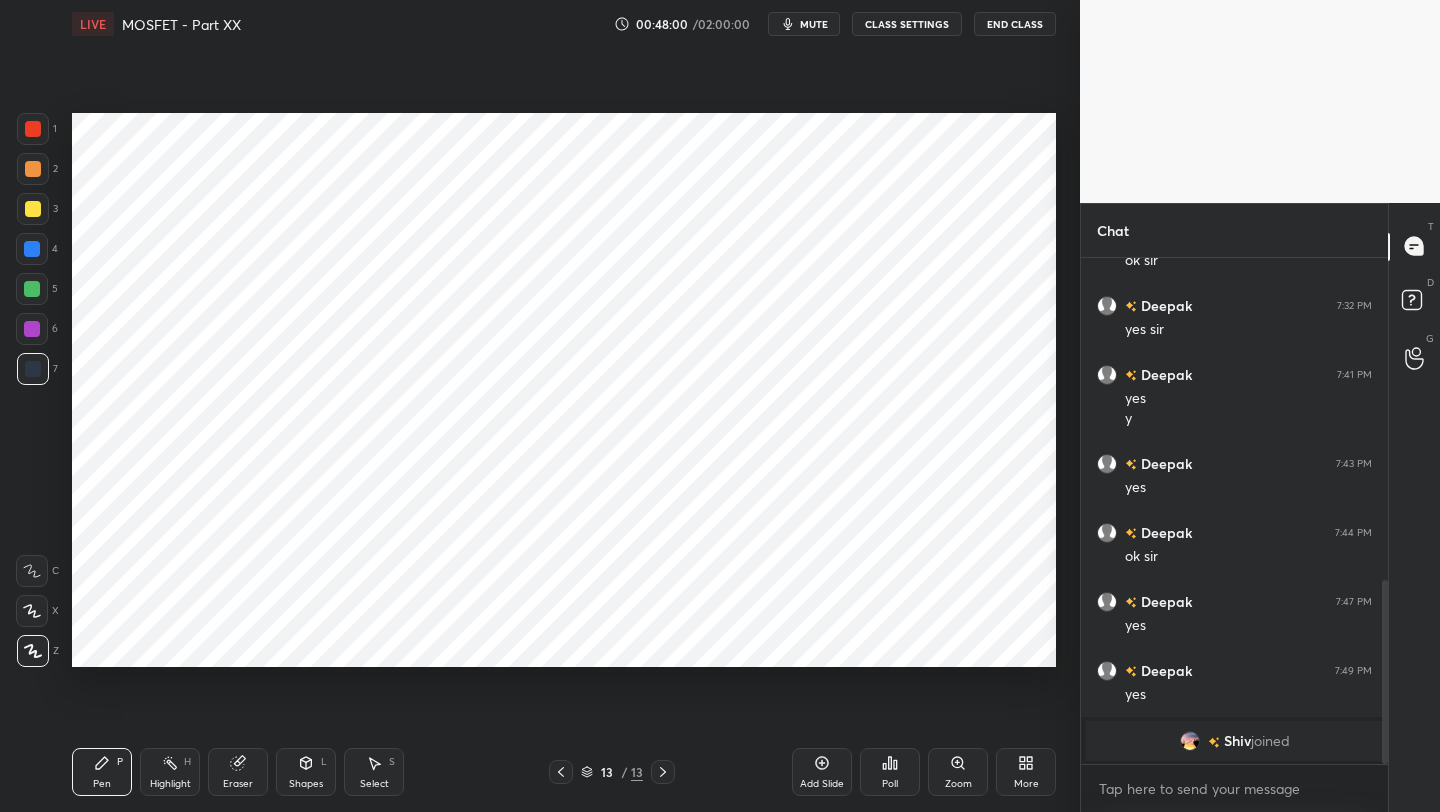 drag, startPoint x: 826, startPoint y: 770, endPoint x: 827, endPoint y: 759, distance: 11.045361 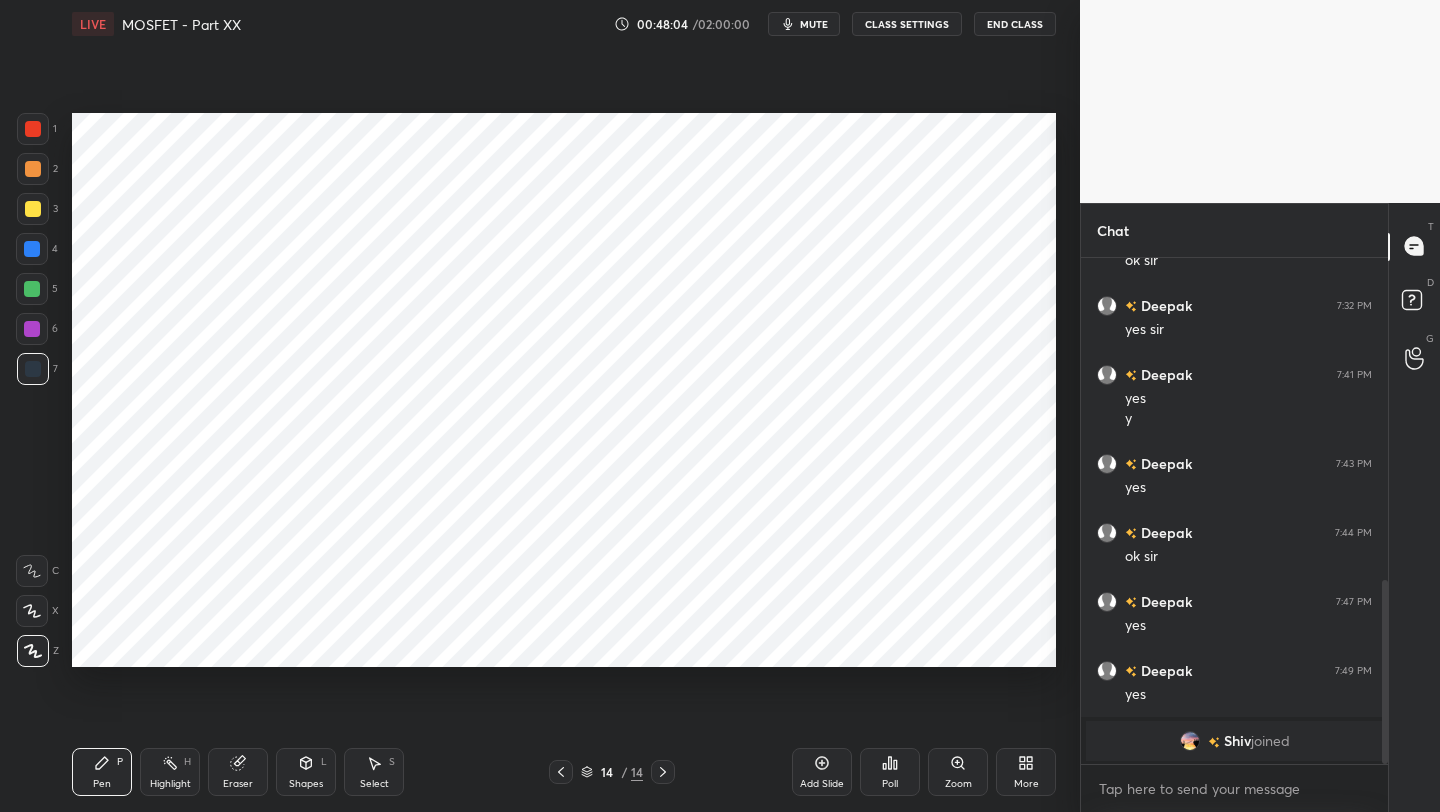 click 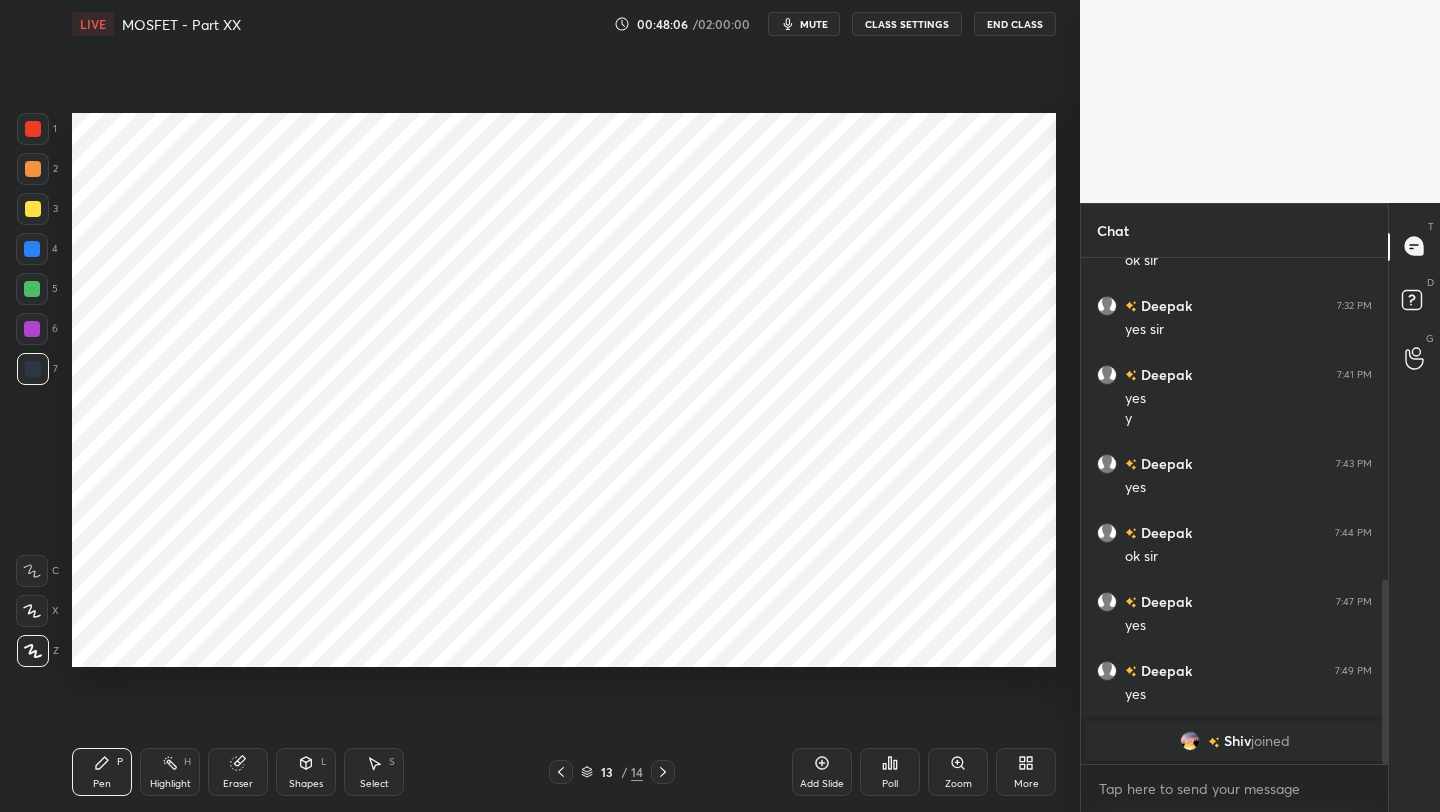 drag, startPoint x: 671, startPoint y: 775, endPoint x: 683, endPoint y: 742, distance: 35.1141 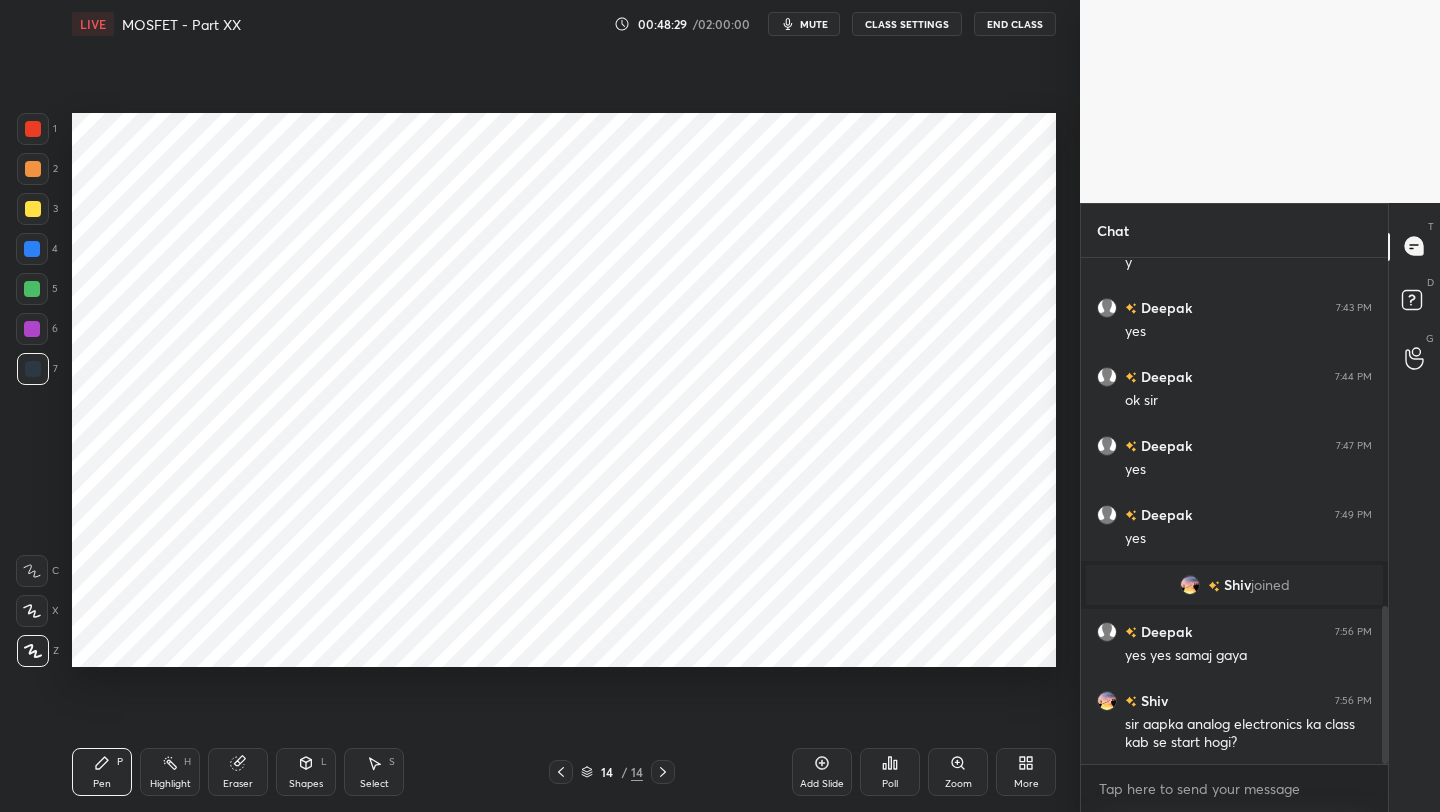 scroll, scrollTop: 1114, scrollLeft: 0, axis: vertical 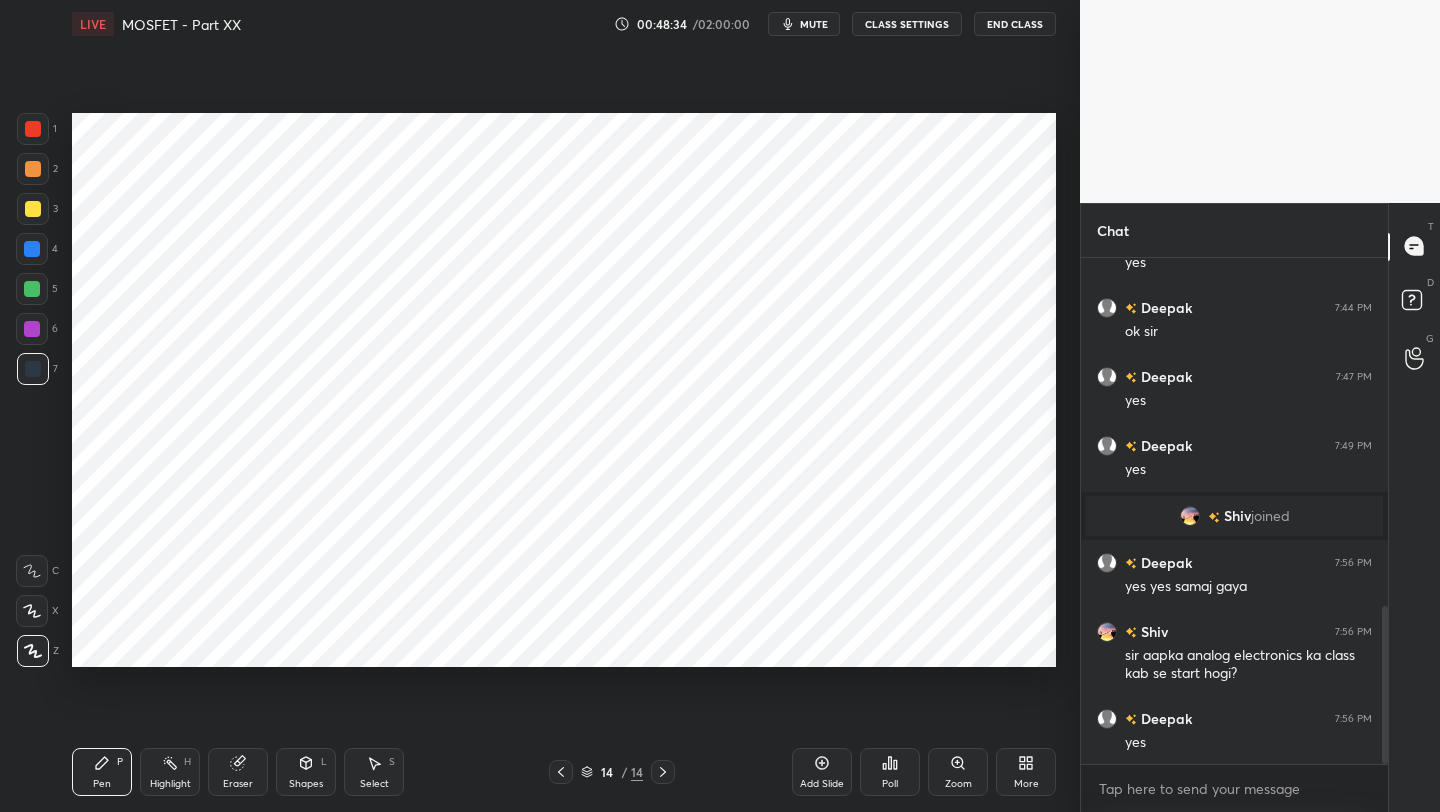 click at bounding box center (561, 772) 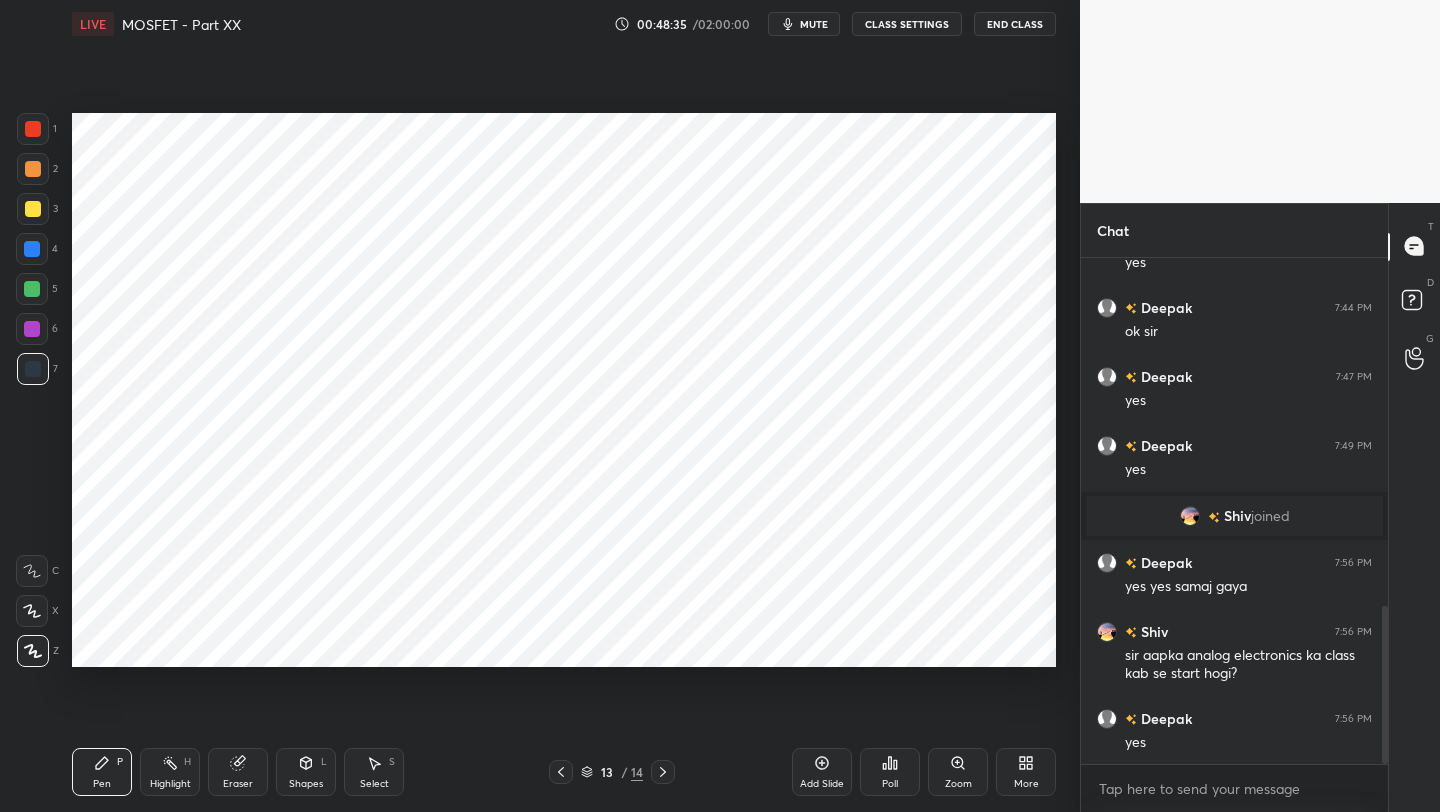 click at bounding box center [561, 772] 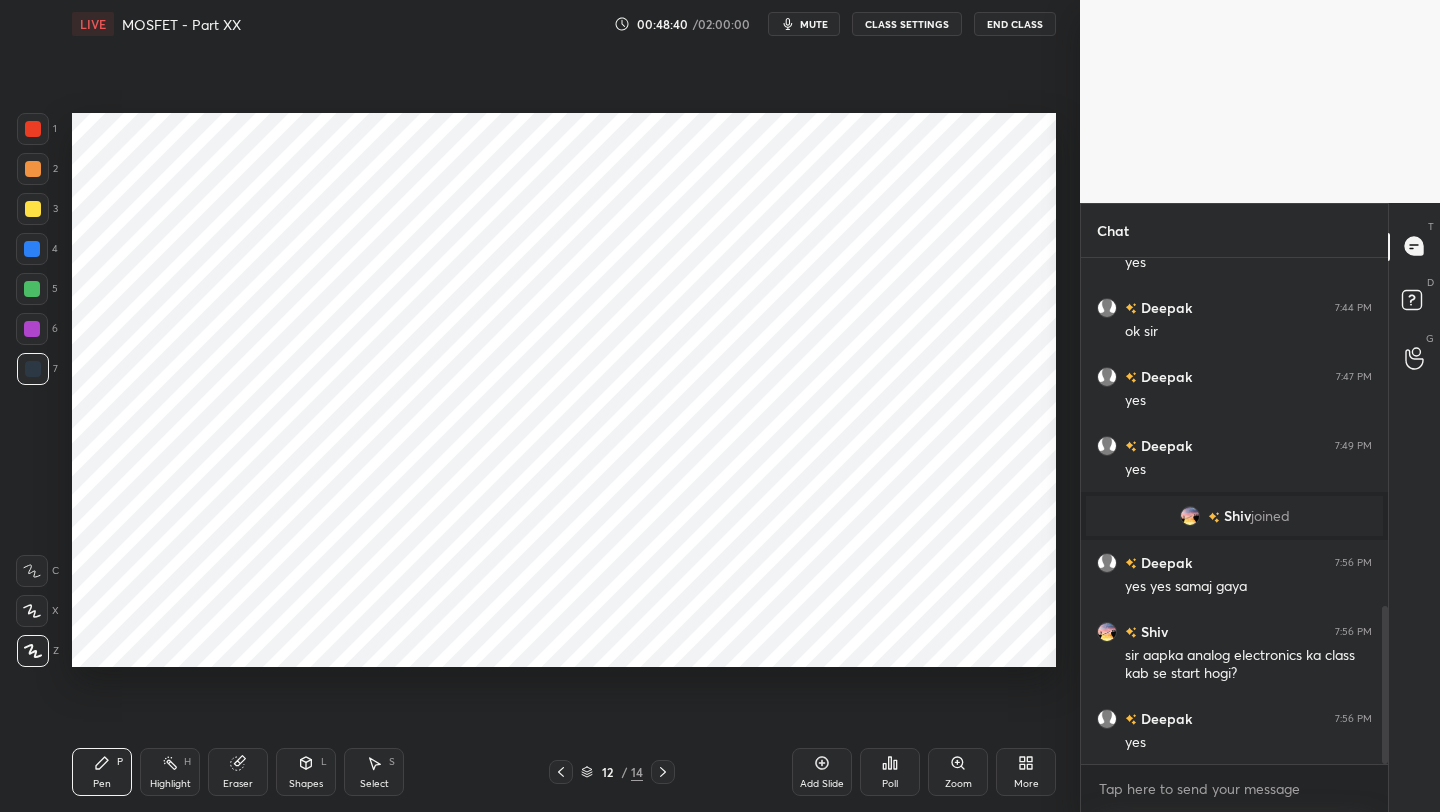 click 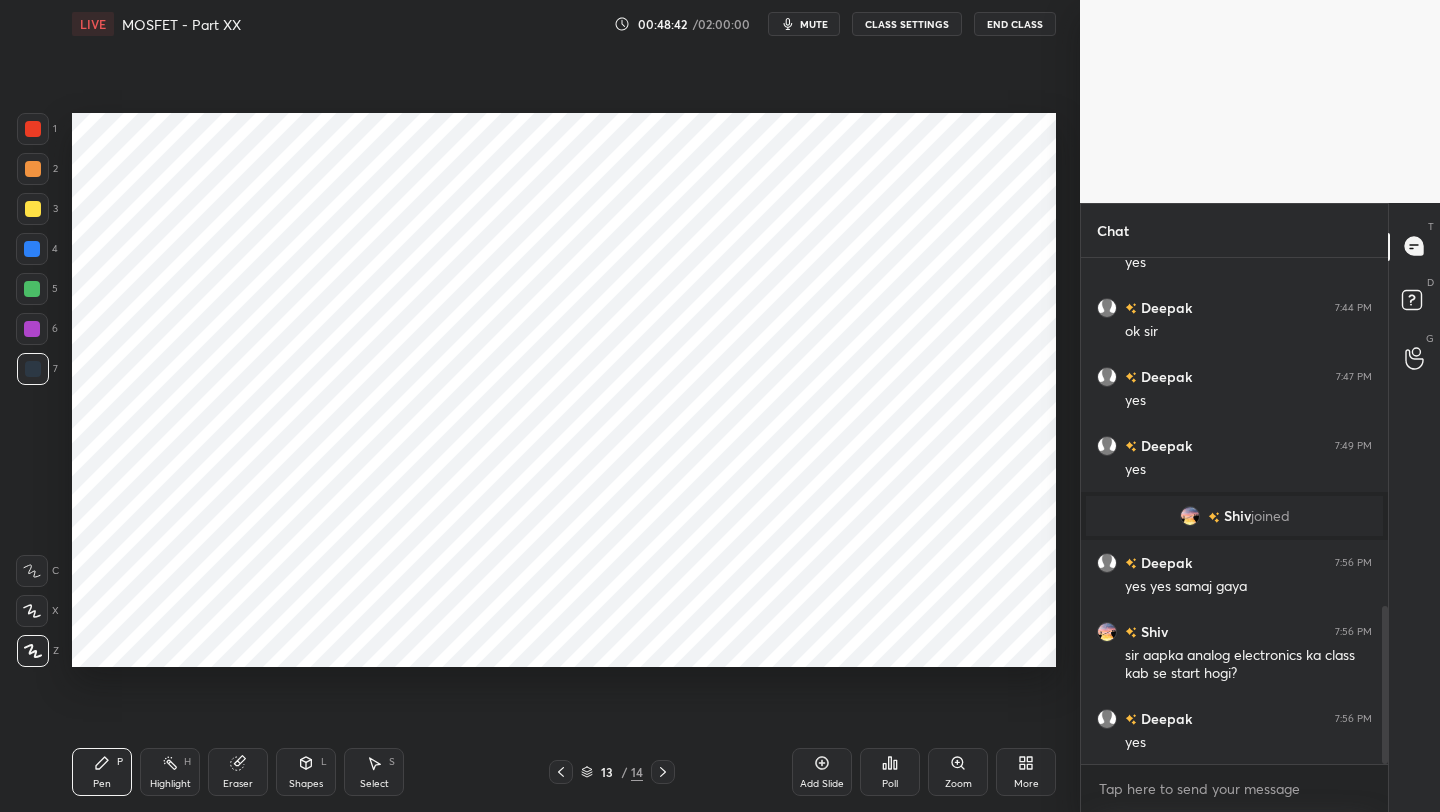 click 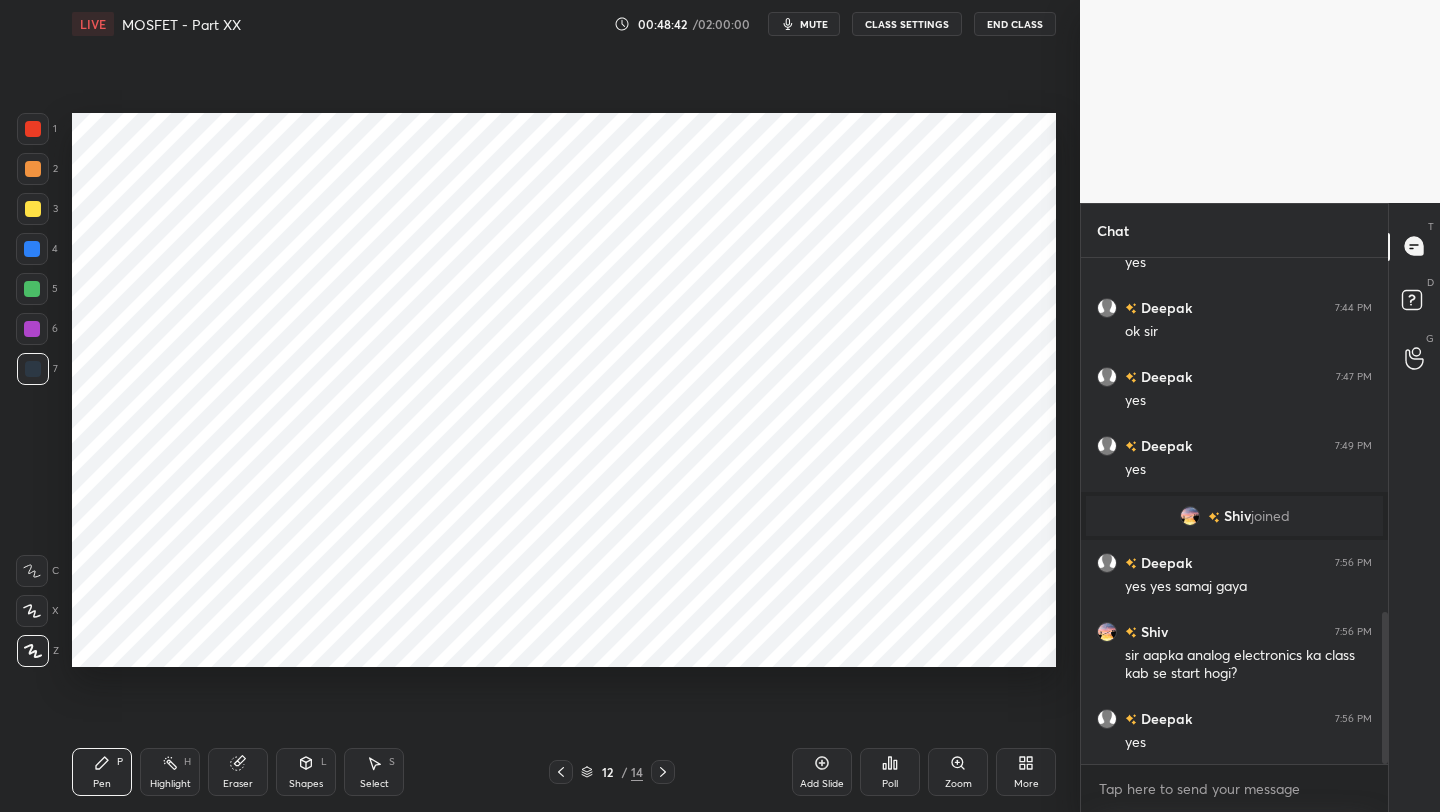 scroll, scrollTop: 1183, scrollLeft: 0, axis: vertical 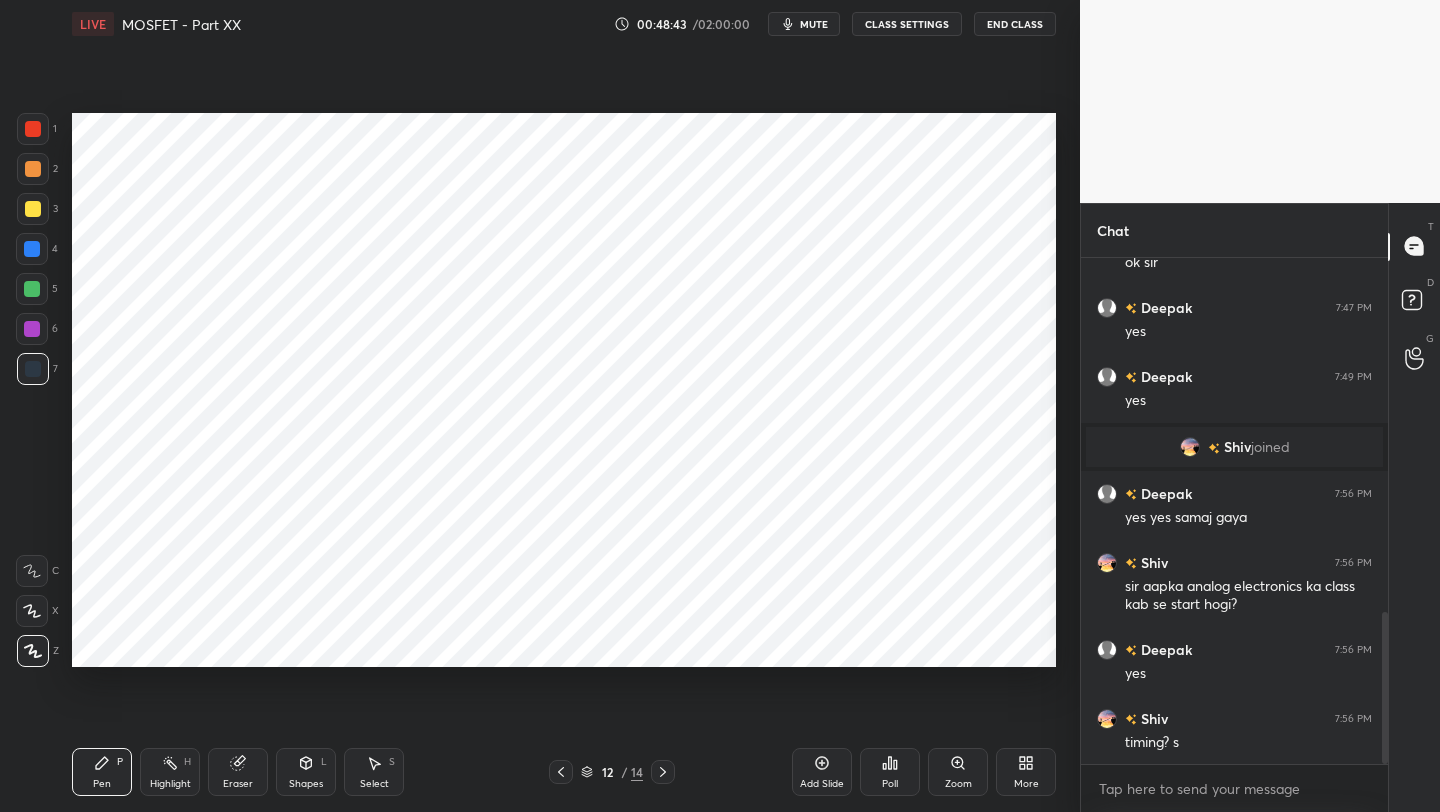 click 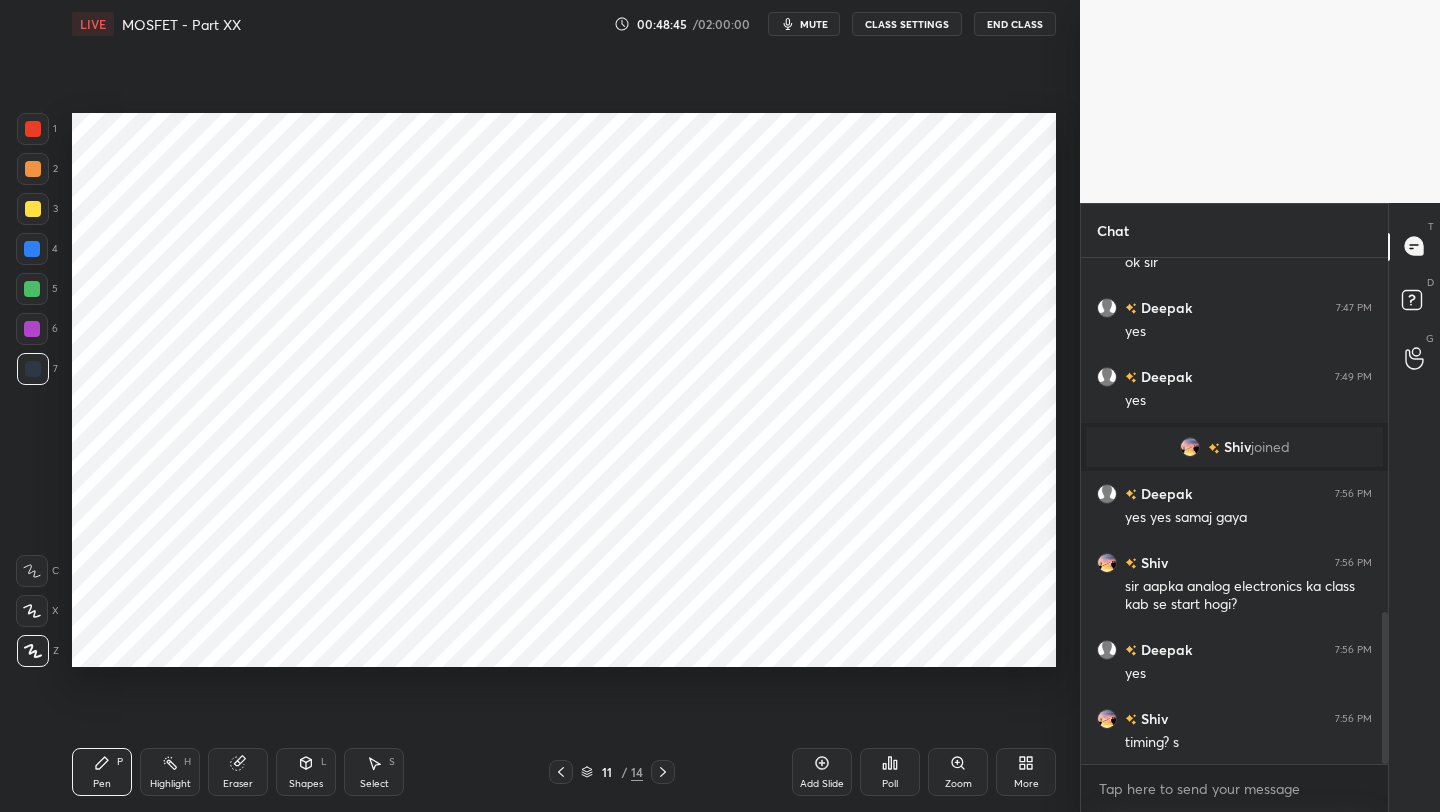 click 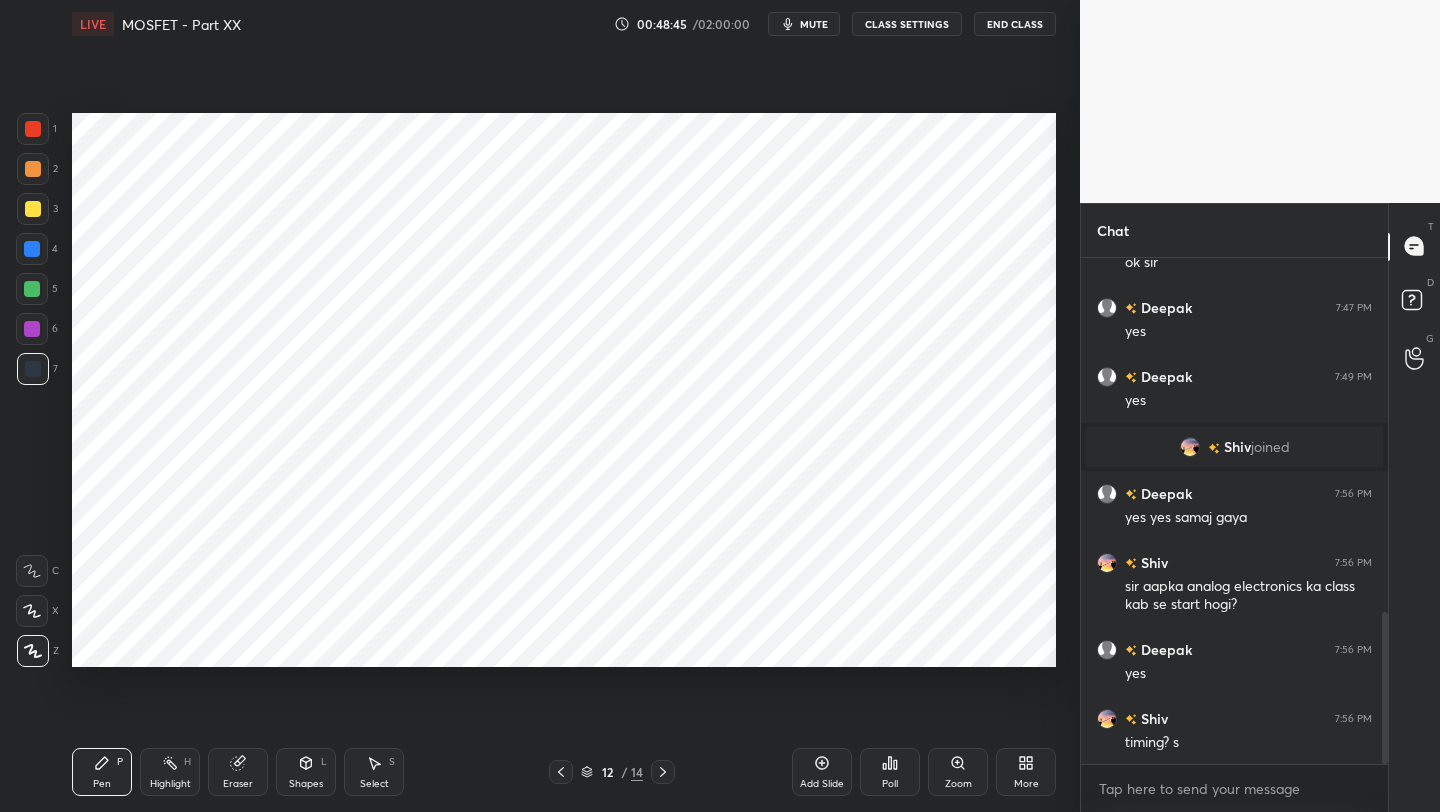 click 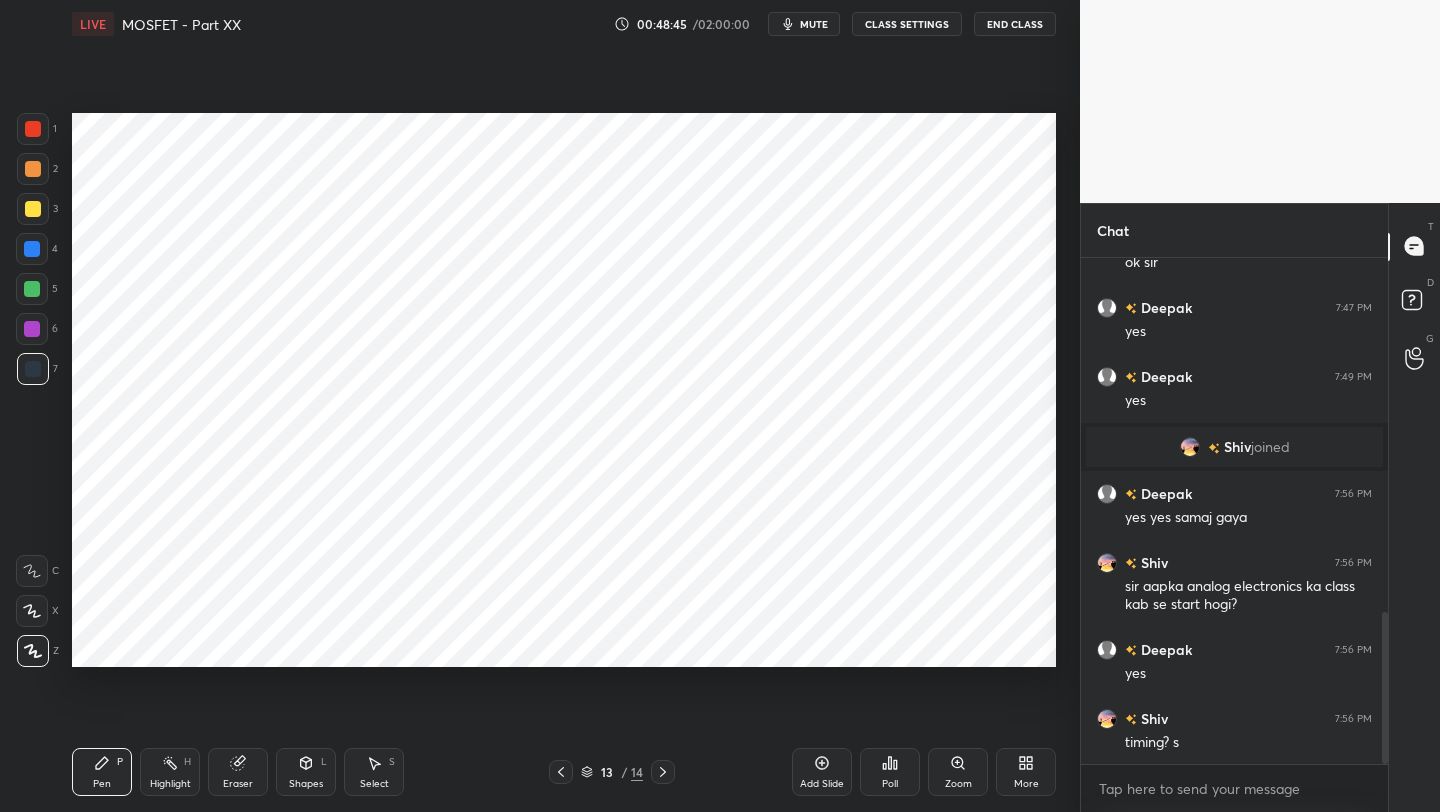 click 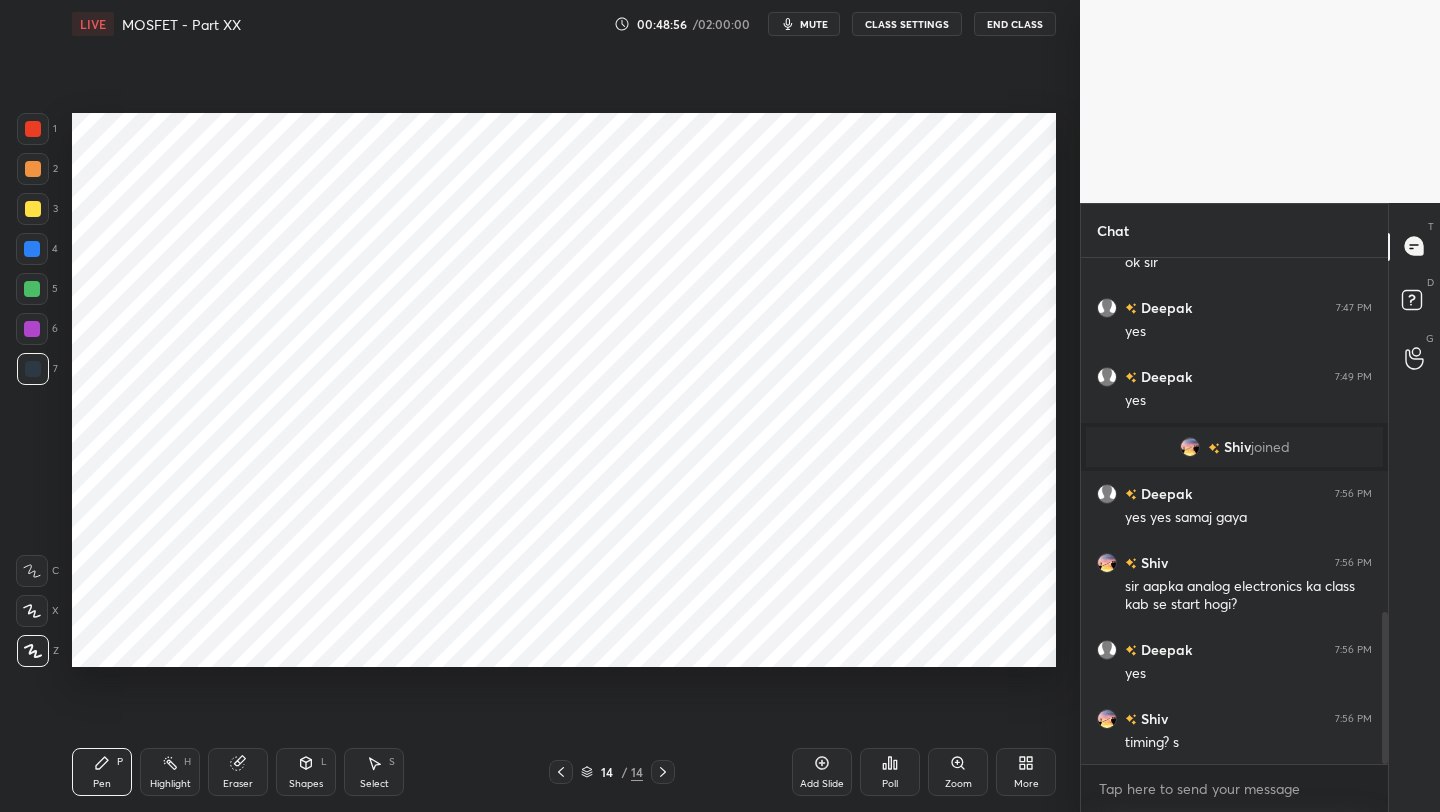 click 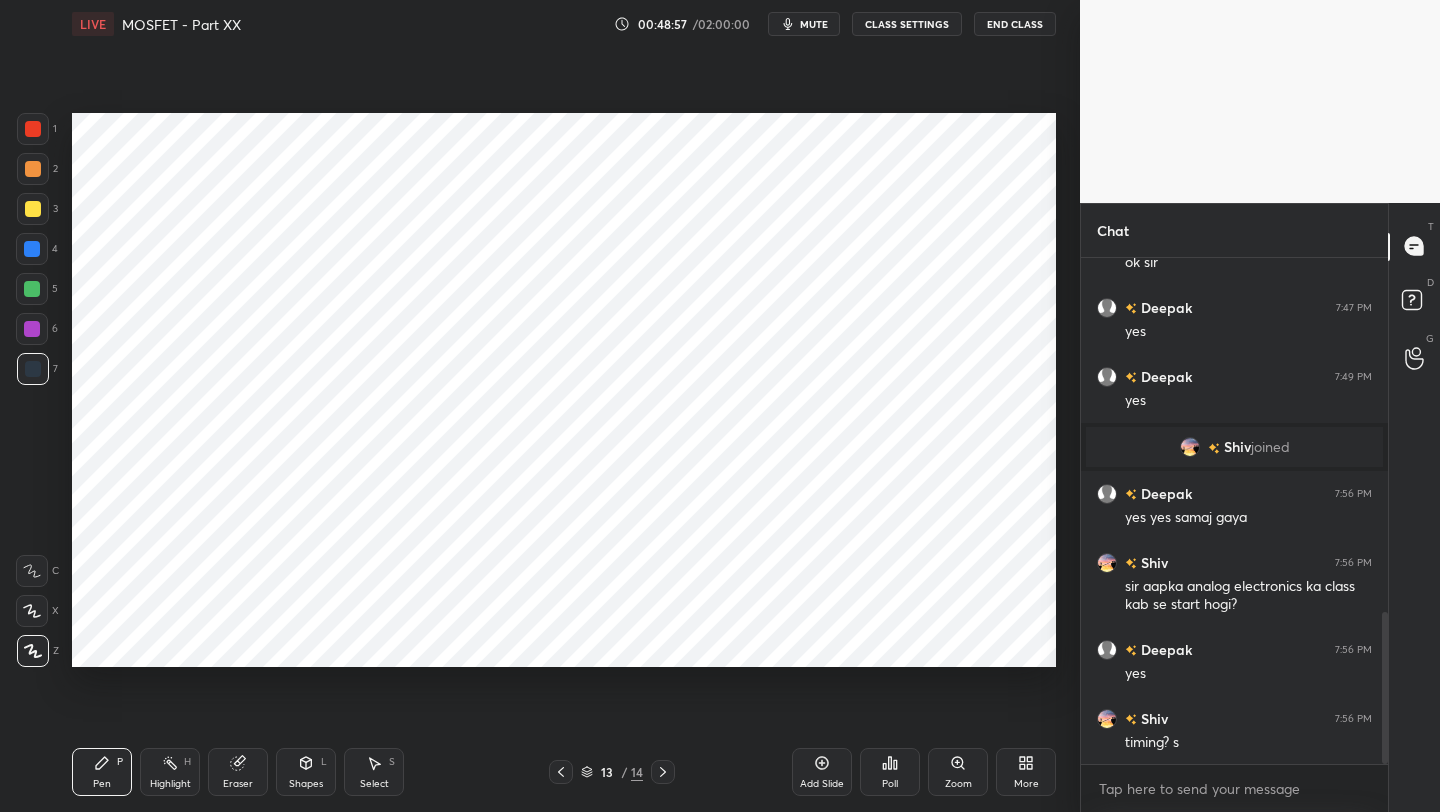 click 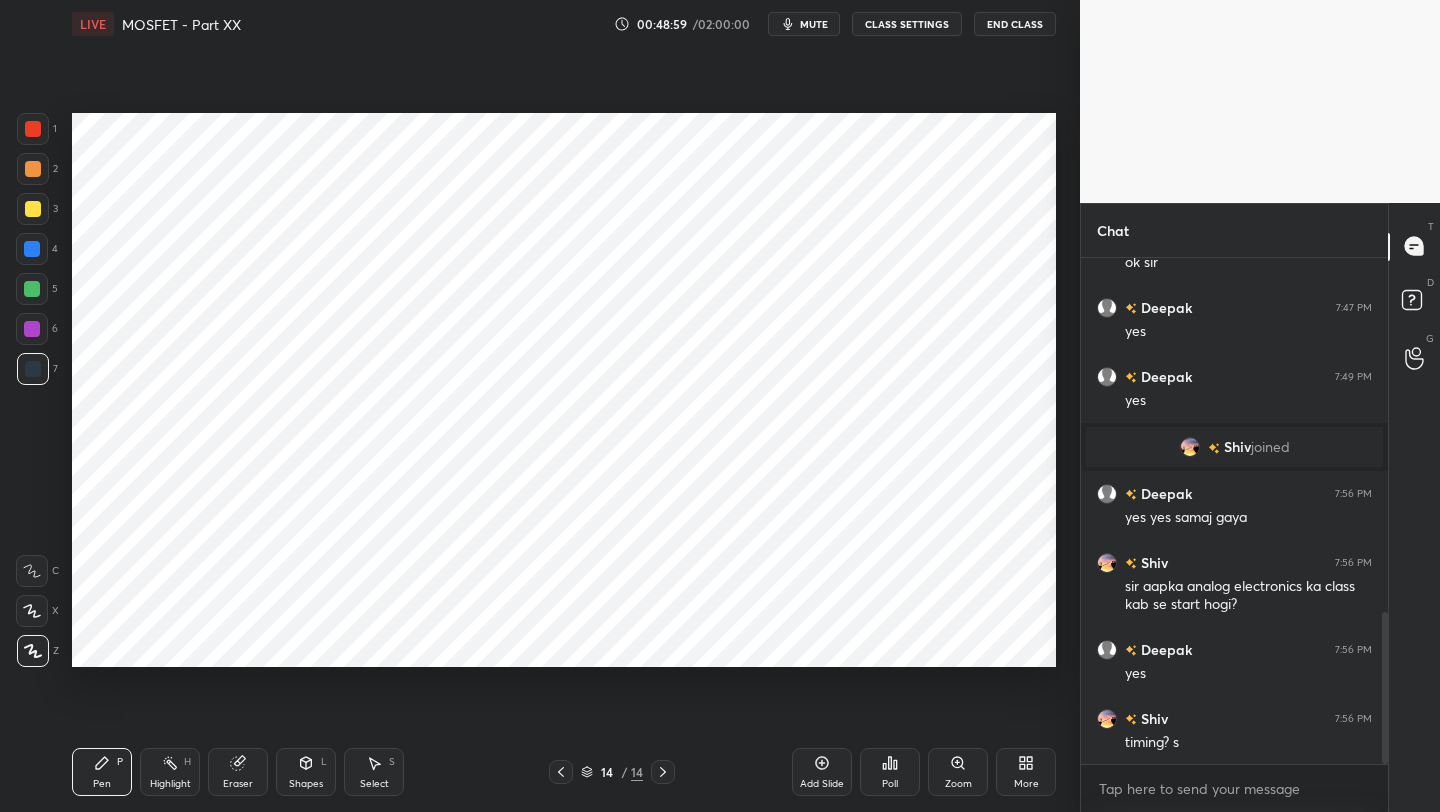 click 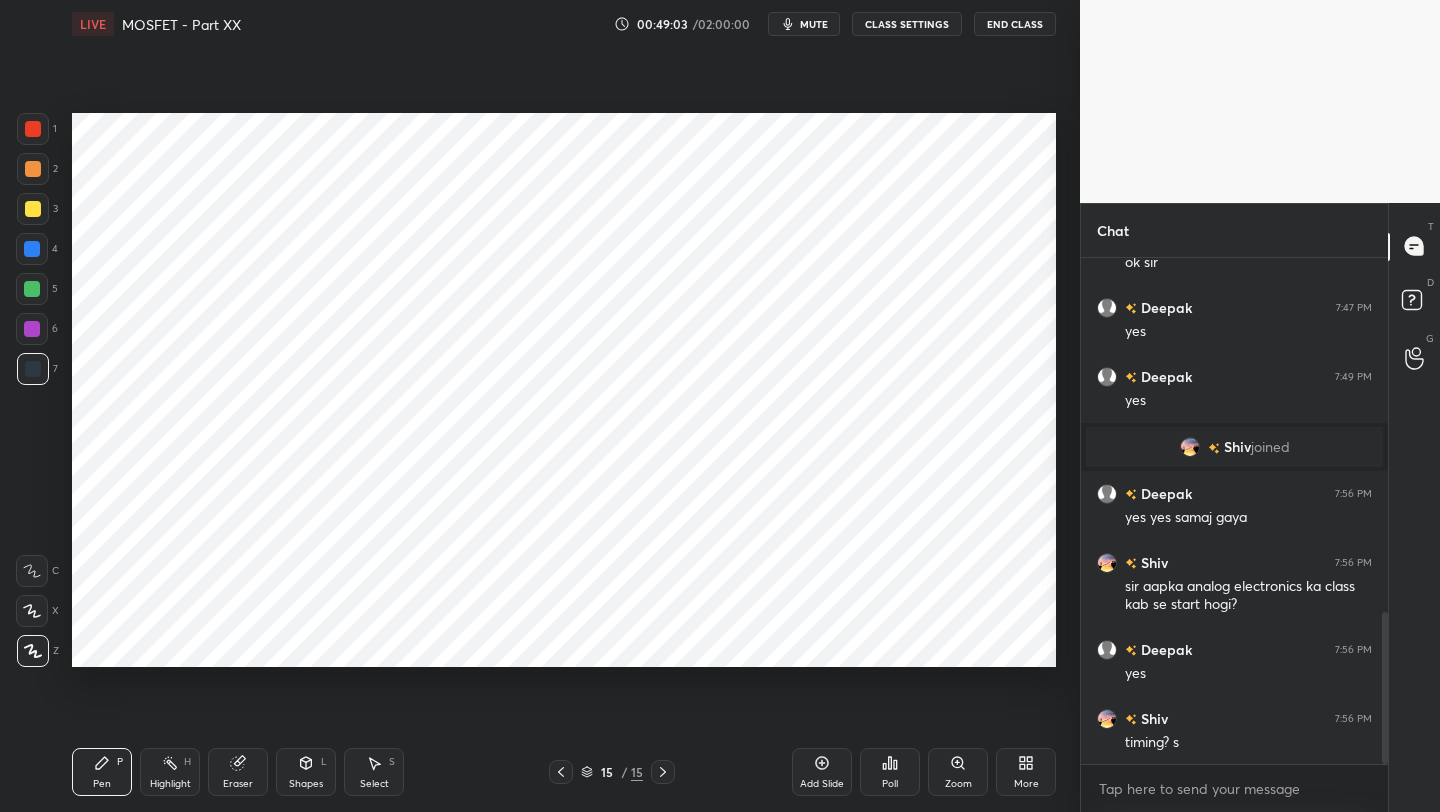 click 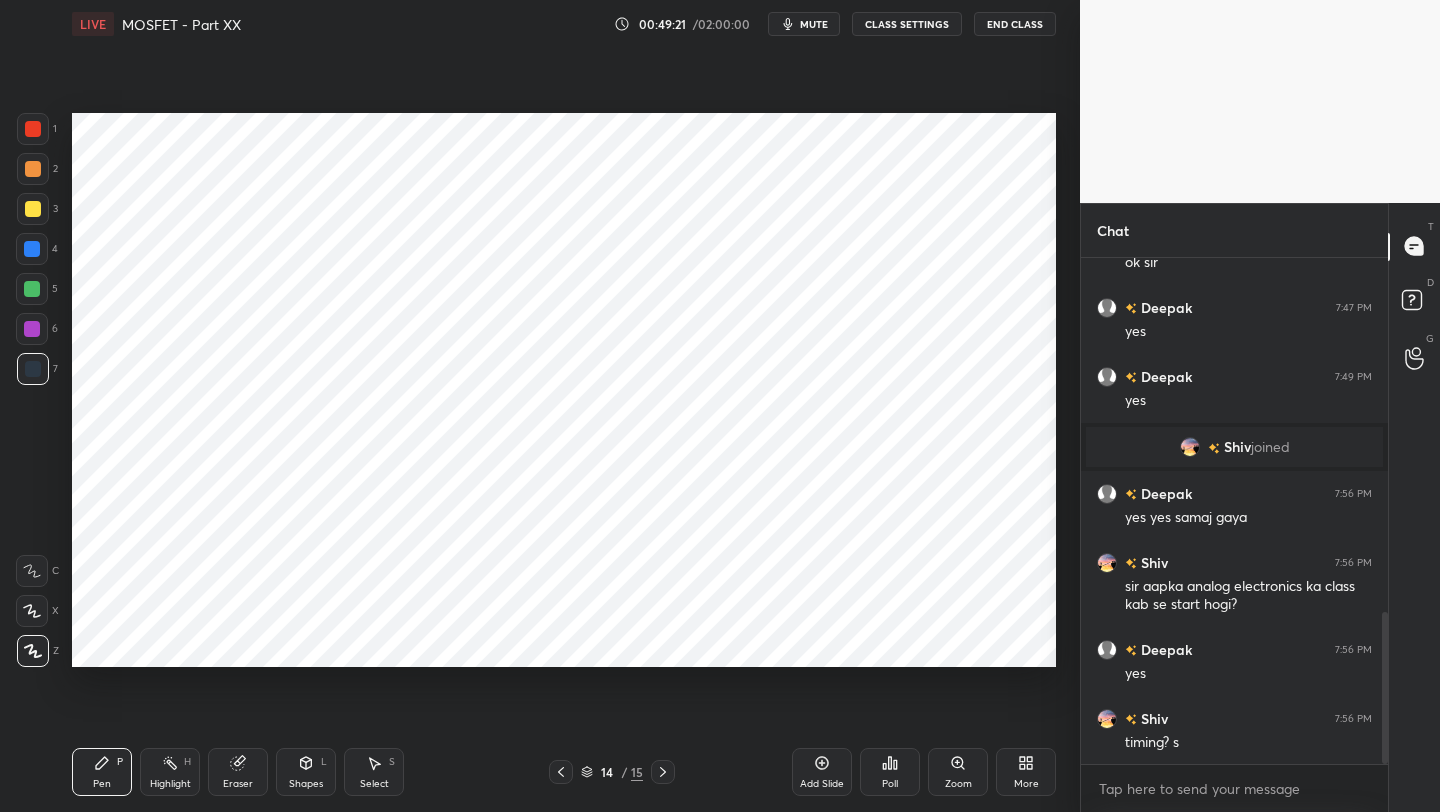 click 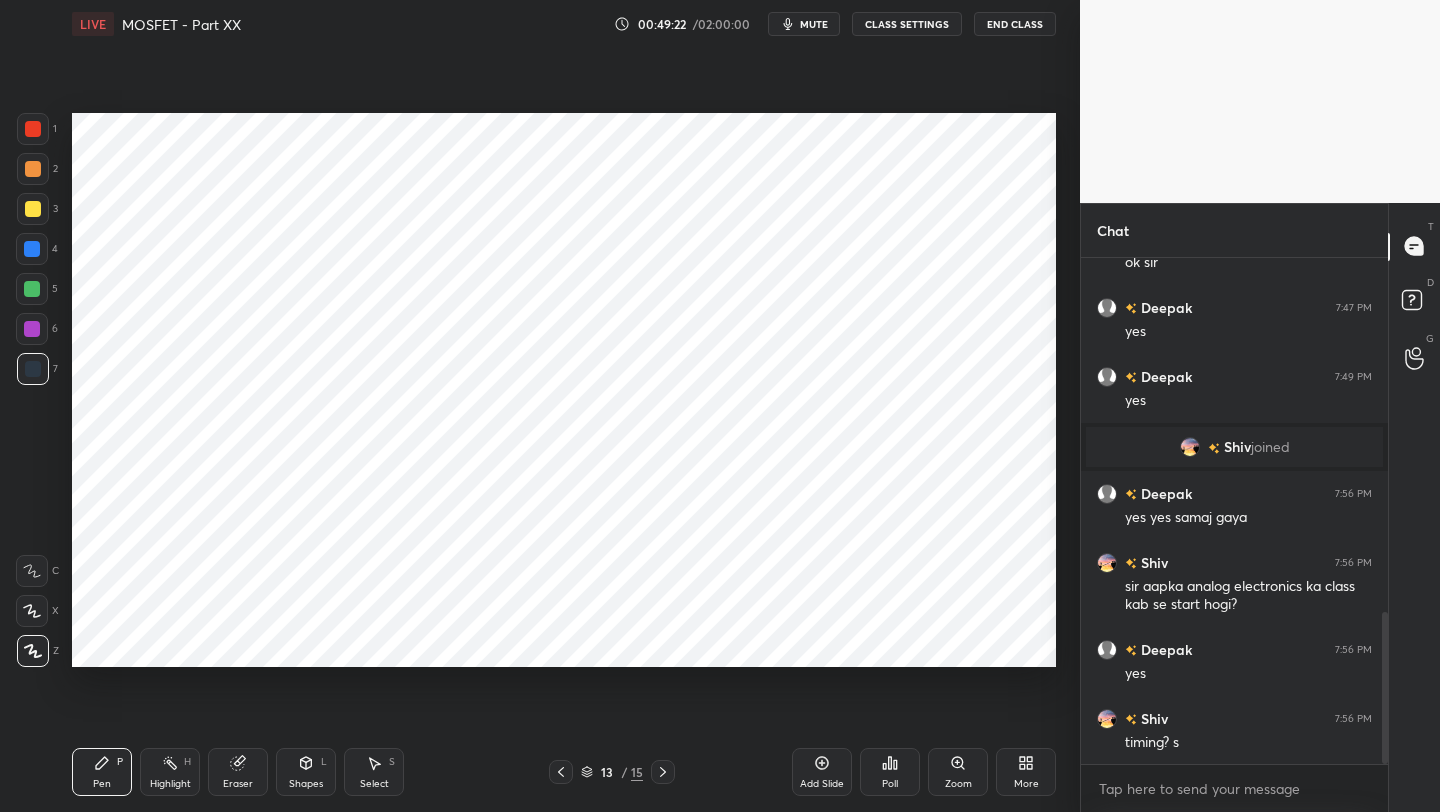 click 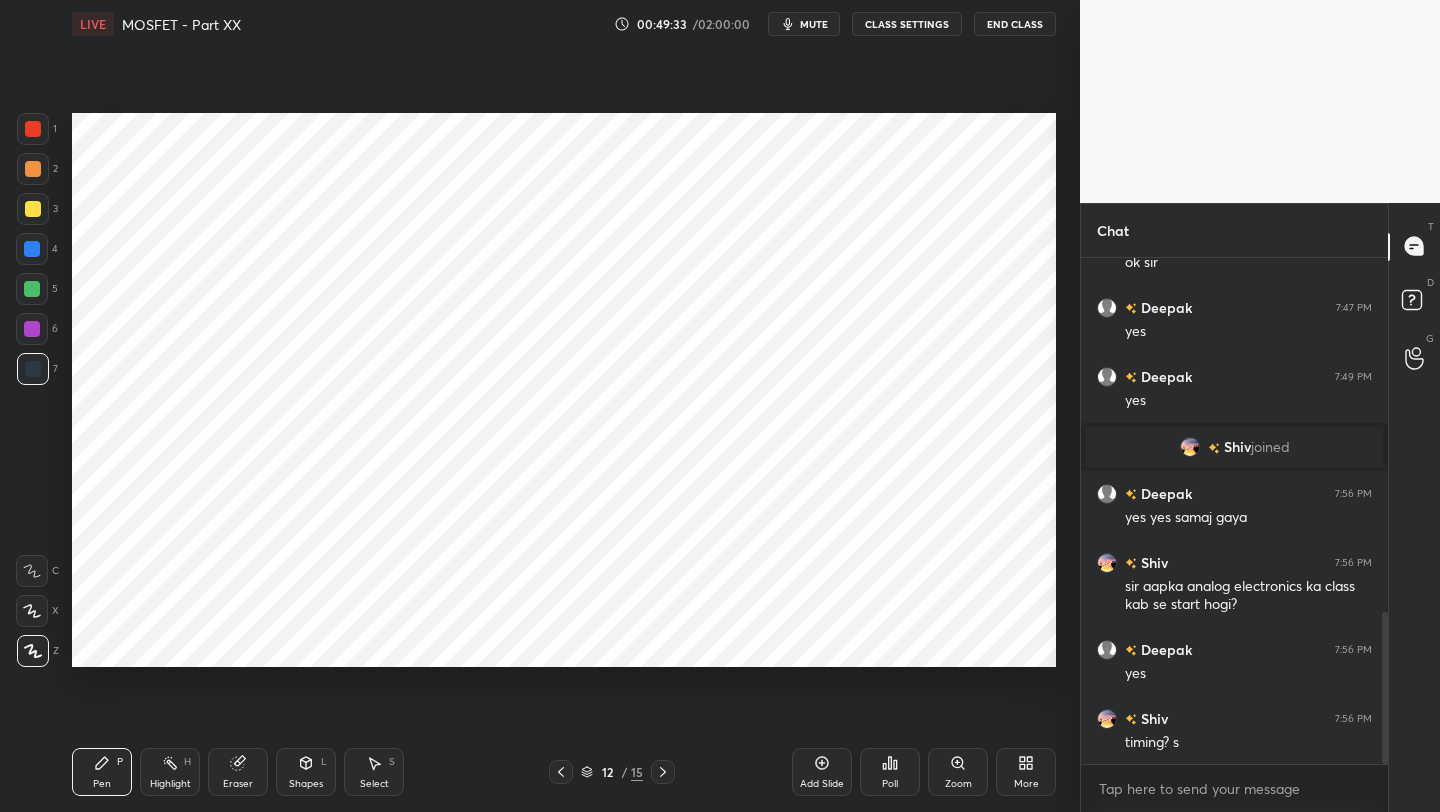 scroll, scrollTop: 1252, scrollLeft: 0, axis: vertical 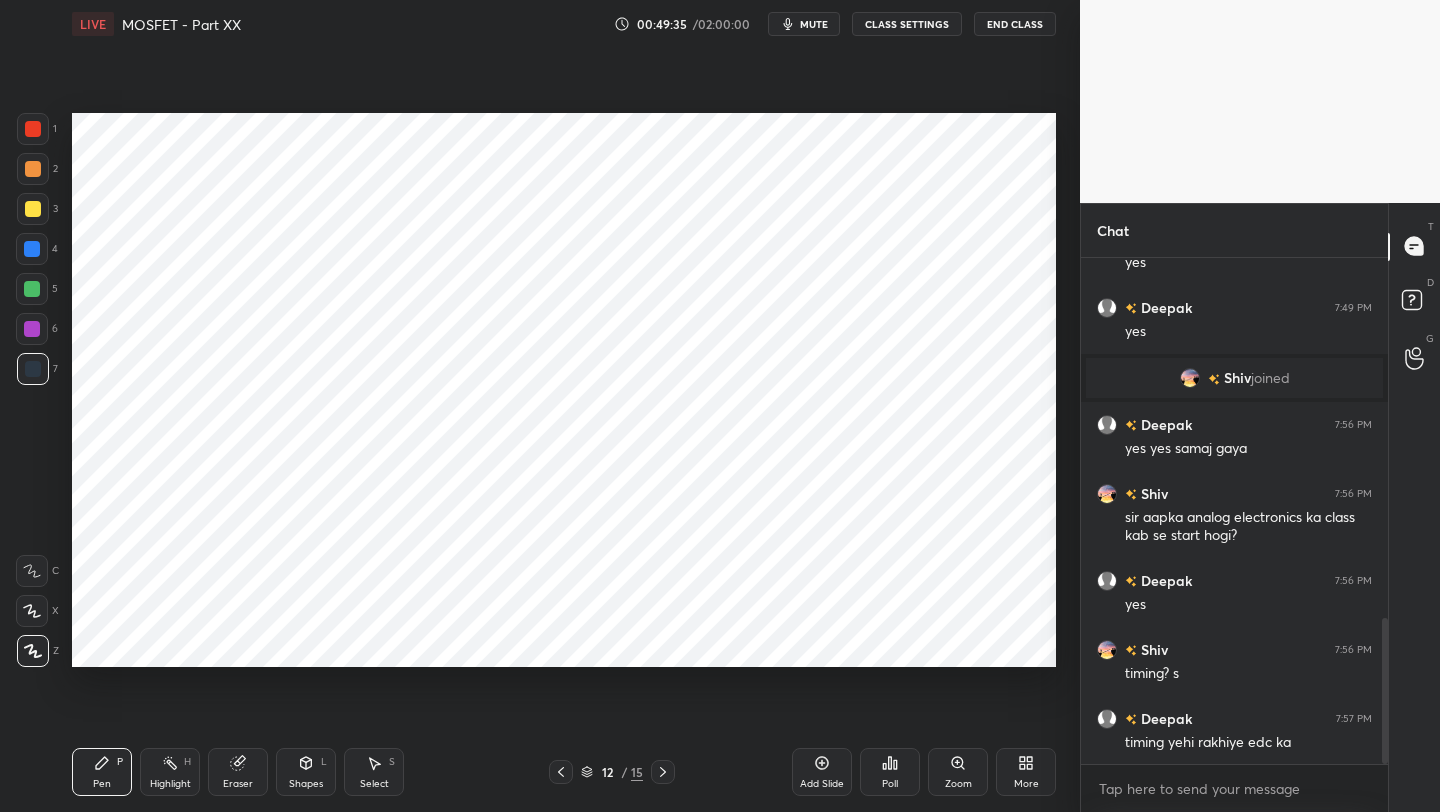 click 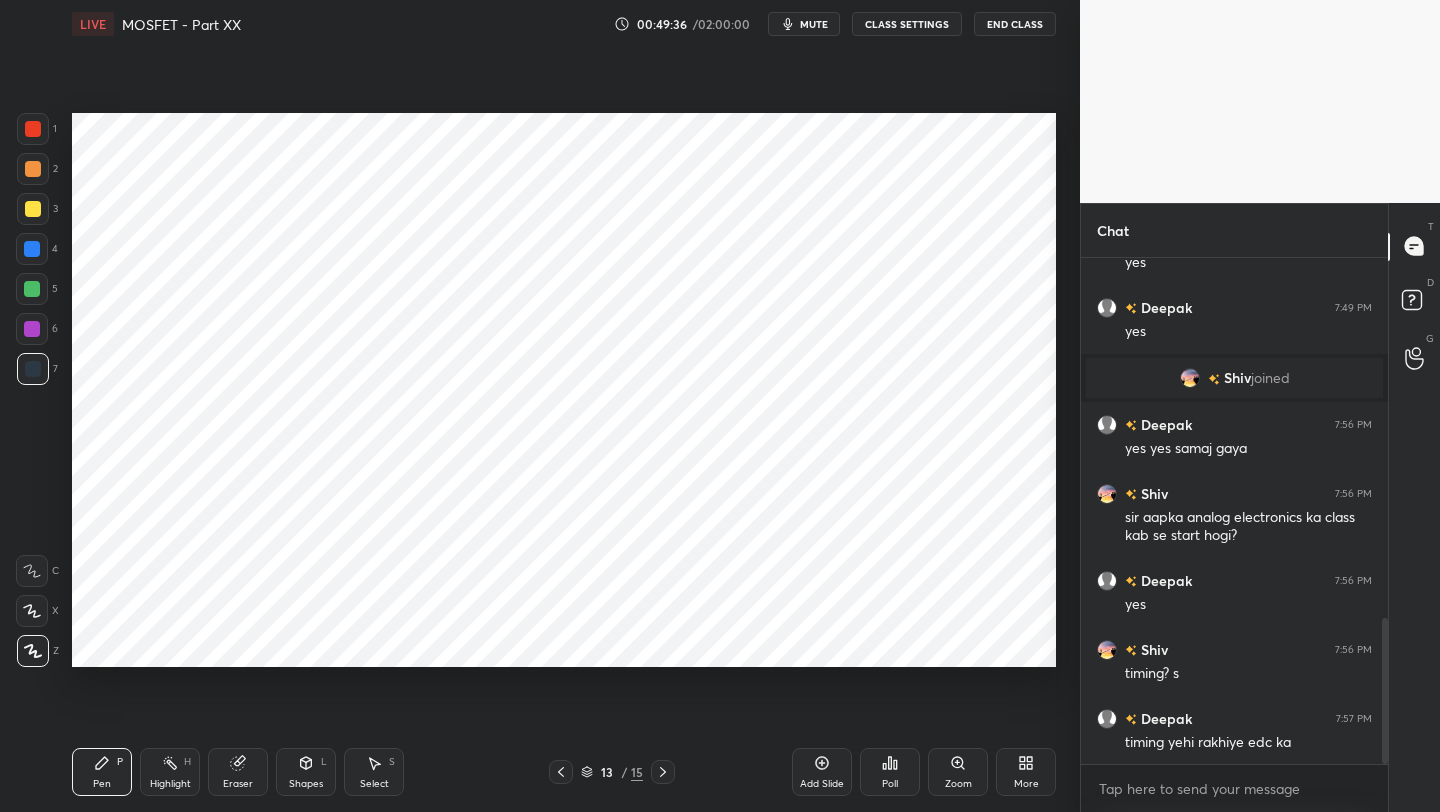 click 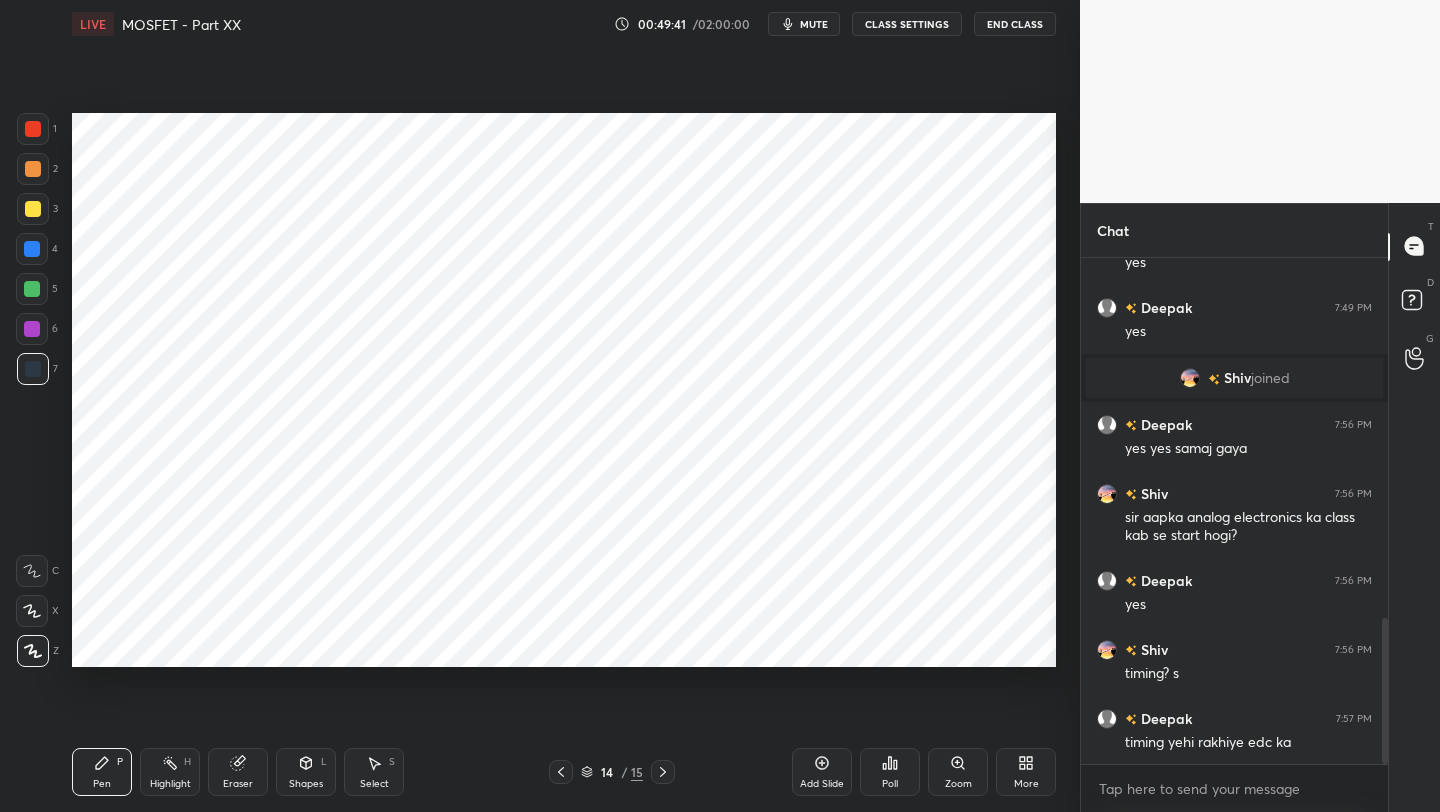 click 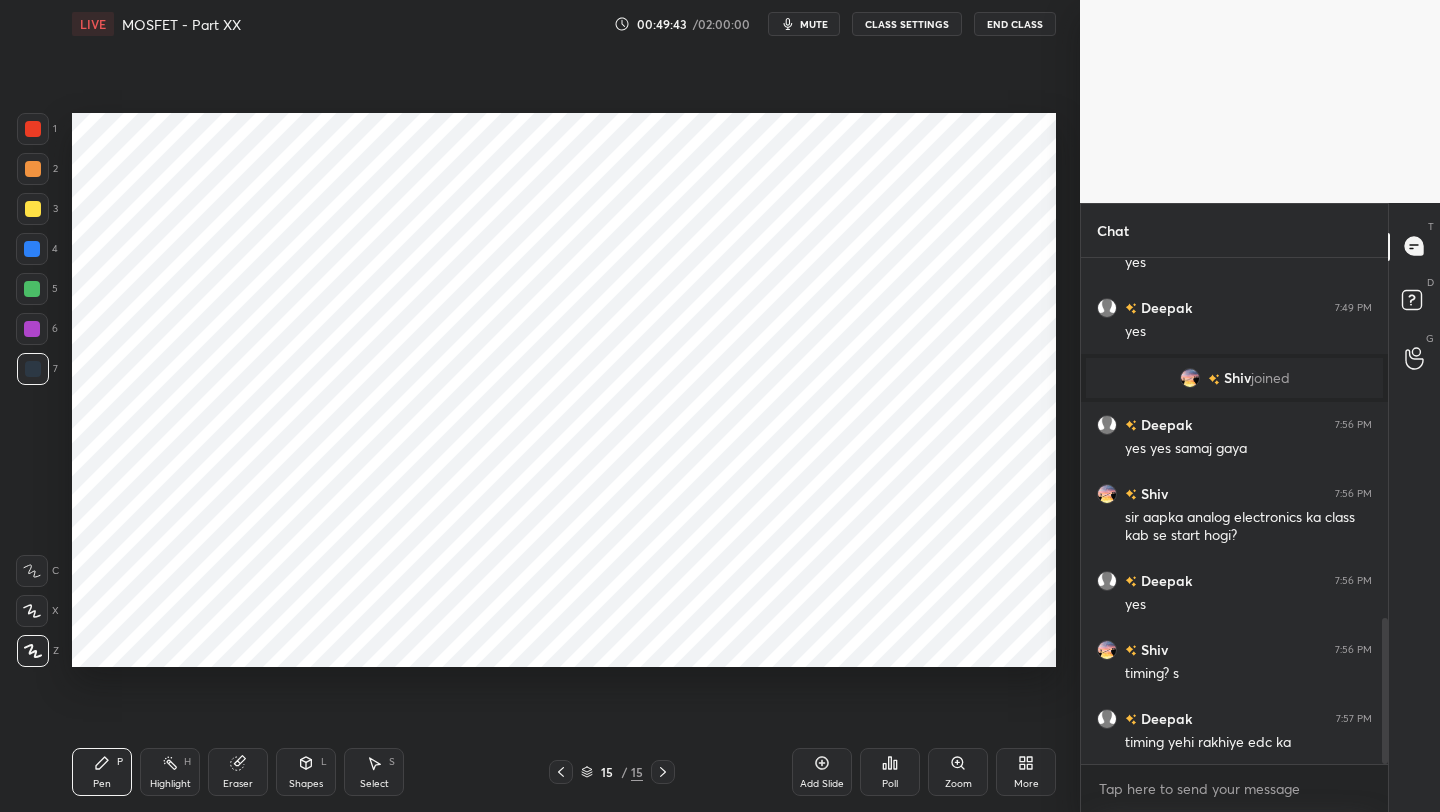 click 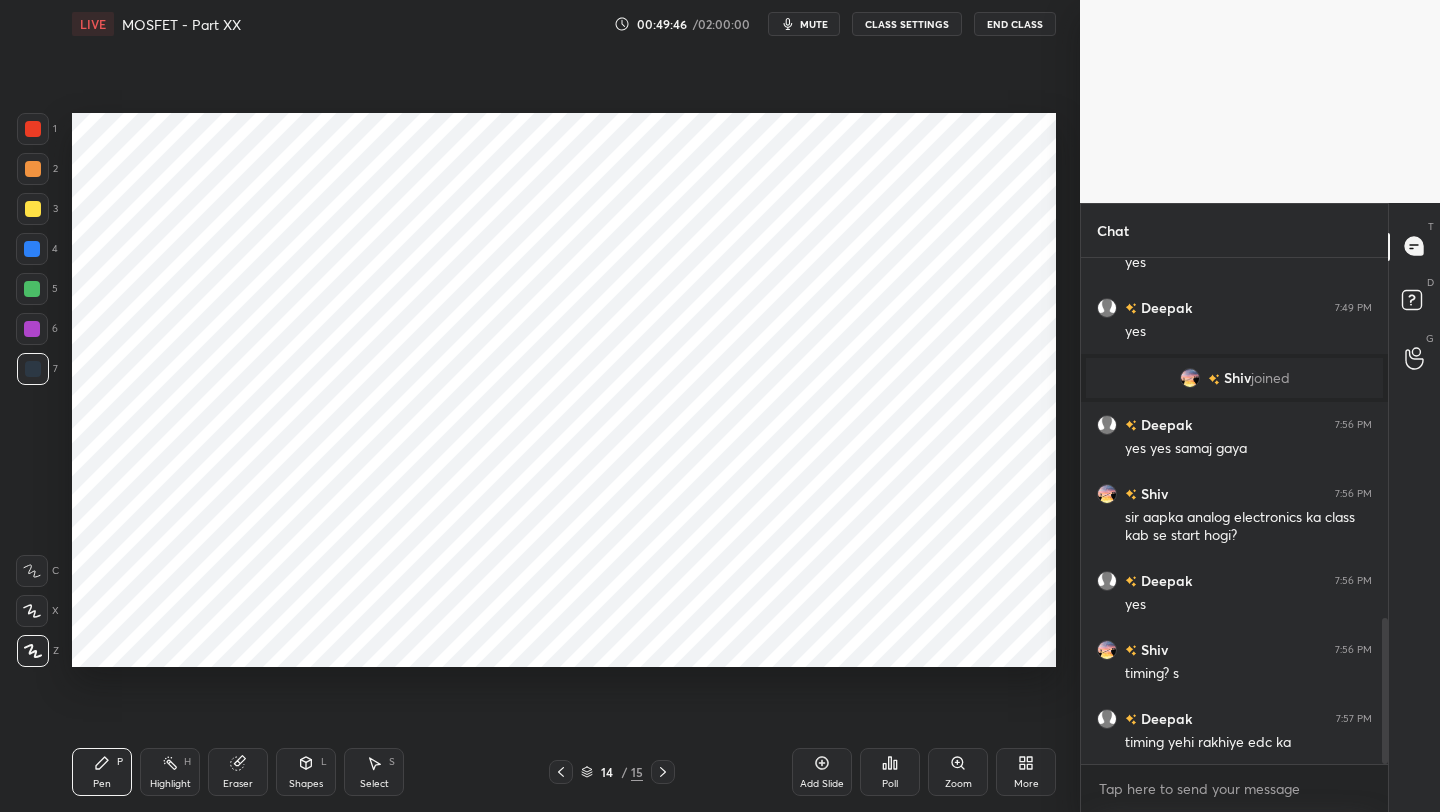 click 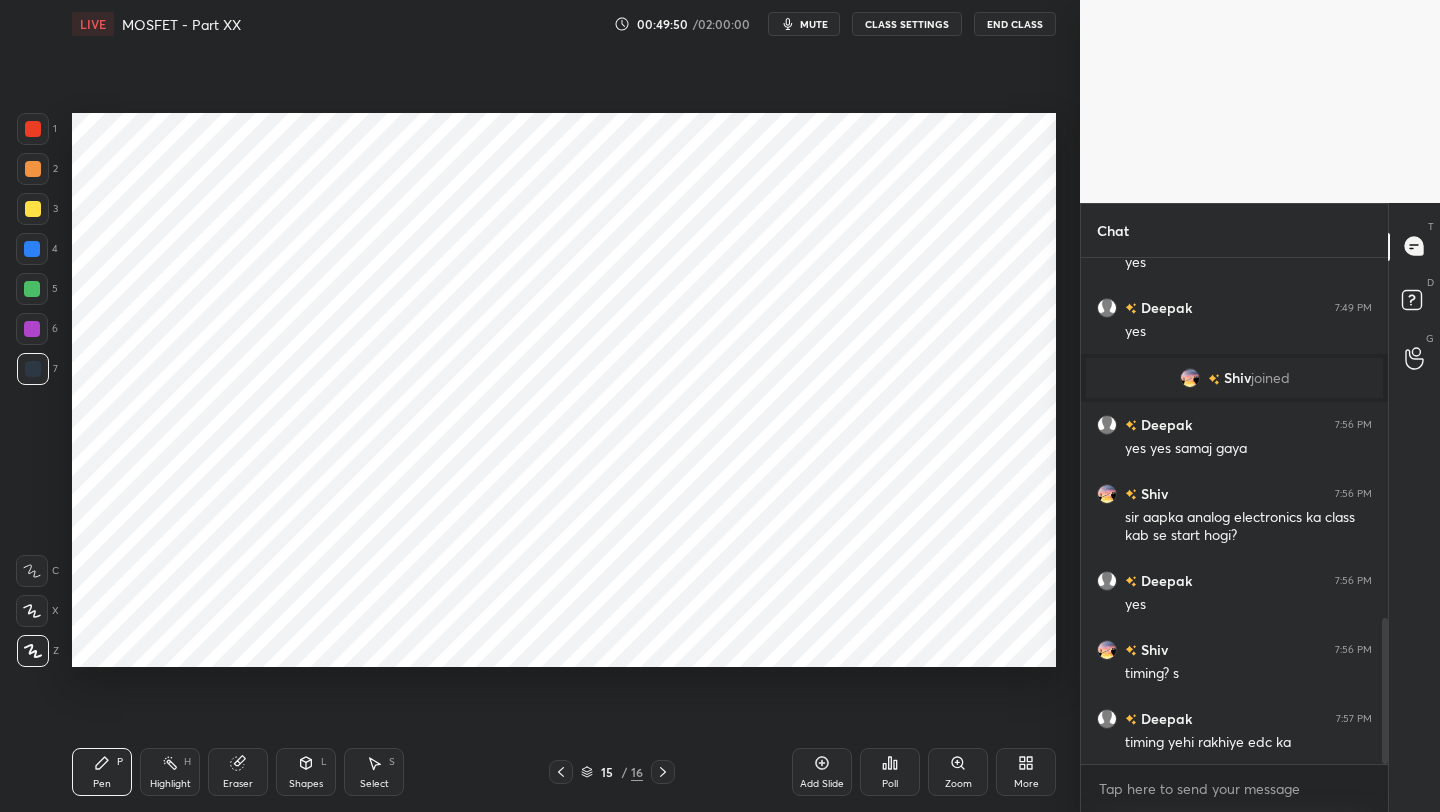 click at bounding box center (33, 129) 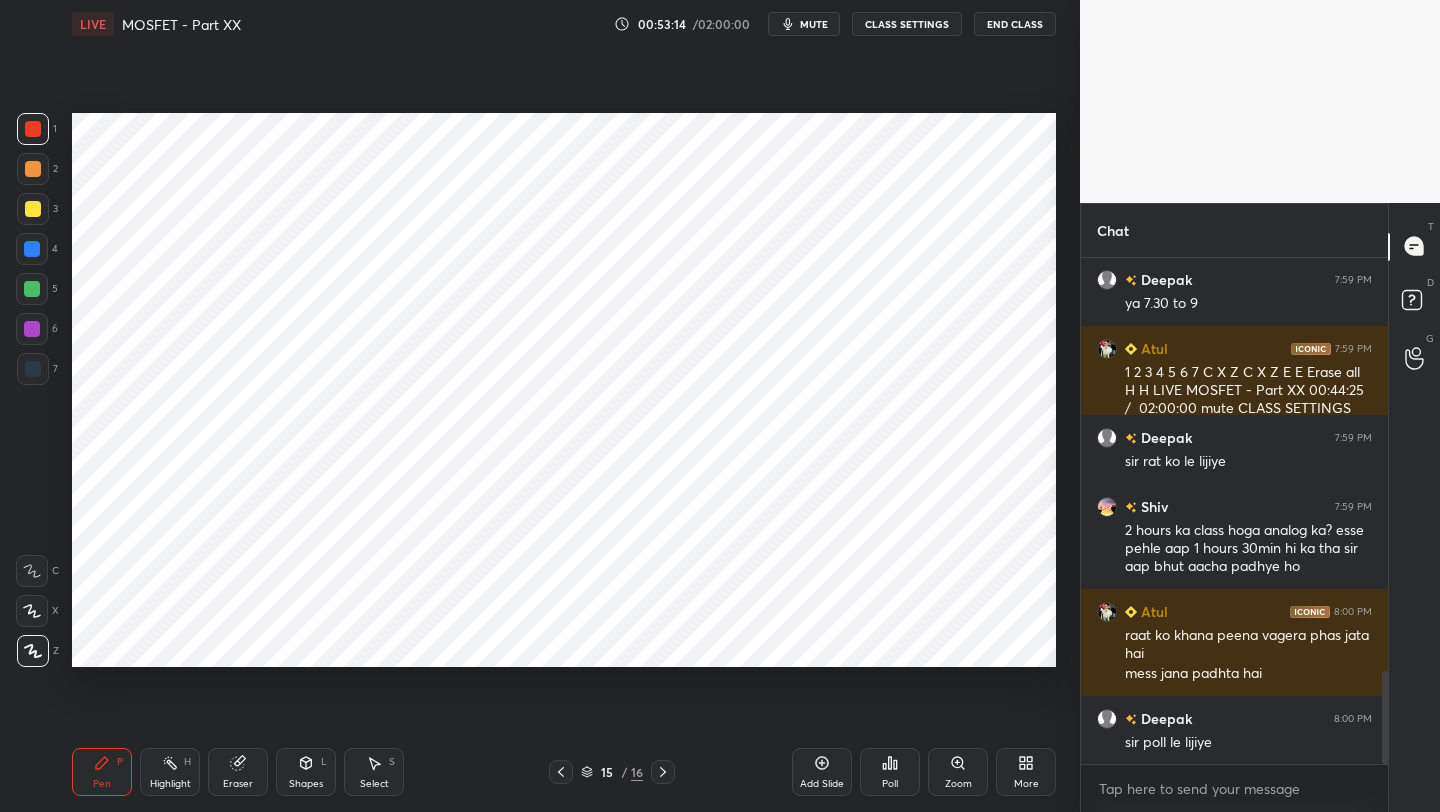 scroll, scrollTop: 2312, scrollLeft: 0, axis: vertical 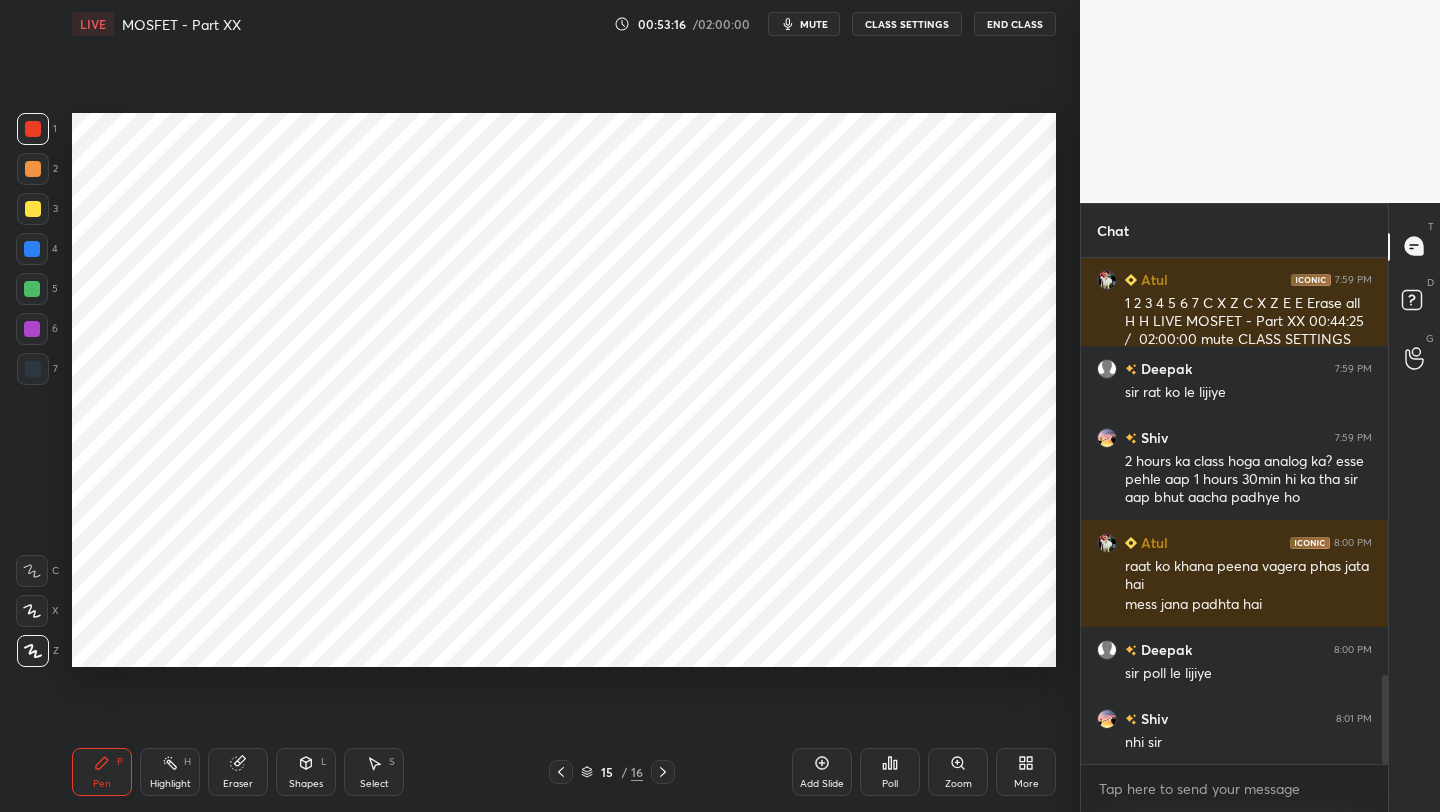 drag, startPoint x: 247, startPoint y: 768, endPoint x: 243, endPoint y: 752, distance: 16.492422 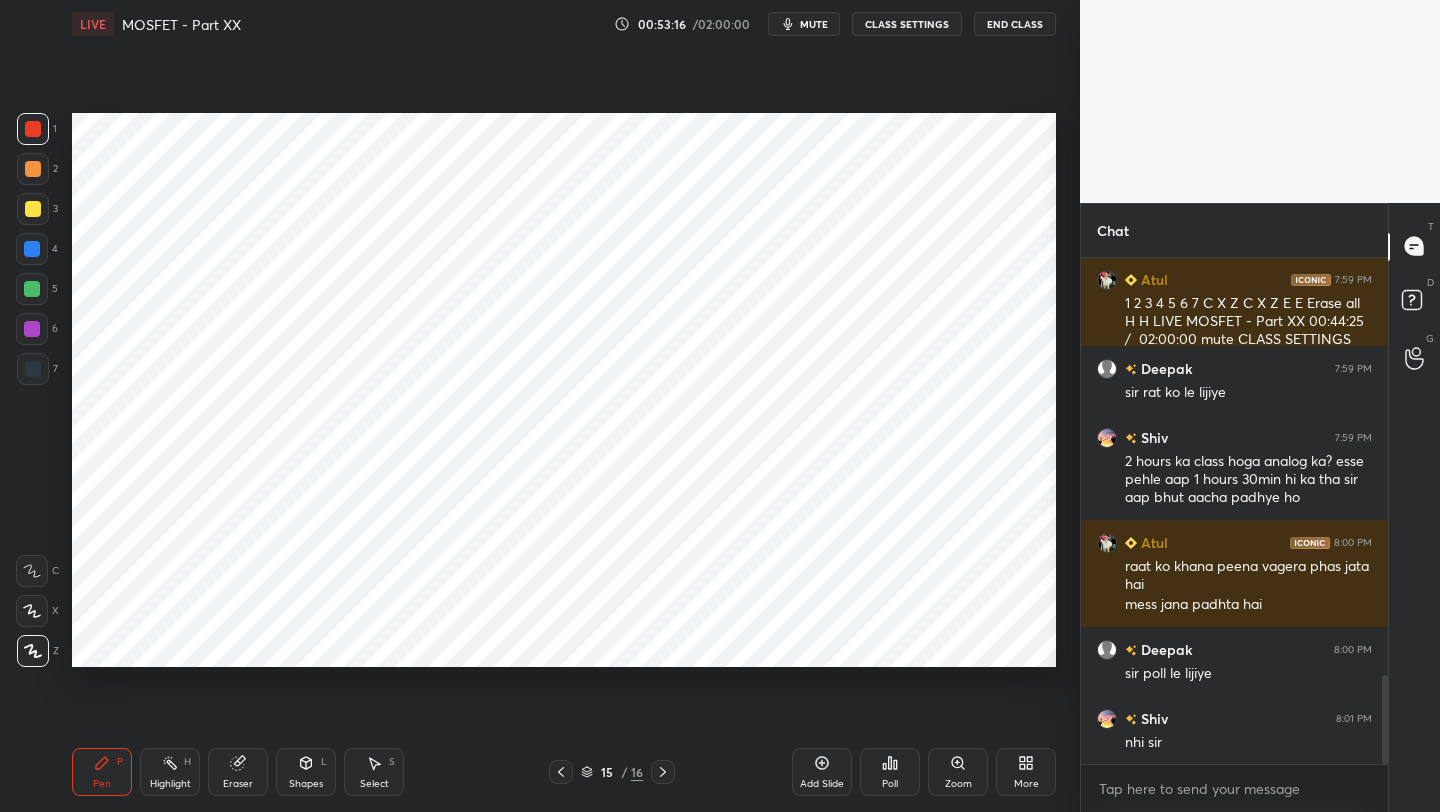 click on "Eraser" at bounding box center (238, 772) 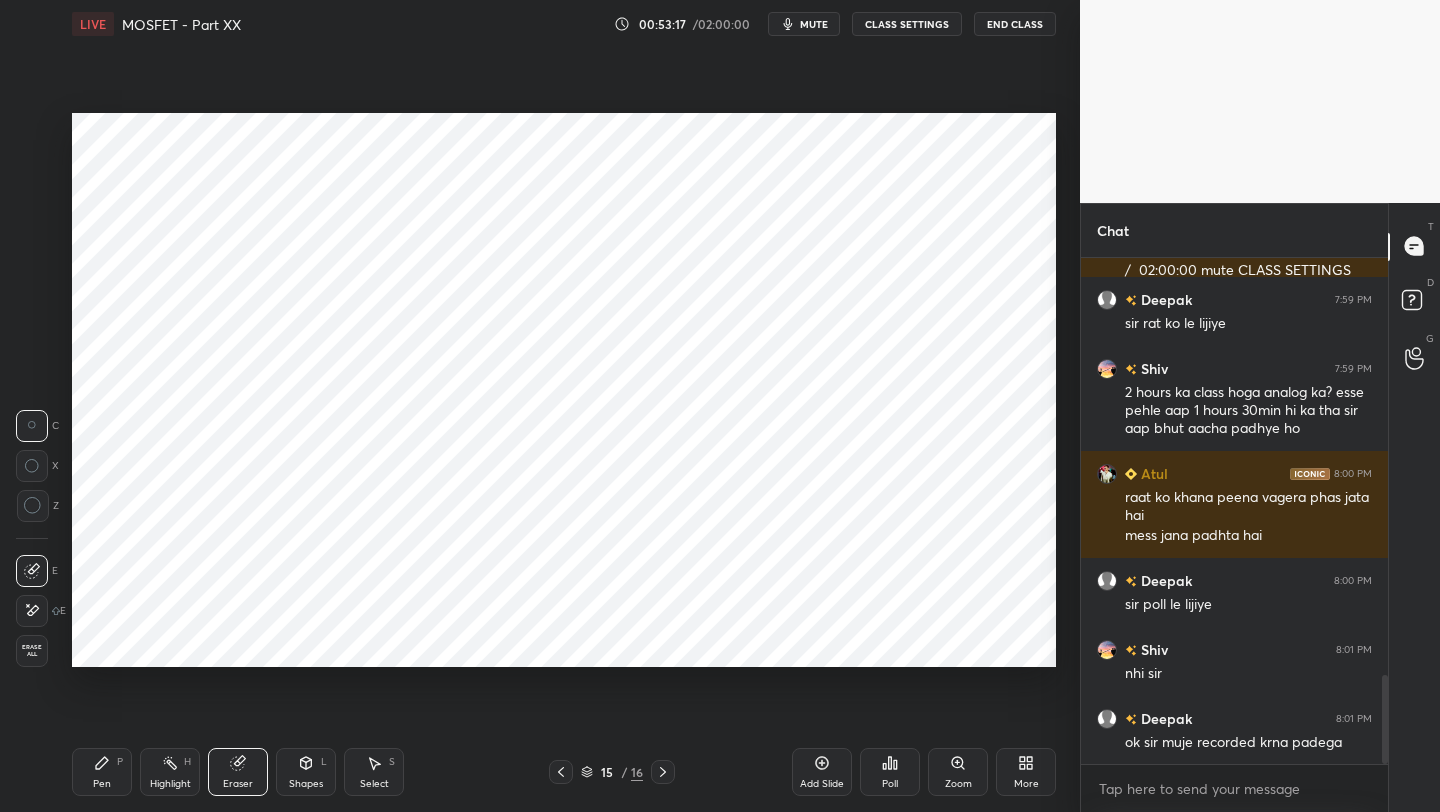 click on "Erase all" at bounding box center [32, 651] 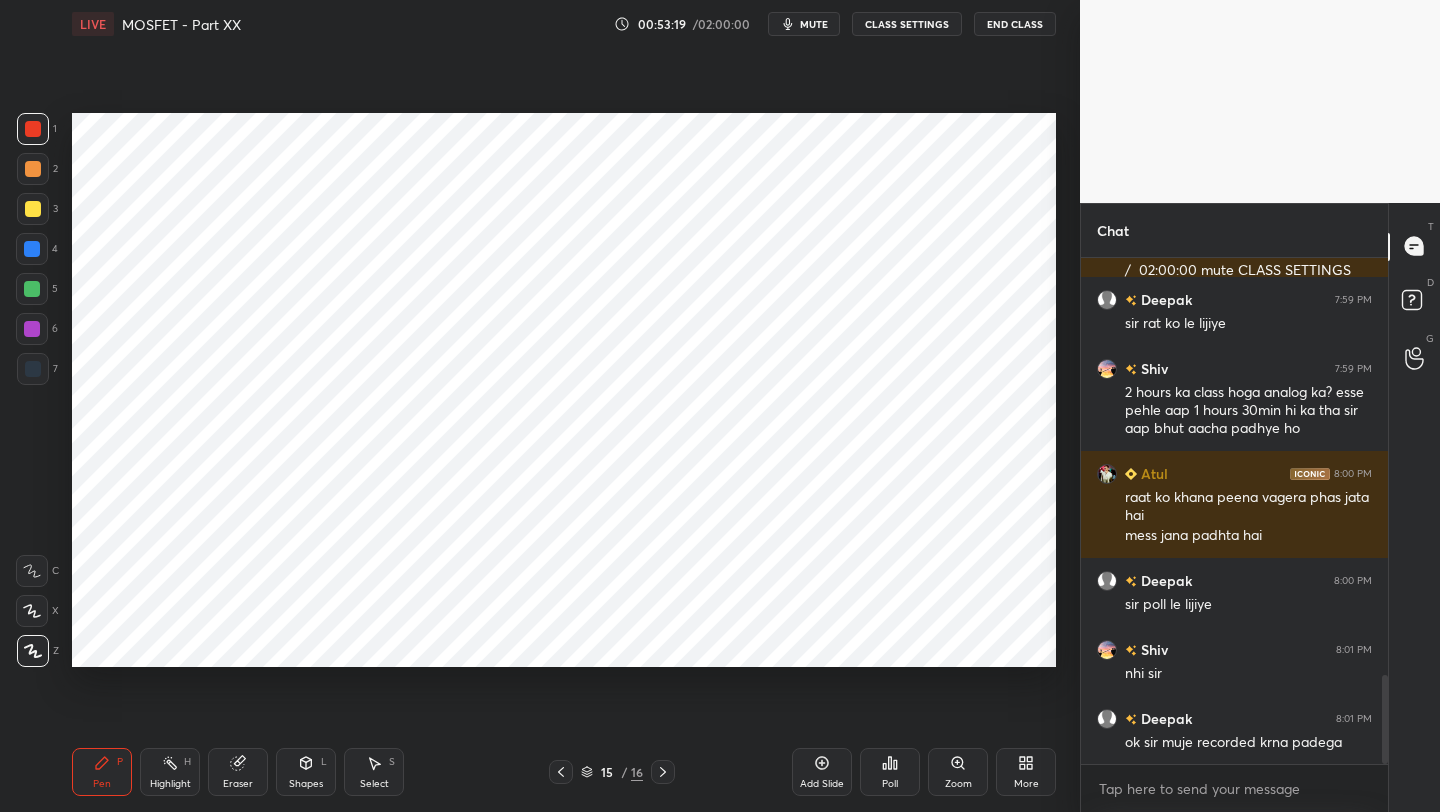 click 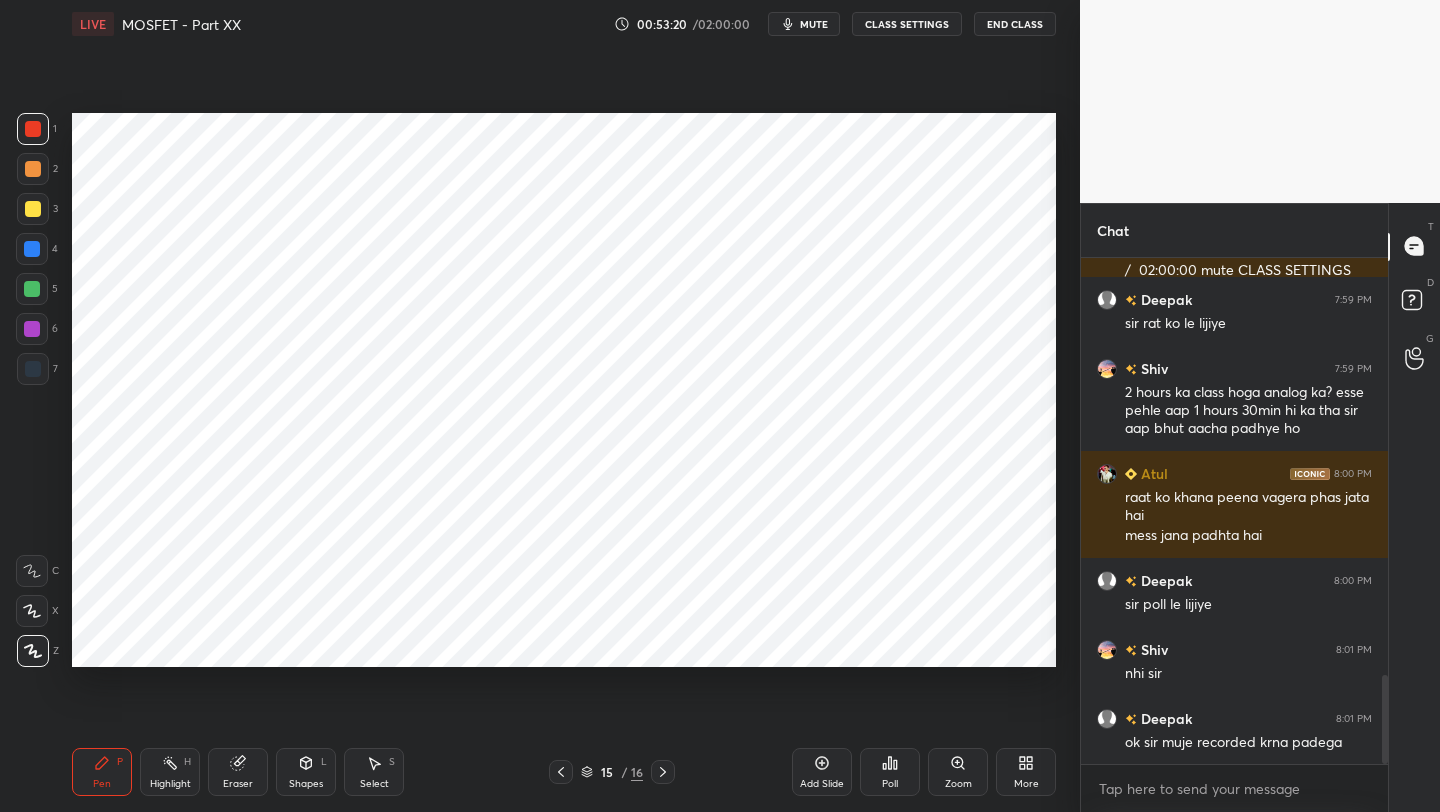 click at bounding box center (32, 249) 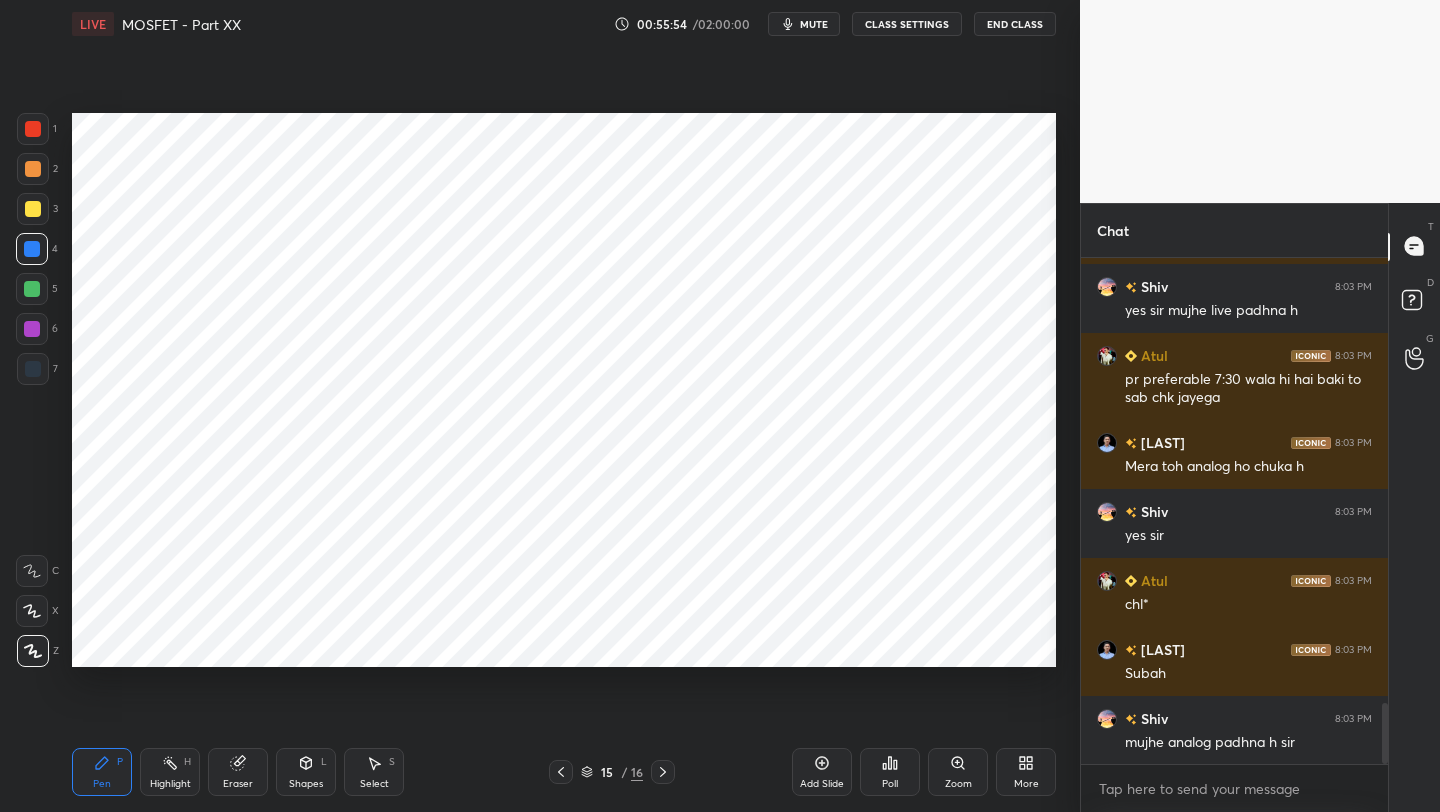 scroll, scrollTop: 3670, scrollLeft: 0, axis: vertical 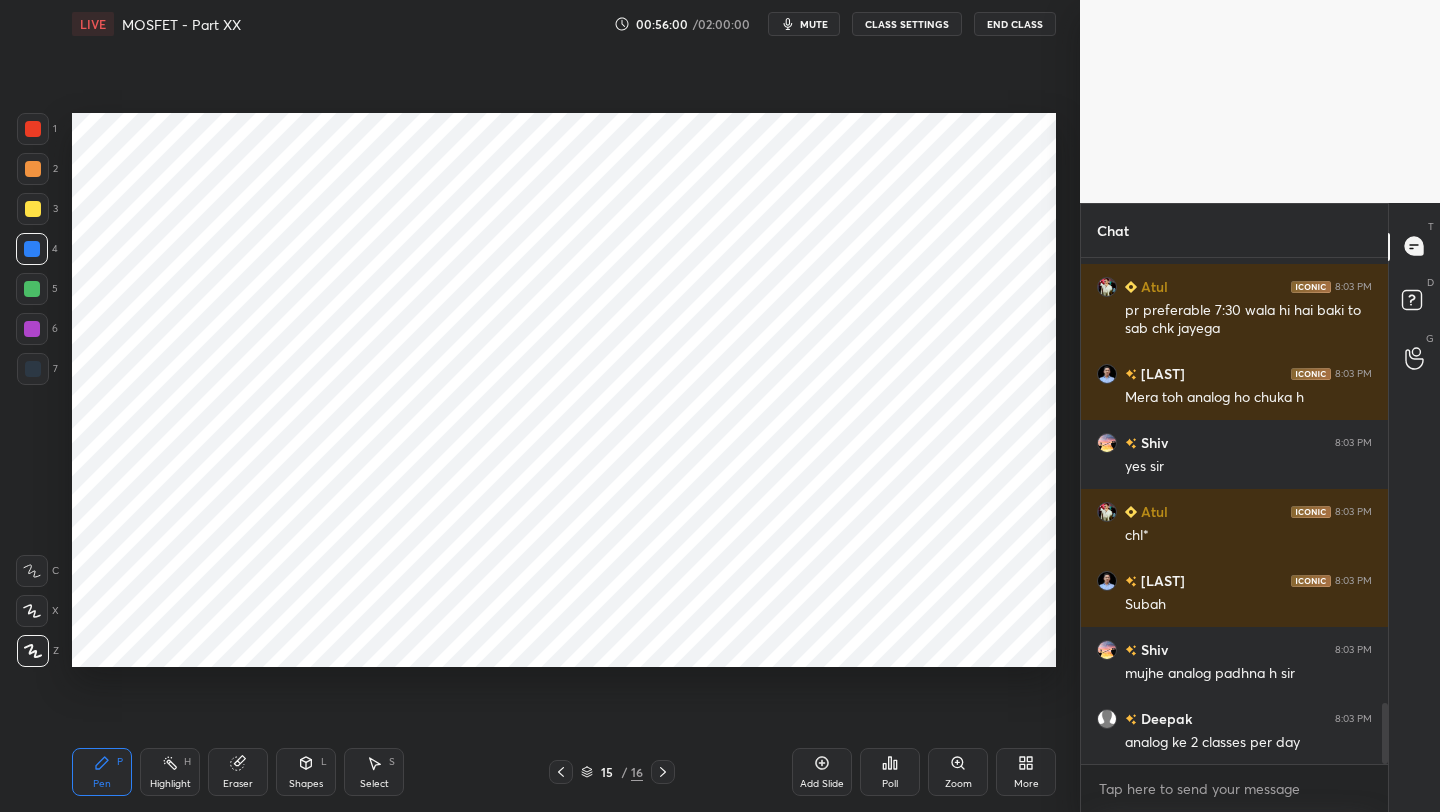 click at bounding box center [33, 129] 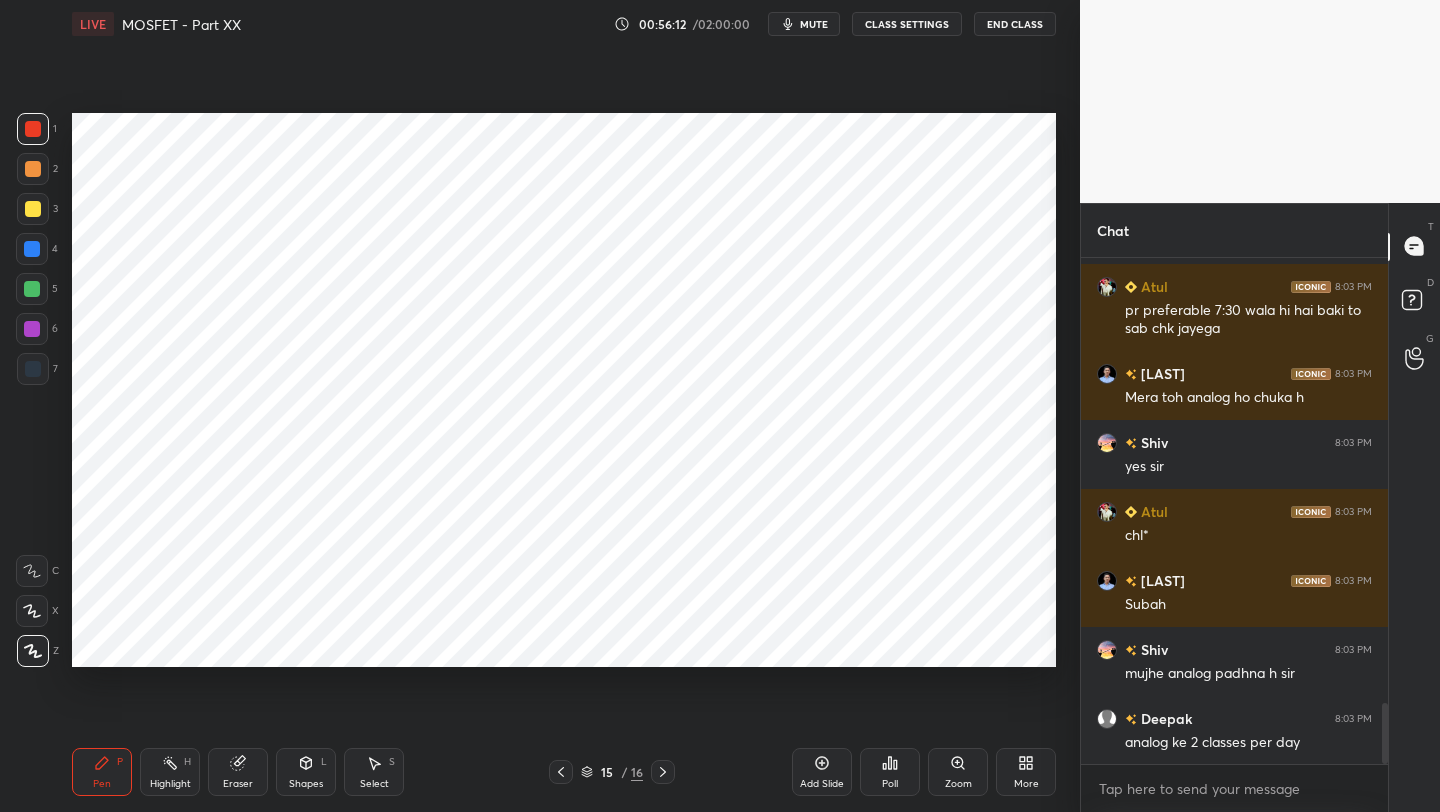 click 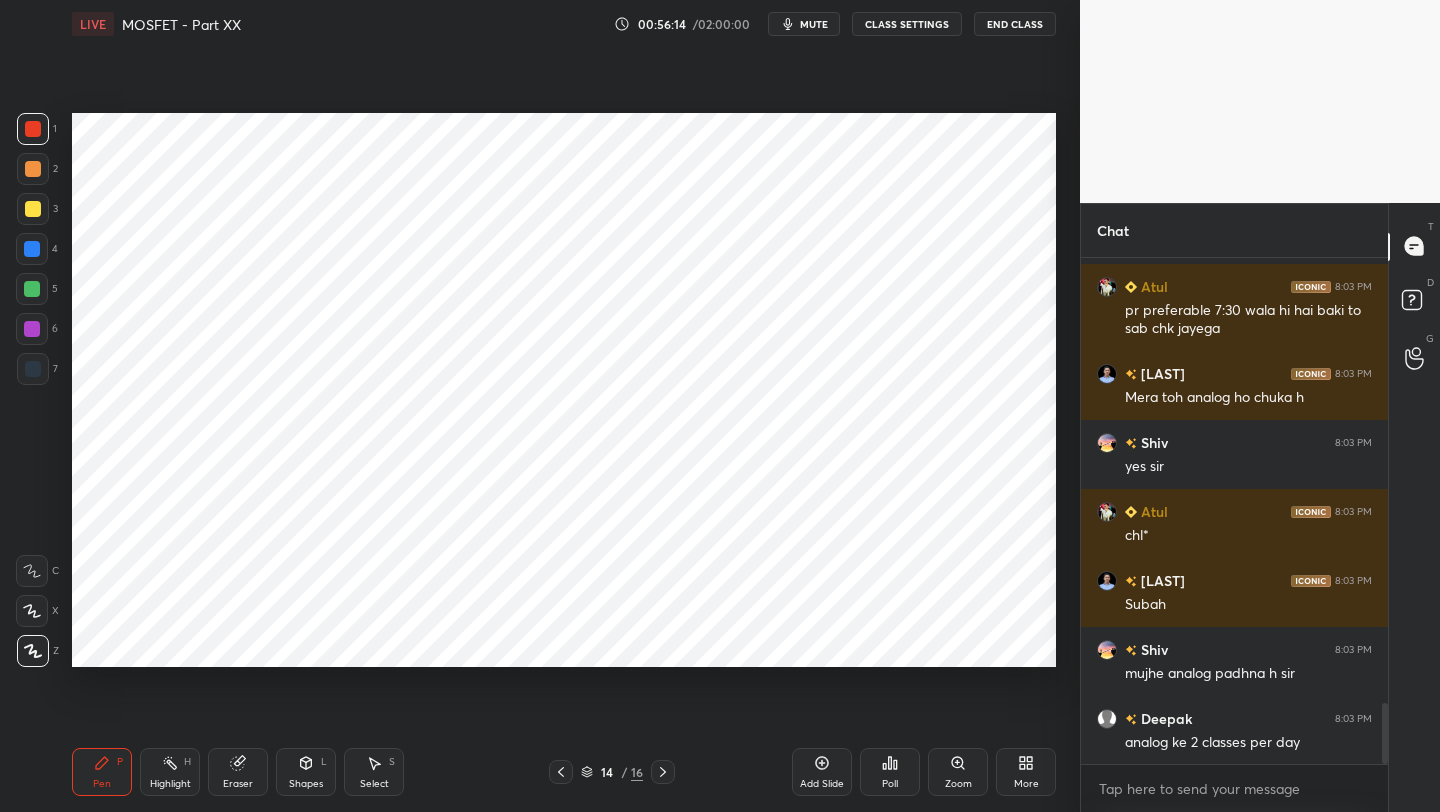 click 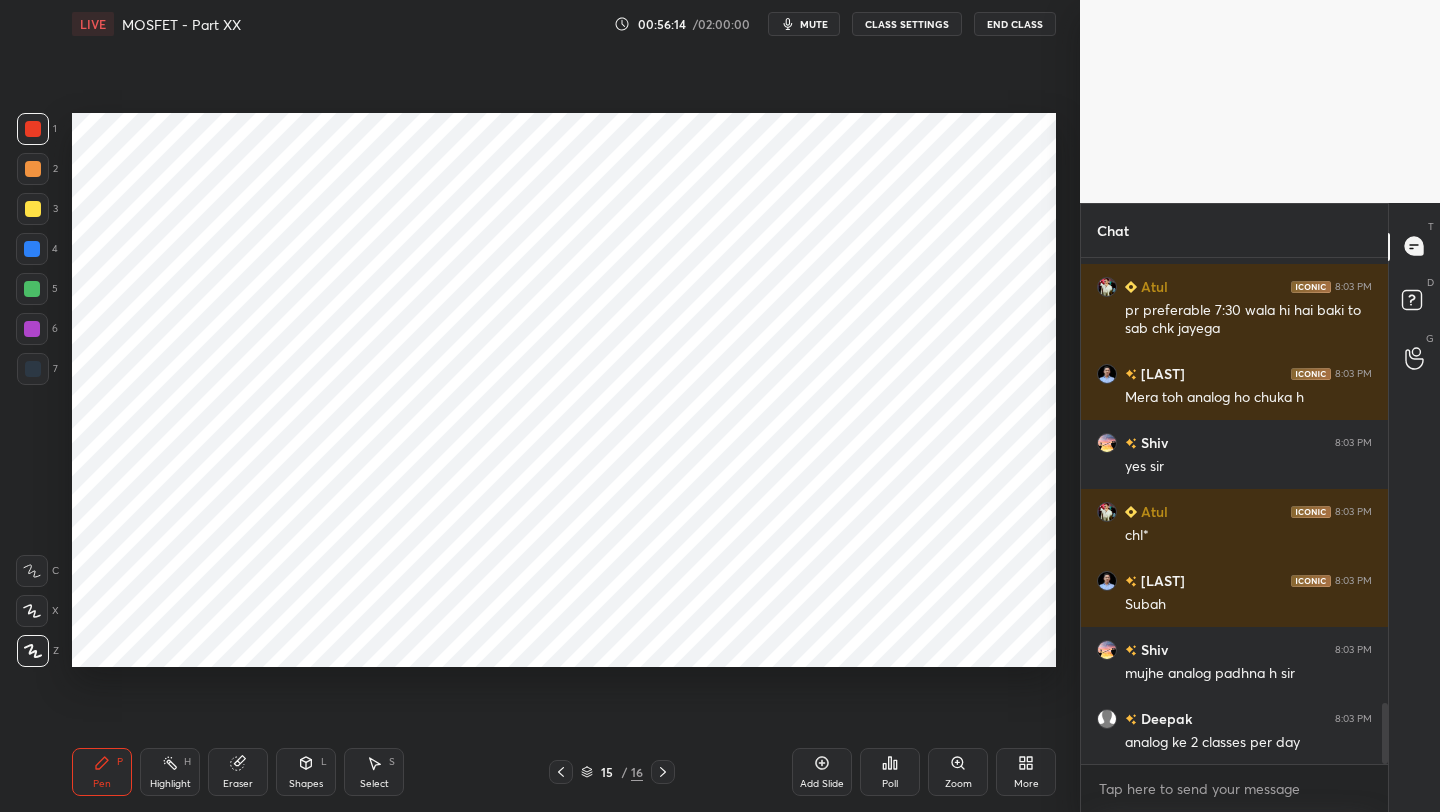 click 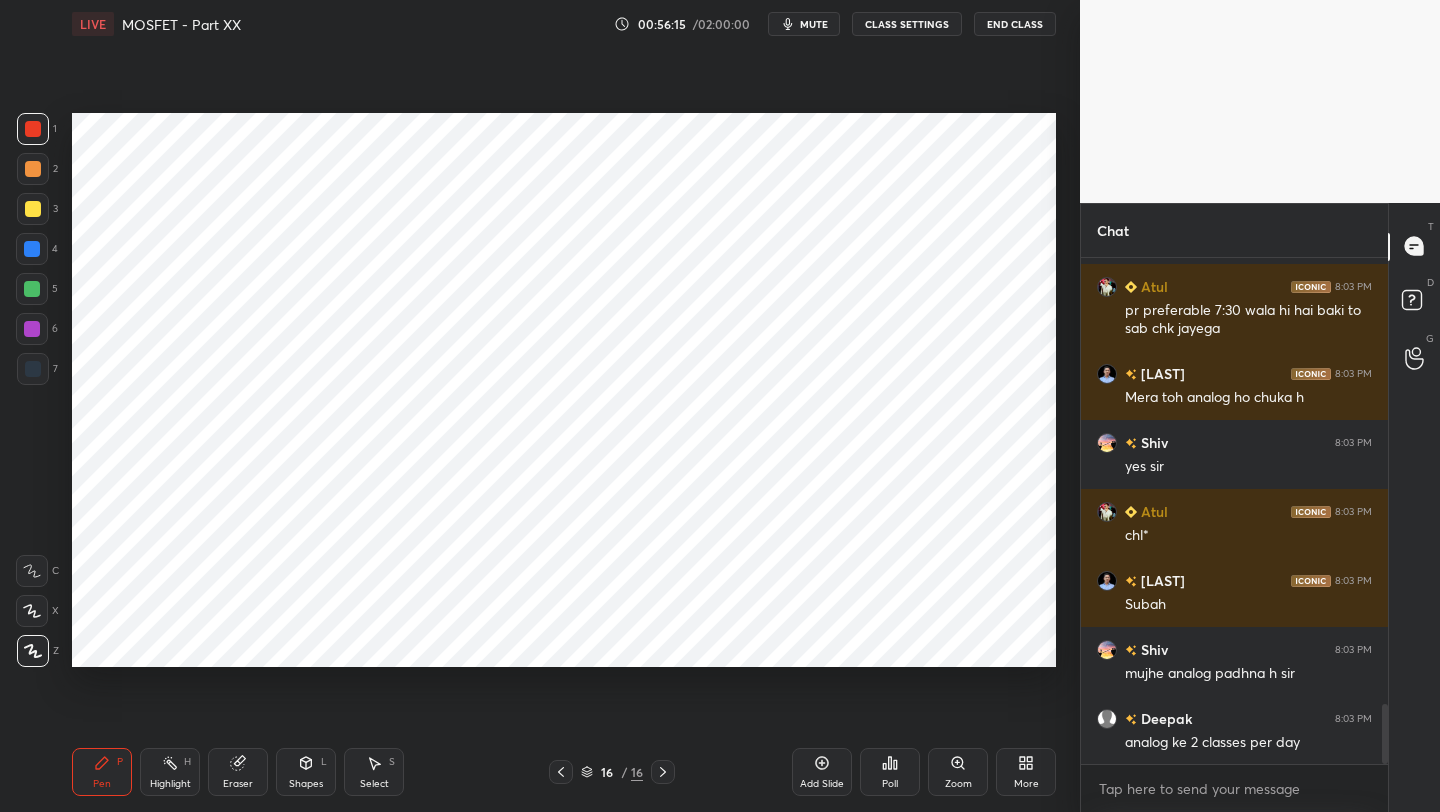 scroll, scrollTop: 3739, scrollLeft: 0, axis: vertical 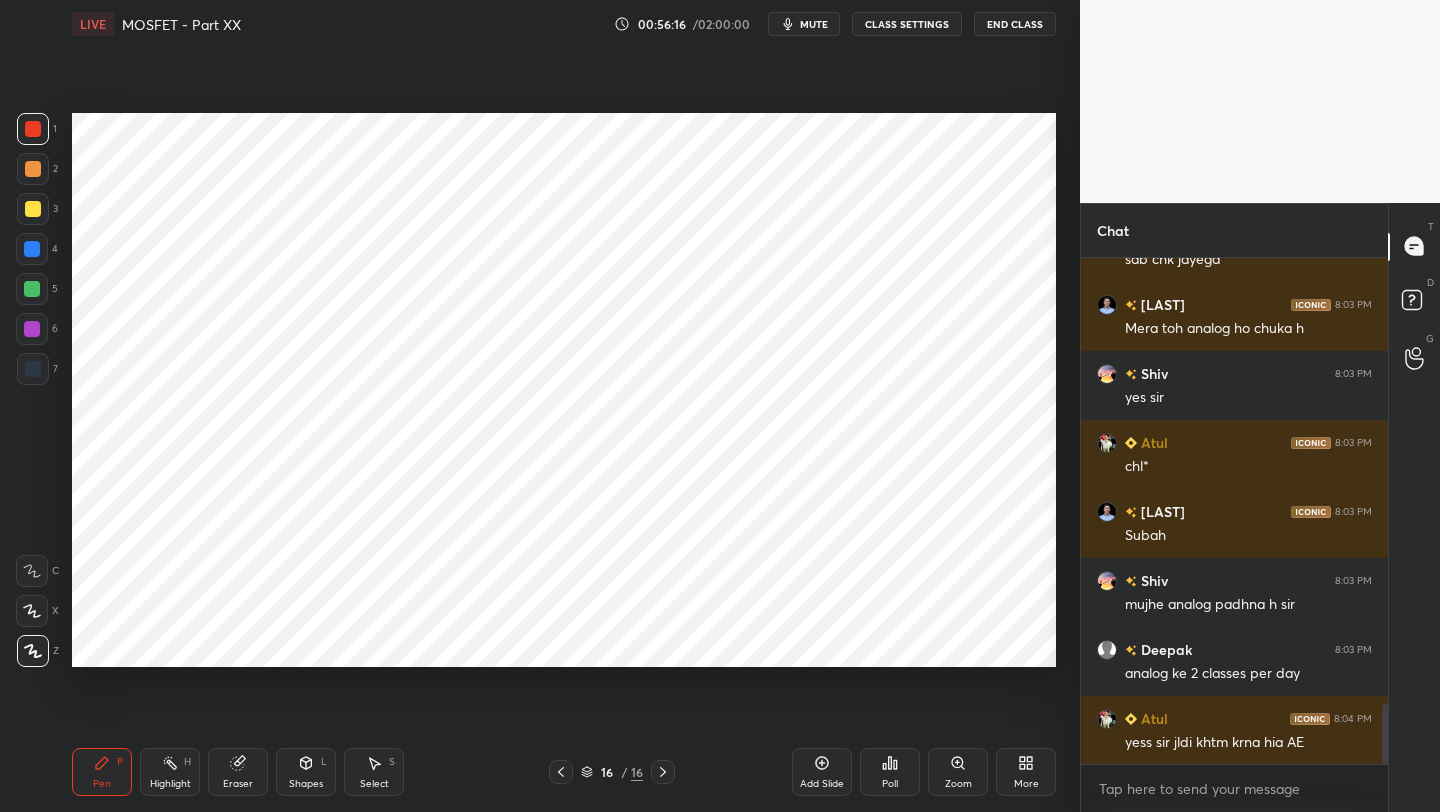 click 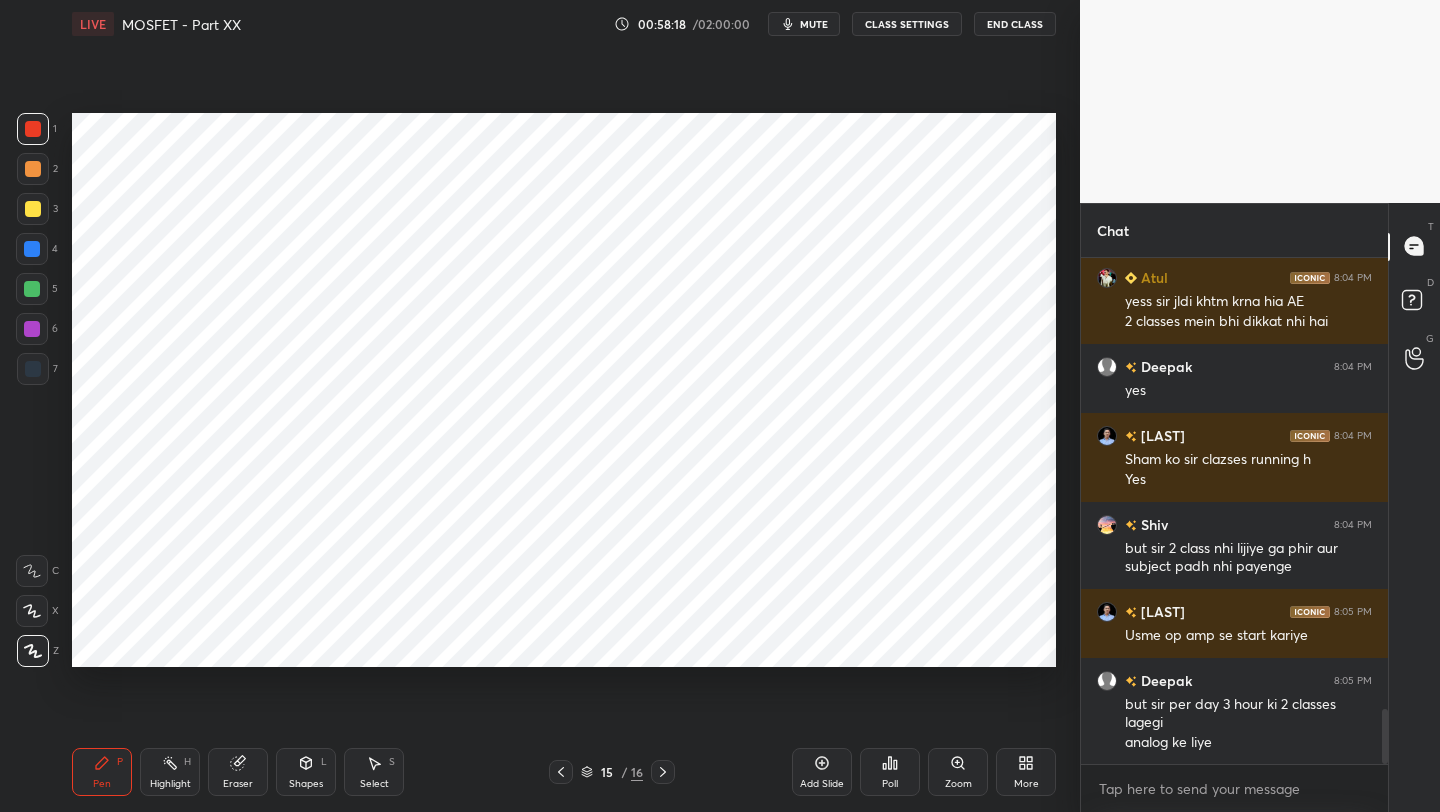 scroll, scrollTop: 4249, scrollLeft: 0, axis: vertical 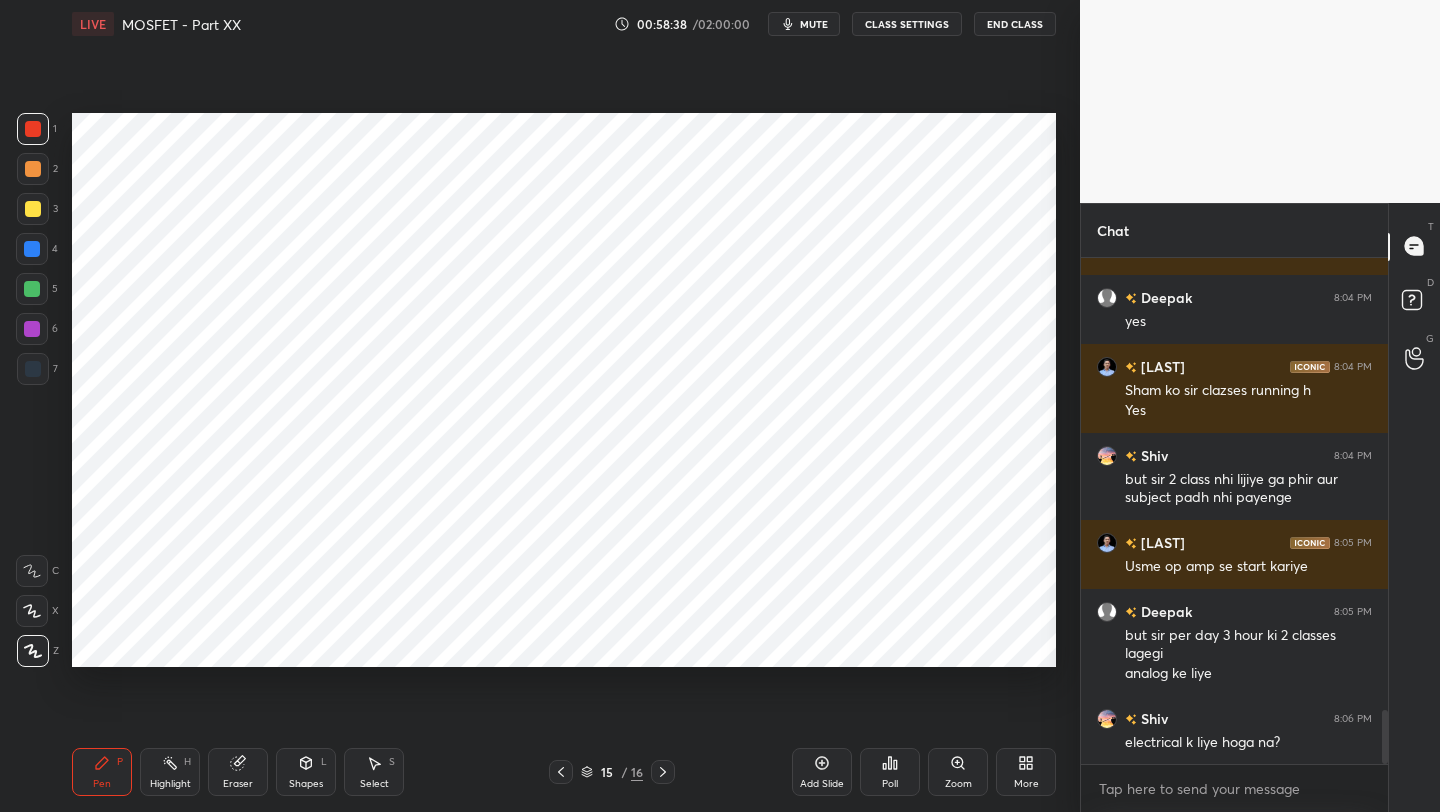 drag, startPoint x: 310, startPoint y: 764, endPoint x: 329, endPoint y: 747, distance: 25.495098 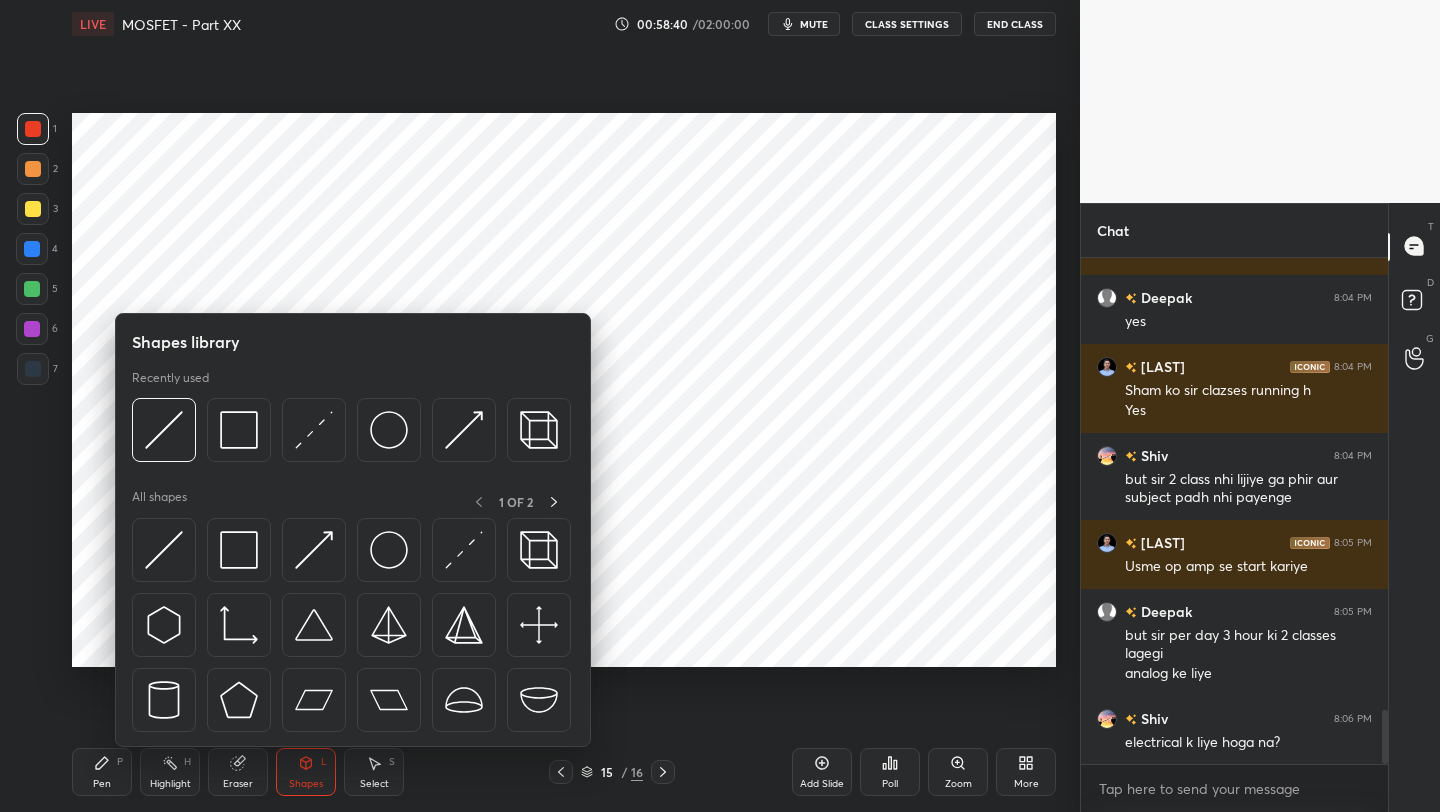 drag, startPoint x: 94, startPoint y: 791, endPoint x: 131, endPoint y: 717, distance: 82.73451 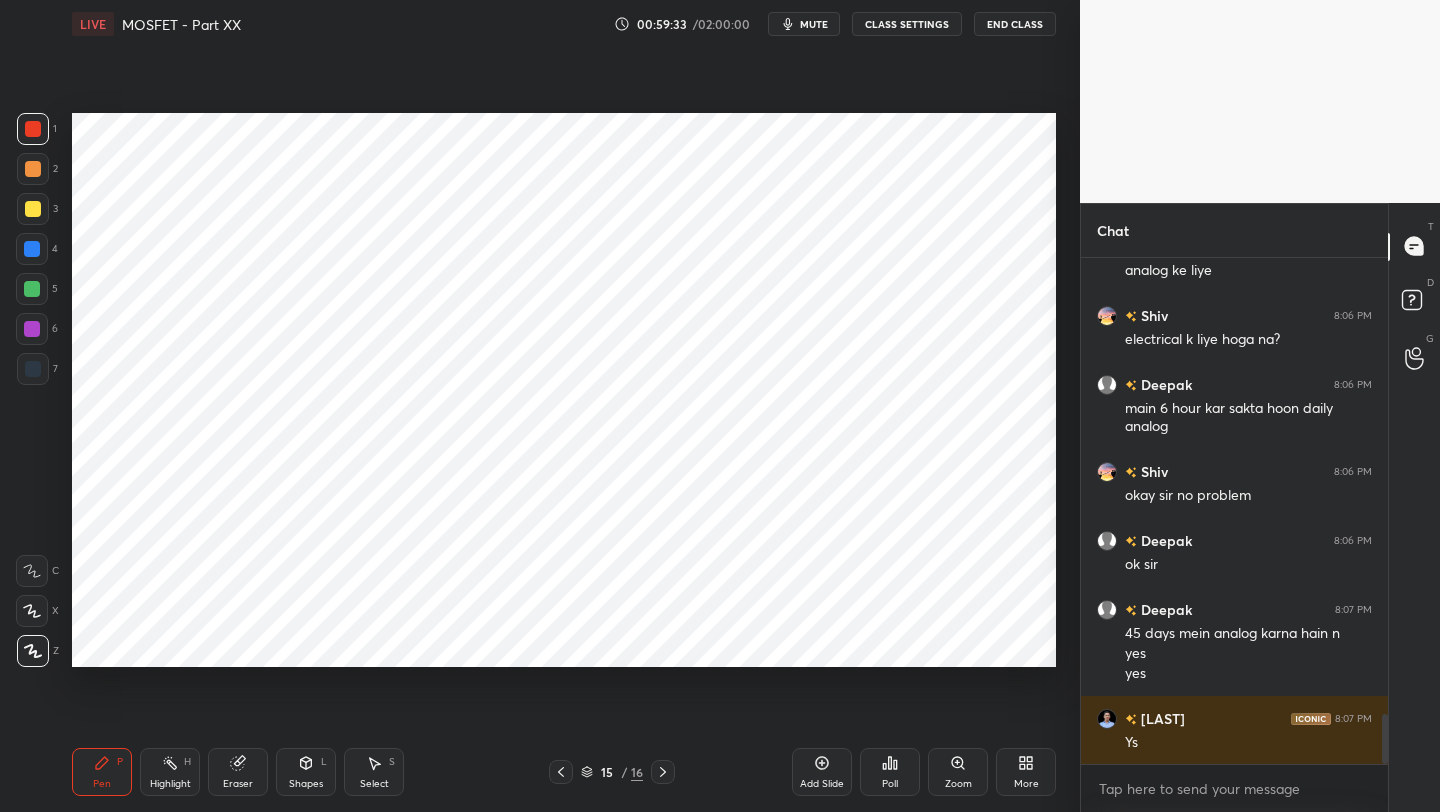 scroll, scrollTop: 4721, scrollLeft: 0, axis: vertical 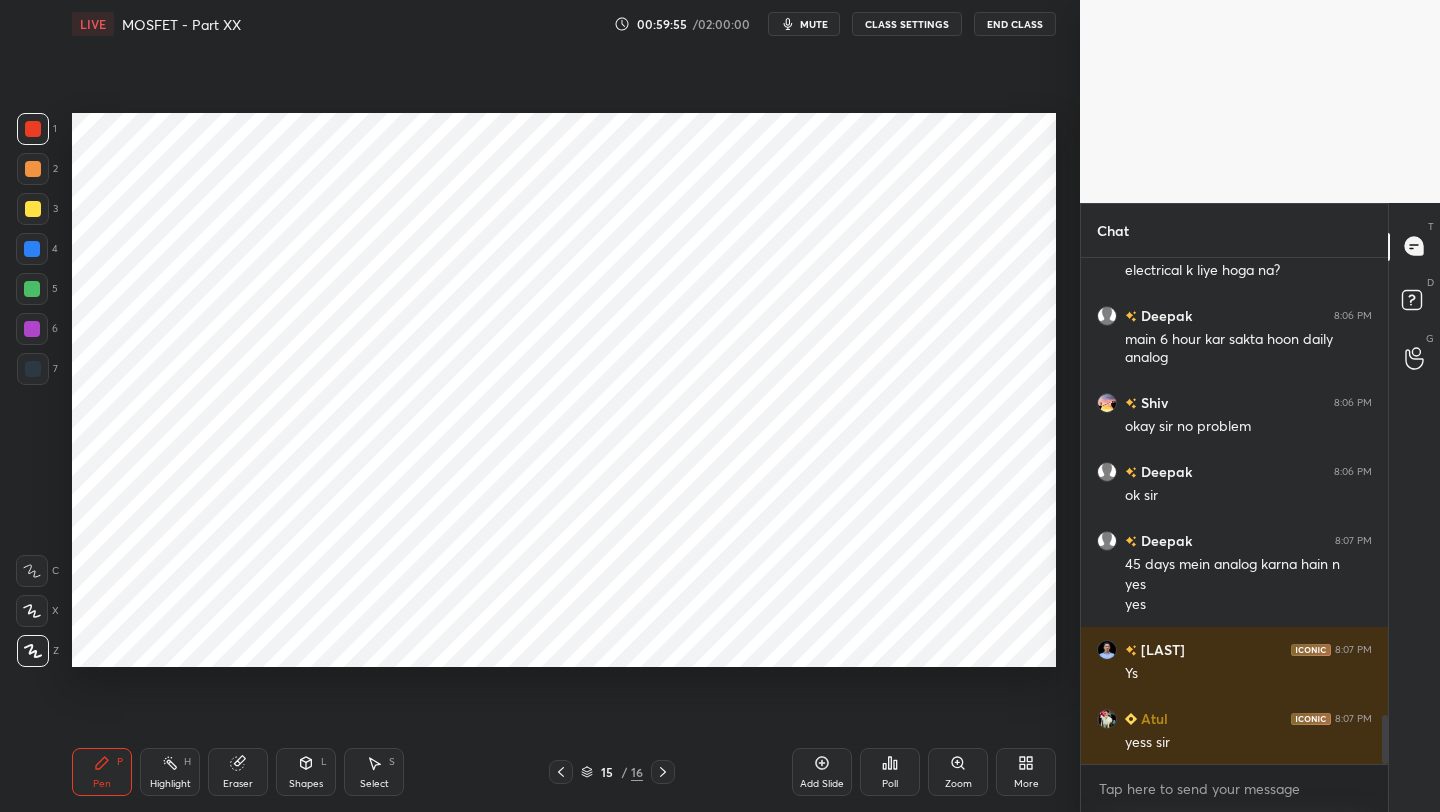 click 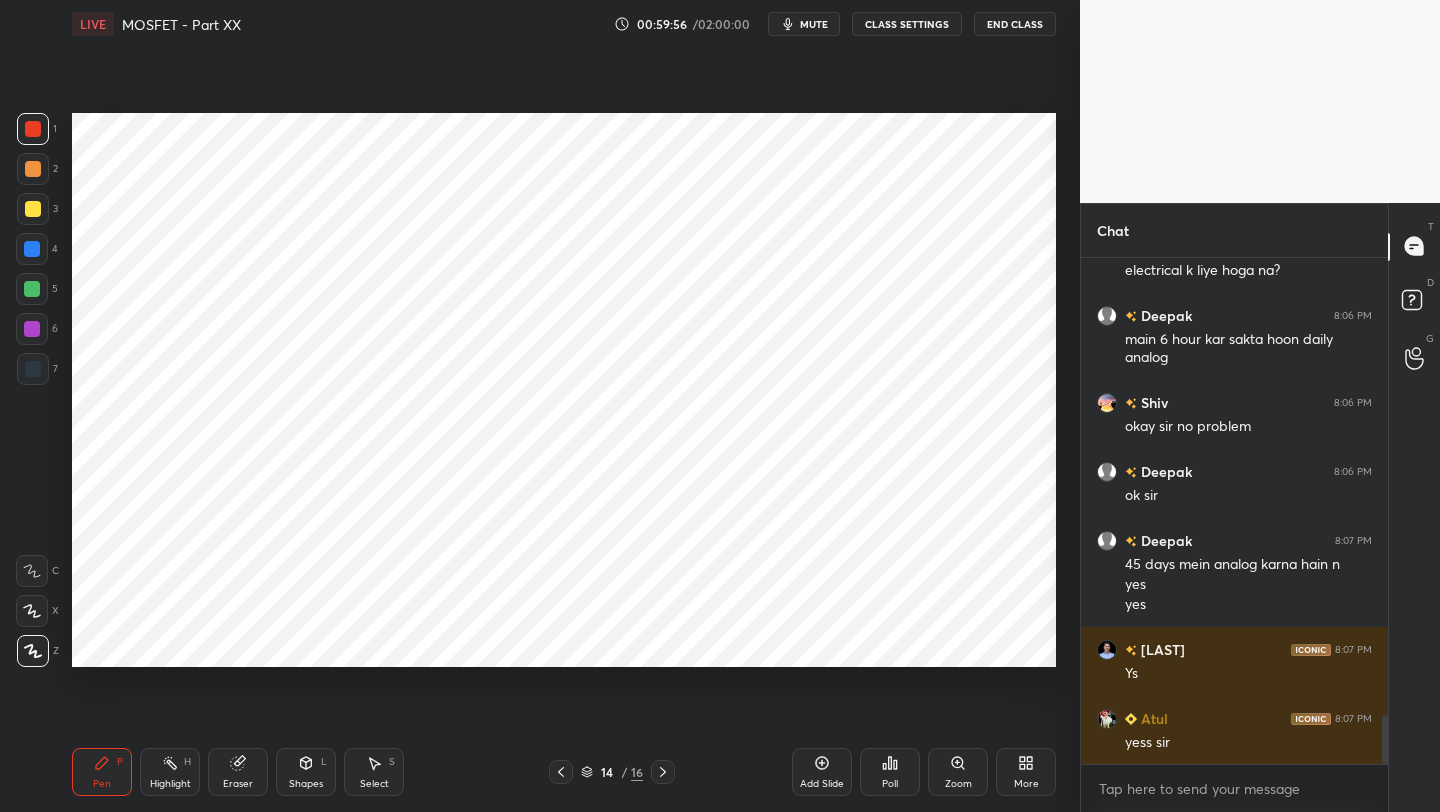 click 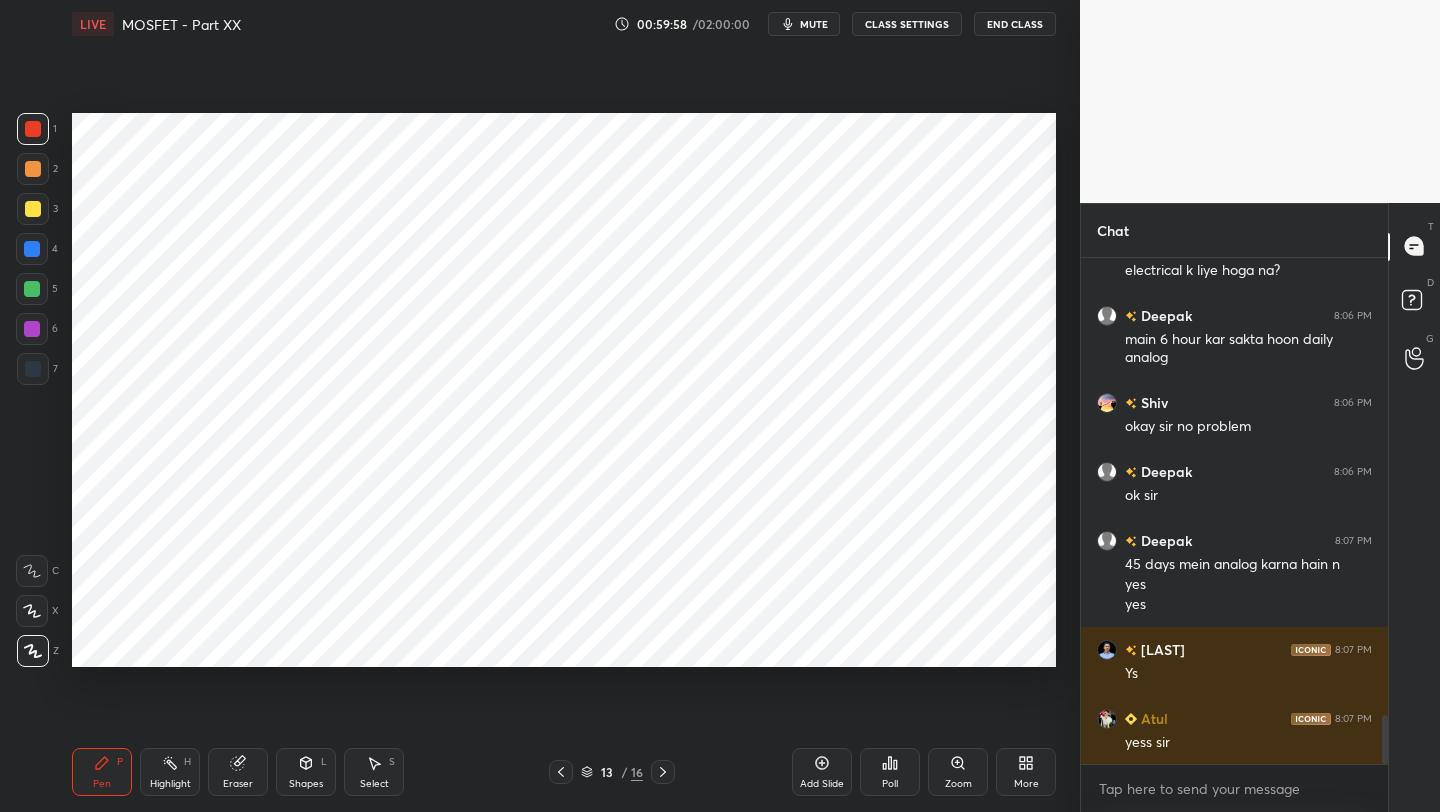 click at bounding box center [663, 772] 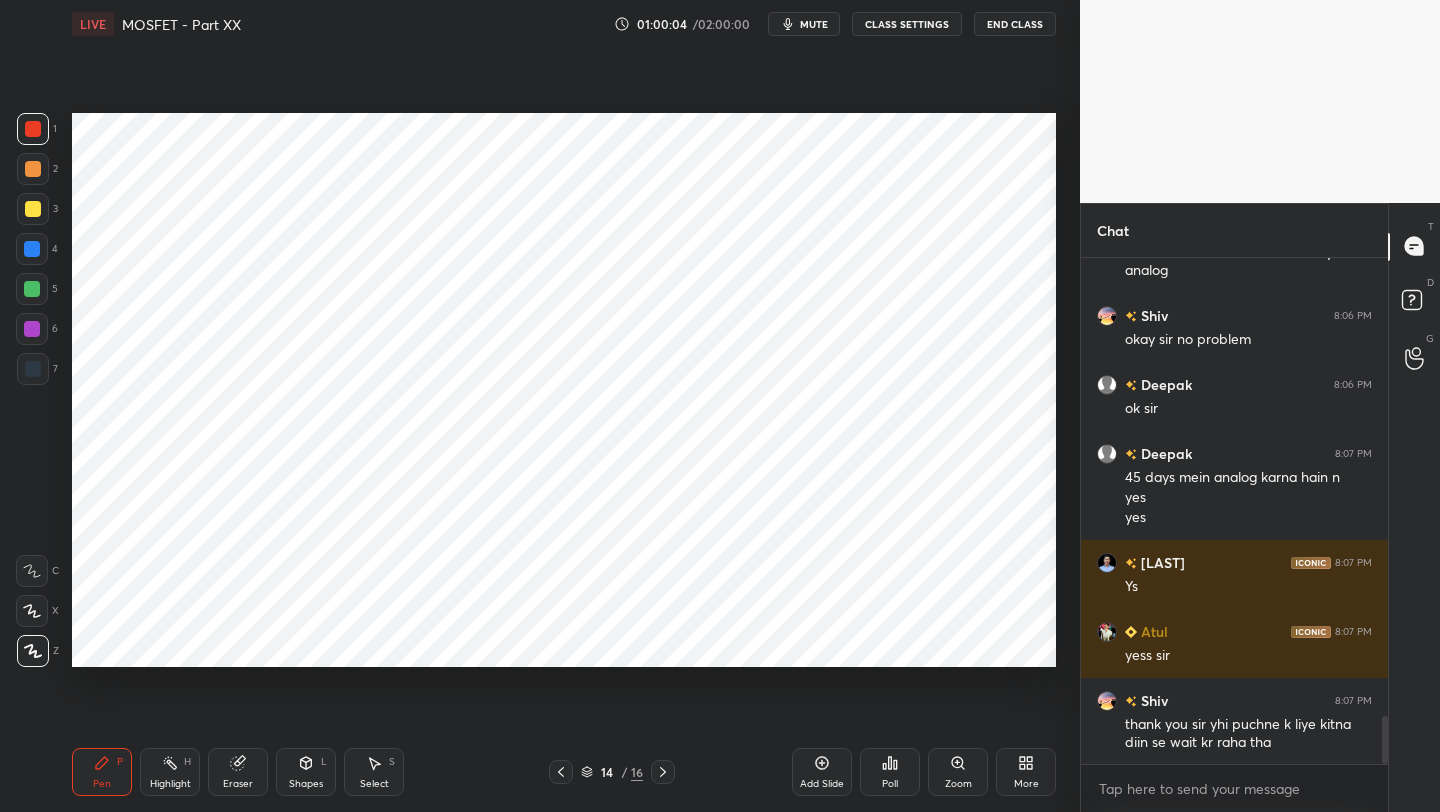 scroll, scrollTop: 4877, scrollLeft: 0, axis: vertical 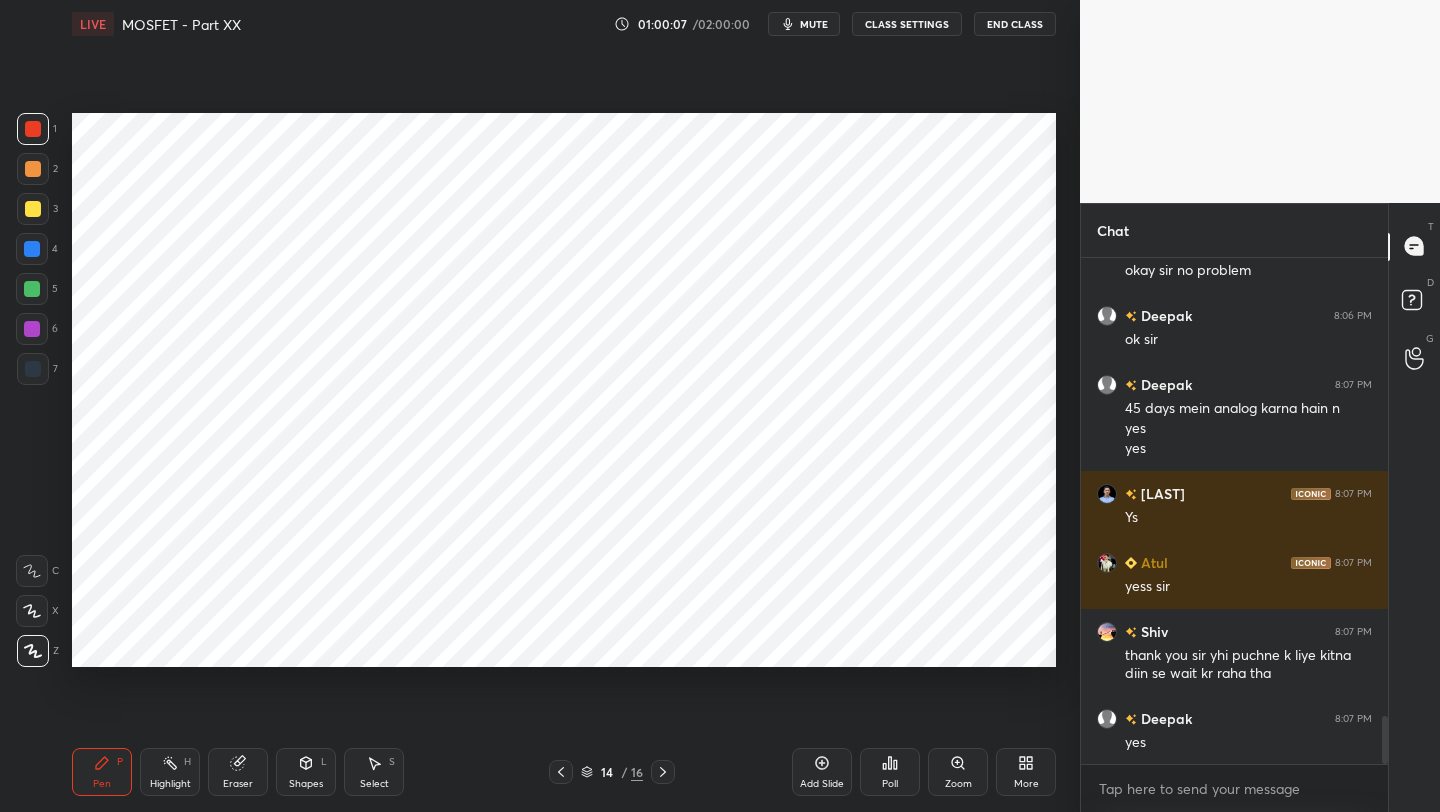 click 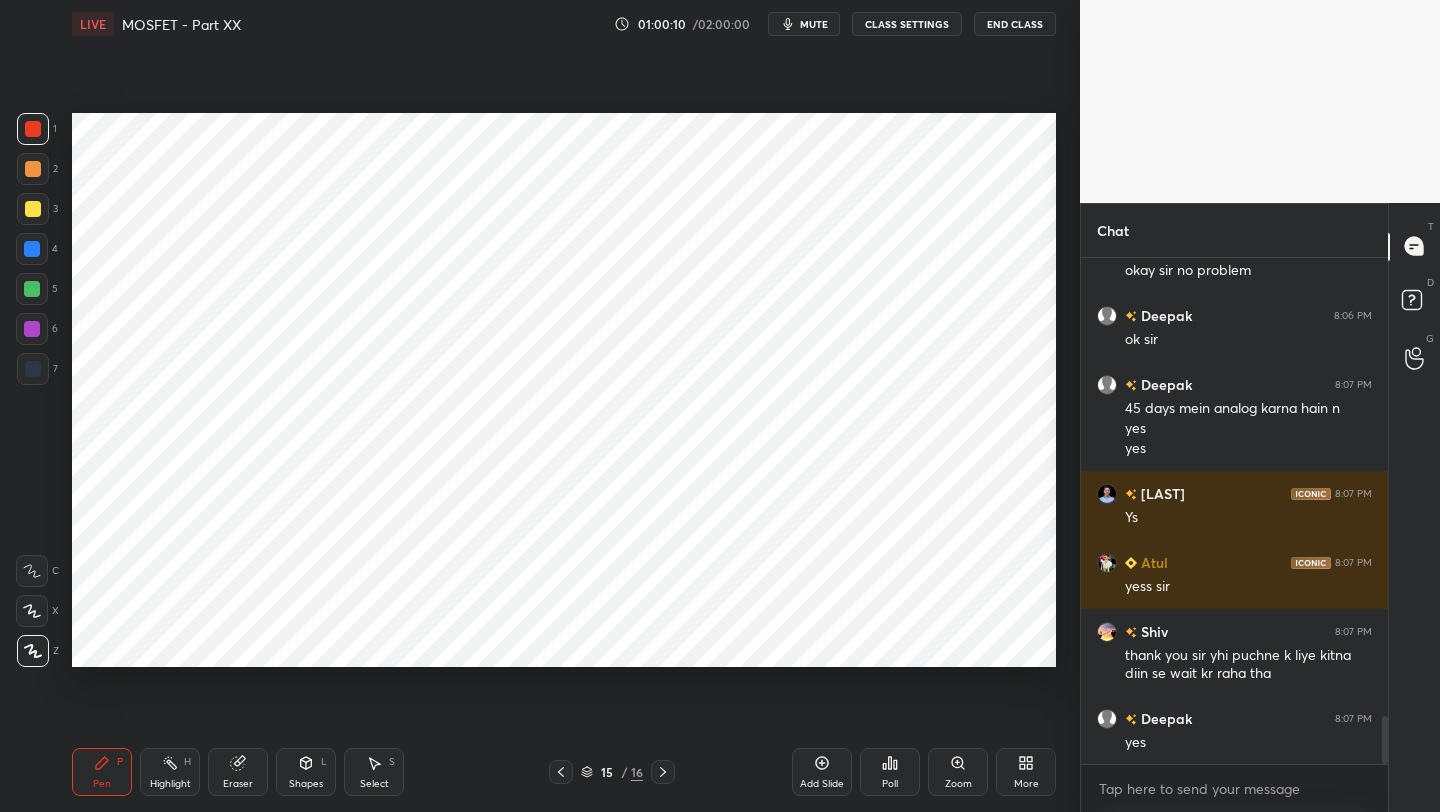 click on "Eraser" at bounding box center (238, 784) 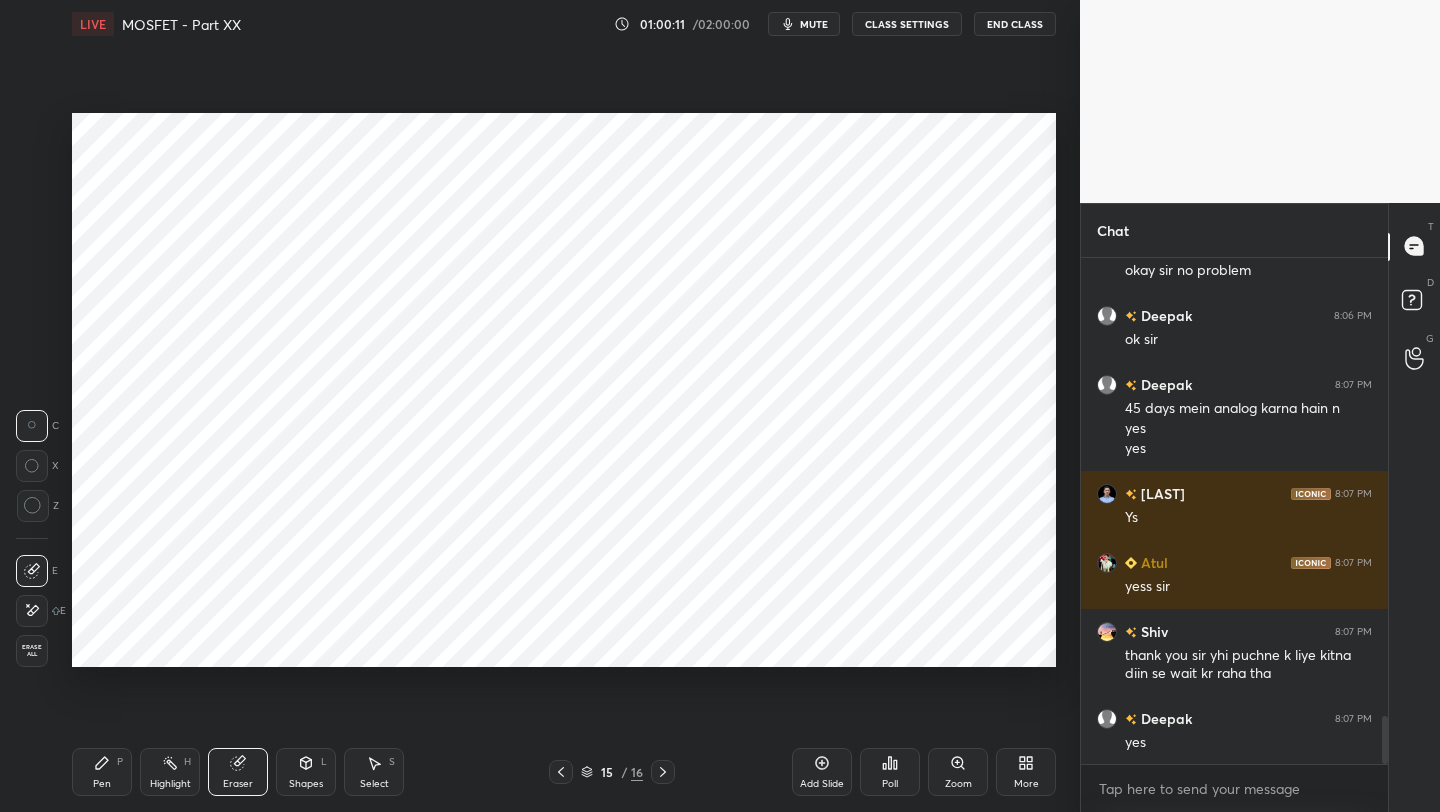 drag, startPoint x: 29, startPoint y: 656, endPoint x: 33, endPoint y: 646, distance: 10.770329 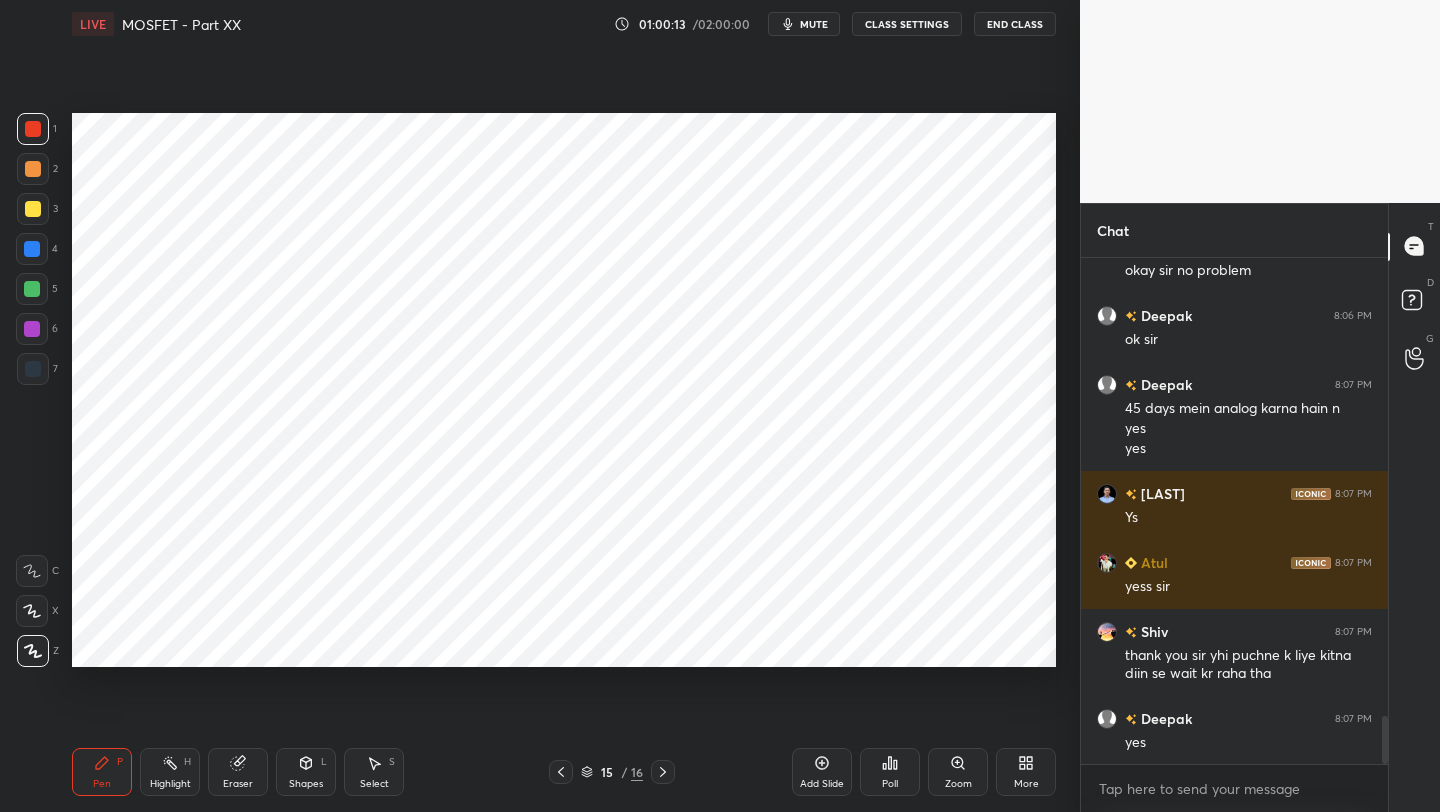 click 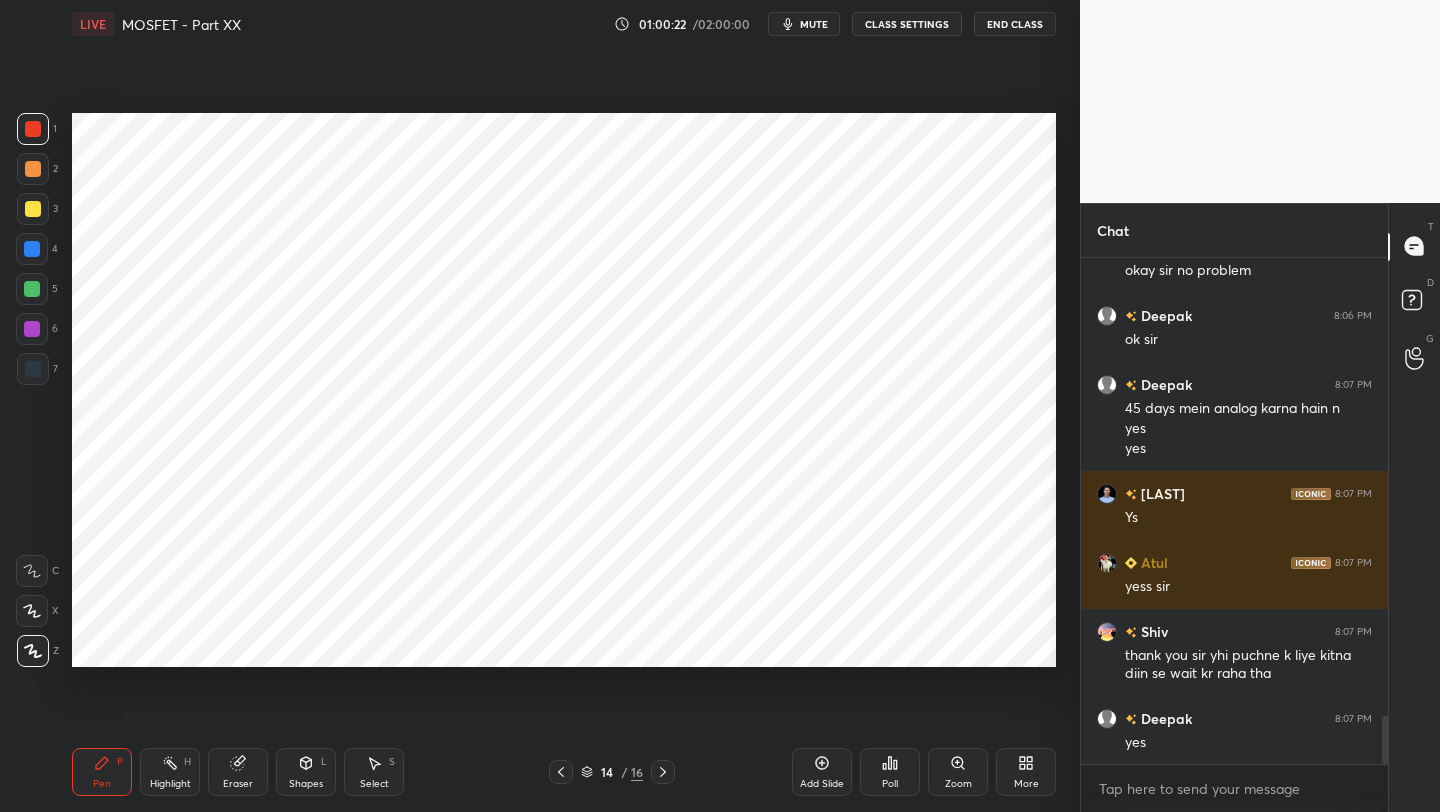 click 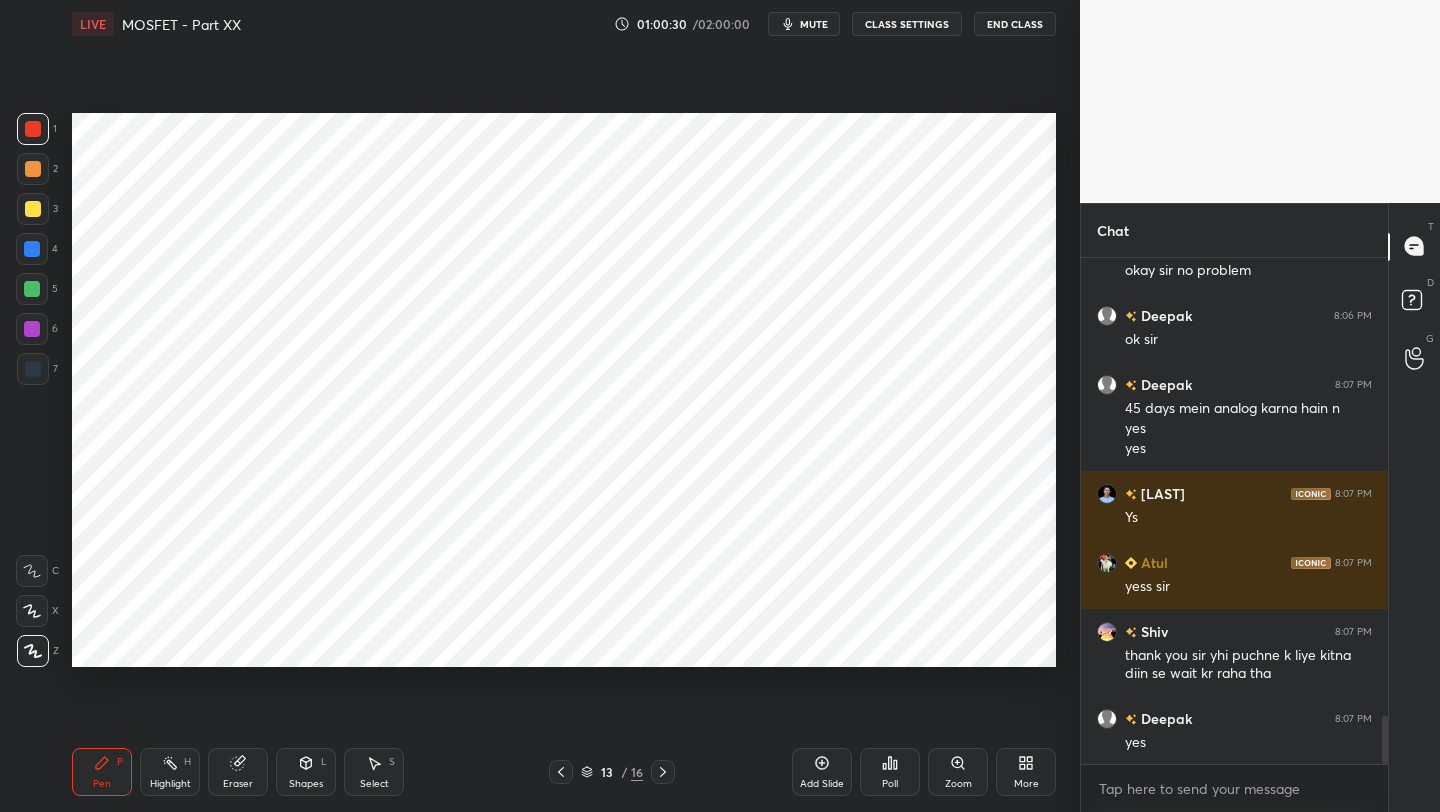 click 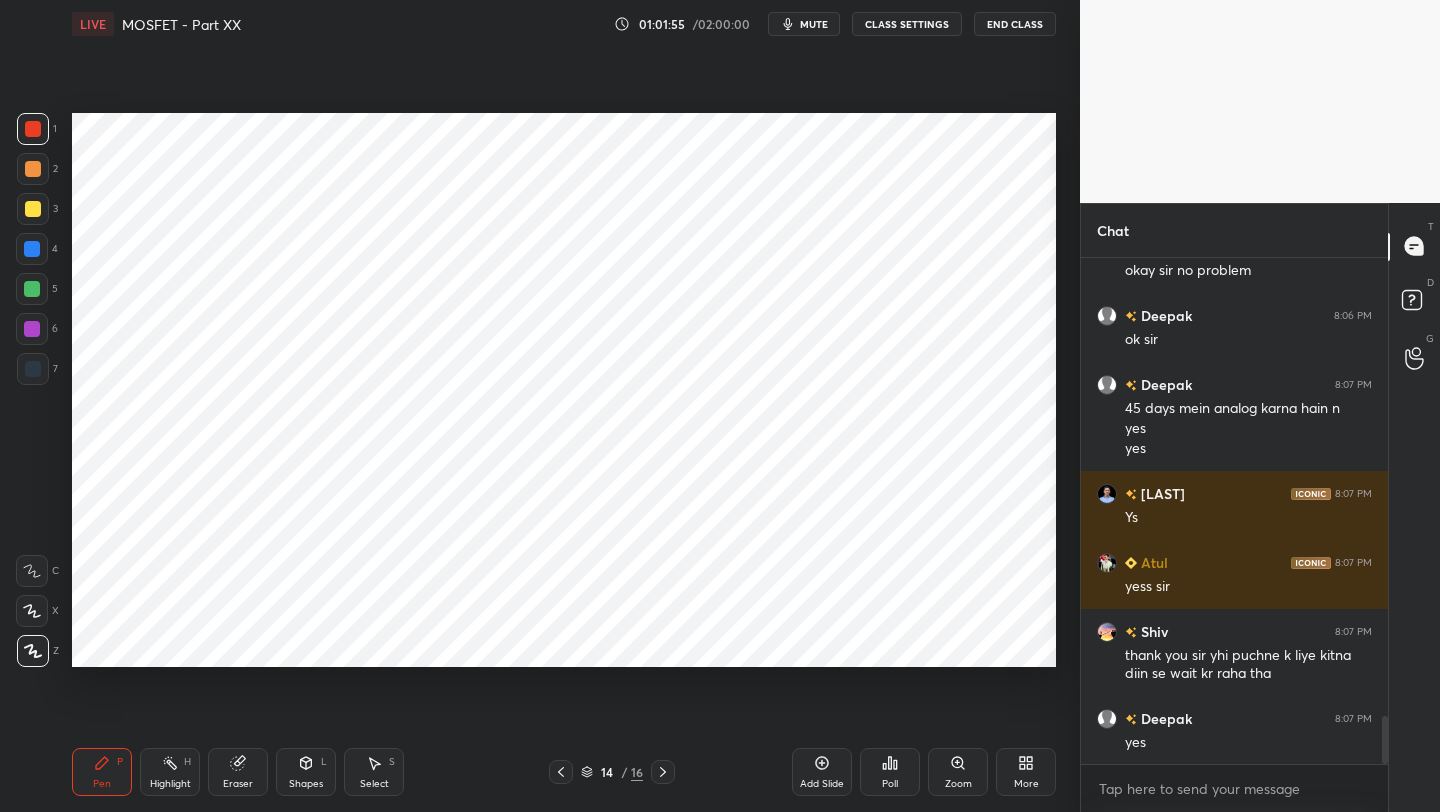 click 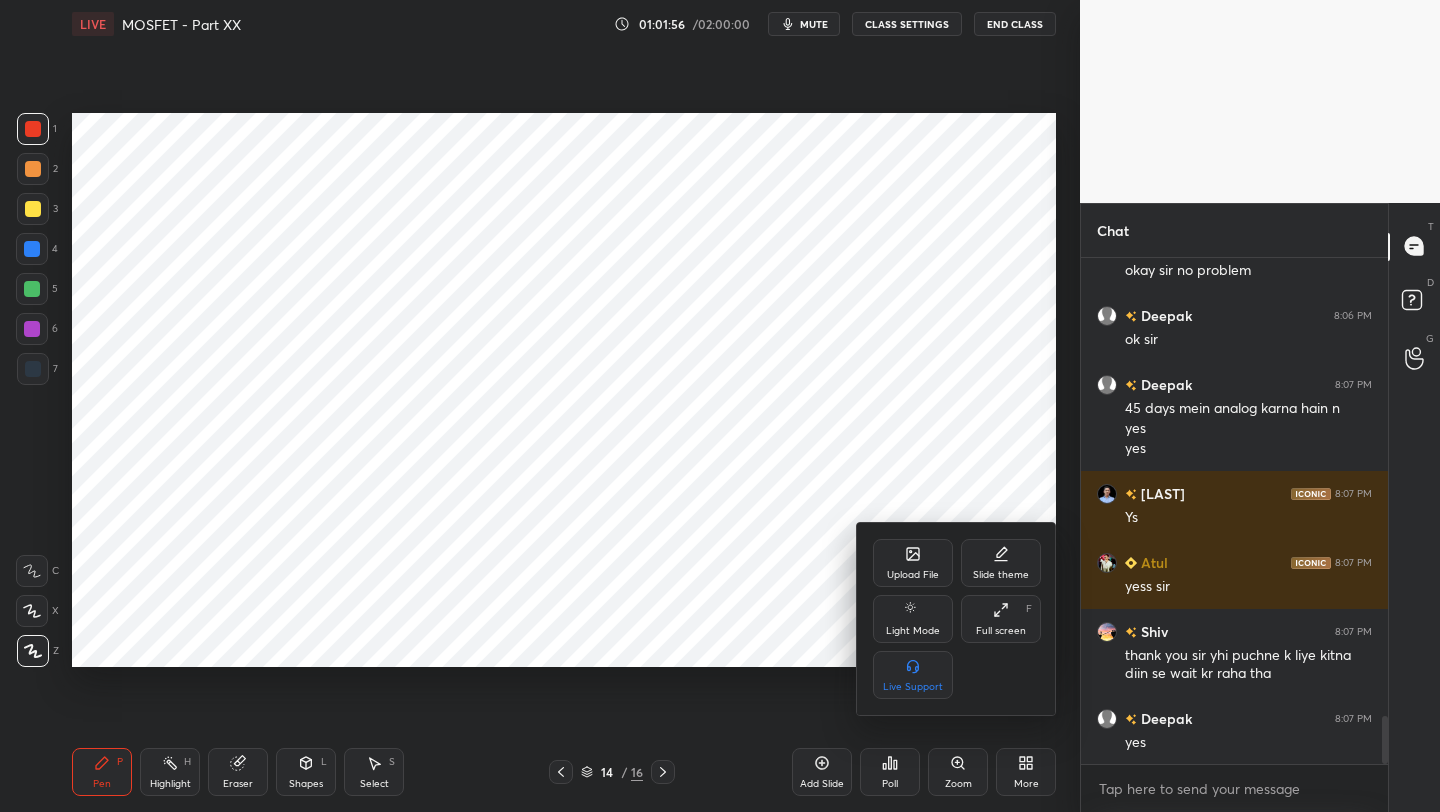 click on "Upload File" at bounding box center [913, 575] 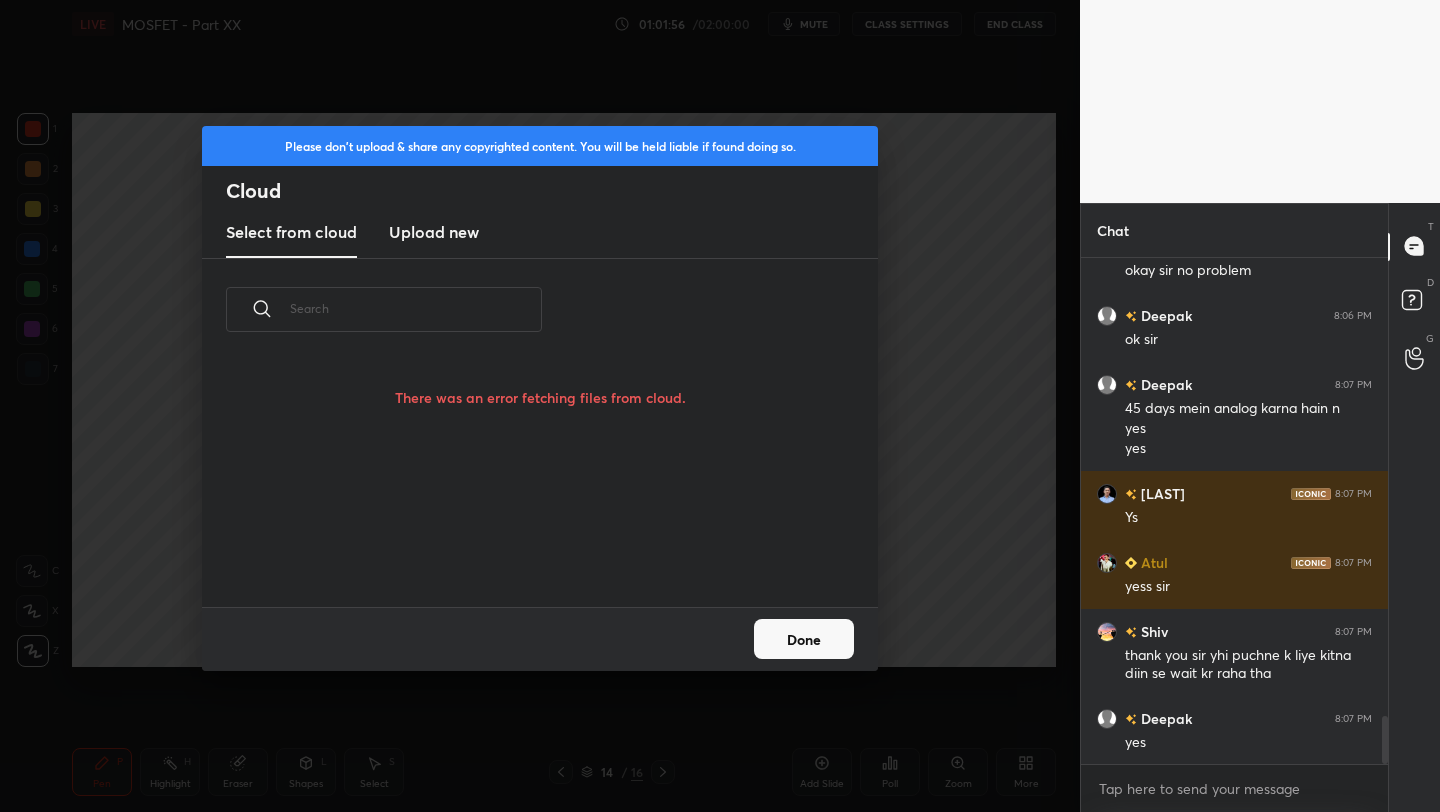 scroll, scrollTop: 7, scrollLeft: 11, axis: both 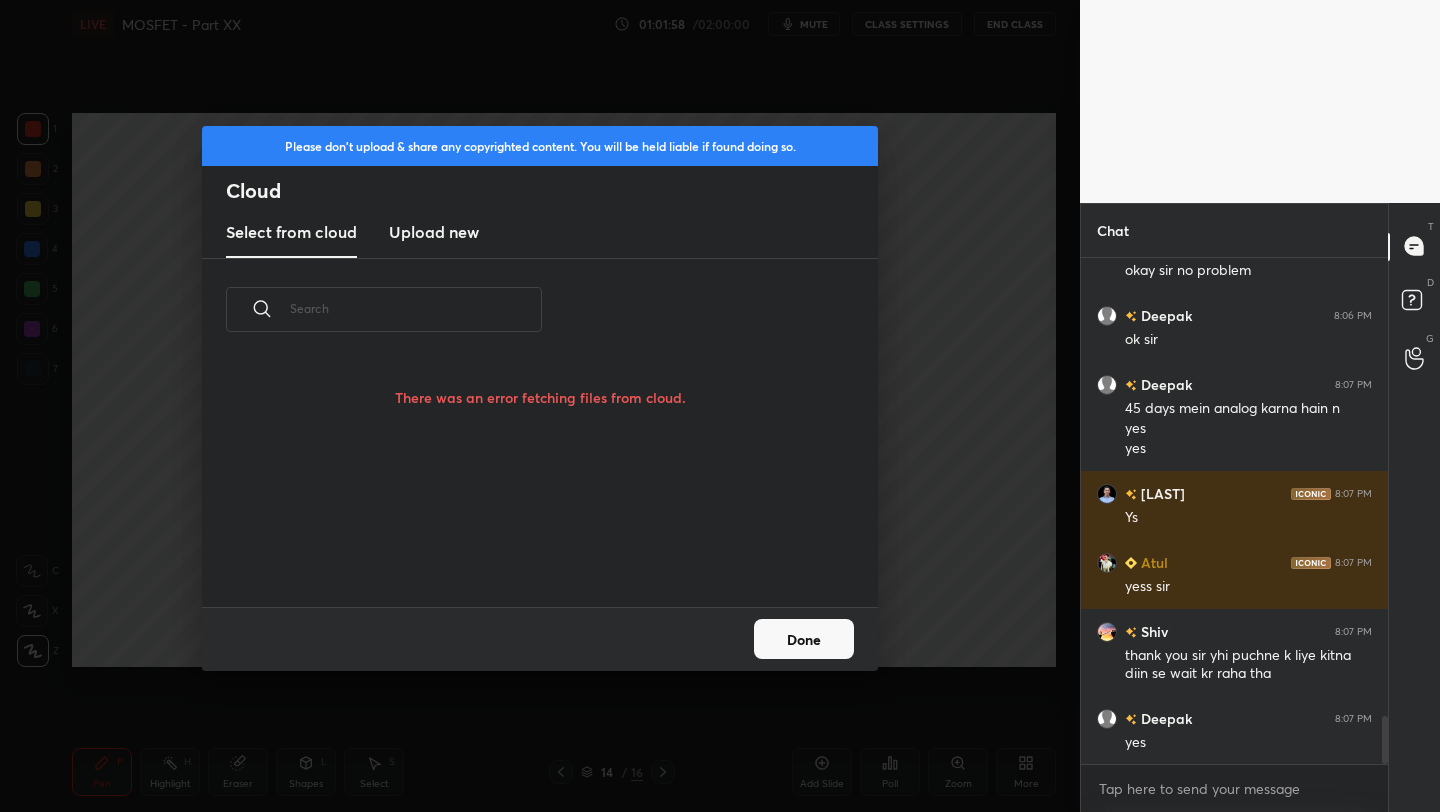 click on "Upload new" at bounding box center [434, 232] 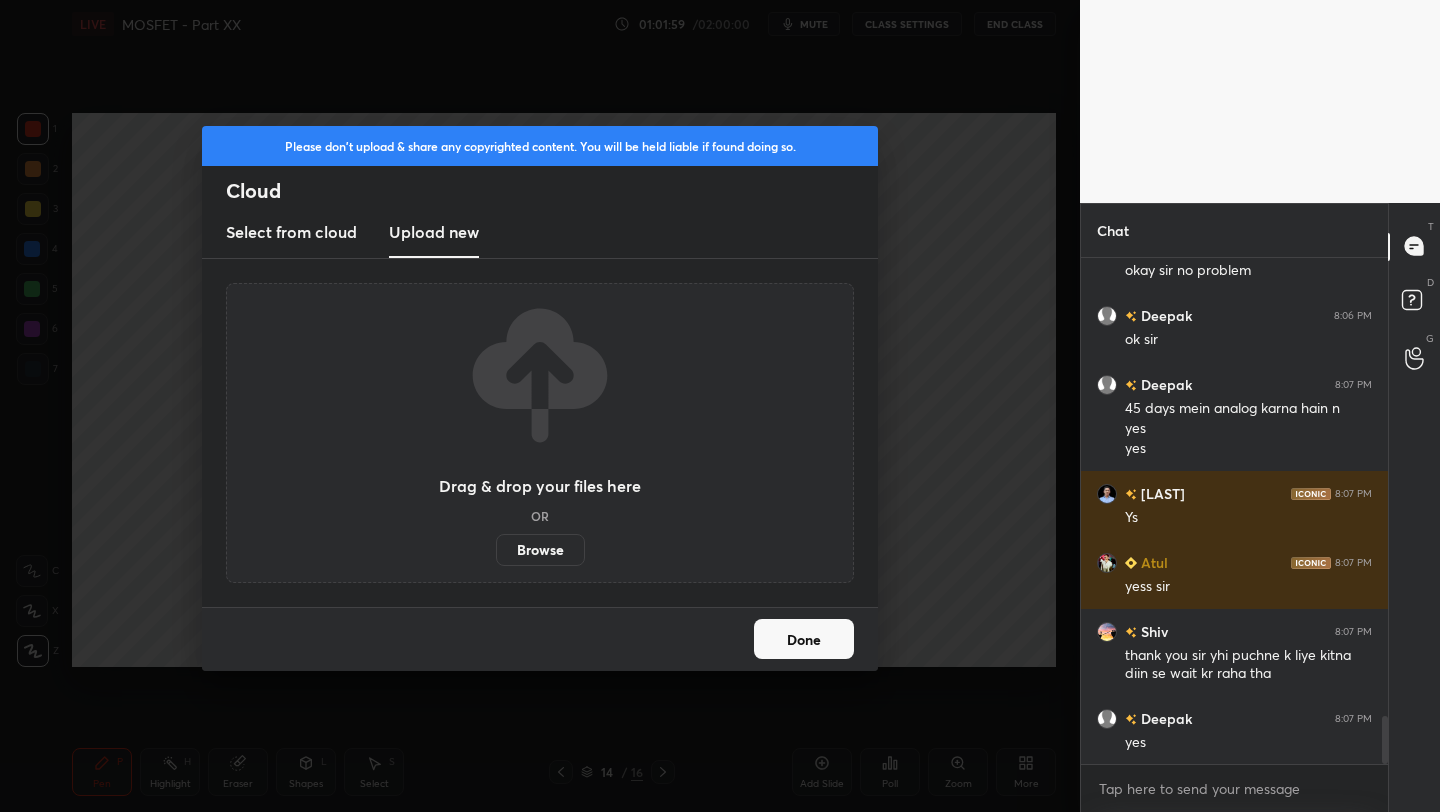 click on "Browse" at bounding box center [540, 550] 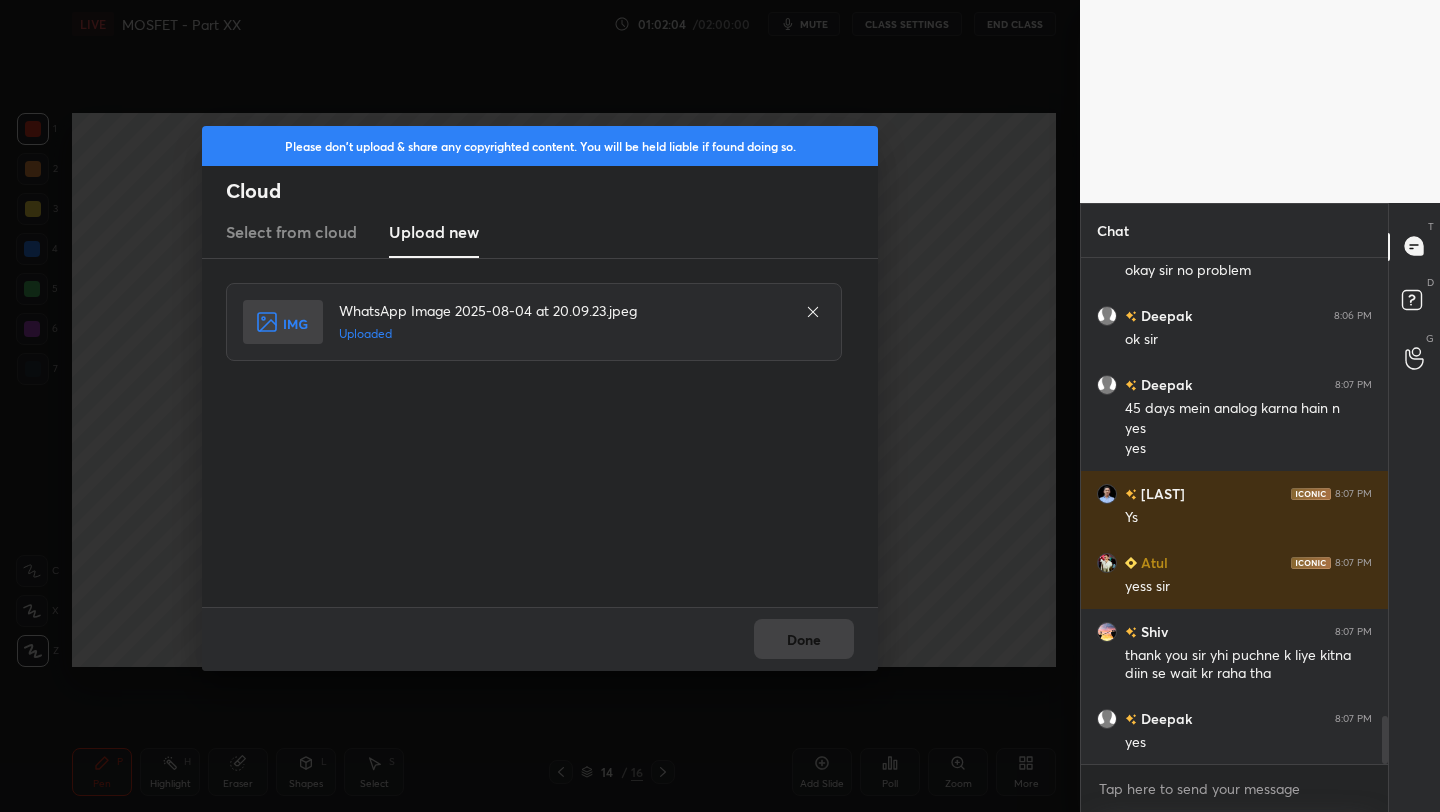 click on "Done" at bounding box center (804, 639) 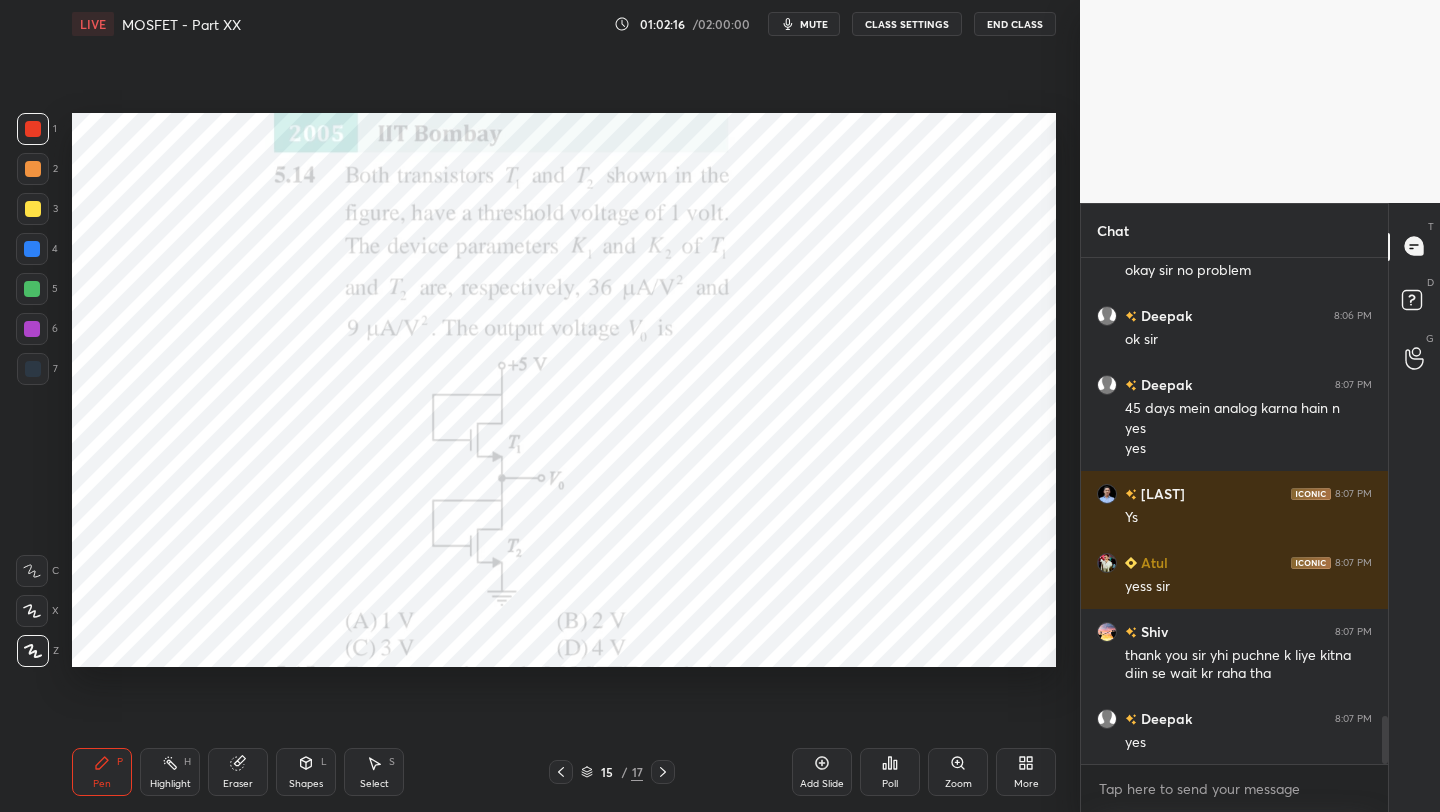 click at bounding box center (32, 249) 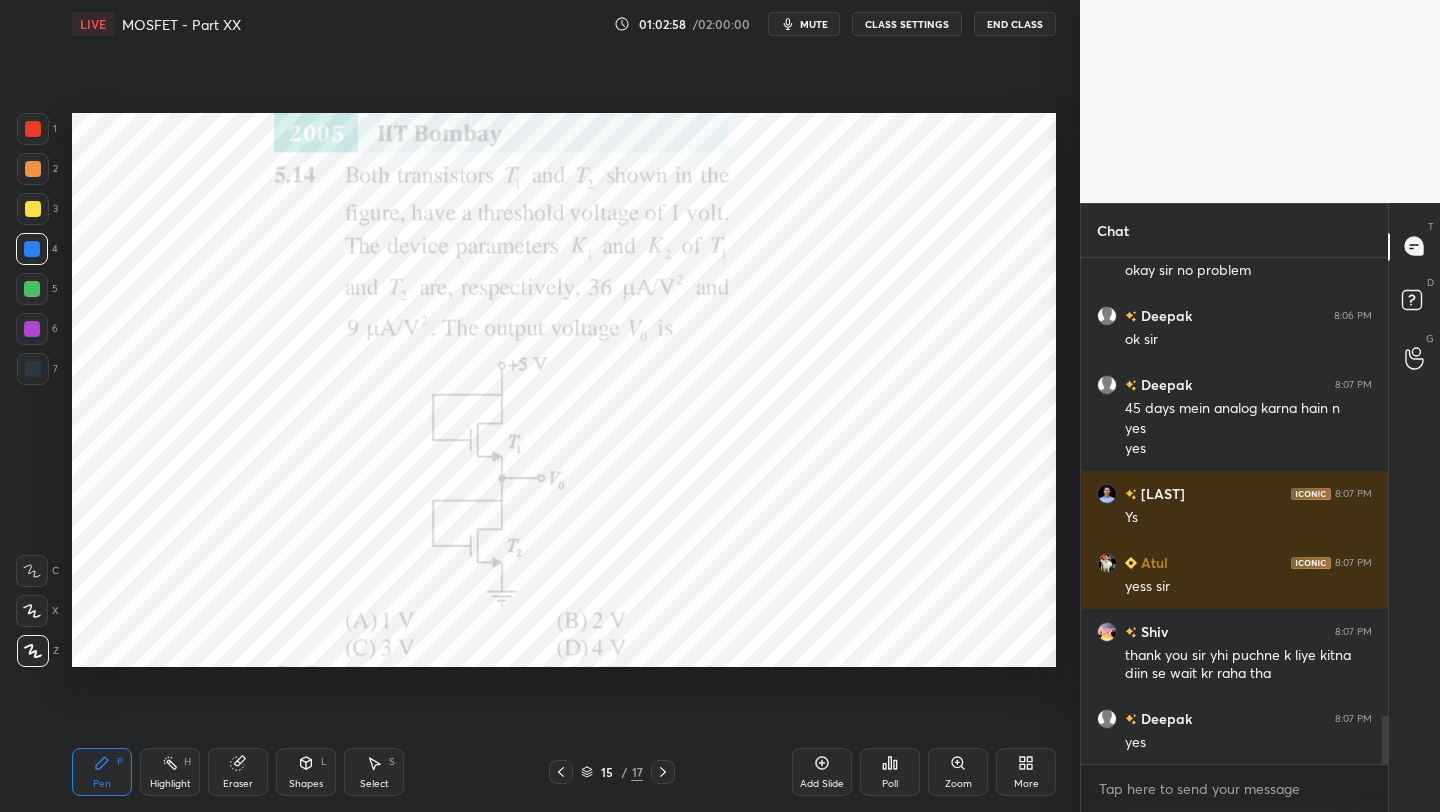 drag, startPoint x: 242, startPoint y: 776, endPoint x: 269, endPoint y: 680, distance: 99.724625 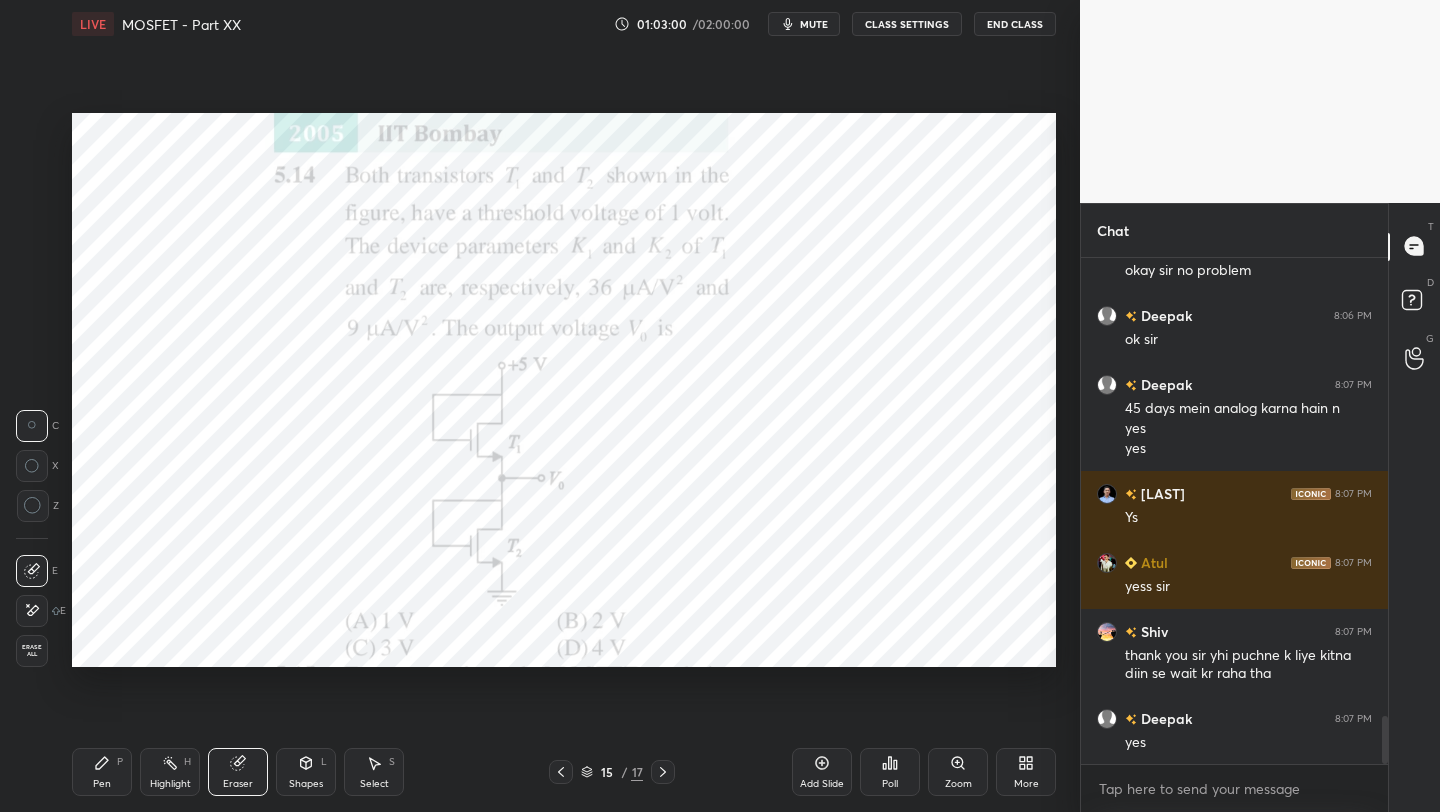 click on "Pen" at bounding box center [102, 784] 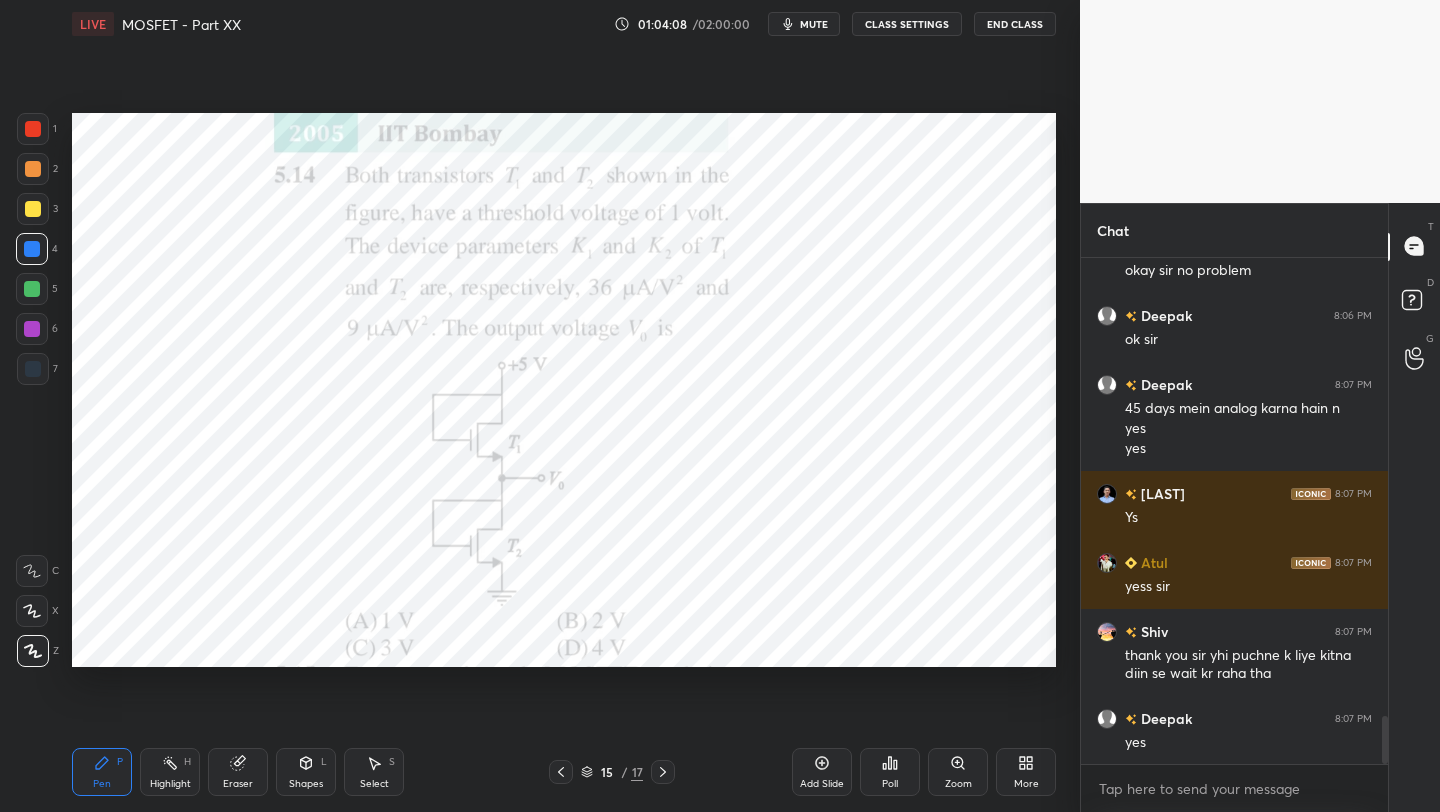 click at bounding box center [33, 129] 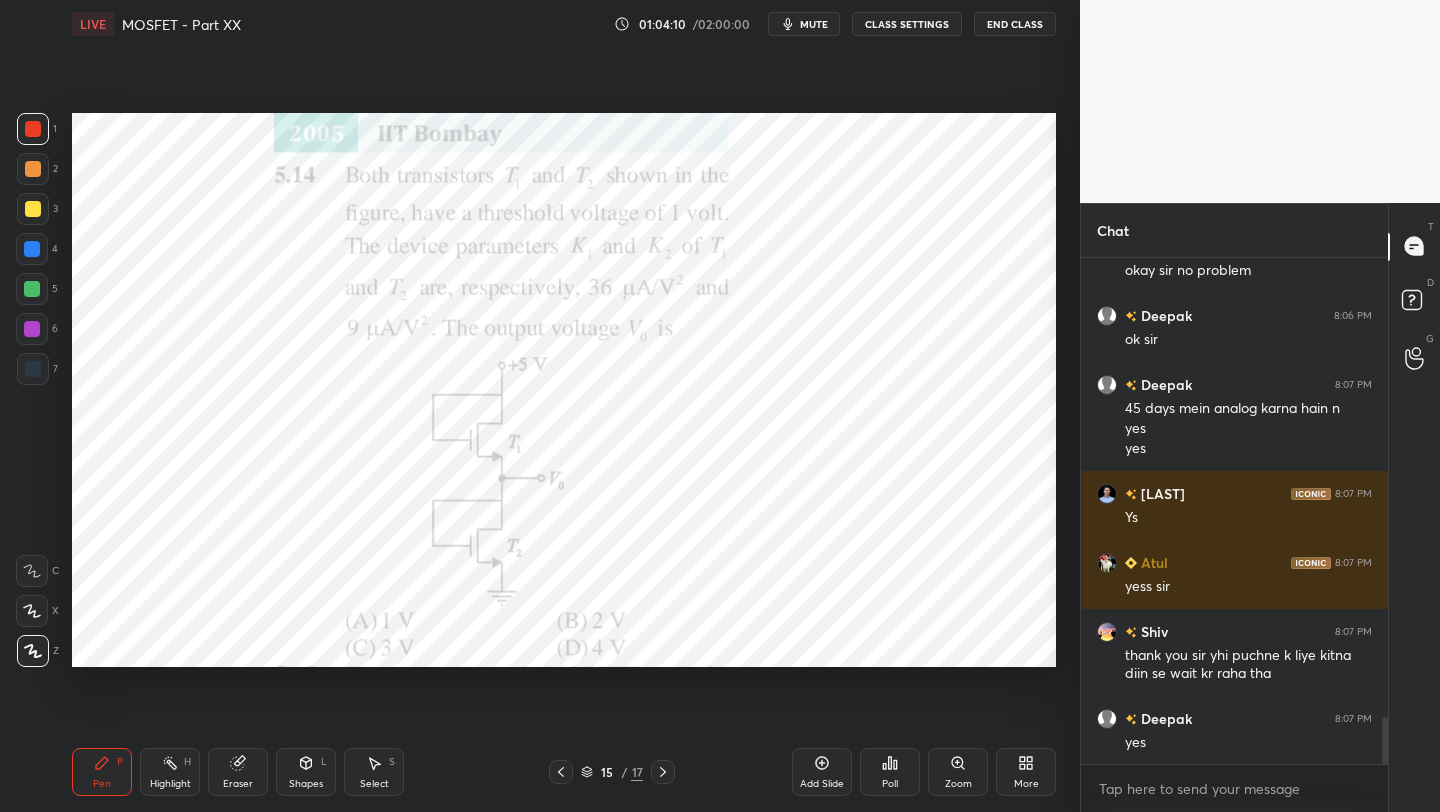 scroll, scrollTop: 4946, scrollLeft: 0, axis: vertical 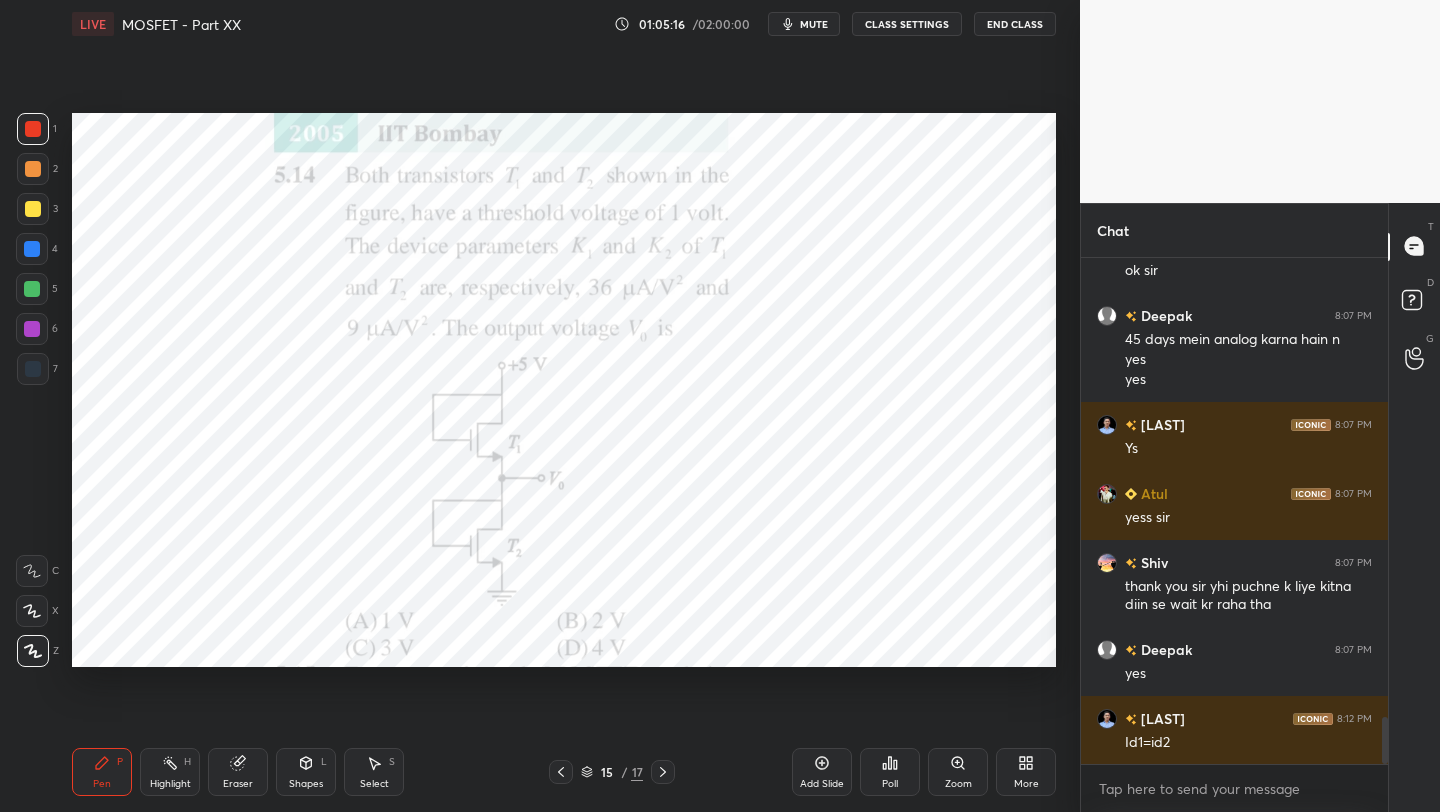 click on "Eraser" at bounding box center [238, 772] 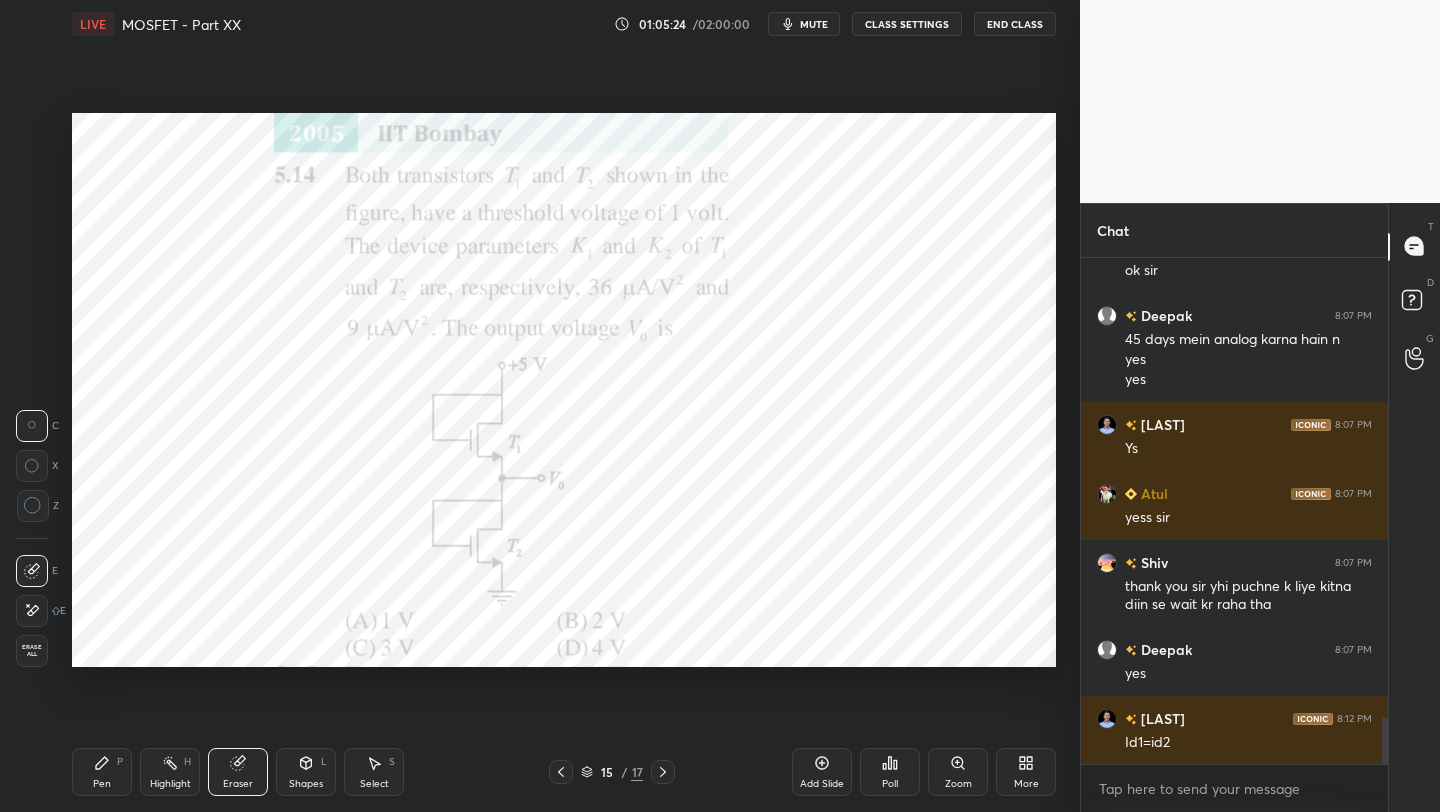 click 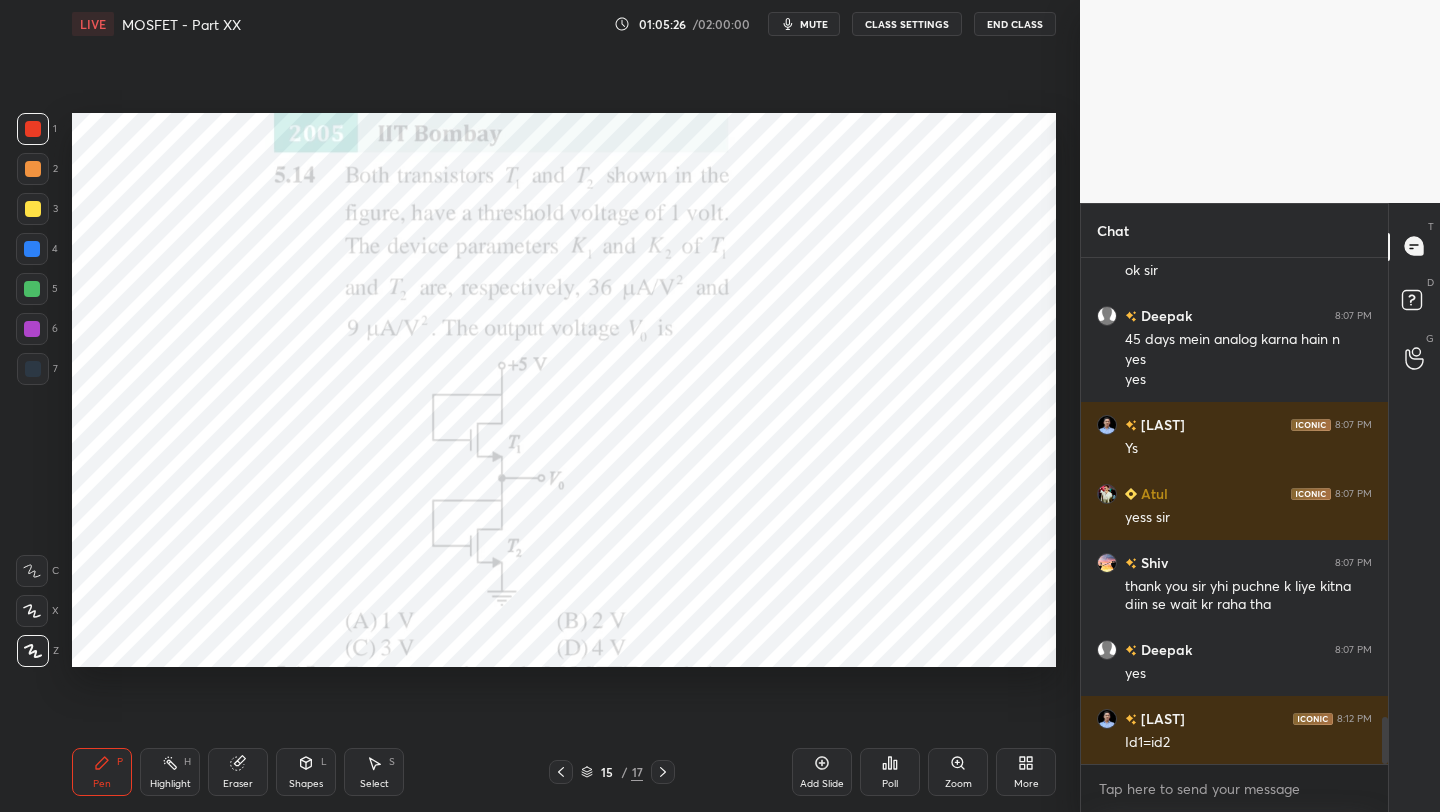 click at bounding box center [32, 329] 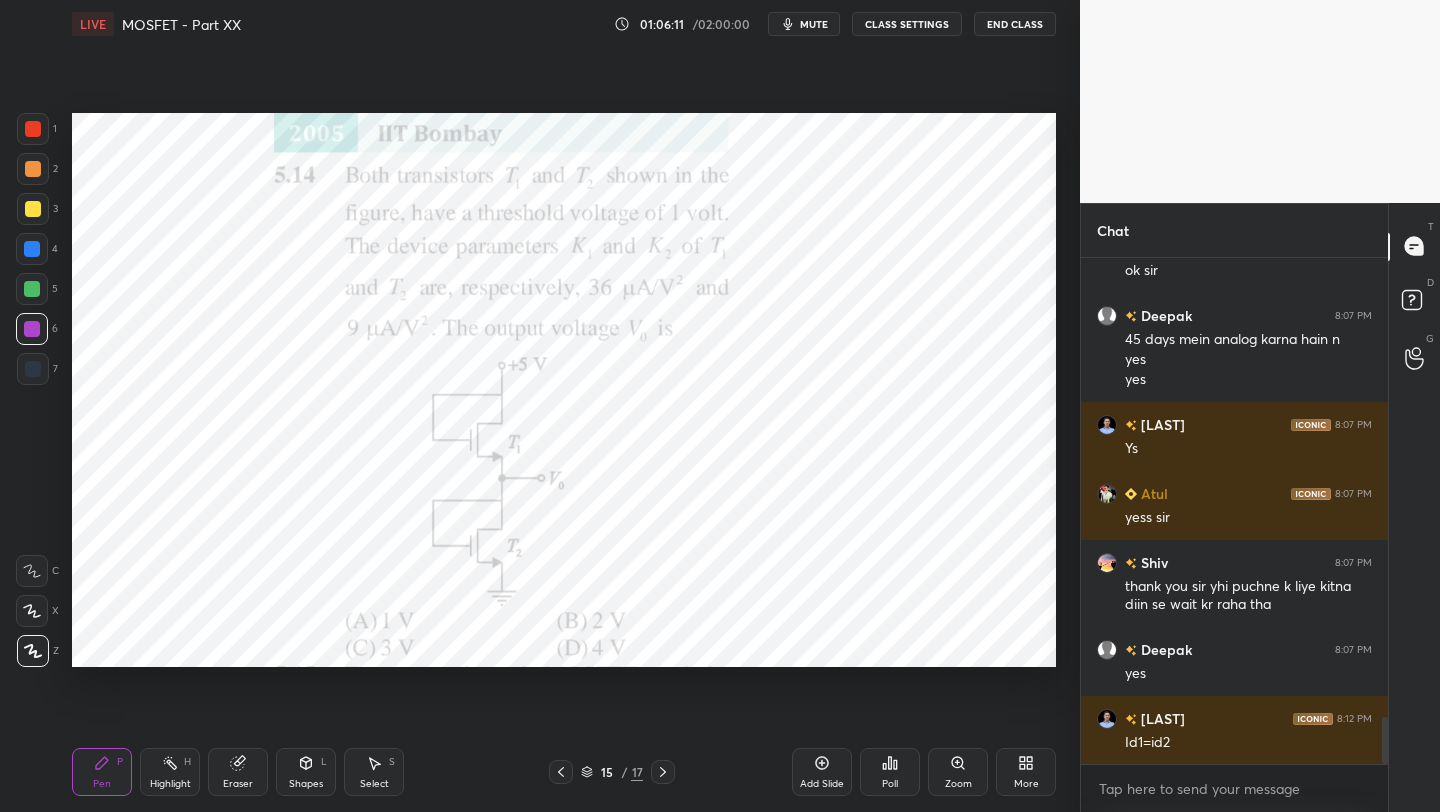 click 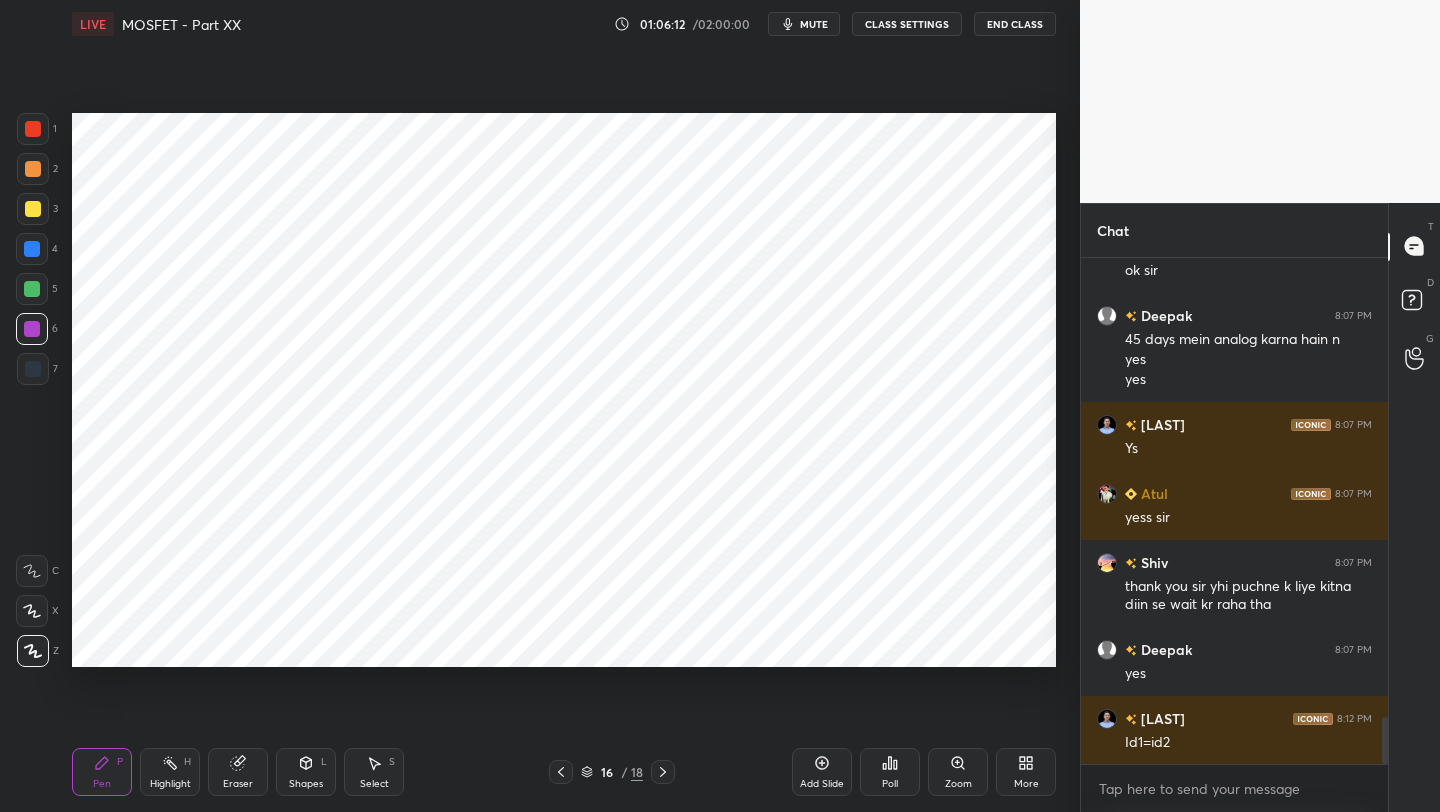 scroll, scrollTop: 5015, scrollLeft: 0, axis: vertical 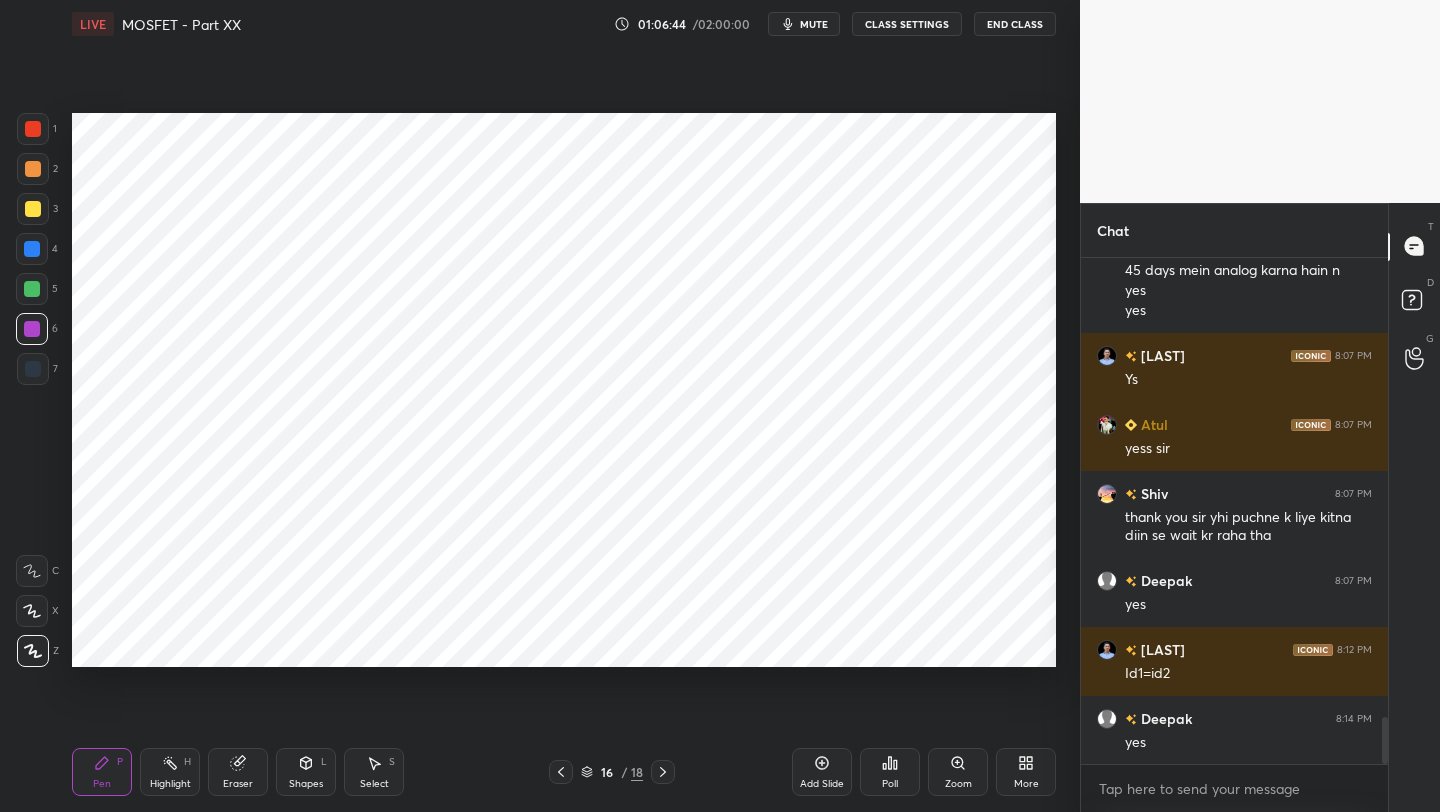 click 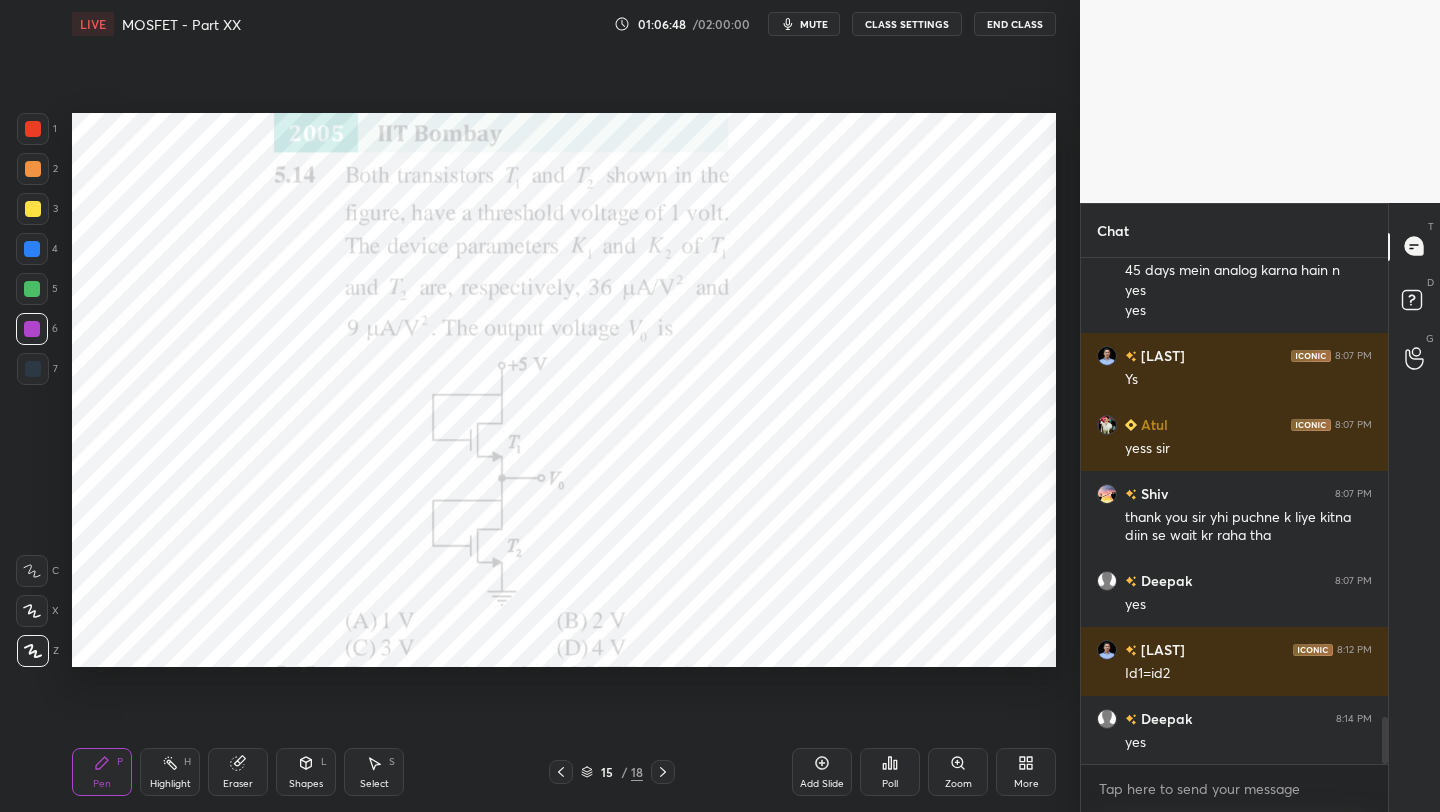 drag, startPoint x: 665, startPoint y: 771, endPoint x: 664, endPoint y: 758, distance: 13.038404 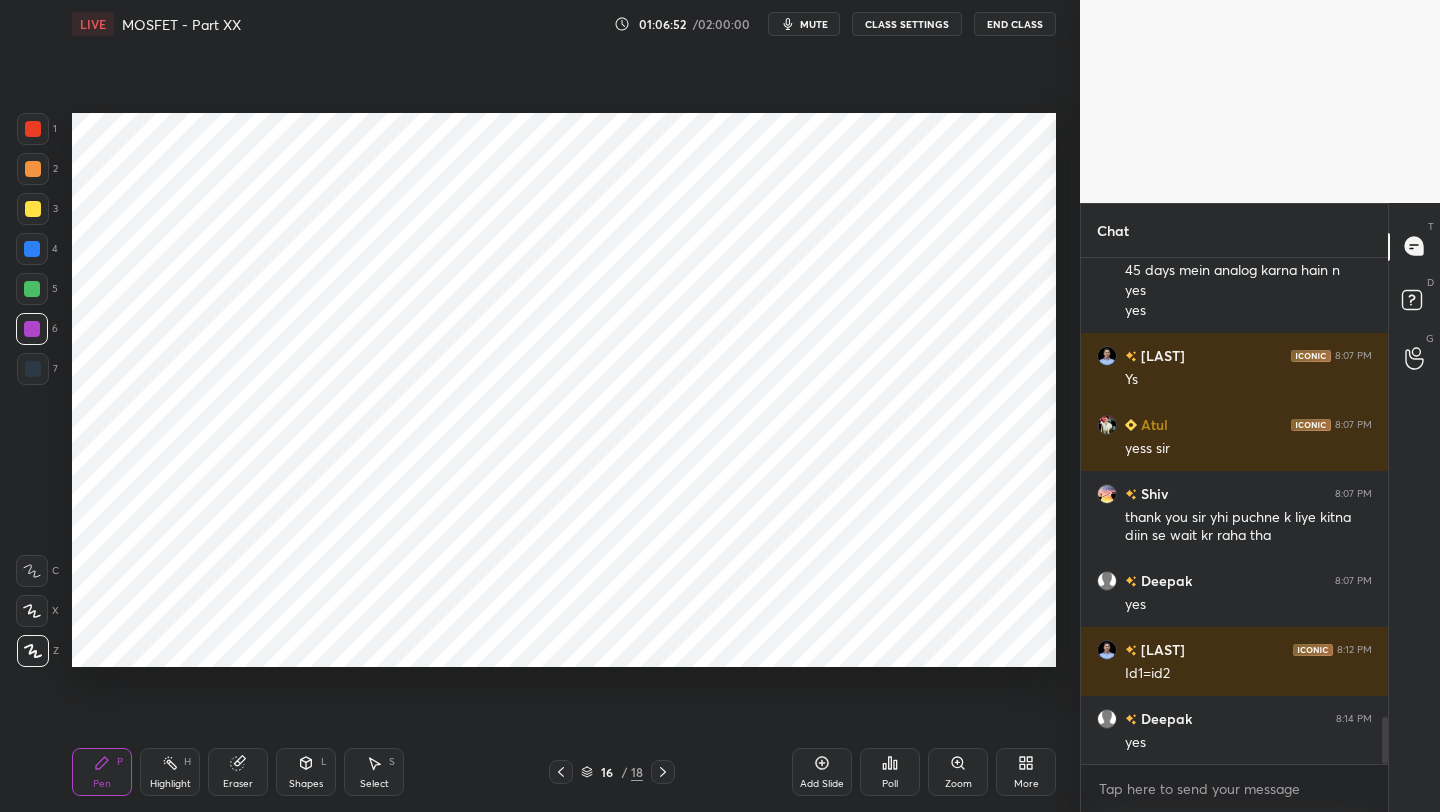 click 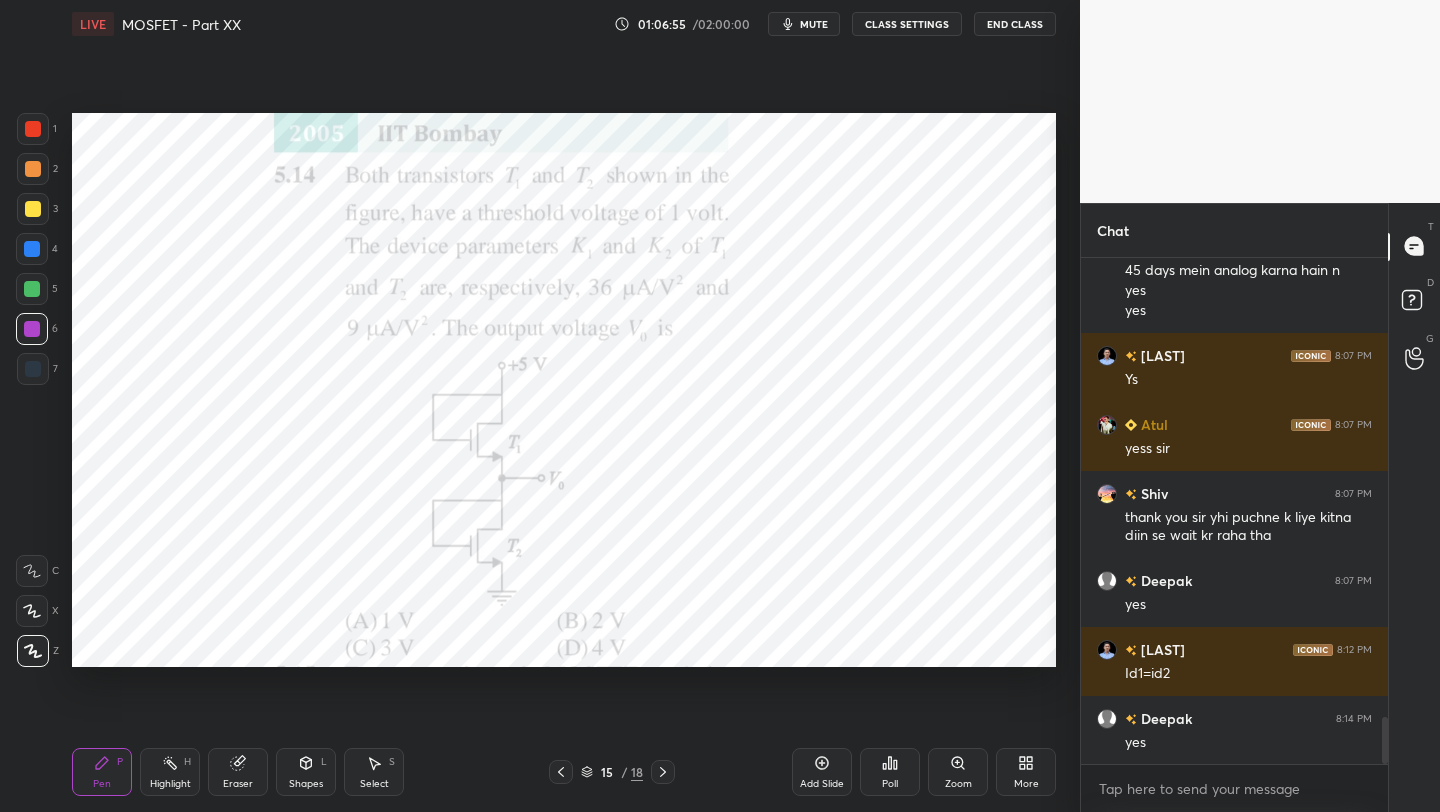 click 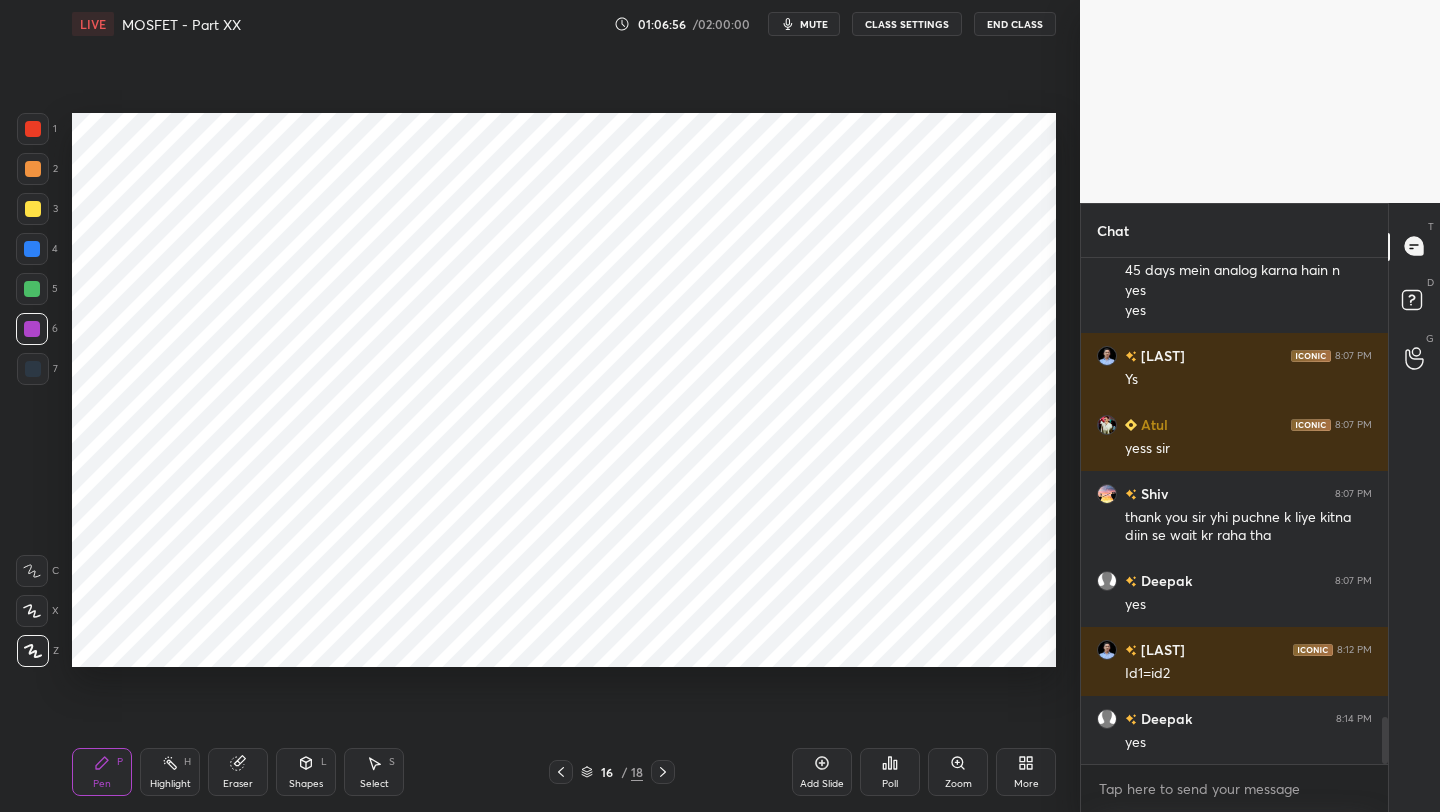 click 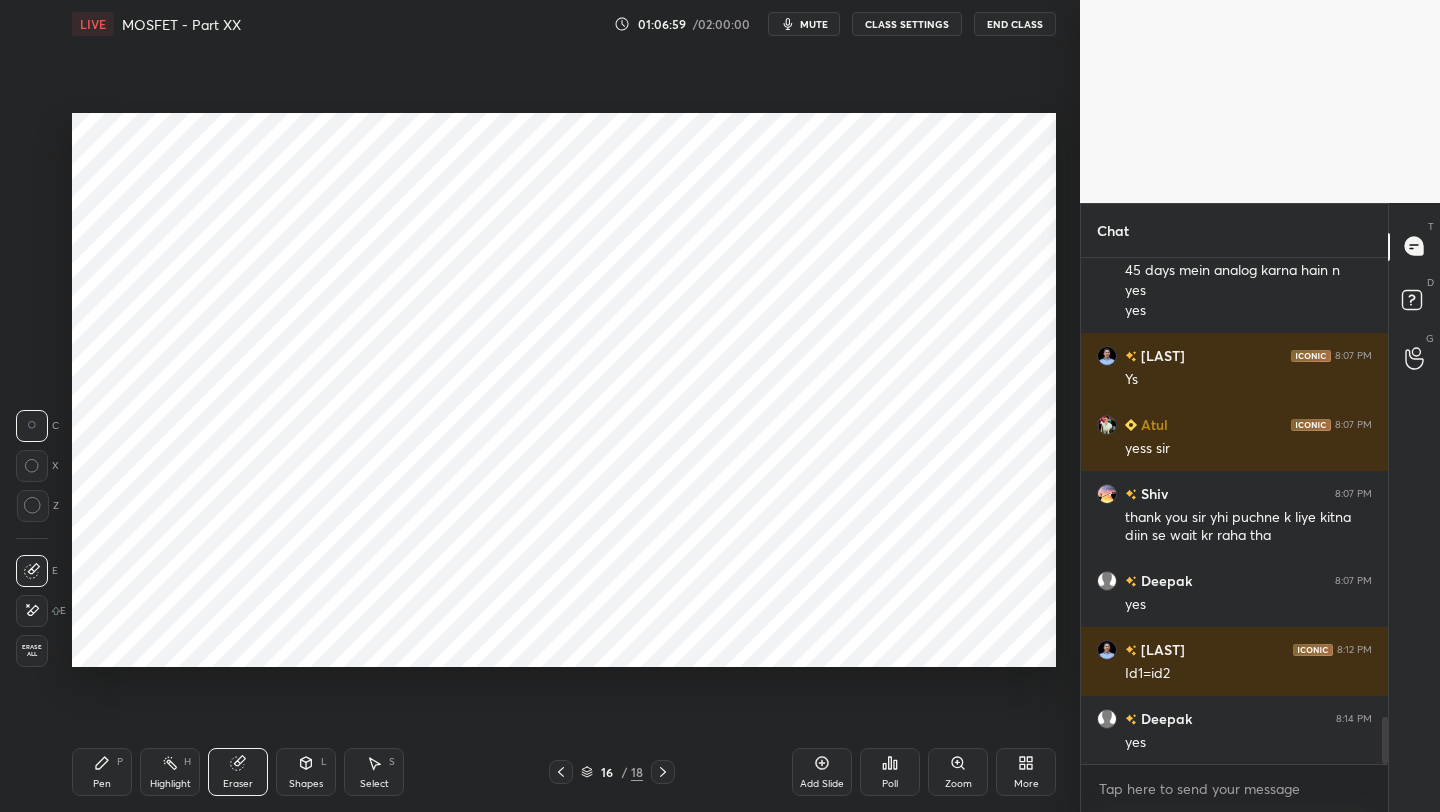 click on "Pen P" at bounding box center [102, 772] 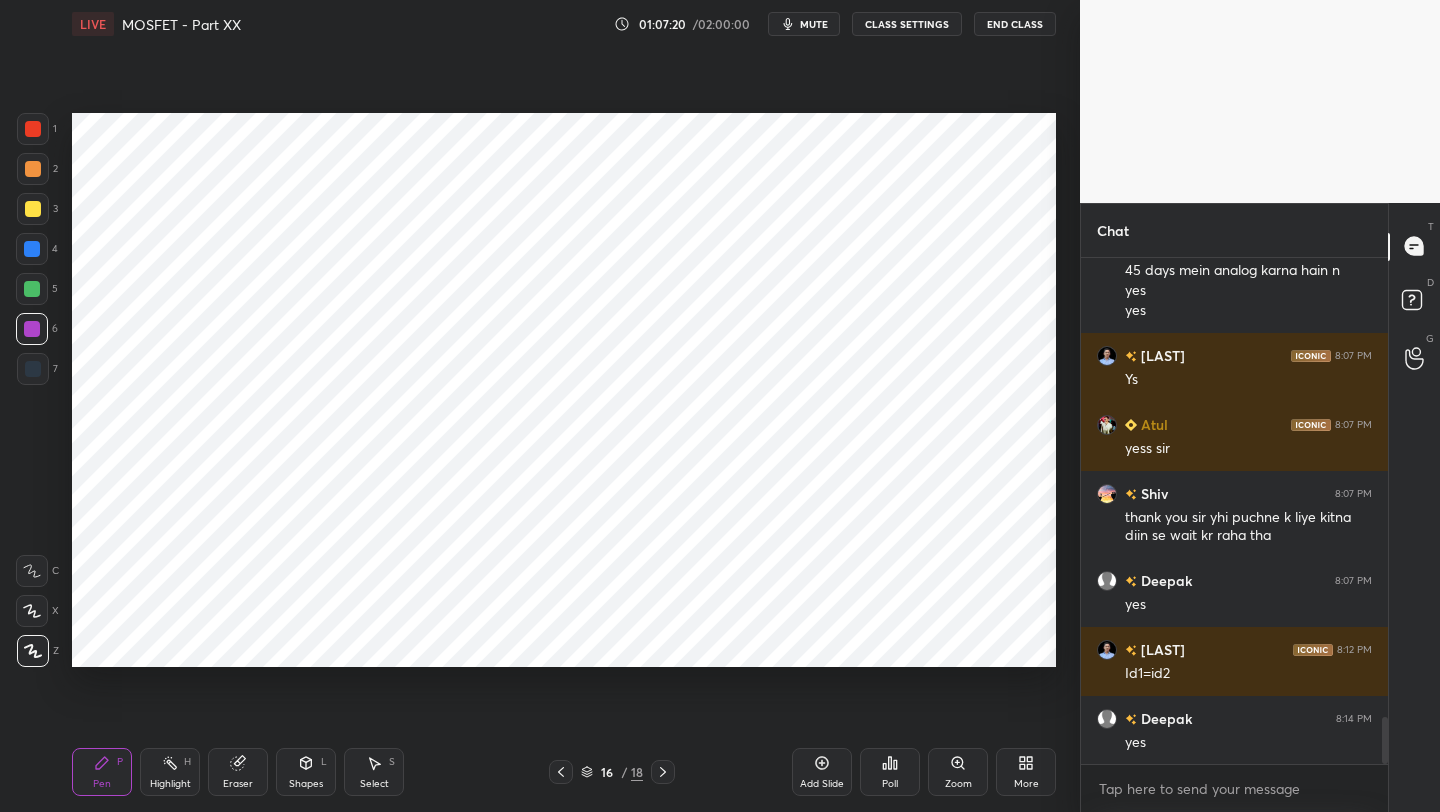 click 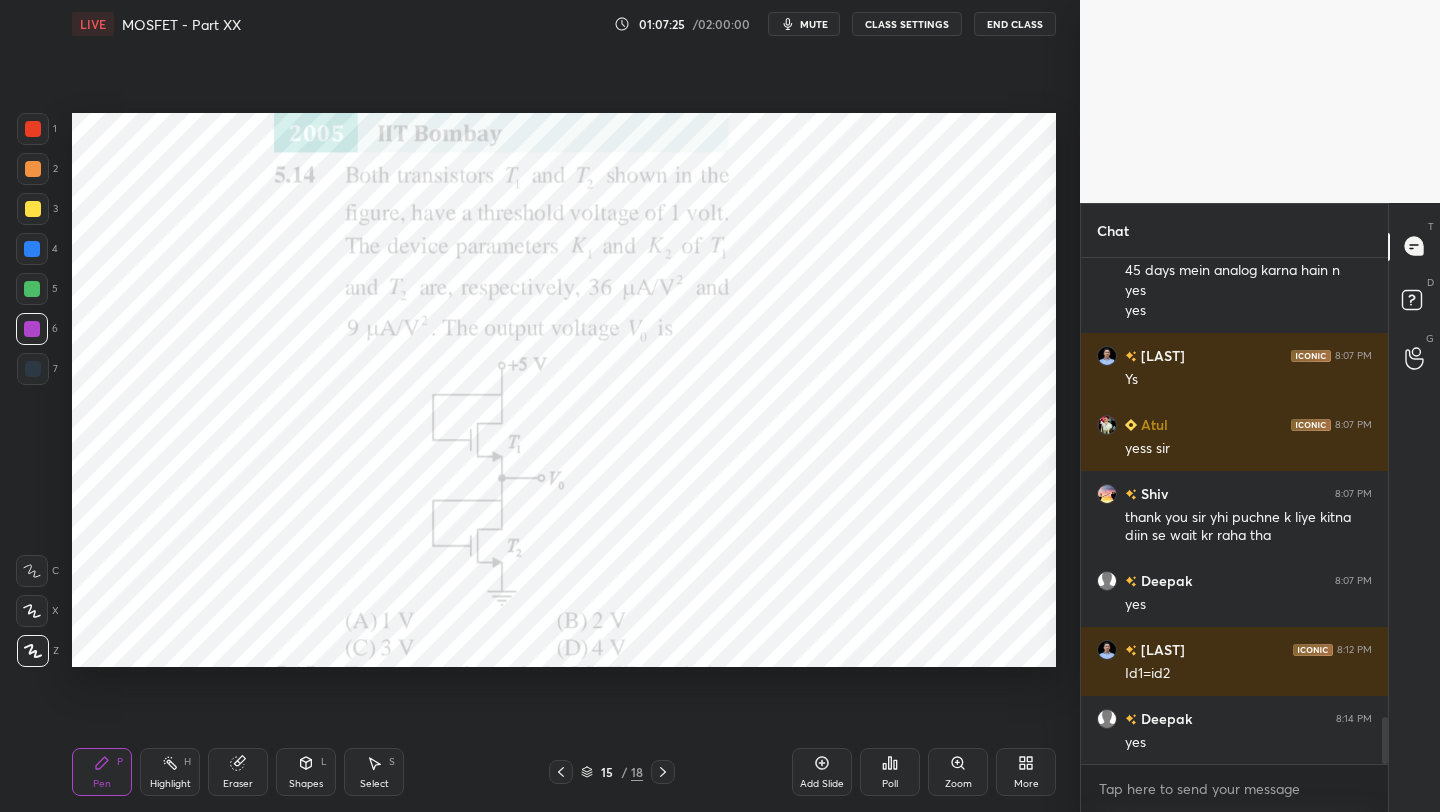 click 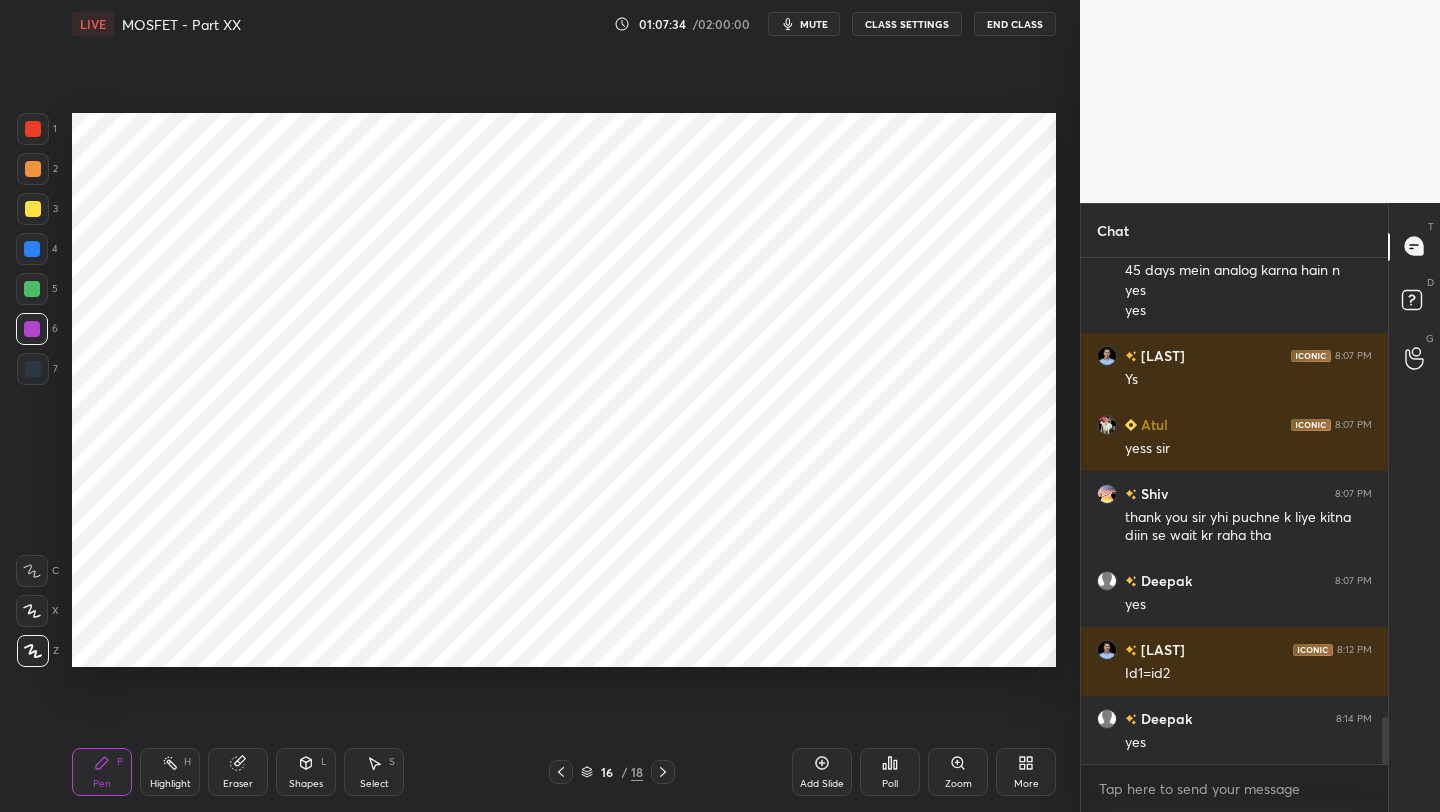 click at bounding box center (561, 772) 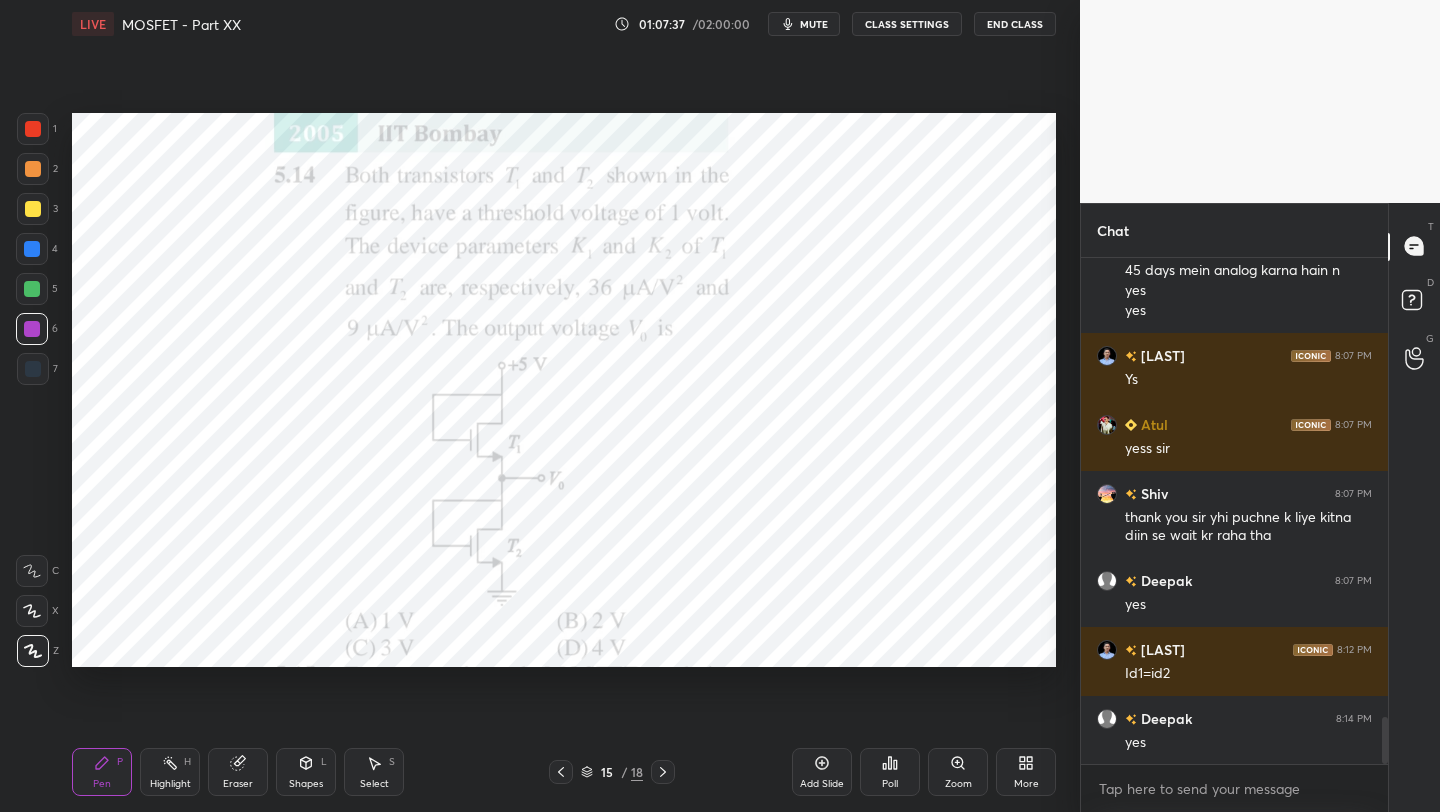 drag, startPoint x: 664, startPoint y: 770, endPoint x: 668, endPoint y: 759, distance: 11.7046995 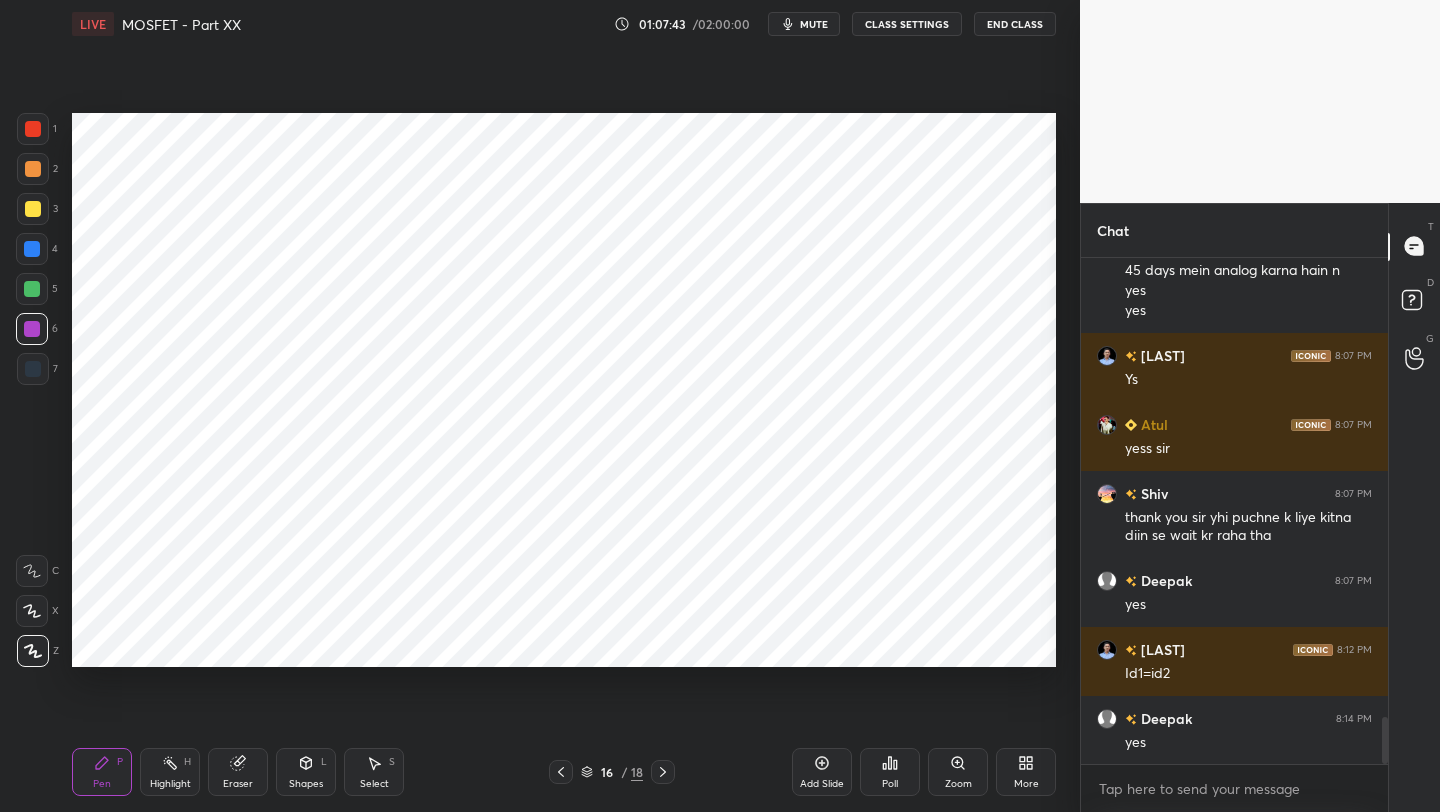 click 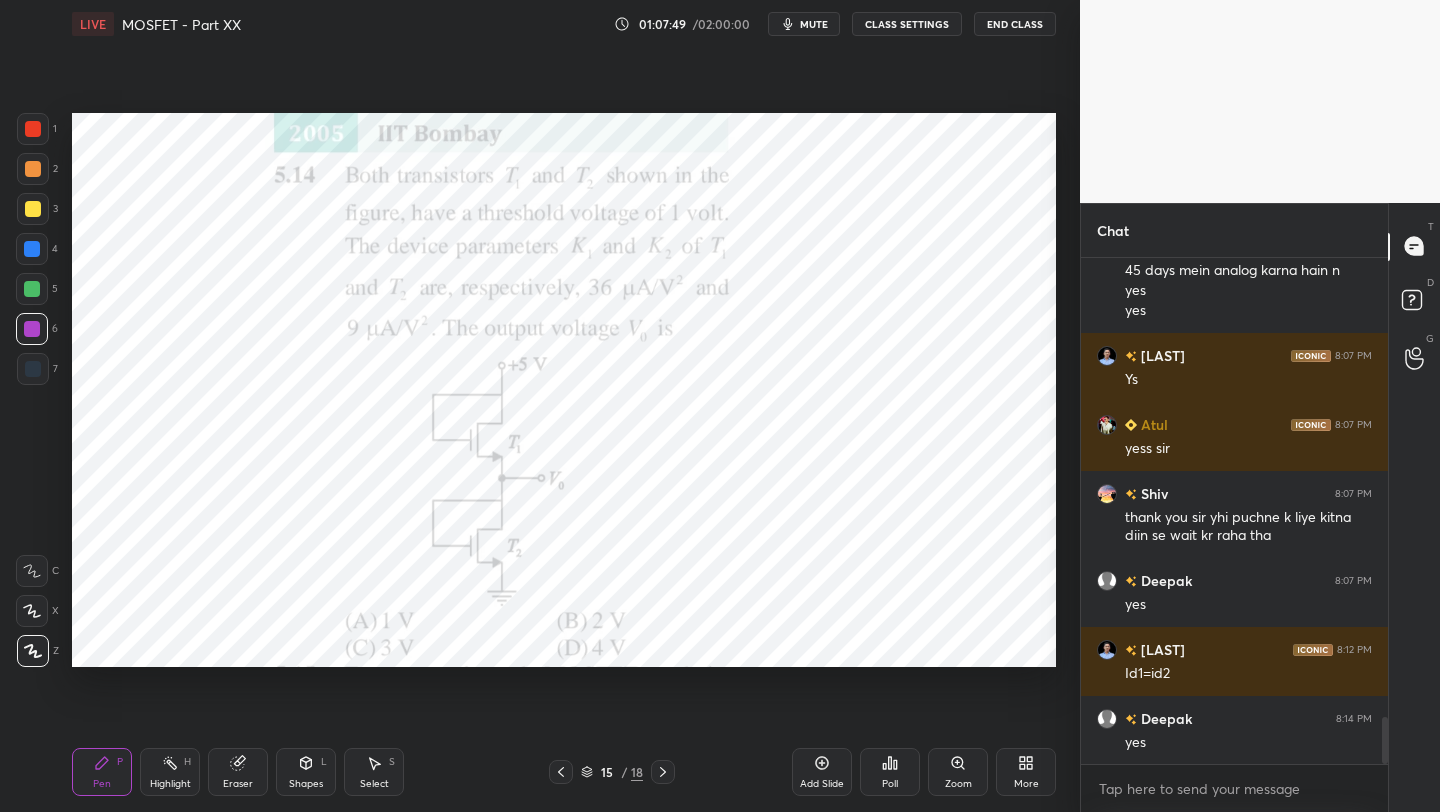 click 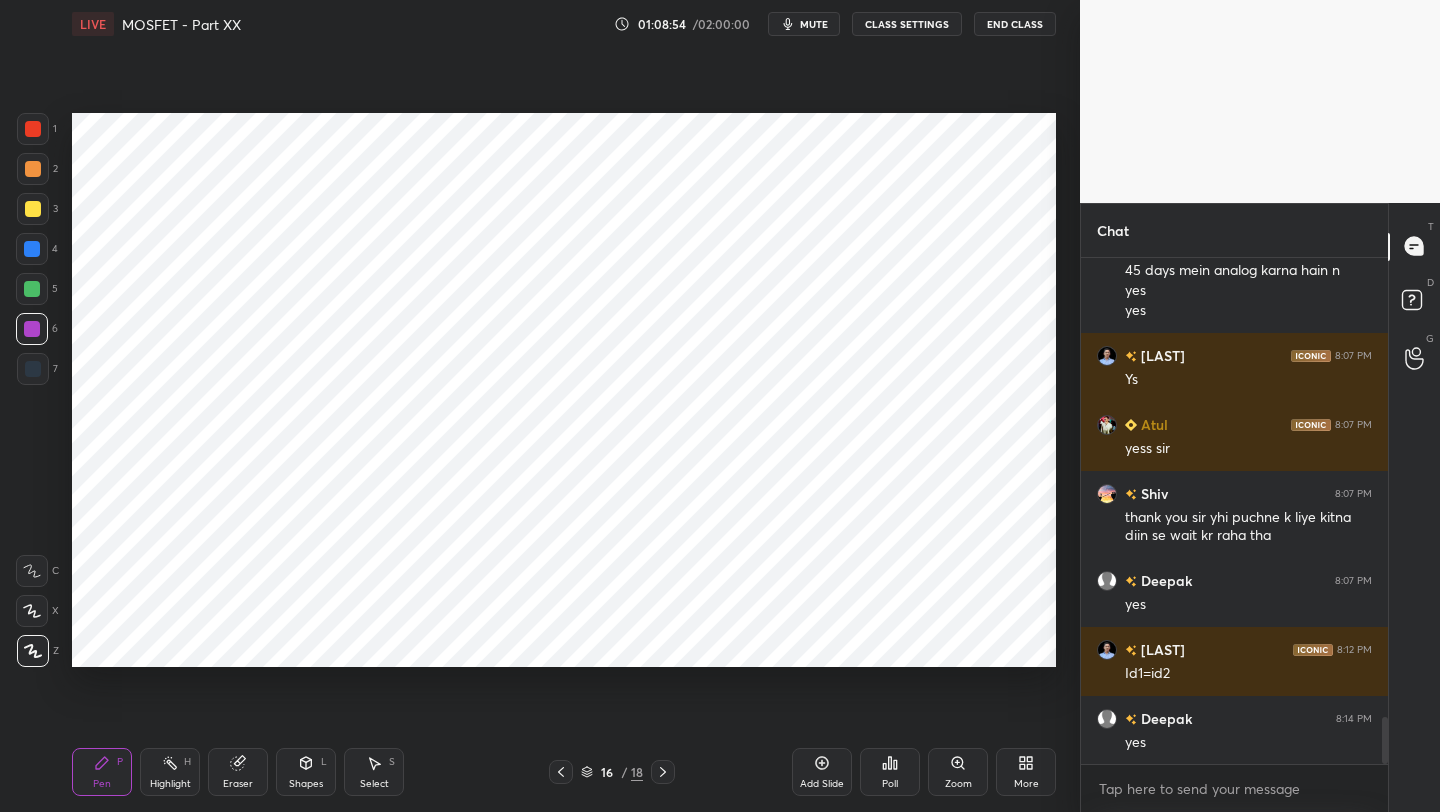 click on "Pen P Highlight H Eraser Shapes L Select S 16 / 18 Add Slide Poll Zoom More" at bounding box center [564, 772] 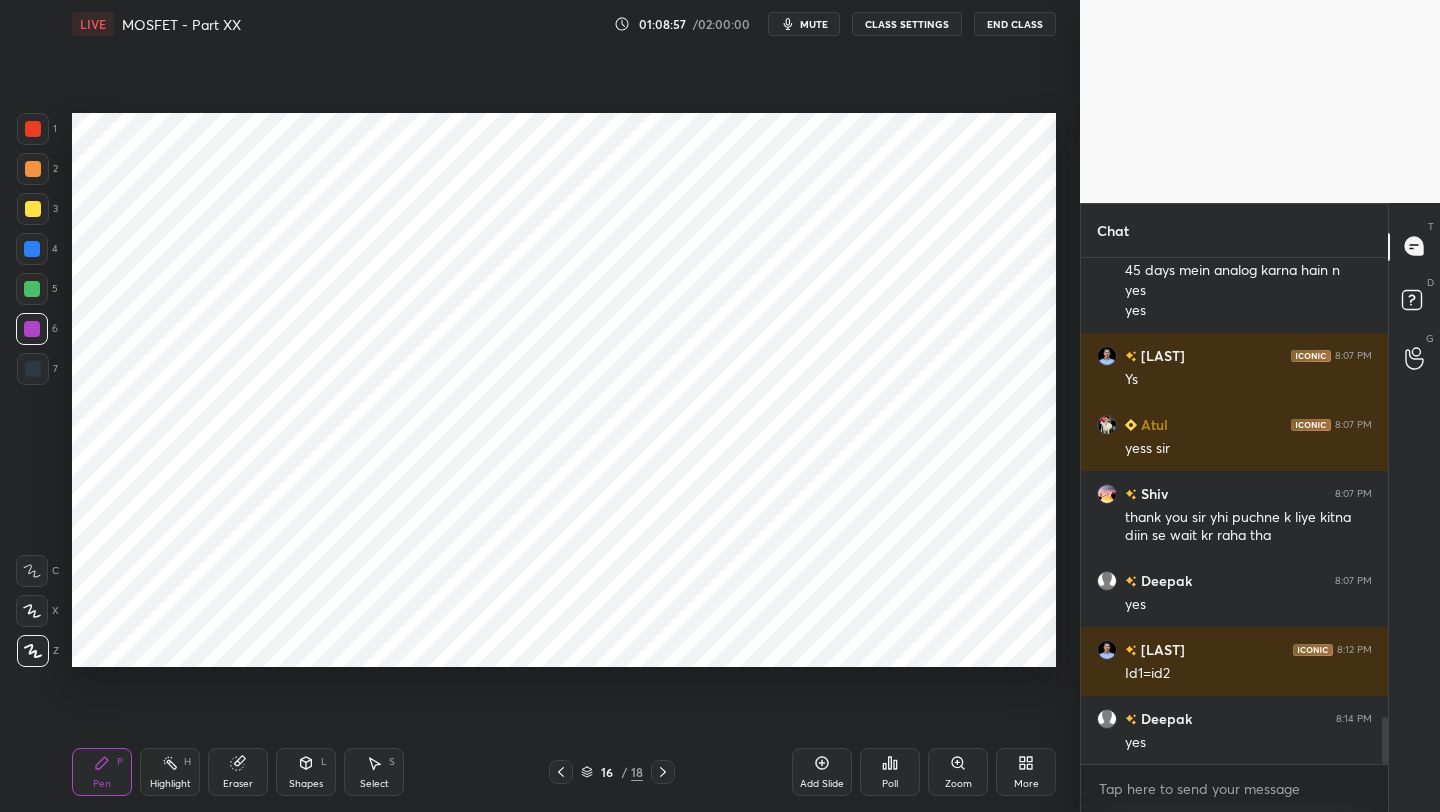 drag, startPoint x: 235, startPoint y: 782, endPoint x: 250, endPoint y: 756, distance: 30.016663 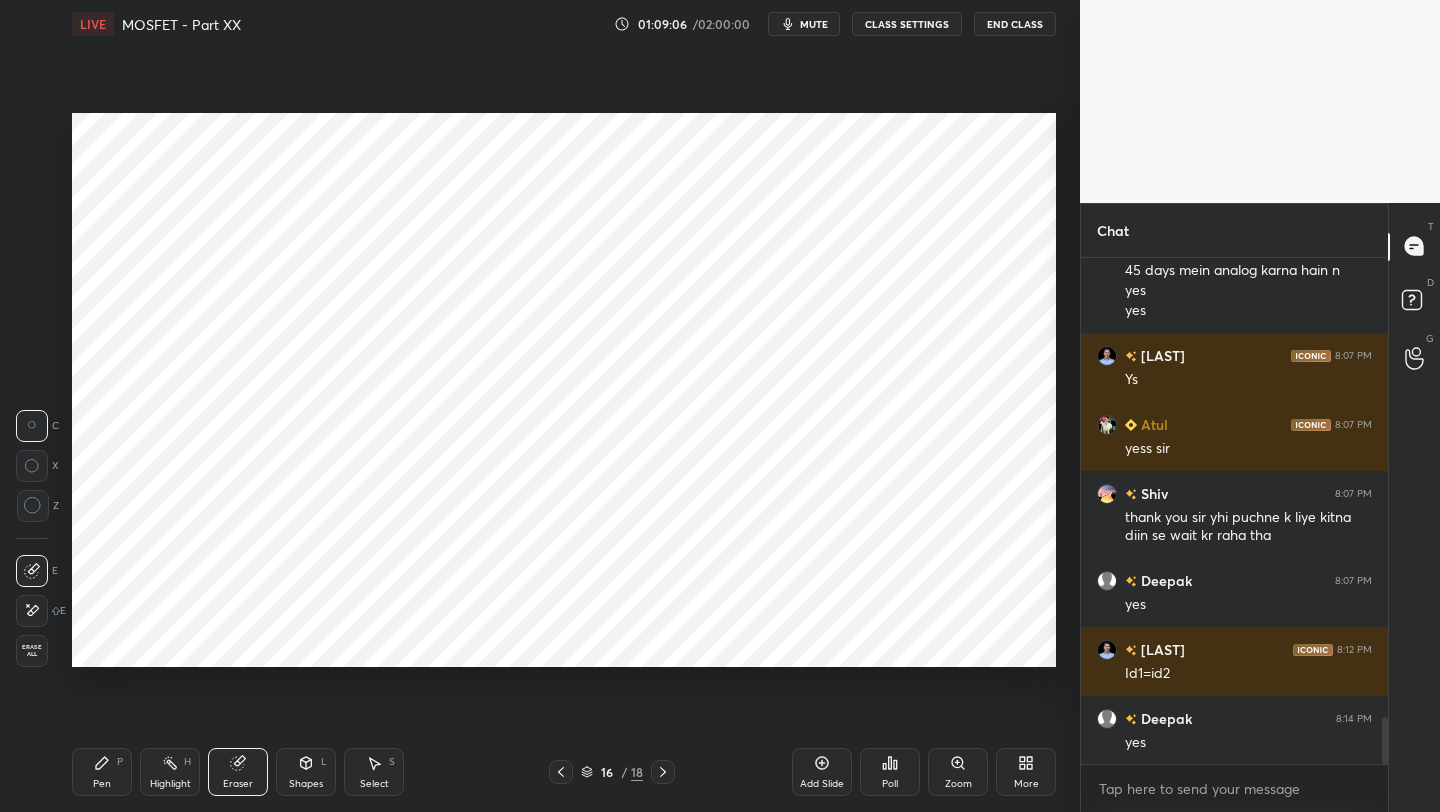 drag, startPoint x: 119, startPoint y: 777, endPoint x: 168, endPoint y: 734, distance: 65.192024 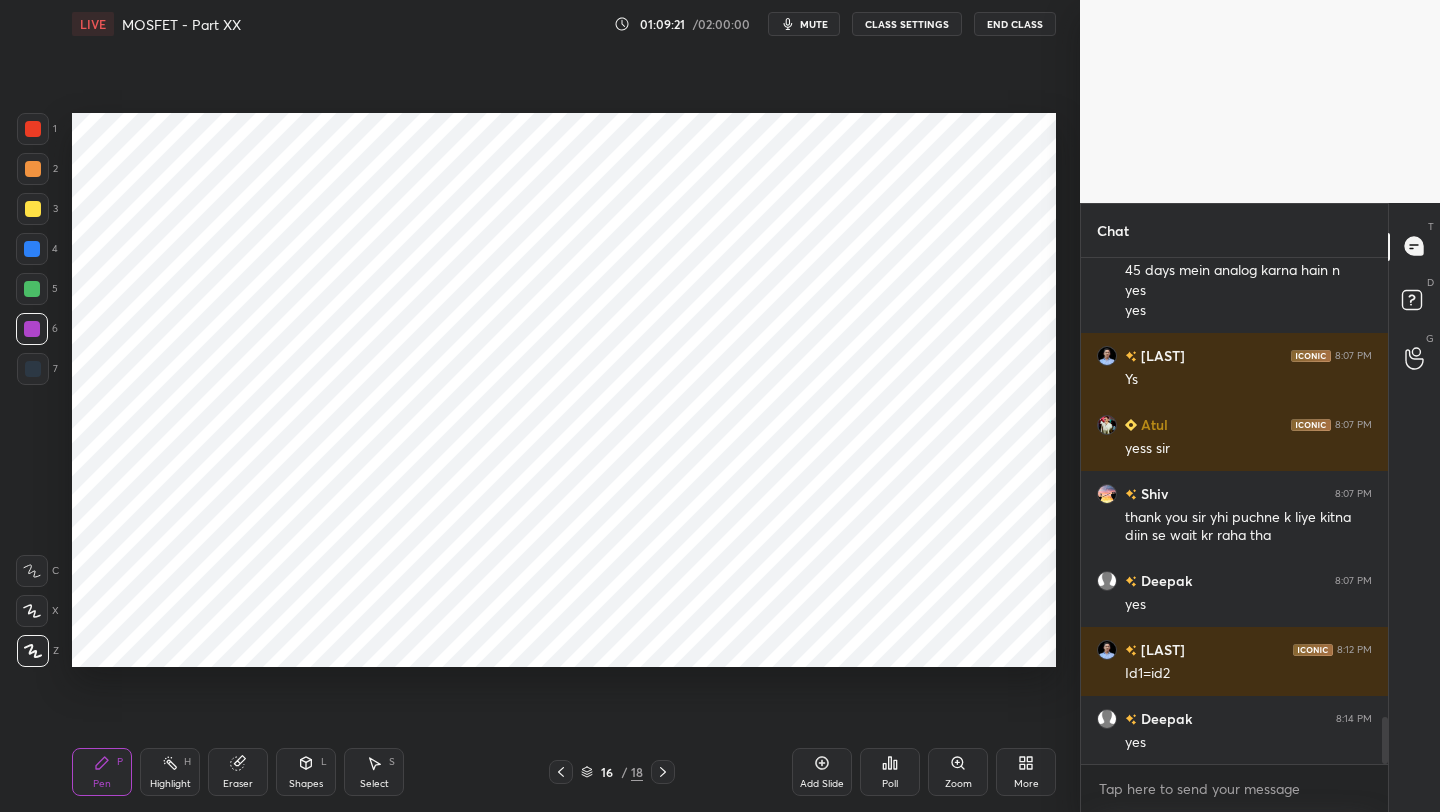 scroll, scrollTop: 5084, scrollLeft: 0, axis: vertical 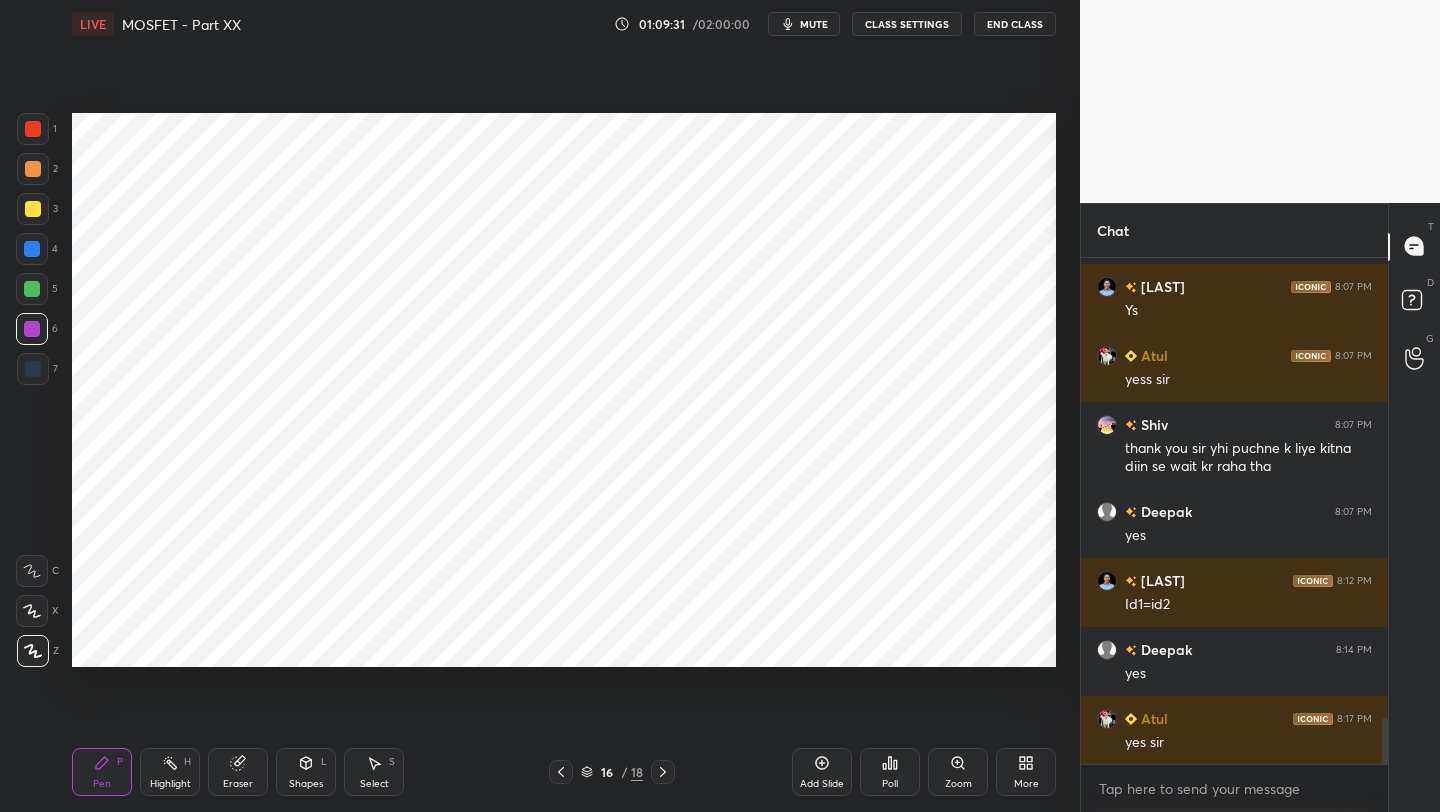 click 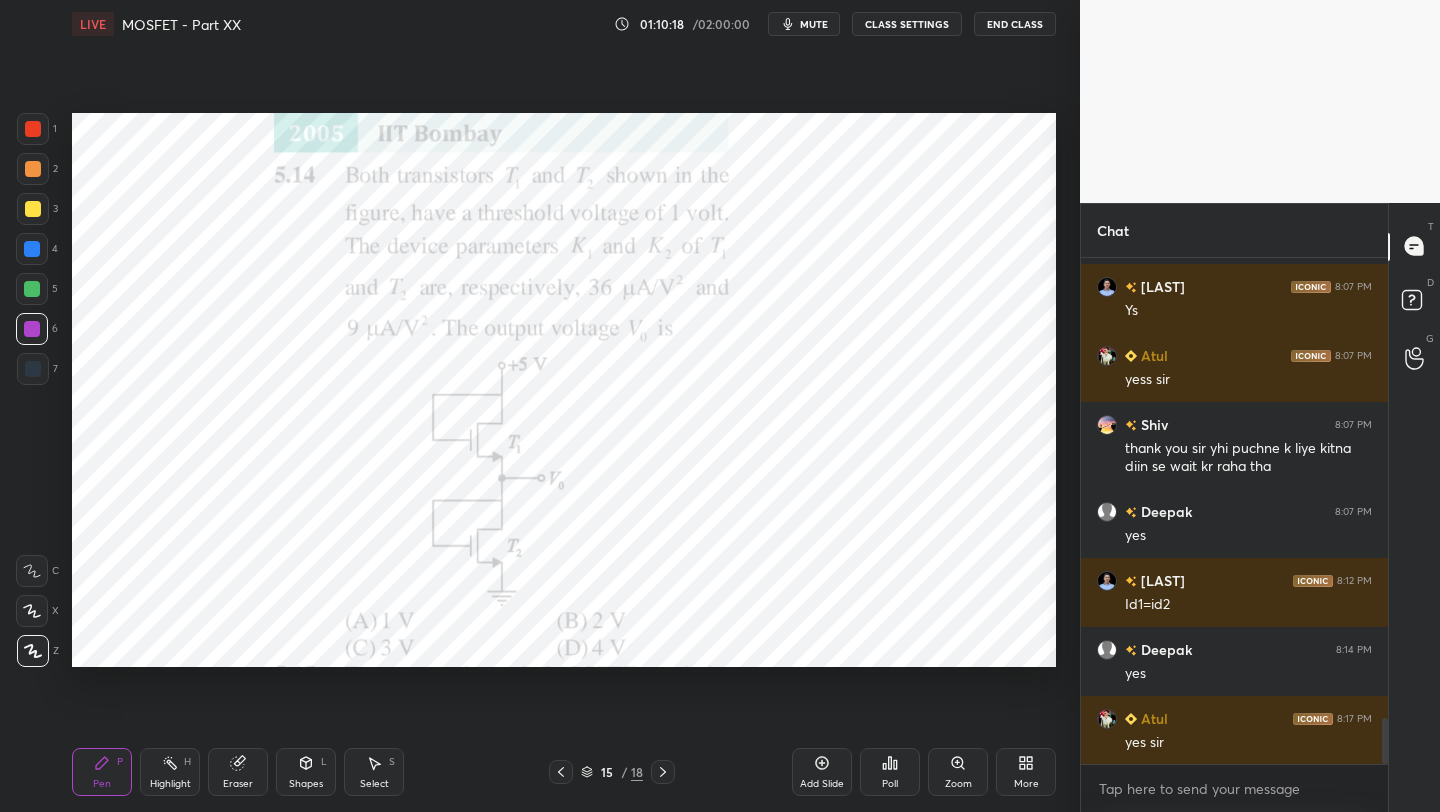 drag, startPoint x: 662, startPoint y: 774, endPoint x: 666, endPoint y: 756, distance: 18.439089 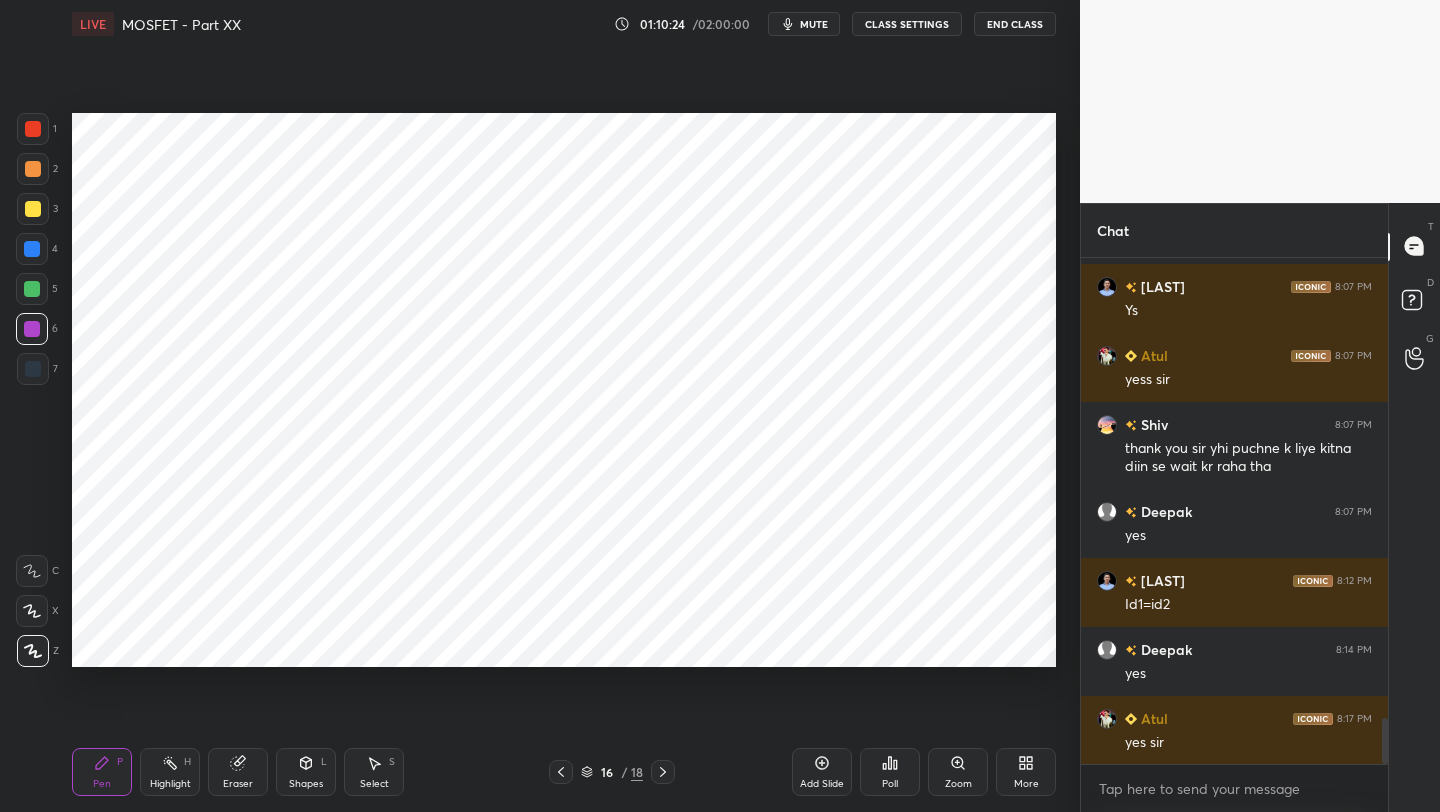 click on "Pen P Highlight H Eraser Shapes L Select S 16 / 18 Add Slide Poll Zoom More" at bounding box center (564, 772) 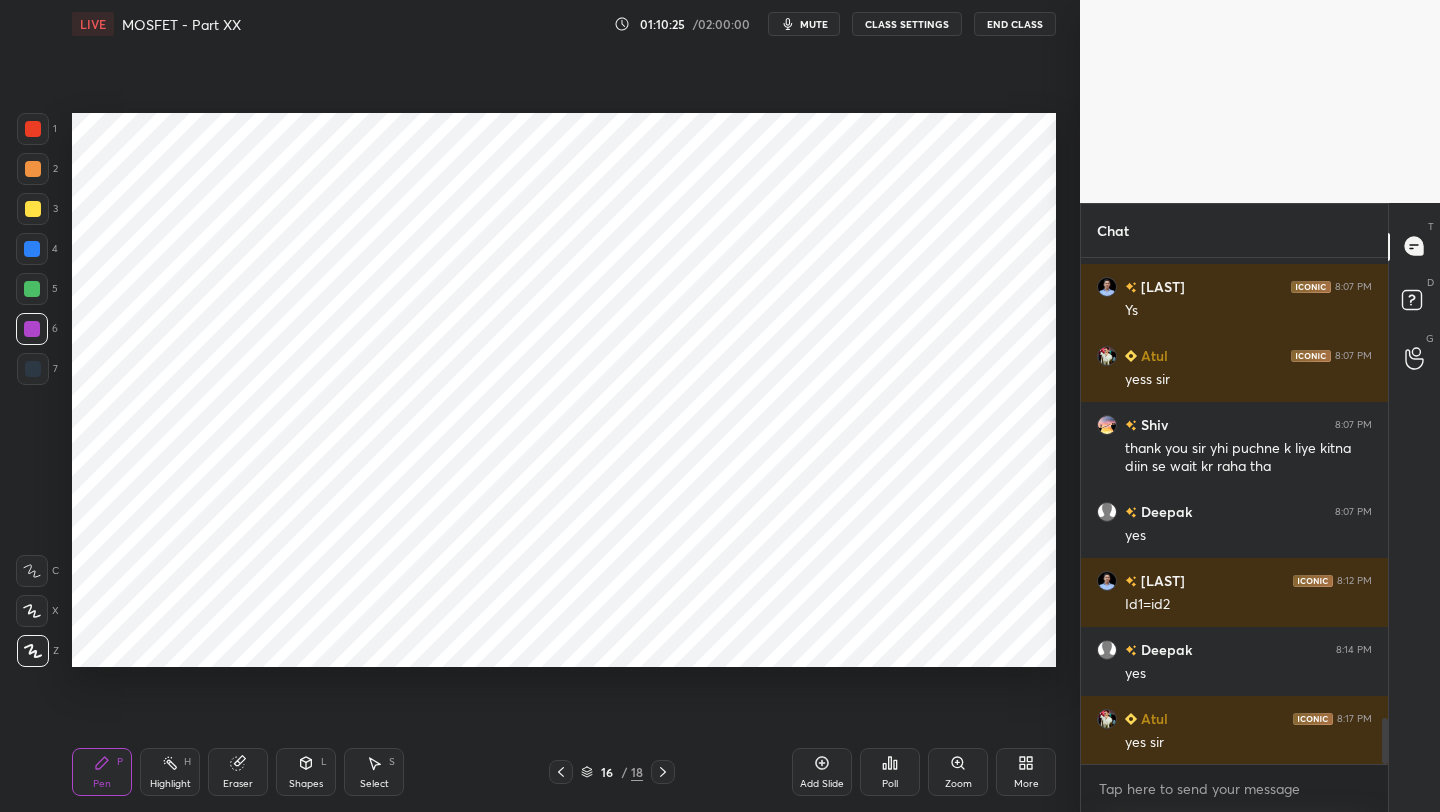 click 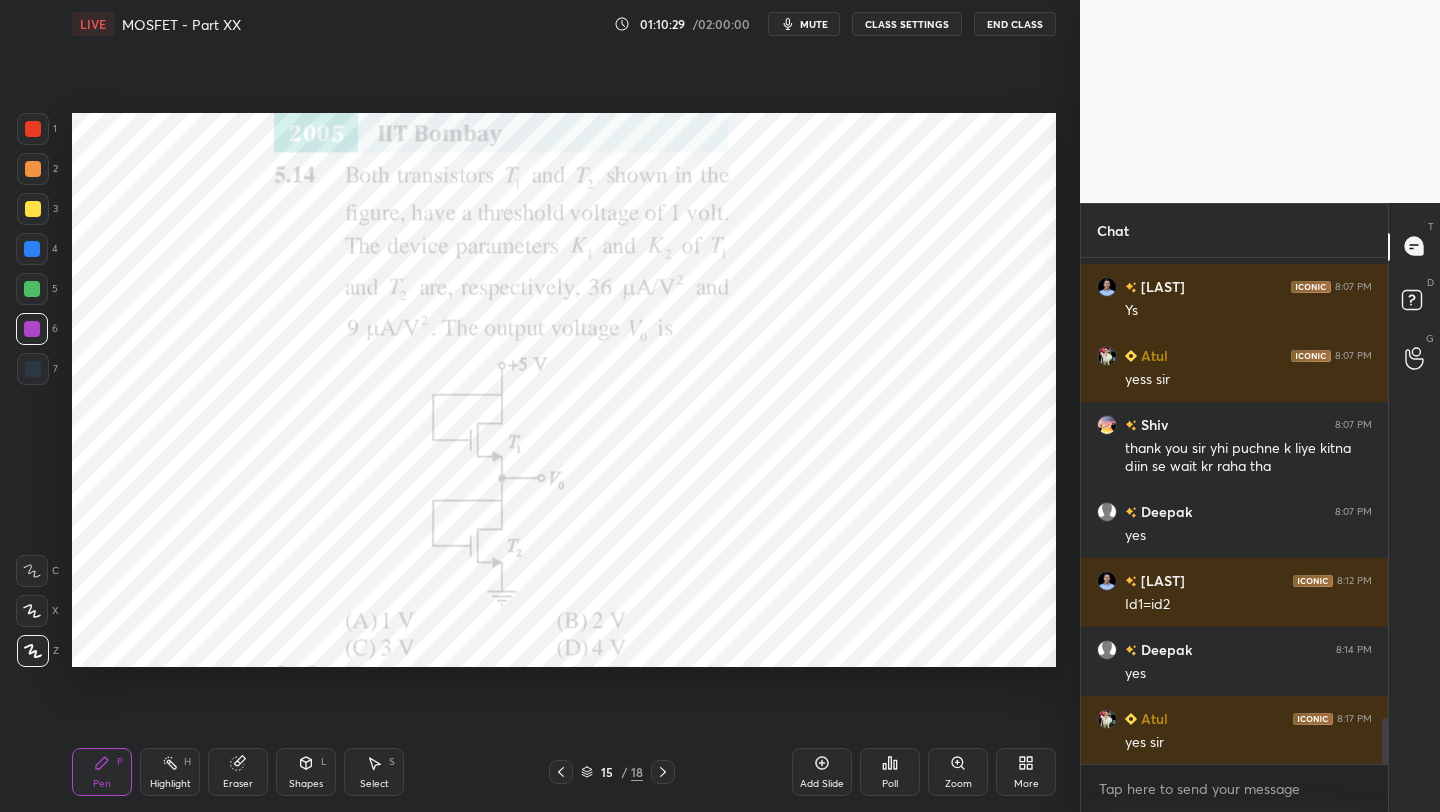 click at bounding box center [663, 772] 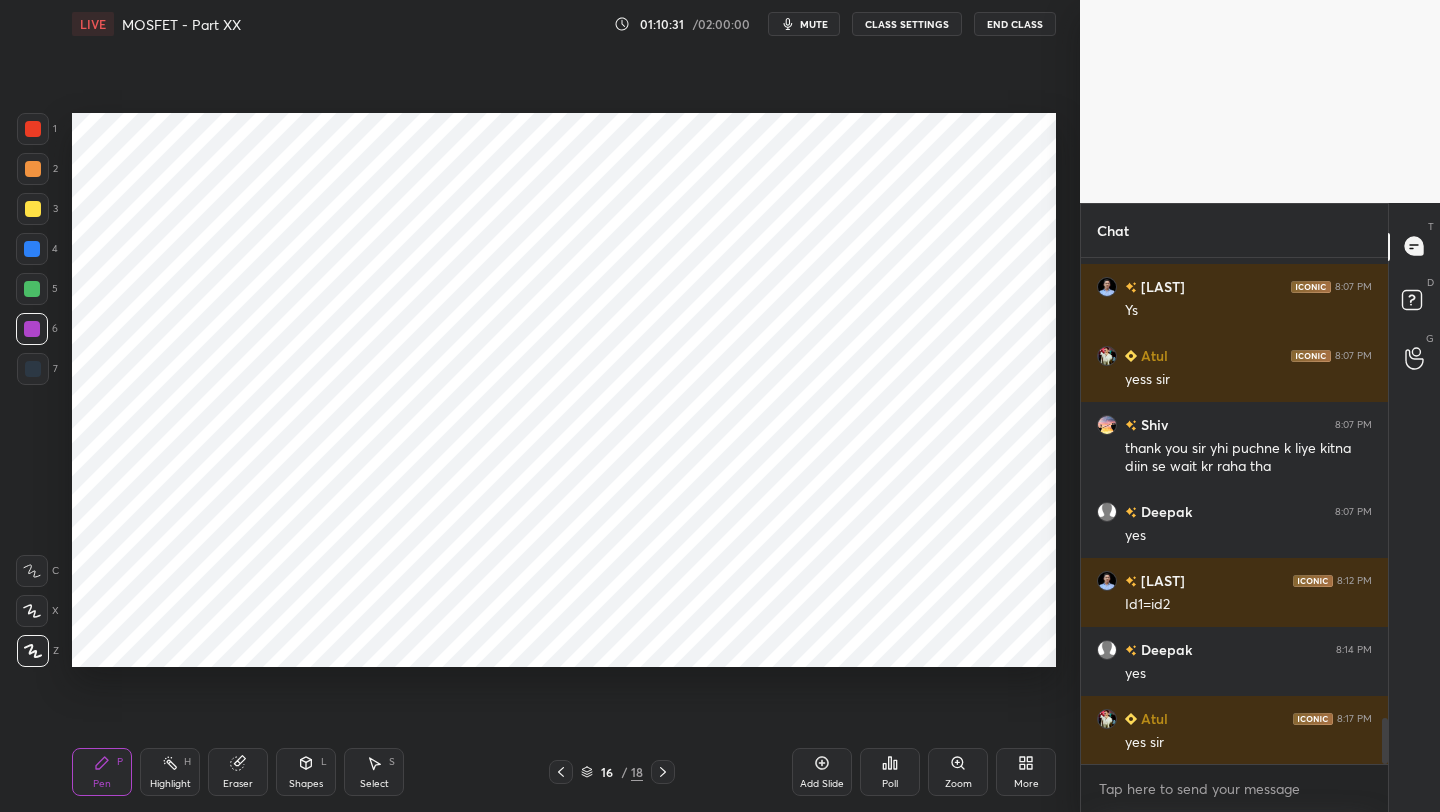 drag, startPoint x: 820, startPoint y: 774, endPoint x: 824, endPoint y: 764, distance: 10.770329 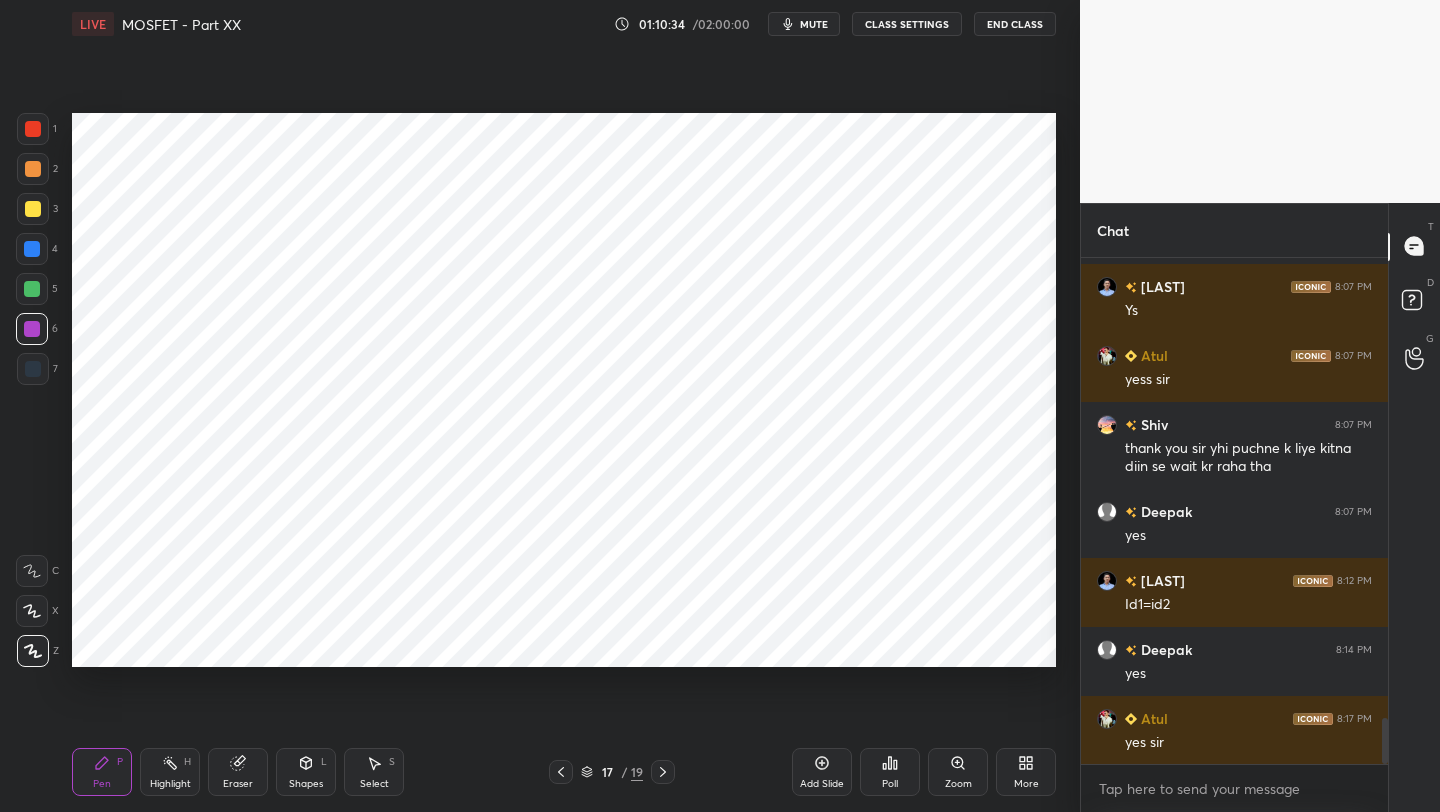 drag, startPoint x: 34, startPoint y: 129, endPoint x: 49, endPoint y: 127, distance: 15.132746 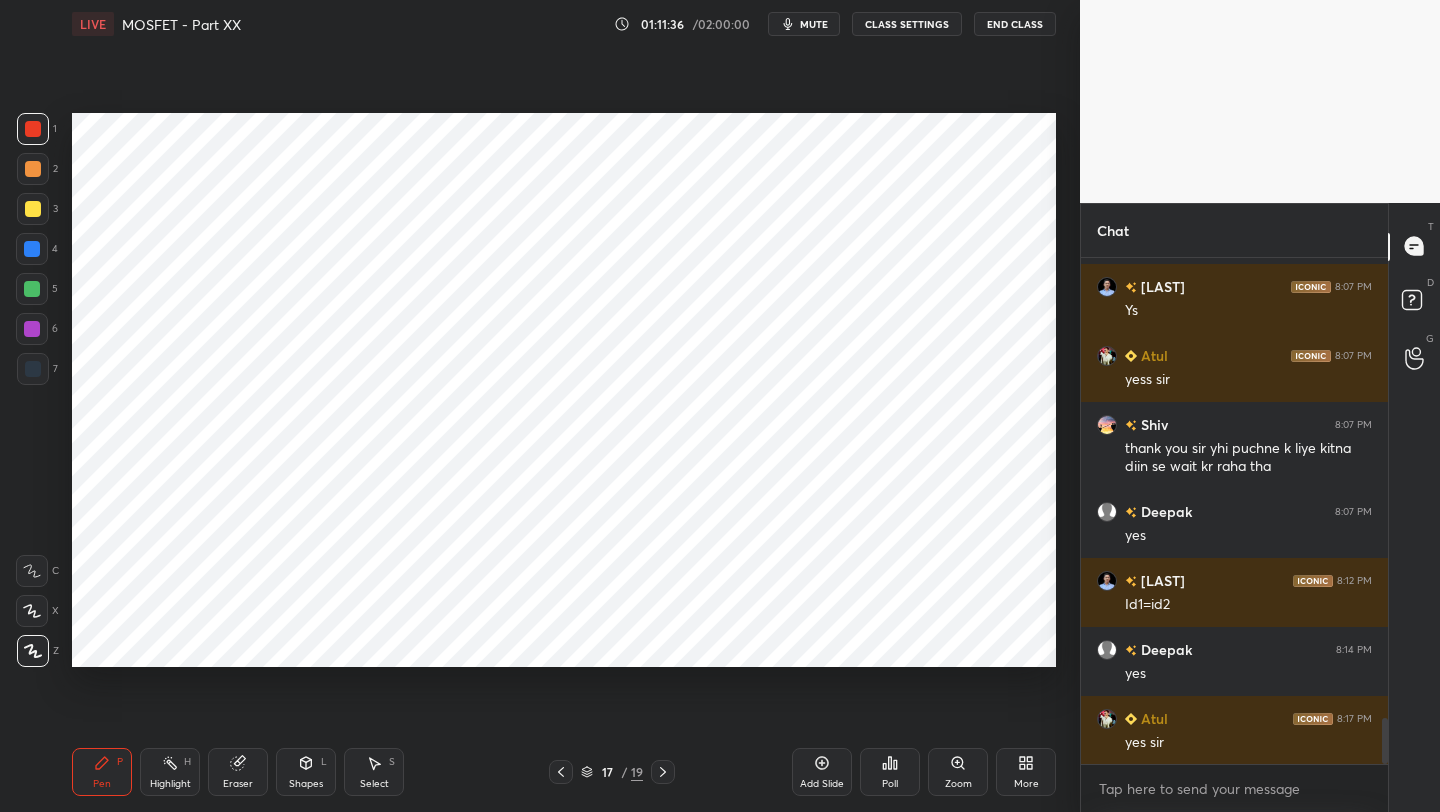 click on "Eraser" at bounding box center (238, 772) 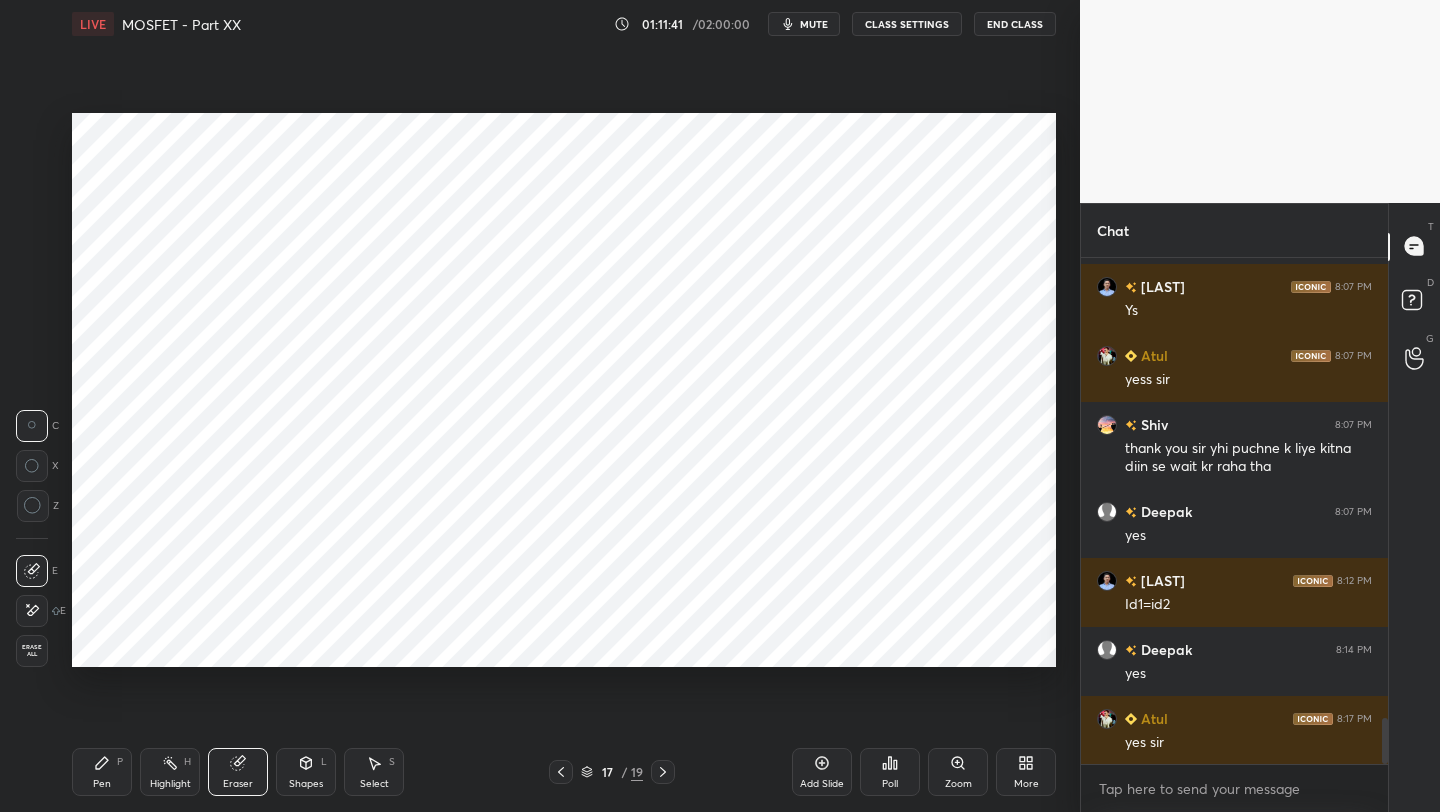 click on "Pen" at bounding box center [102, 784] 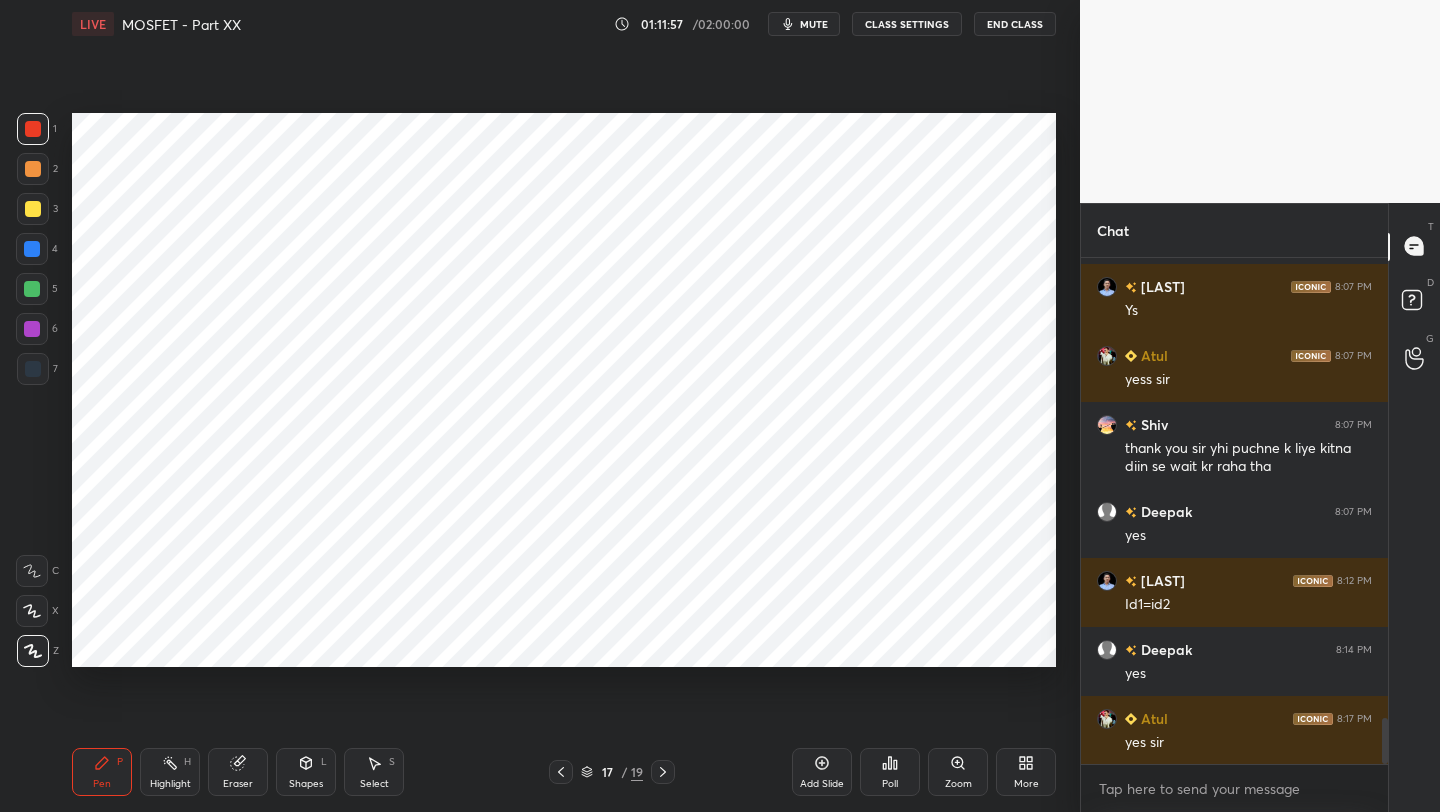 click 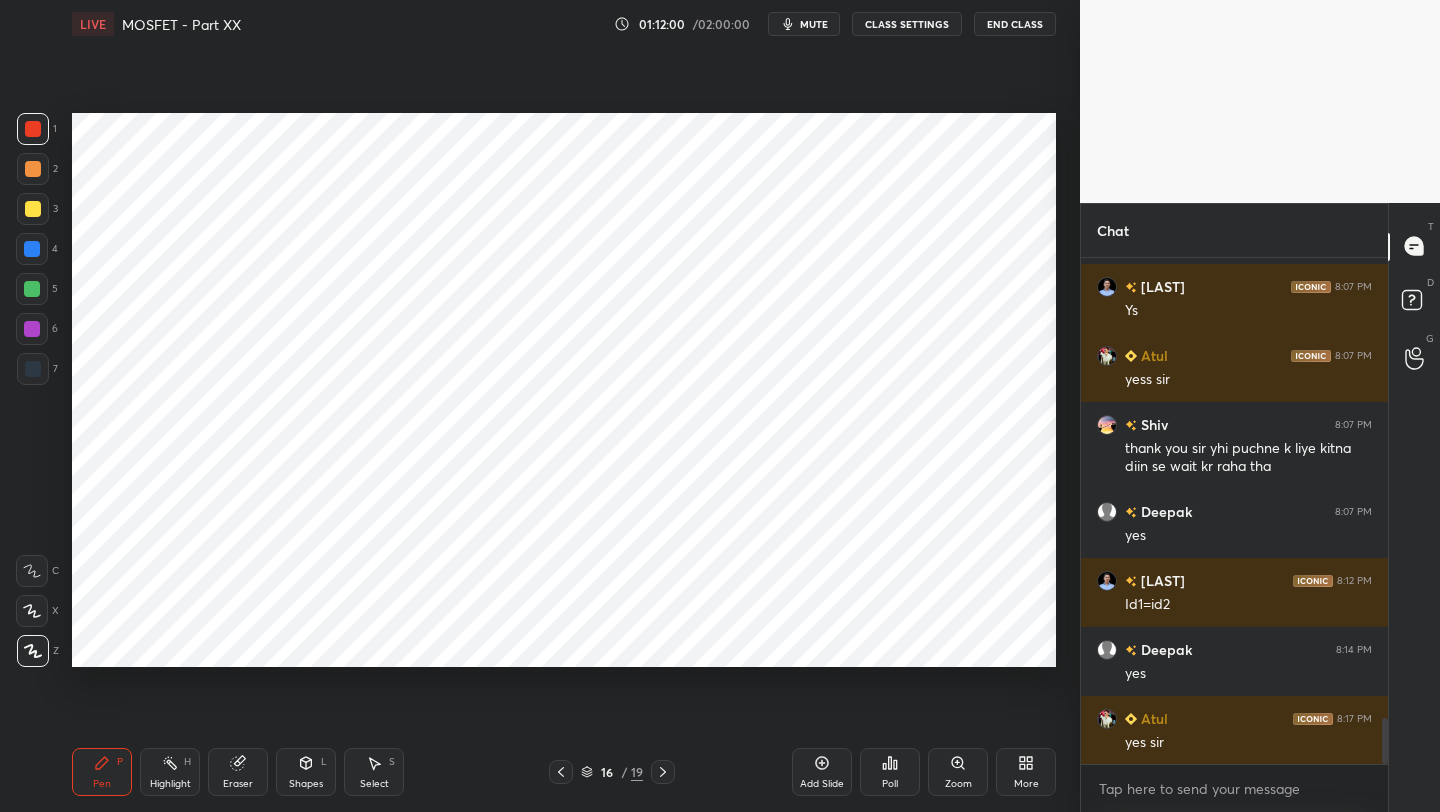 drag, startPoint x: 554, startPoint y: 774, endPoint x: 550, endPoint y: 726, distance: 48.166378 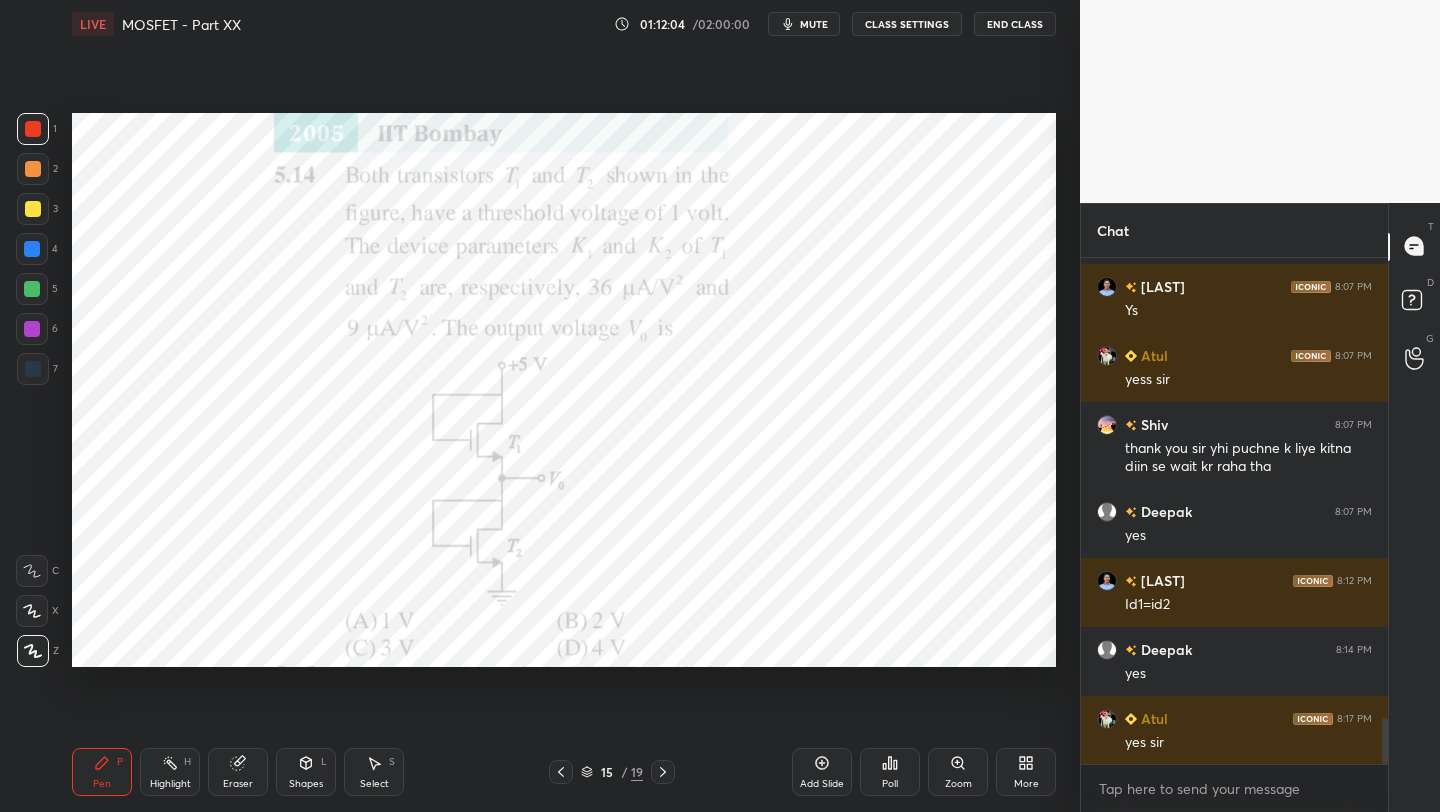 scroll, scrollTop: 5153, scrollLeft: 0, axis: vertical 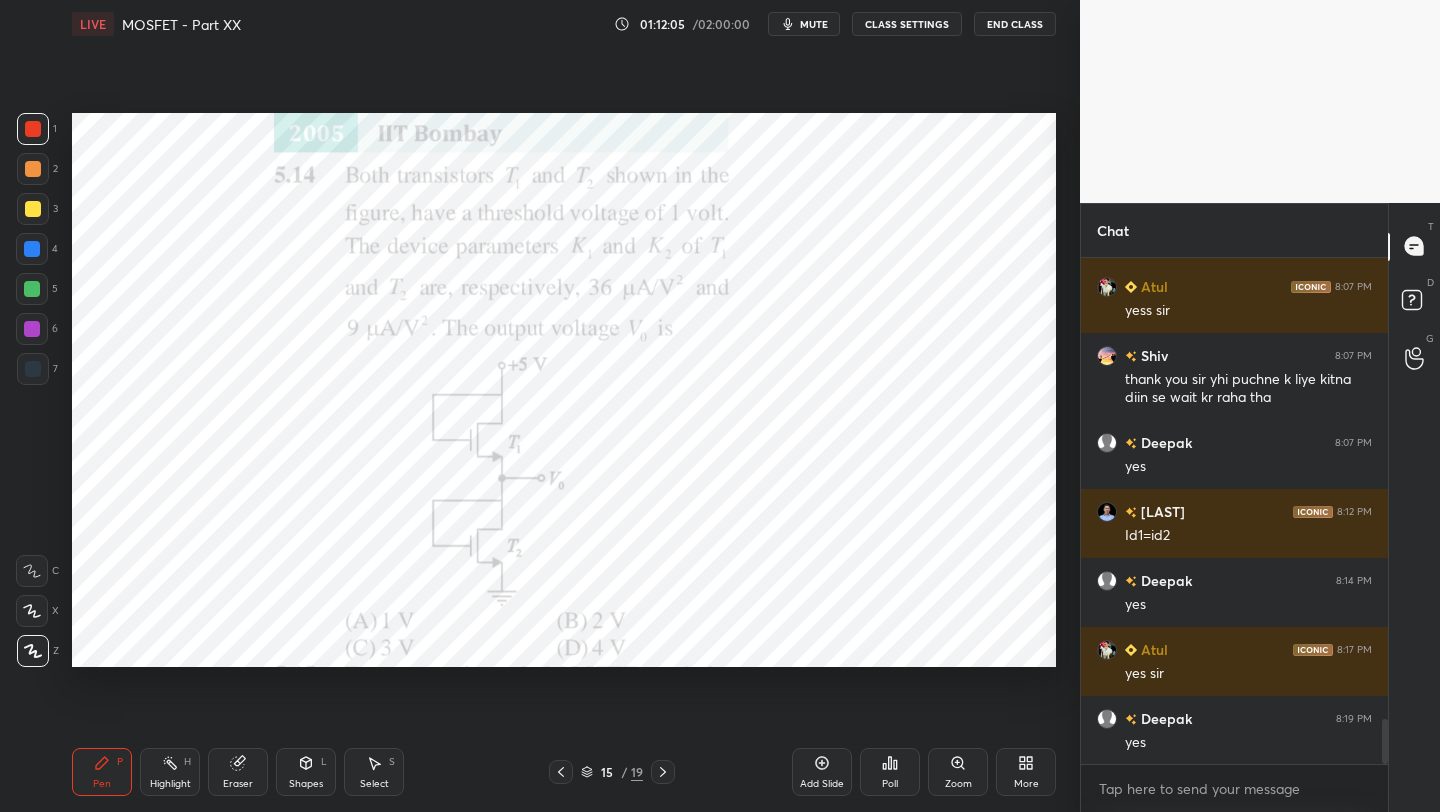 click 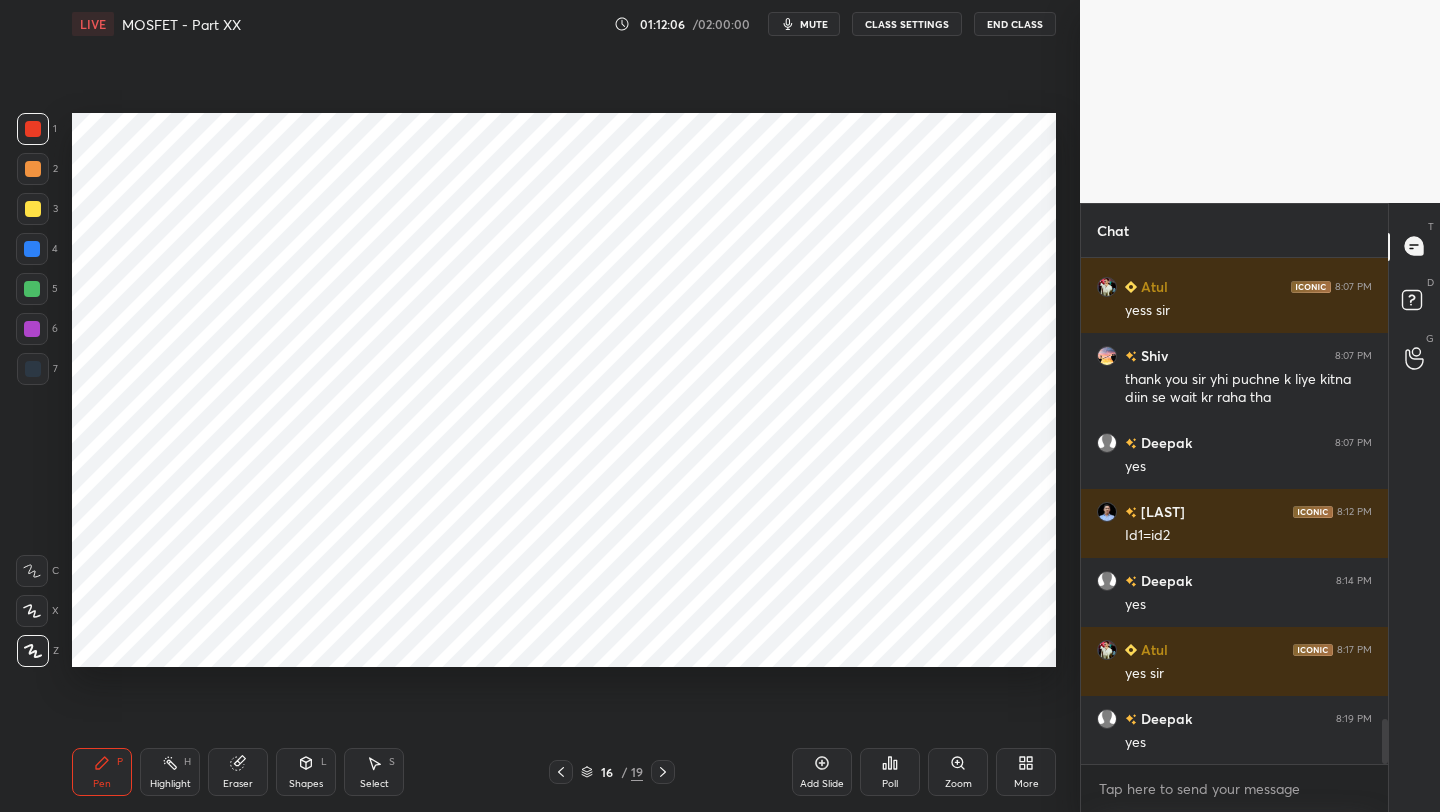 click 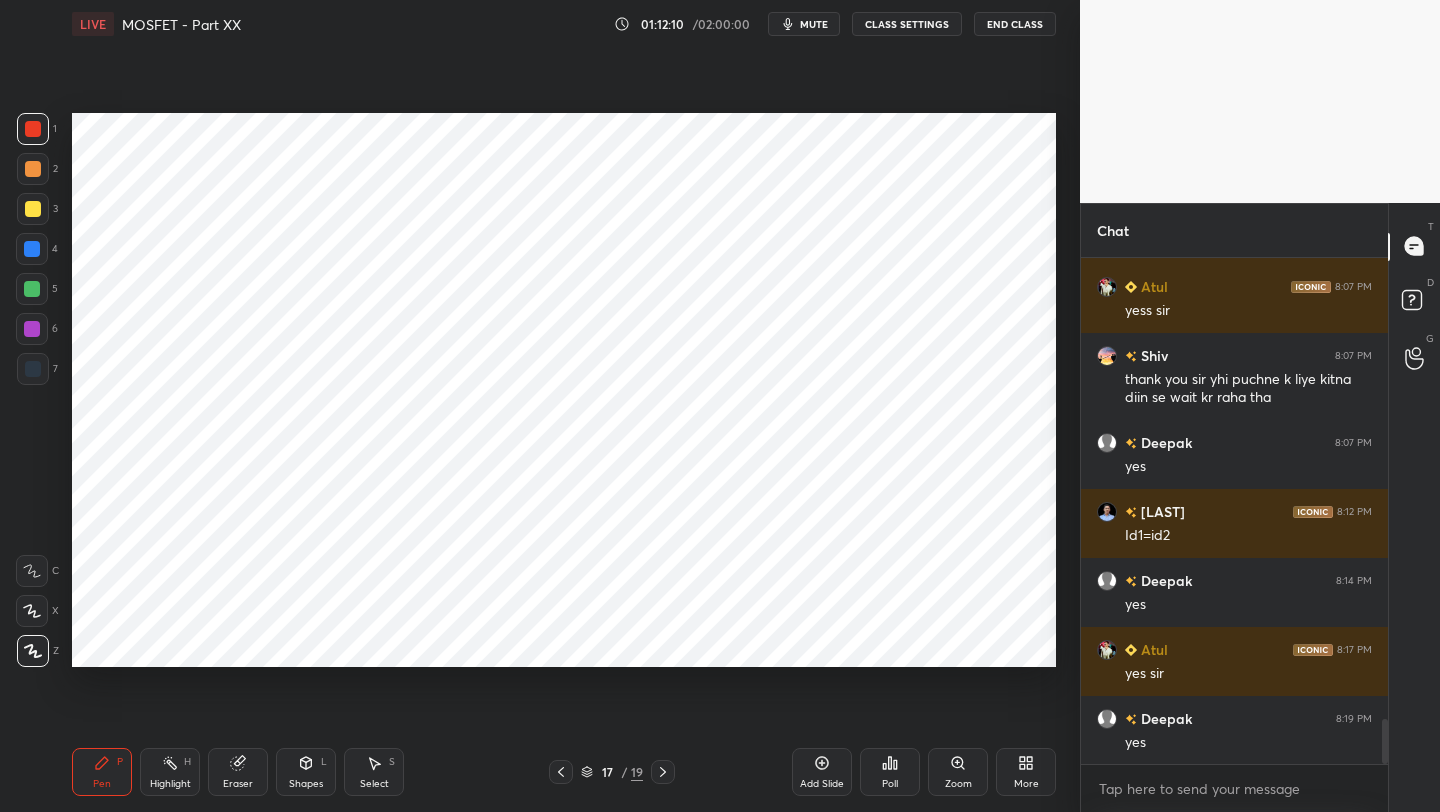 drag, startPoint x: 35, startPoint y: 248, endPoint x: 62, endPoint y: 236, distance: 29.546574 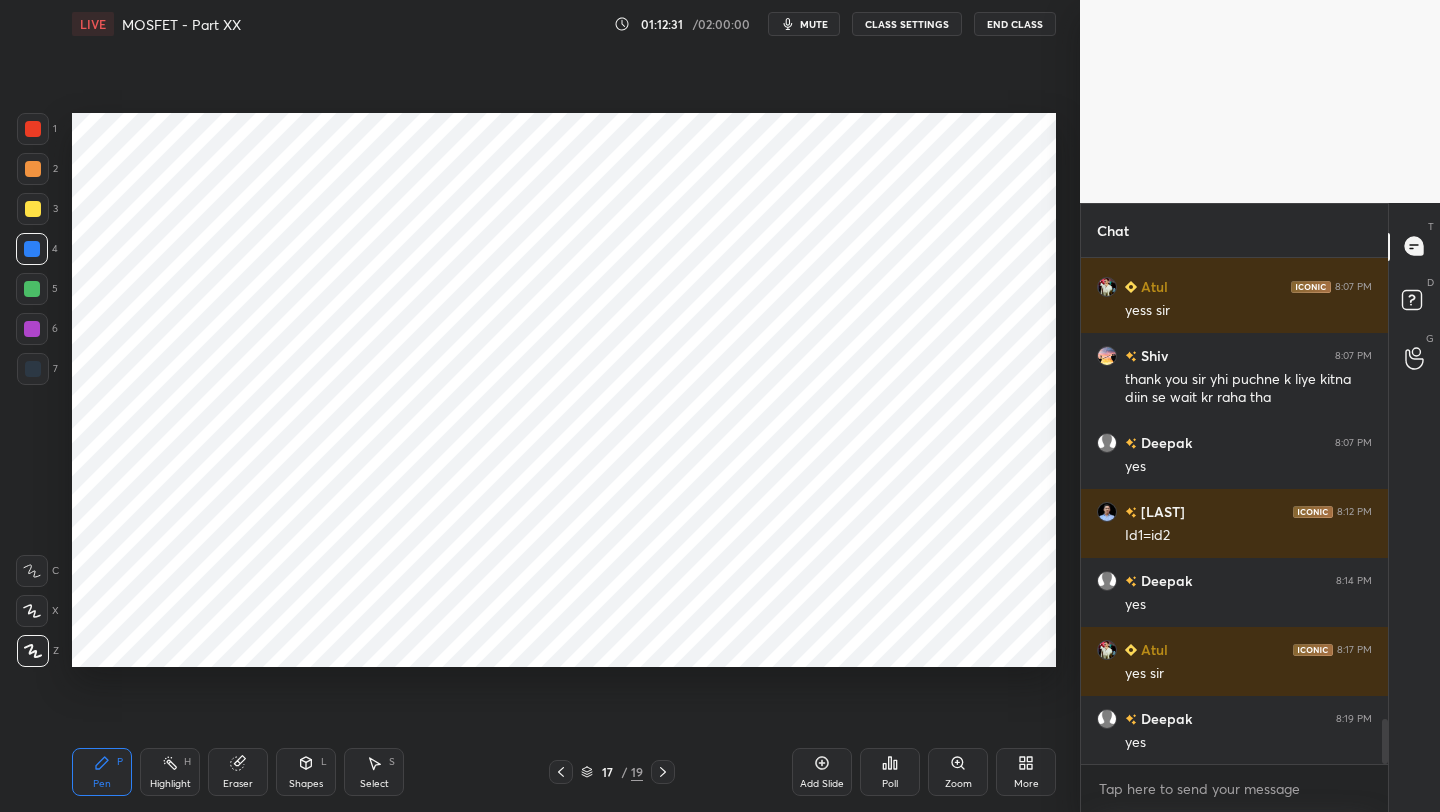 drag, startPoint x: 245, startPoint y: 779, endPoint x: 289, endPoint y: 689, distance: 100.17984 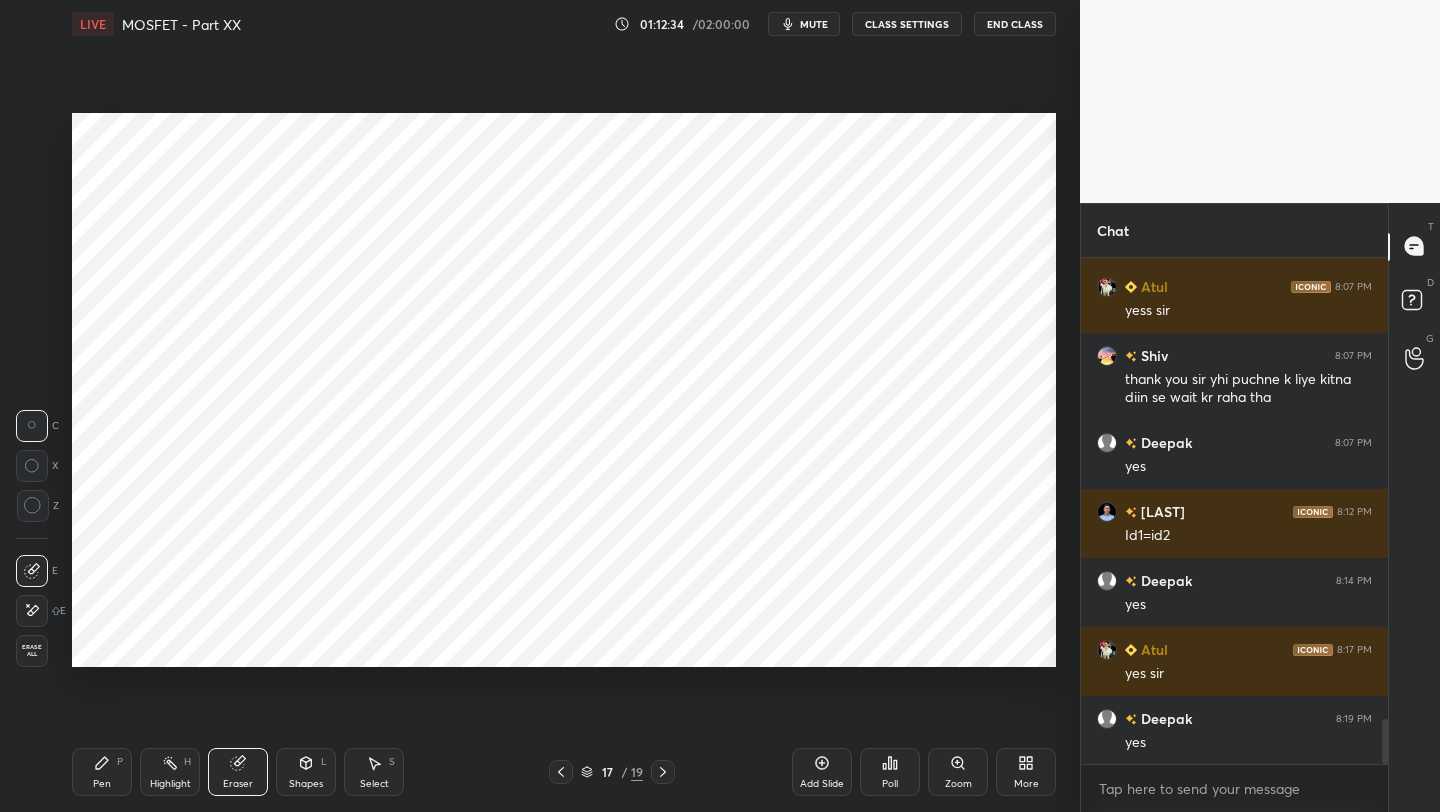 click on "Pen P" at bounding box center [102, 772] 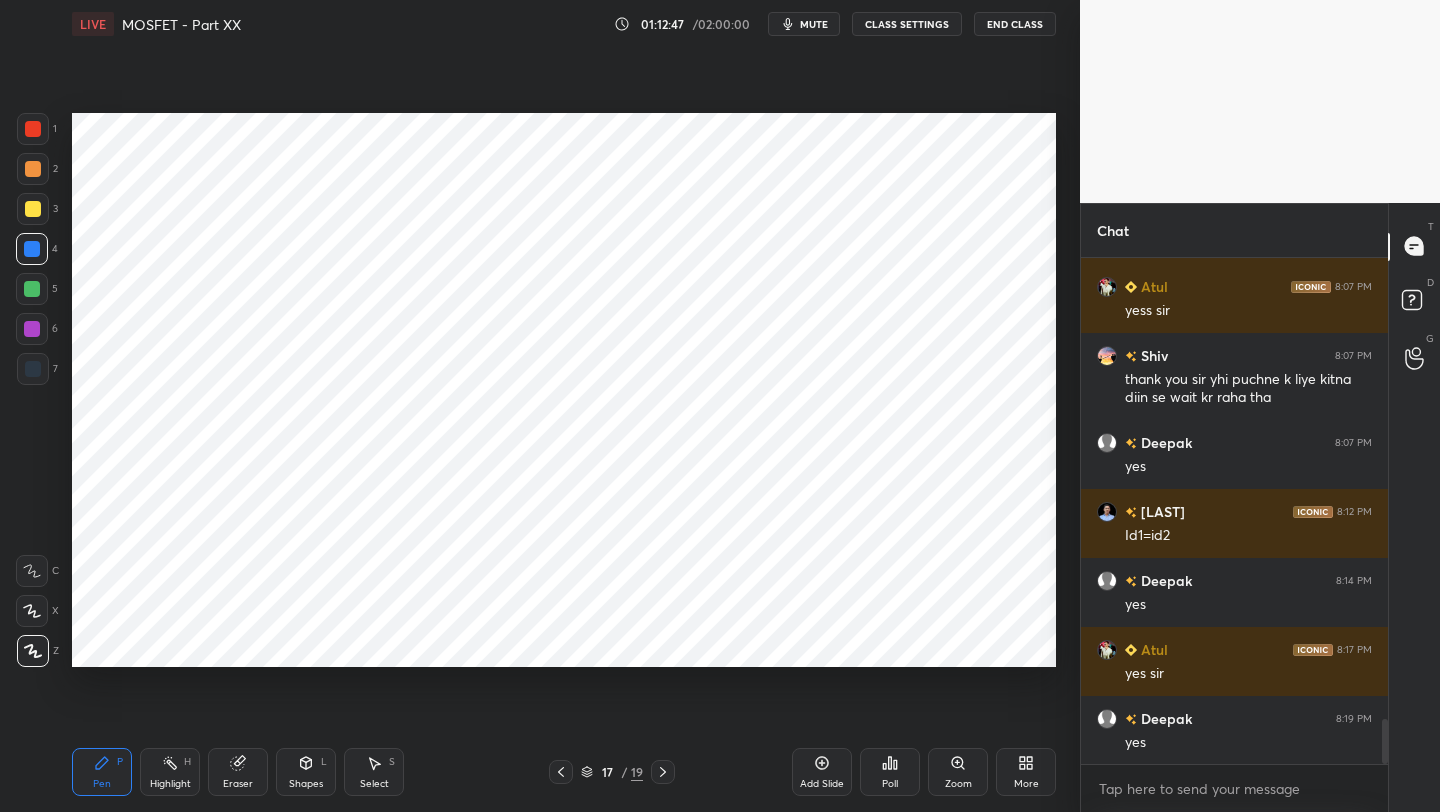 click 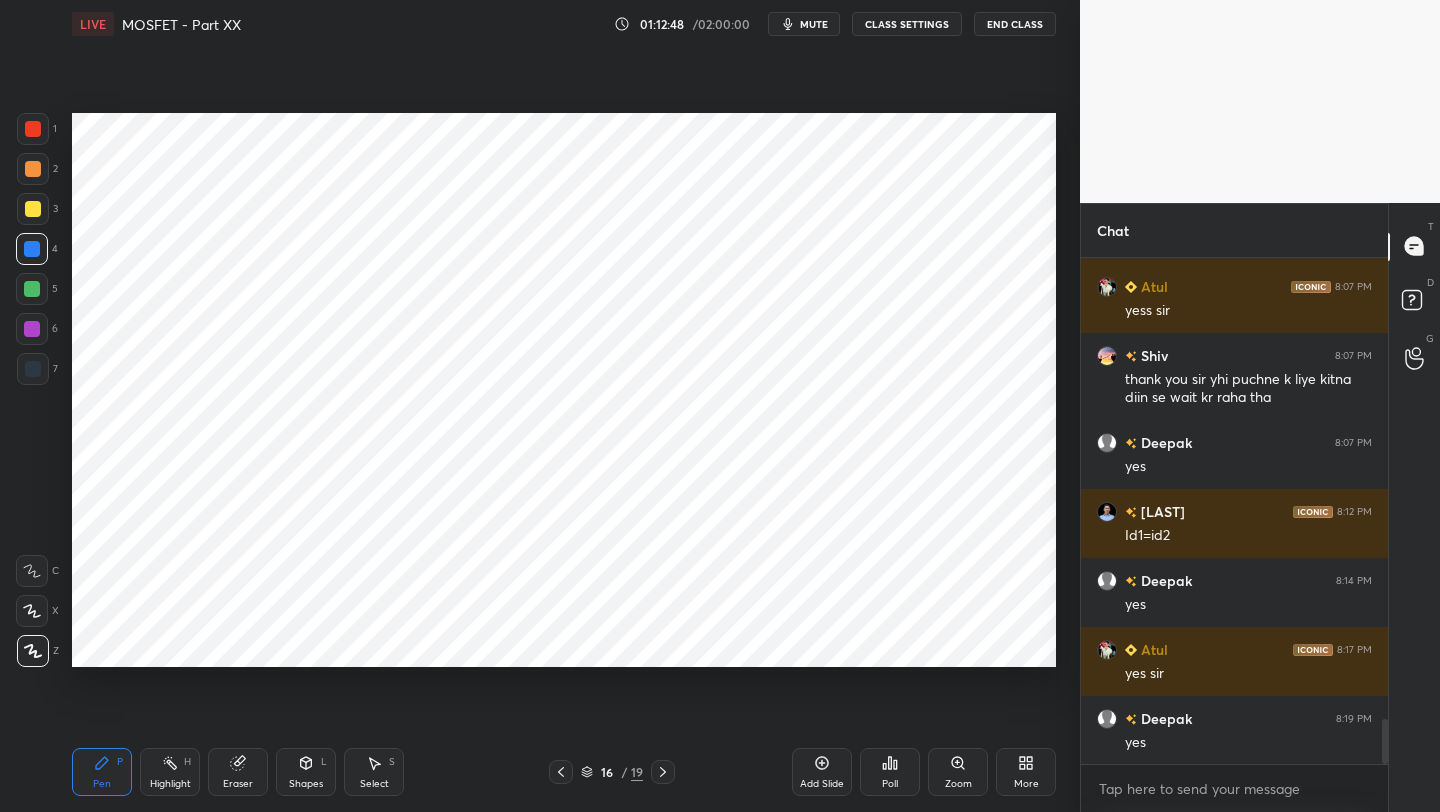 click 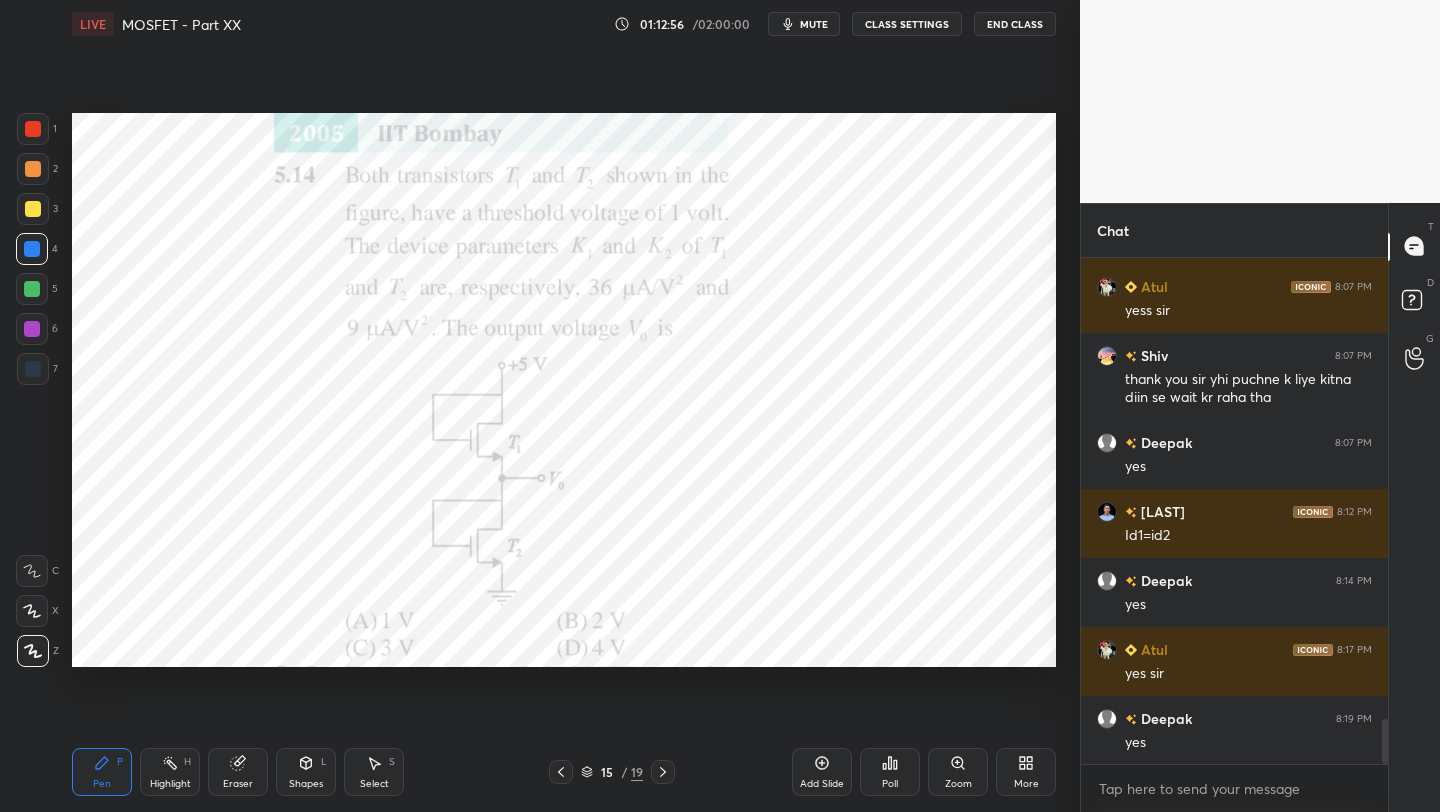 click 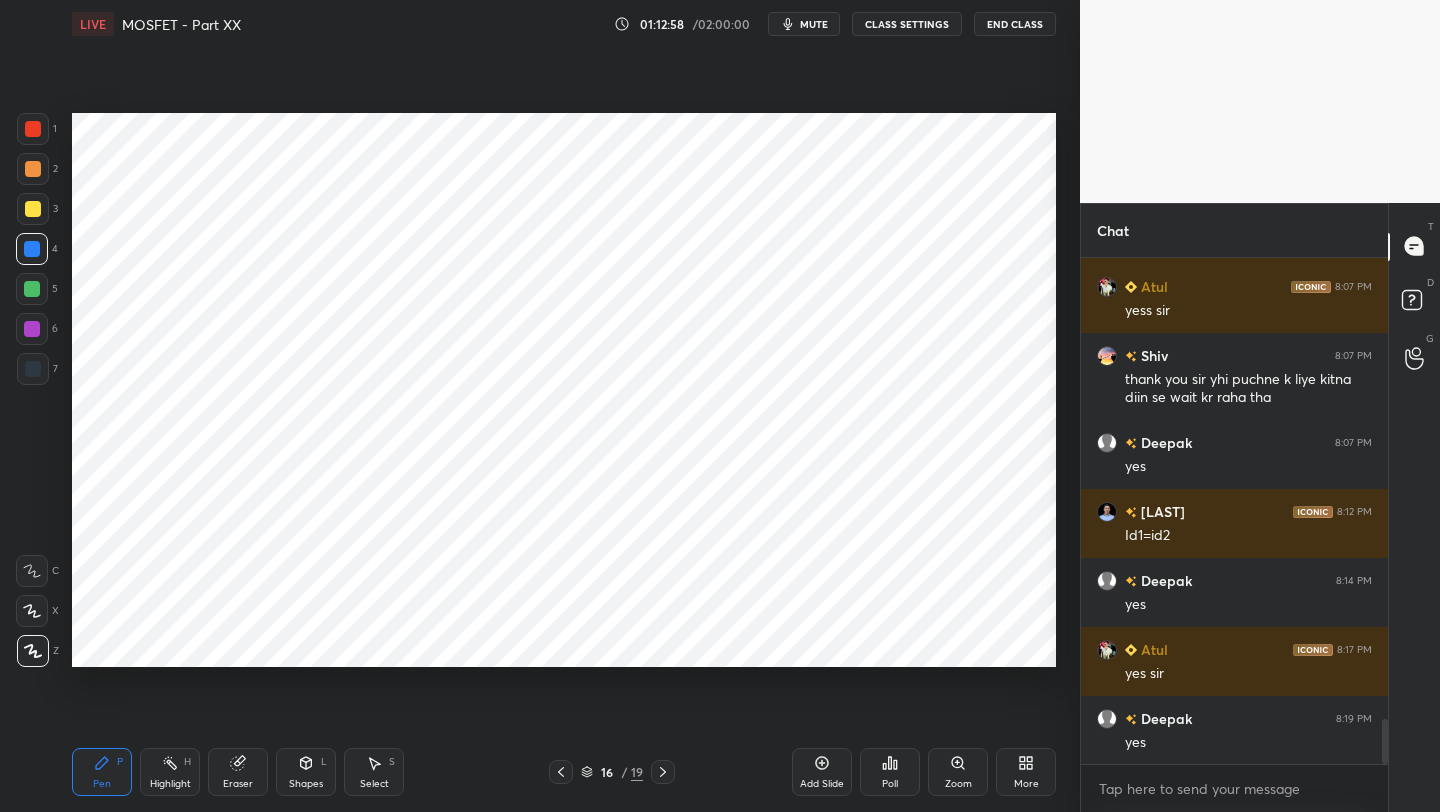 click 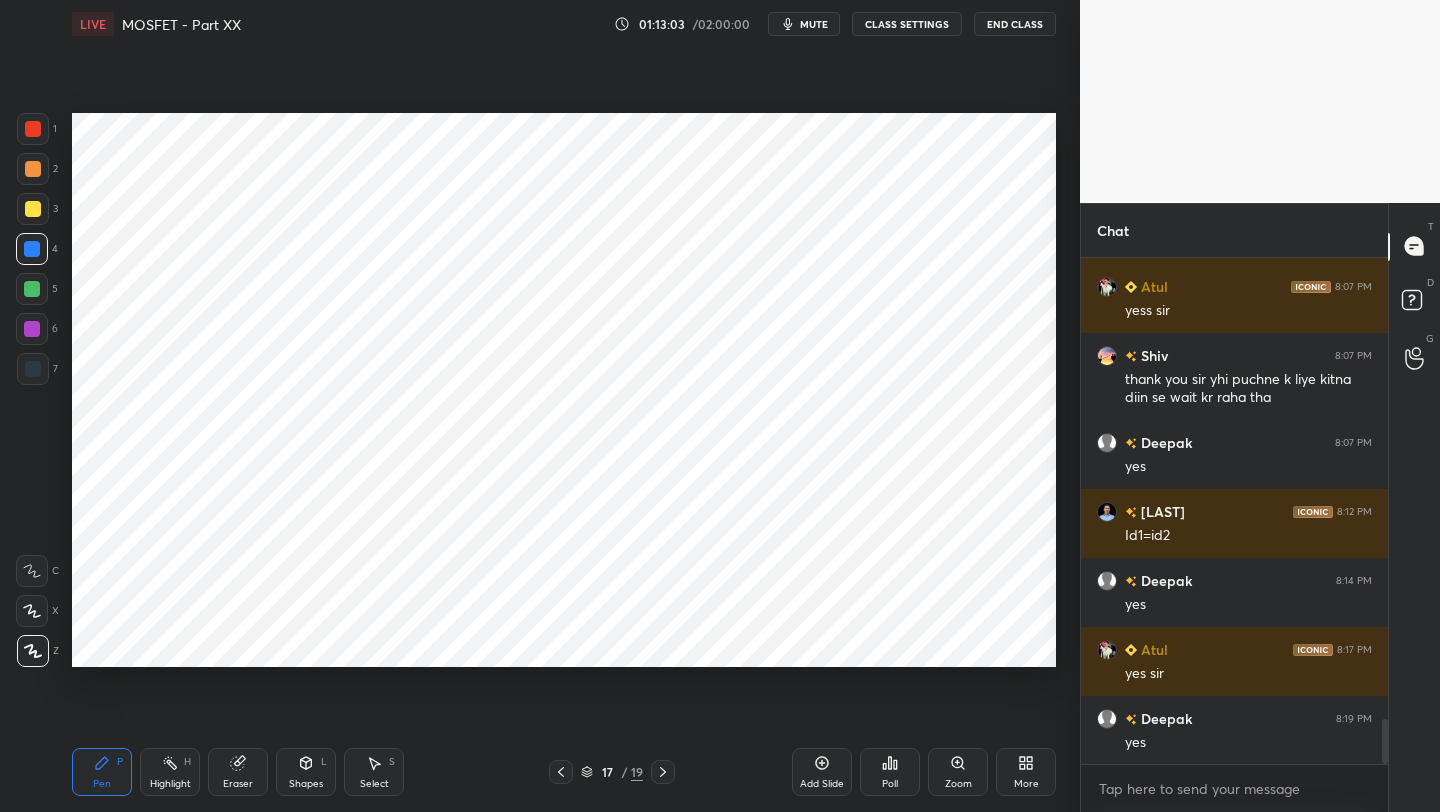 click 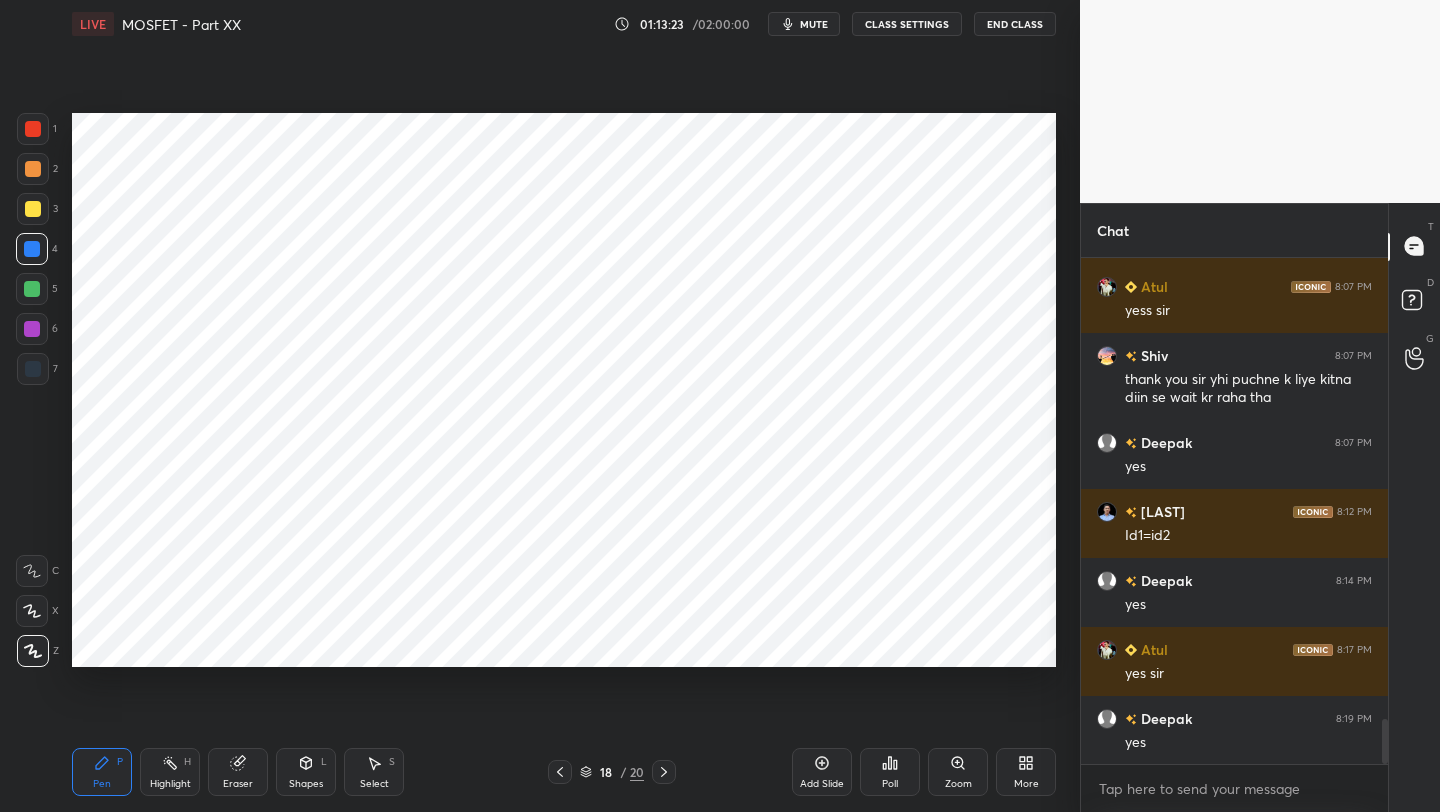 click at bounding box center (32, 329) 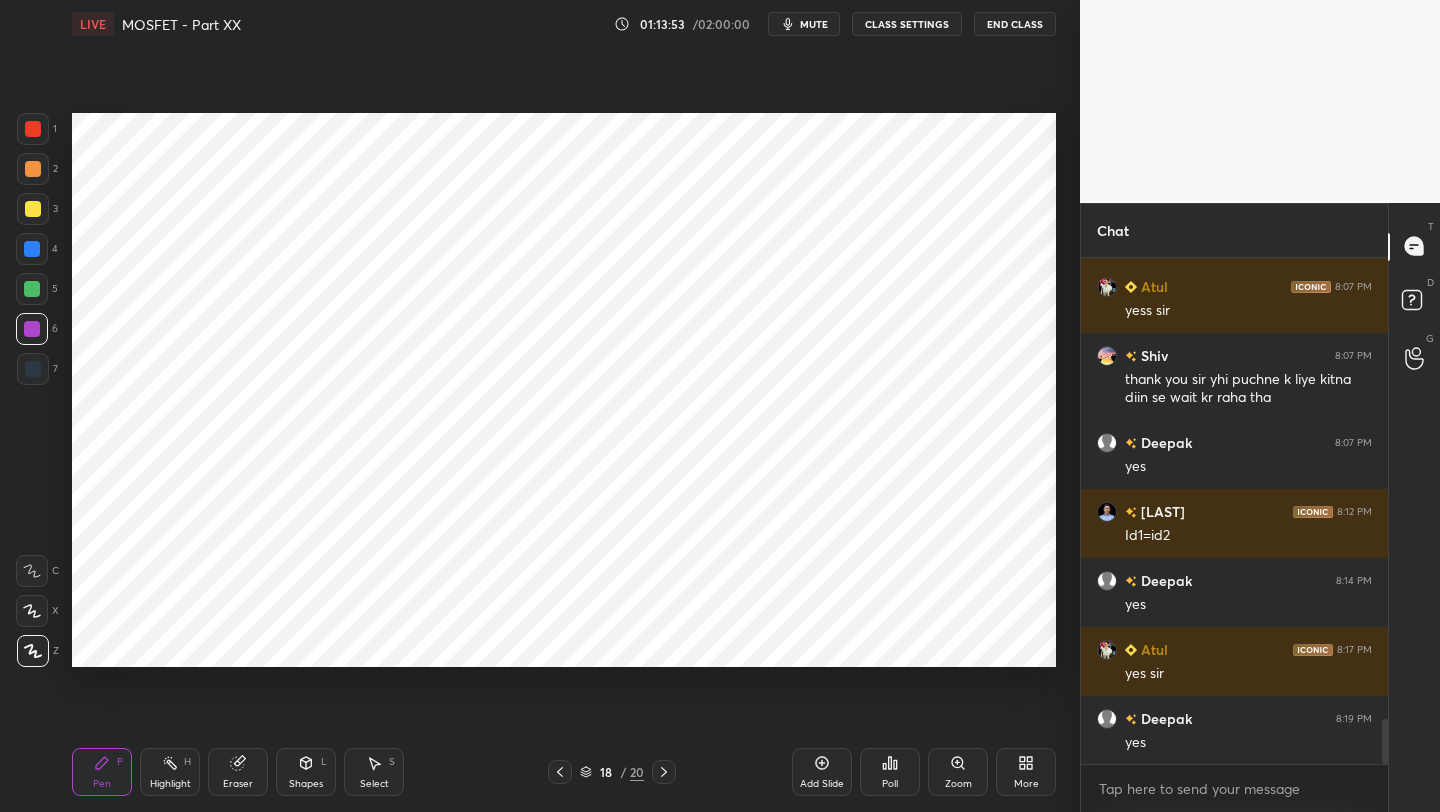 drag, startPoint x: 226, startPoint y: 771, endPoint x: 242, endPoint y: 754, distance: 23.345236 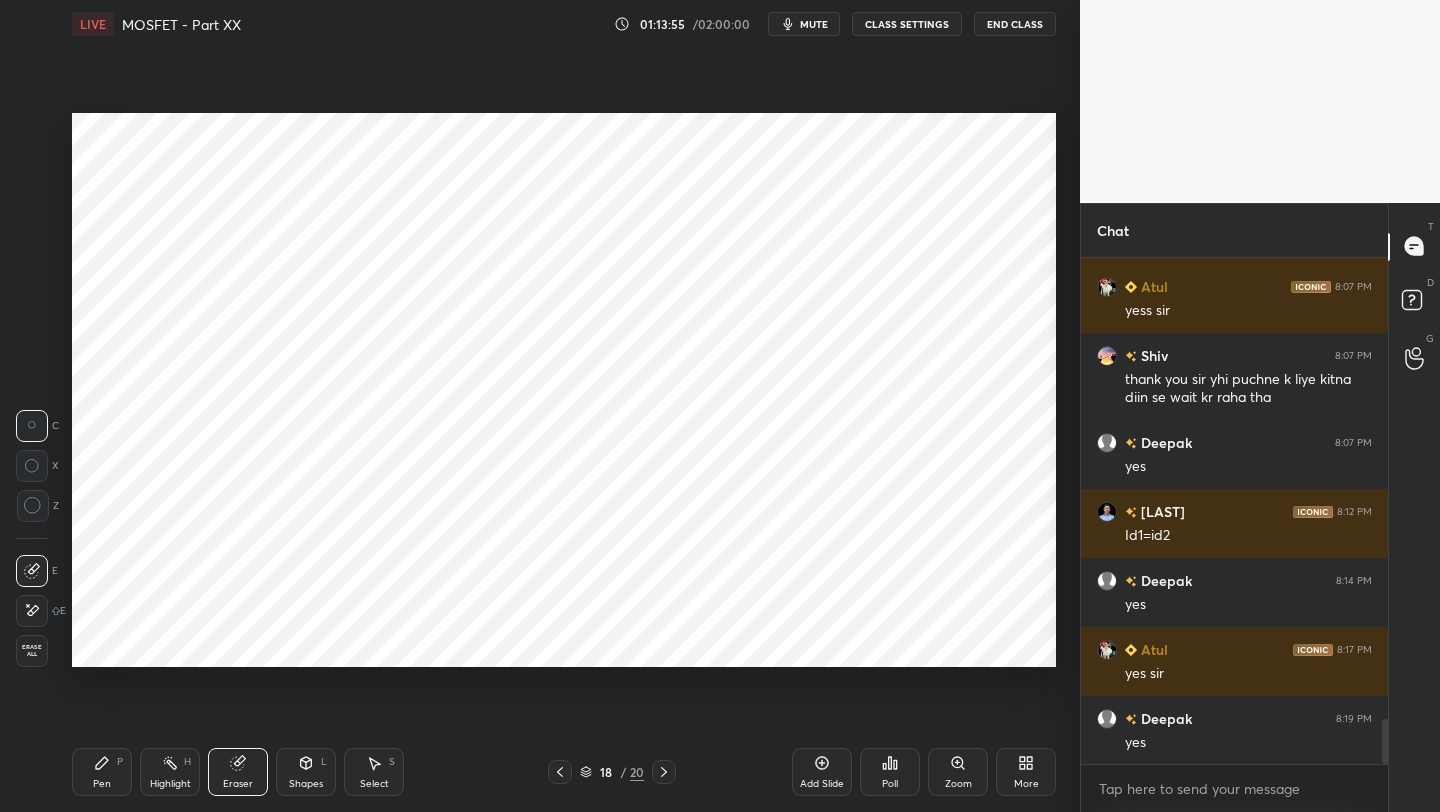 drag, startPoint x: 107, startPoint y: 758, endPoint x: 165, endPoint y: 681, distance: 96.40021 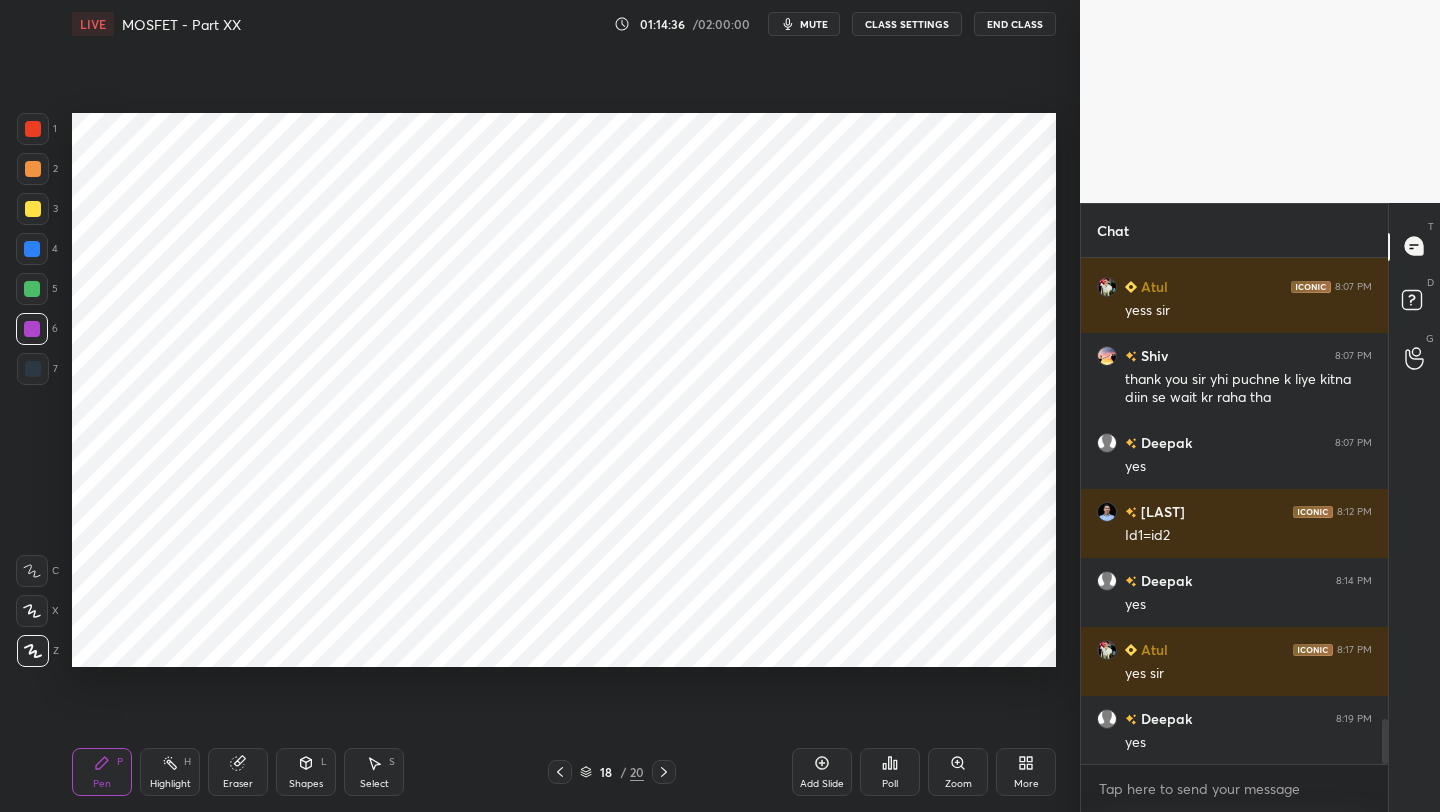 click at bounding box center [32, 249] 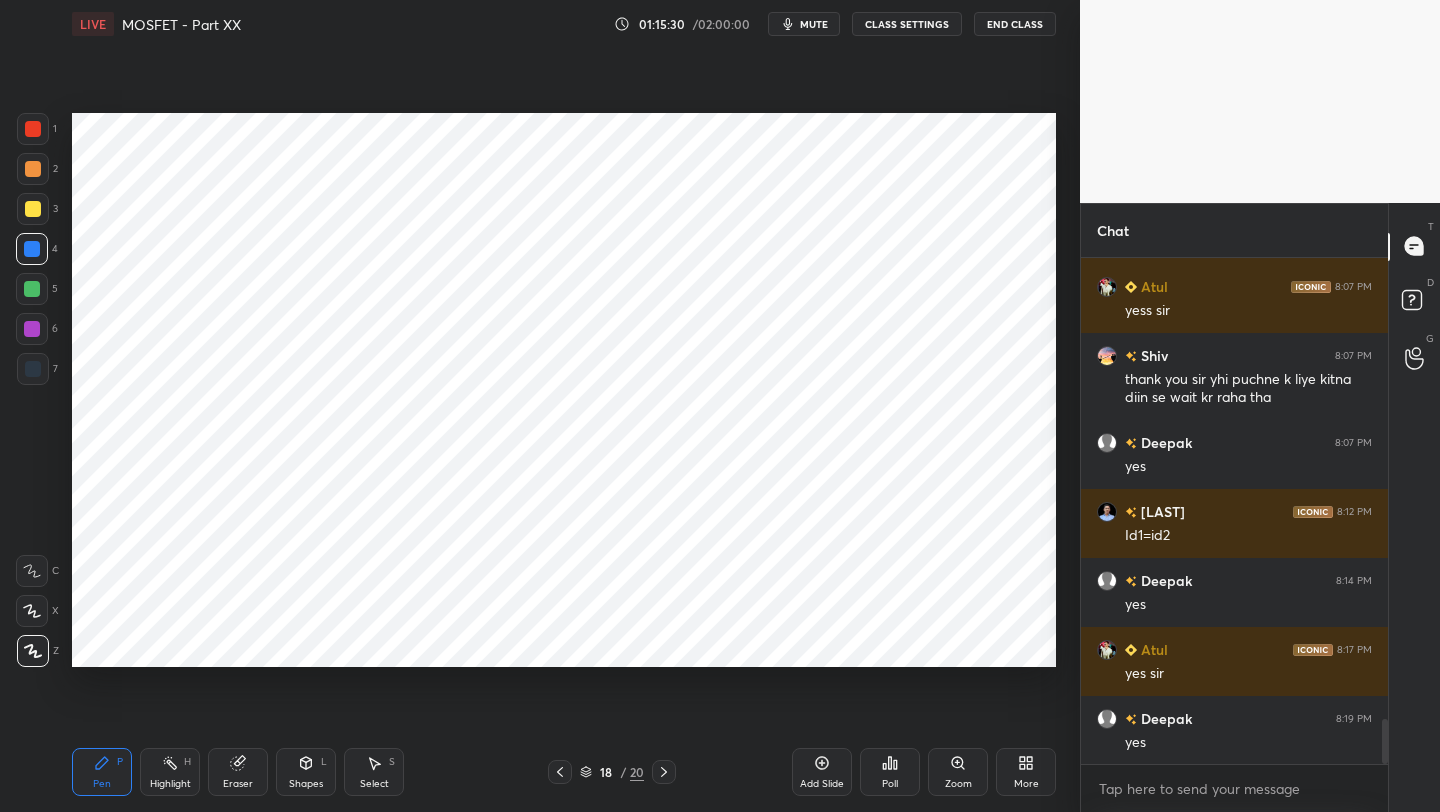 click 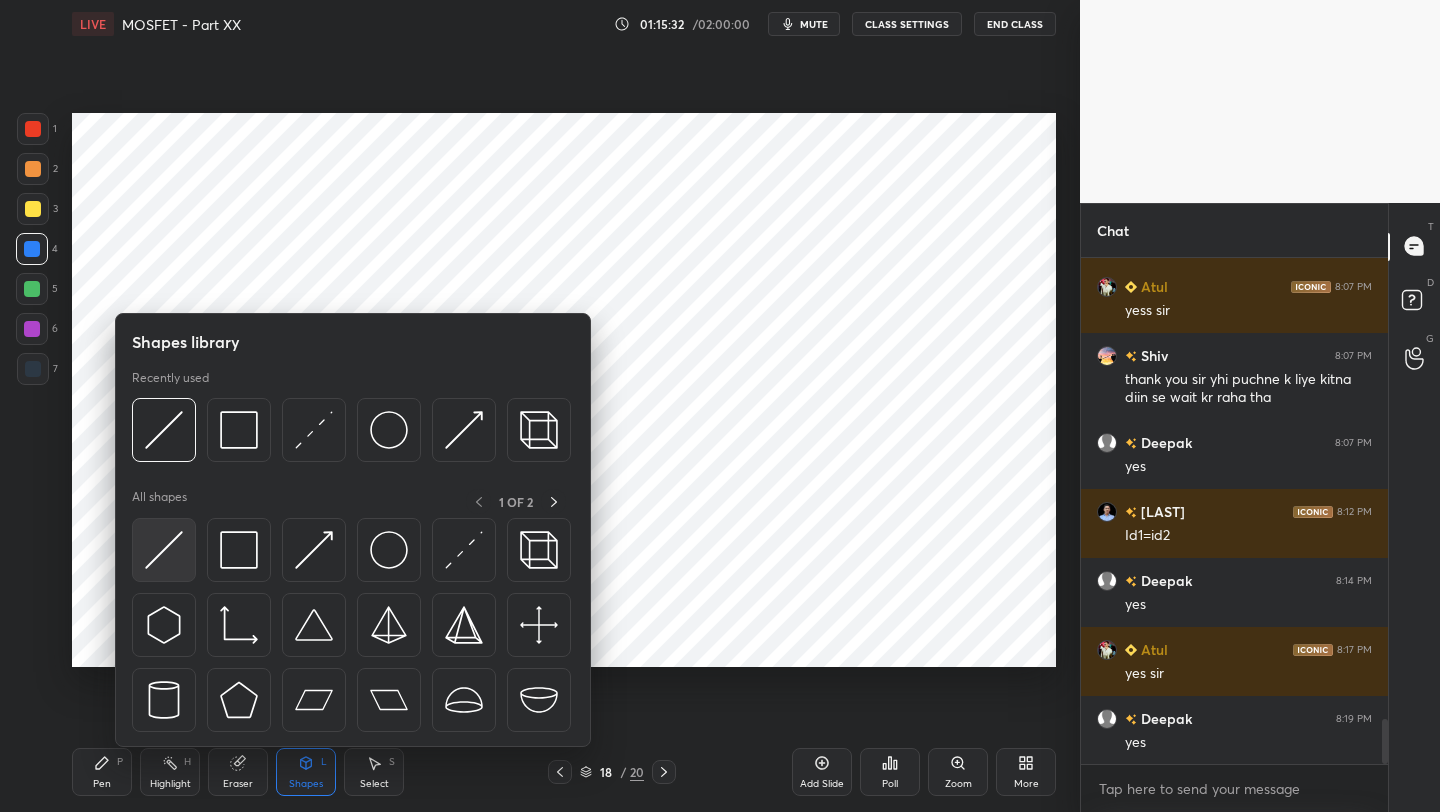 click at bounding box center [164, 550] 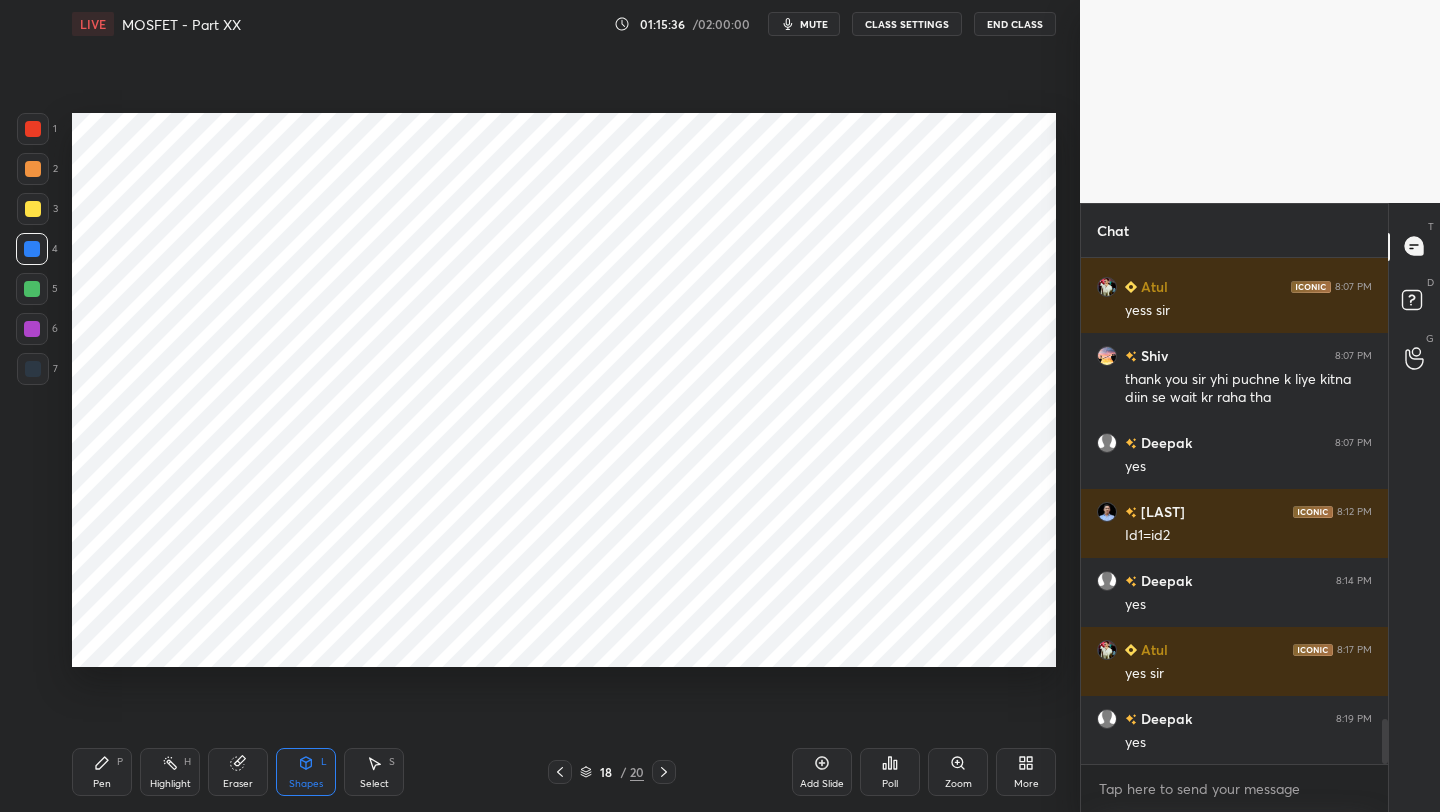 click 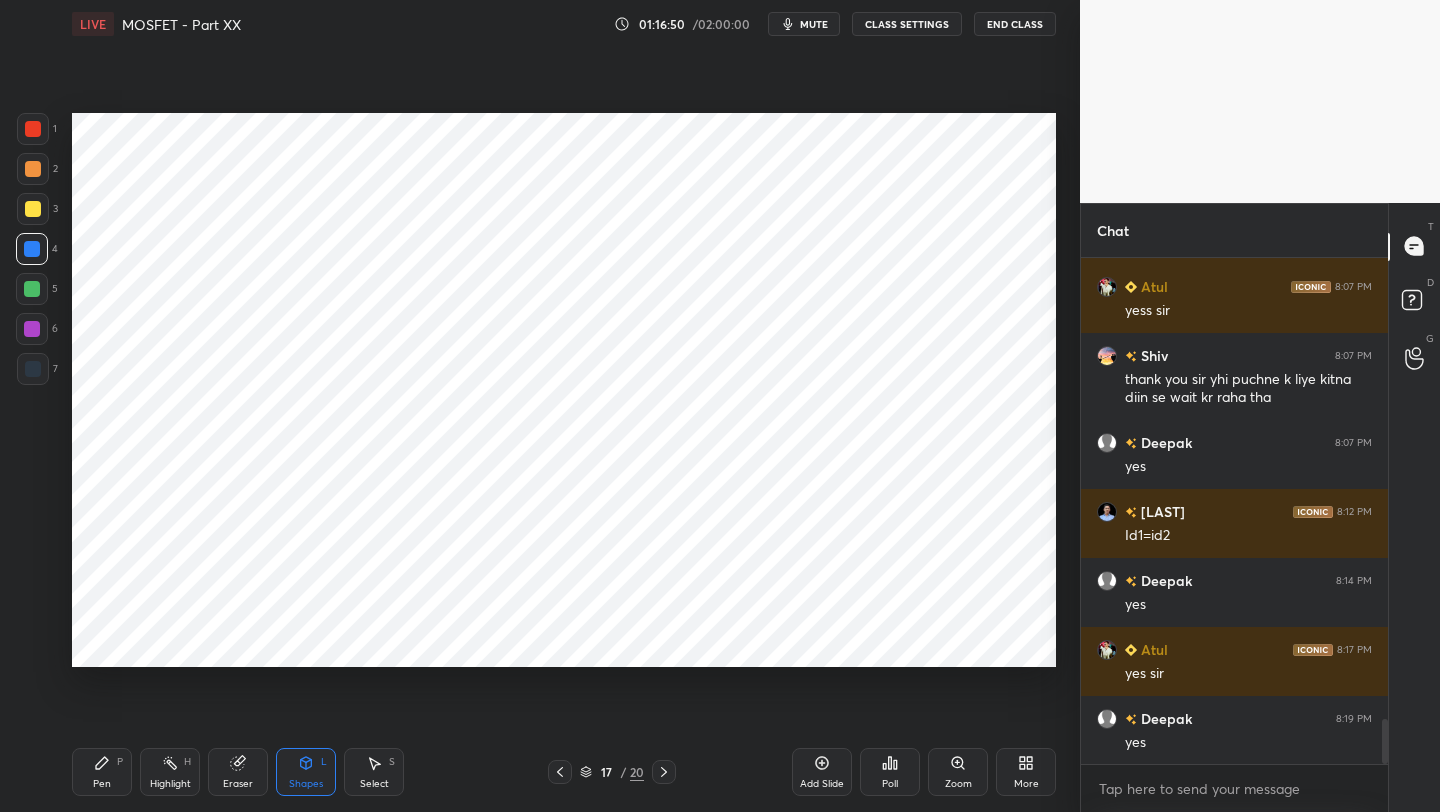 click 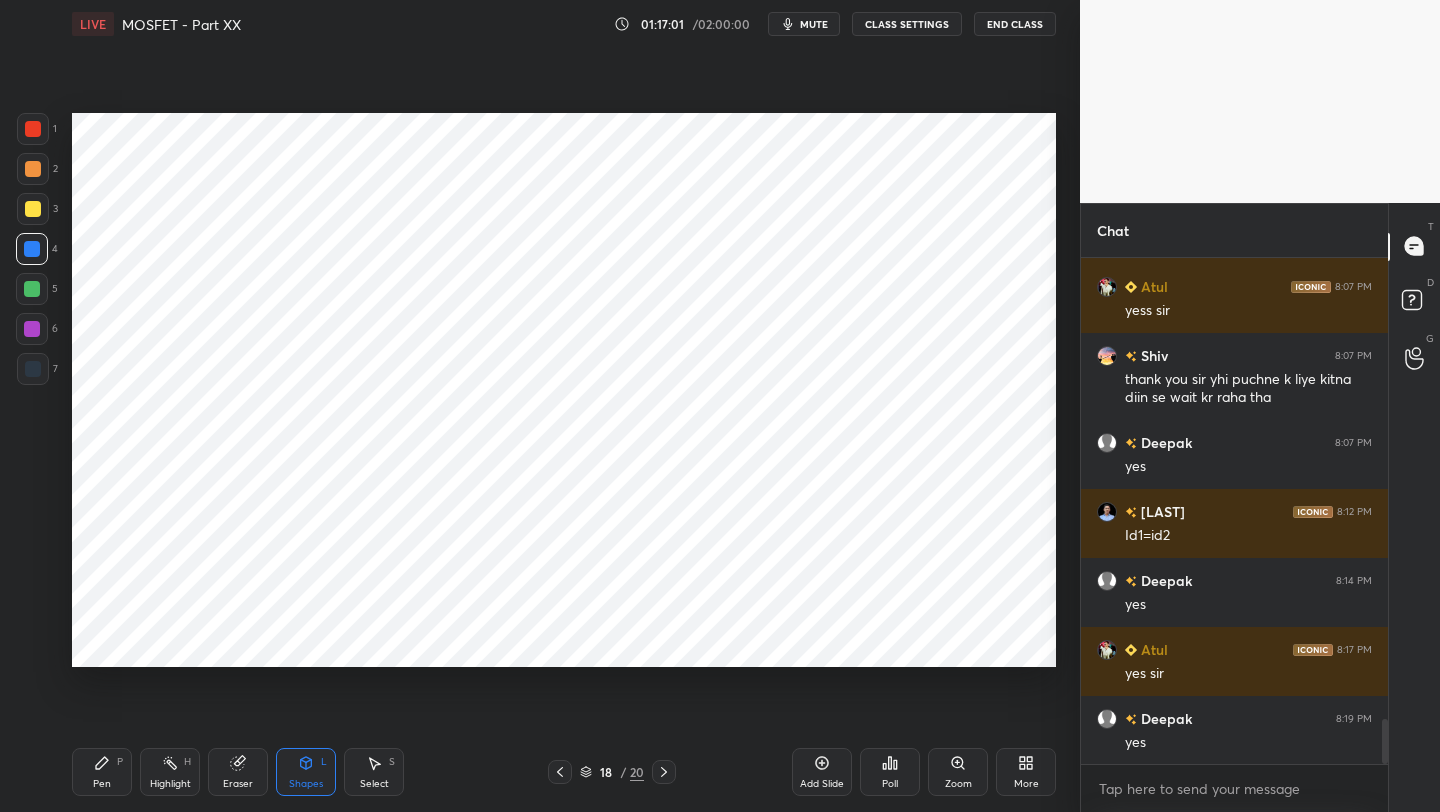click 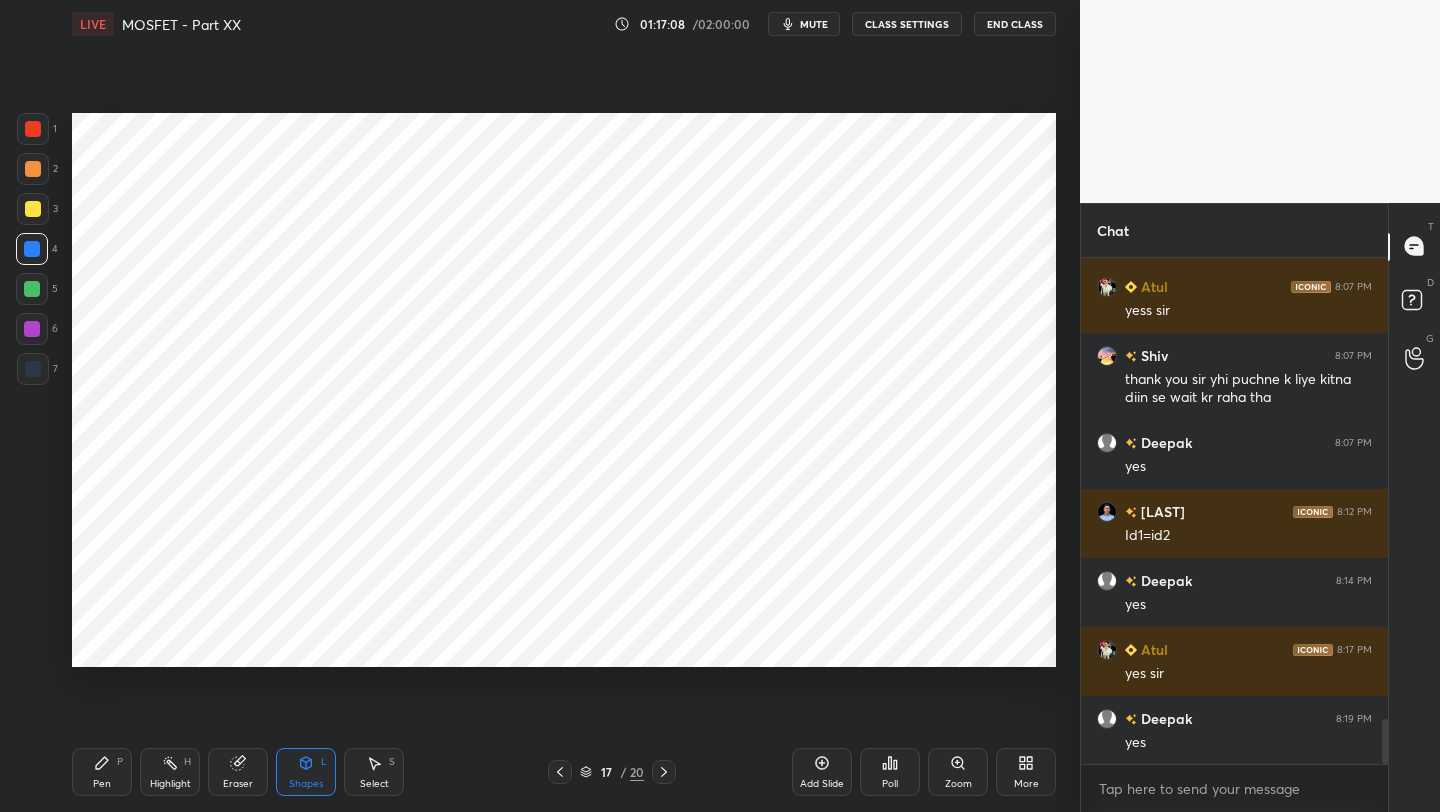 drag, startPoint x: 300, startPoint y: 768, endPoint x: 314, endPoint y: 762, distance: 15.231546 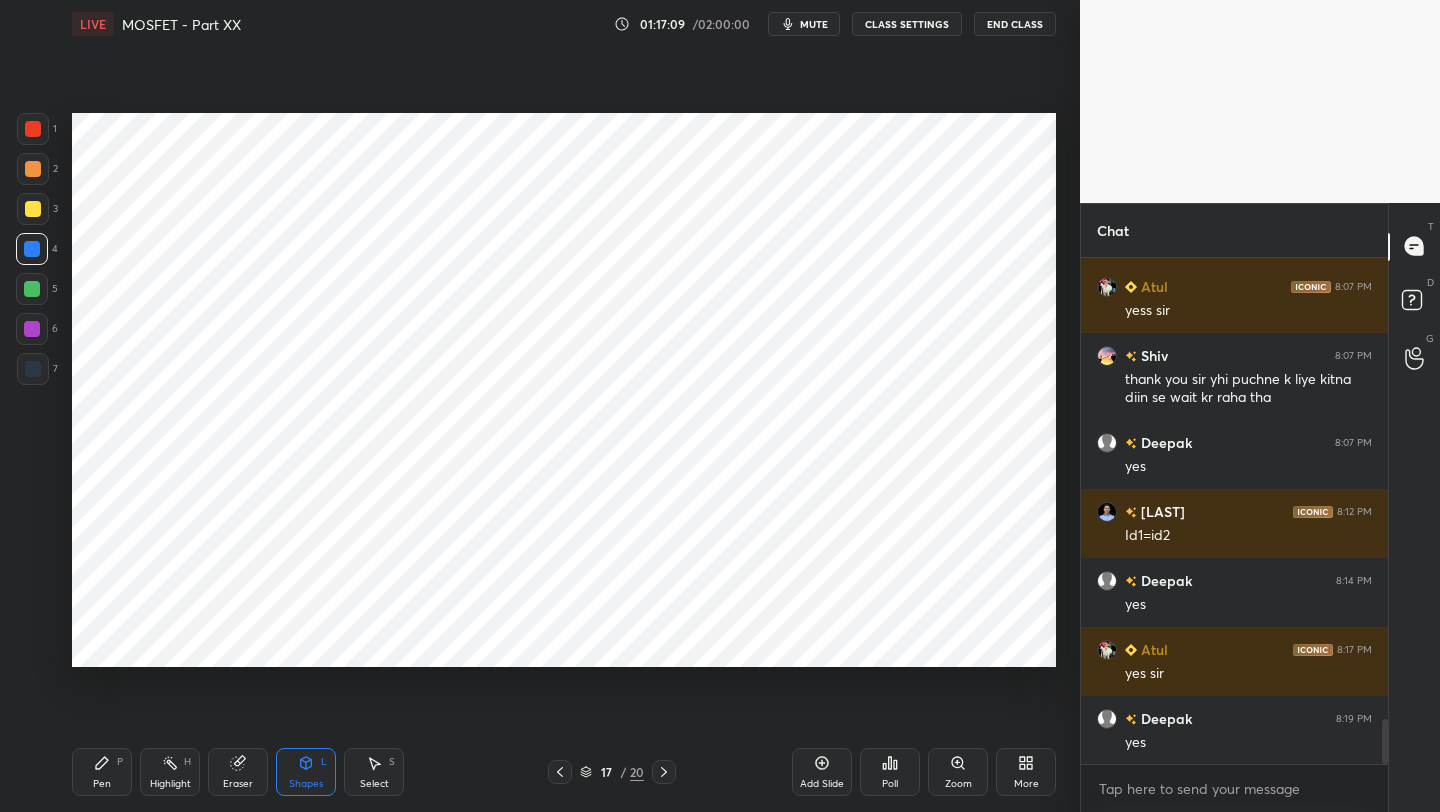click 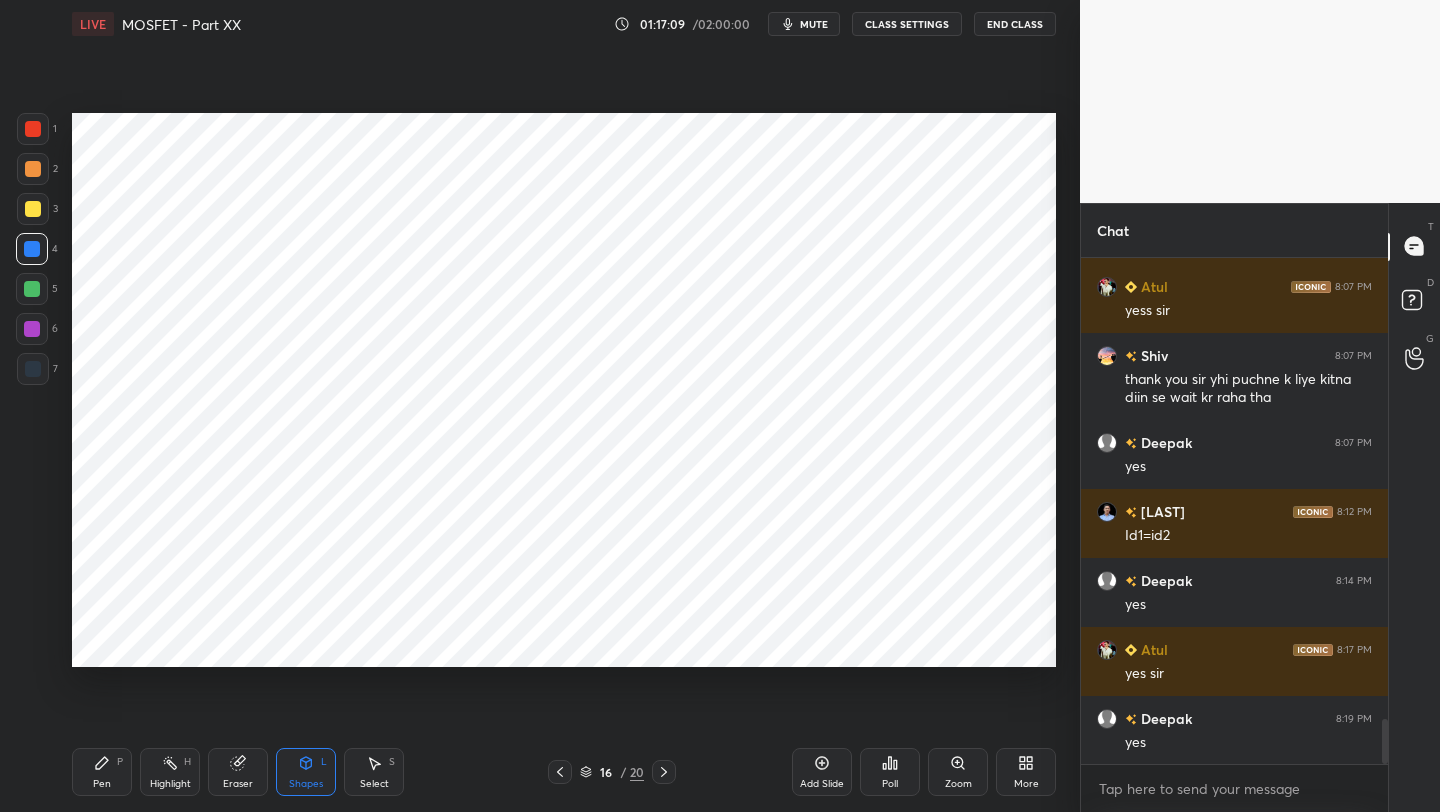 click 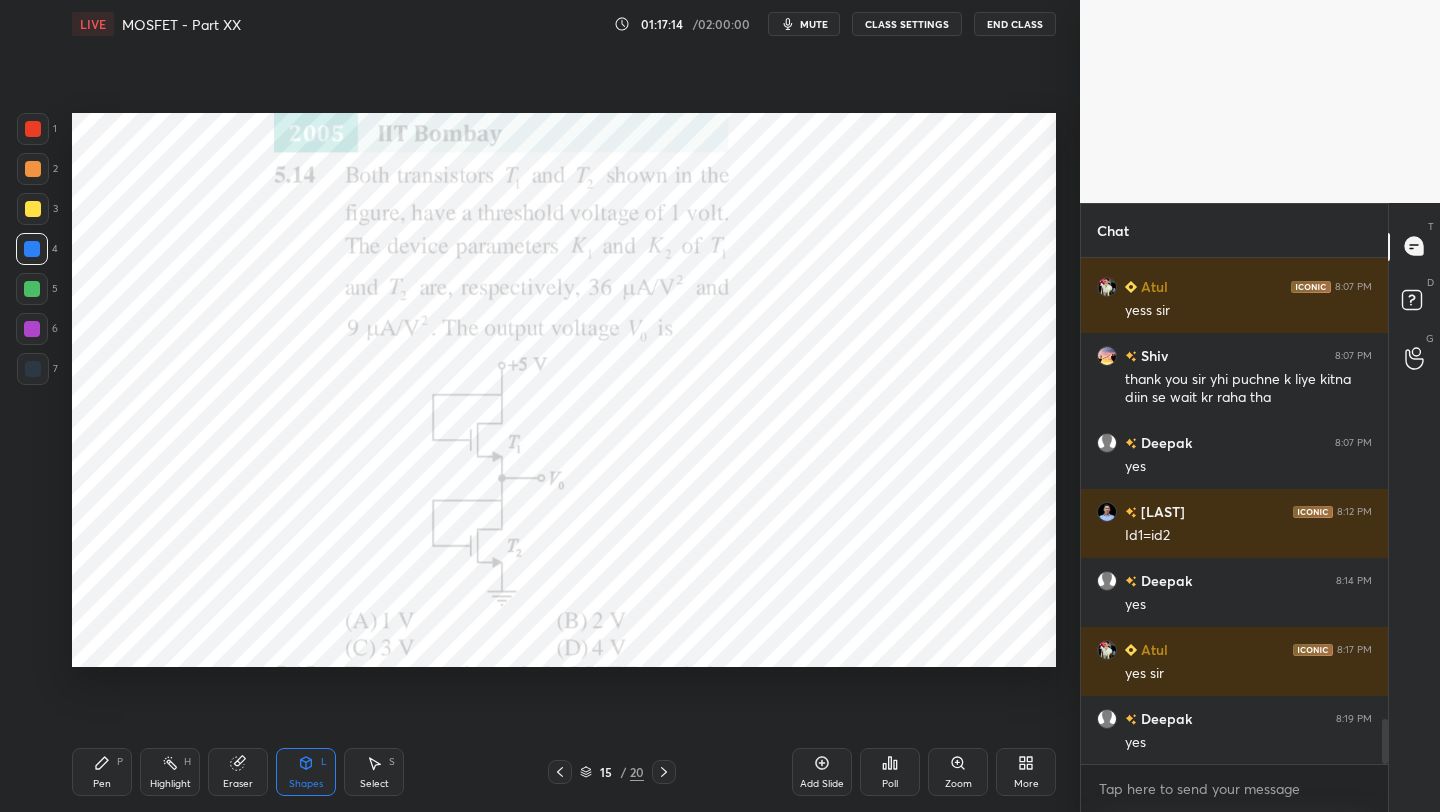 click on "Eraser" at bounding box center (238, 772) 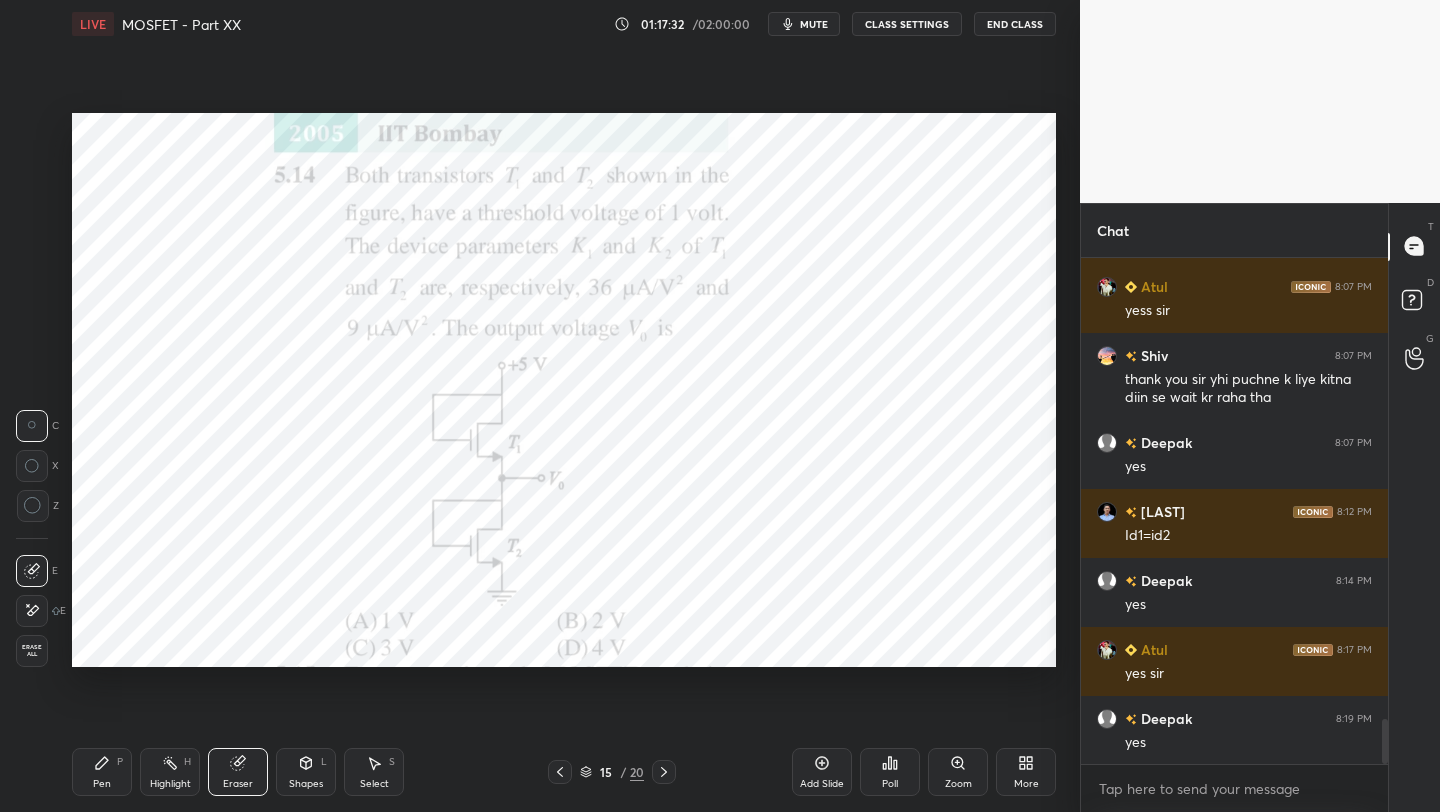click 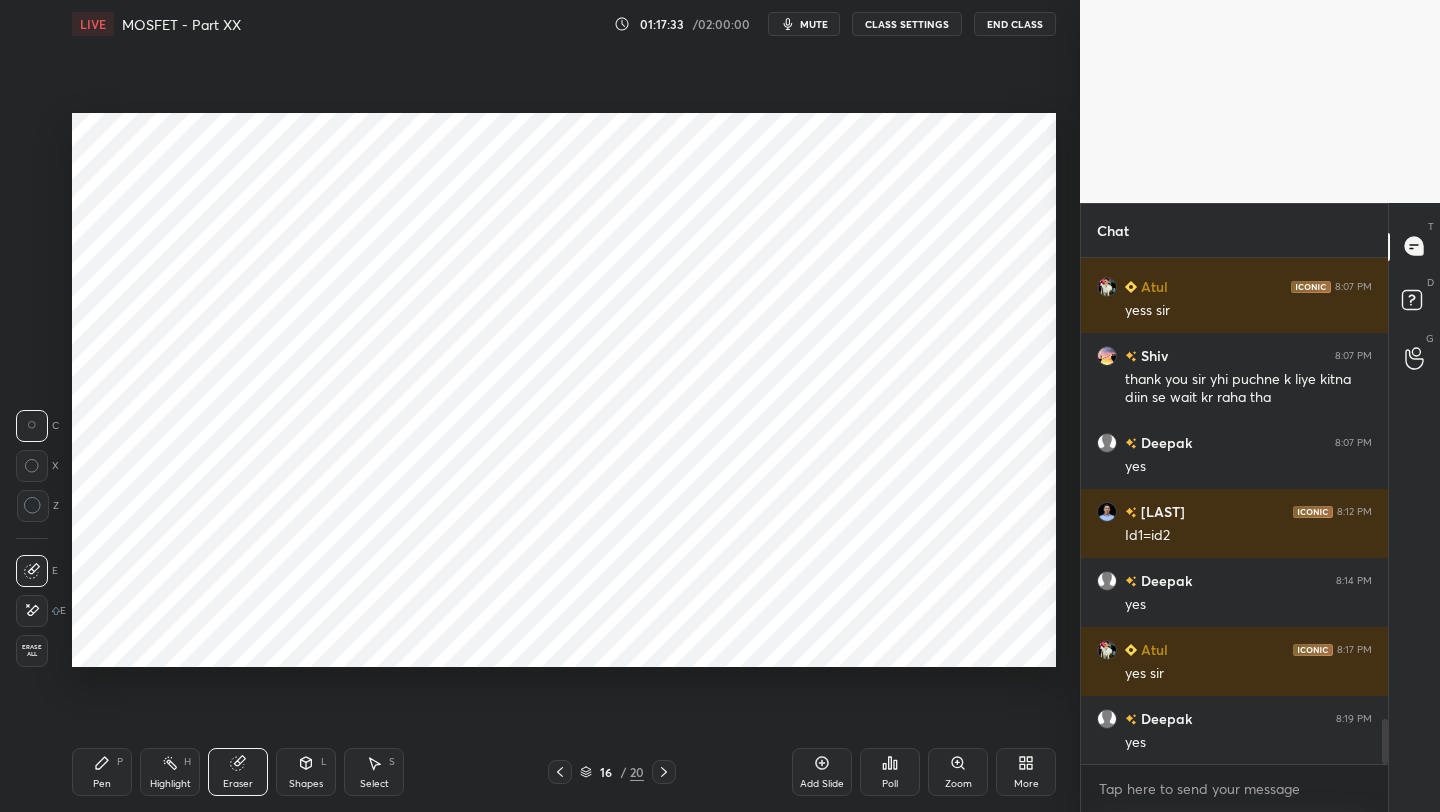 click 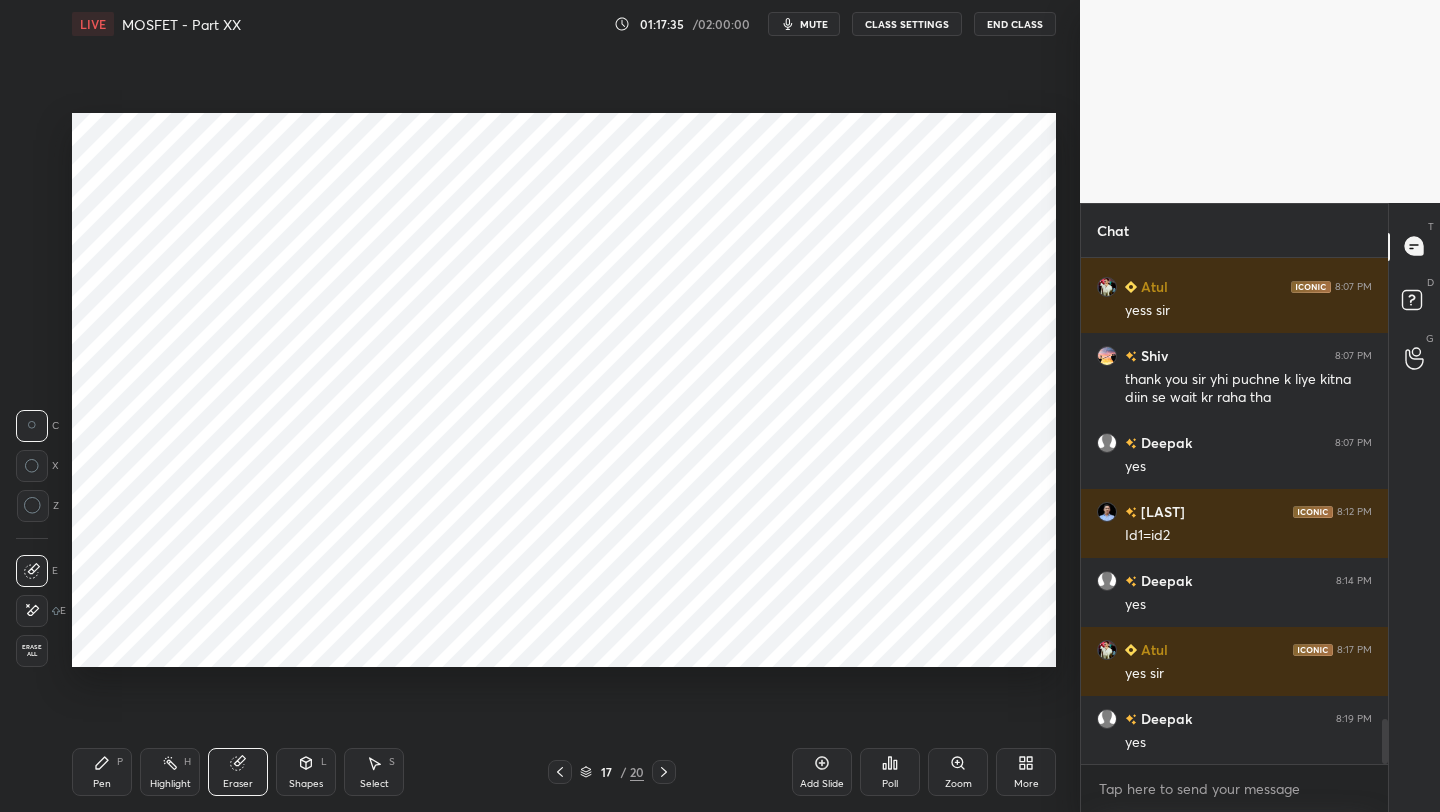 drag, startPoint x: 110, startPoint y: 762, endPoint x: 131, endPoint y: 730, distance: 38.27532 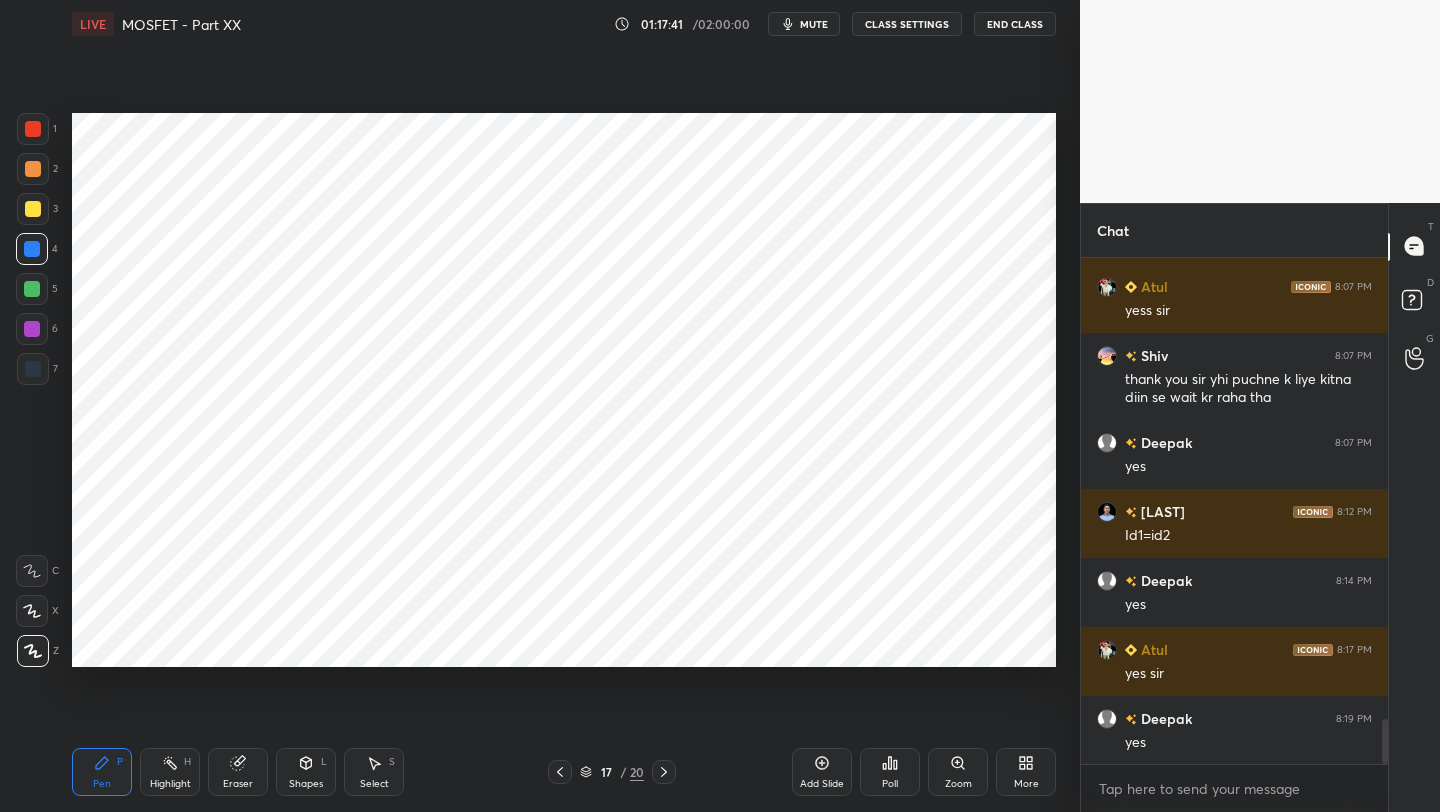 click on "Setting up your live class Poll for   secs No correct answer Start poll" at bounding box center (564, 390) 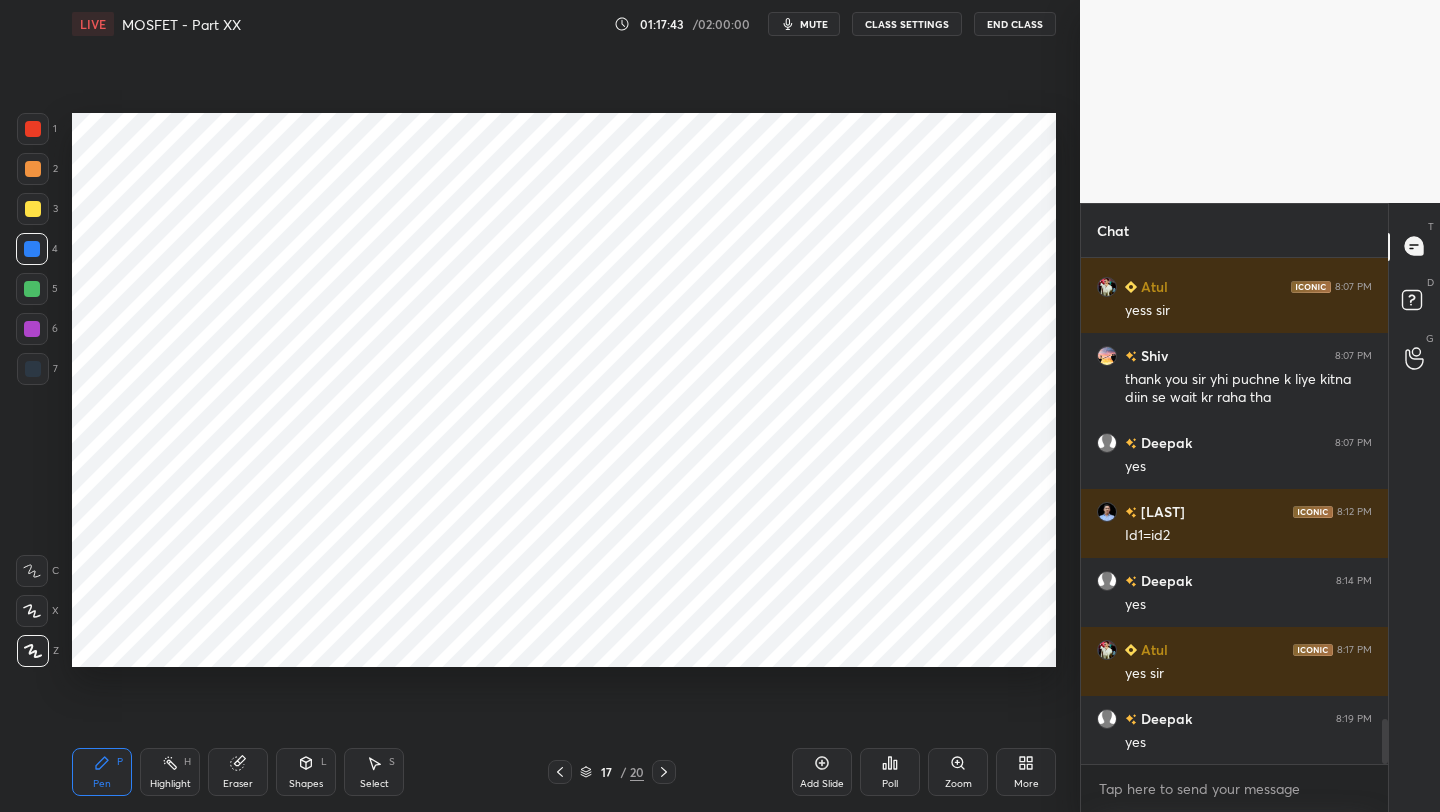 click 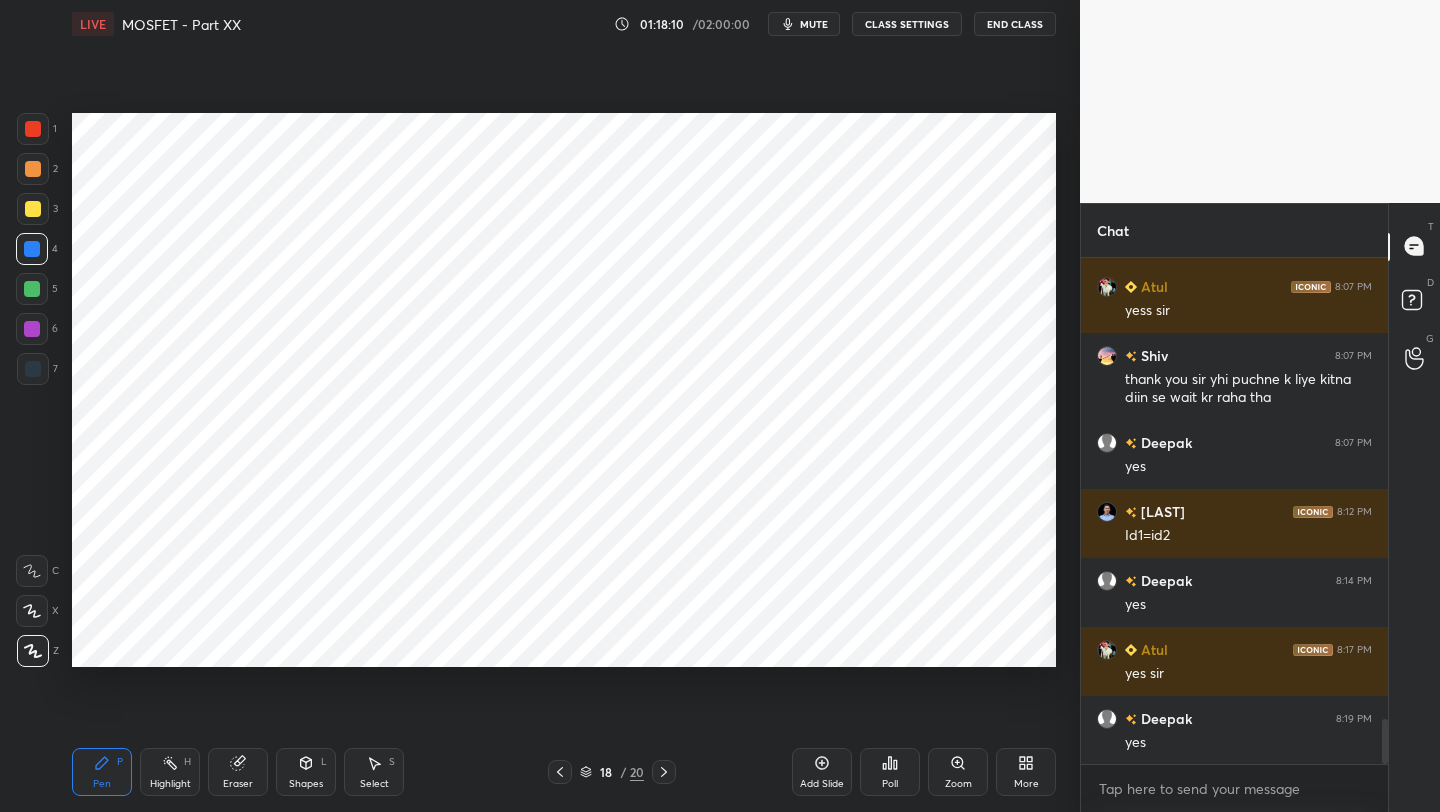 click 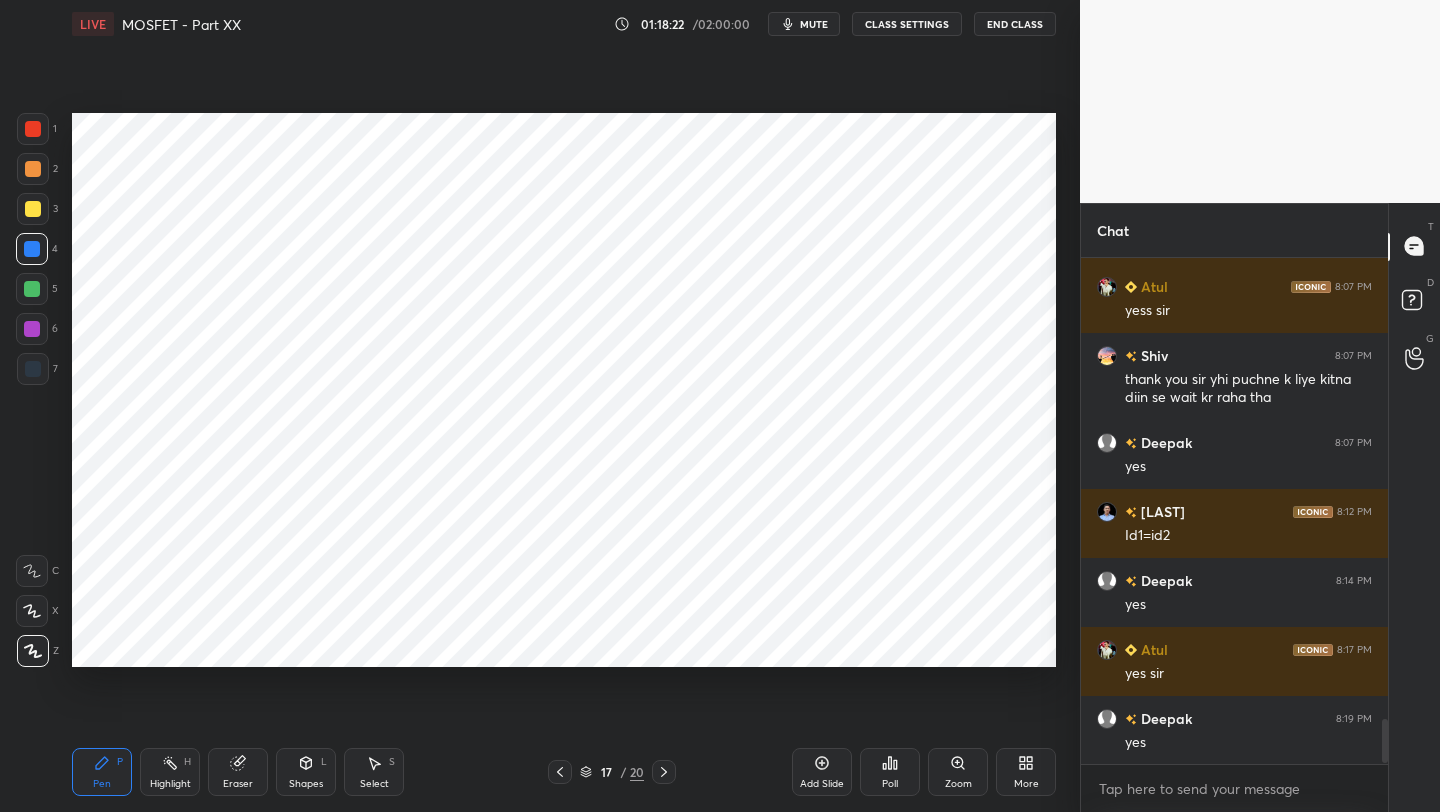 scroll, scrollTop: 5222, scrollLeft: 0, axis: vertical 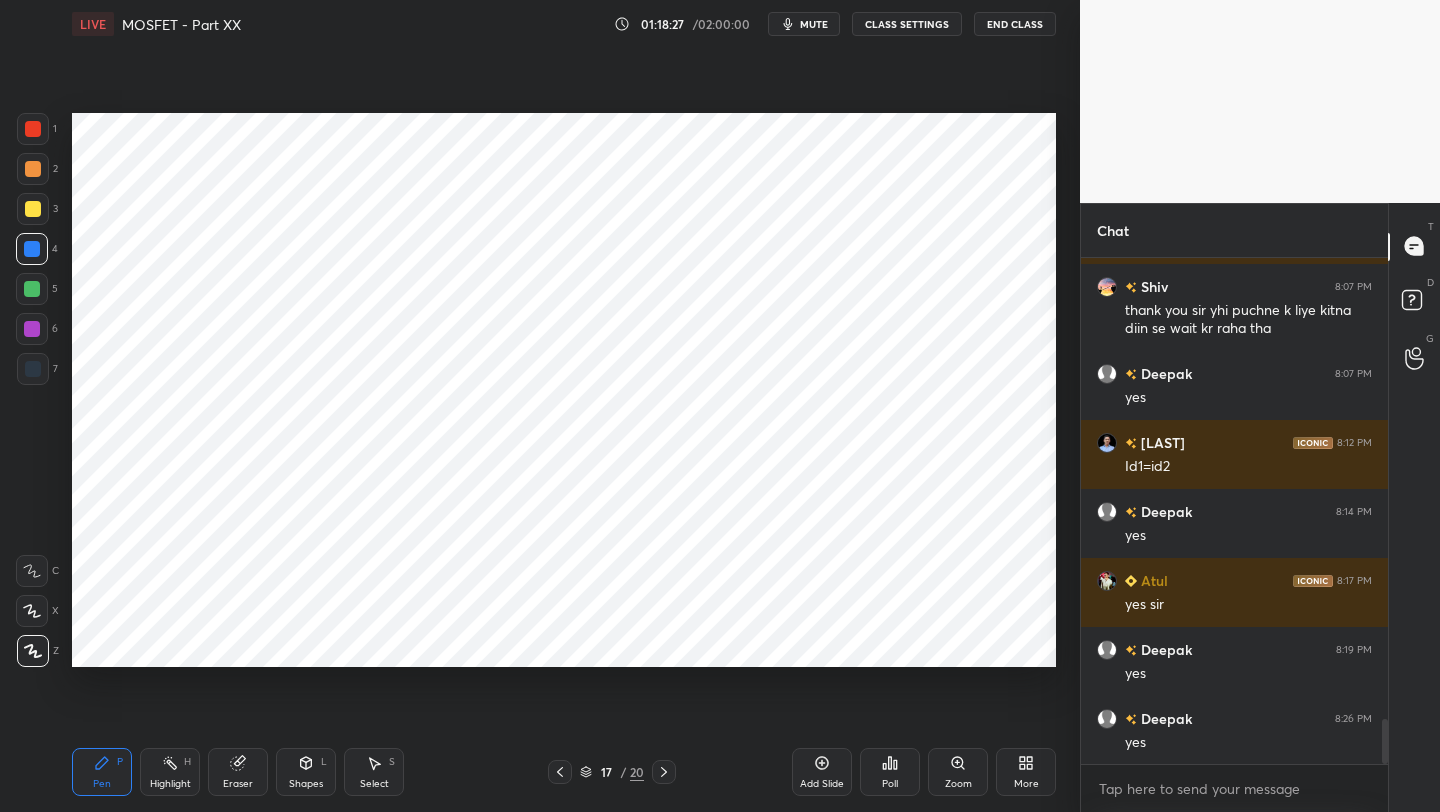 click 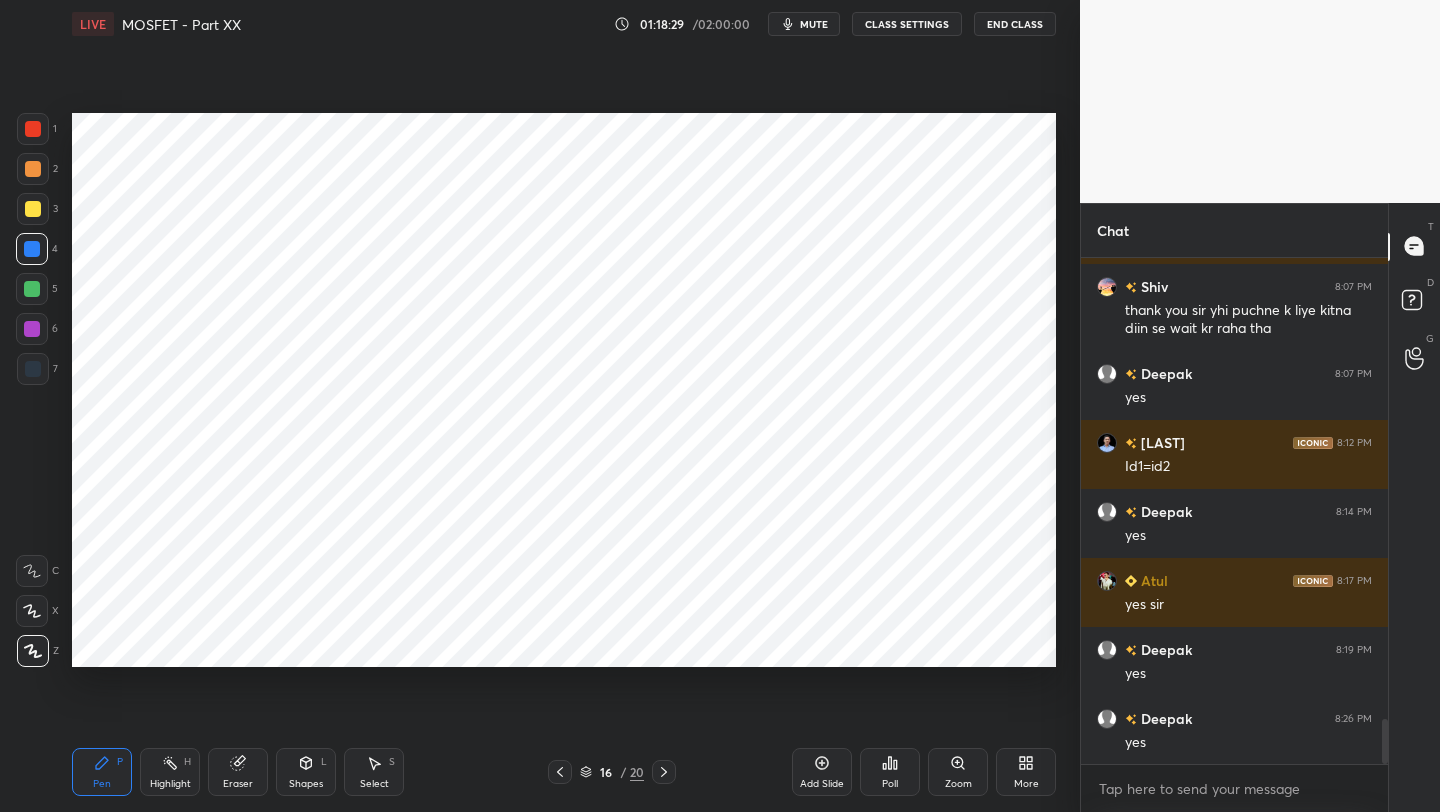 drag, startPoint x: 555, startPoint y: 776, endPoint x: 557, endPoint y: 766, distance: 10.198039 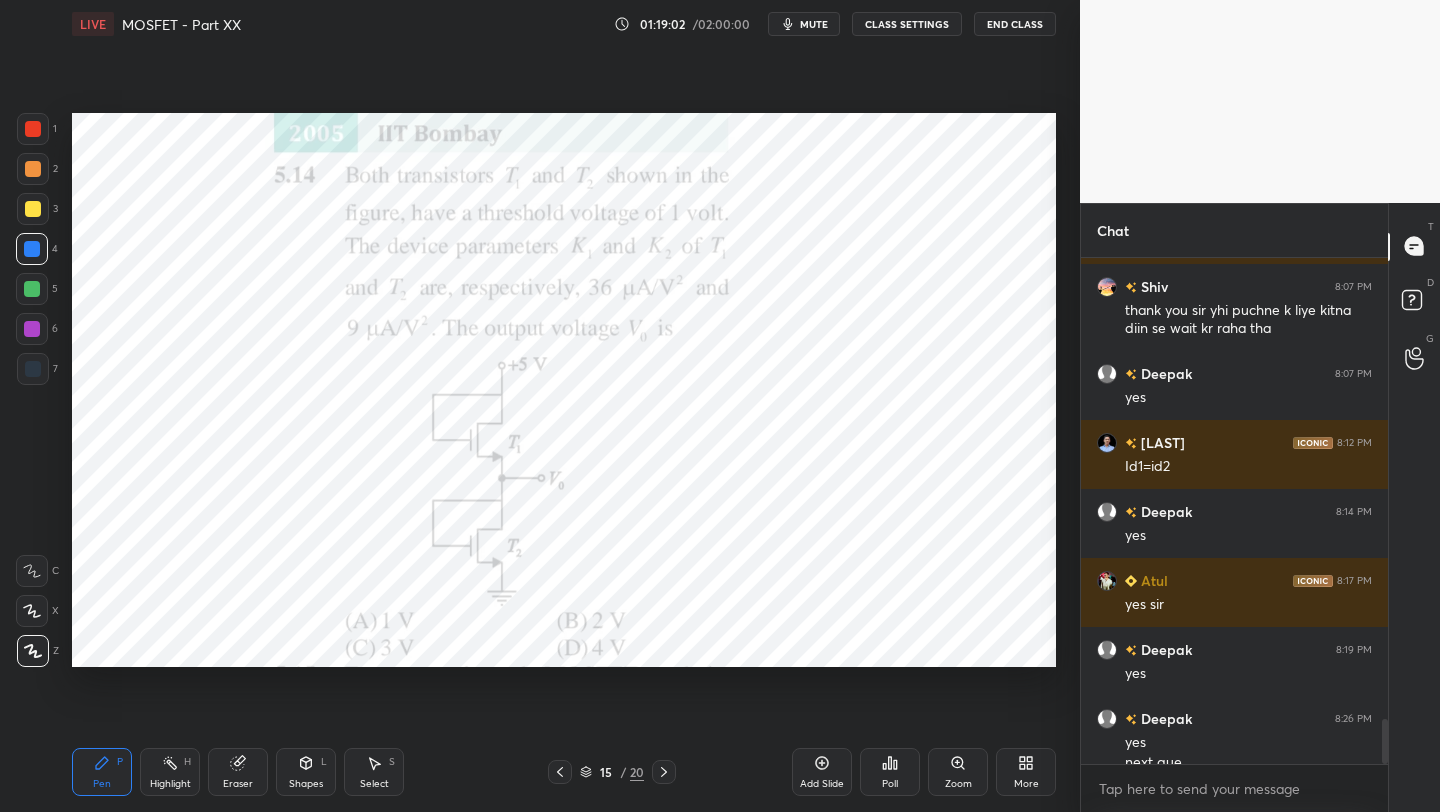 scroll, scrollTop: 5242, scrollLeft: 0, axis: vertical 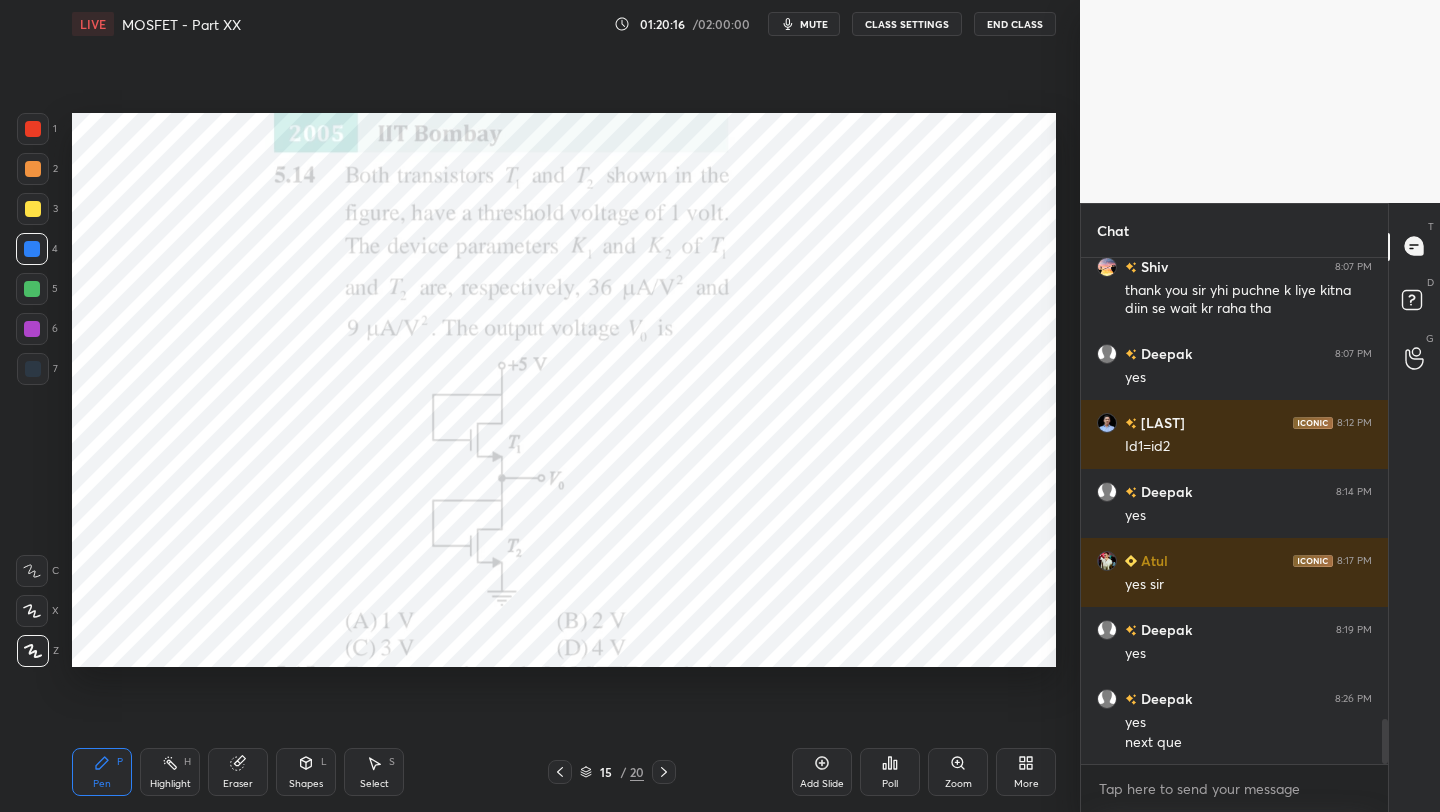 click 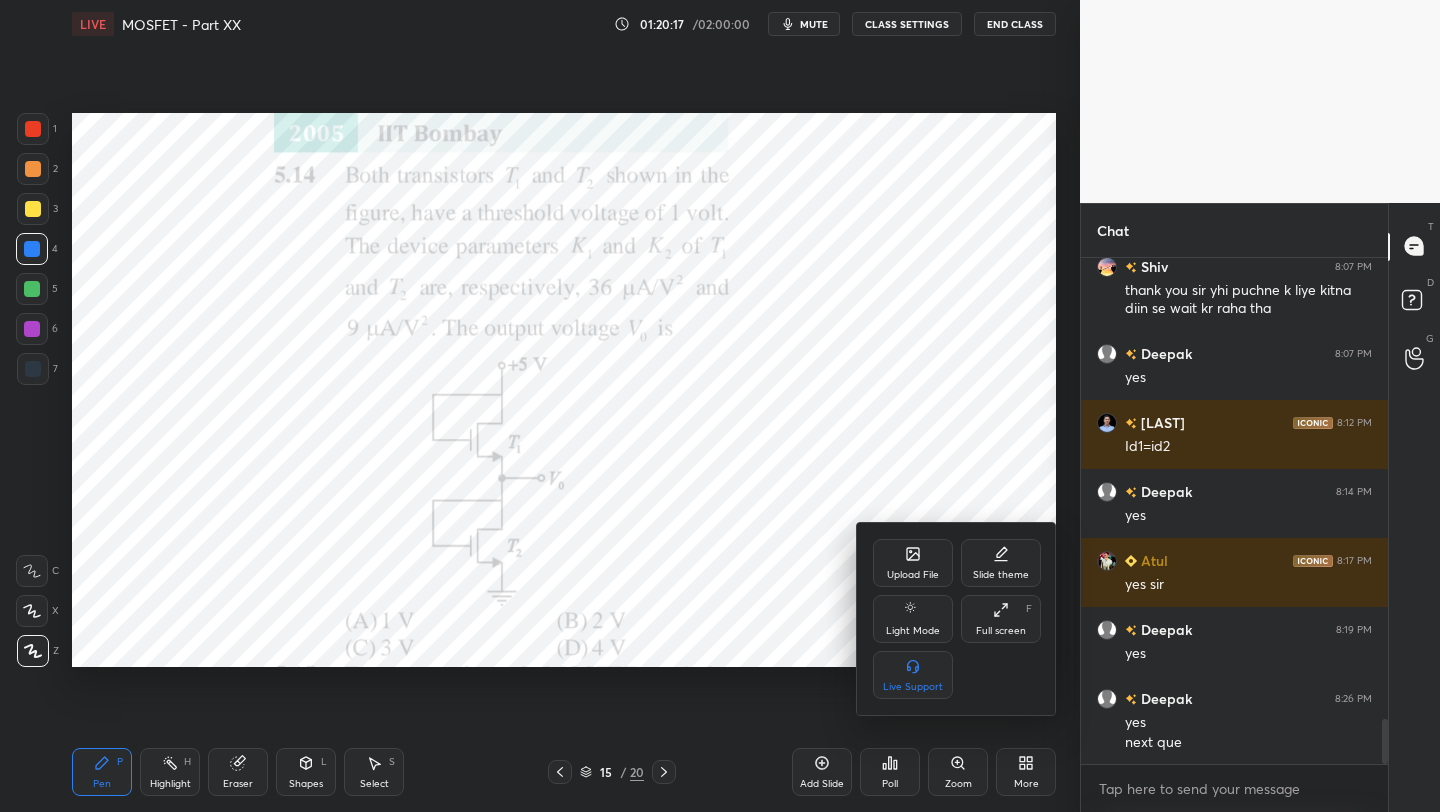click at bounding box center [720, 406] 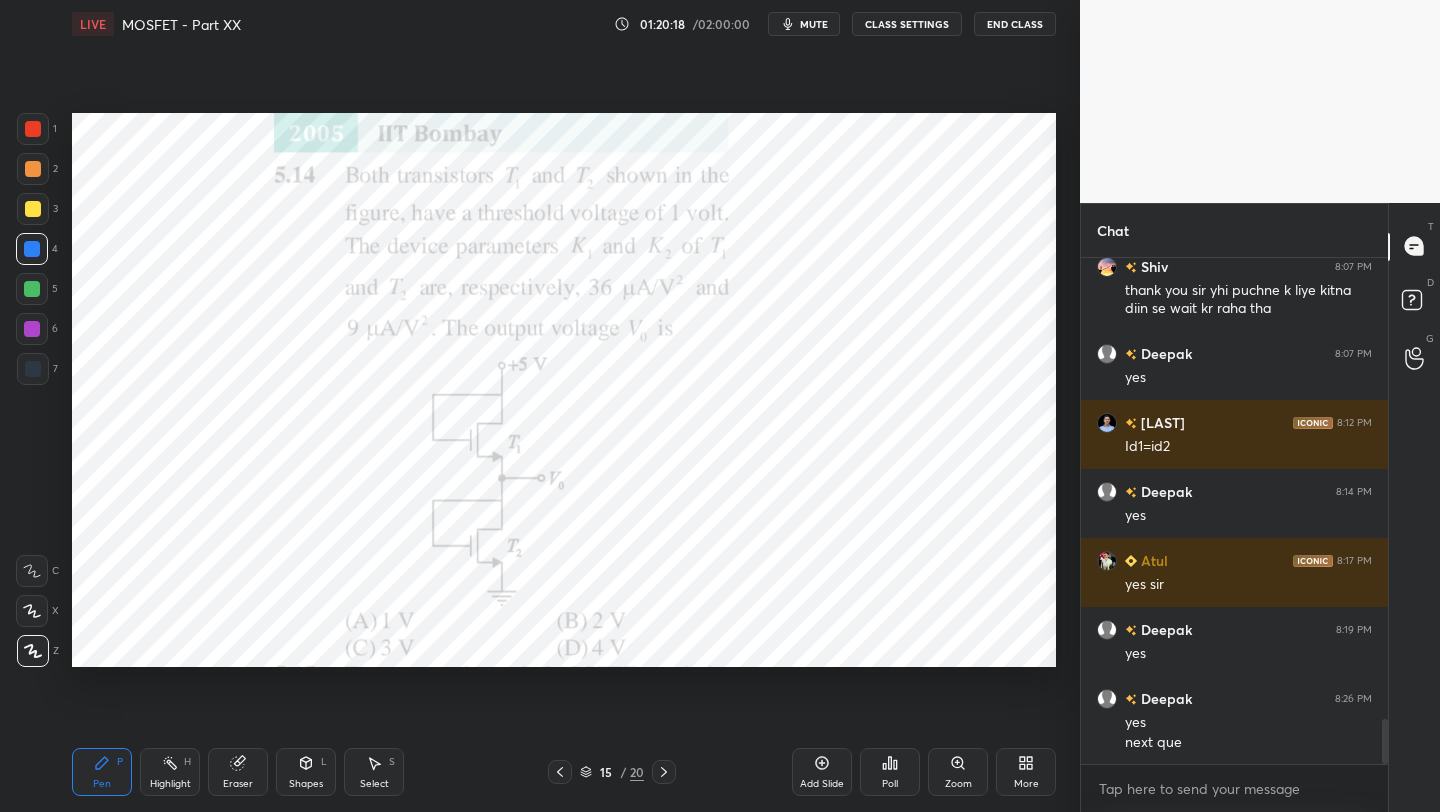 click 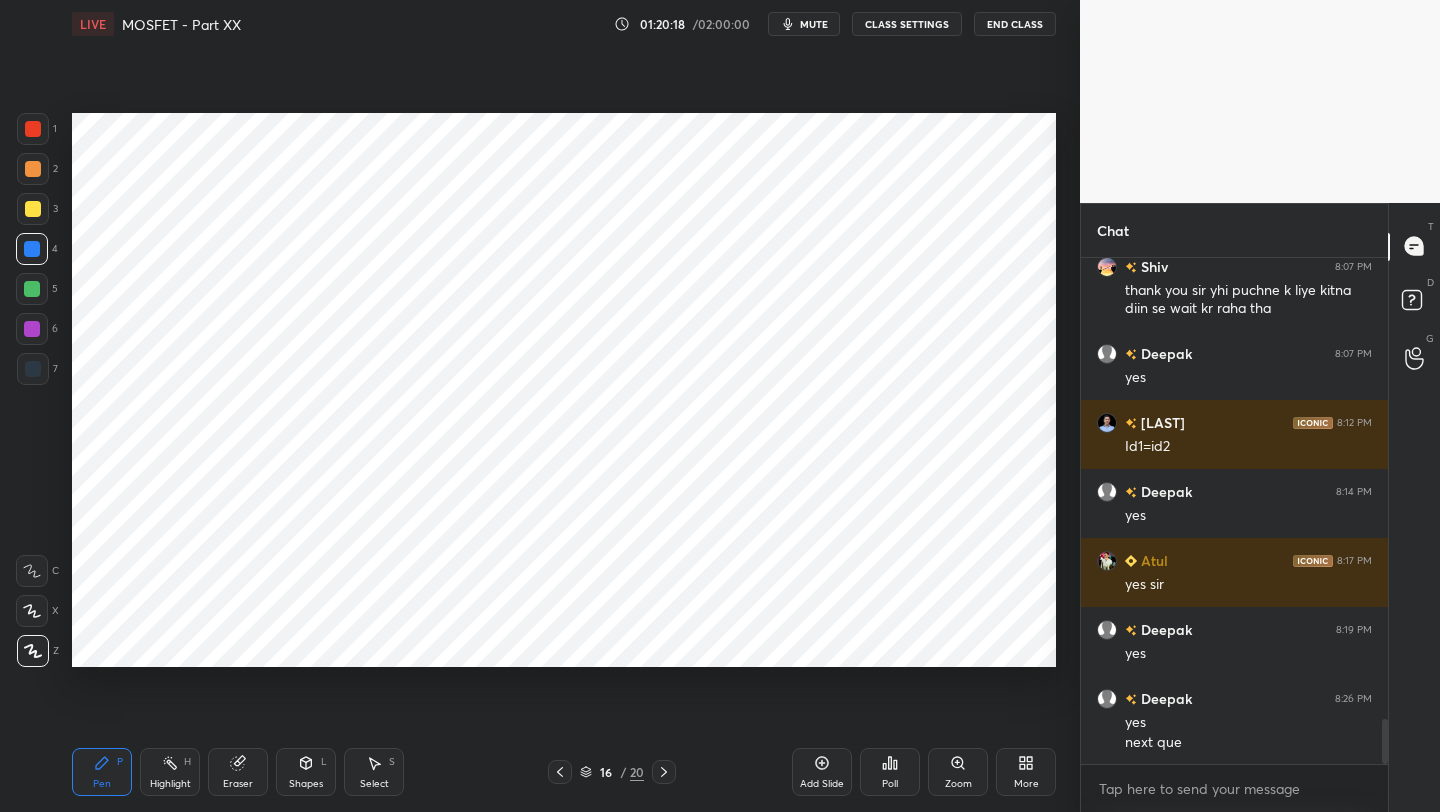 click 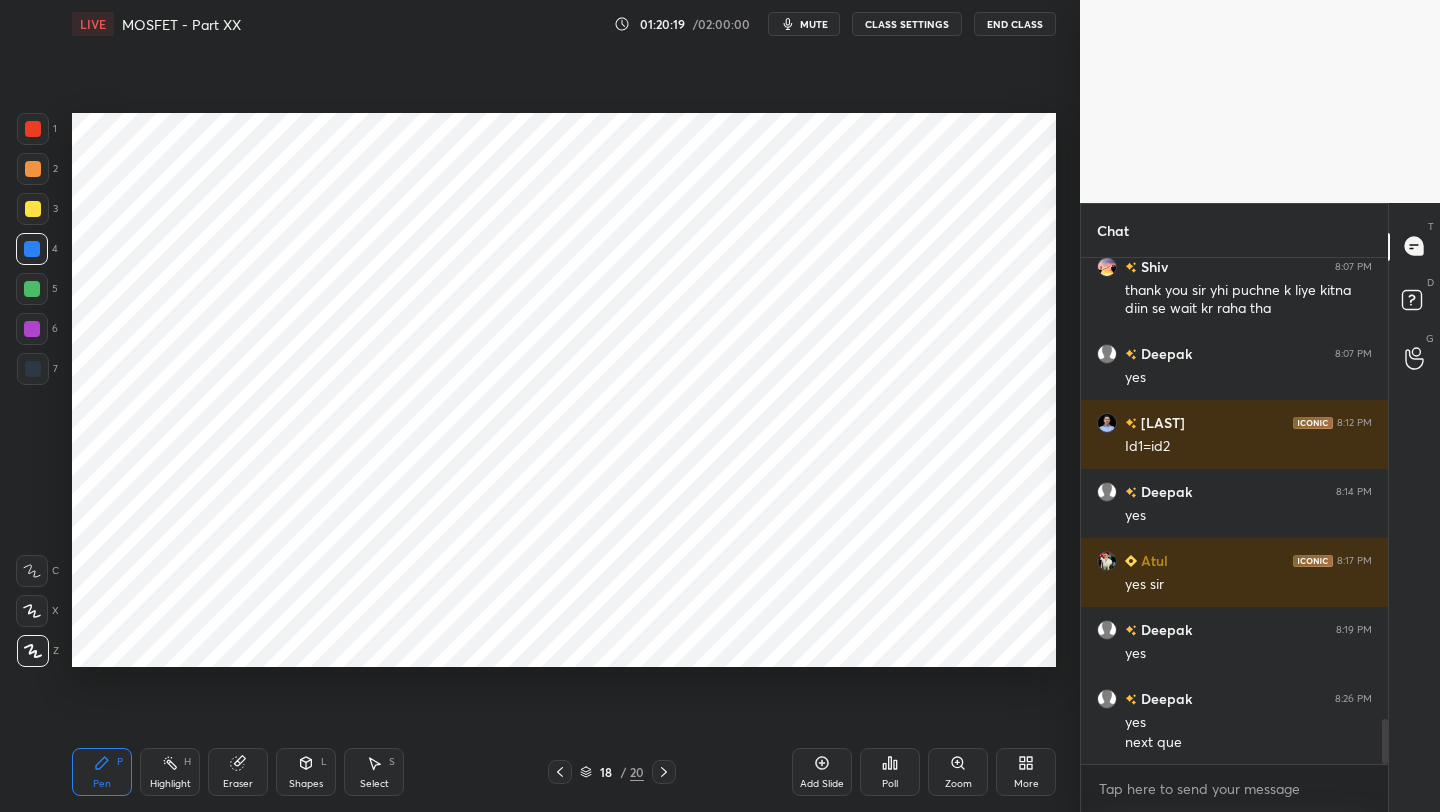 click 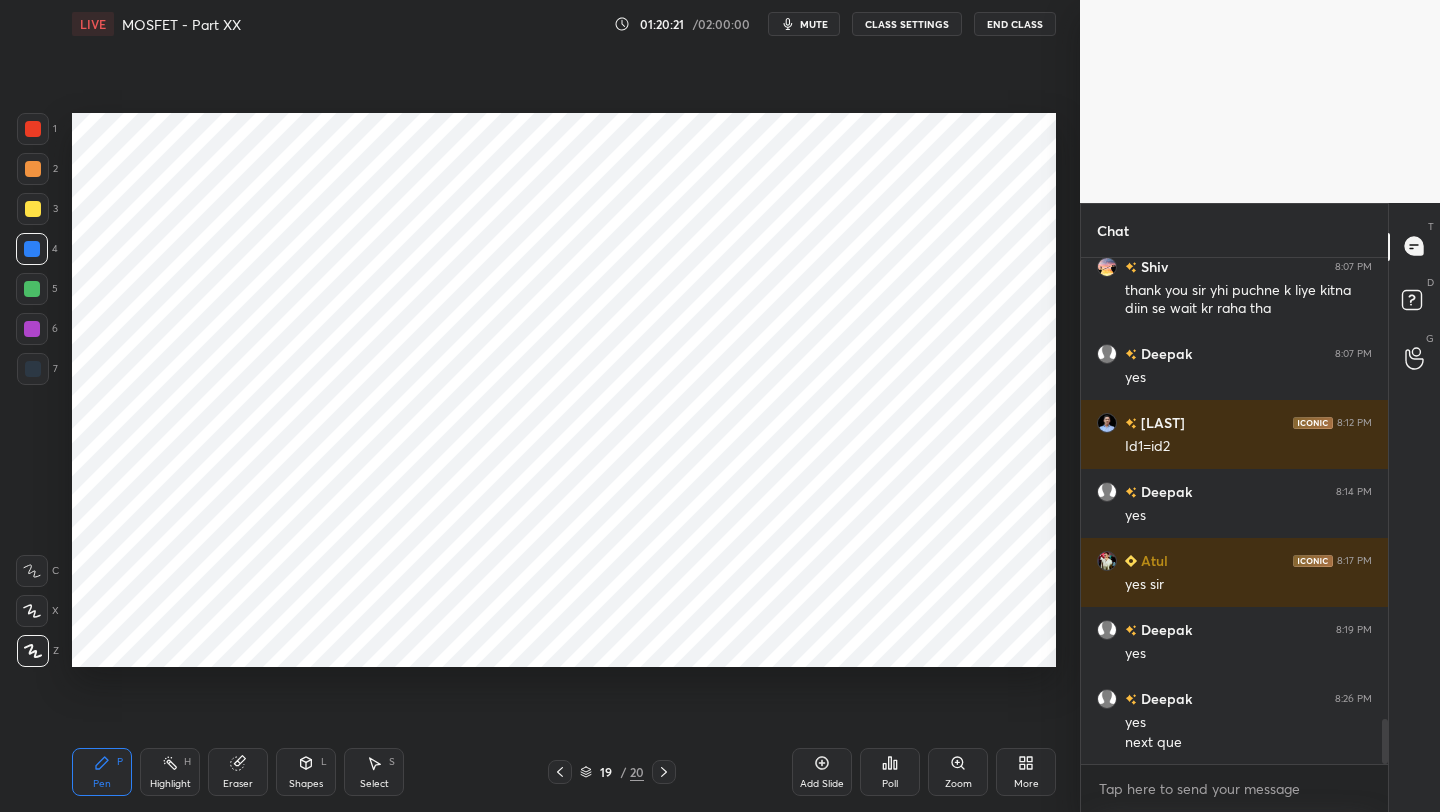 click 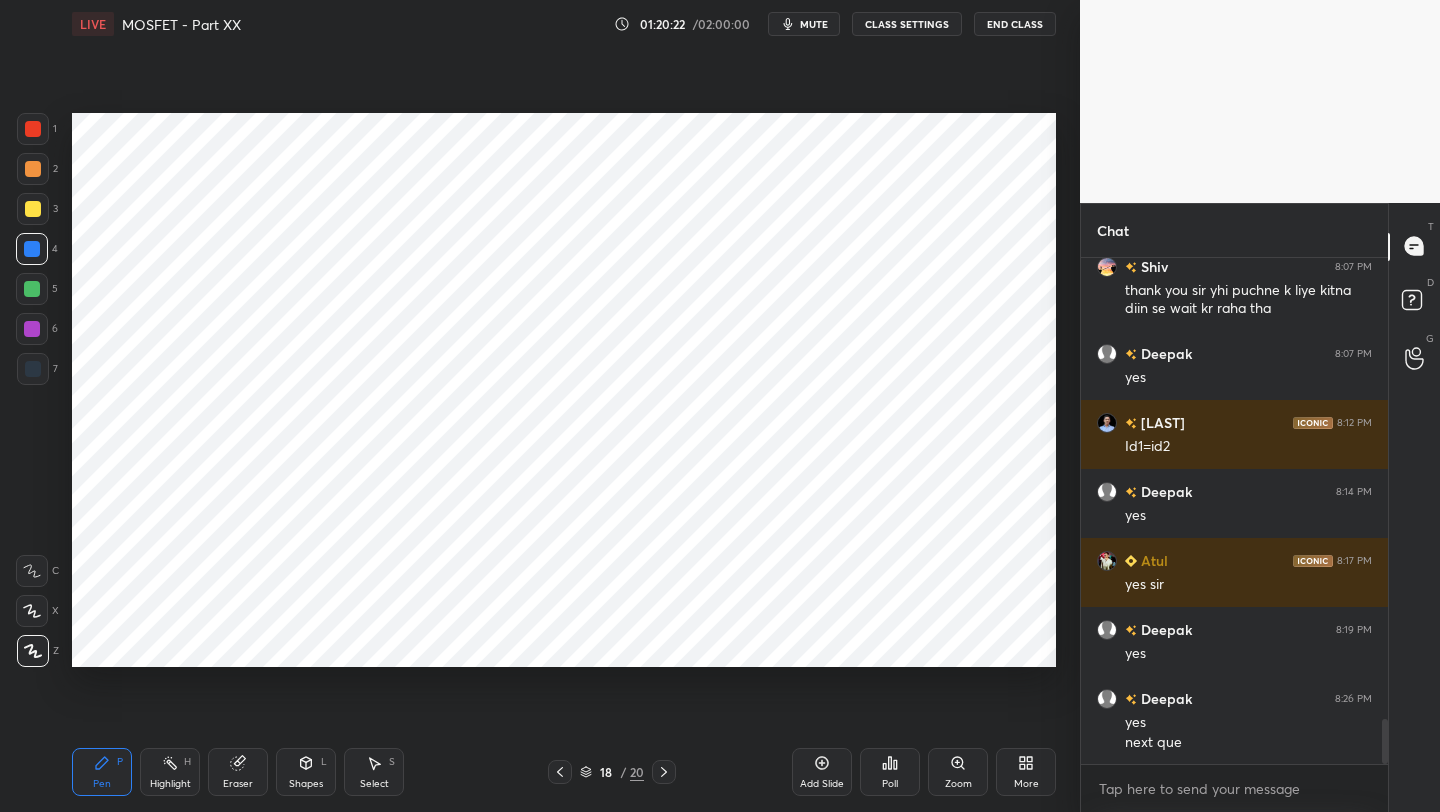 click on "More" at bounding box center [1026, 772] 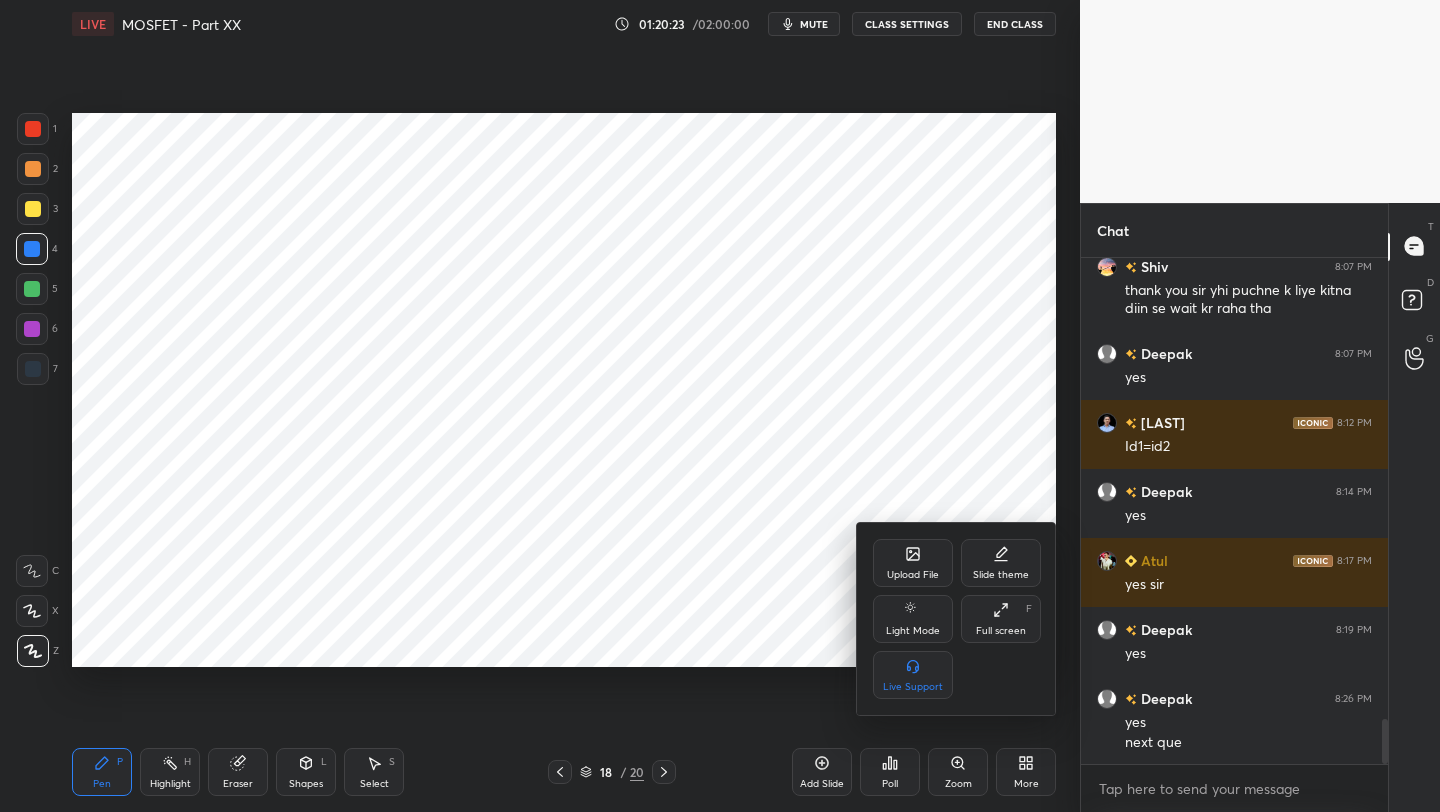 click on "Upload File" at bounding box center [913, 575] 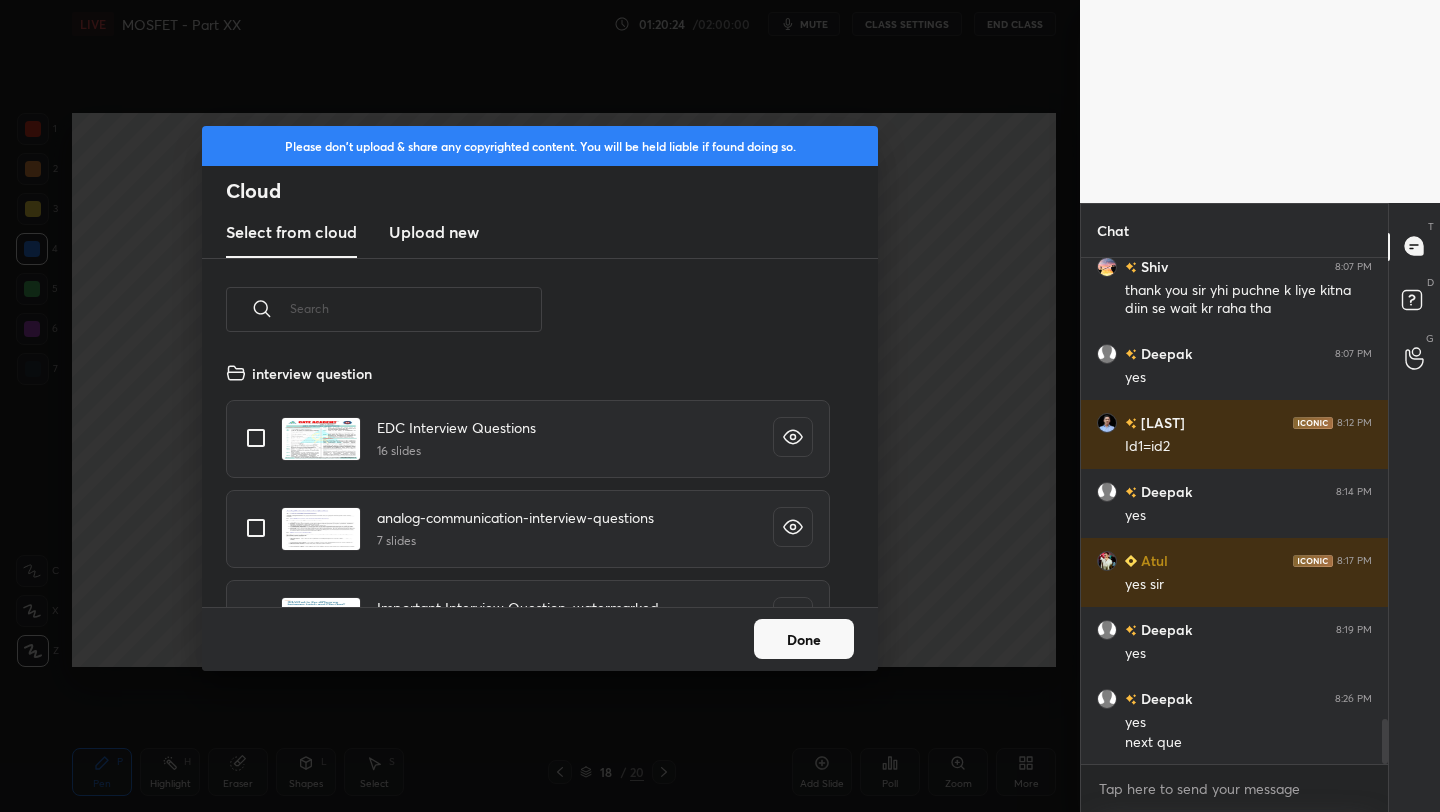 scroll, scrollTop: 7, scrollLeft: 11, axis: both 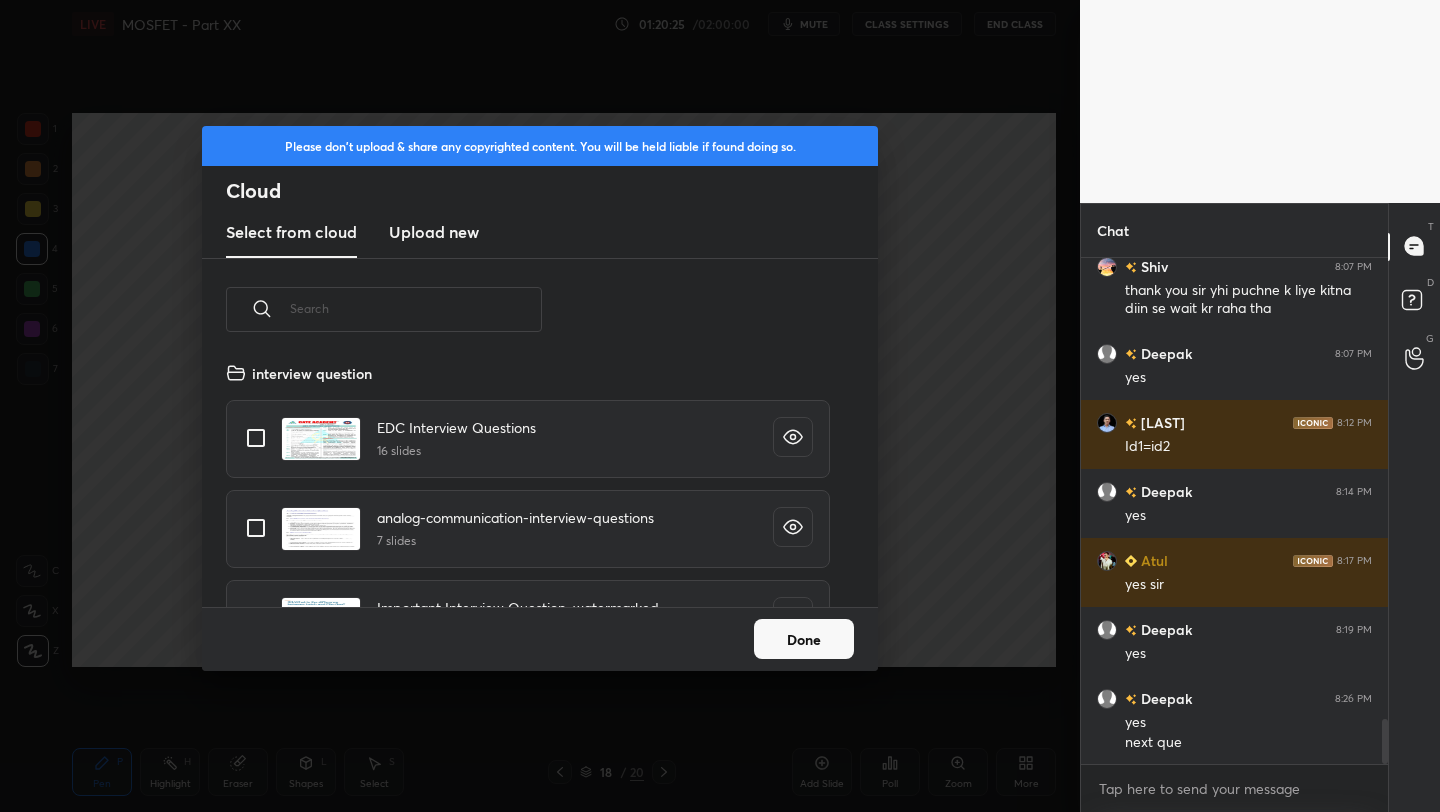 click on "Upload new" at bounding box center (434, 232) 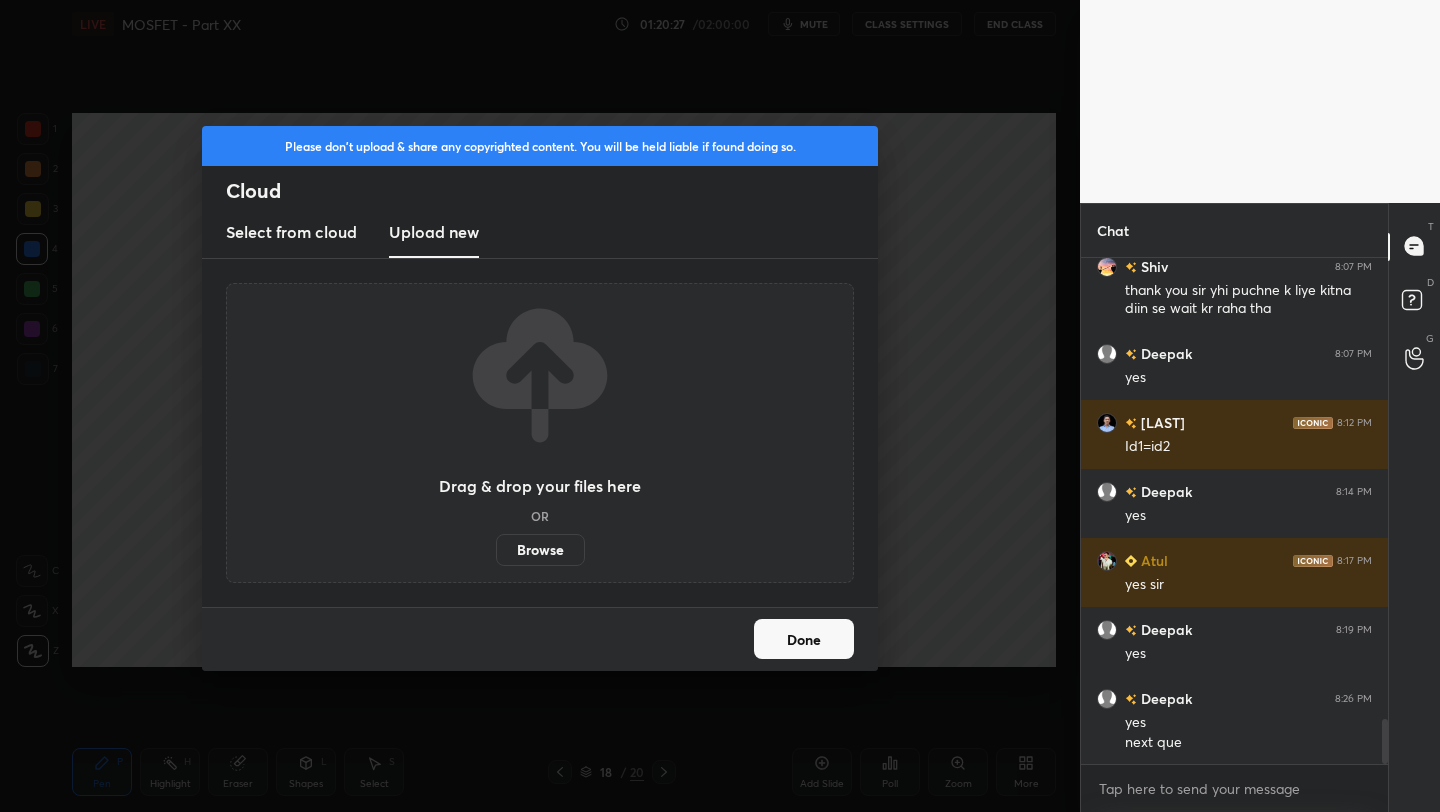 click on "Browse" at bounding box center (540, 550) 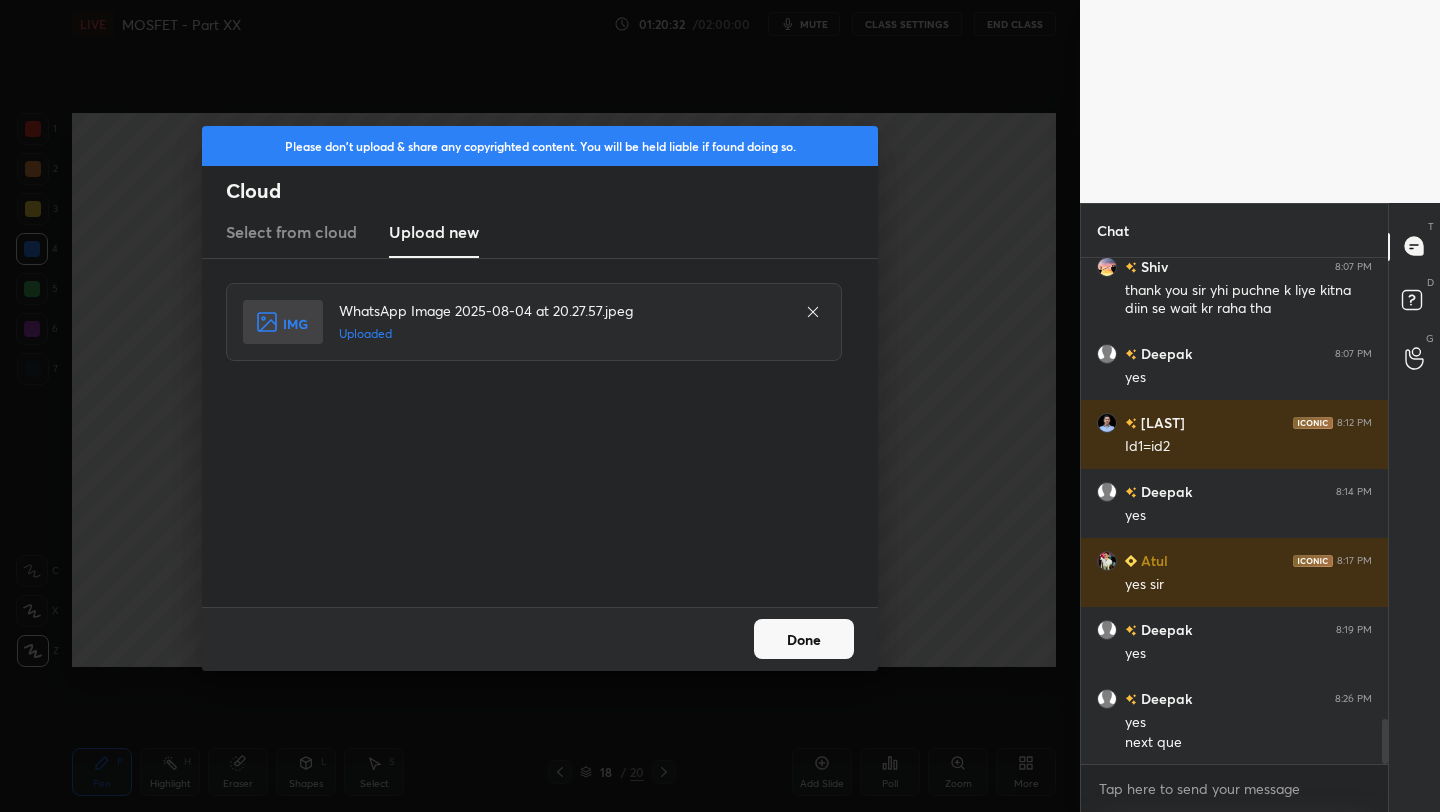 click on "Done" at bounding box center [804, 639] 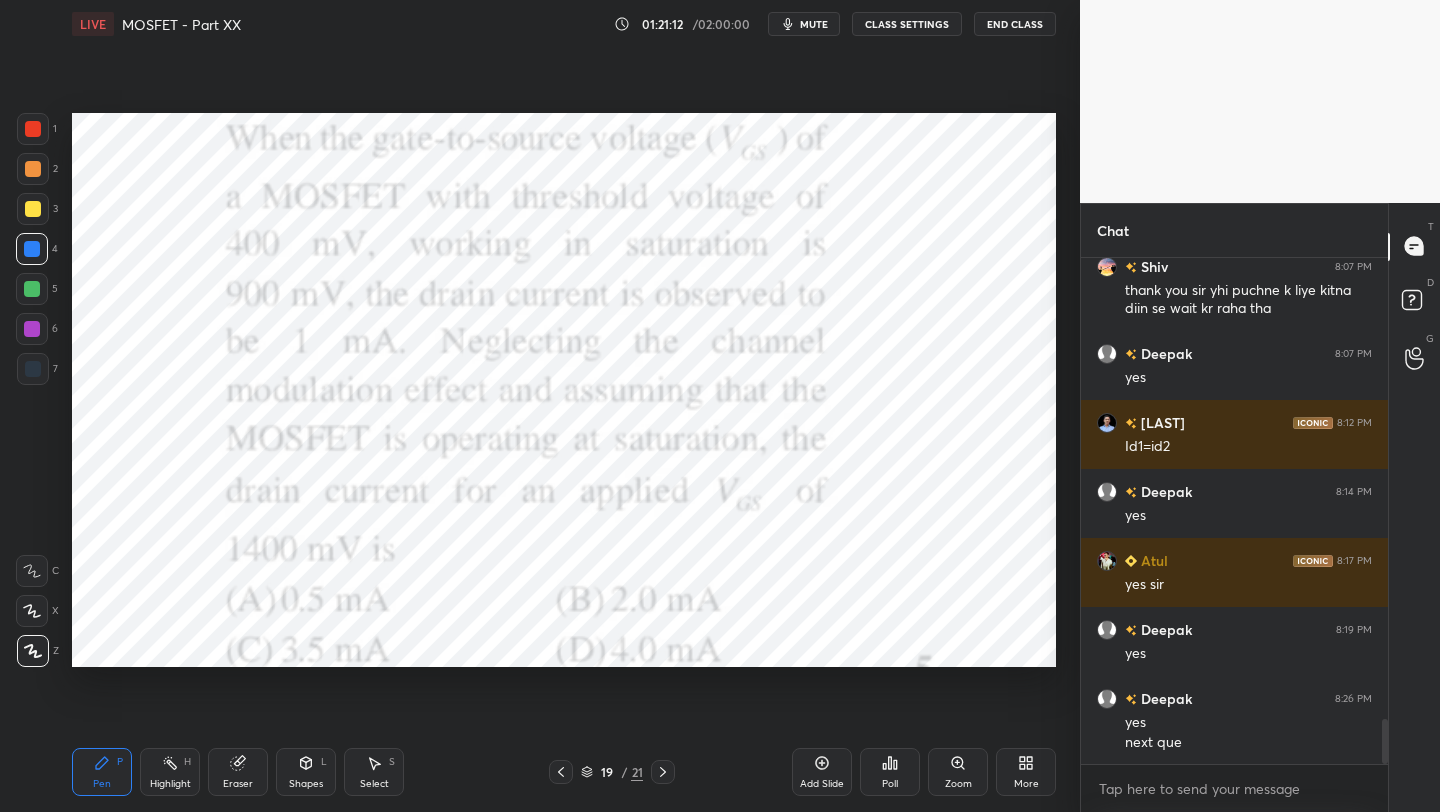 click at bounding box center (33, 129) 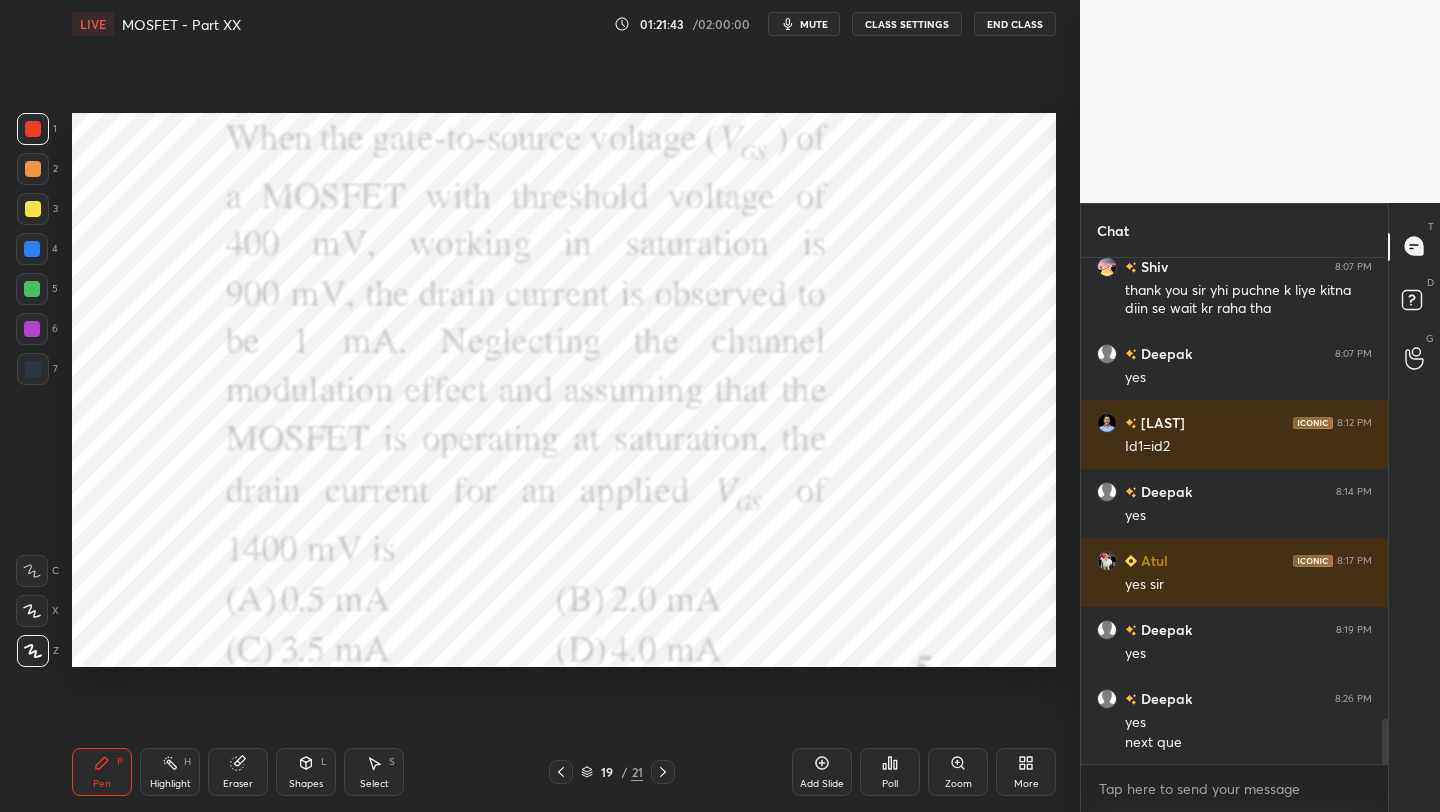 click at bounding box center (32, 249) 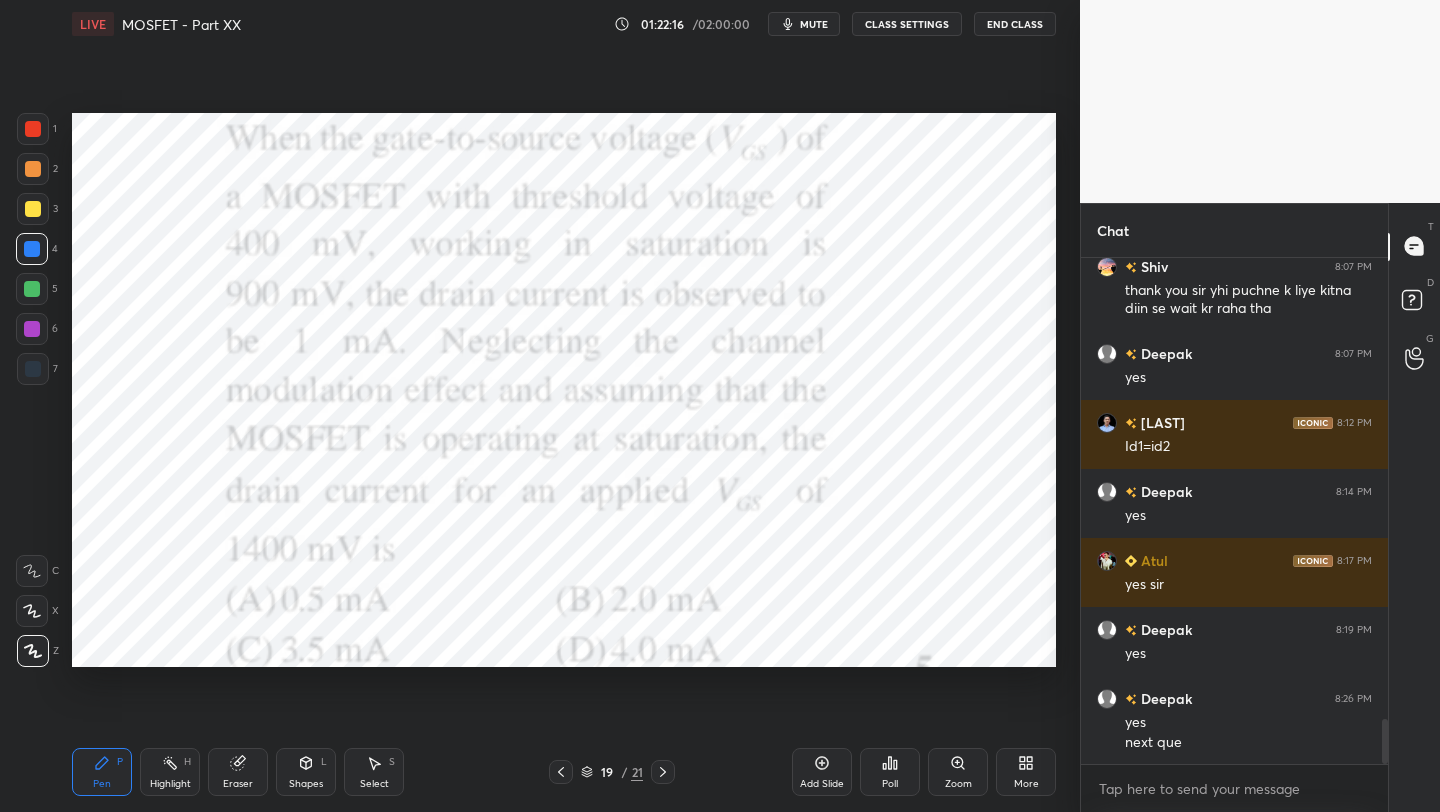 click 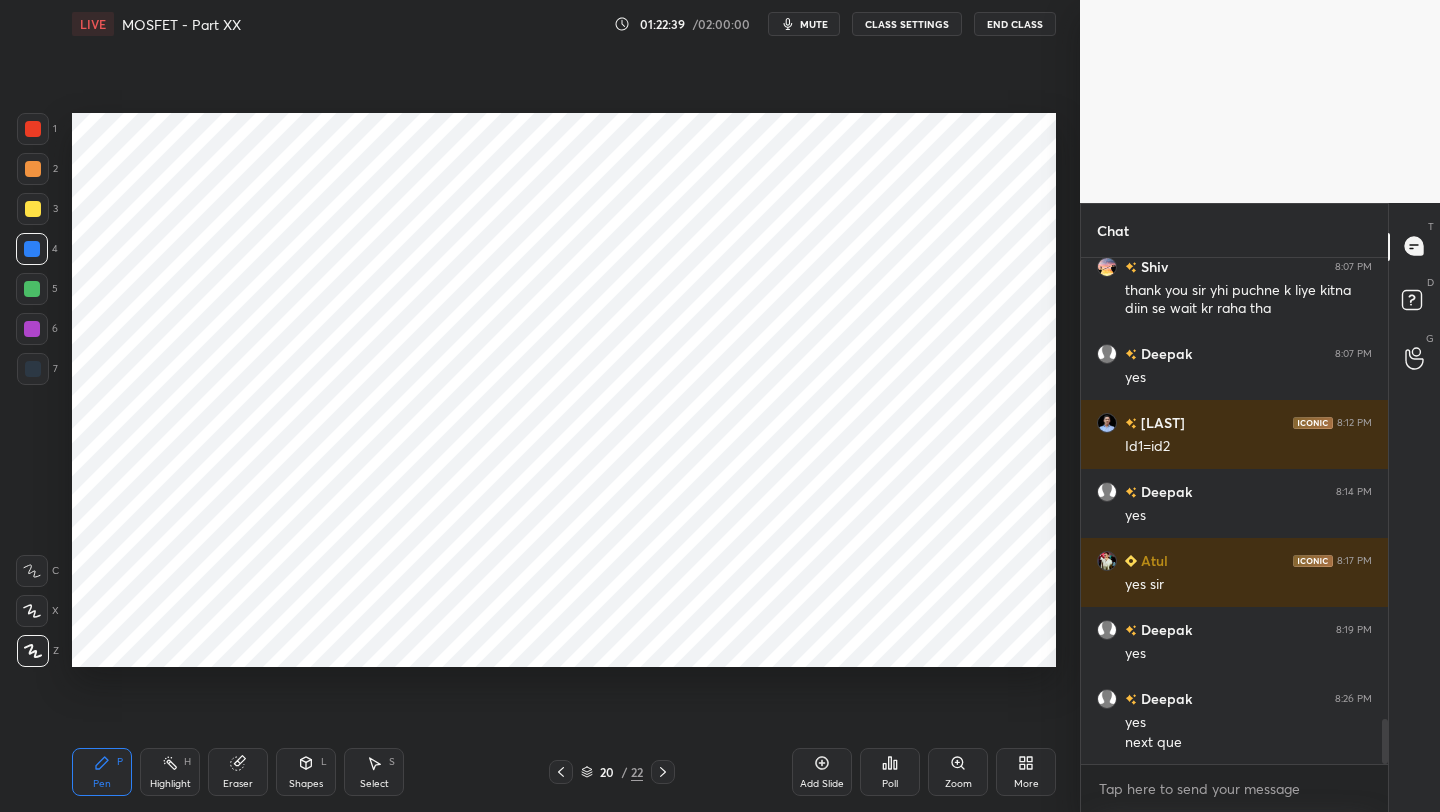 drag, startPoint x: 561, startPoint y: 775, endPoint x: 568, endPoint y: 761, distance: 15.652476 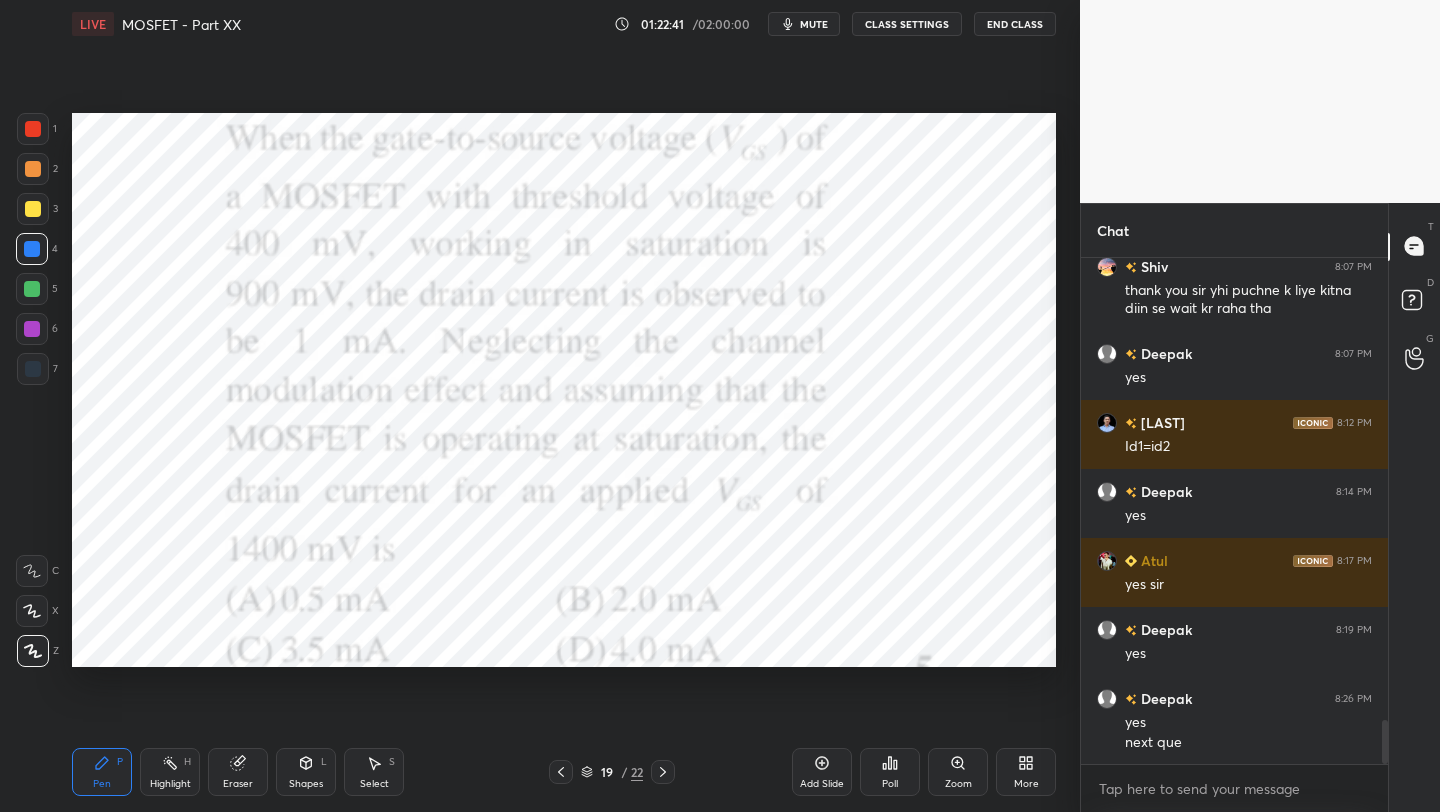 scroll, scrollTop: 5311, scrollLeft: 0, axis: vertical 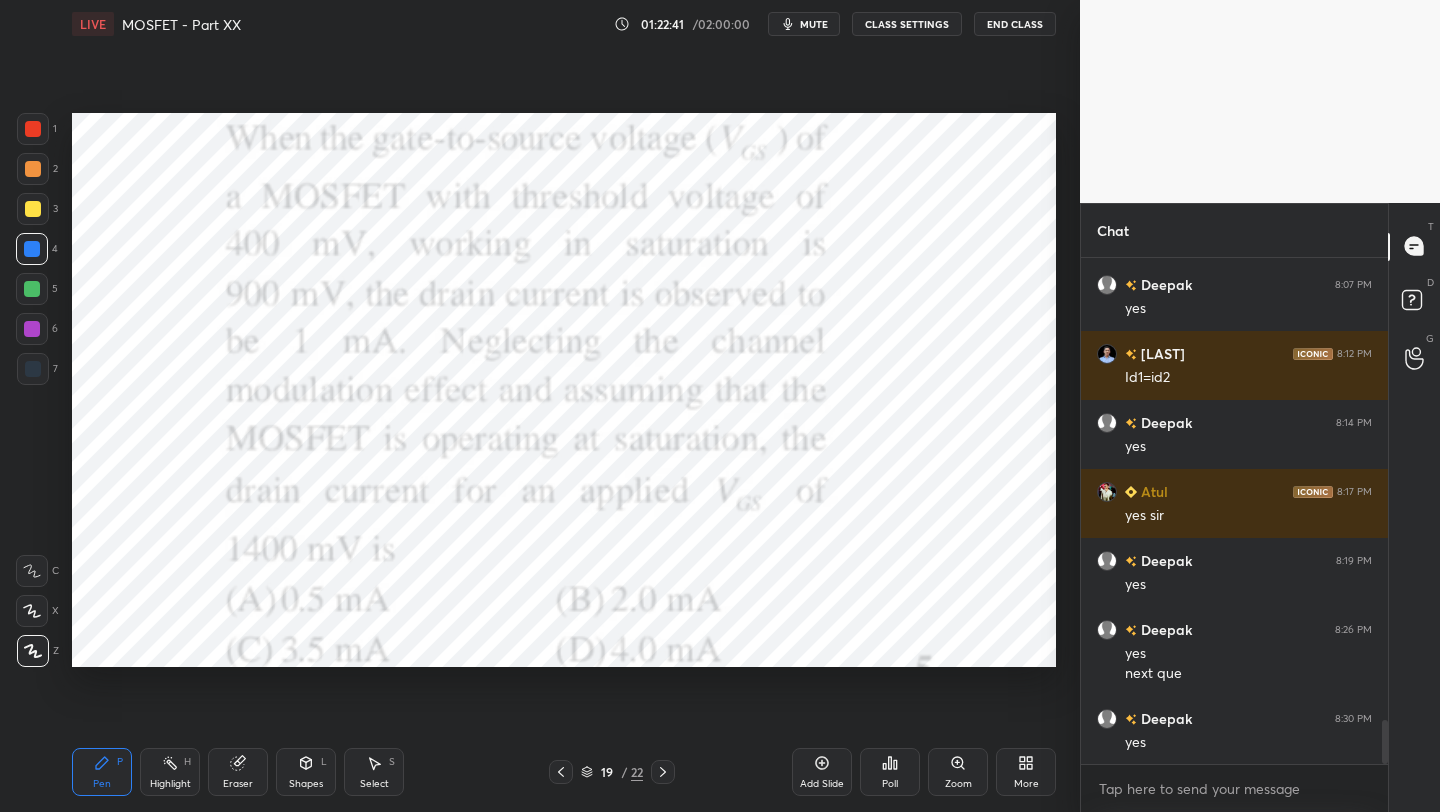 click 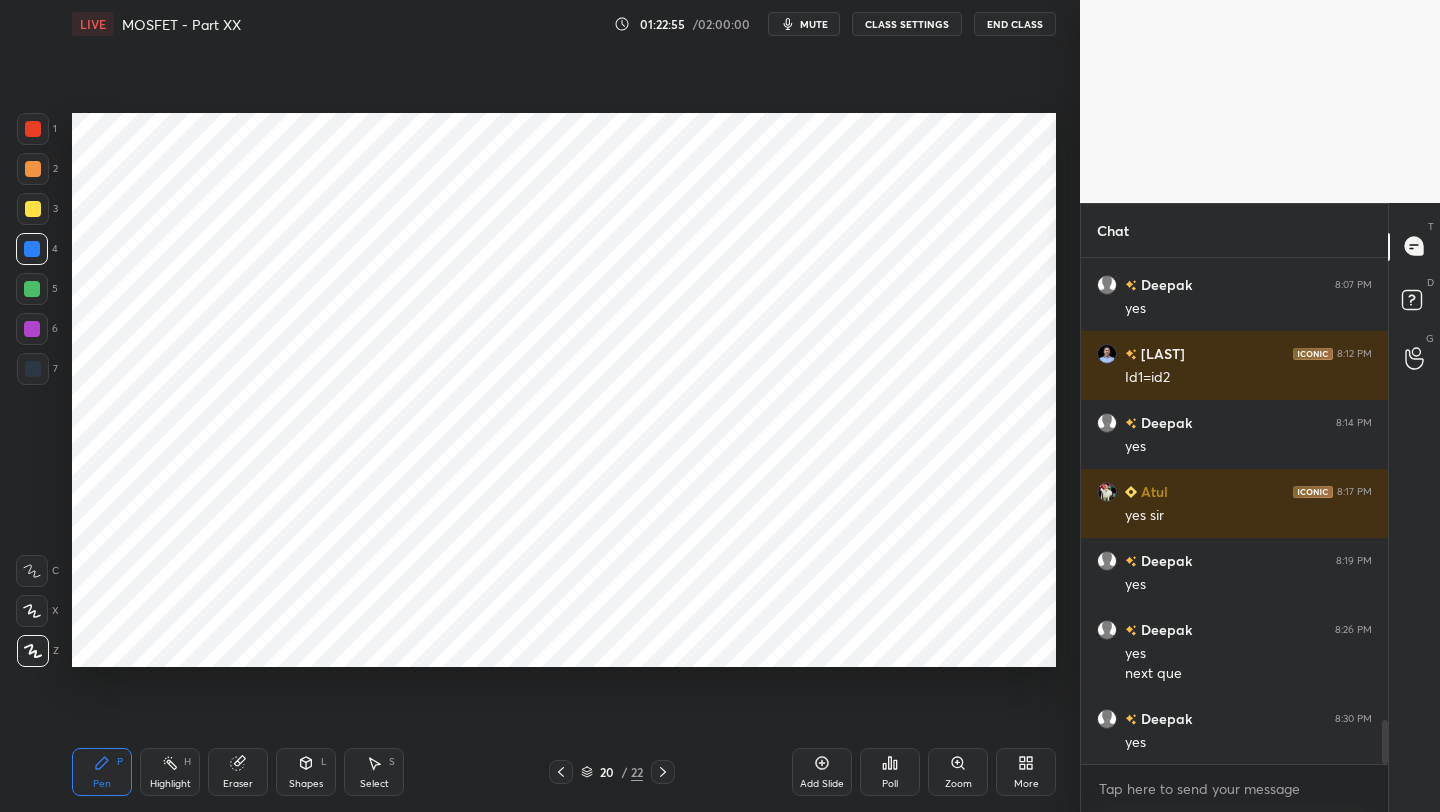 click 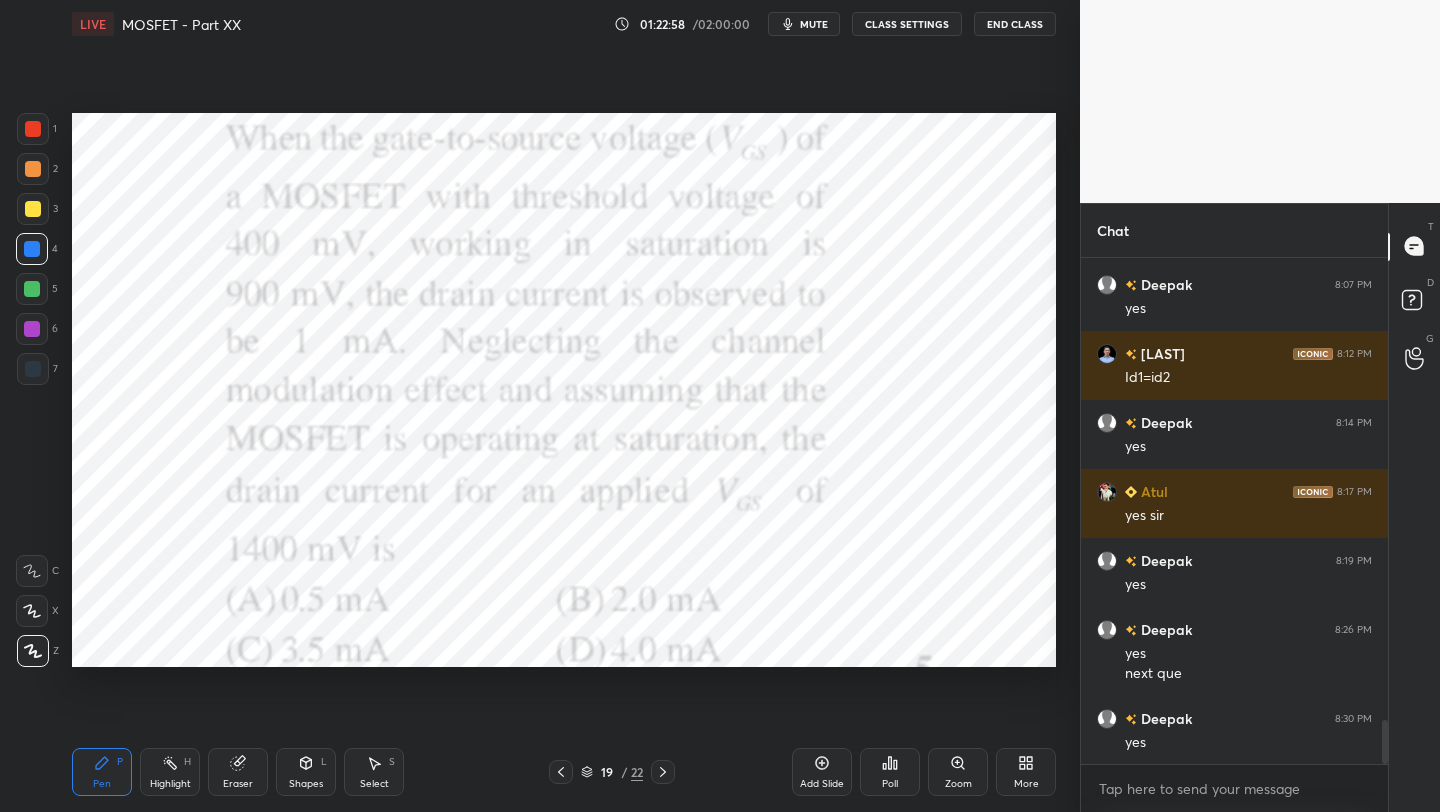 click 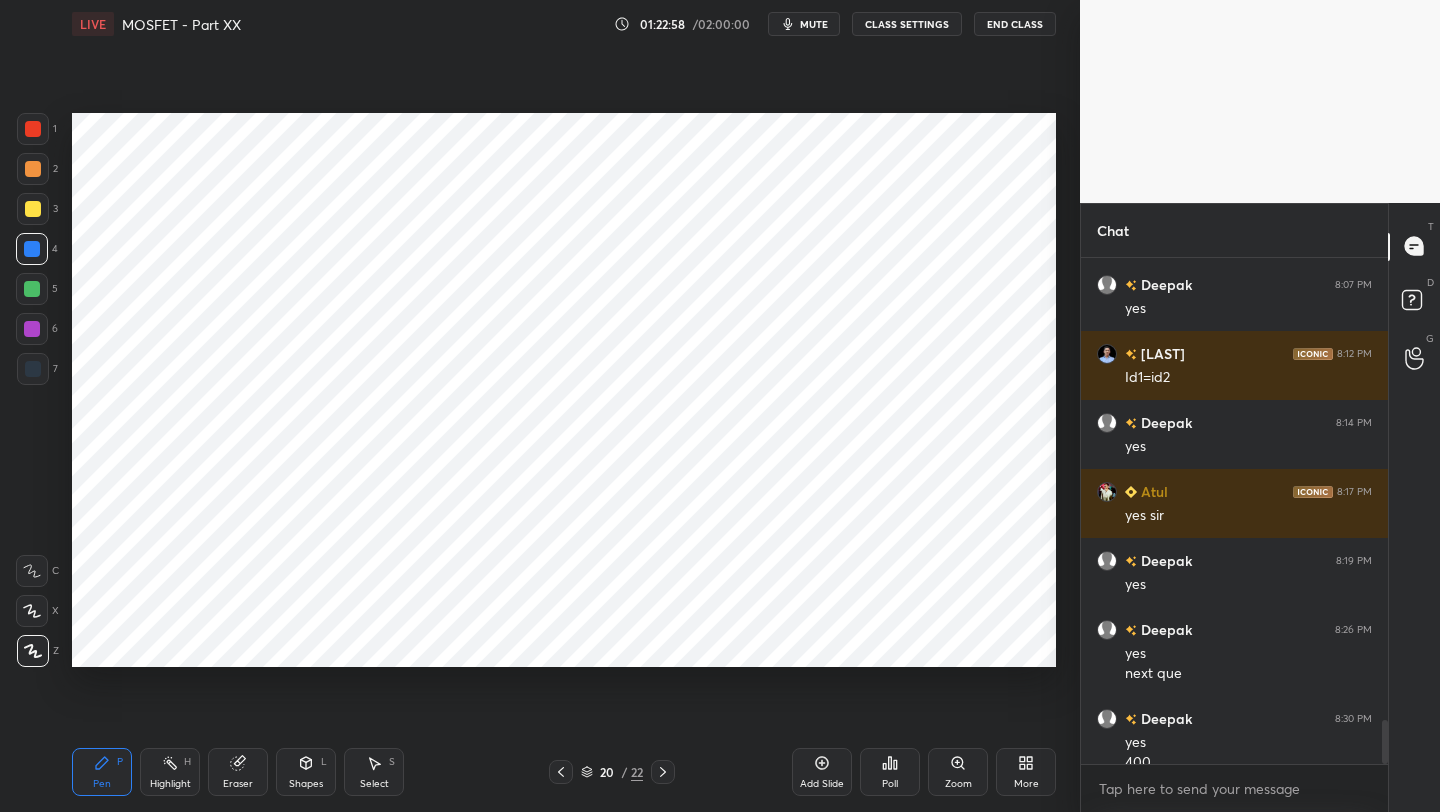 scroll, scrollTop: 5331, scrollLeft: 0, axis: vertical 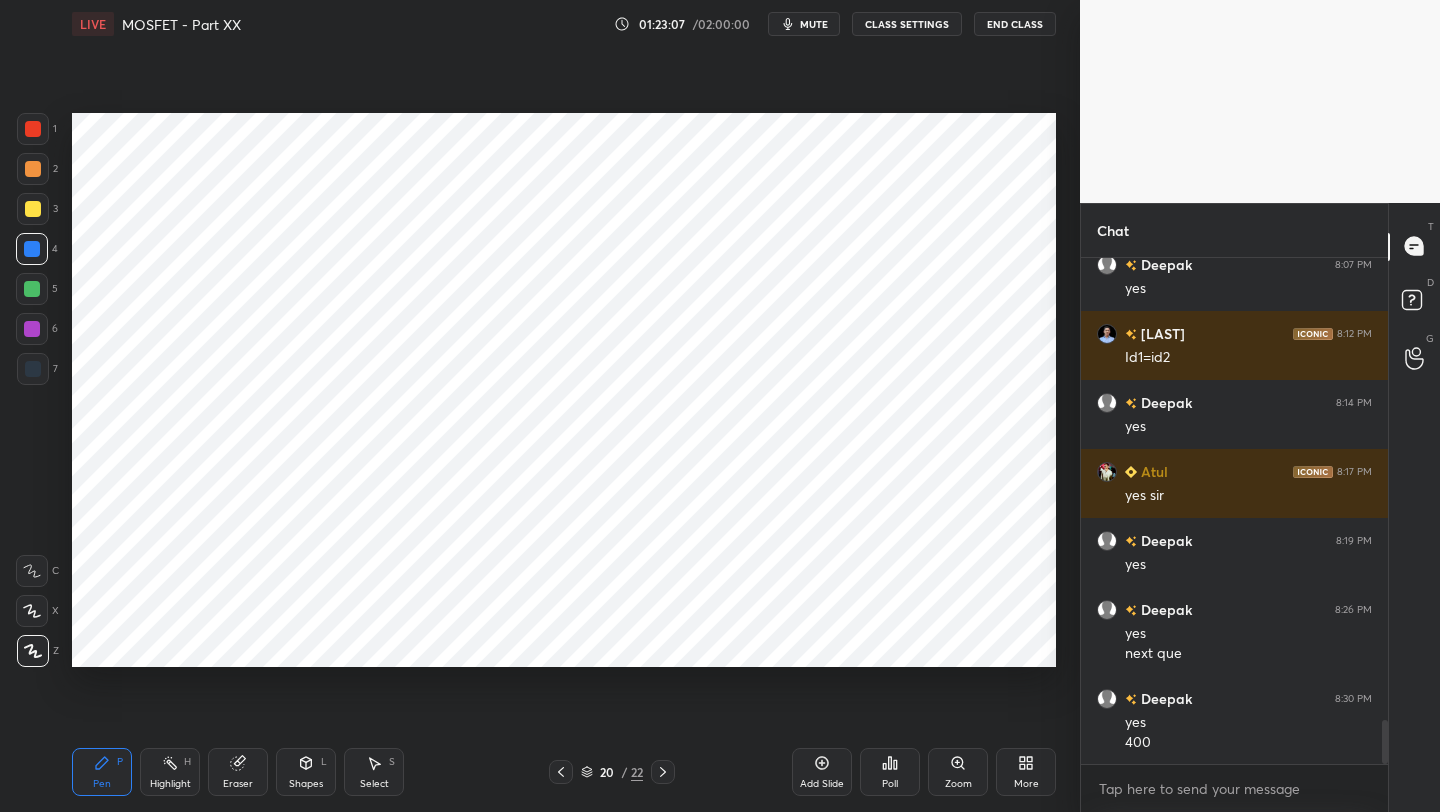 drag, startPoint x: 556, startPoint y: 770, endPoint x: 572, endPoint y: 751, distance: 24.839485 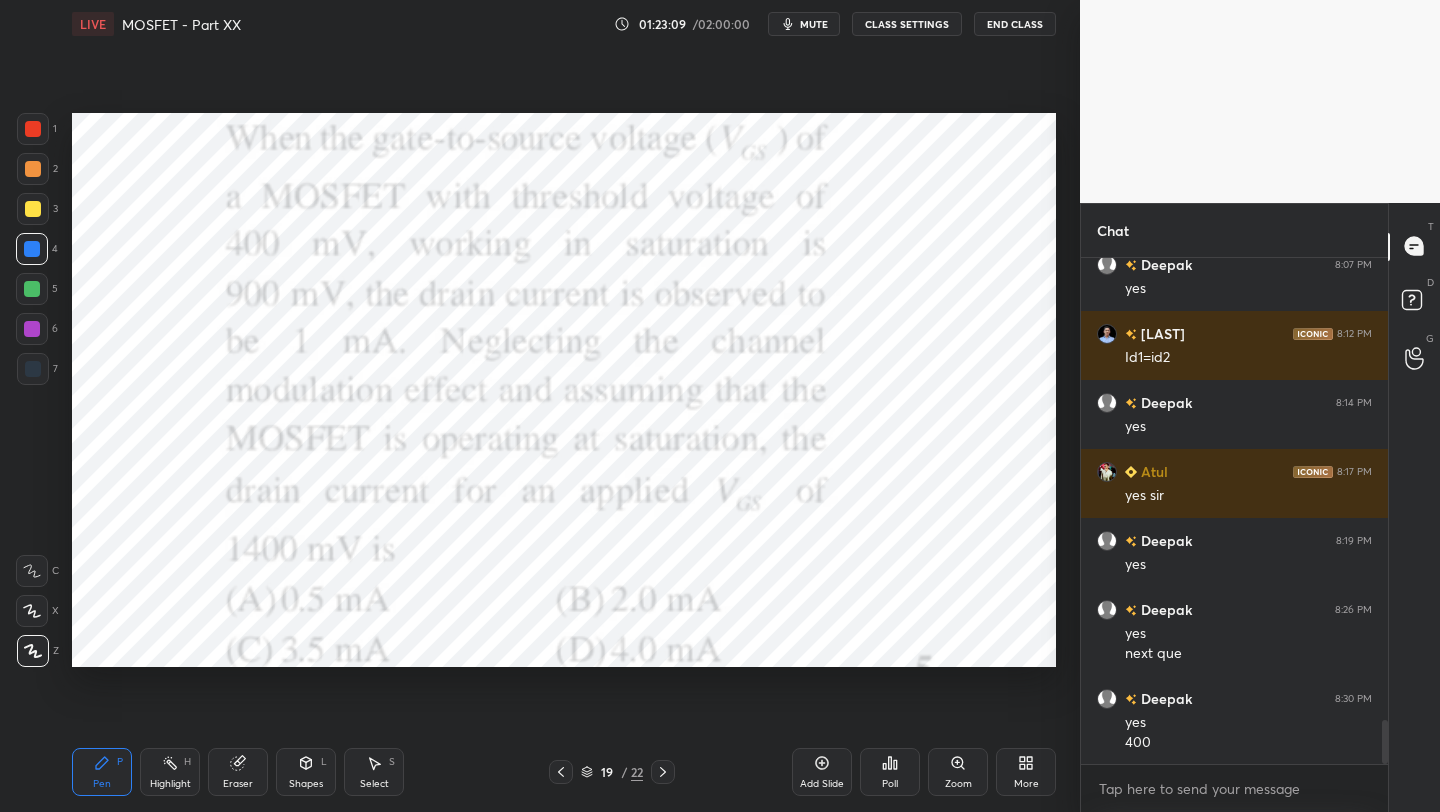 drag, startPoint x: 662, startPoint y: 779, endPoint x: 665, endPoint y: 762, distance: 17.262676 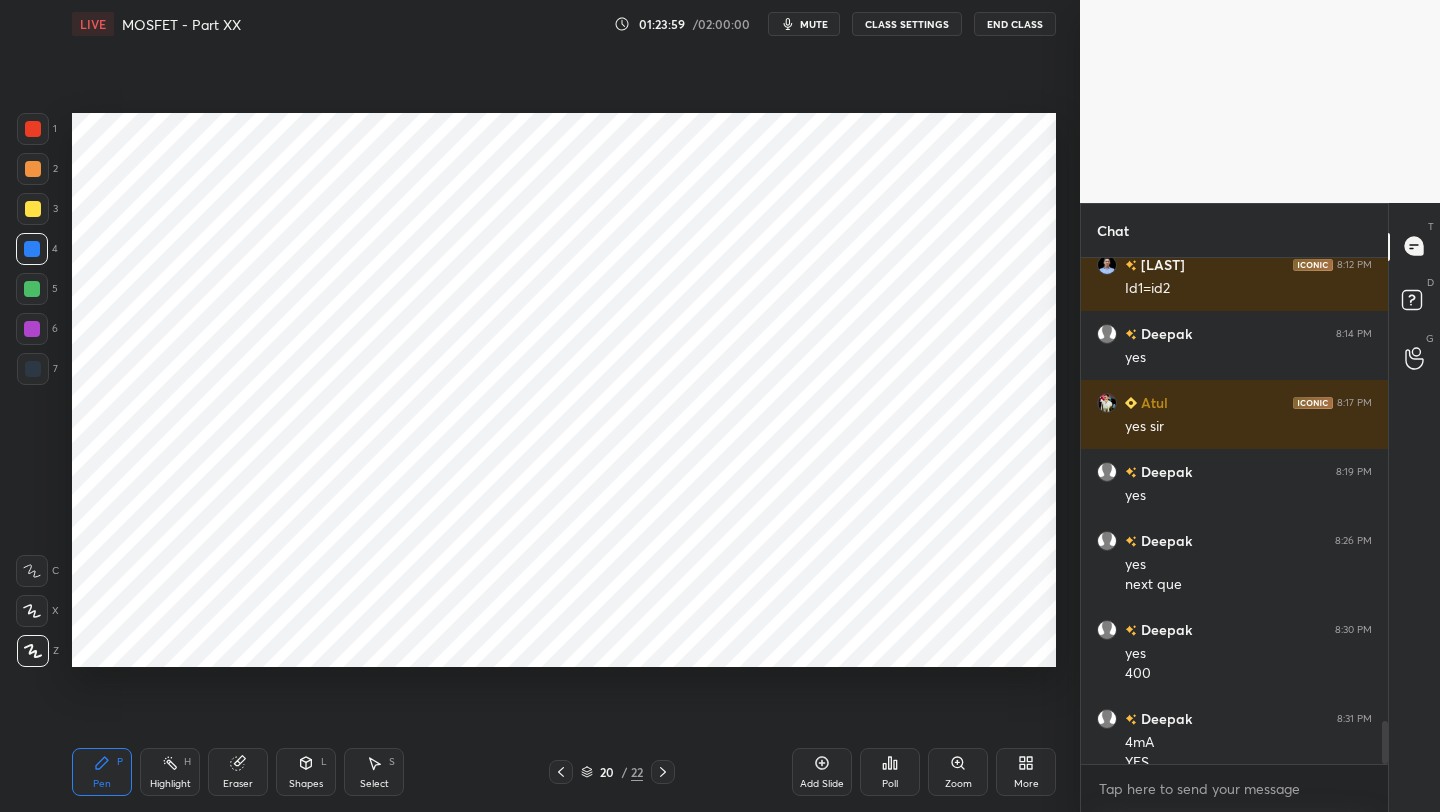 scroll, scrollTop: 5420, scrollLeft: 0, axis: vertical 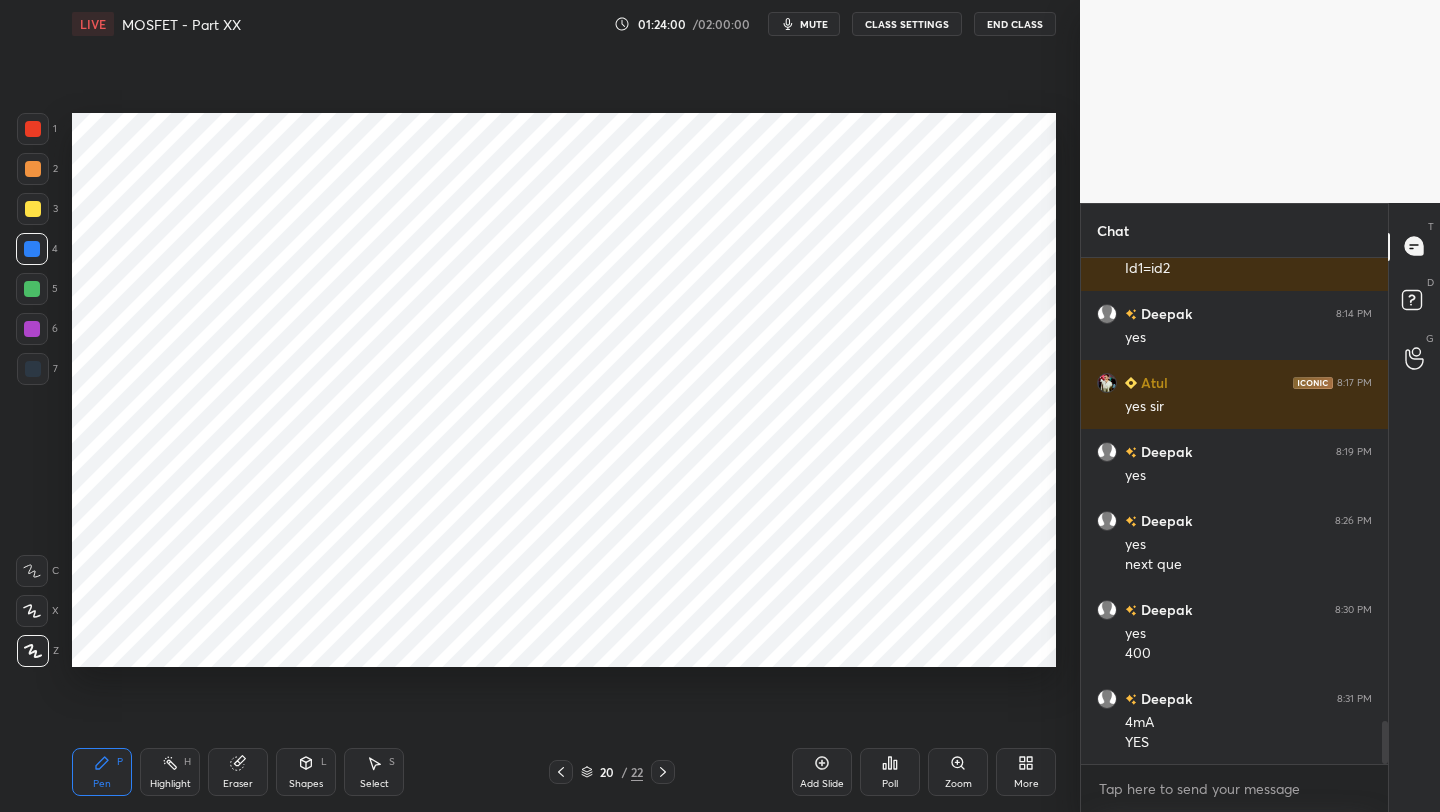 click 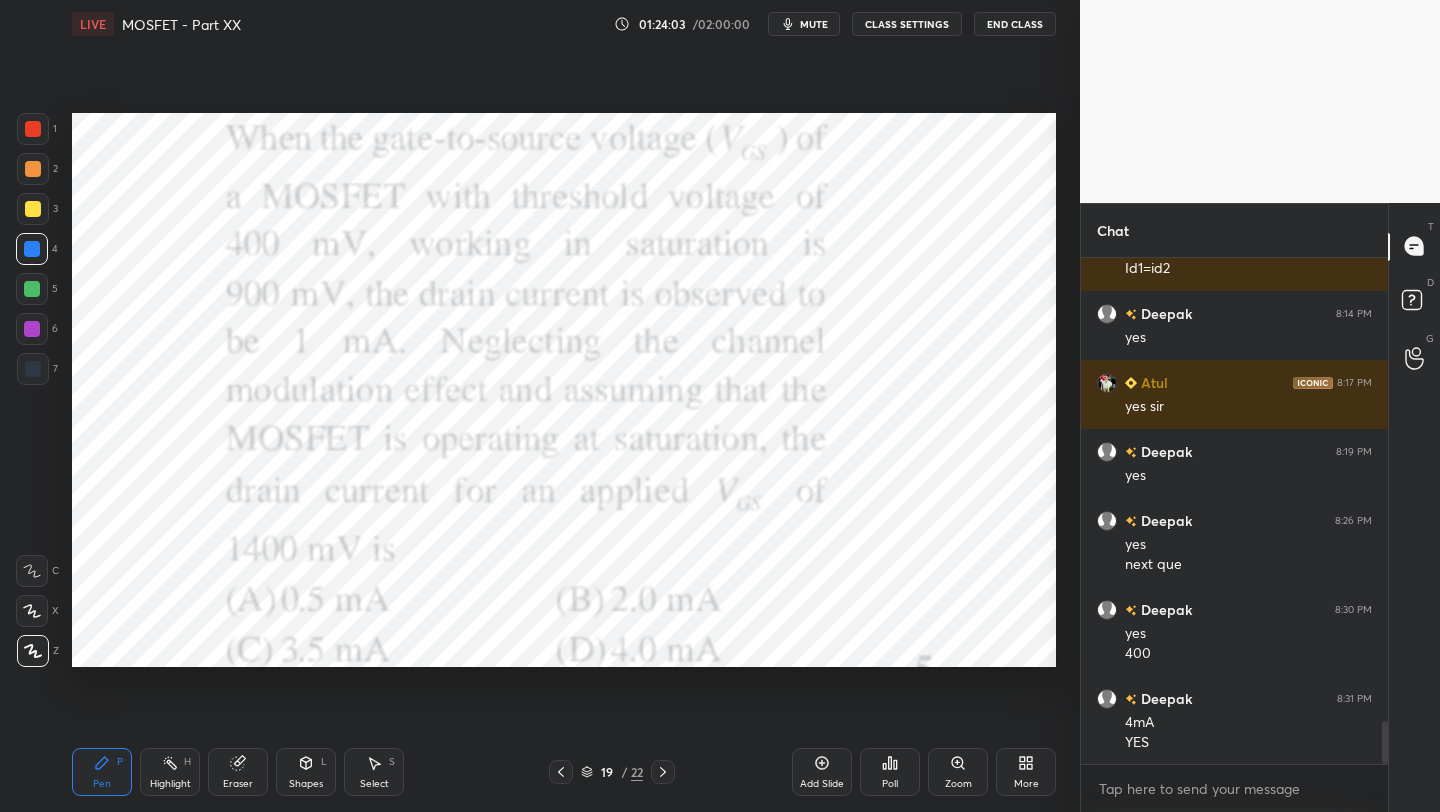 click 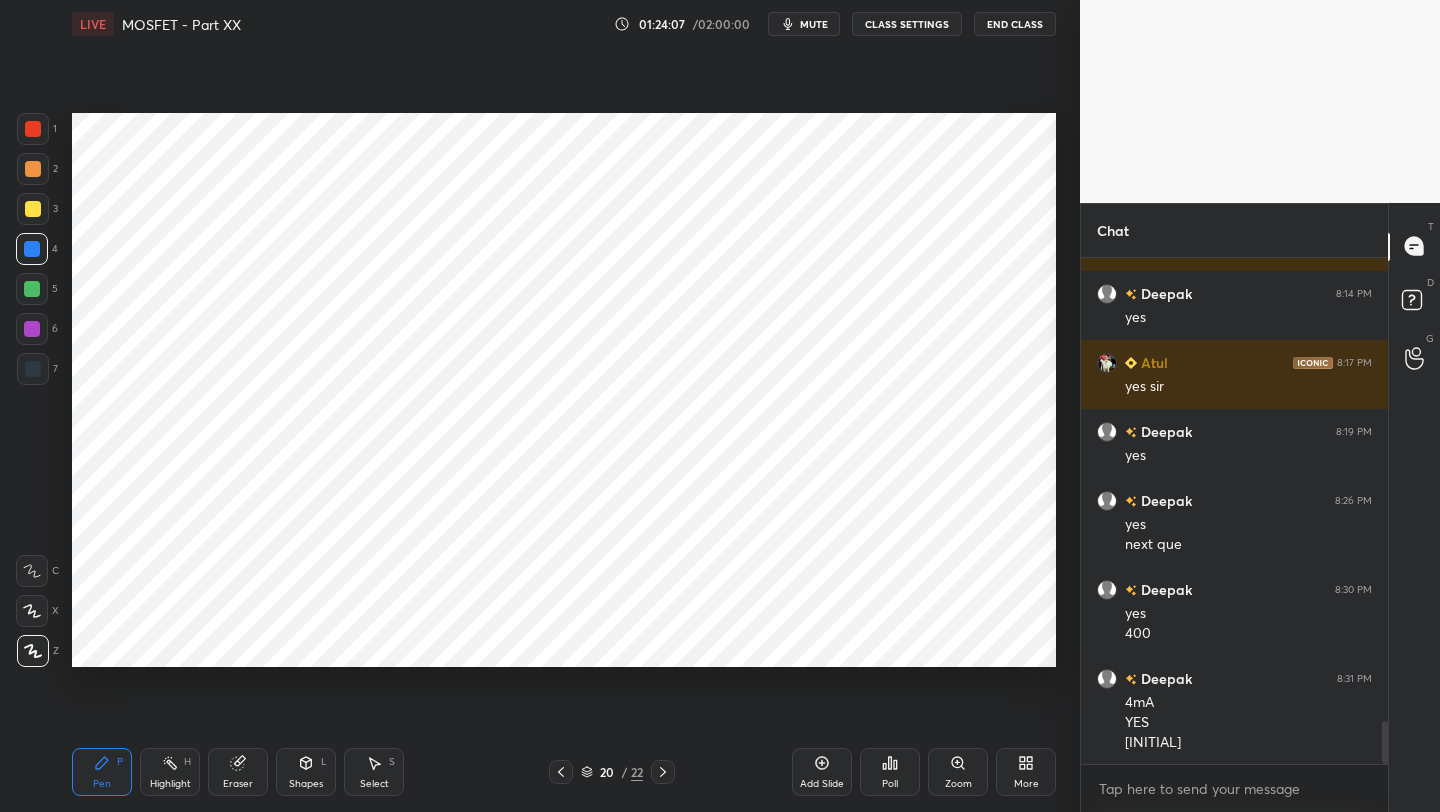 scroll, scrollTop: 5509, scrollLeft: 0, axis: vertical 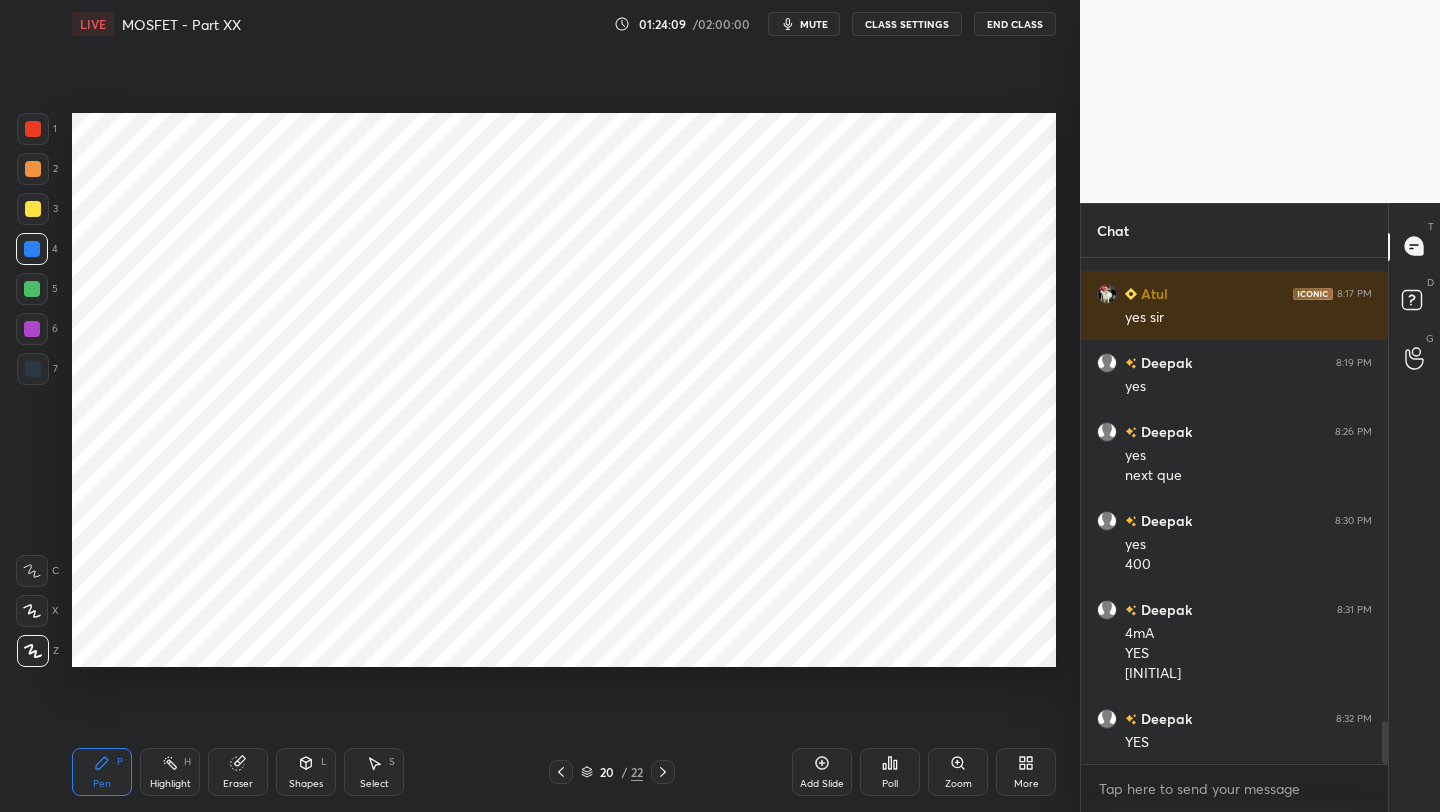 click 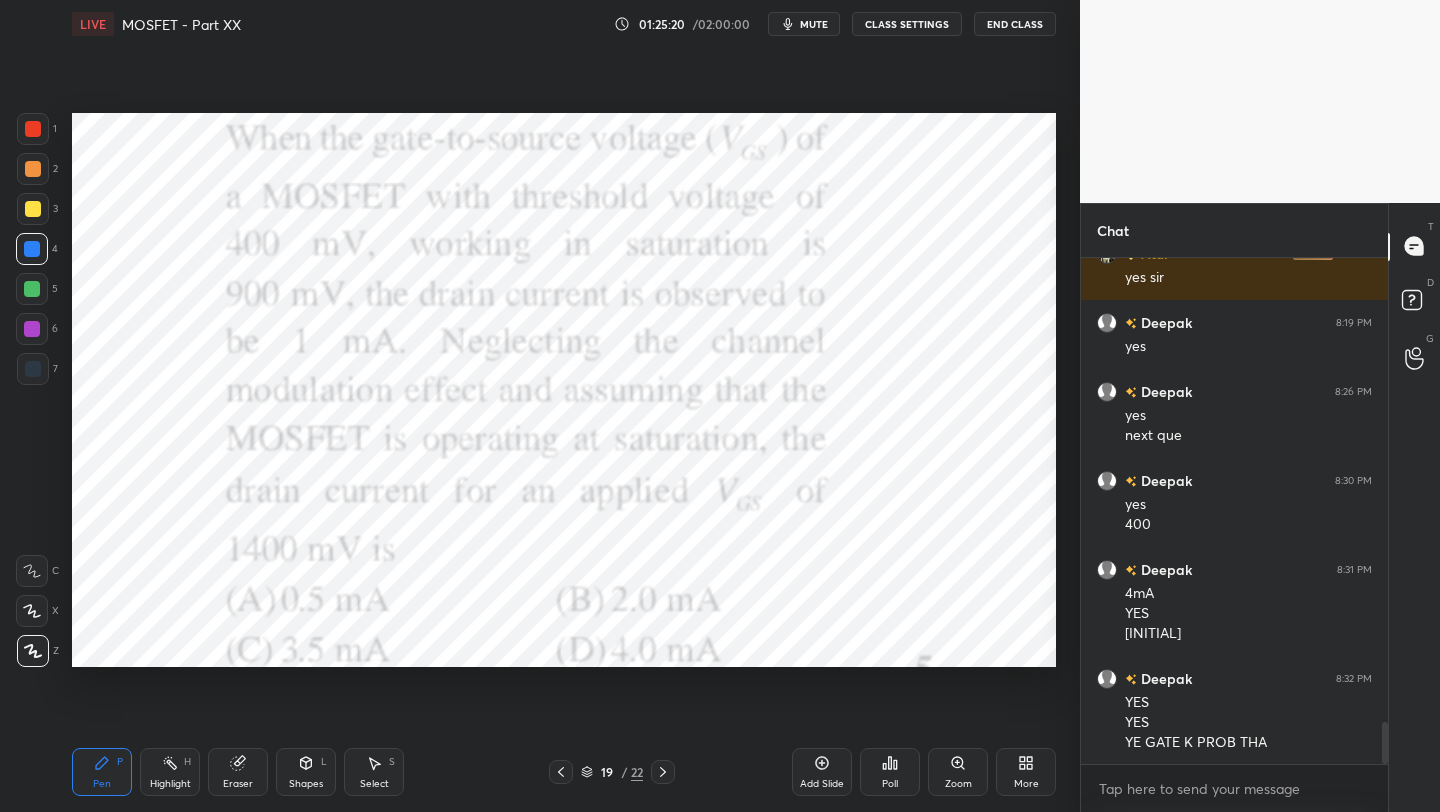 scroll, scrollTop: 5618, scrollLeft: 0, axis: vertical 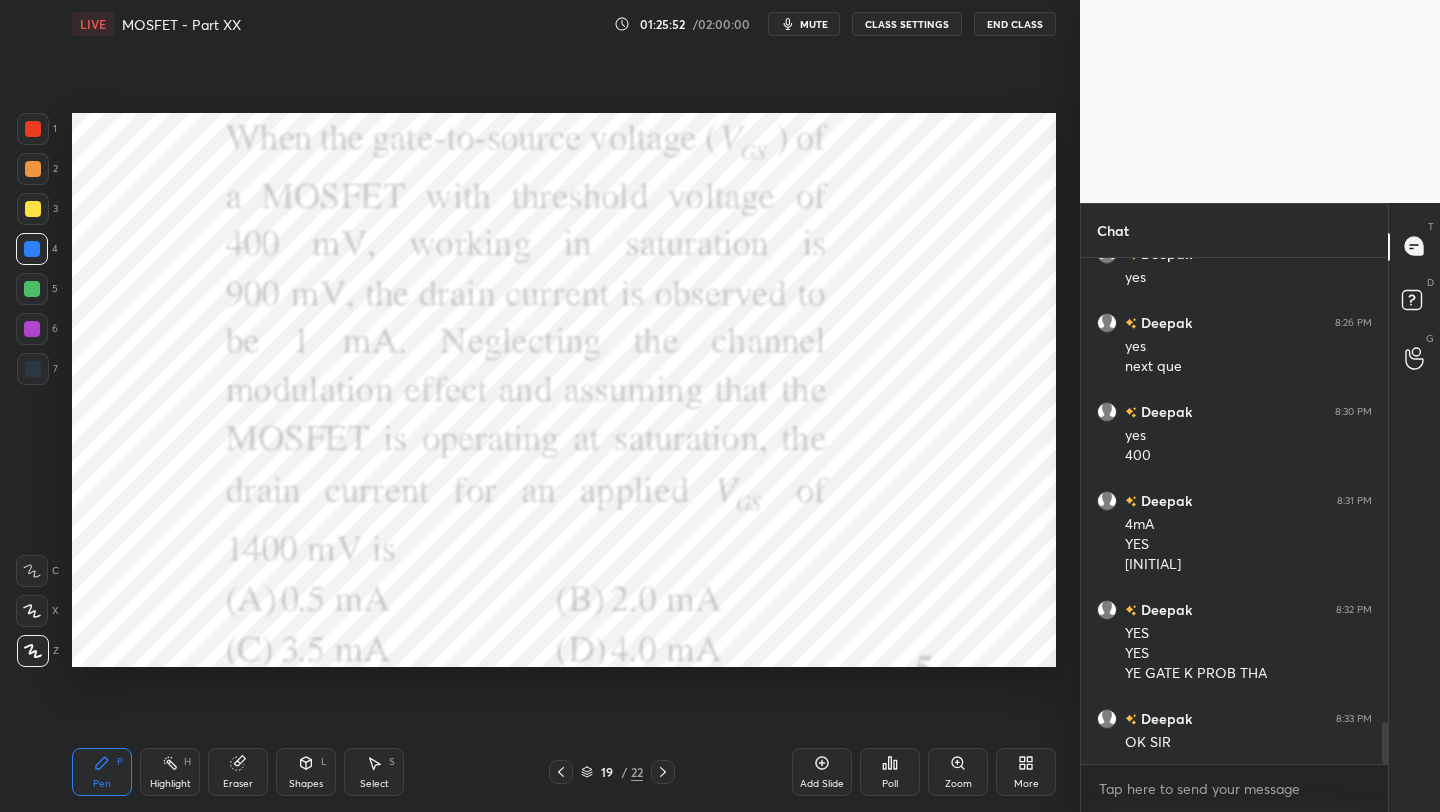 click 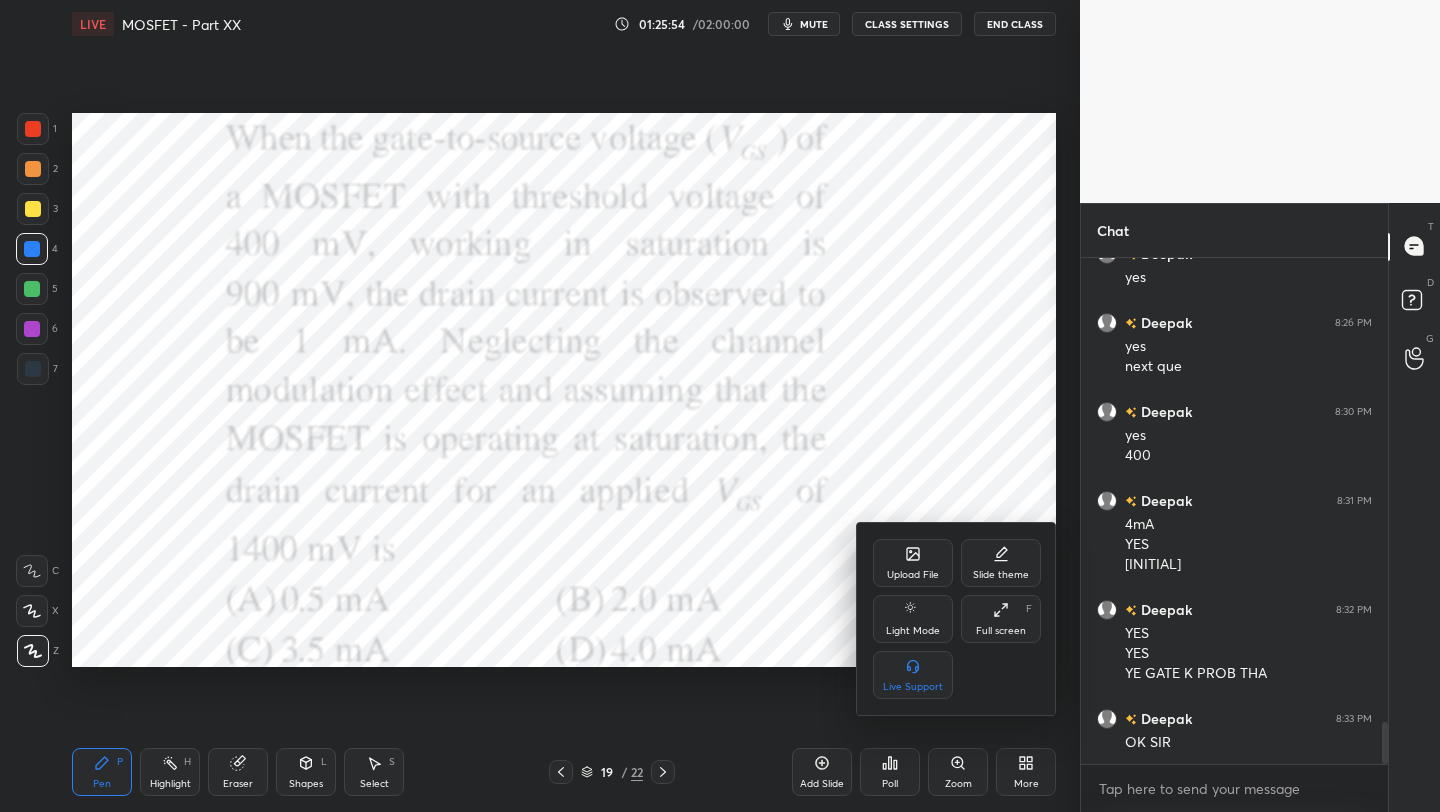 click 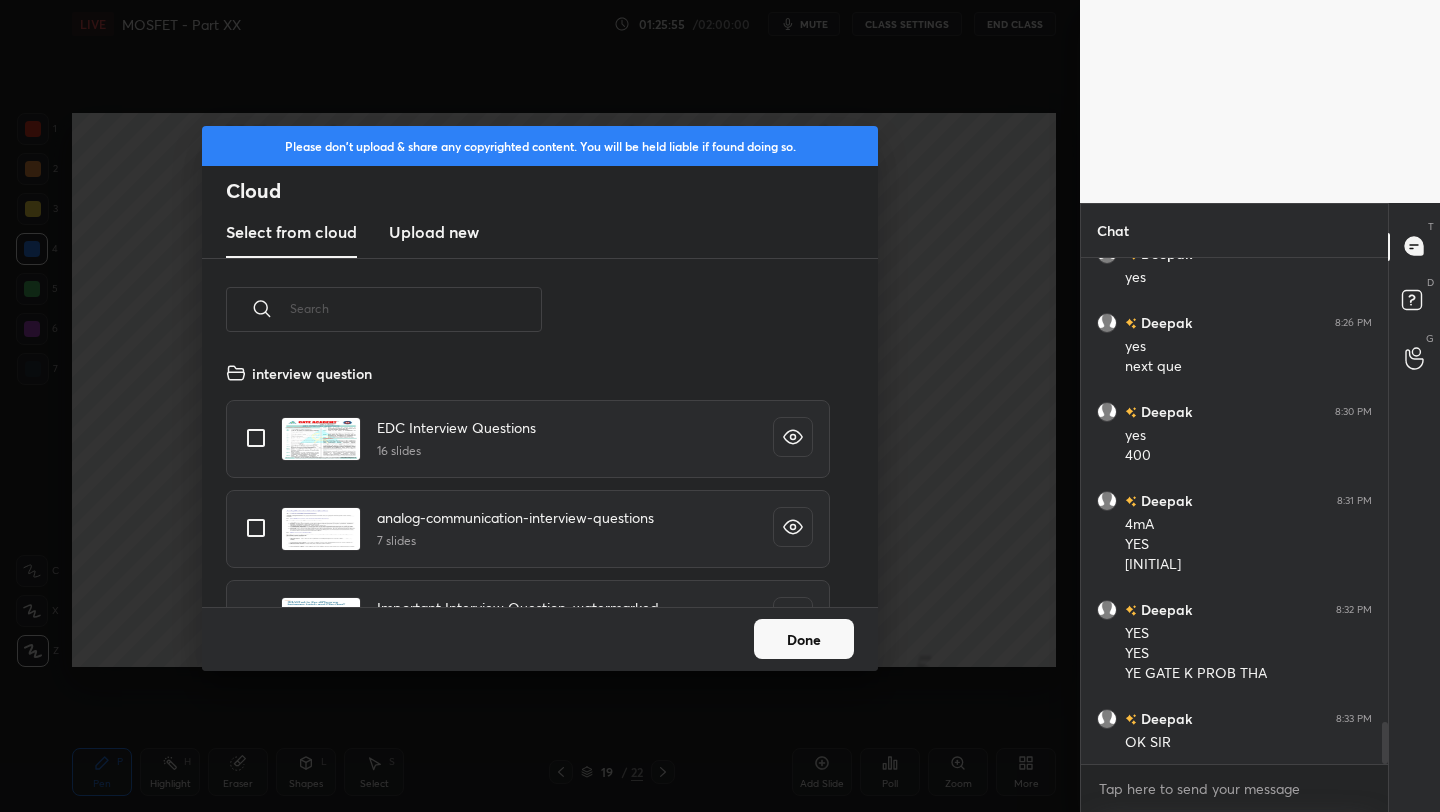 scroll, scrollTop: 7, scrollLeft: 11, axis: both 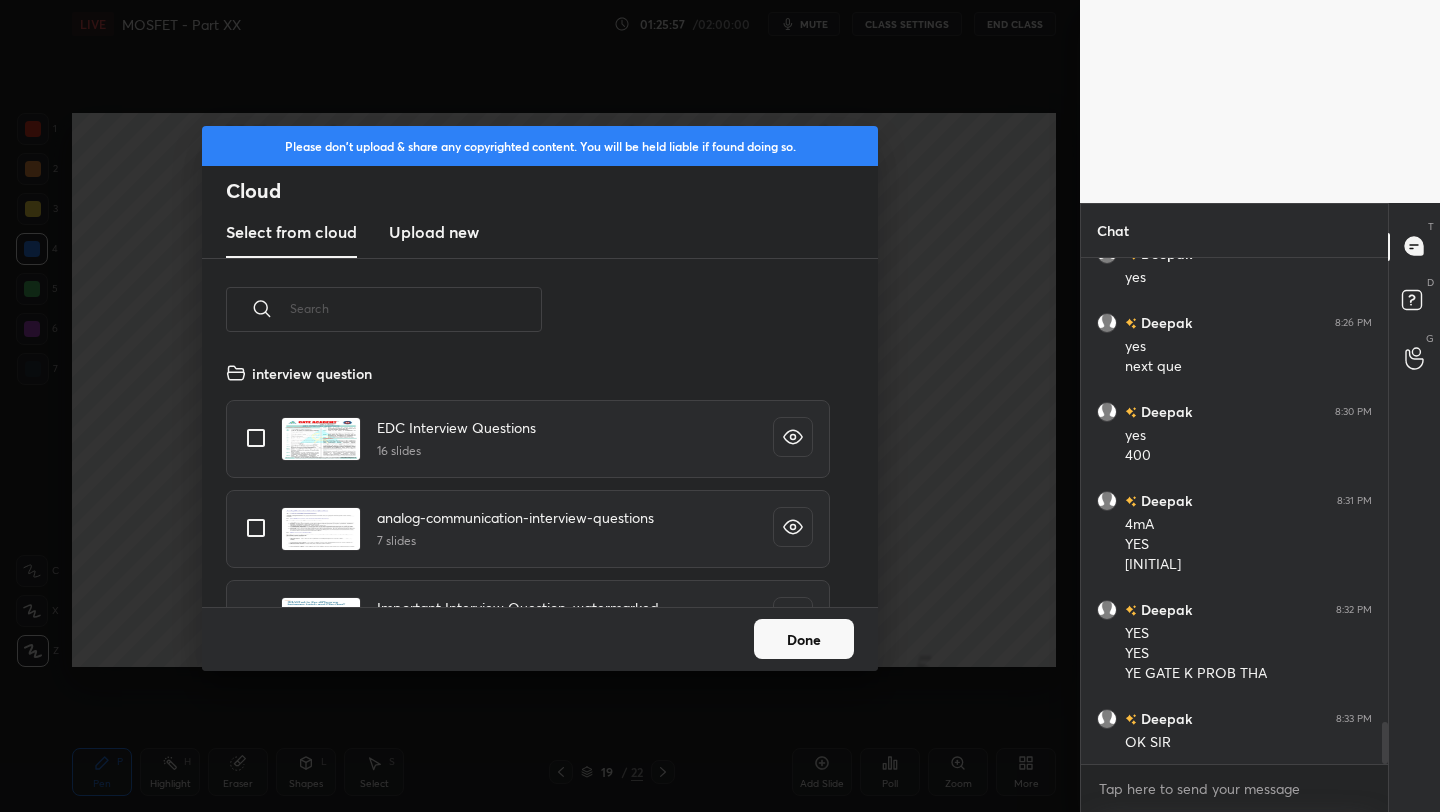 click on "Done" at bounding box center [804, 639] 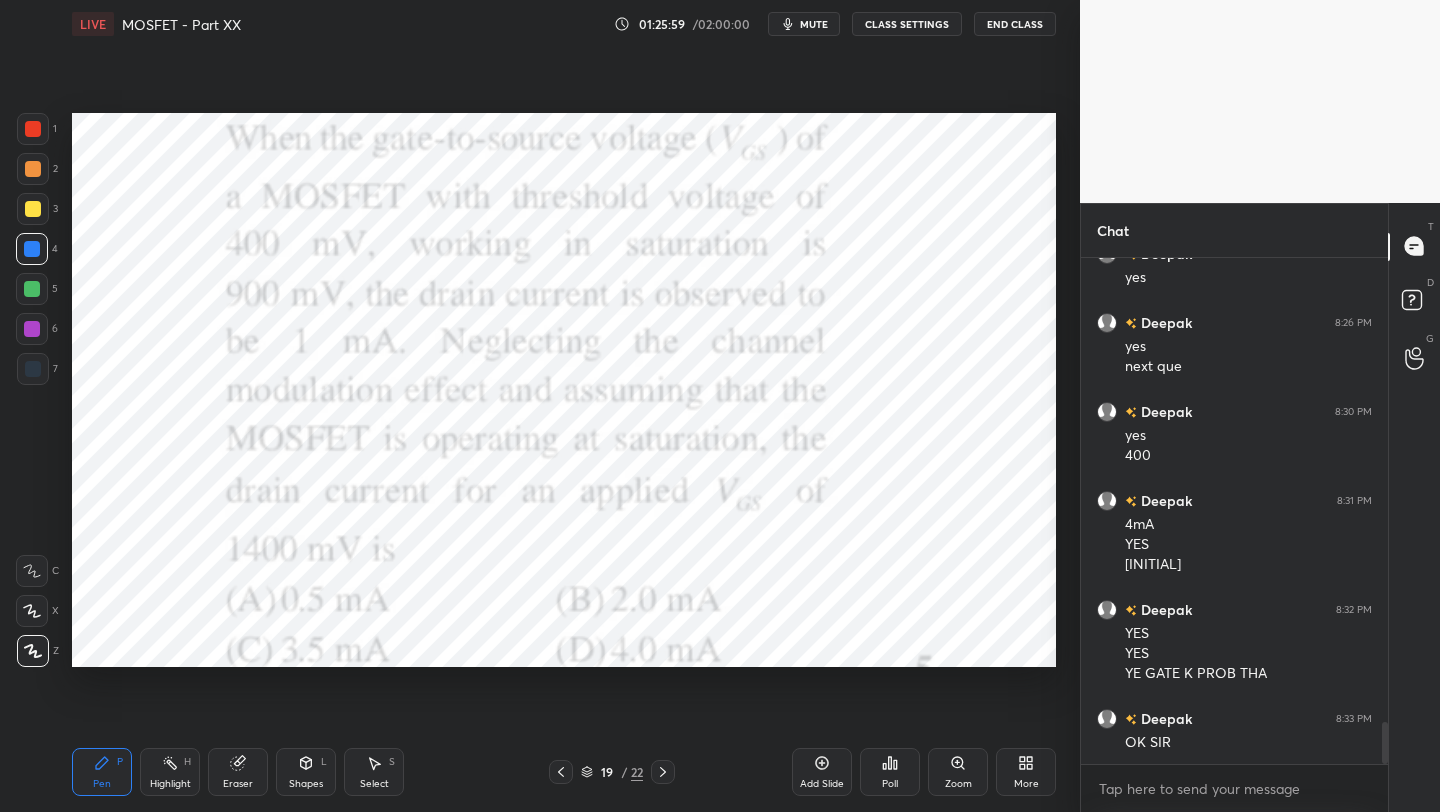 click 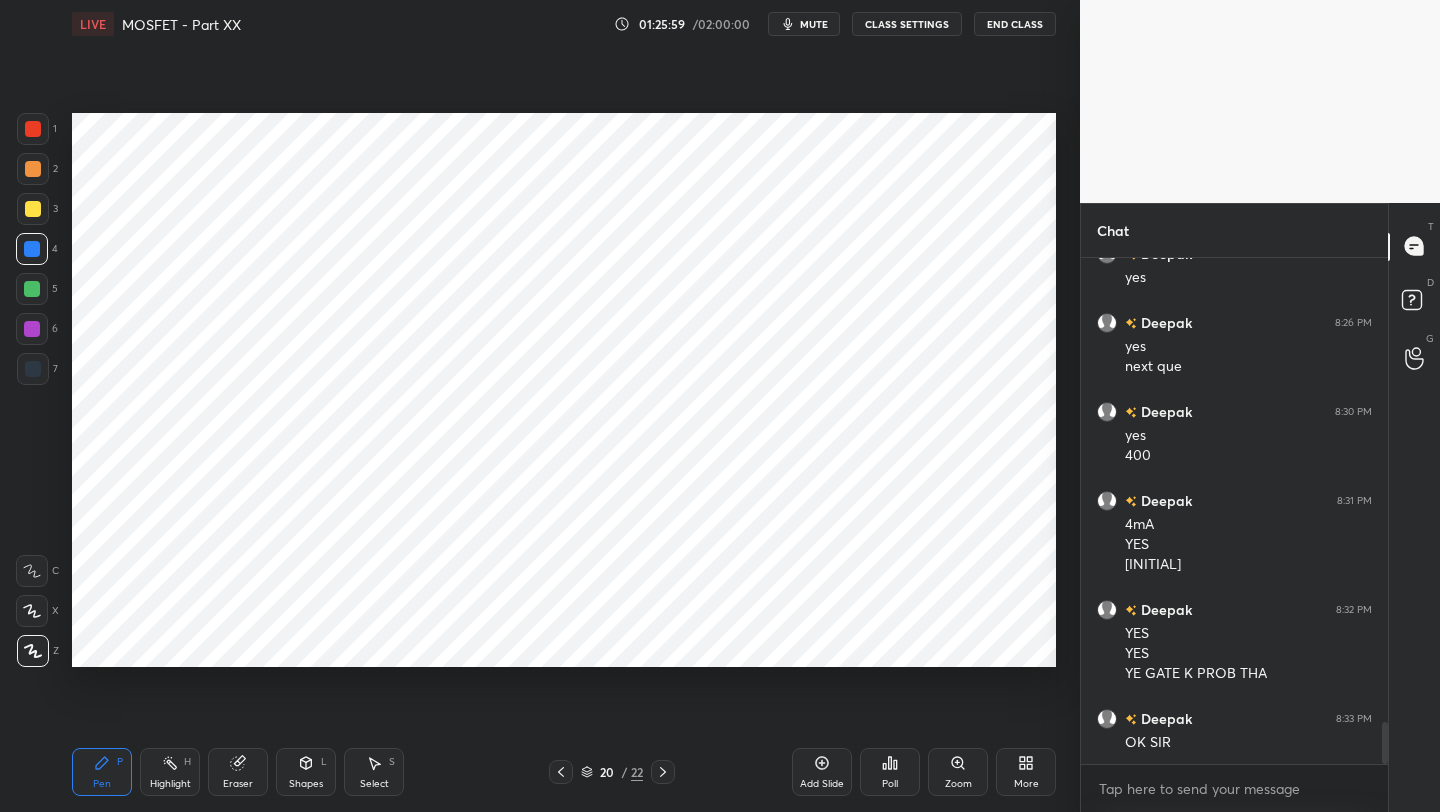 click 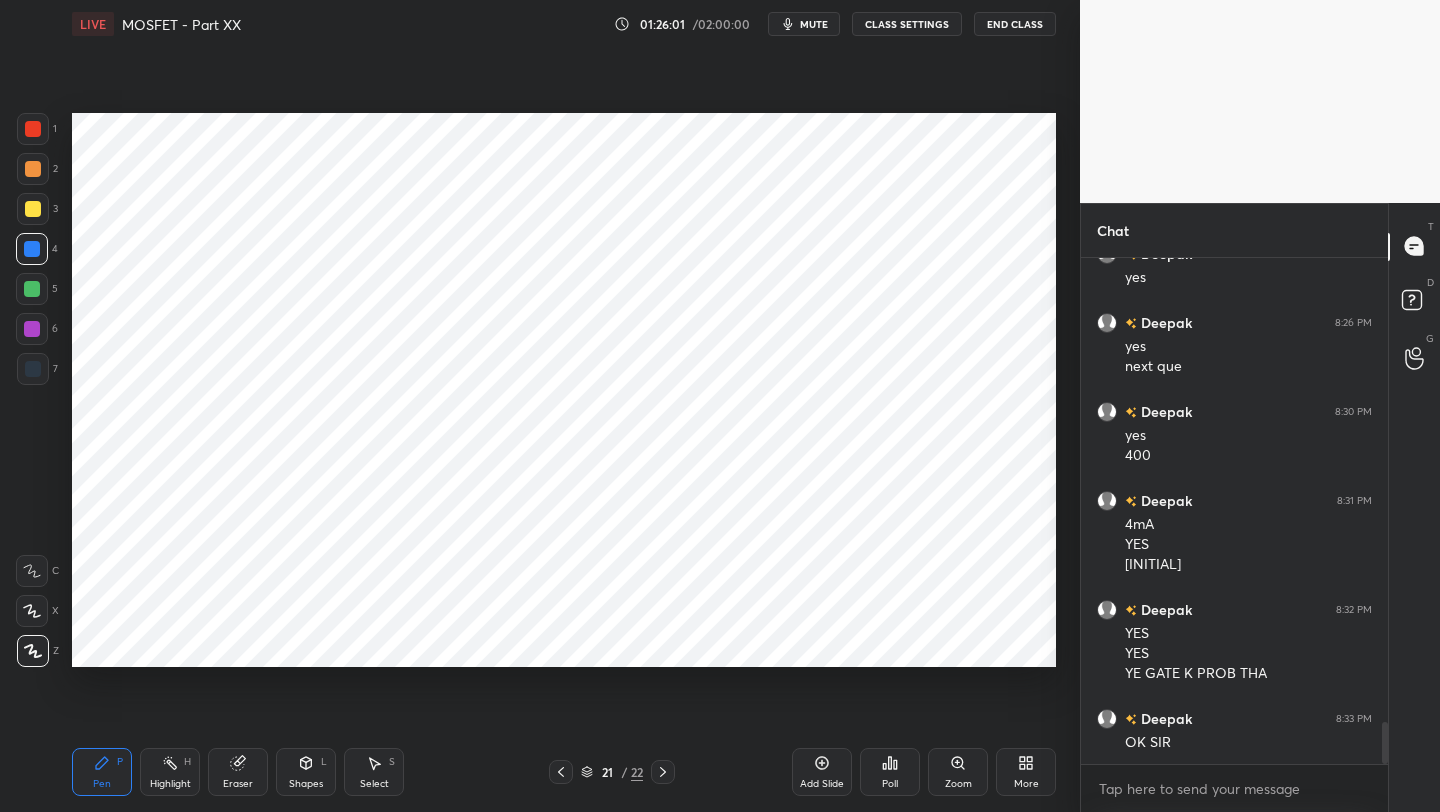 click at bounding box center (561, 772) 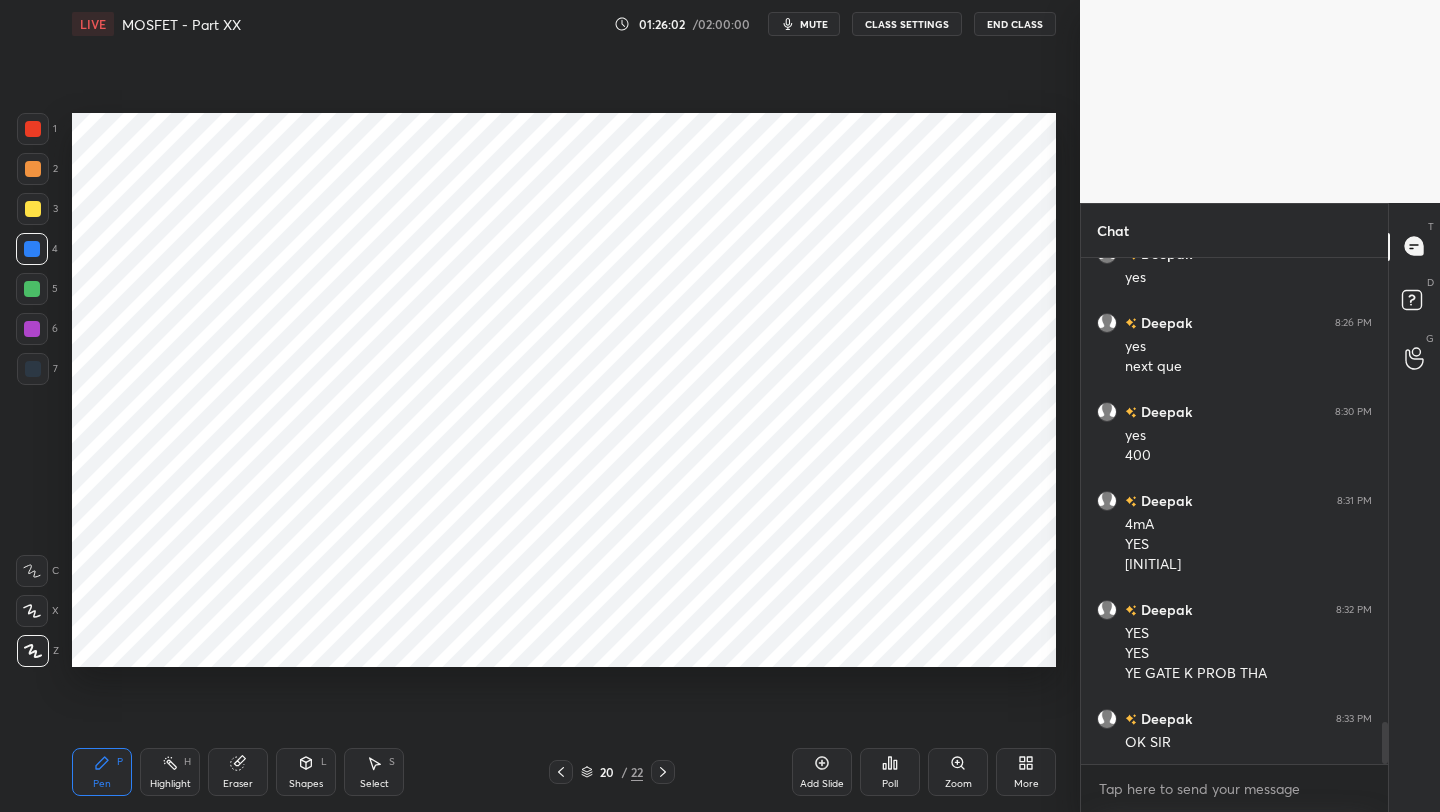 click on "More" at bounding box center (1026, 772) 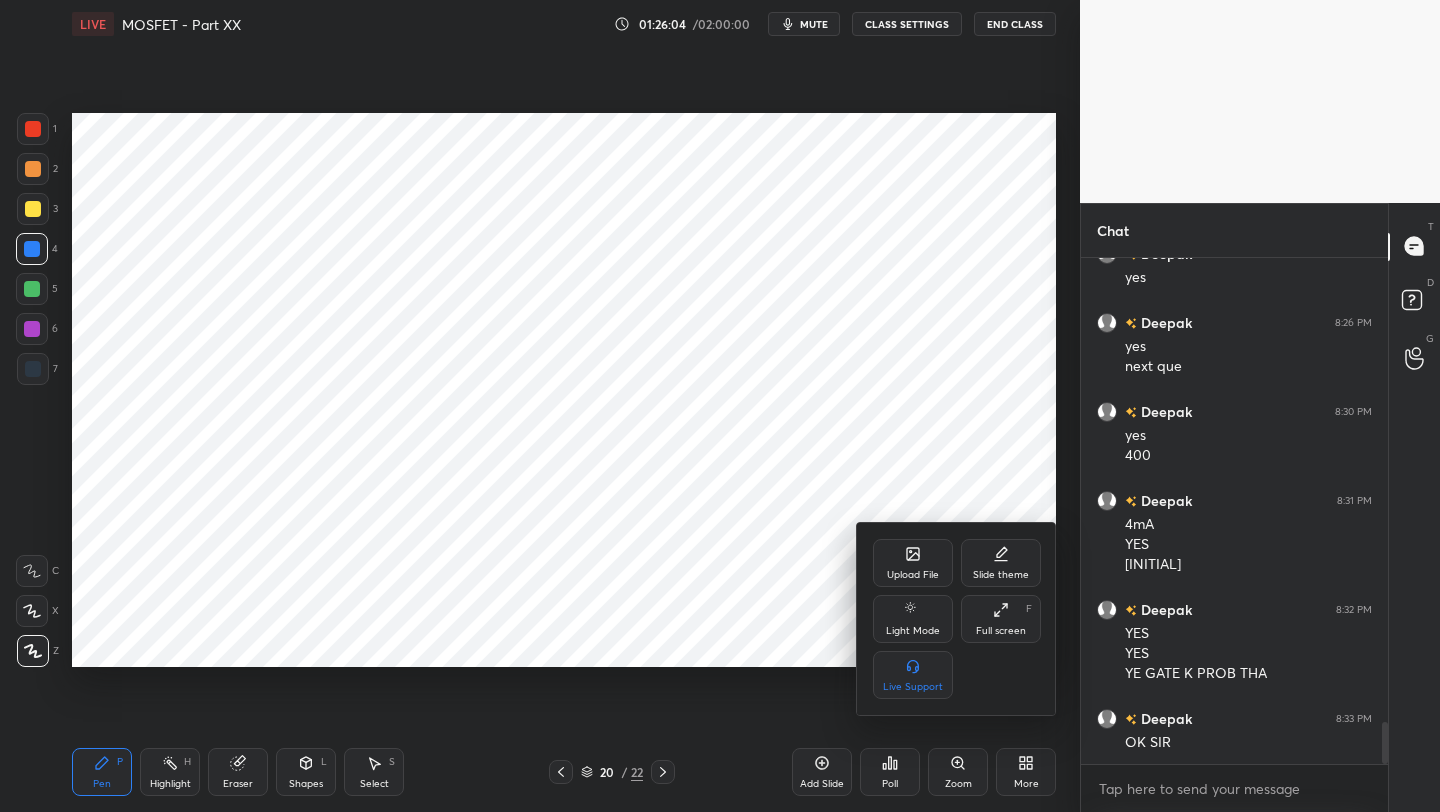 click 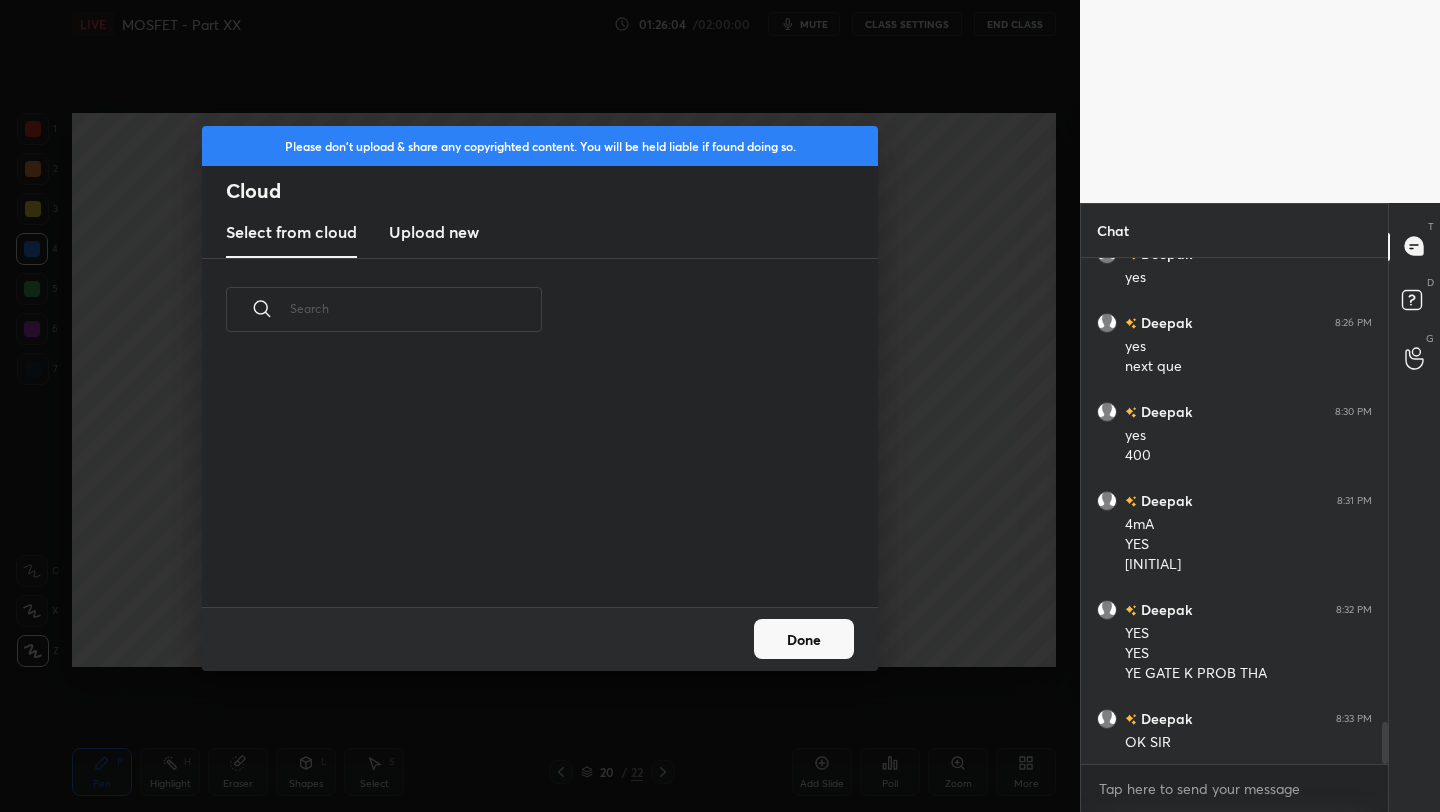 scroll, scrollTop: 7, scrollLeft: 11, axis: both 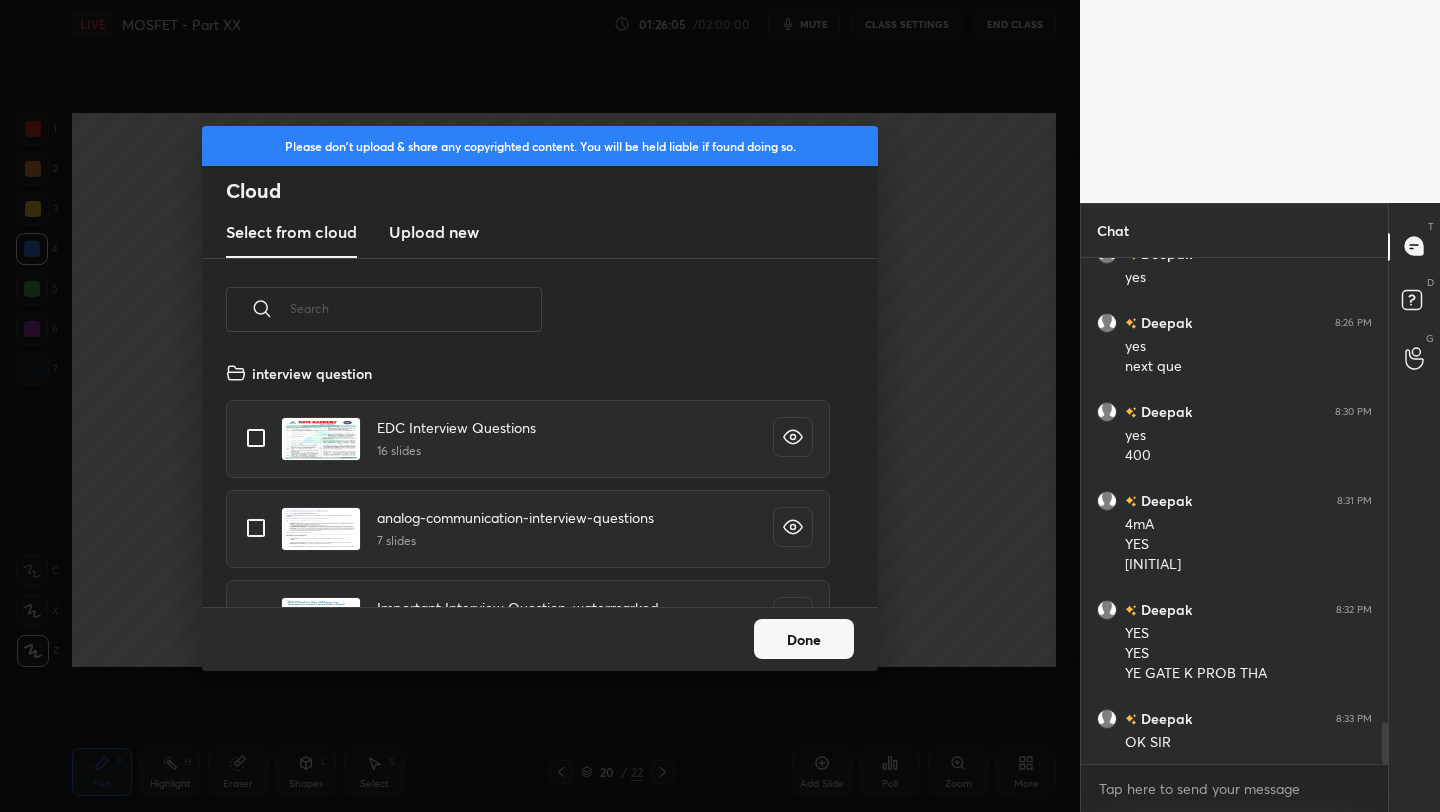 click on "Upload new" at bounding box center (434, 232) 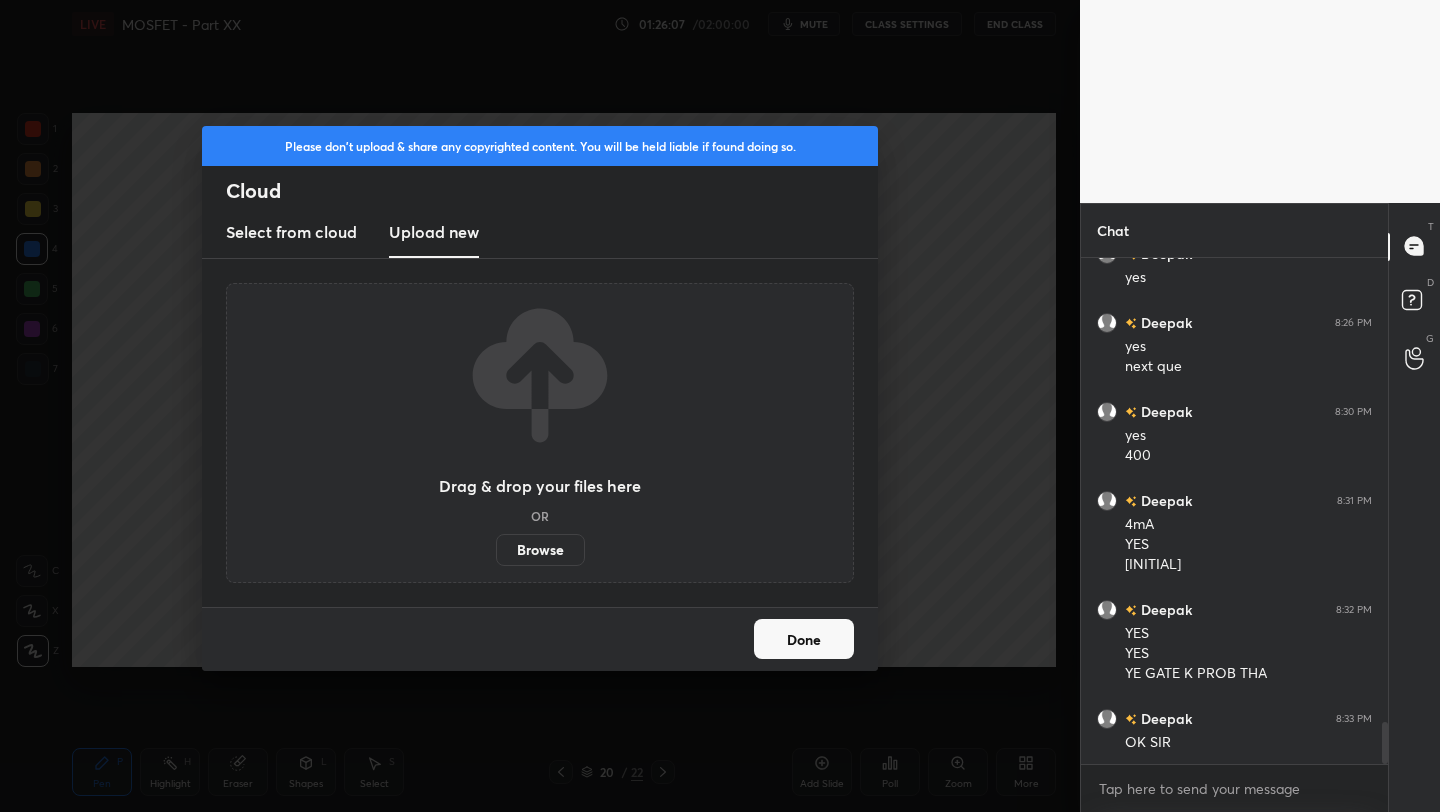 click on "Browse" at bounding box center (540, 550) 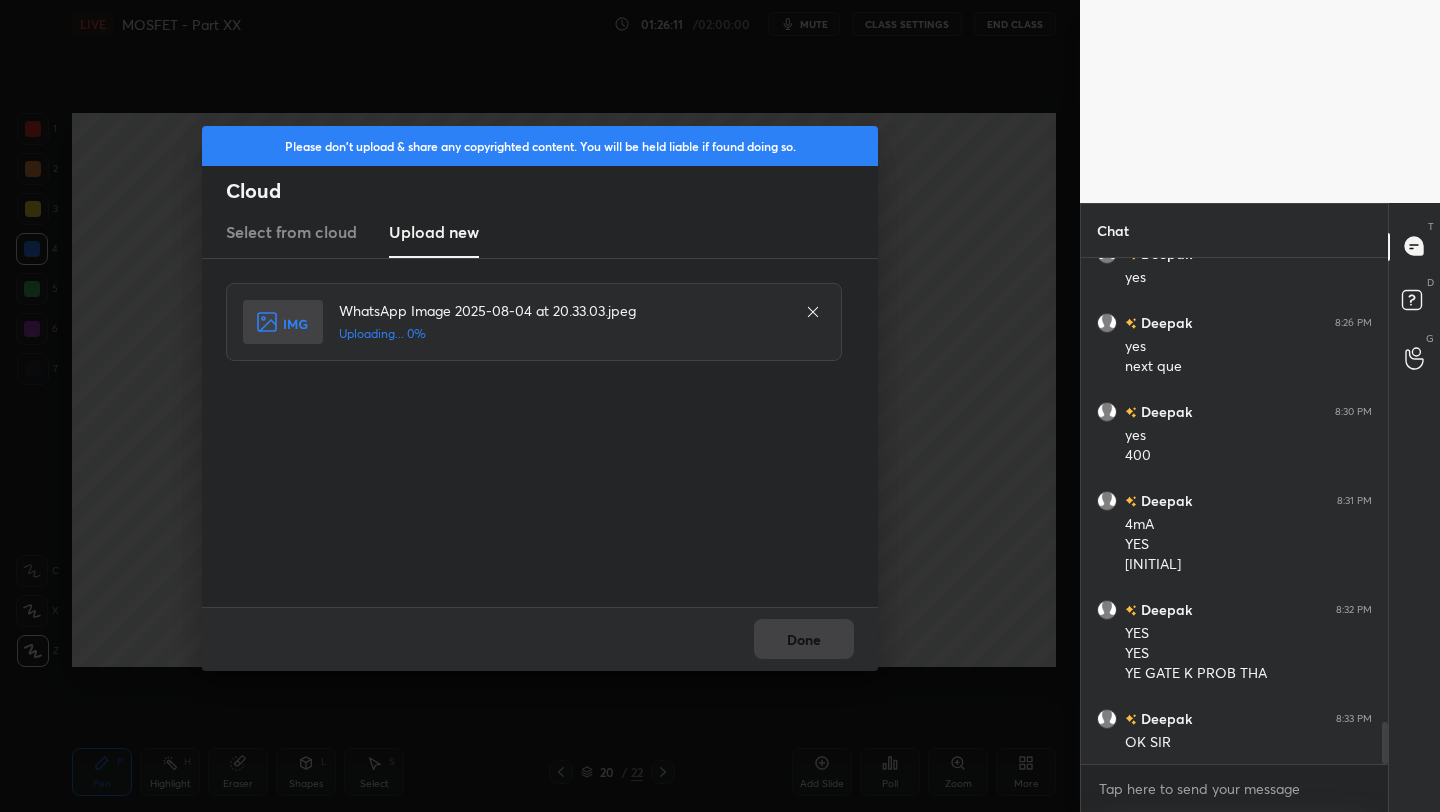 click on "Done" at bounding box center [540, 639] 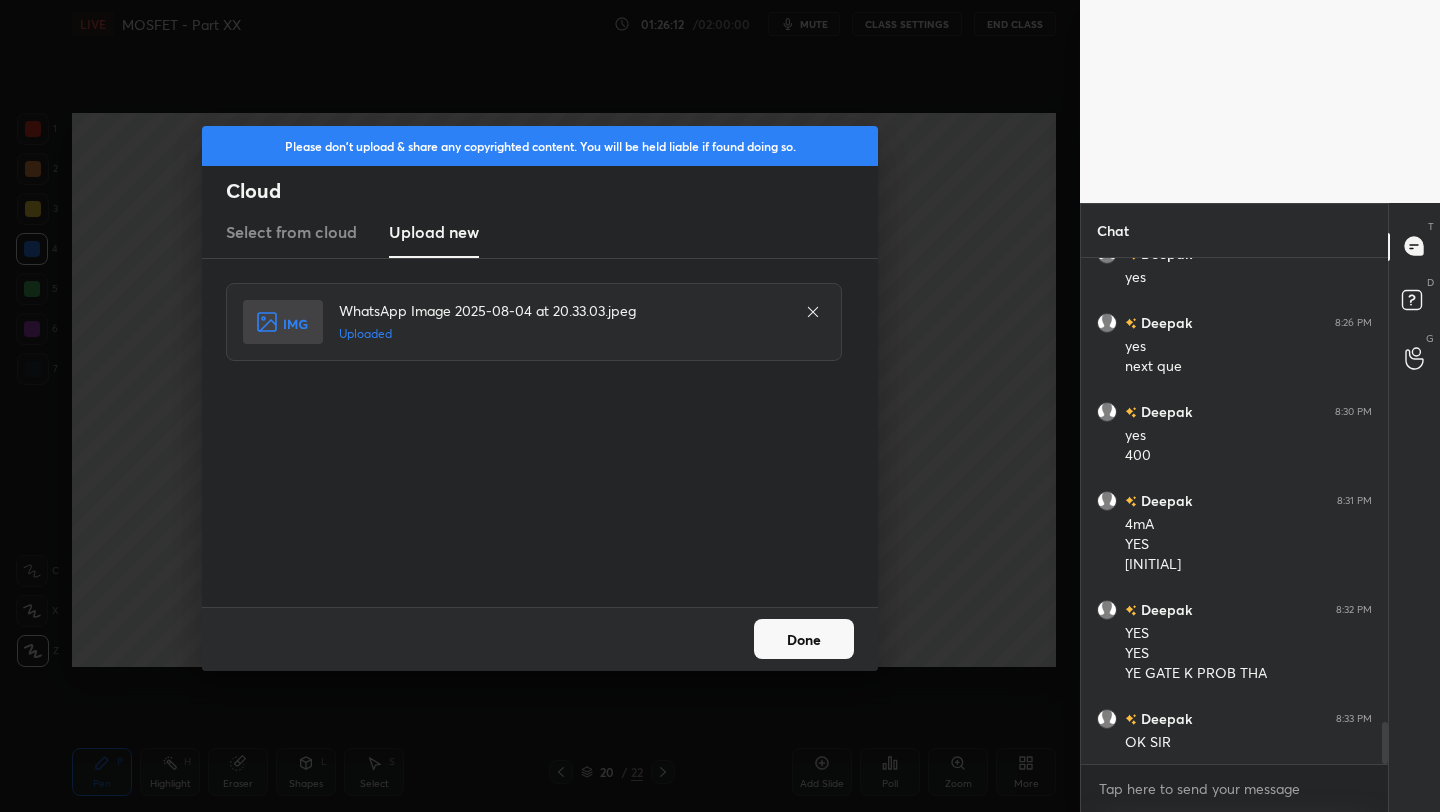 click on "Done" at bounding box center (804, 639) 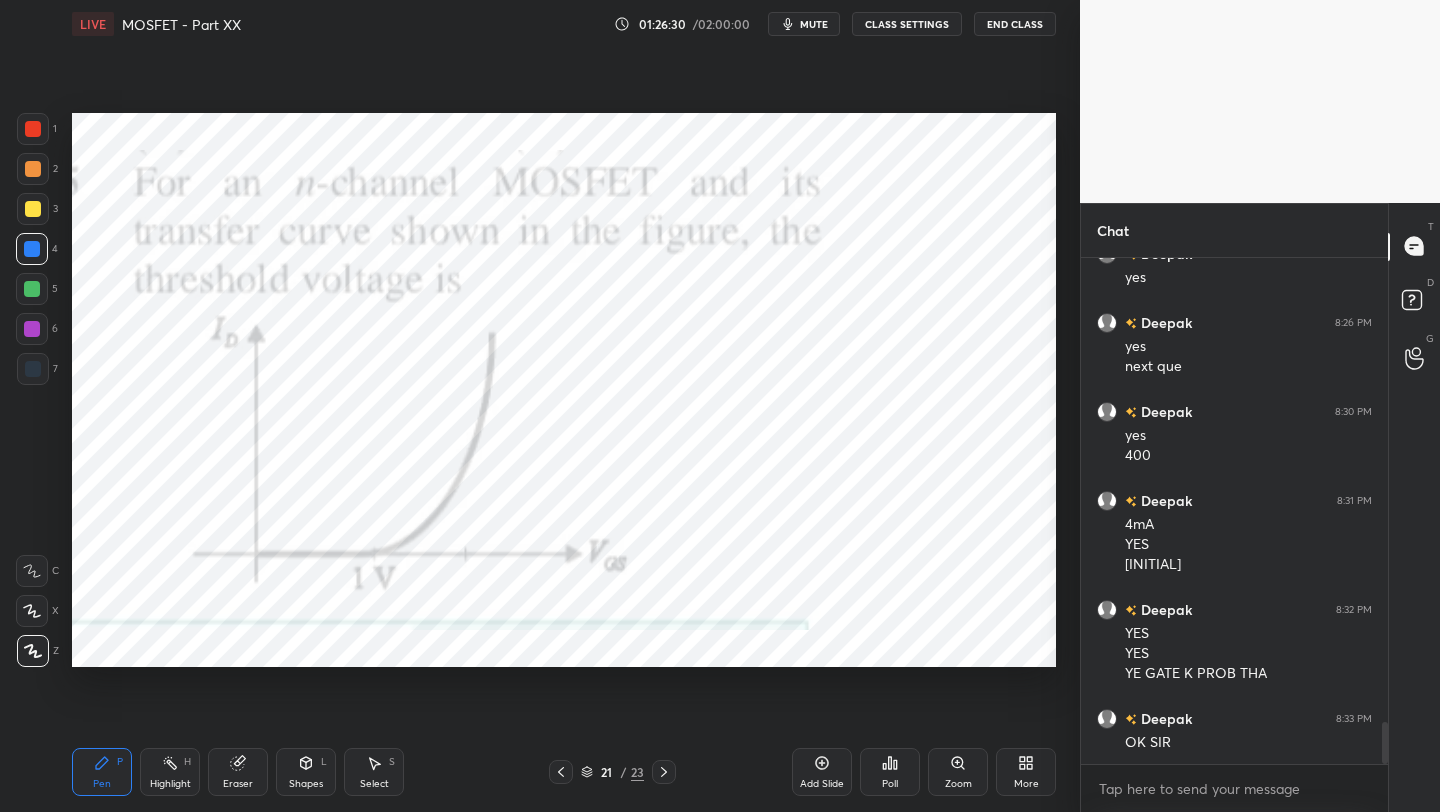click on "More" at bounding box center [1026, 772] 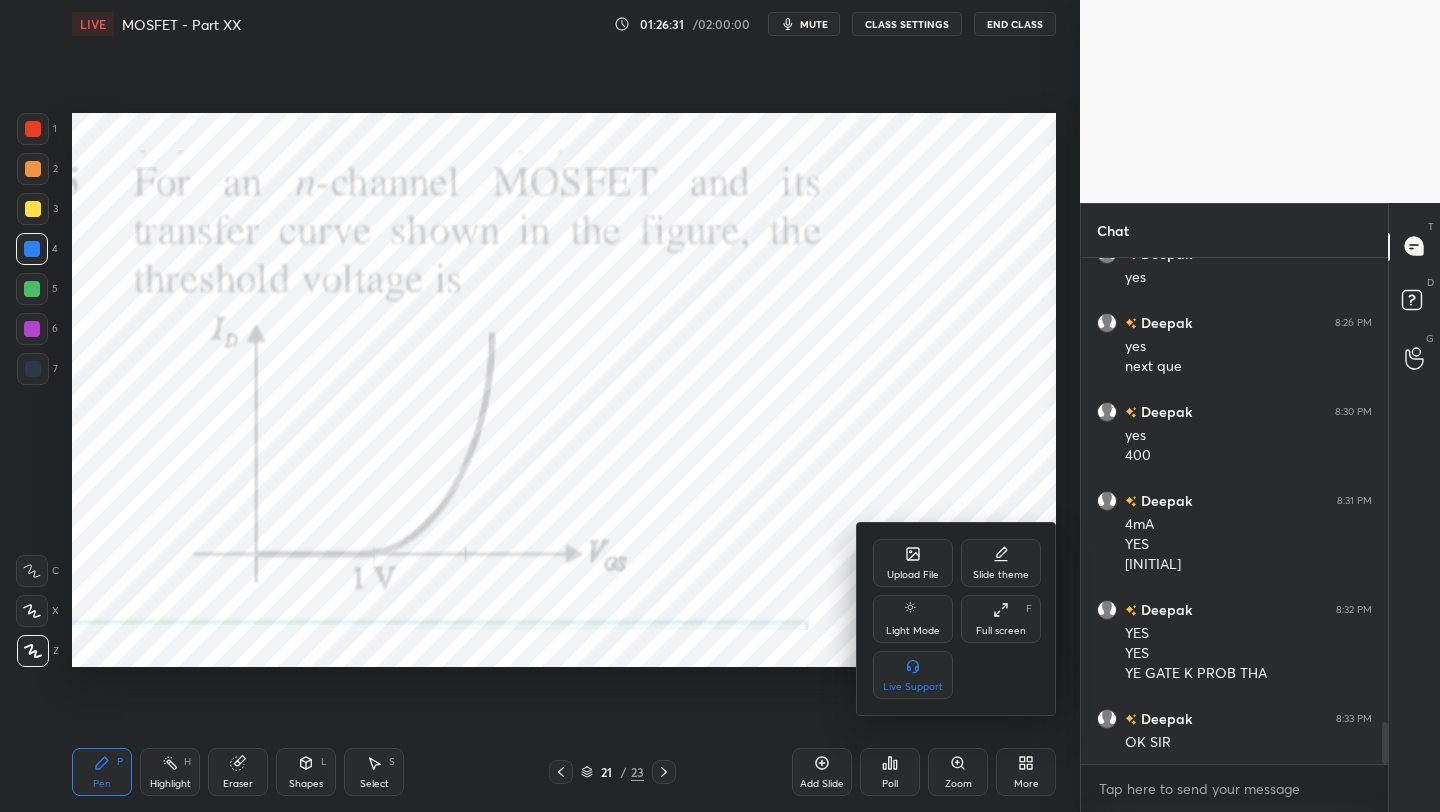click 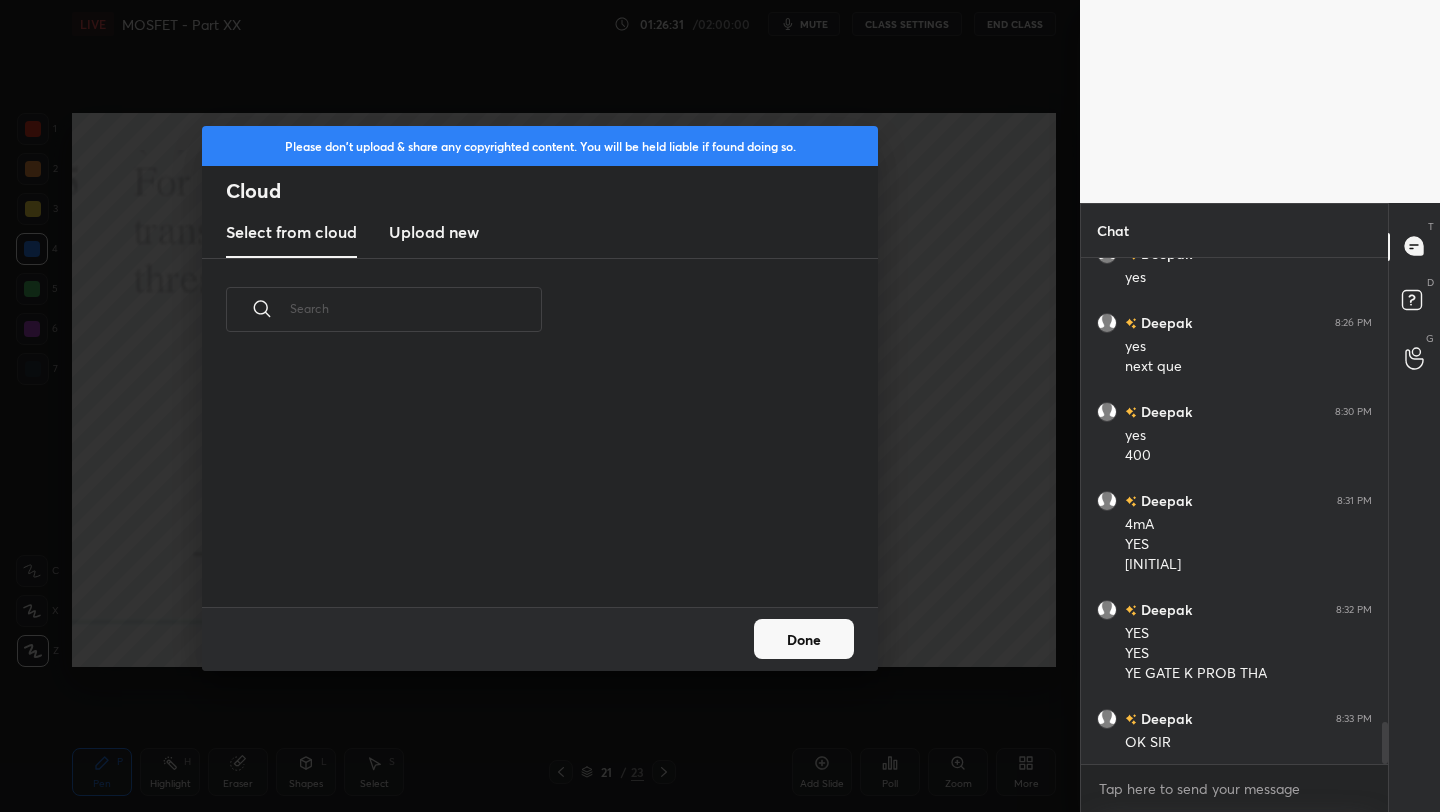 scroll, scrollTop: 7, scrollLeft: 11, axis: both 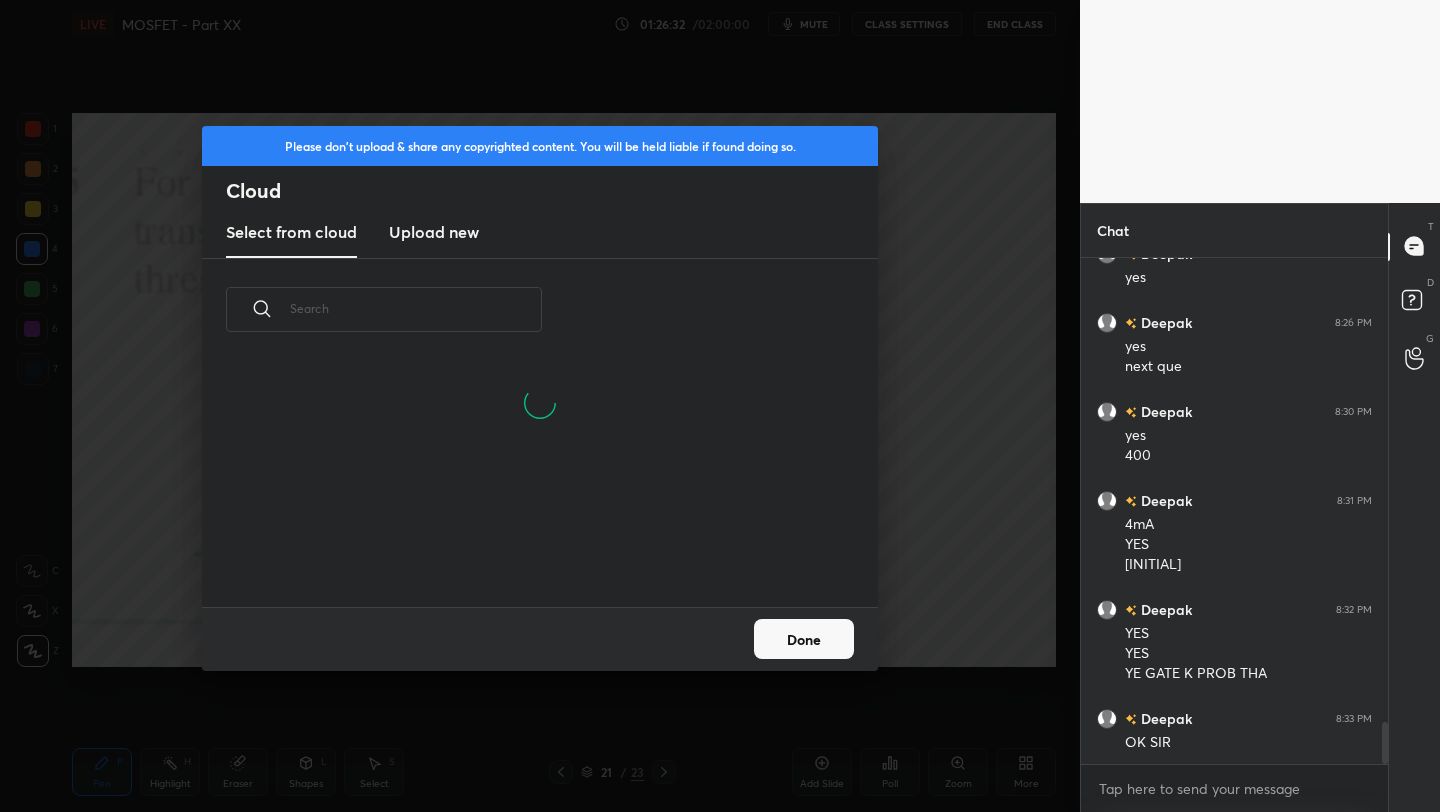 click on "Upload new" at bounding box center (434, 232) 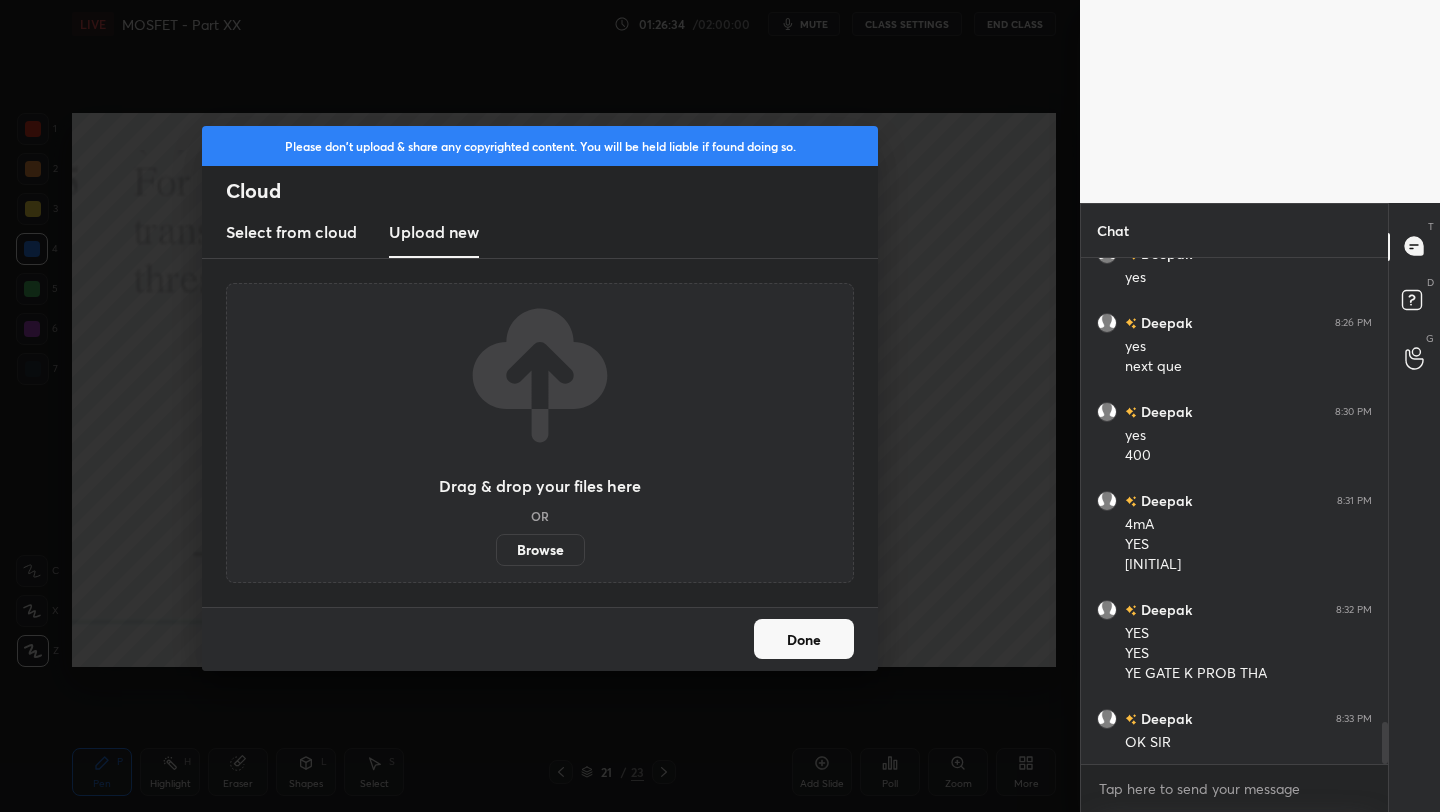 click on "Browse" at bounding box center (540, 550) 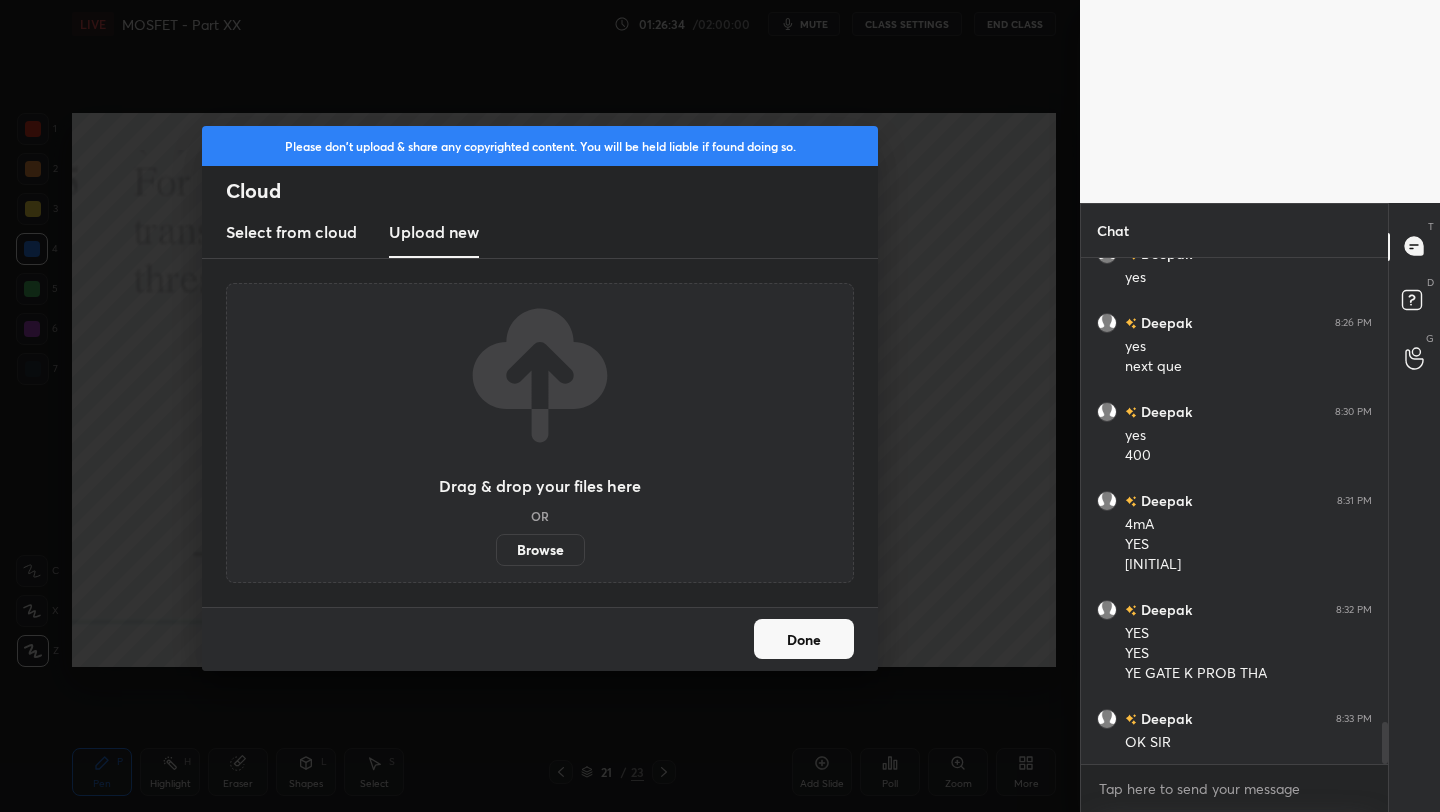 click on "Browse" at bounding box center [496, 550] 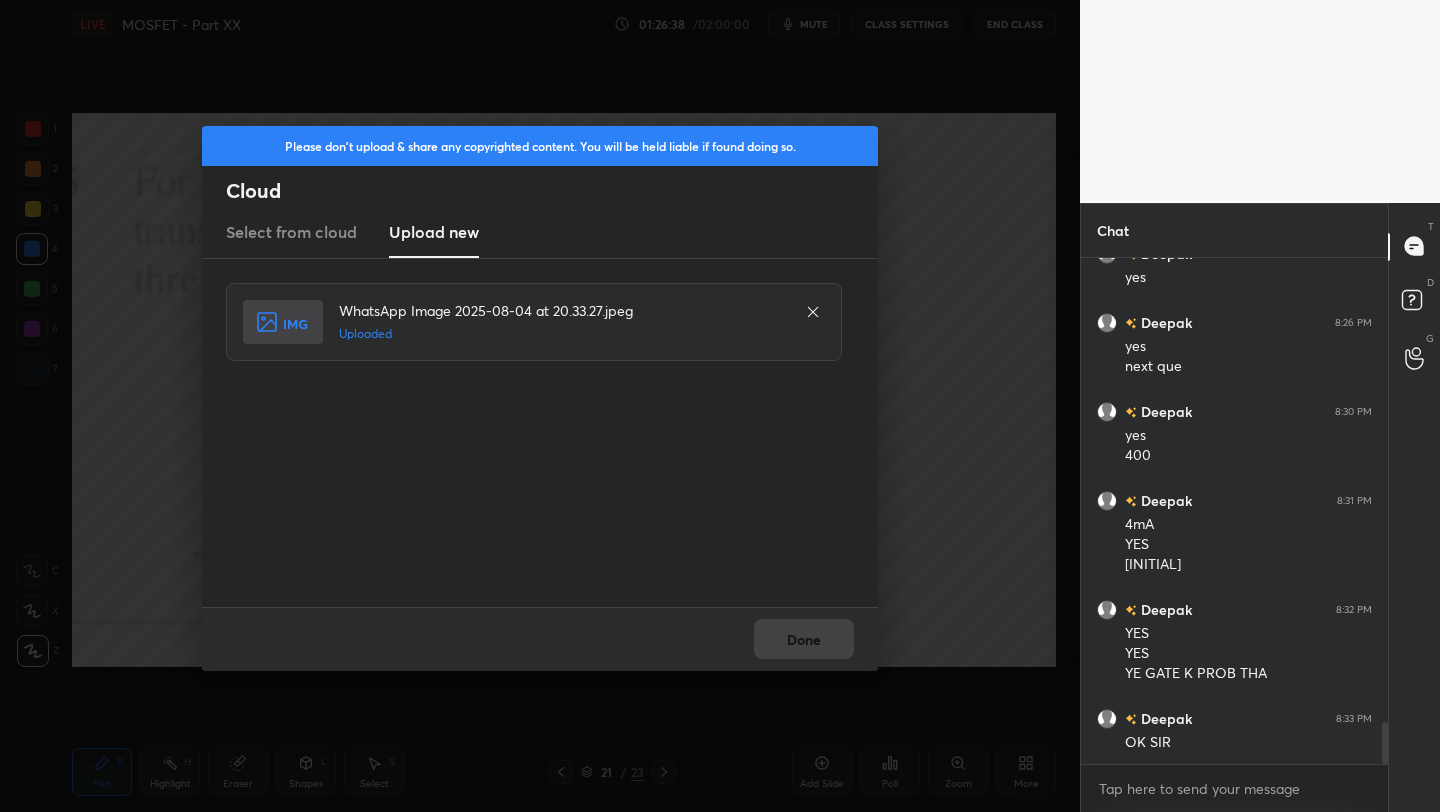 click on "Done" at bounding box center [804, 639] 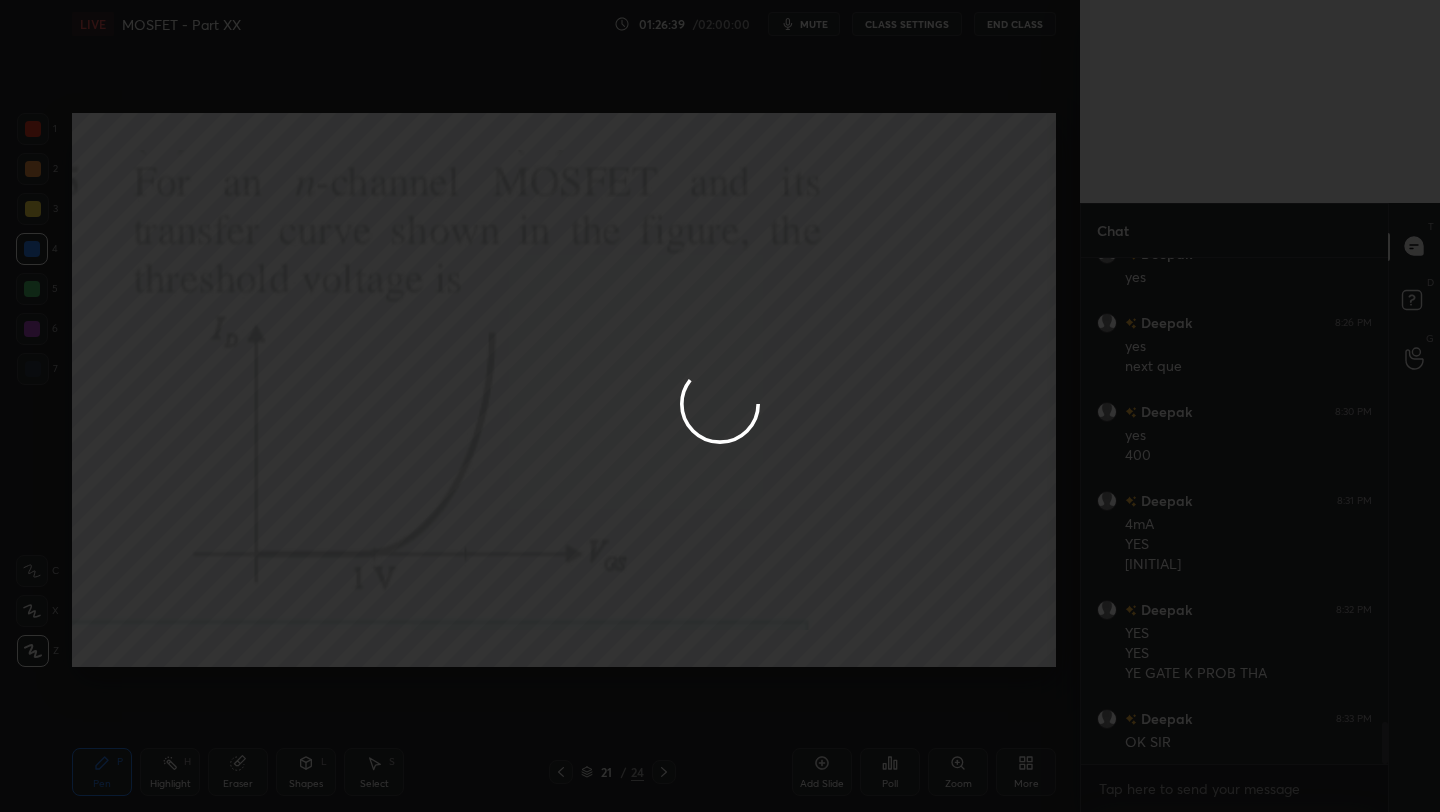 click at bounding box center [720, 406] 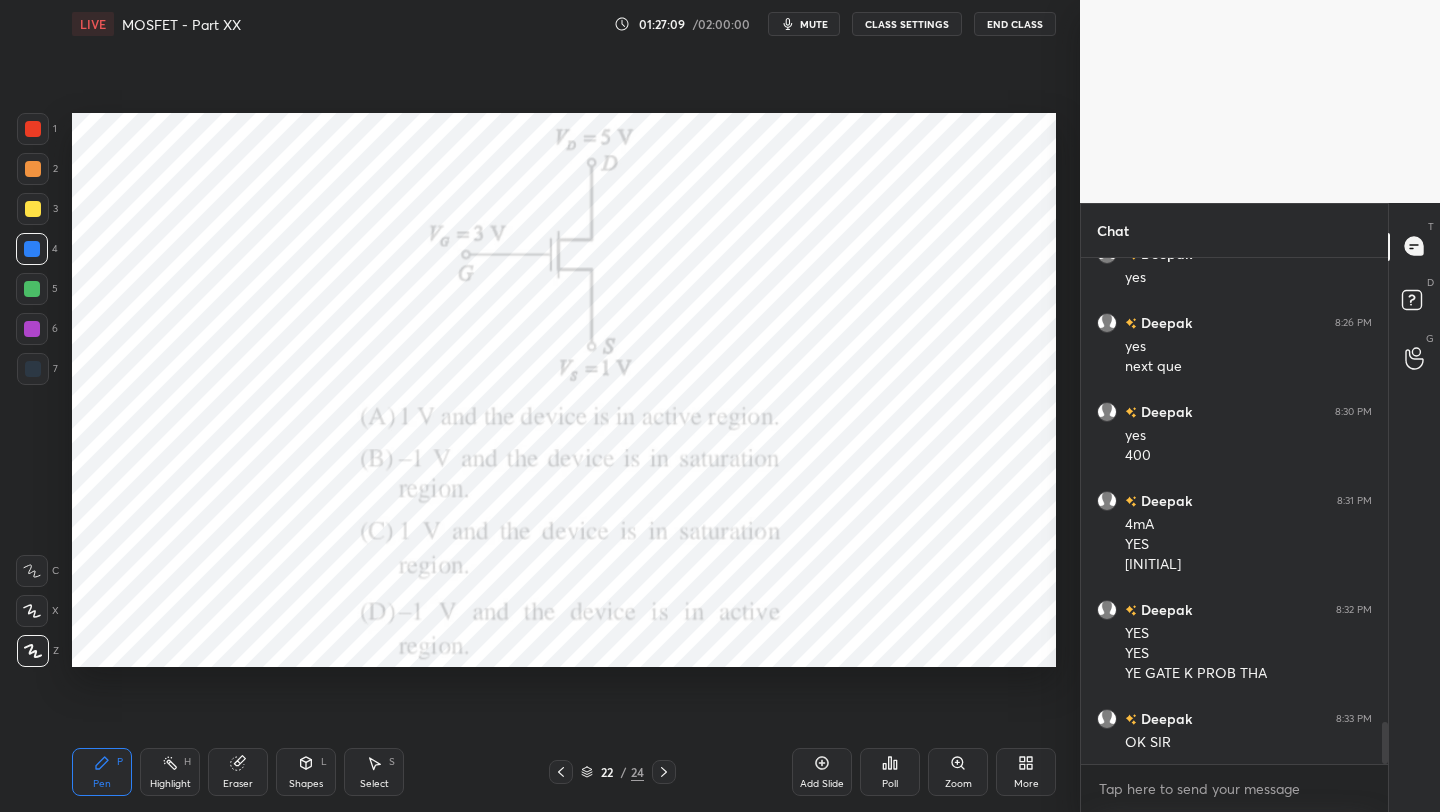click at bounding box center (561, 772) 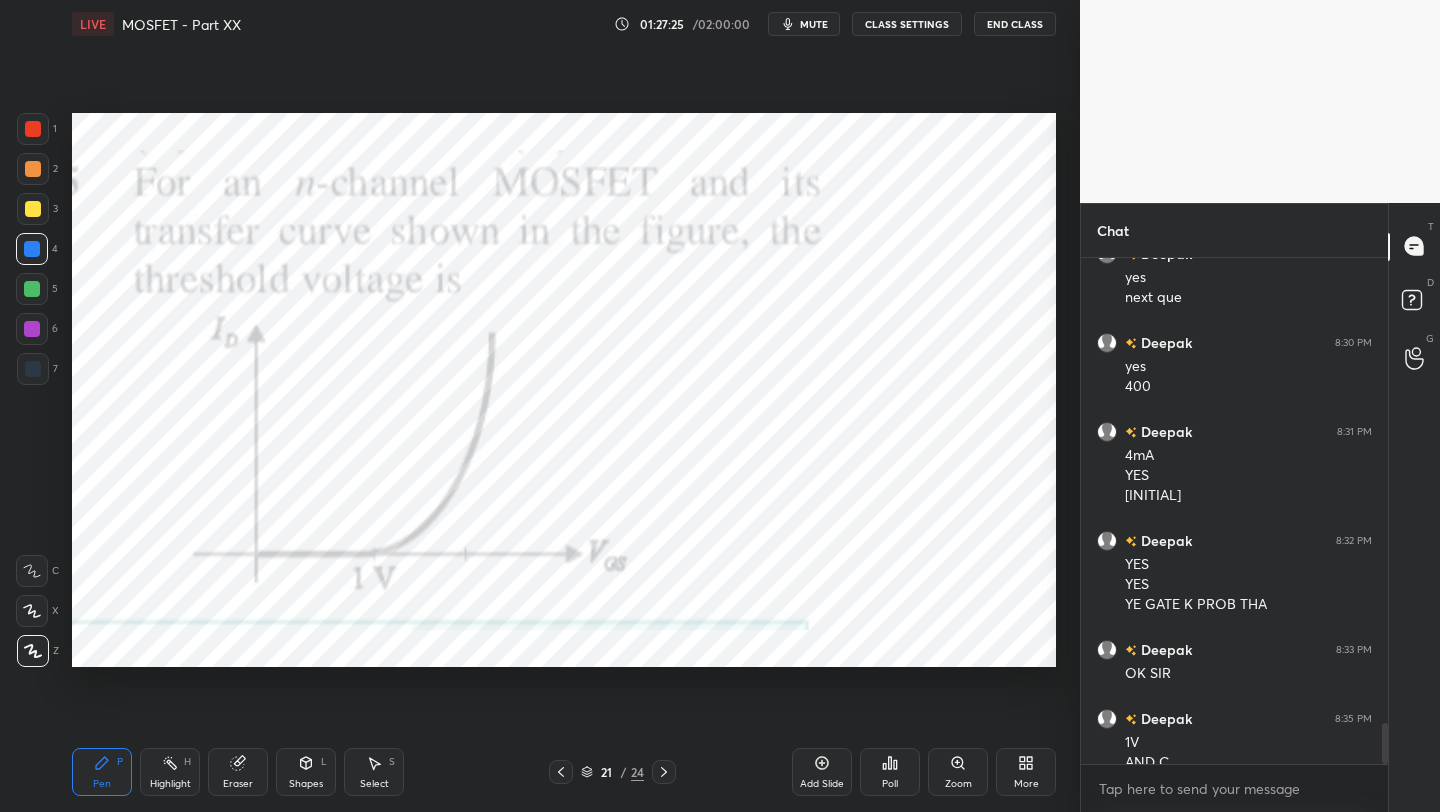 scroll, scrollTop: 5707, scrollLeft: 0, axis: vertical 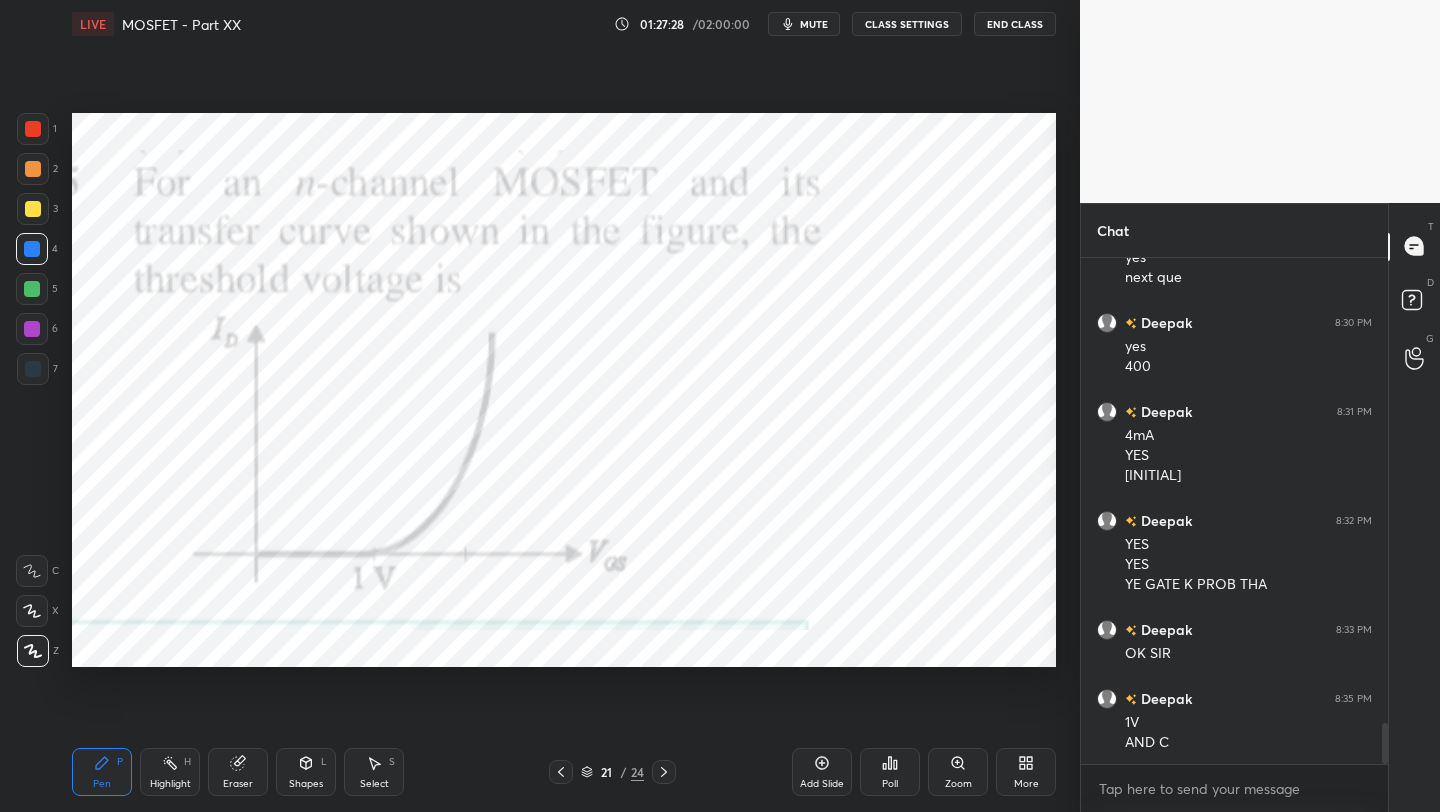click 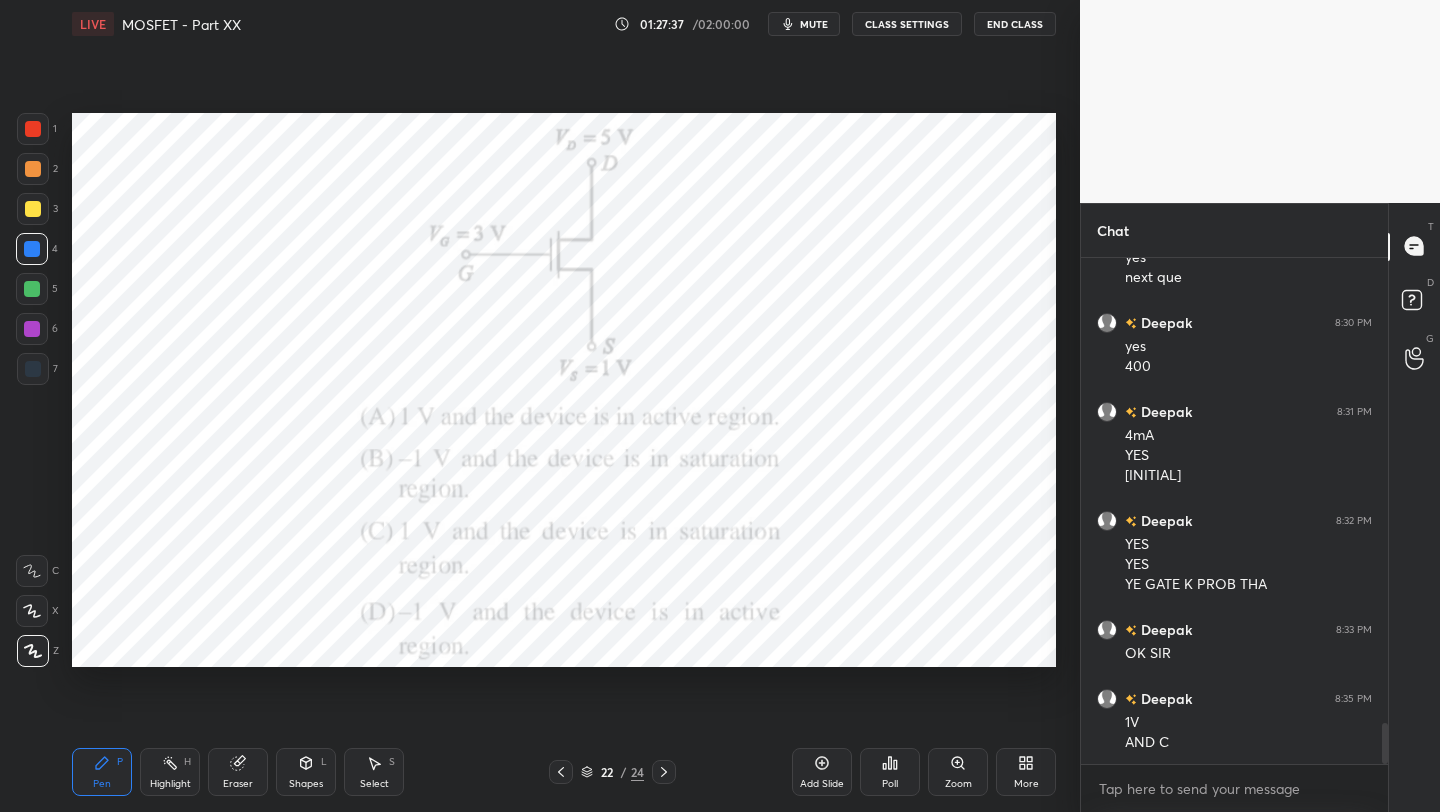 click at bounding box center [33, 129] 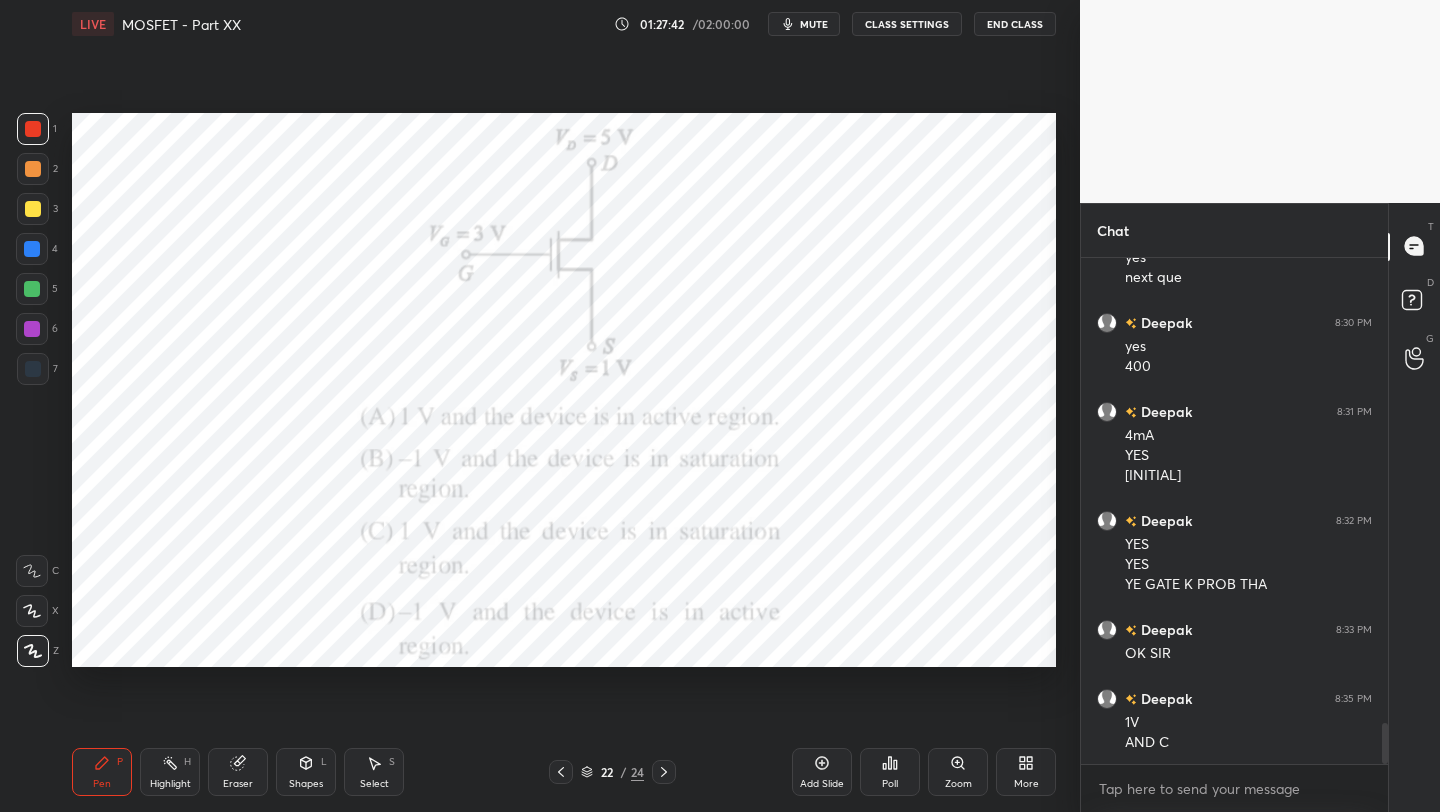 drag, startPoint x: 236, startPoint y: 790, endPoint x: 228, endPoint y: 737, distance: 53.600372 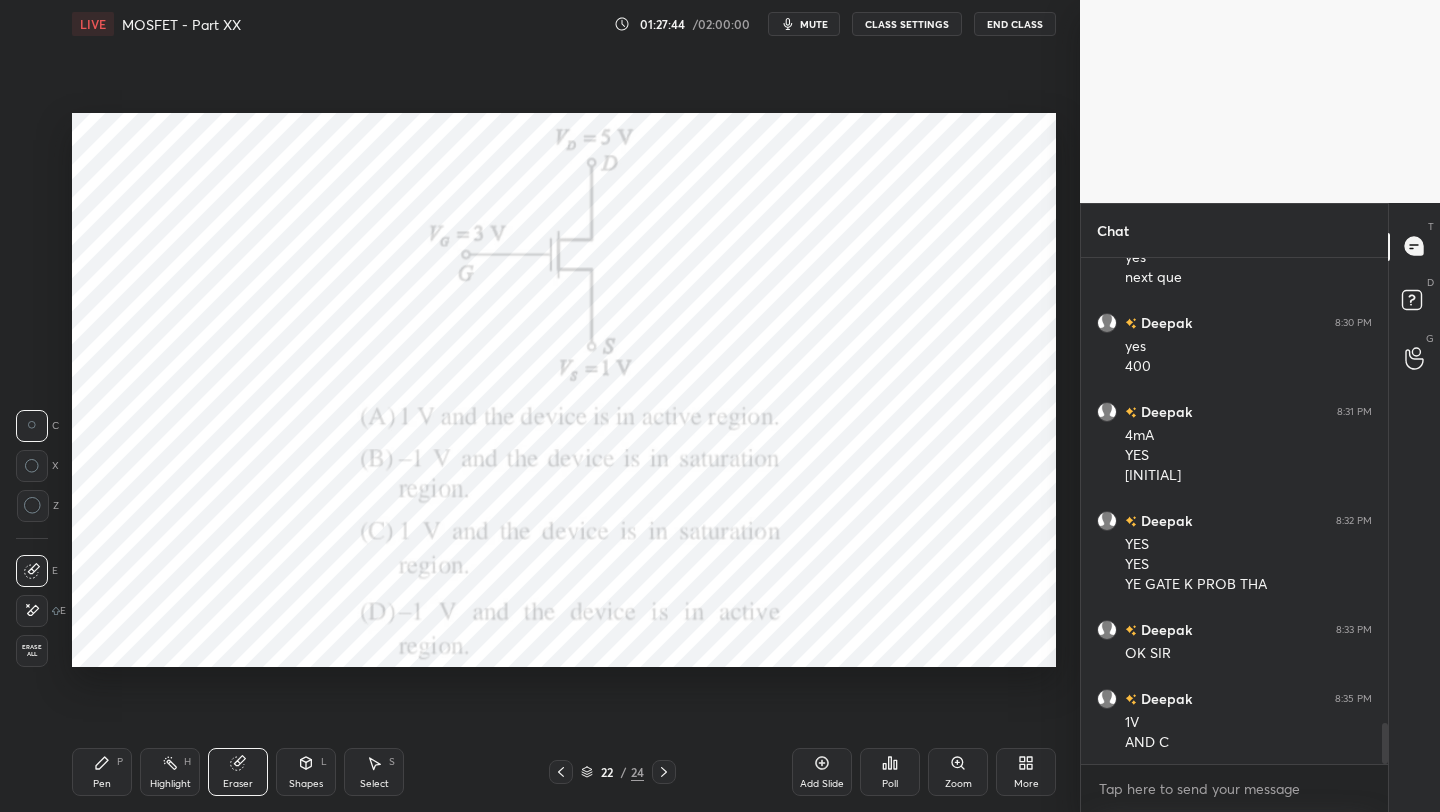click on "Pen P" at bounding box center (102, 772) 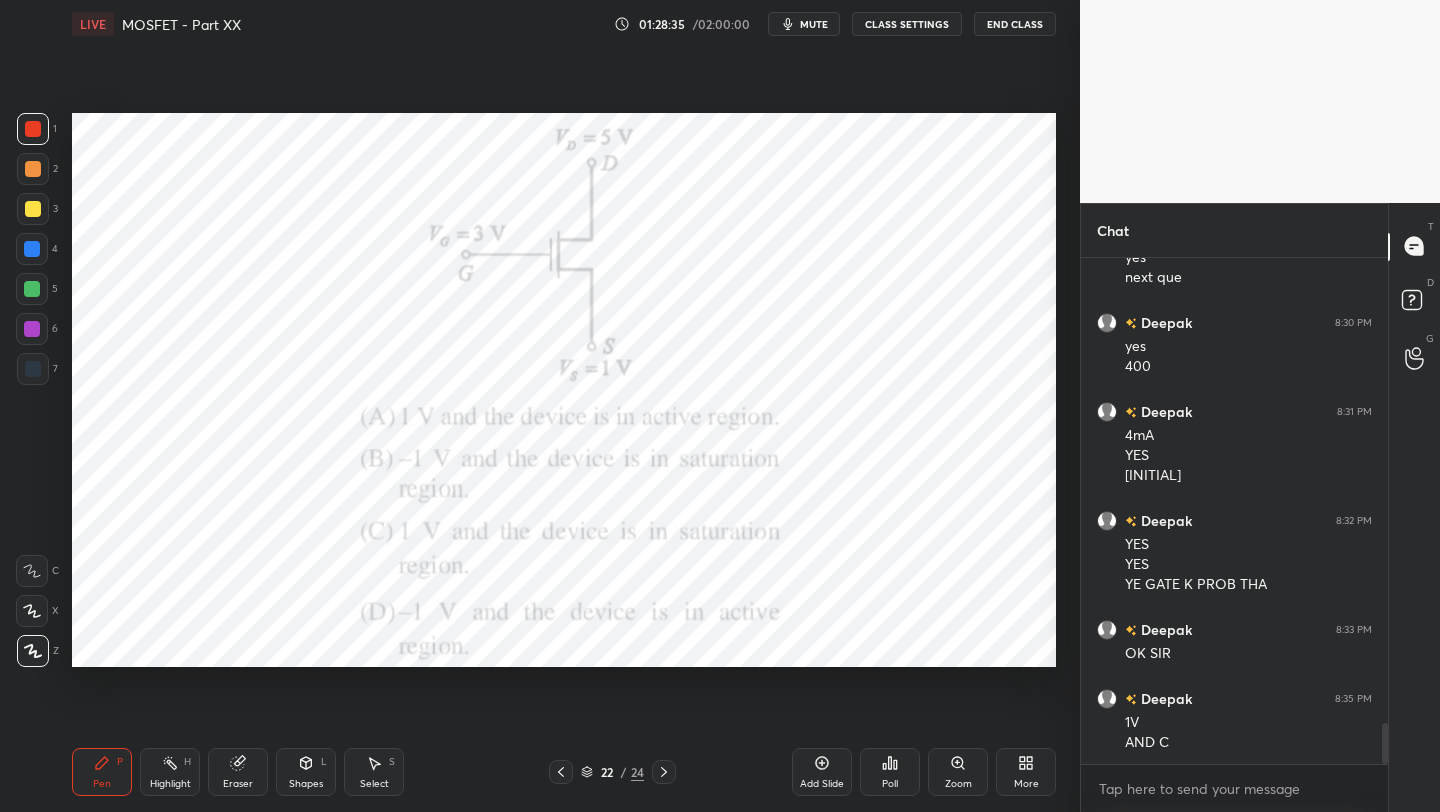scroll, scrollTop: 5776, scrollLeft: 0, axis: vertical 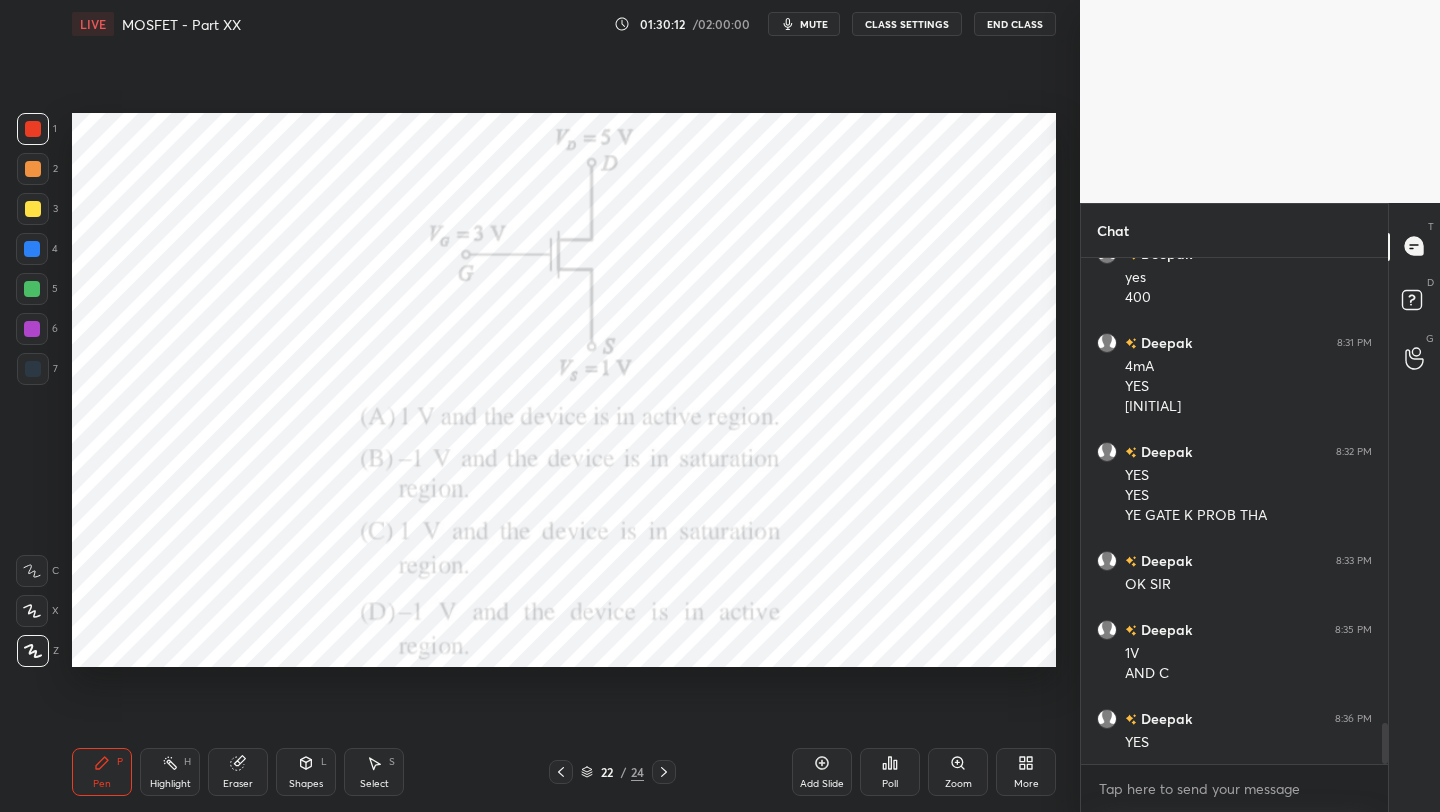 click on "Add Slide" at bounding box center [822, 772] 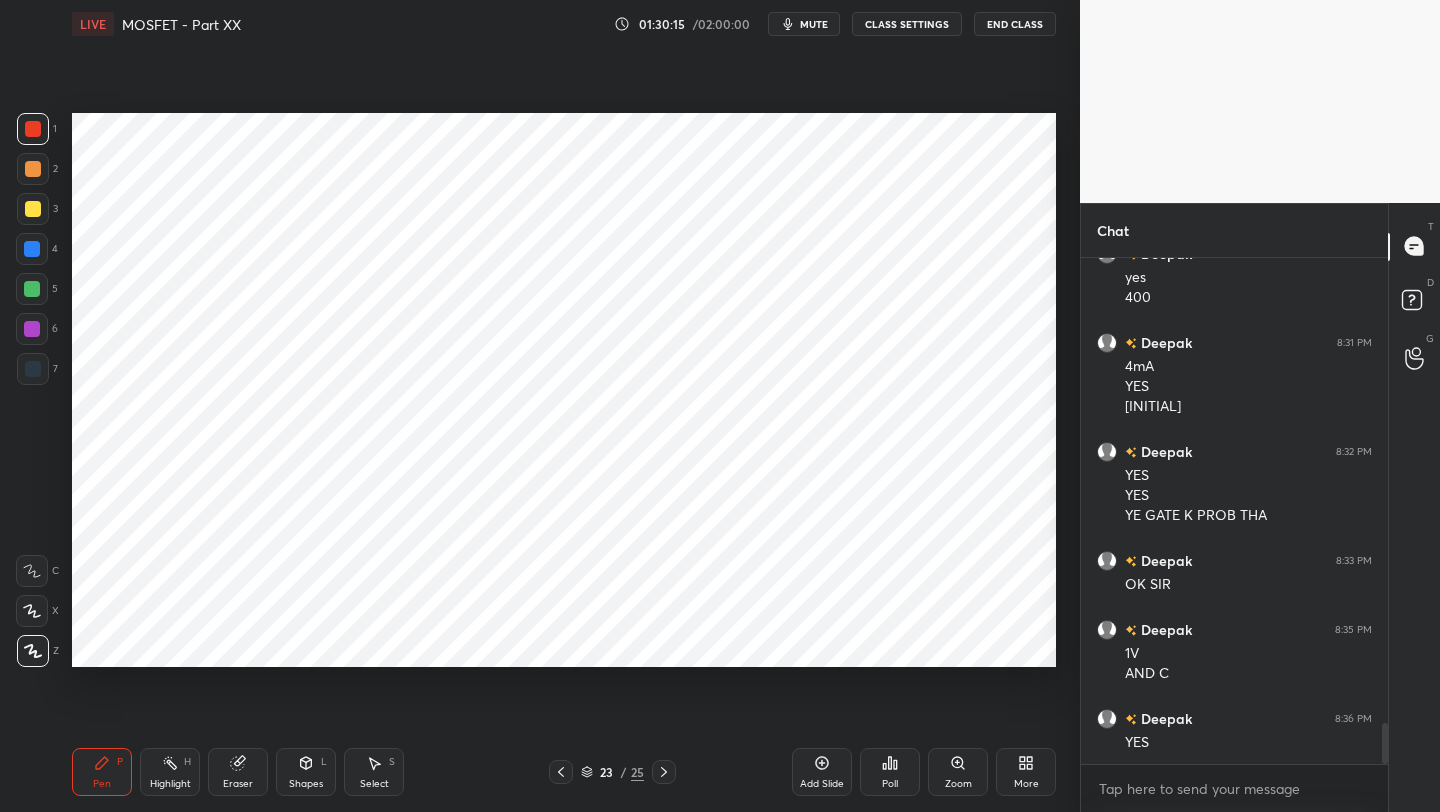 click at bounding box center (32, 249) 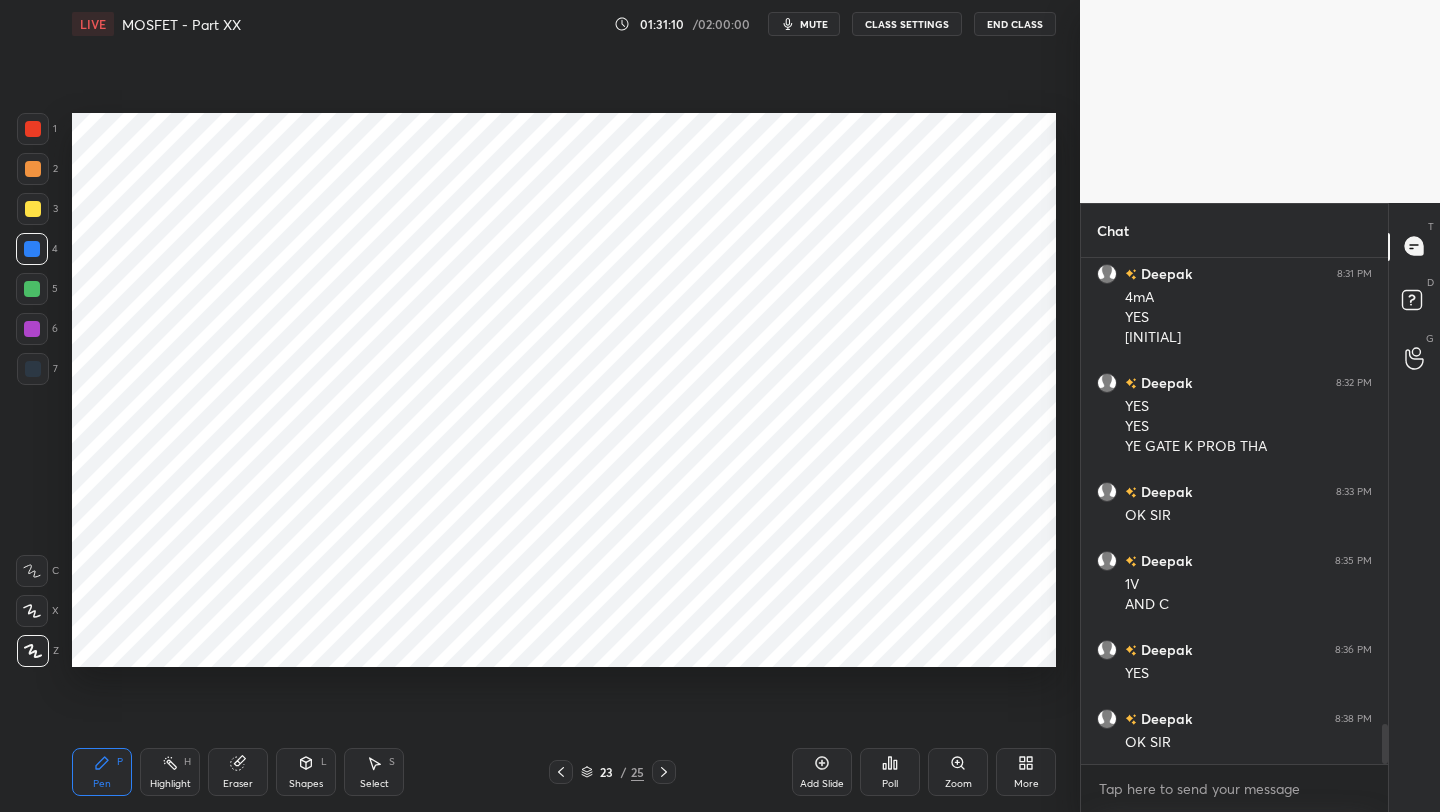 scroll, scrollTop: 5914, scrollLeft: 0, axis: vertical 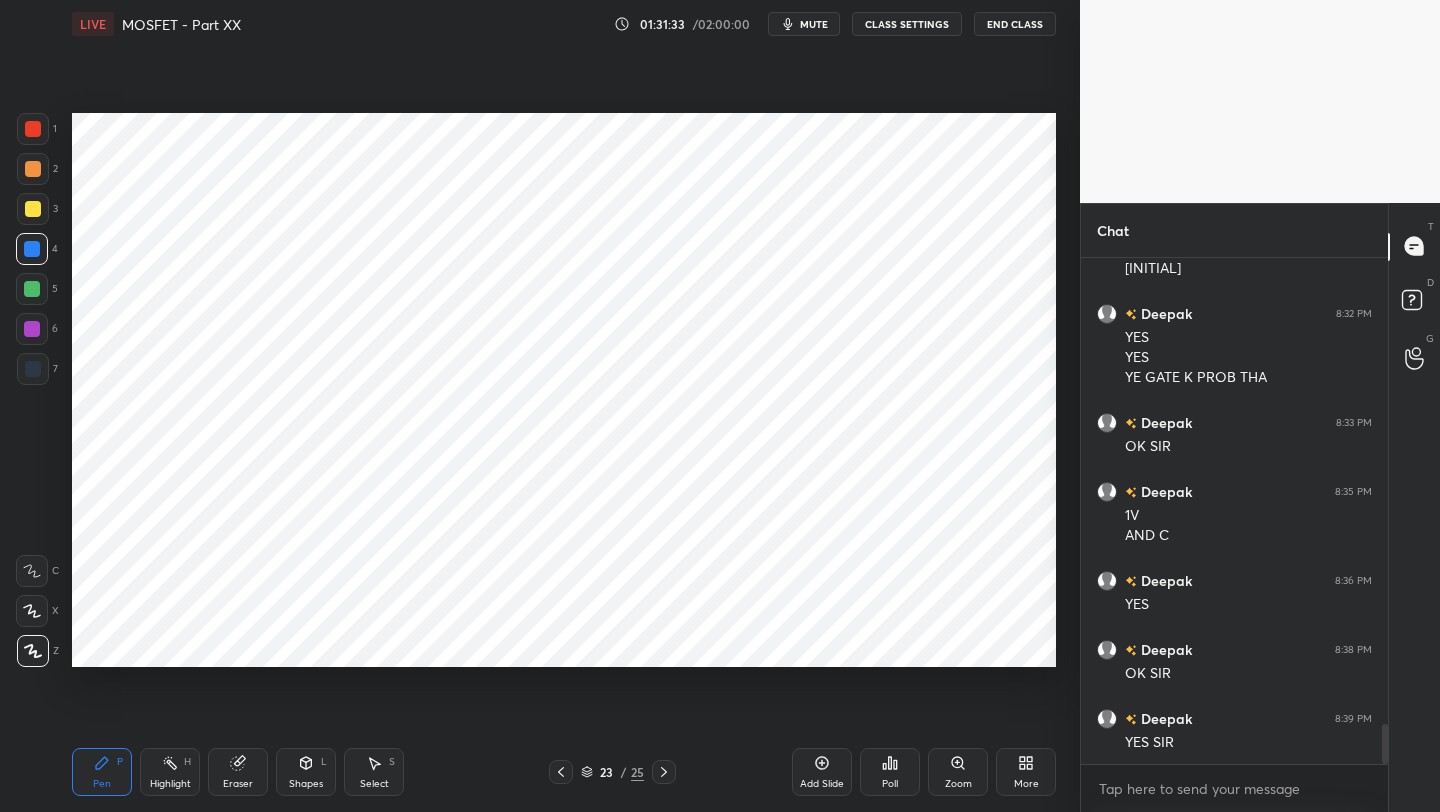 click 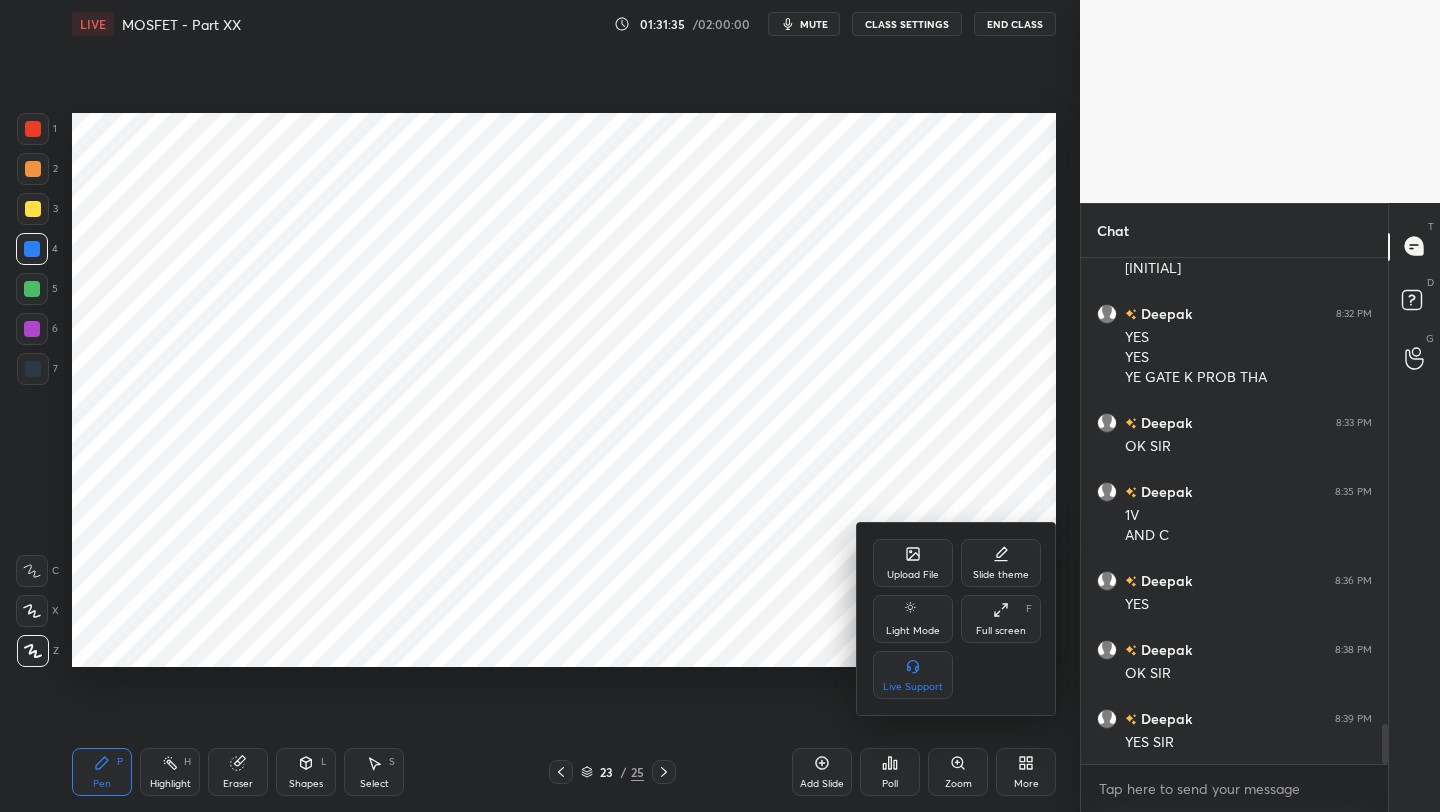 click on "Upload File" at bounding box center [913, 575] 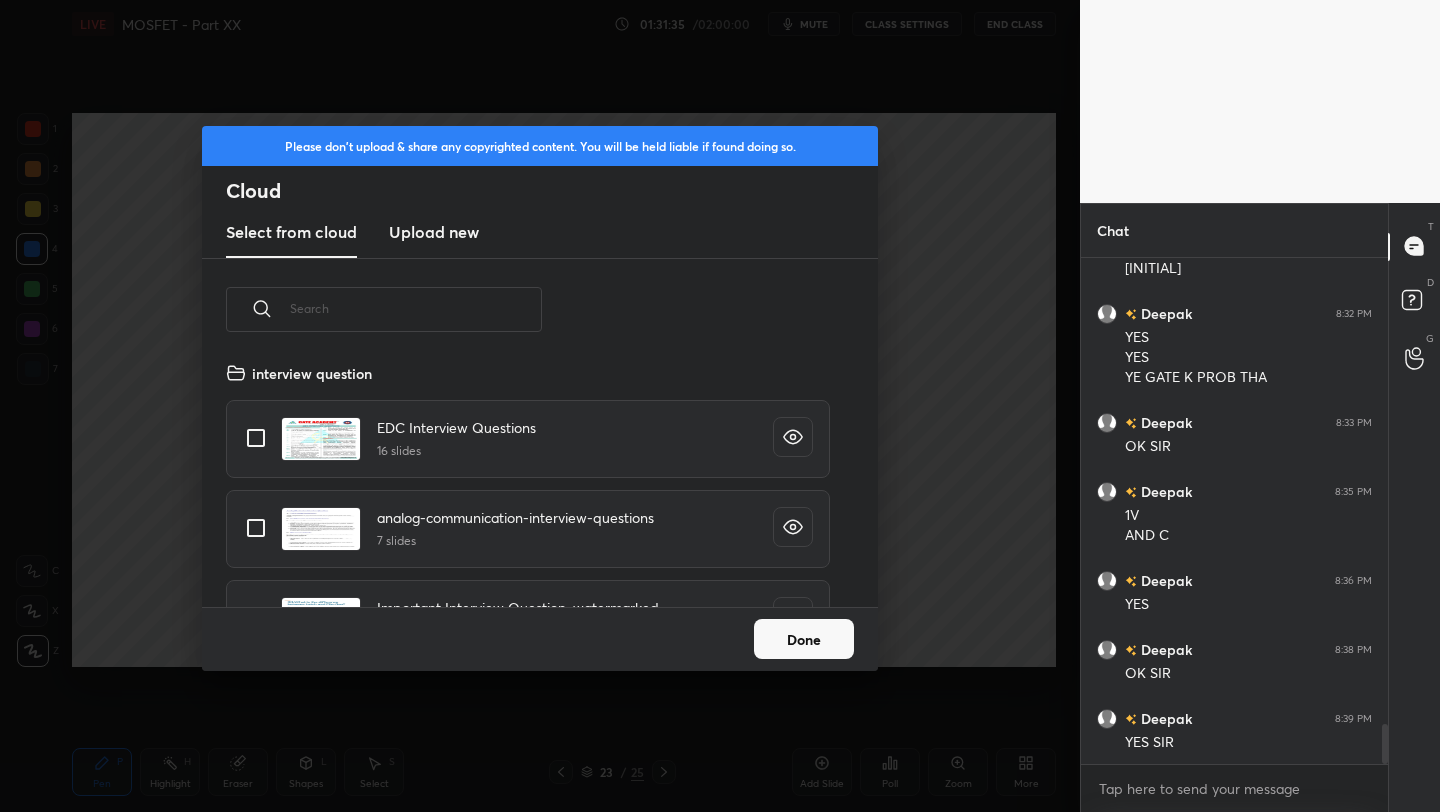 scroll, scrollTop: 7, scrollLeft: 11, axis: both 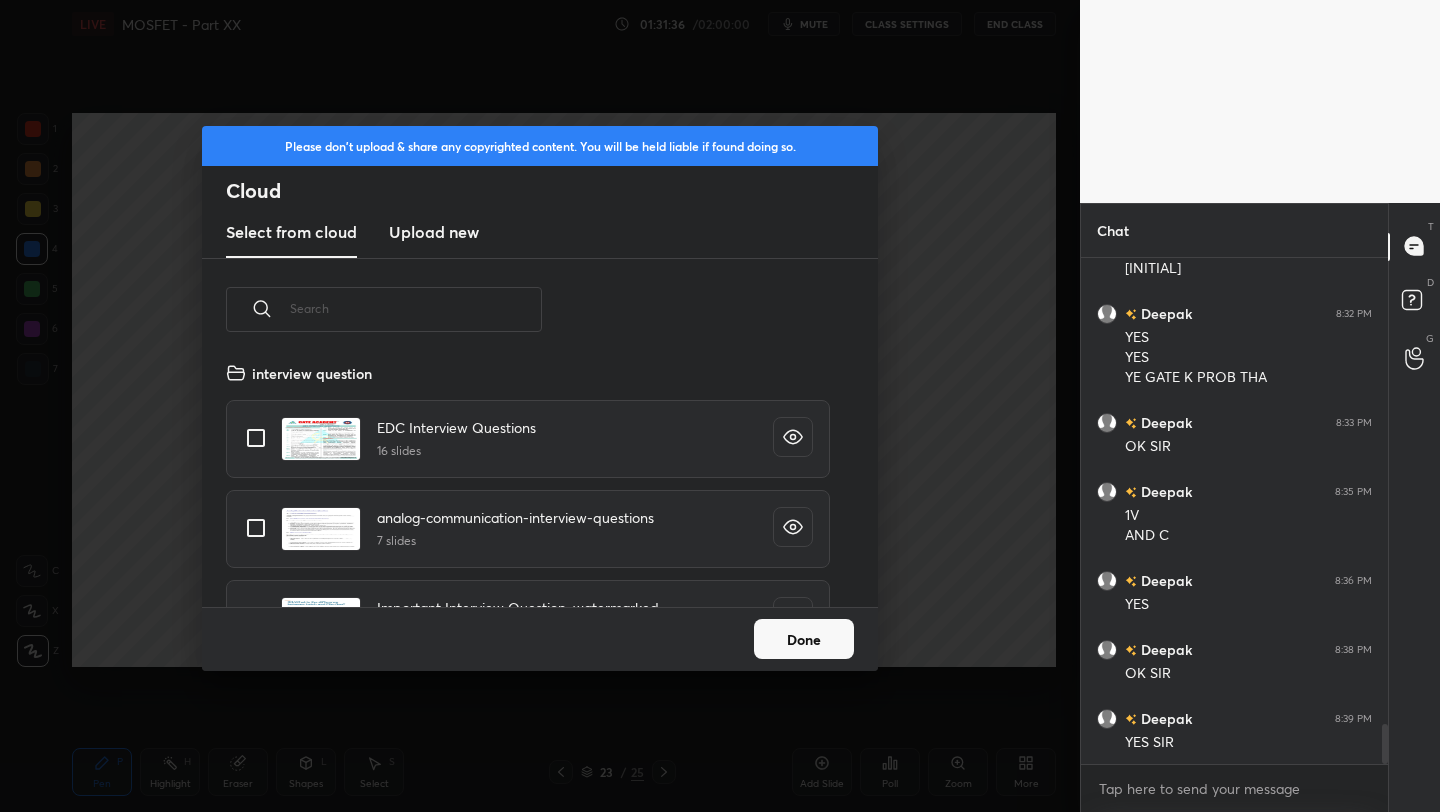 click on "Upload new" at bounding box center (434, 232) 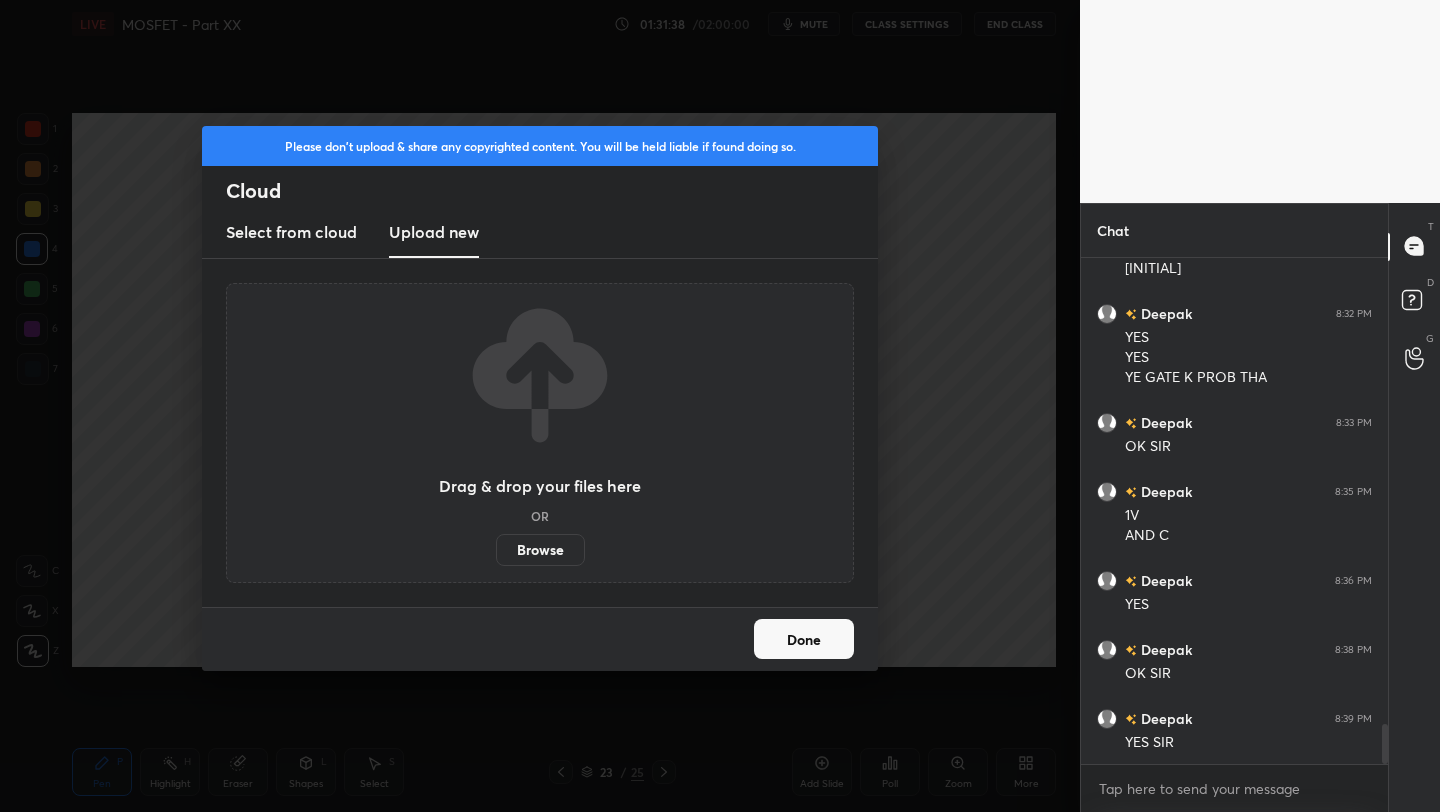 click on "Browse" at bounding box center [540, 550] 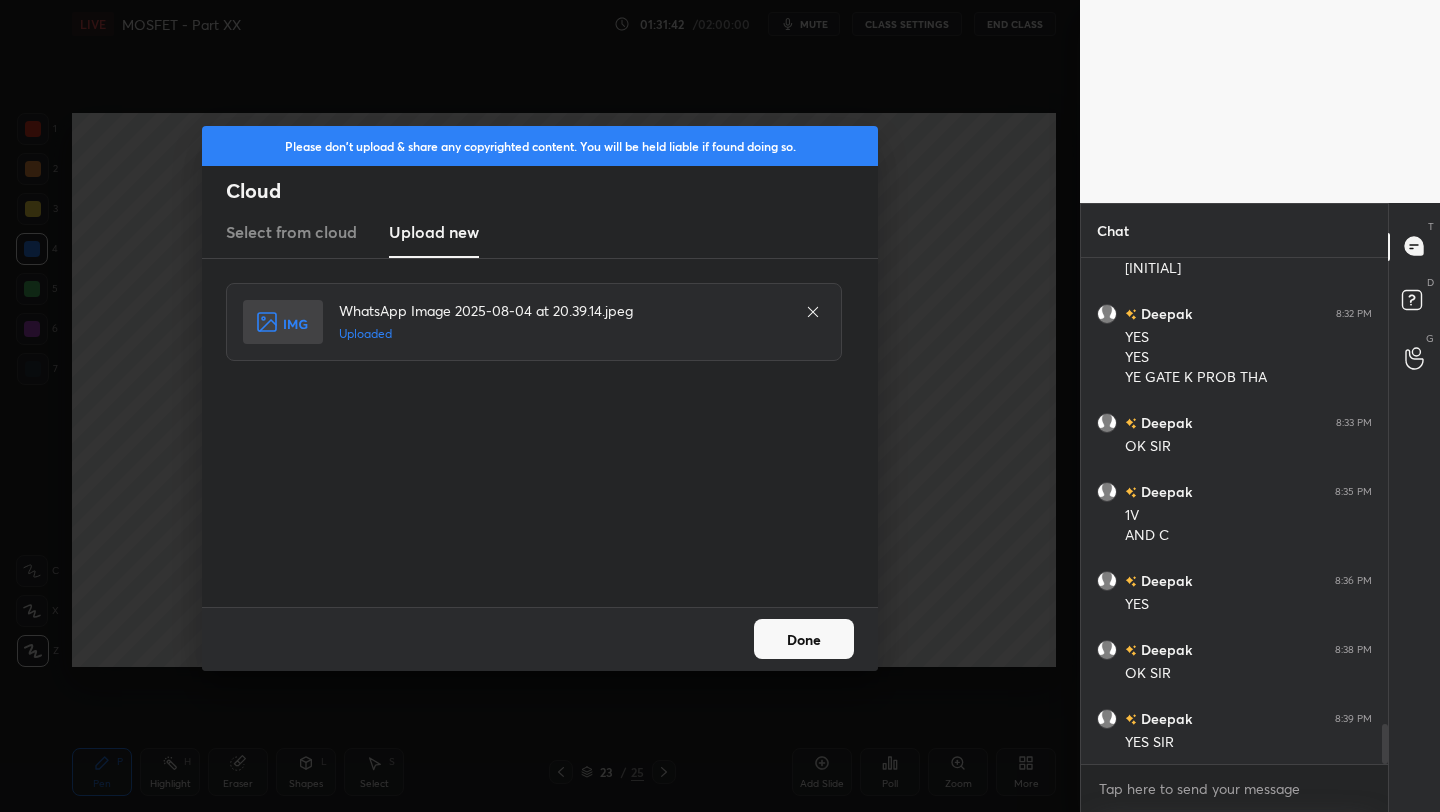 click on "Done" at bounding box center [804, 639] 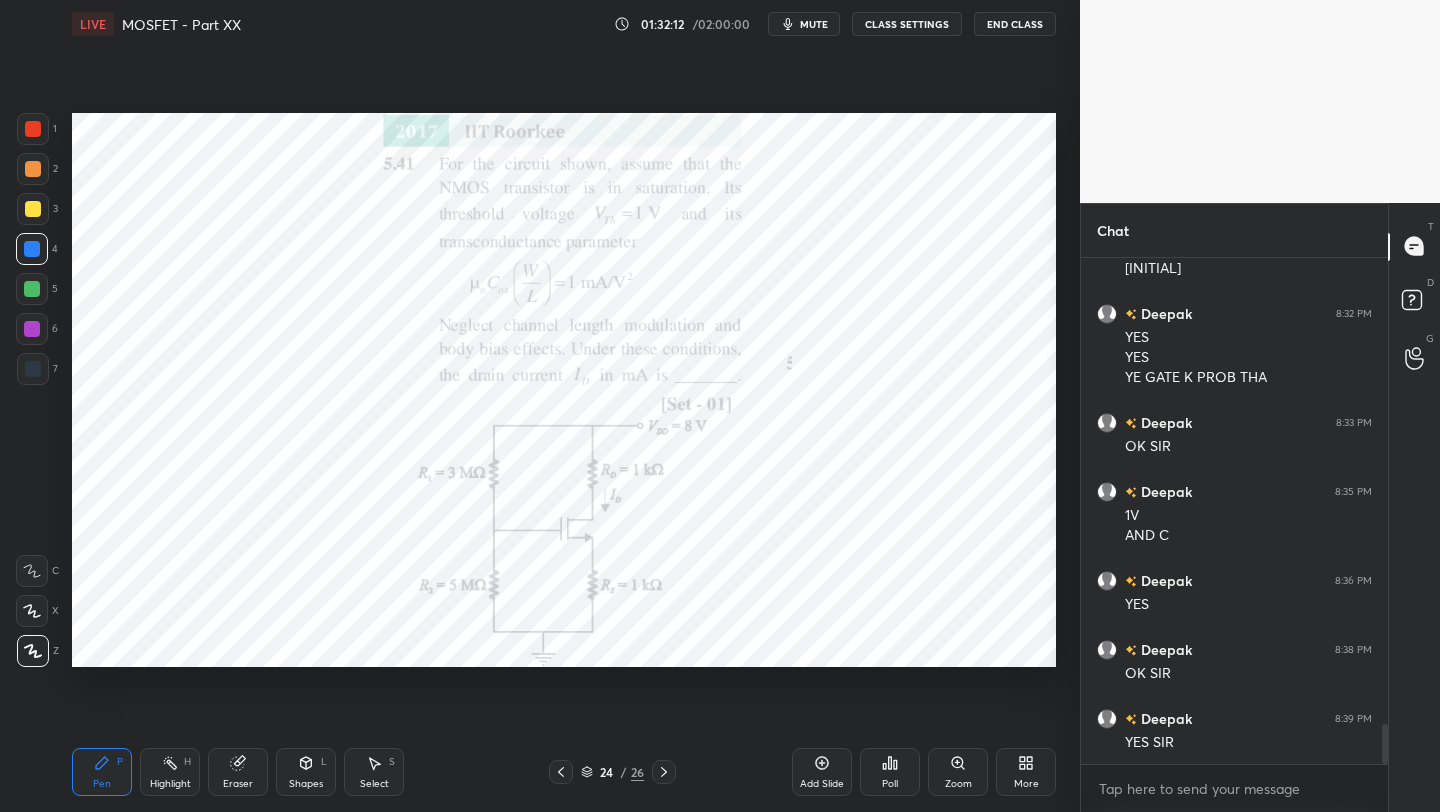 click 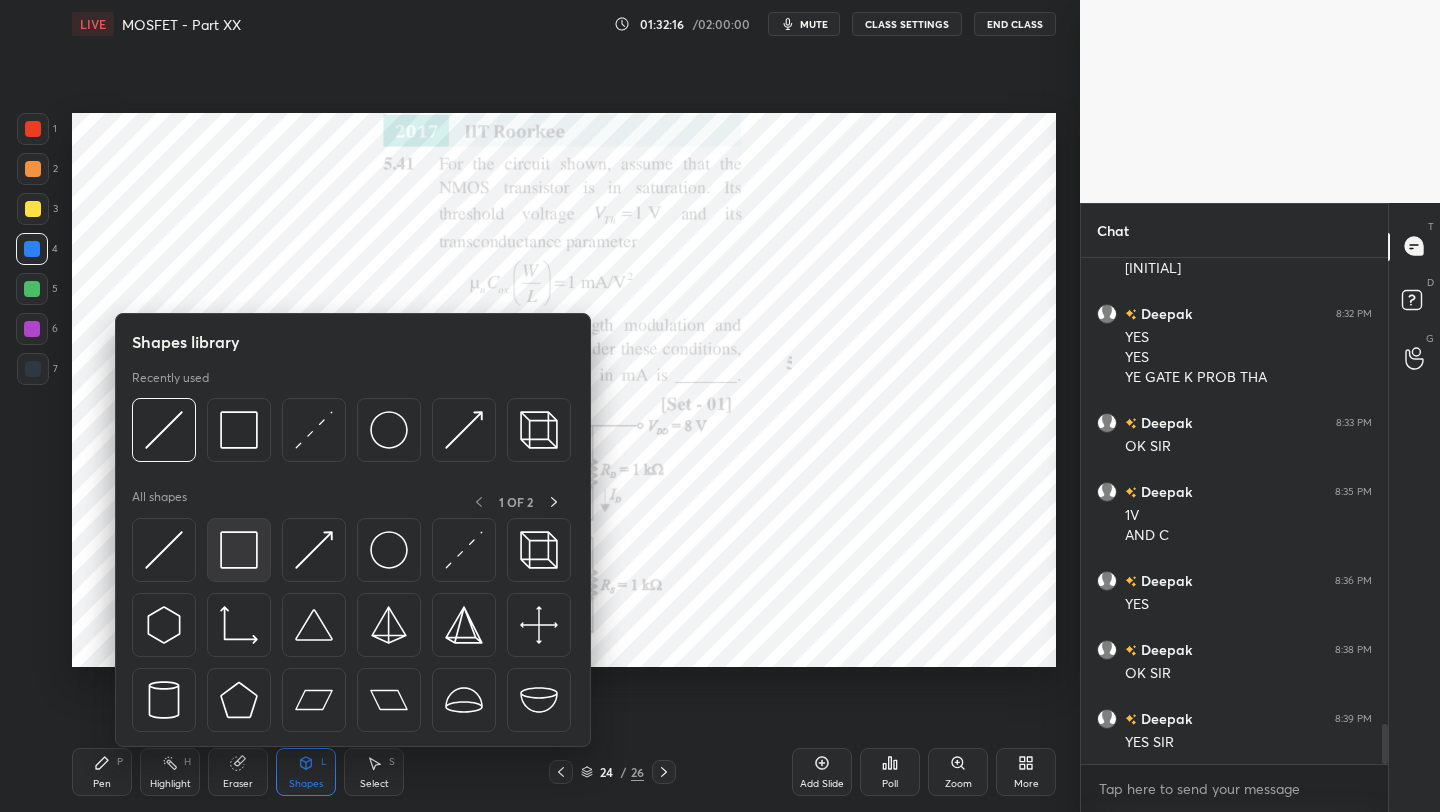 click at bounding box center (239, 550) 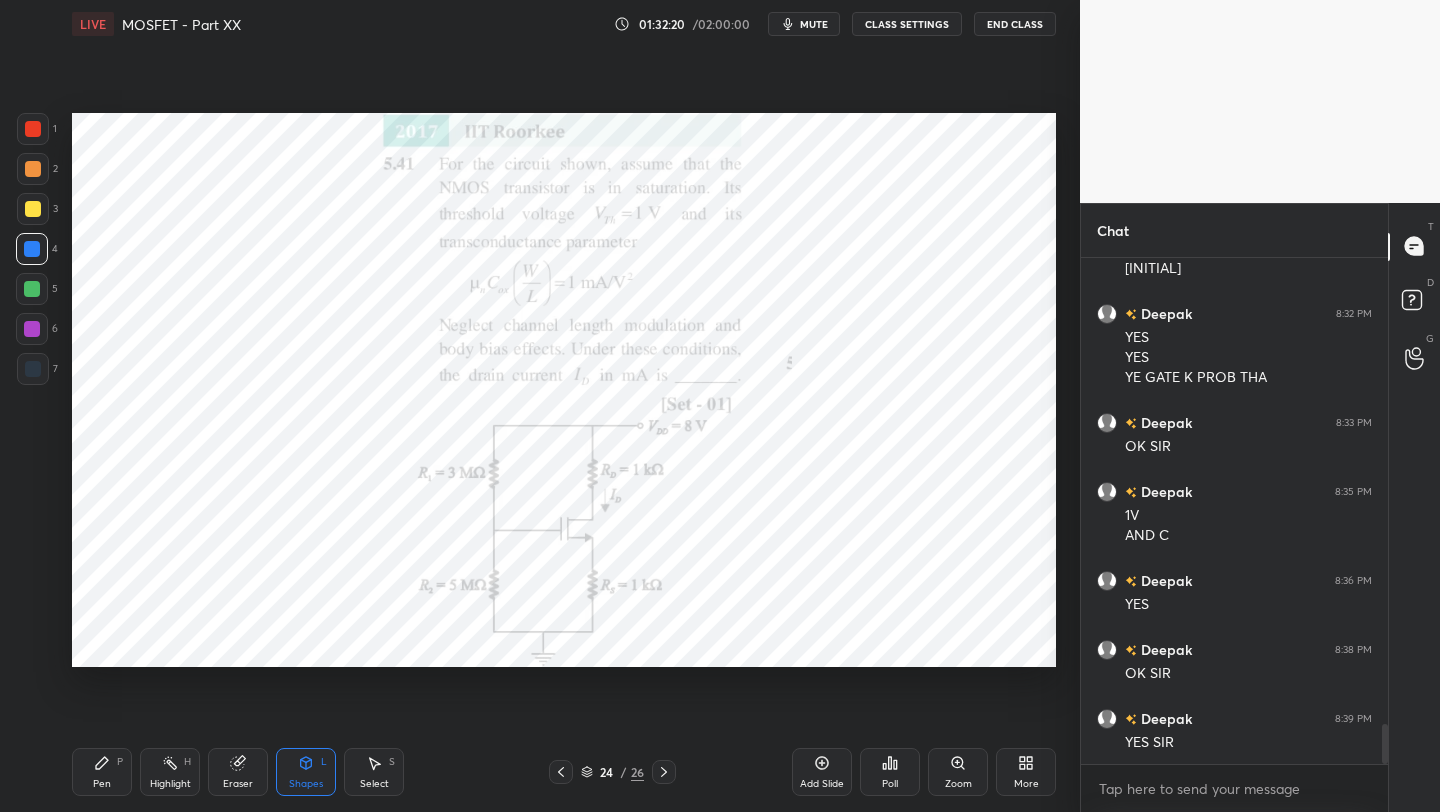 drag, startPoint x: 109, startPoint y: 770, endPoint x: 202, endPoint y: 686, distance: 125.31959 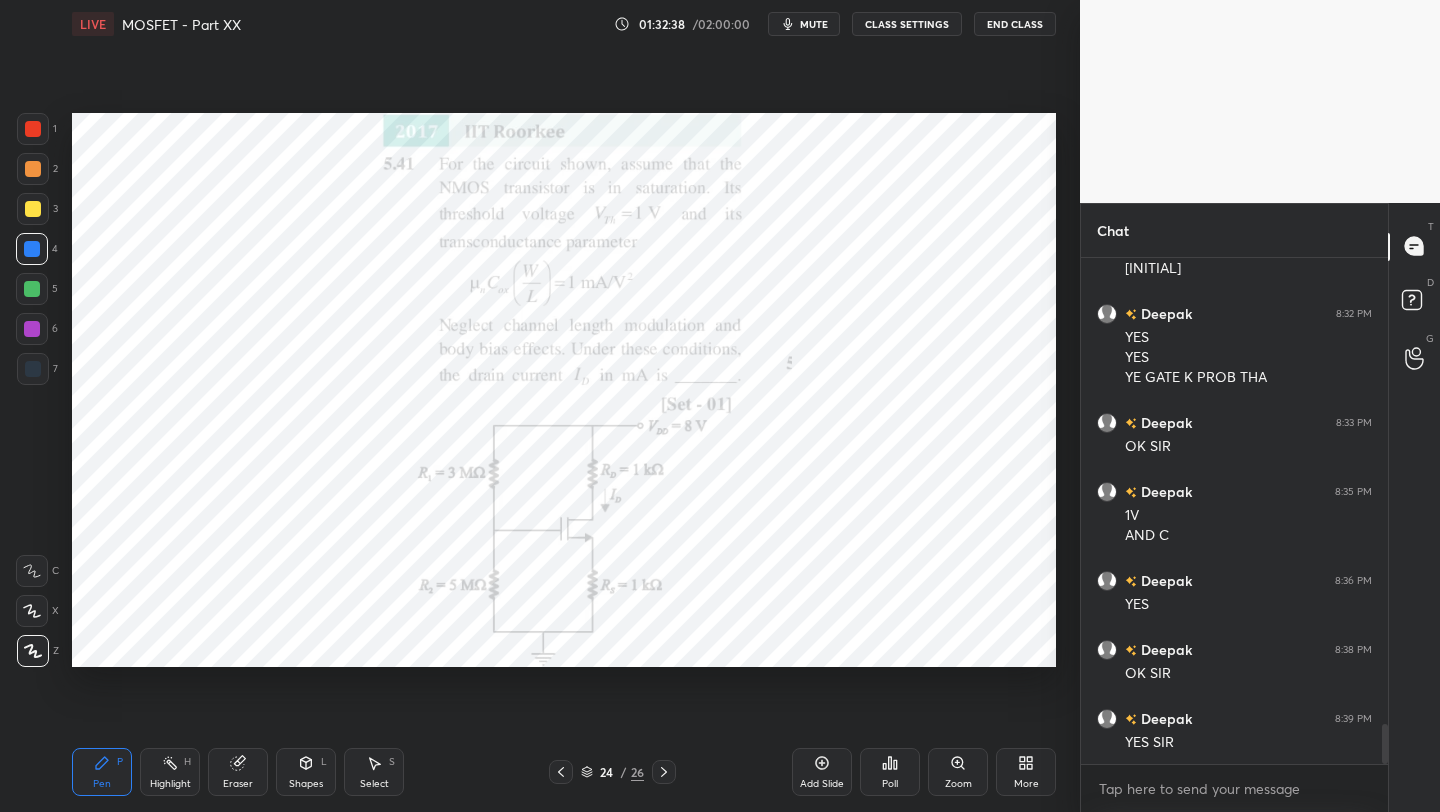 click at bounding box center (33, 129) 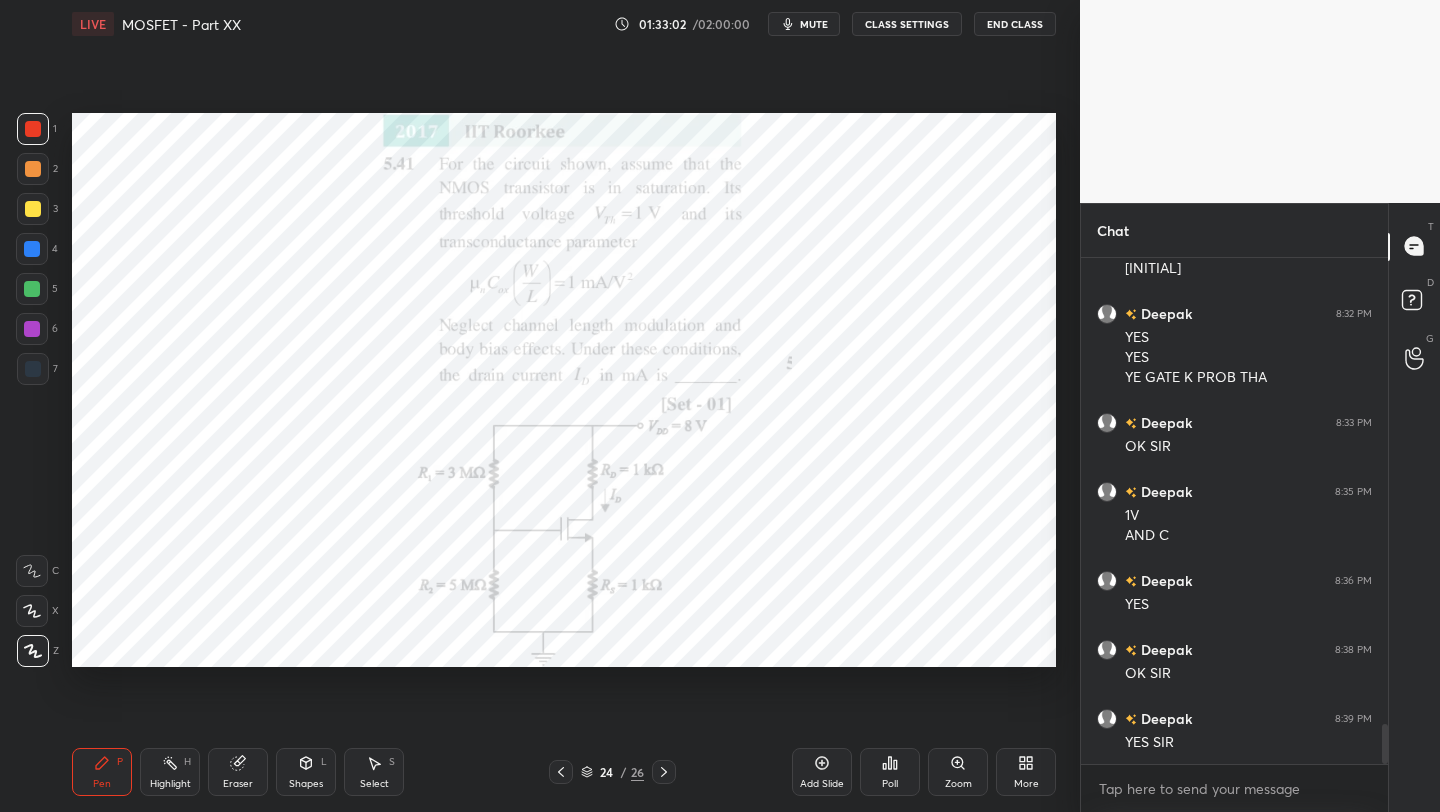 drag, startPoint x: 225, startPoint y: 766, endPoint x: 229, endPoint y: 755, distance: 11.7046995 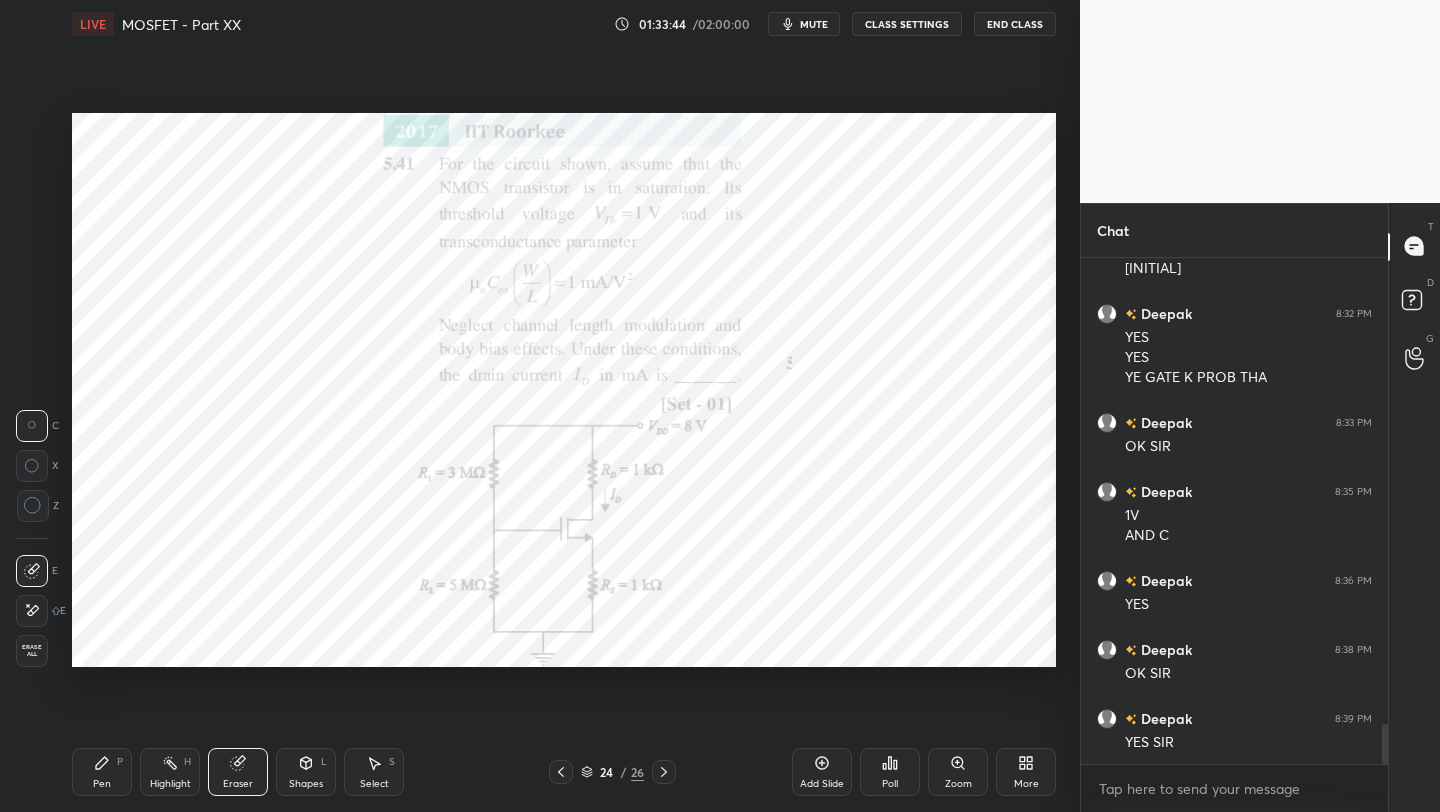 click at bounding box center [664, 772] 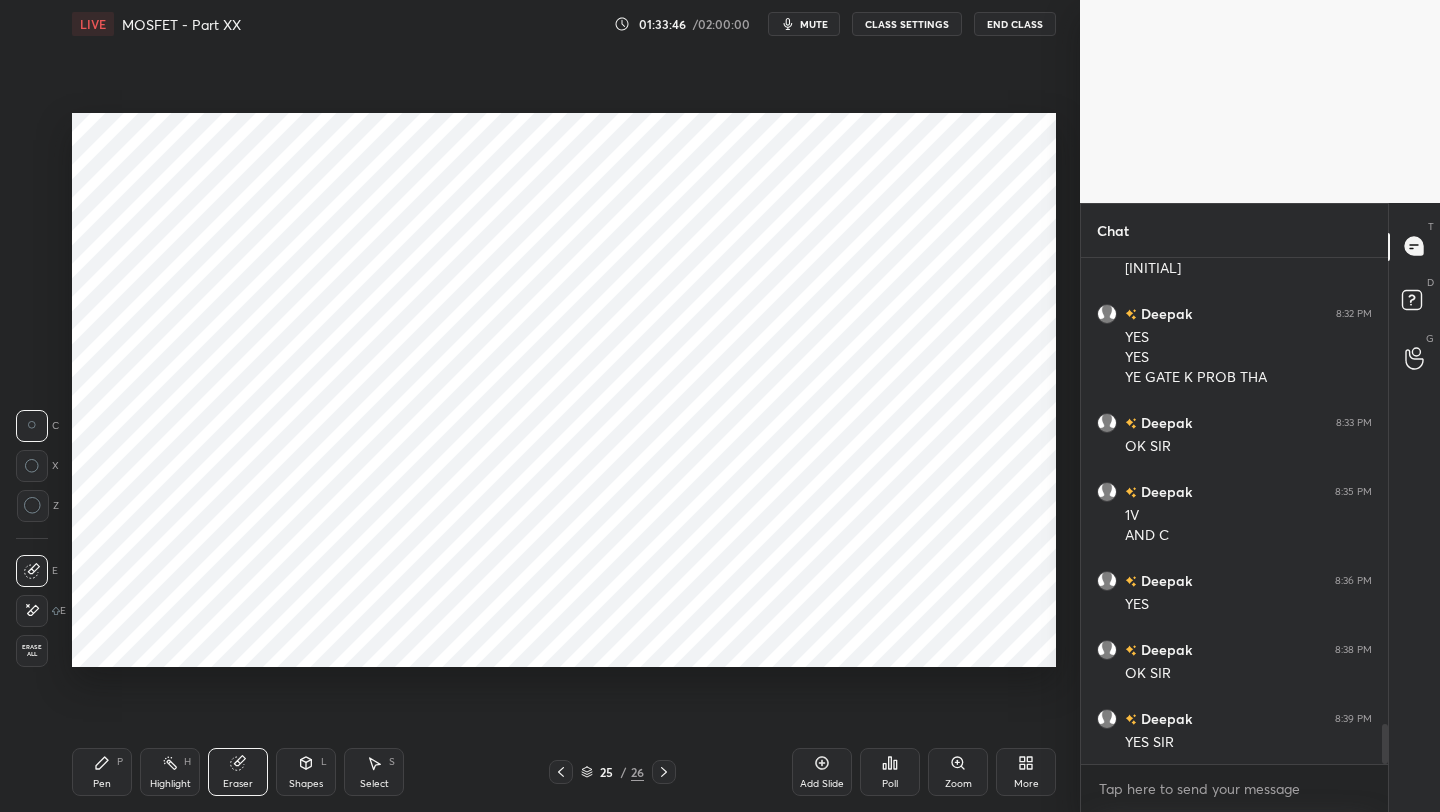 click 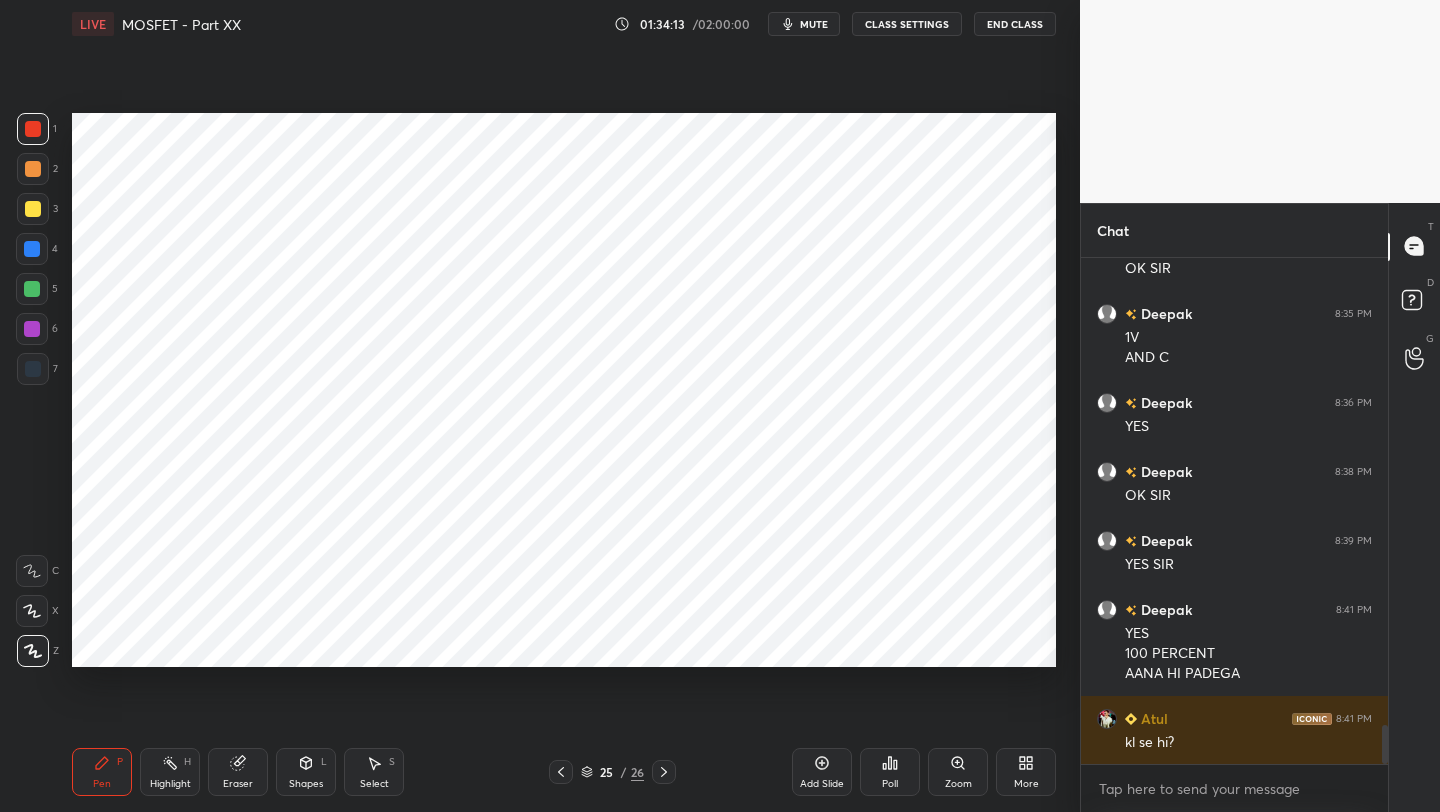 scroll, scrollTop: 6161, scrollLeft: 0, axis: vertical 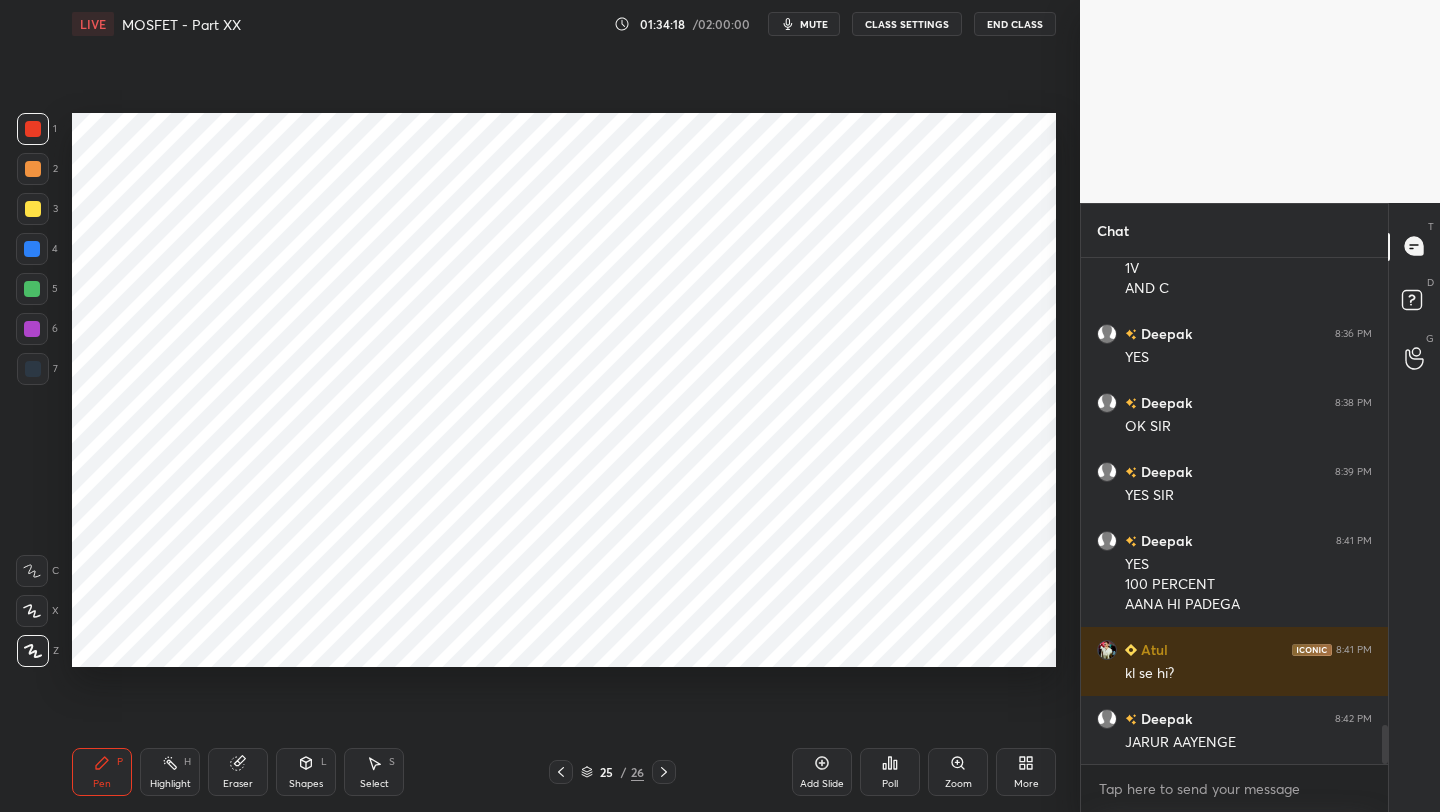 click on "End Class" at bounding box center (1015, 24) 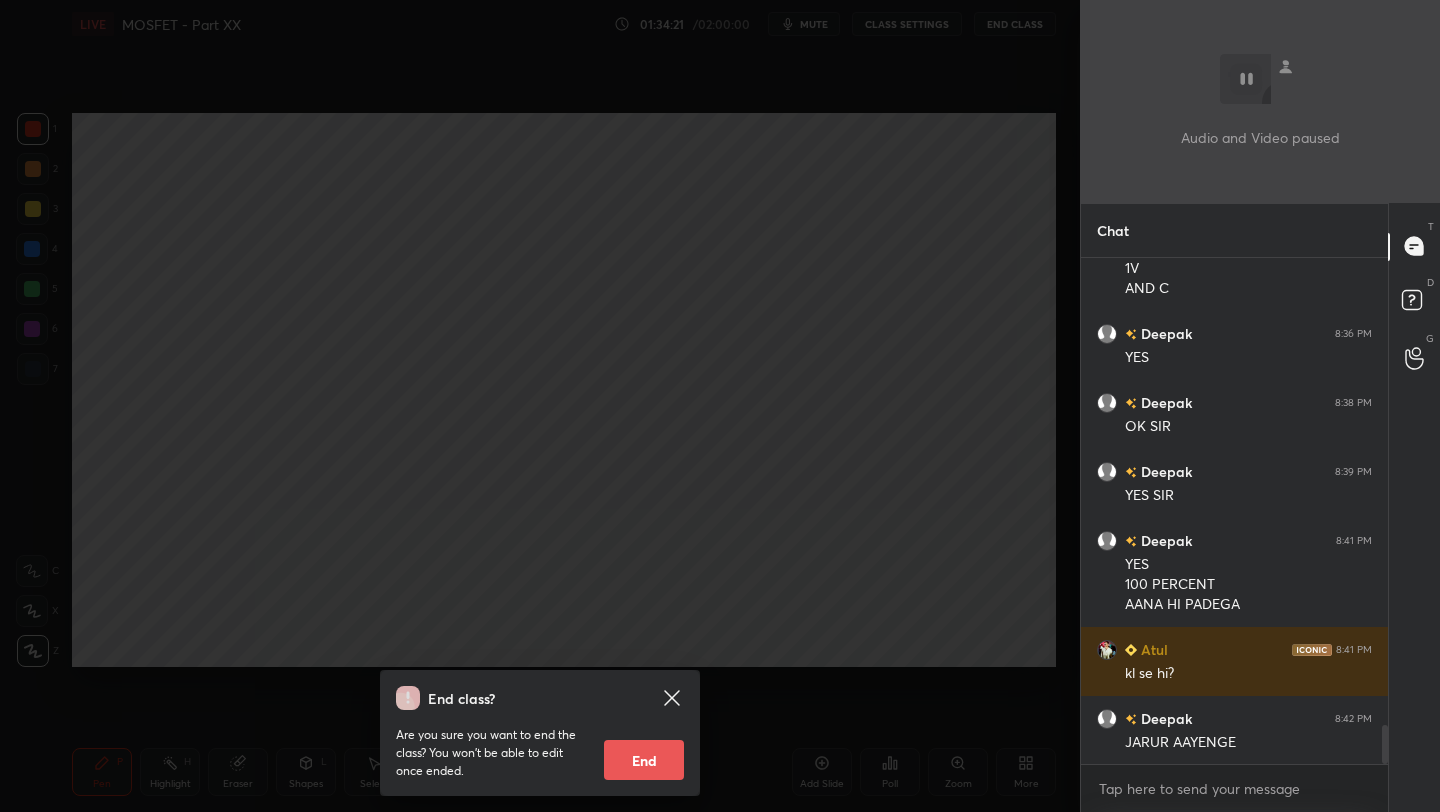 click on "End" at bounding box center (644, 760) 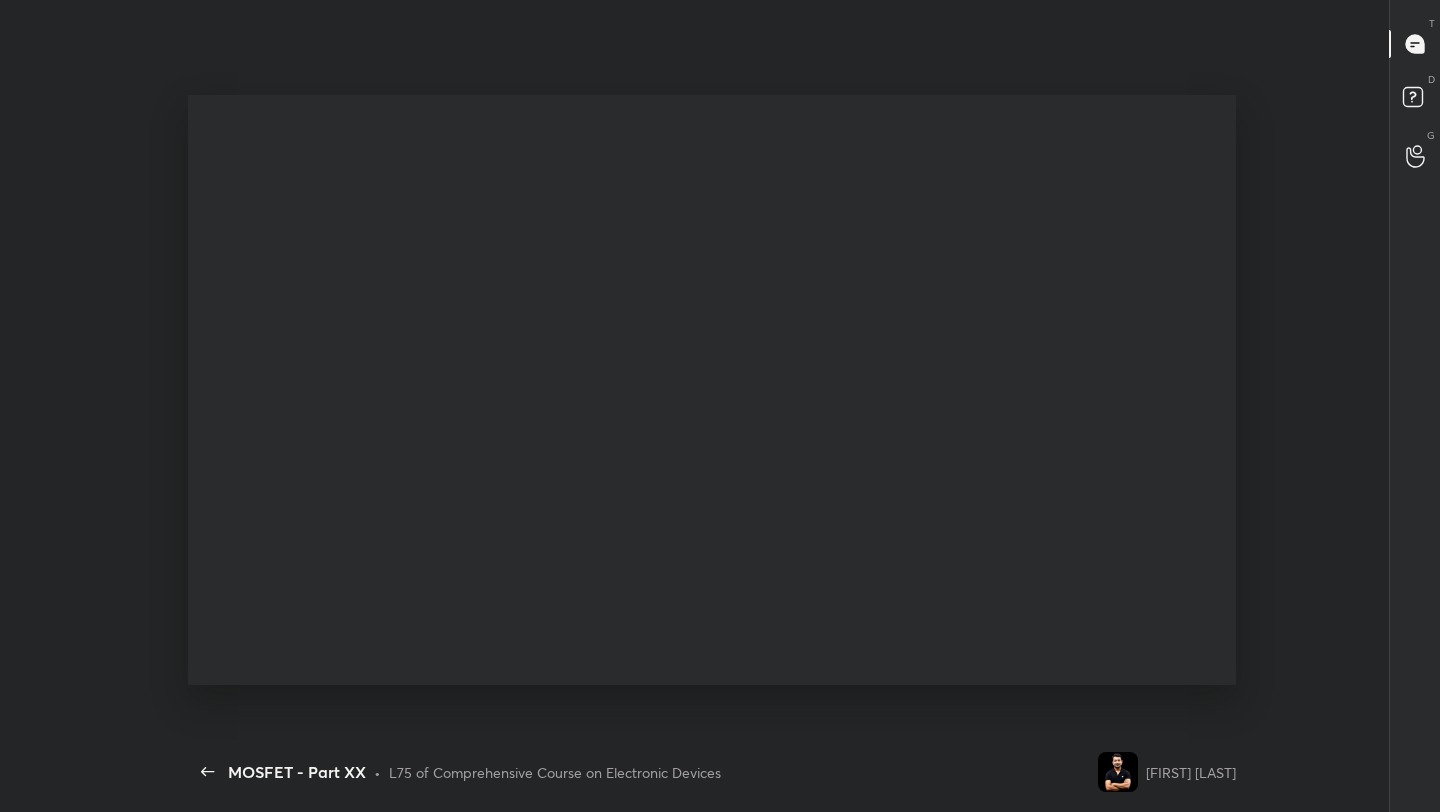 scroll, scrollTop: 99316, scrollLeft: 98935, axis: both 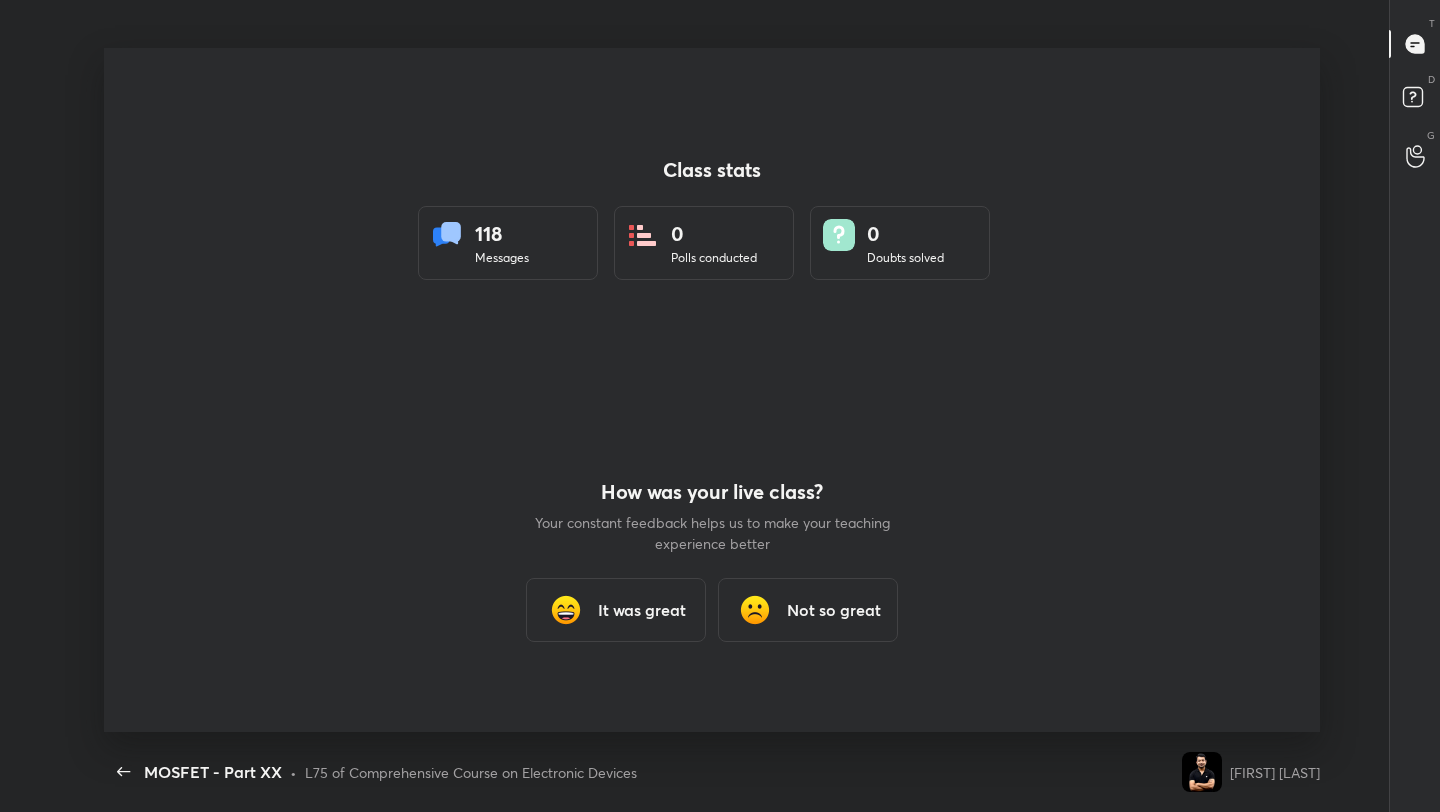 type on "x" 